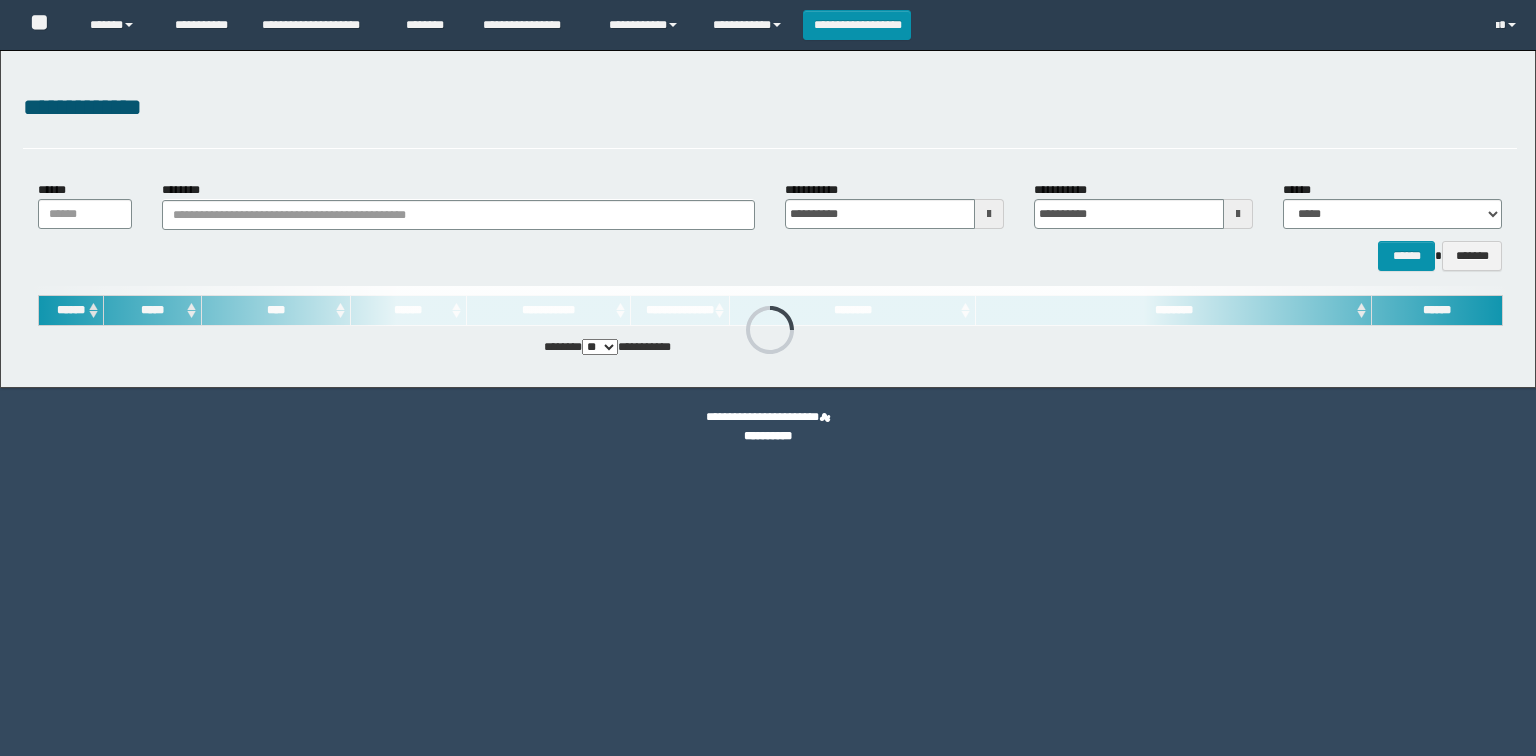 scroll, scrollTop: 0, scrollLeft: 0, axis: both 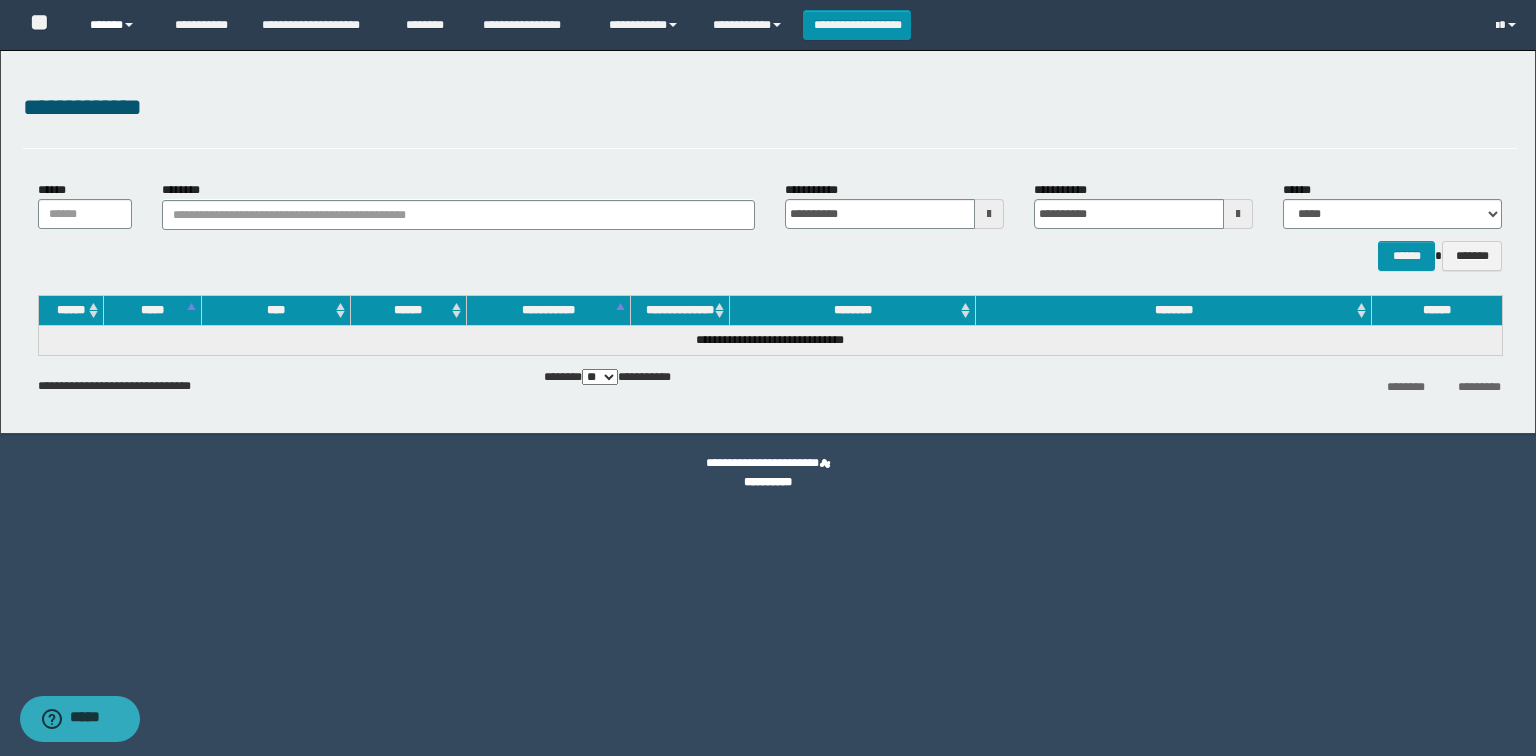 click on "******" at bounding box center (117, 25) 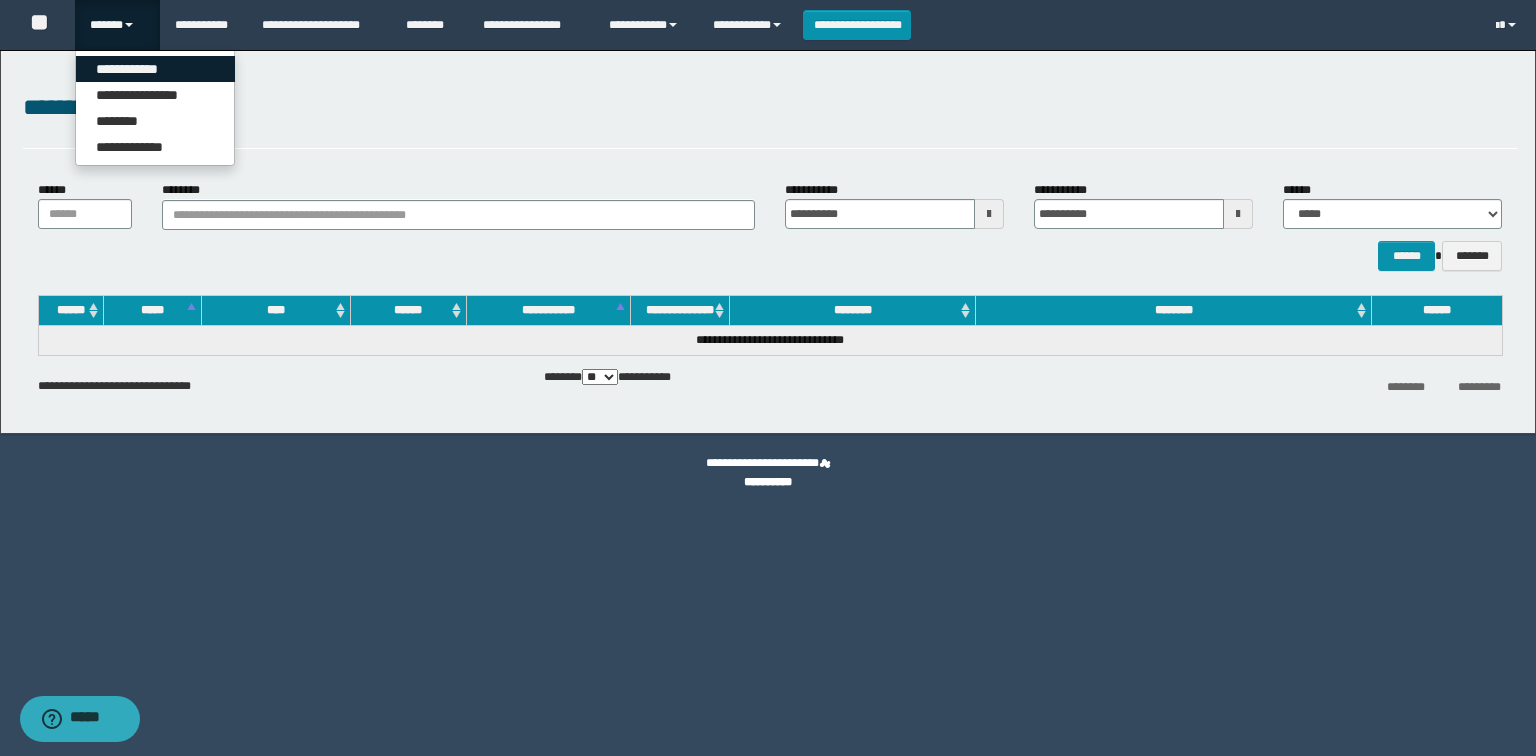 click on "**********" at bounding box center (155, 69) 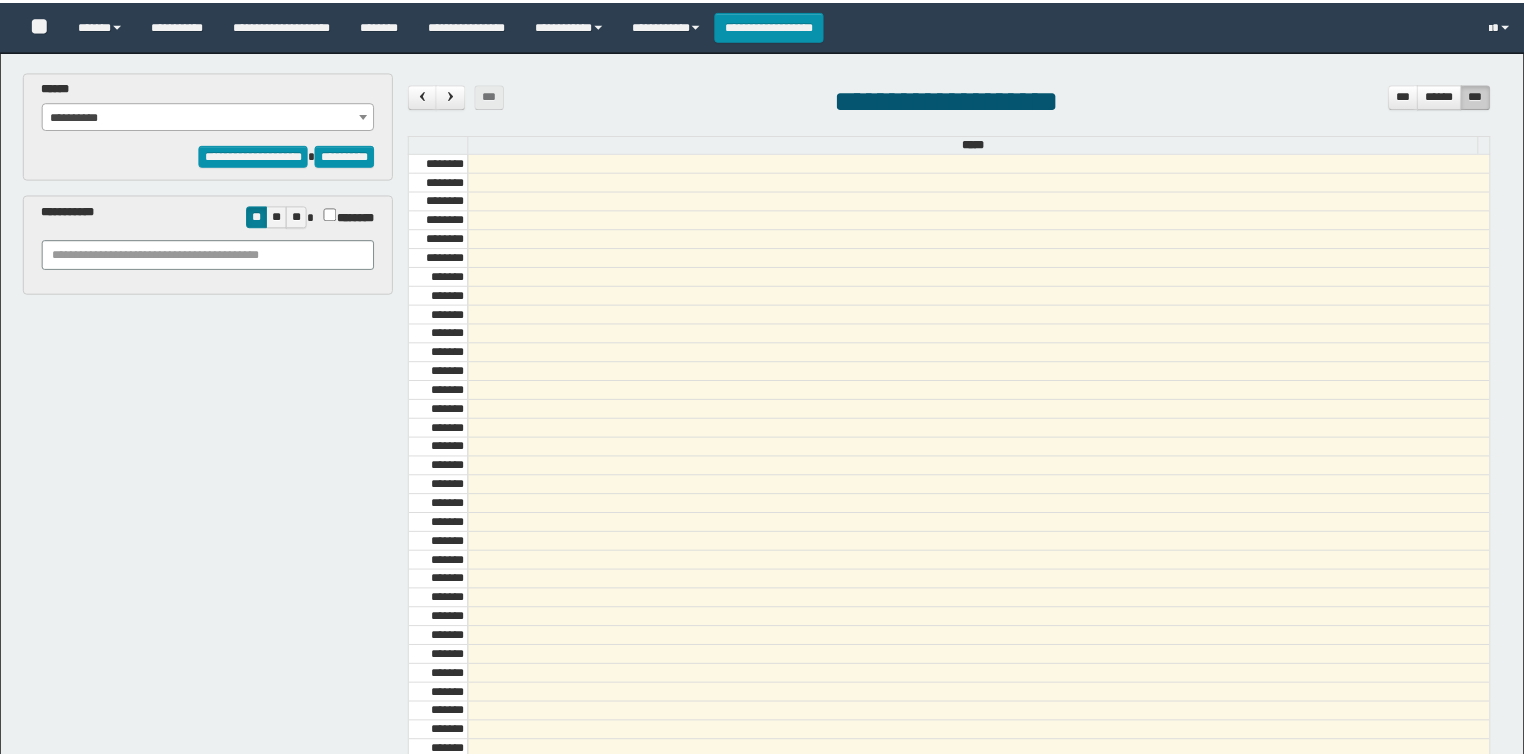 scroll, scrollTop: 0, scrollLeft: 0, axis: both 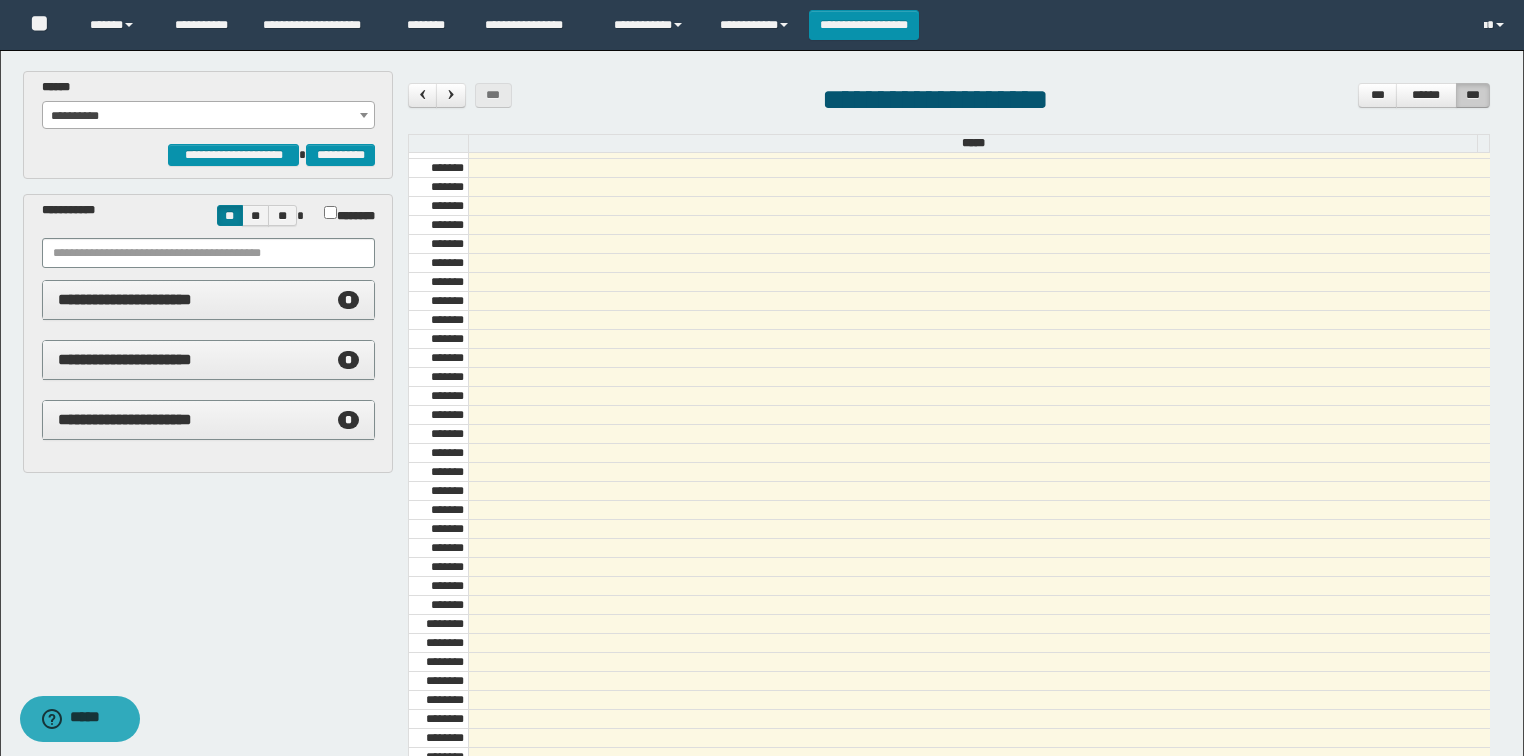 click on "**********" at bounding box center [209, 116] 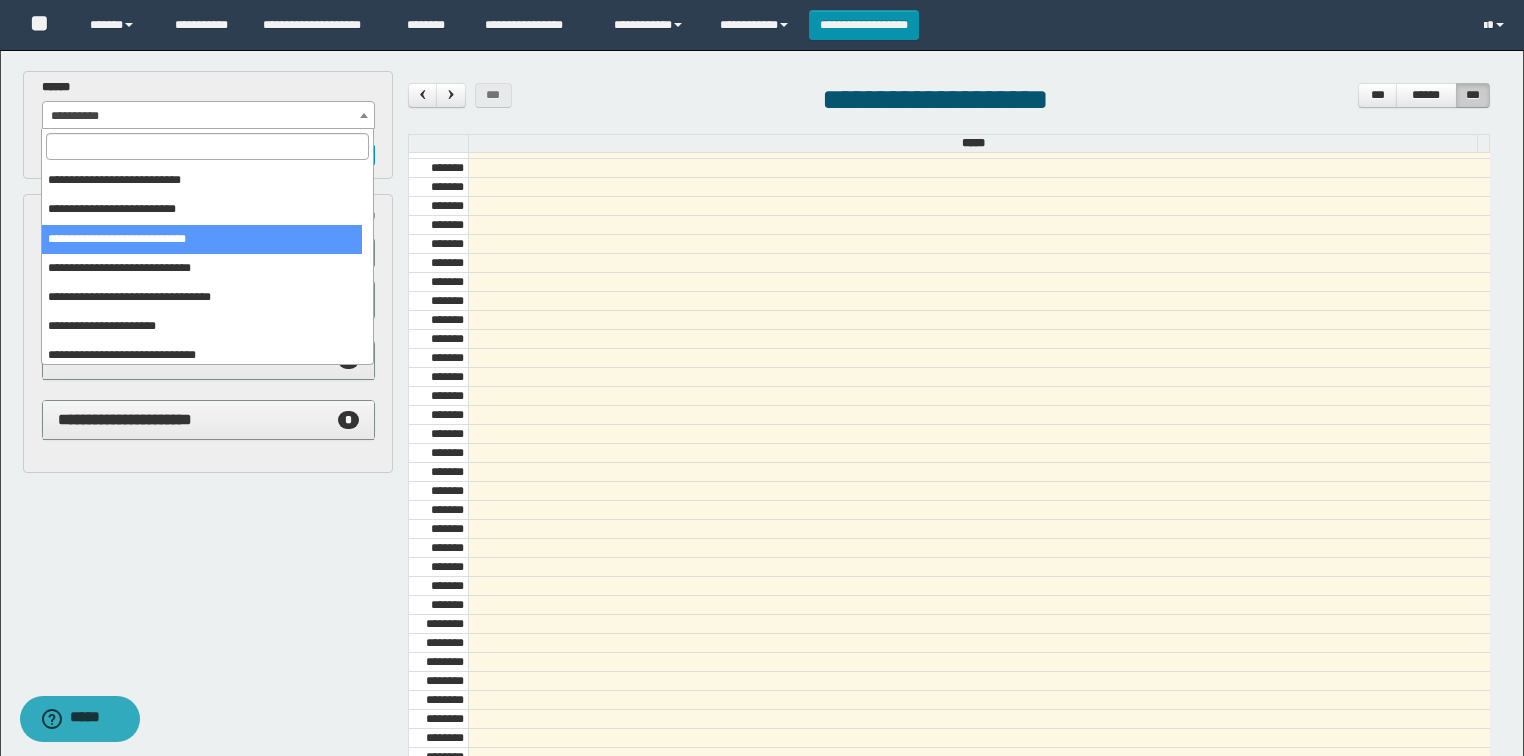 scroll, scrollTop: 120, scrollLeft: 0, axis: vertical 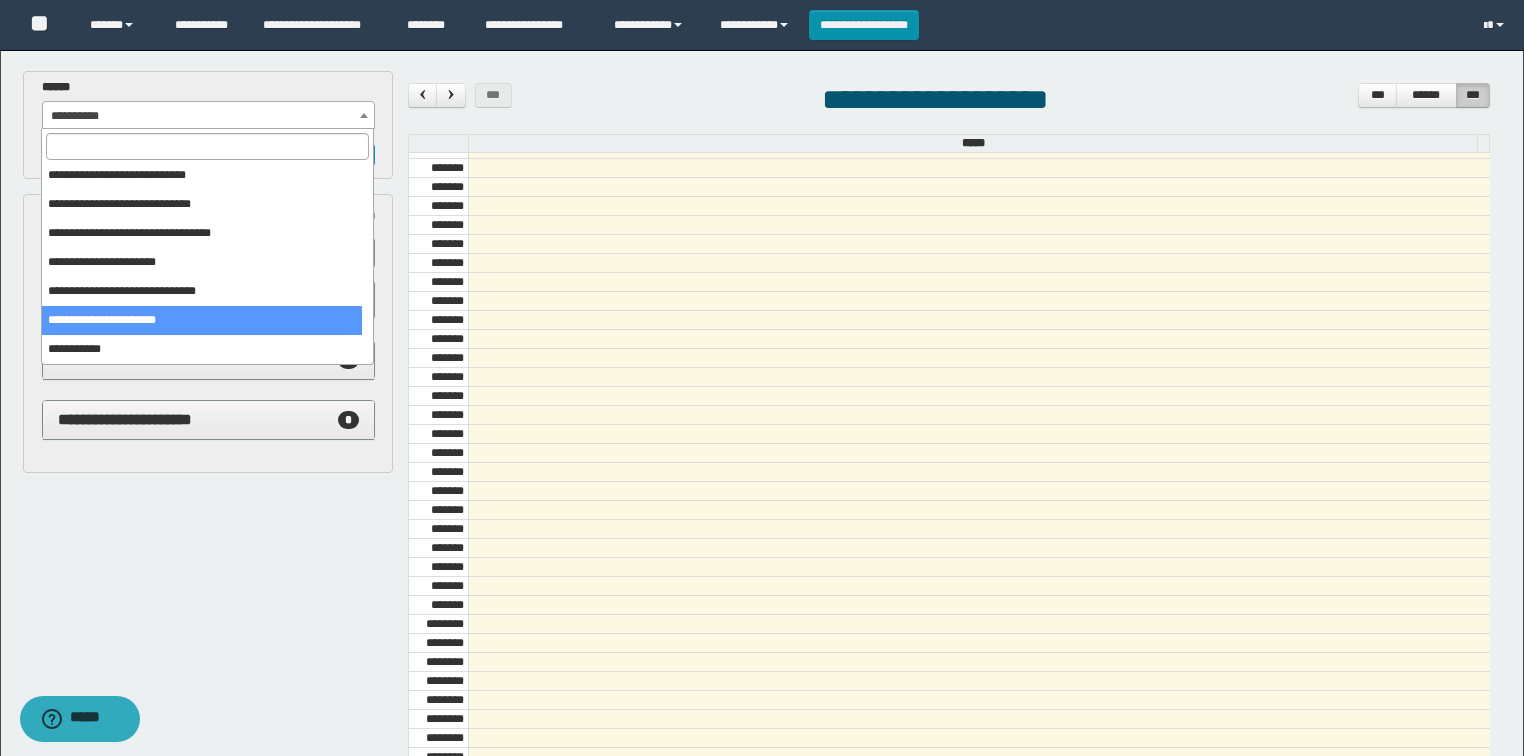 select on "******" 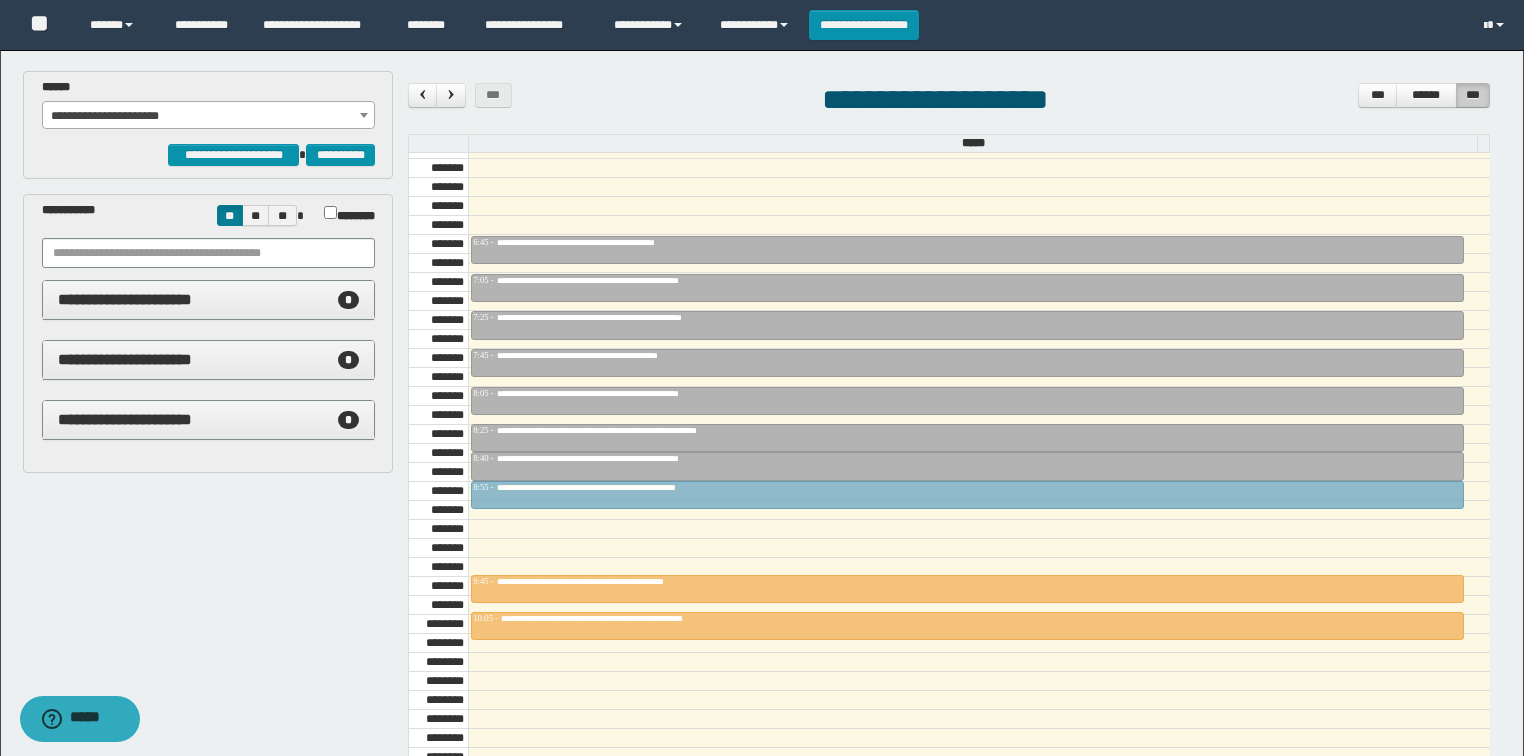 drag, startPoint x: 570, startPoint y: 662, endPoint x: 541, endPoint y: 502, distance: 162.60689 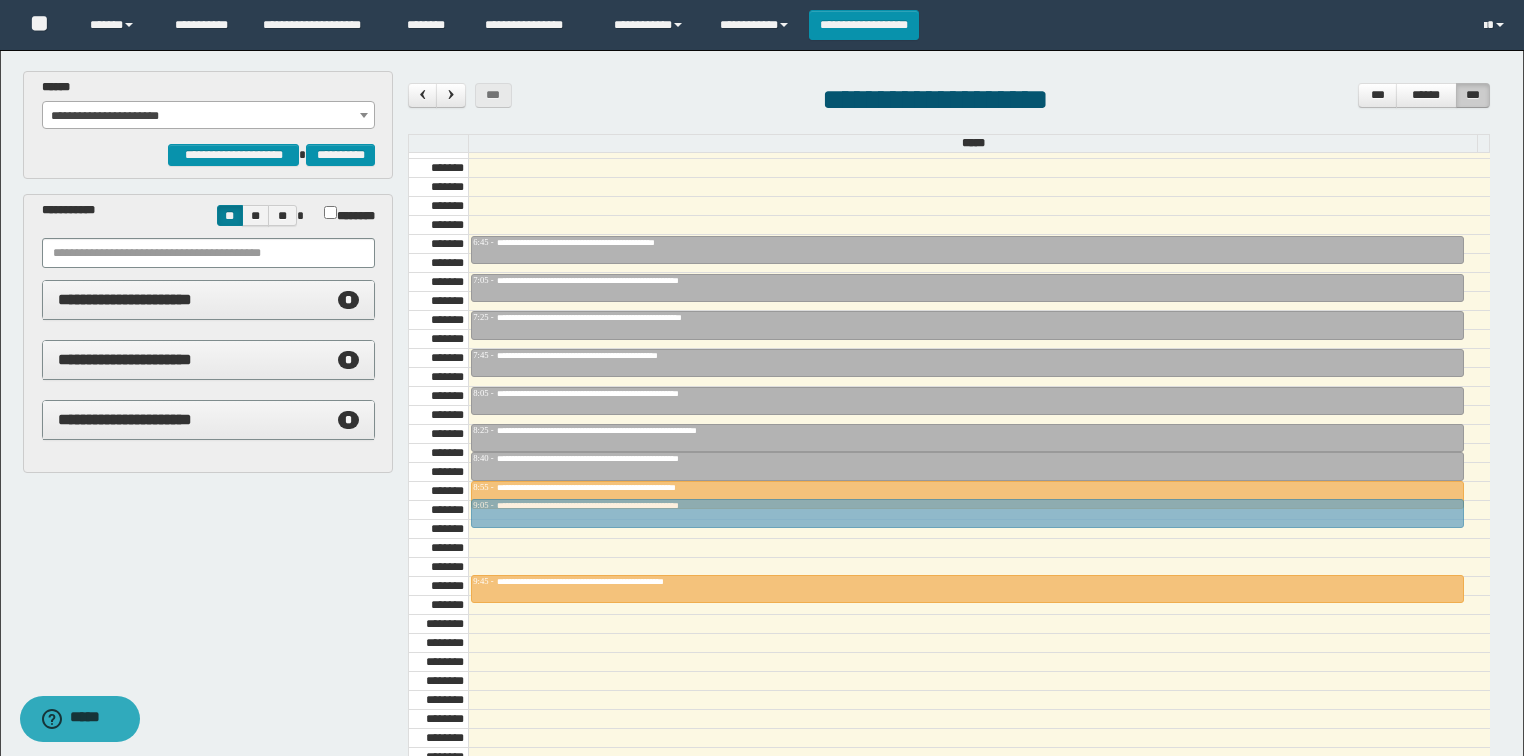 drag, startPoint x: 652, startPoint y: 626, endPoint x: 614, endPoint y: 521, distance: 111.66467 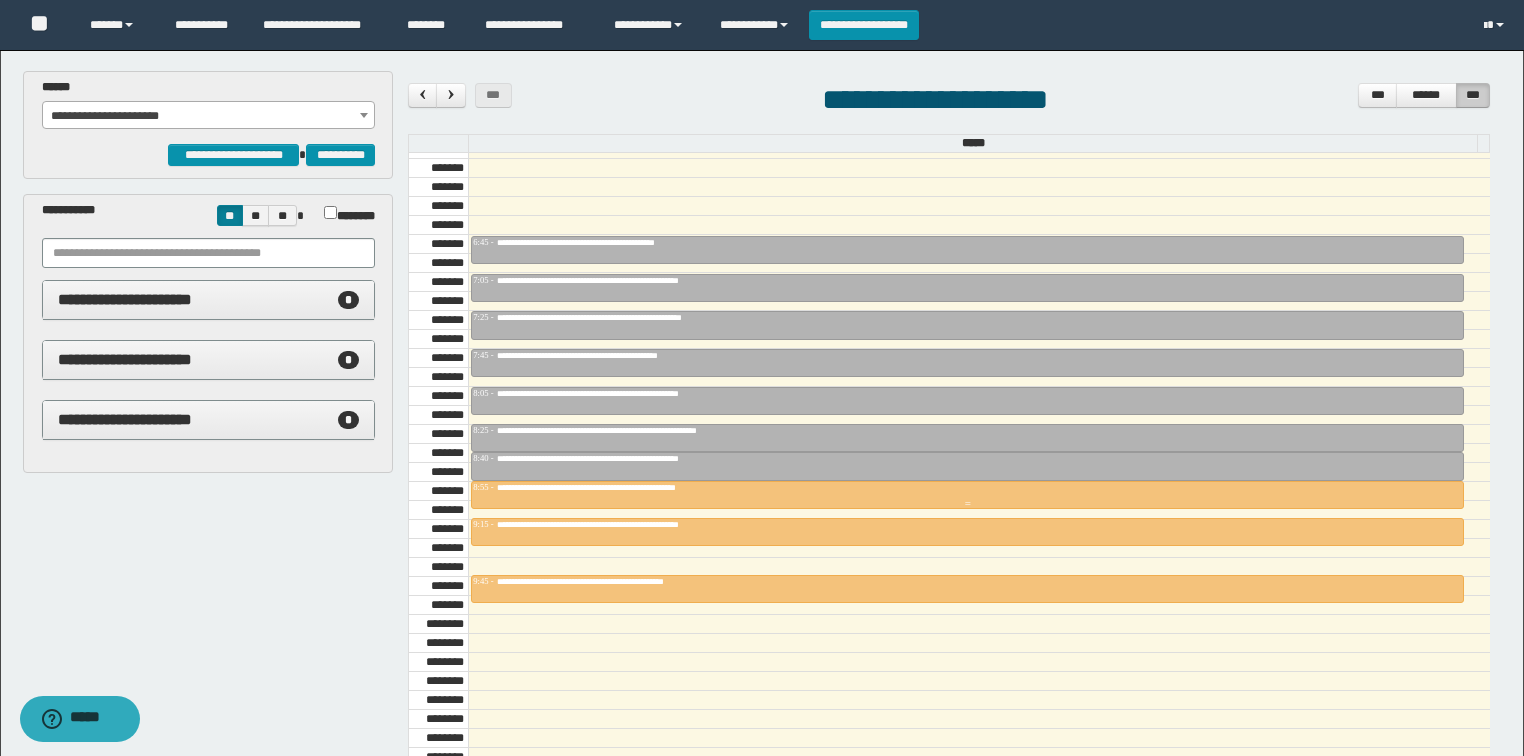 click on "**********" at bounding box center (967, 488) 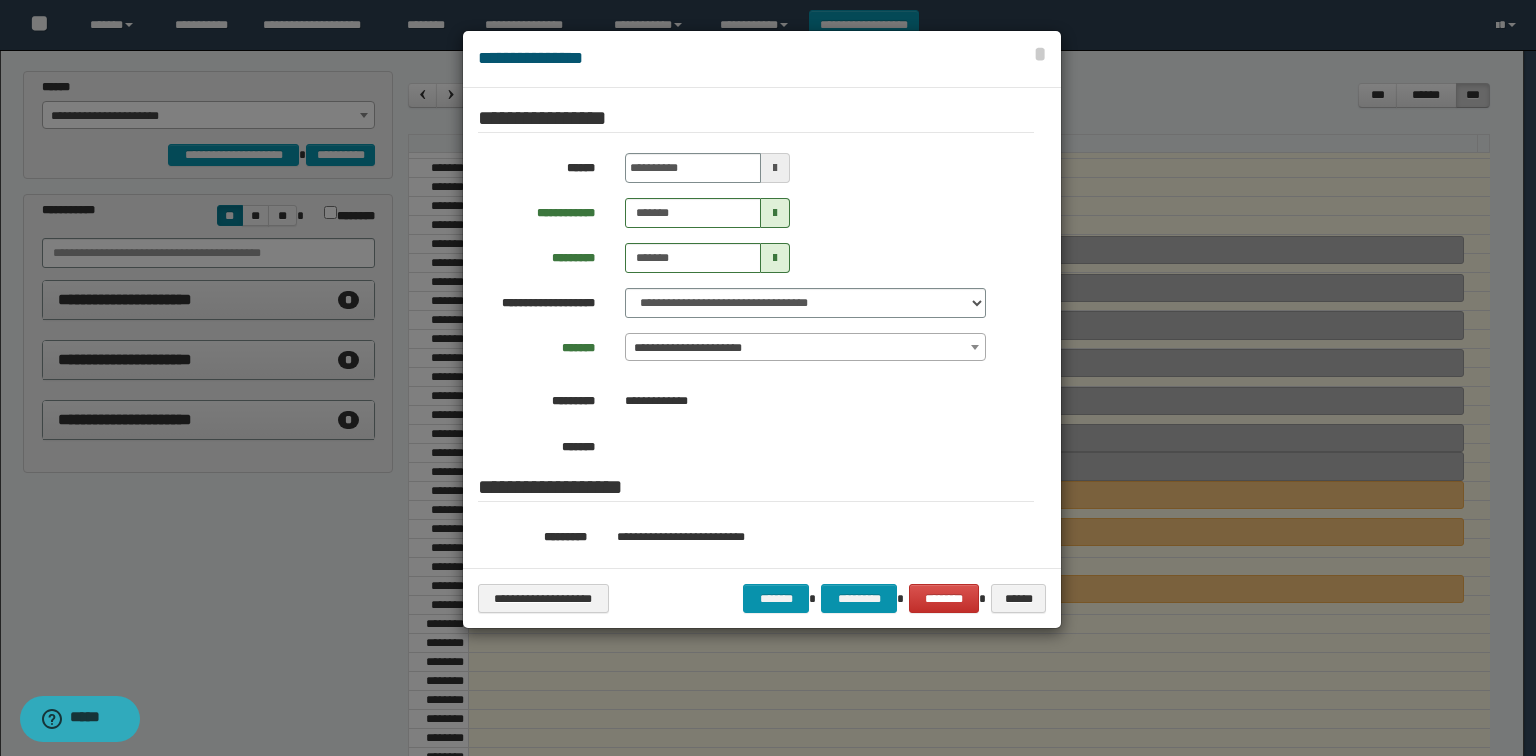 click on "**********" at bounding box center [762, 59] 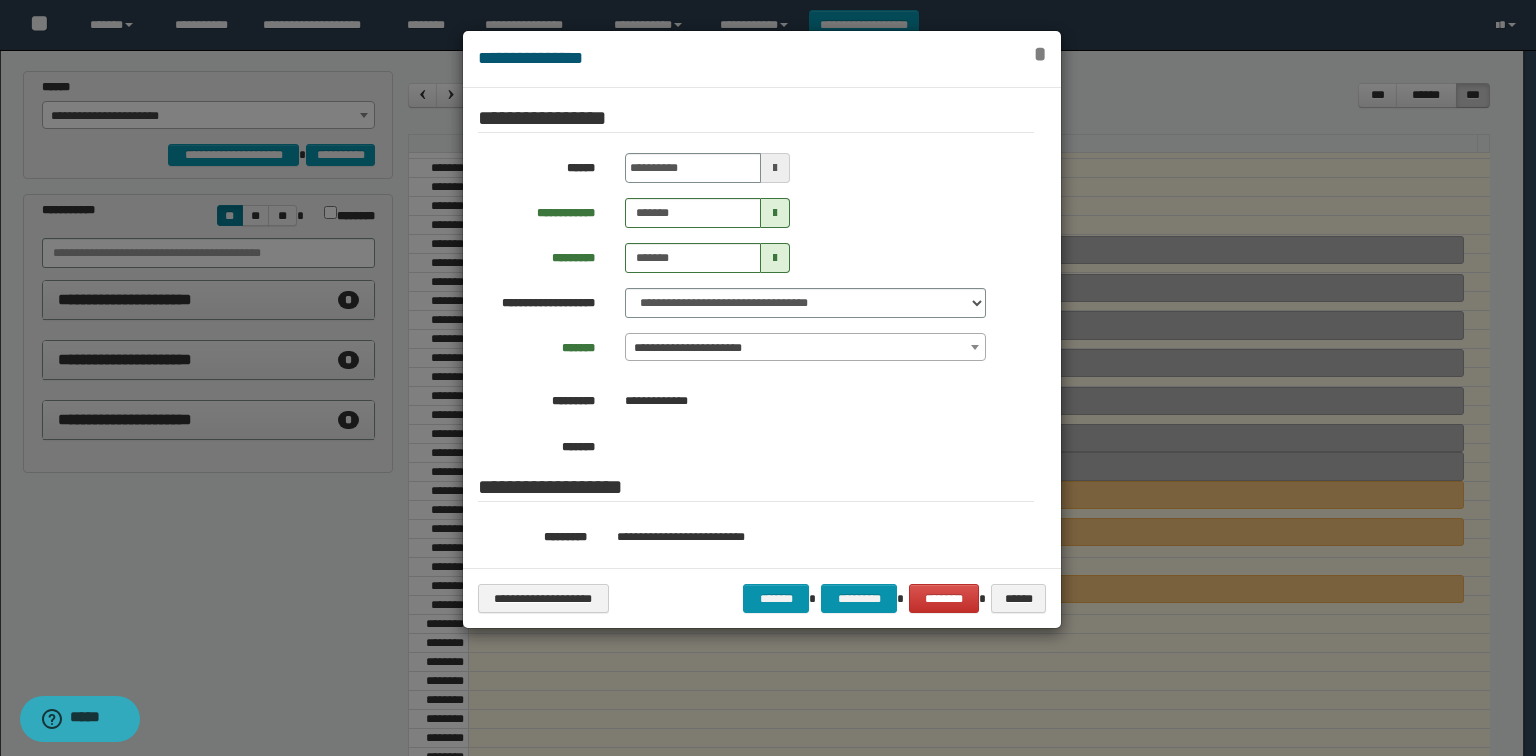 click on "*" at bounding box center [1040, 54] 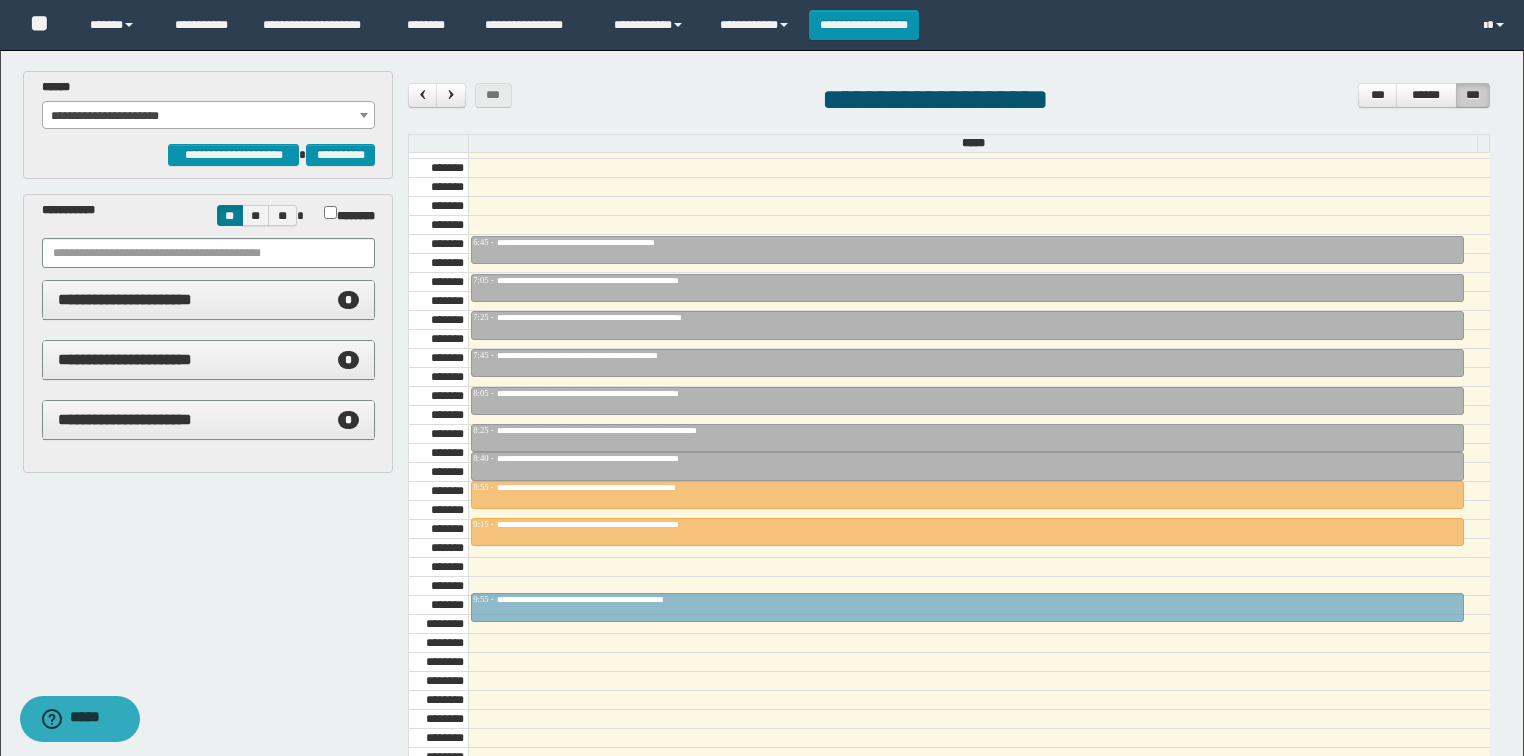 drag, startPoint x: 801, startPoint y: 580, endPoint x: 807, endPoint y: 604, distance: 24.738634 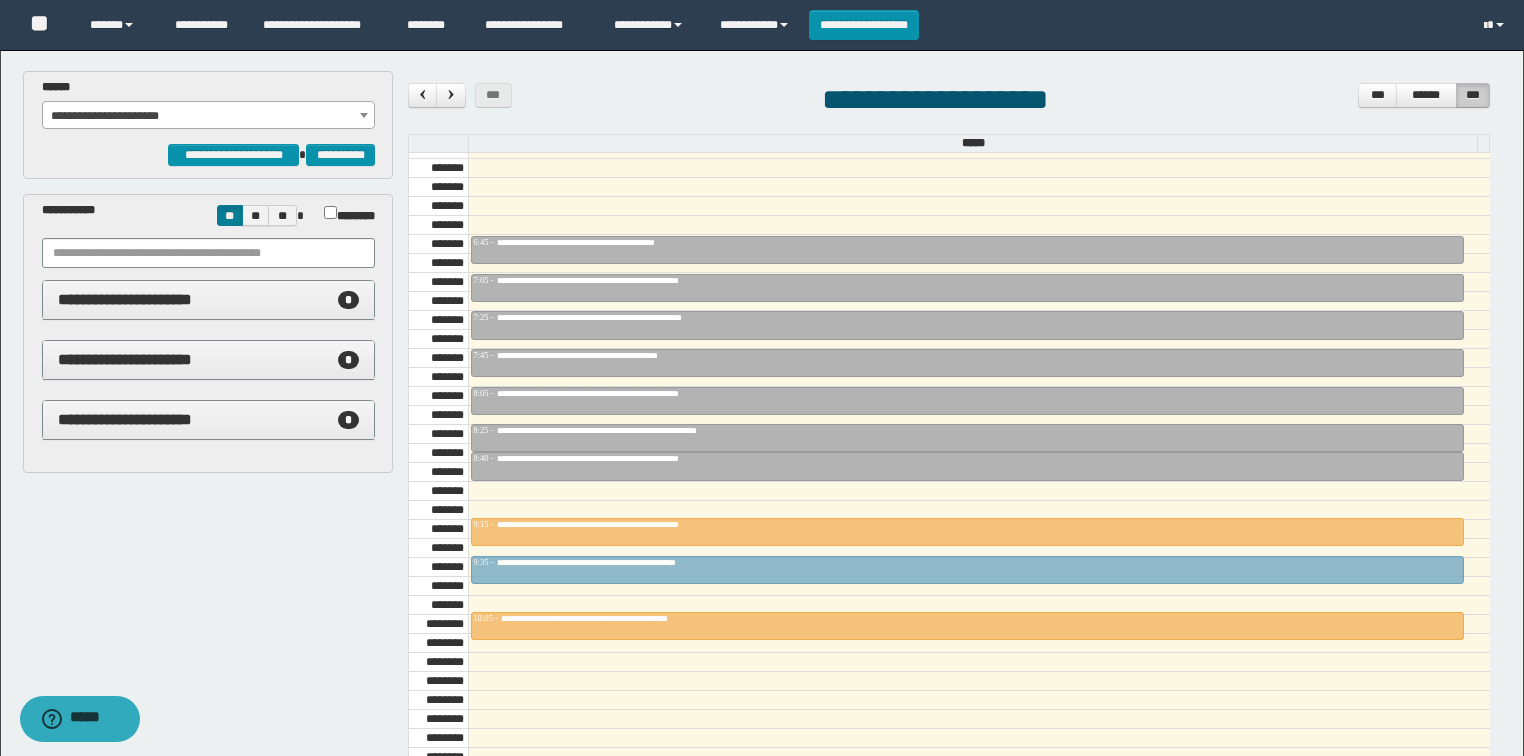 drag, startPoint x: 749, startPoint y: 490, endPoint x: 758, endPoint y: 564, distance: 74.54529 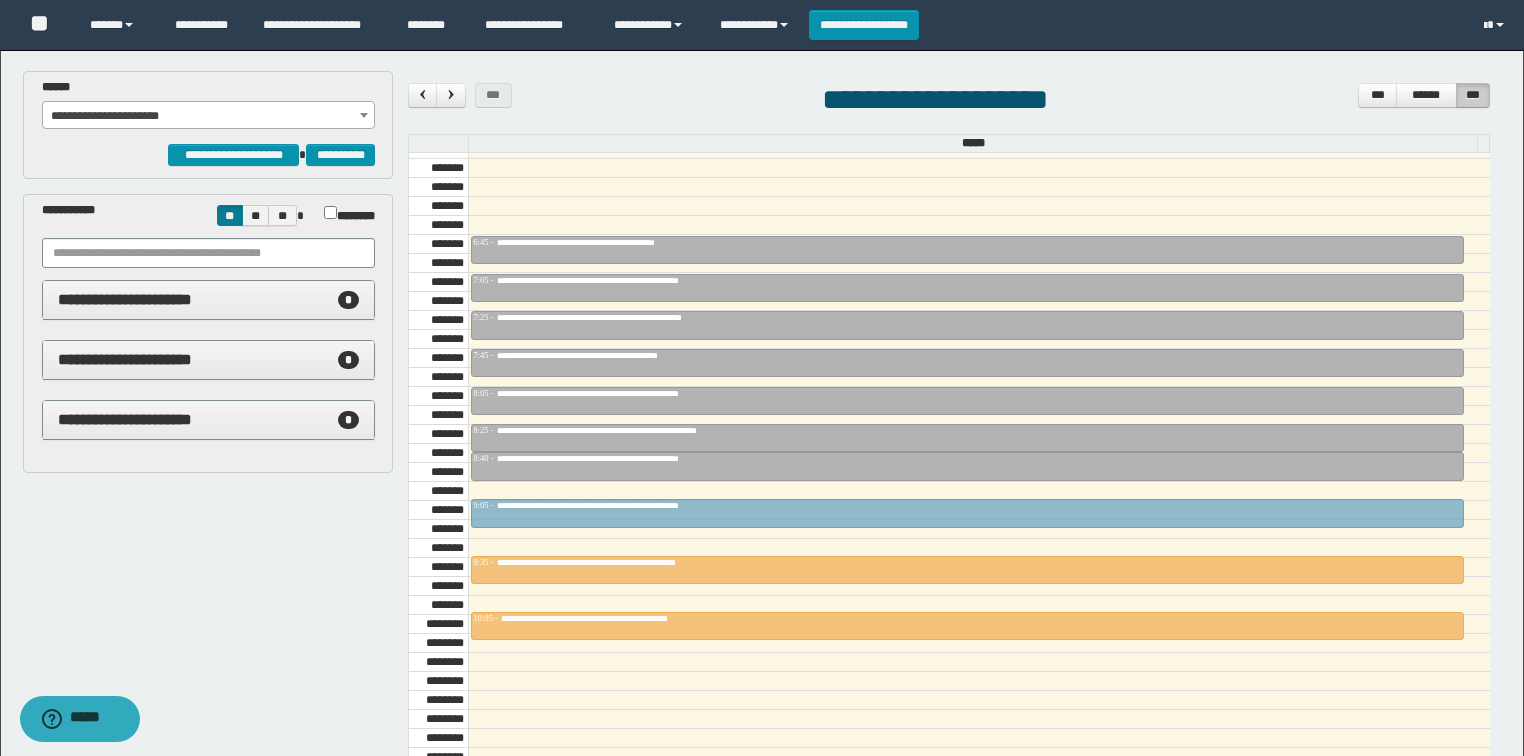 drag, startPoint x: 753, startPoint y: 524, endPoint x: 736, endPoint y: 492, distance: 36.23534 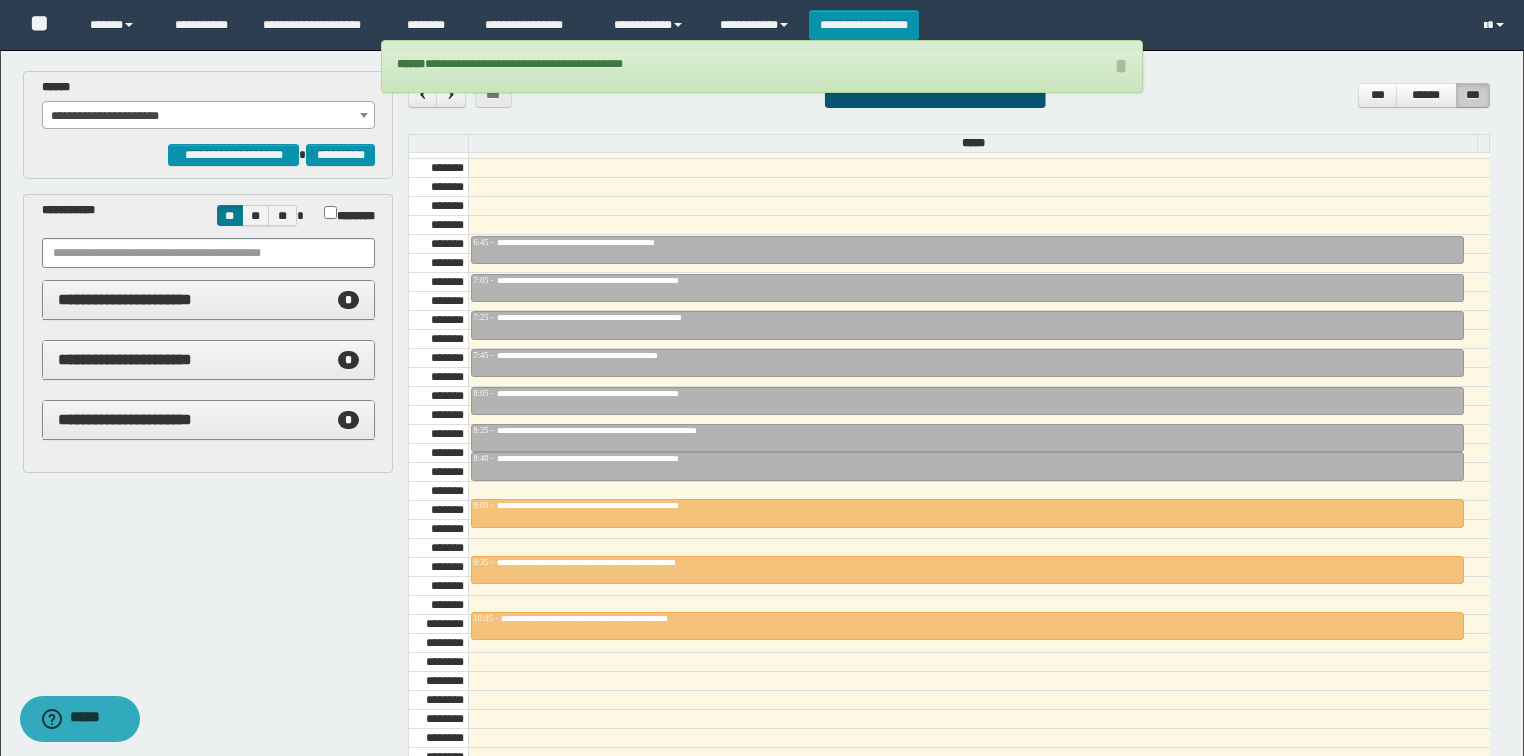 click on "**********" at bounding box center (967, 570) 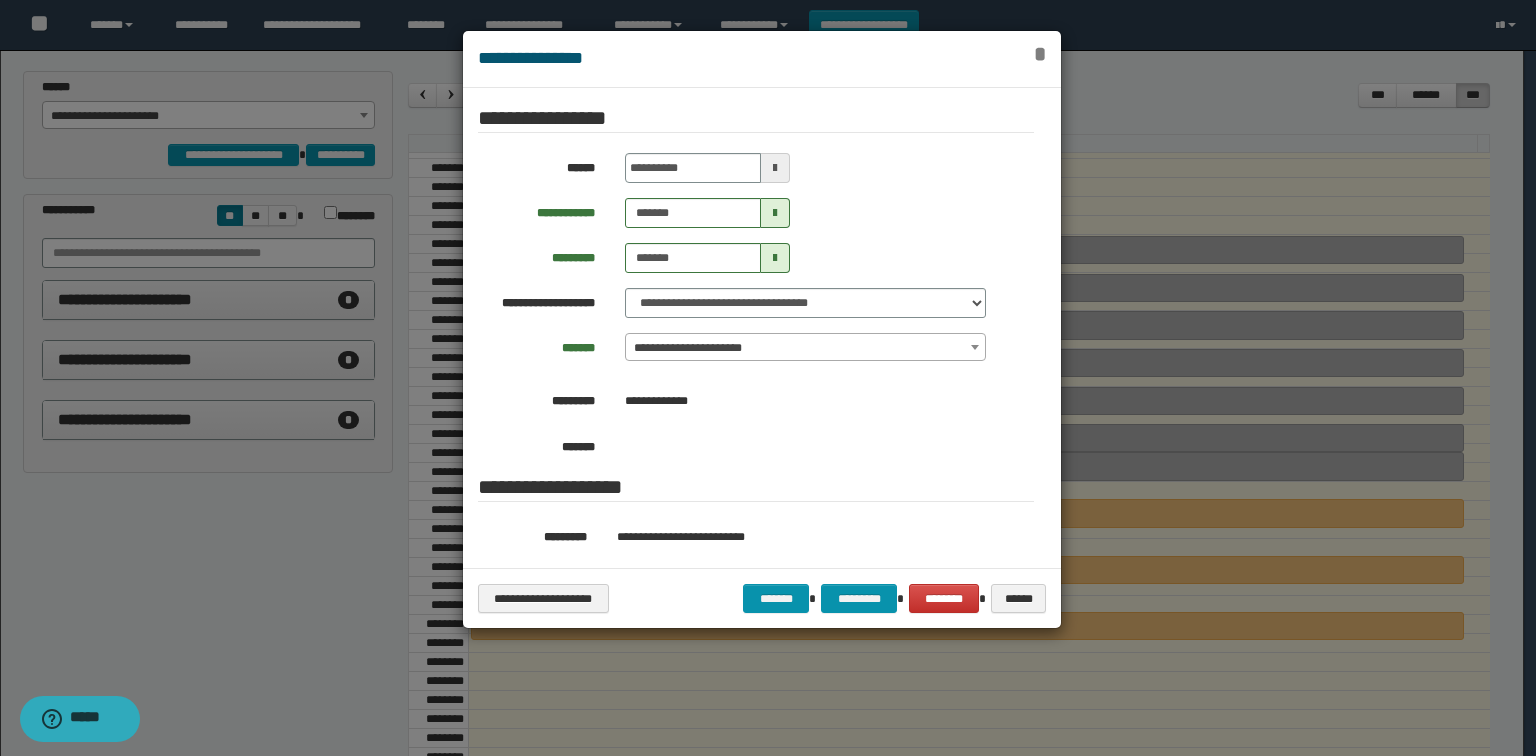 click on "*" at bounding box center [1040, 54] 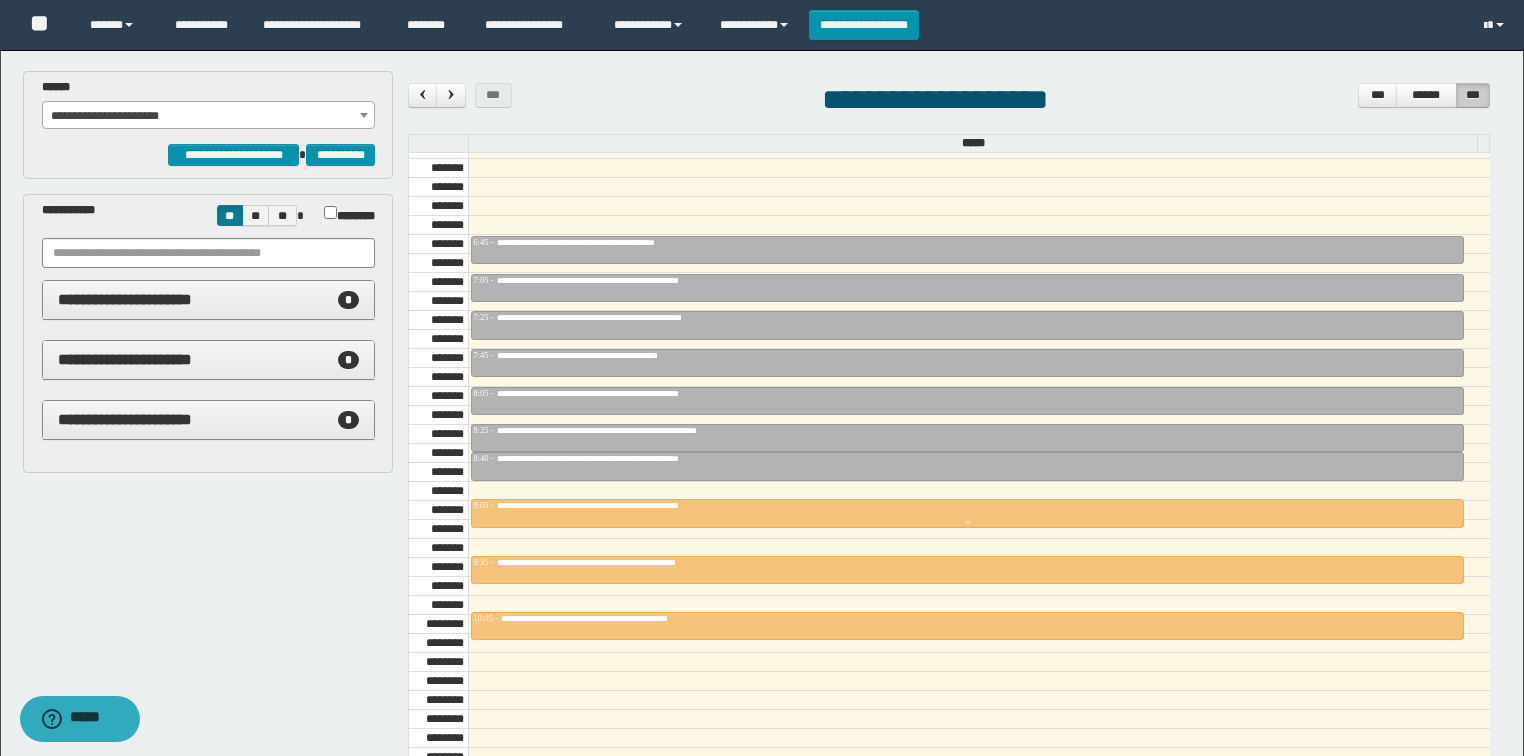 click at bounding box center (967, 513) 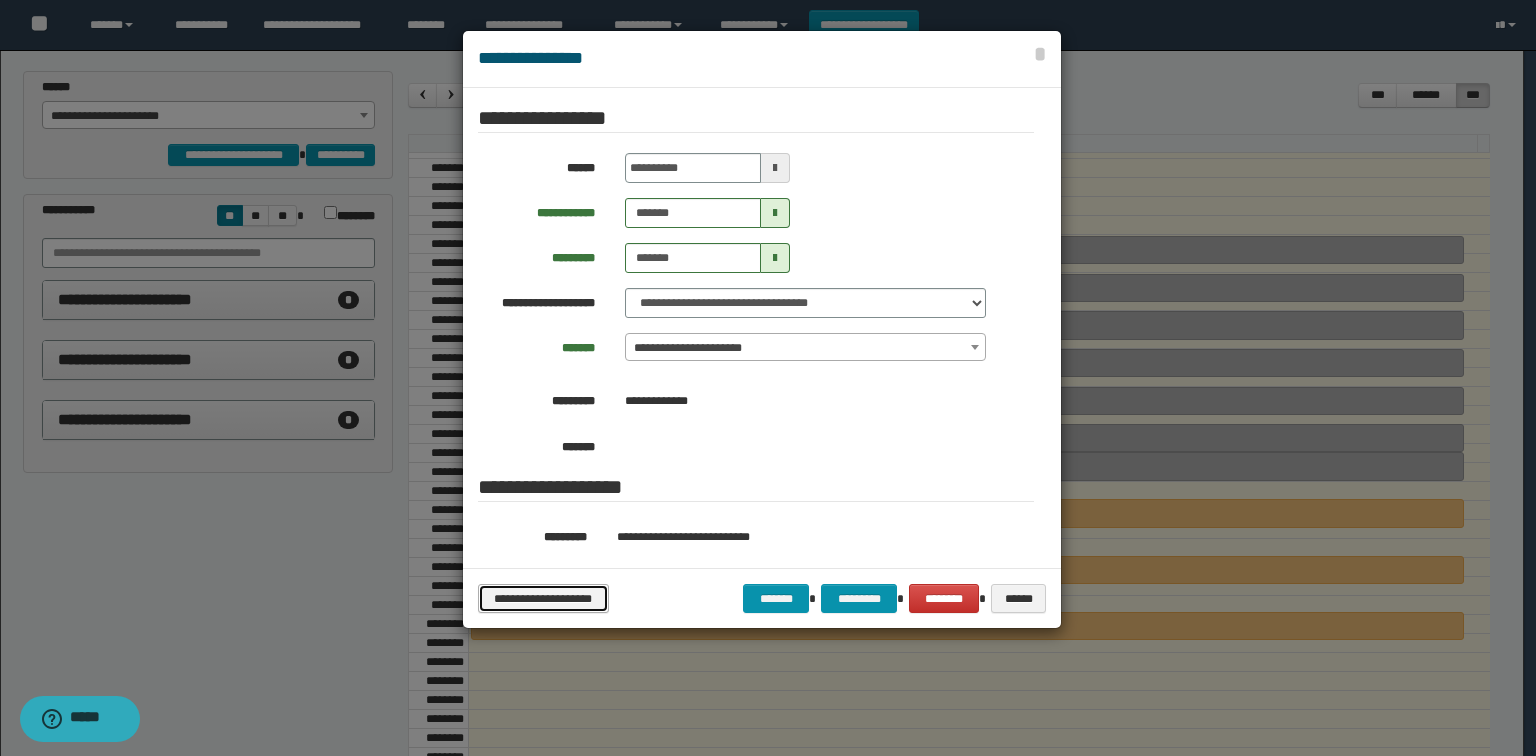 click on "**********" at bounding box center (543, 599) 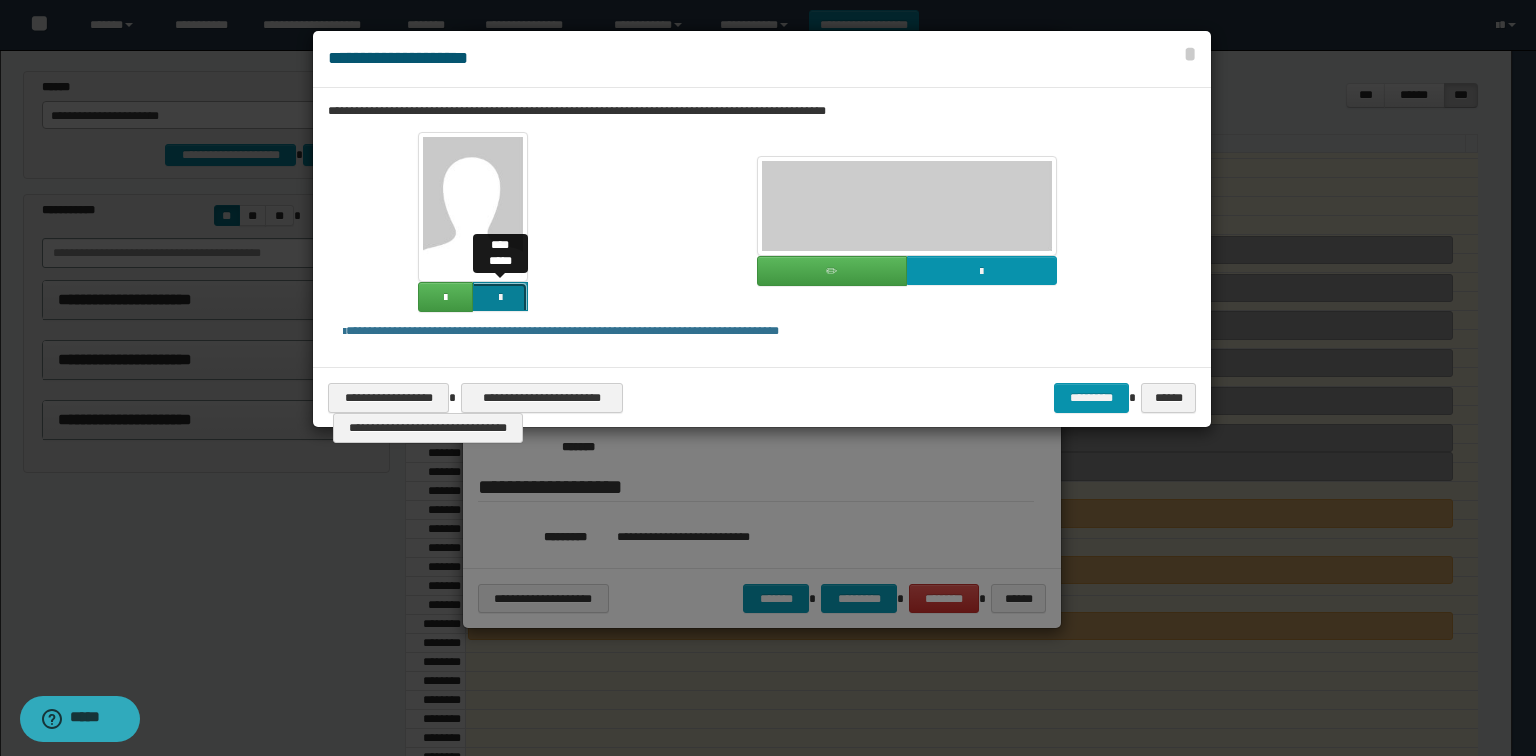 click at bounding box center (-1364, 433) 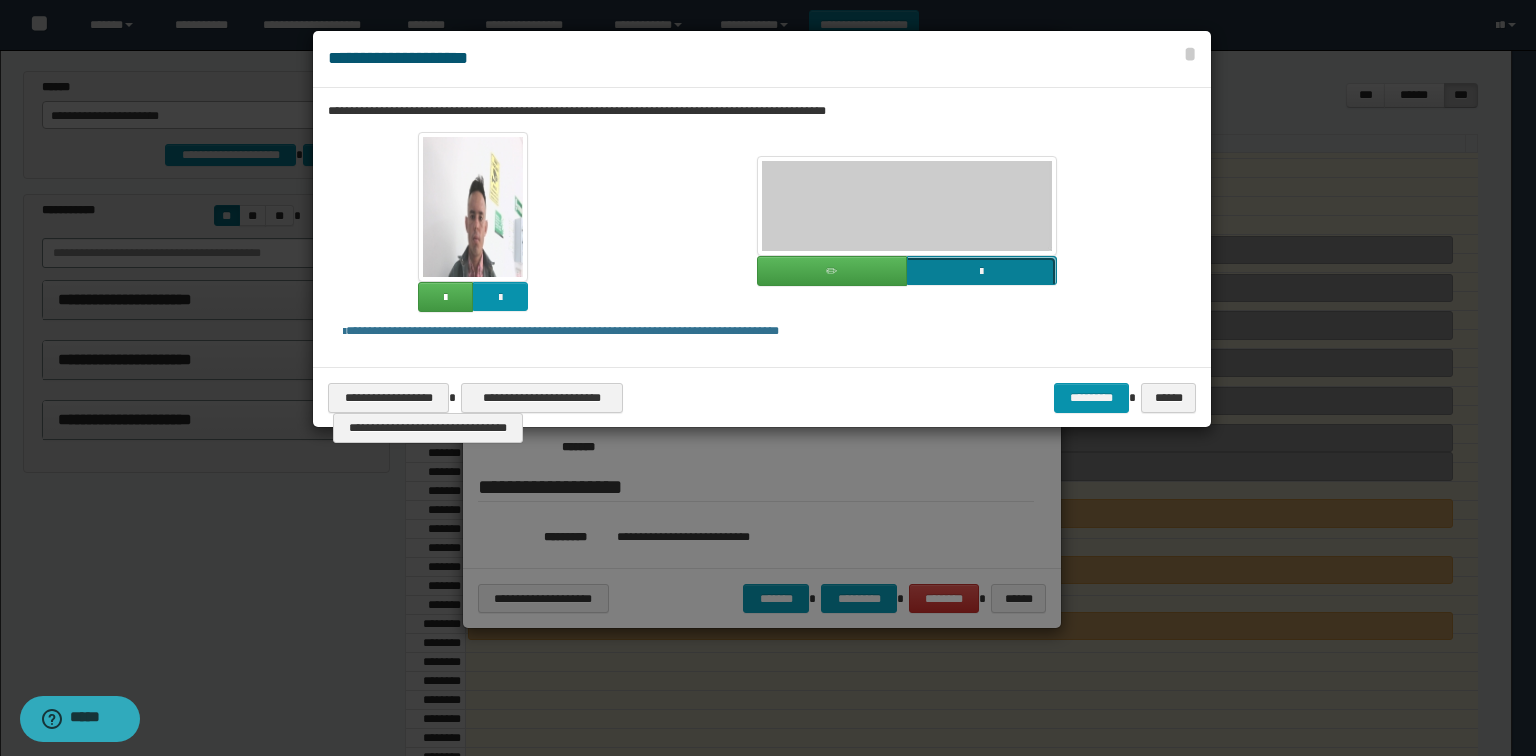 click at bounding box center (-835, 407) 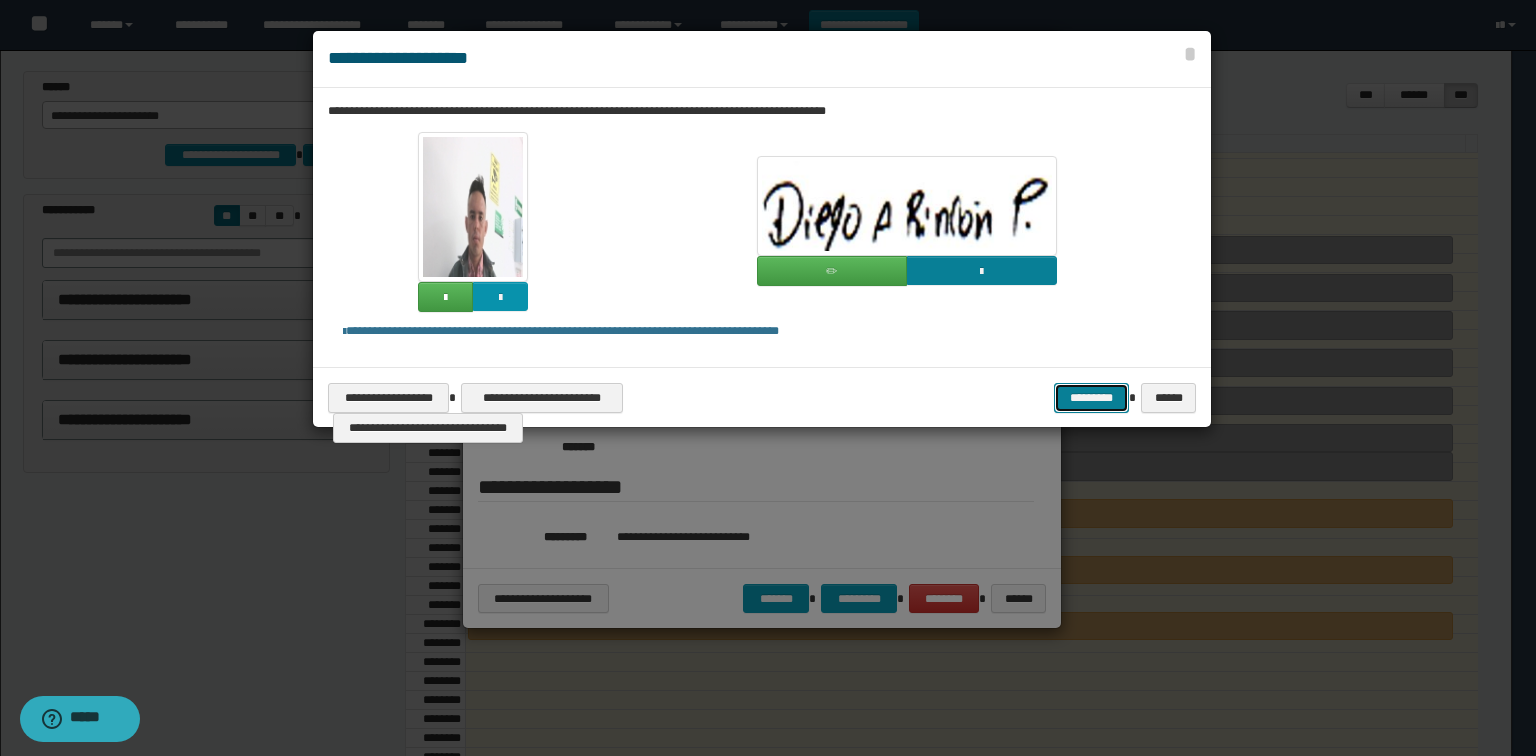 click on "*********" at bounding box center (1091, 398) 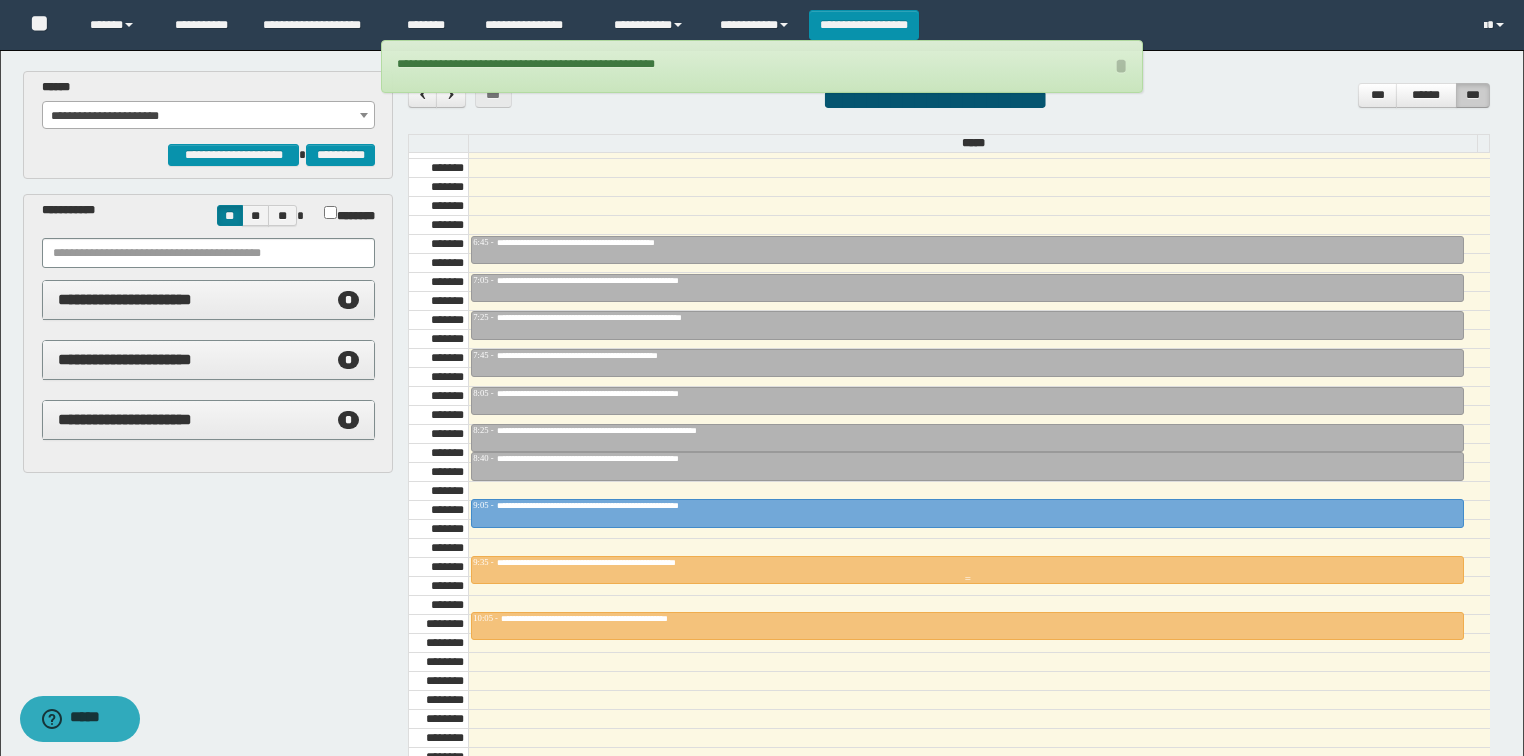 click on "**********" at bounding box center [634, 562] 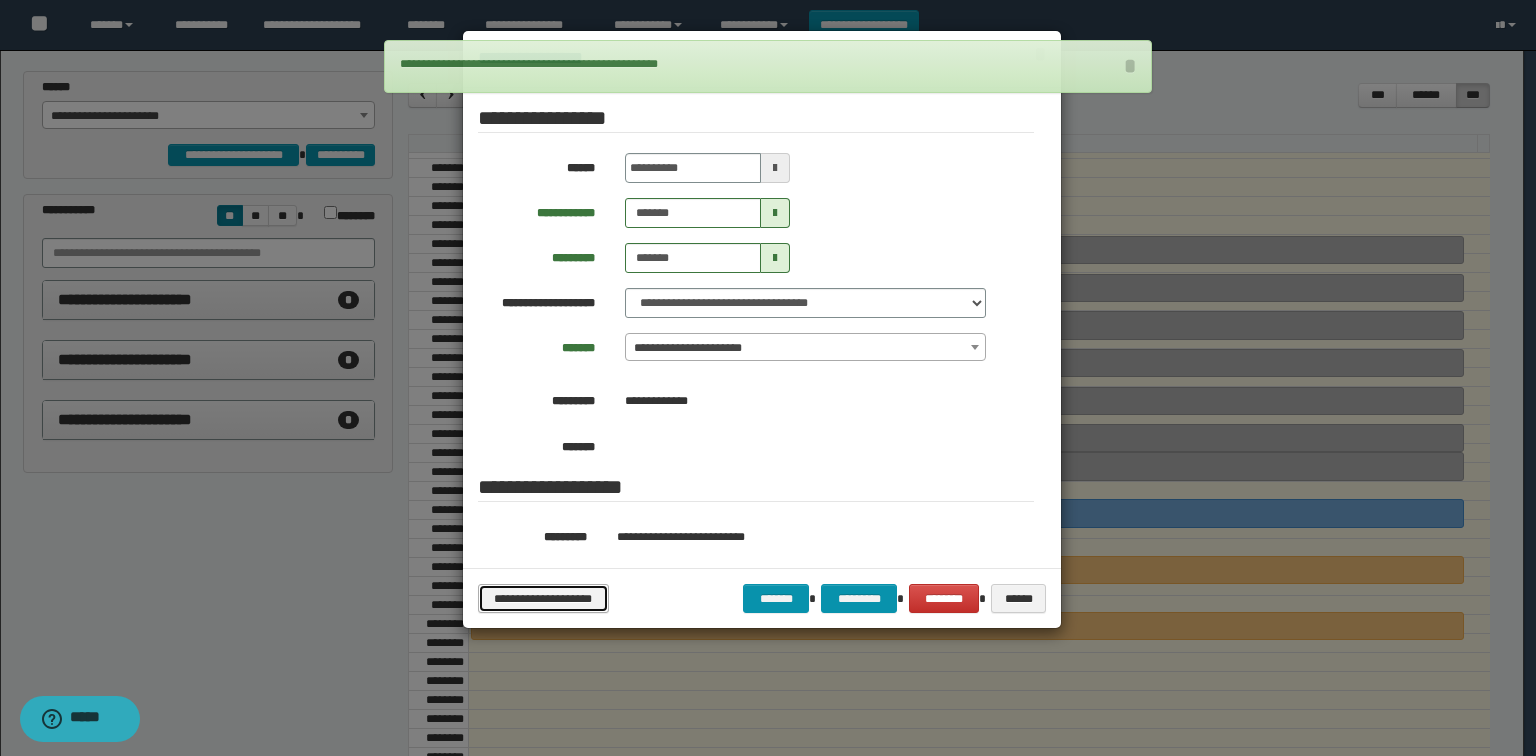 click on "**********" at bounding box center [543, 599] 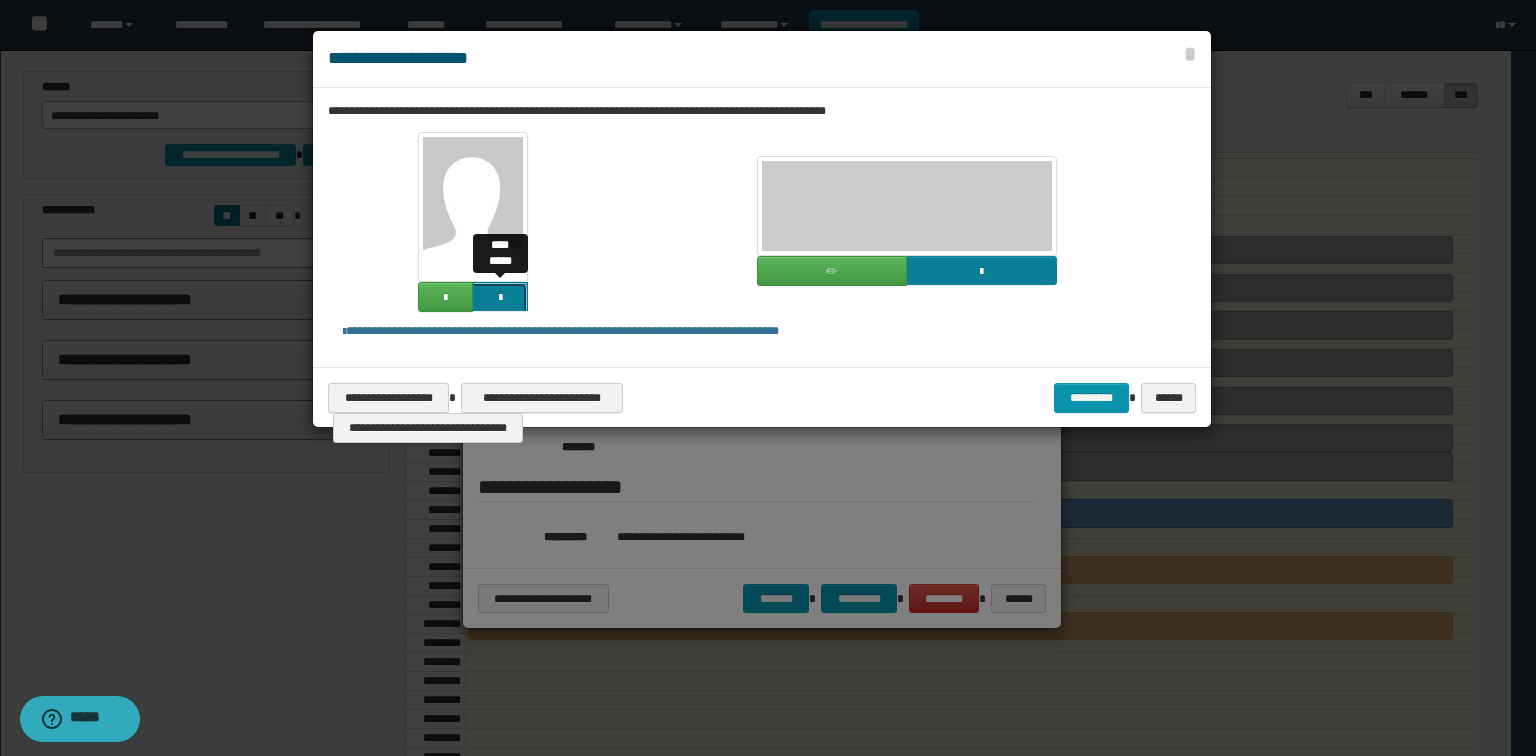 click at bounding box center (-1364, 433) 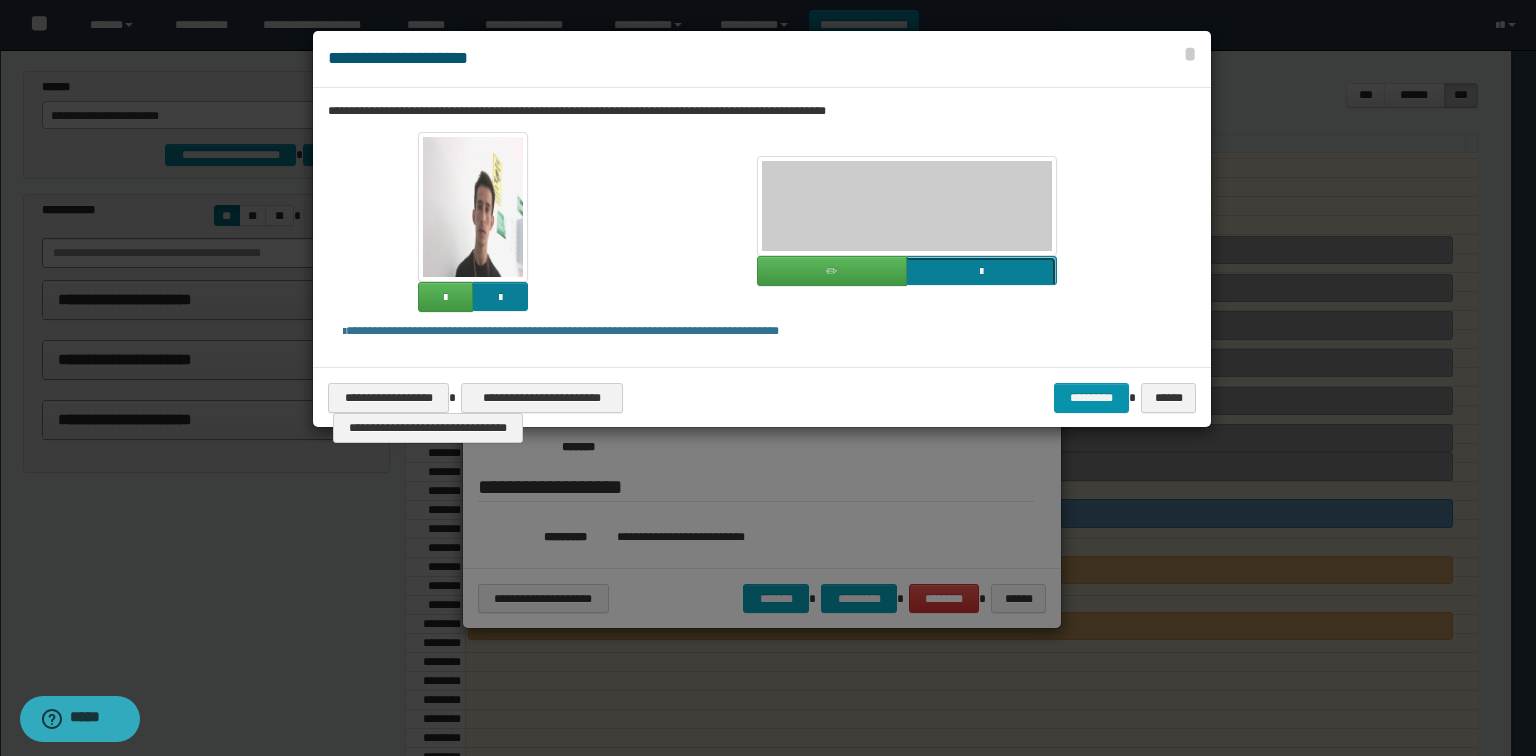 click at bounding box center (-835, 407) 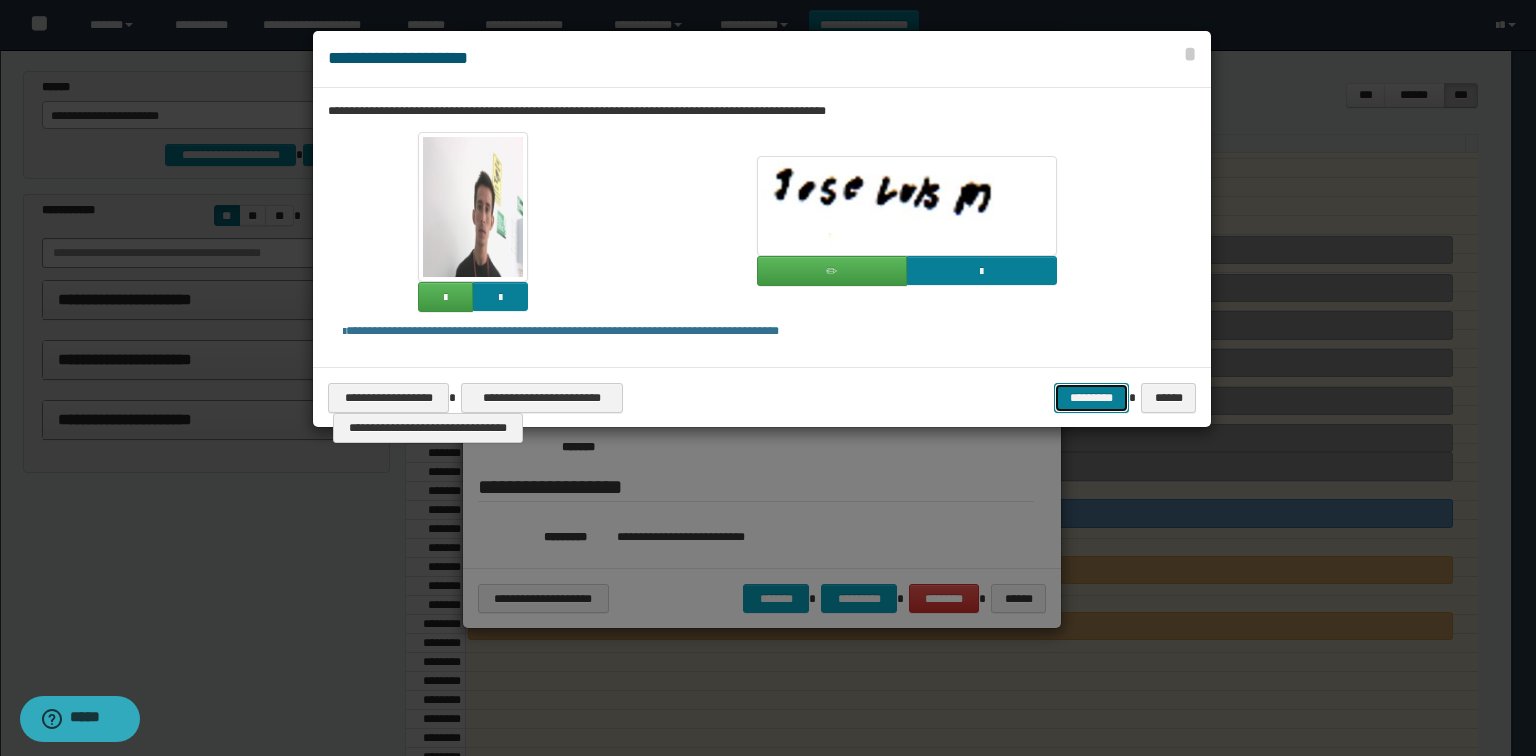 click on "*********" at bounding box center (1091, 398) 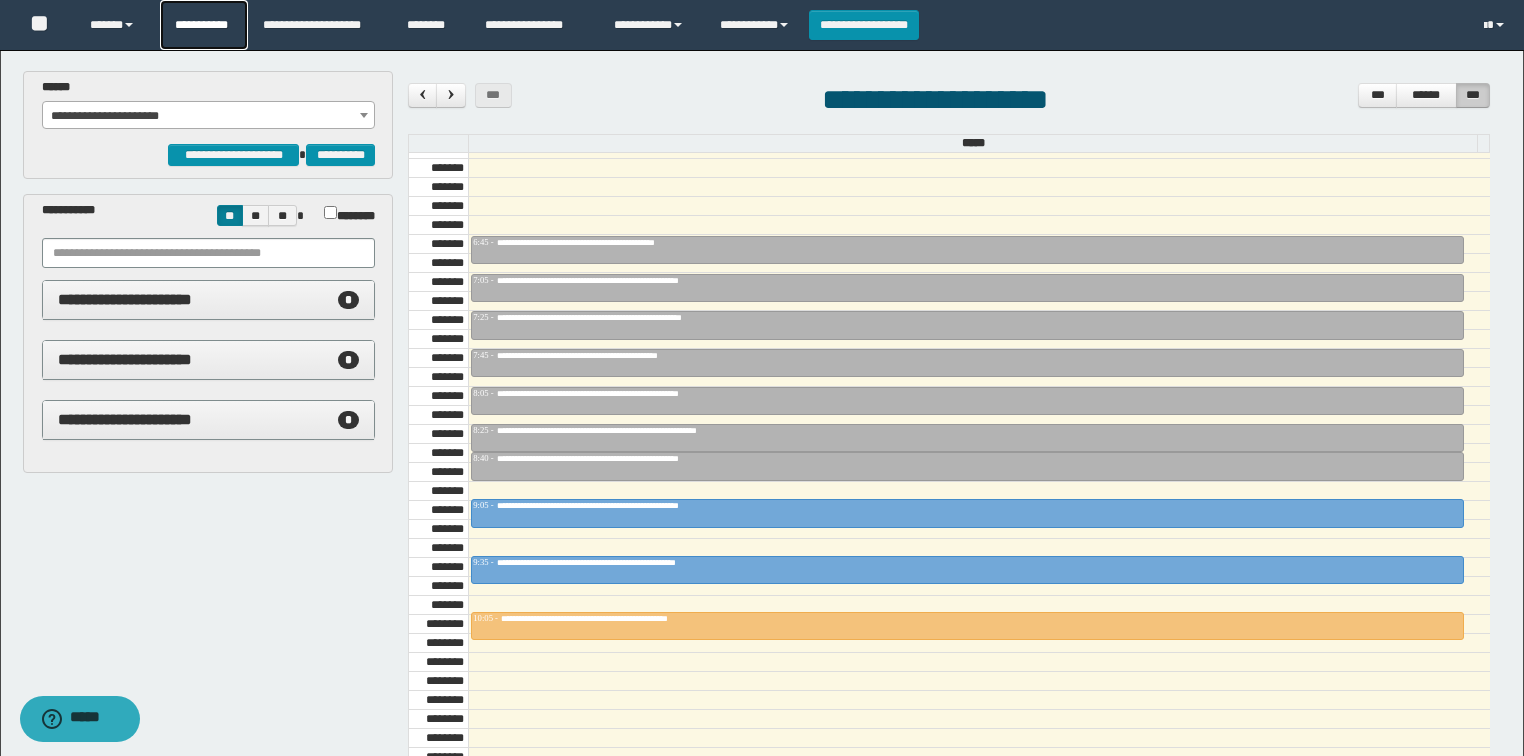 click on "**********" at bounding box center (204, 25) 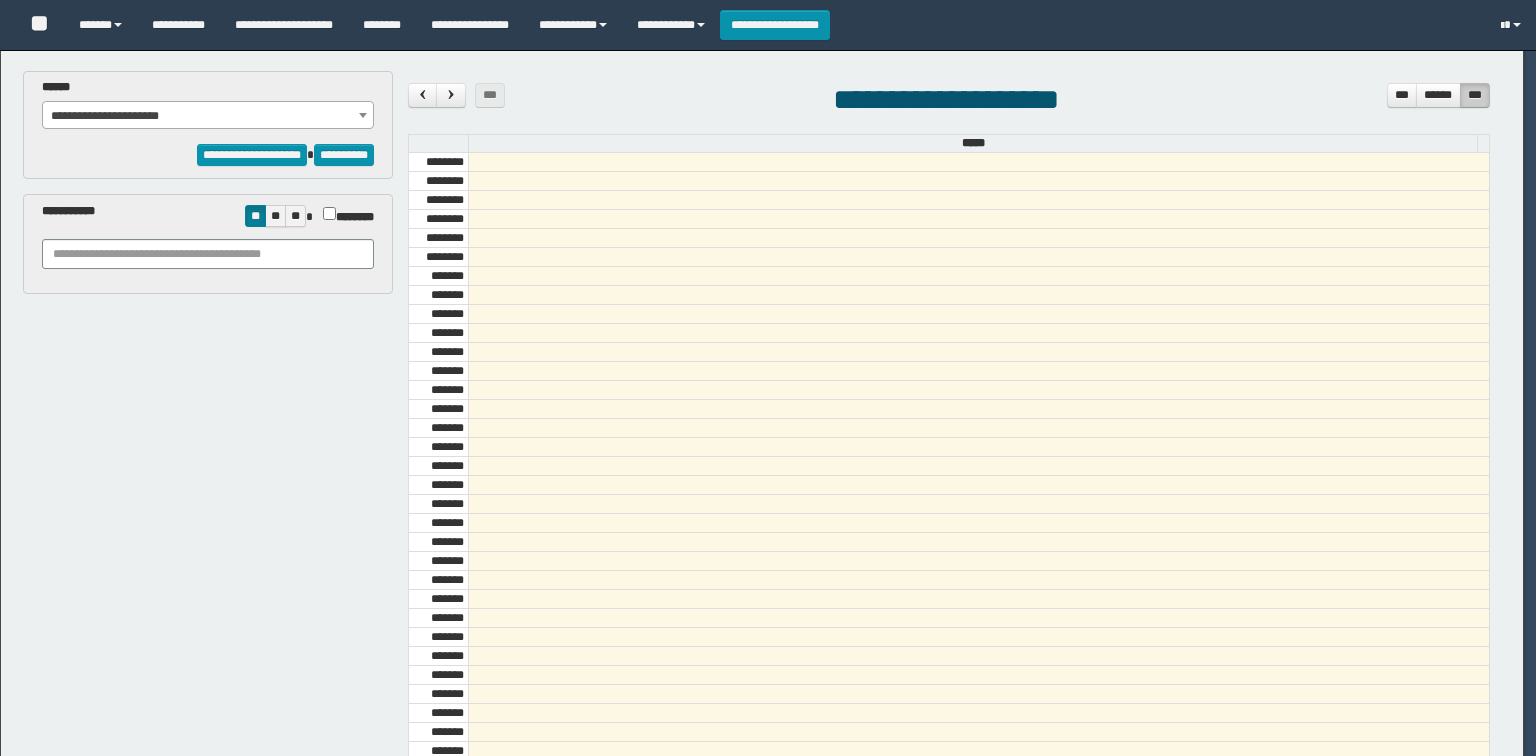 select on "******" 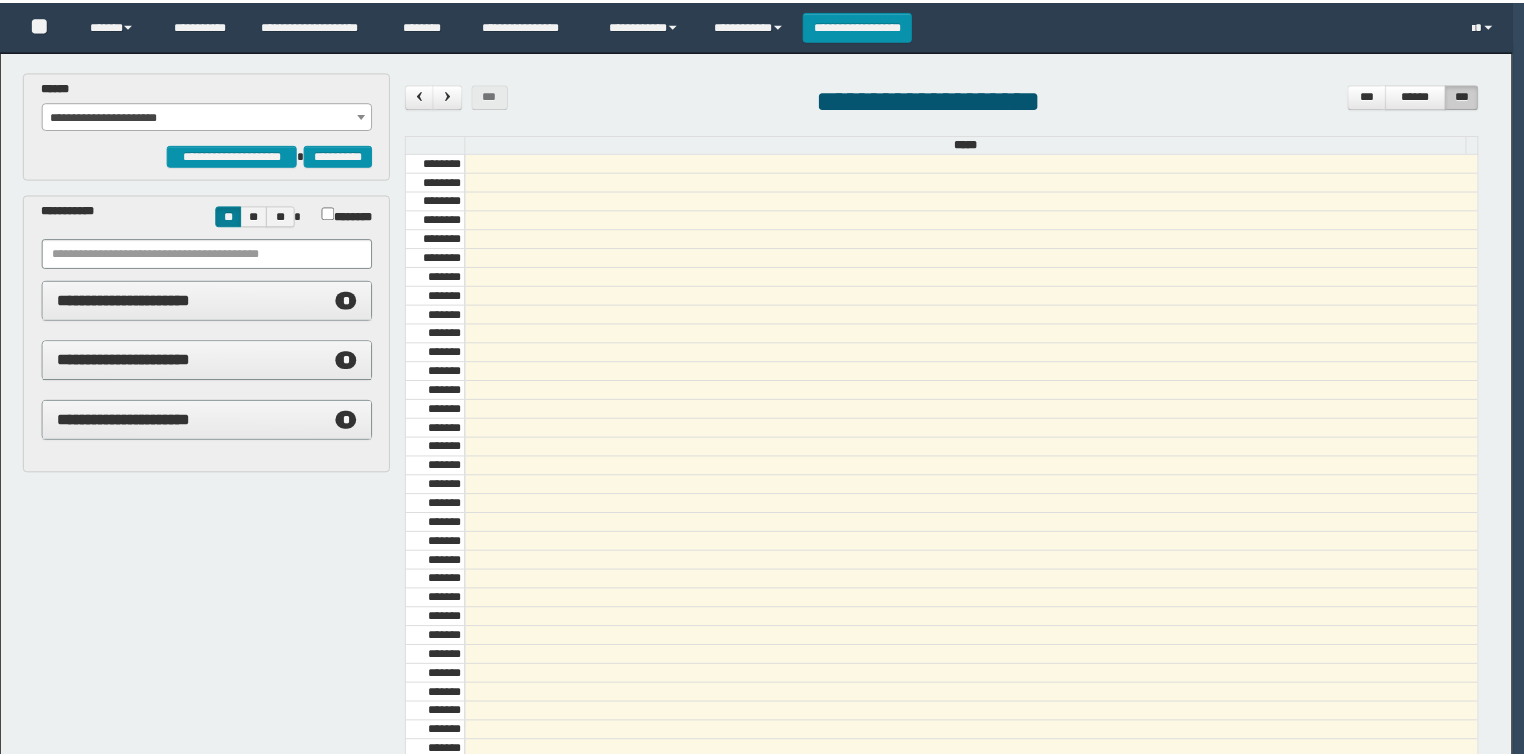 scroll, scrollTop: 0, scrollLeft: 0, axis: both 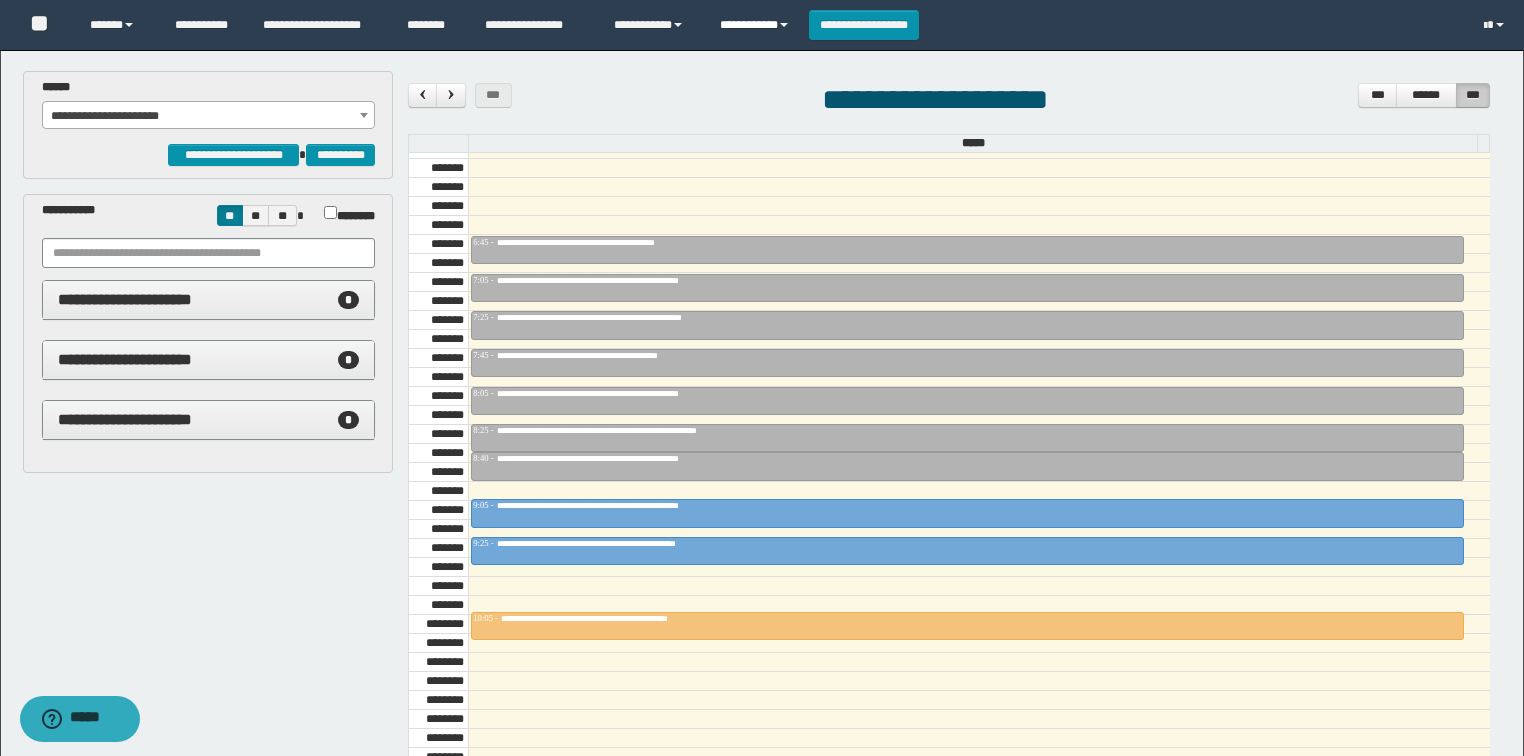 click on "**********" at bounding box center [757, 25] 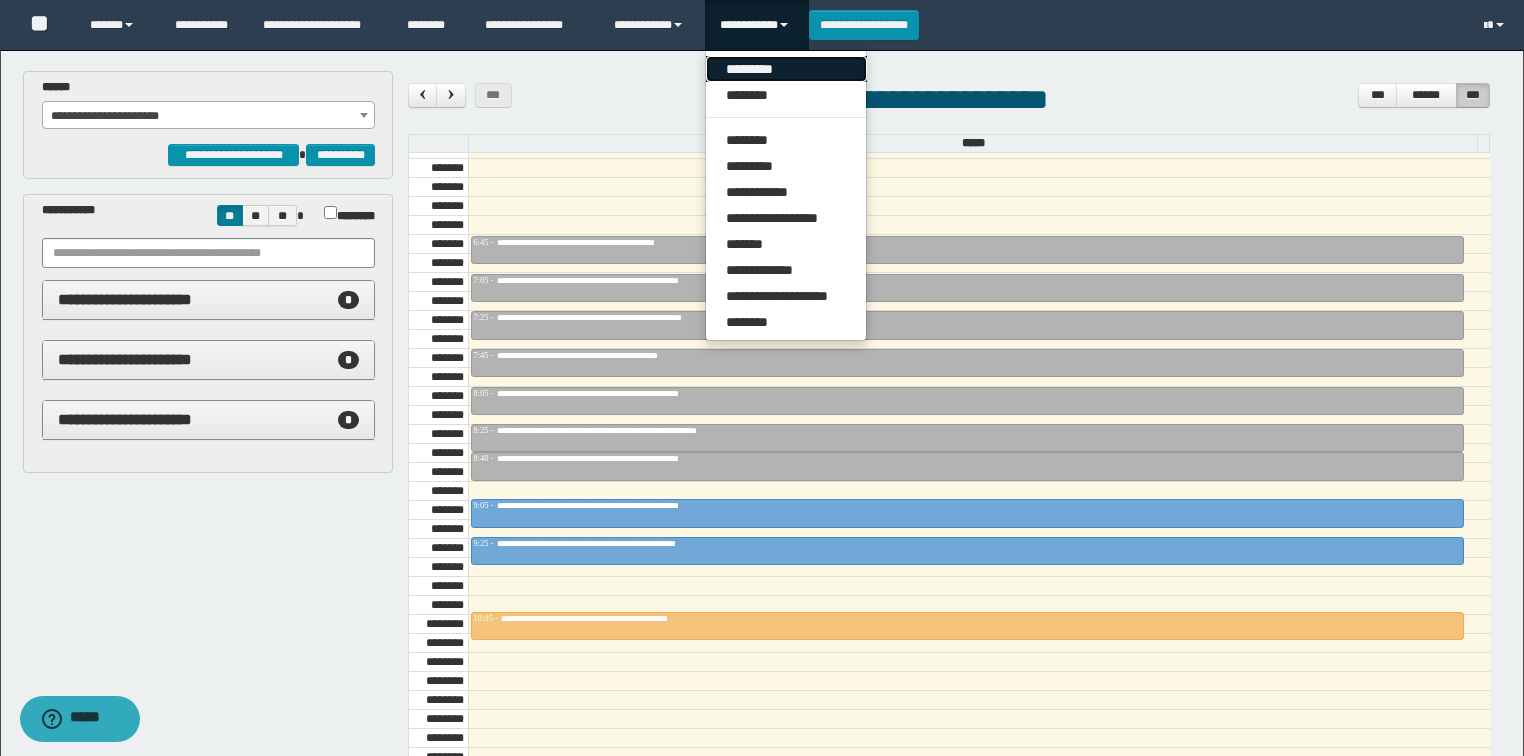click on "*********" at bounding box center (786, 69) 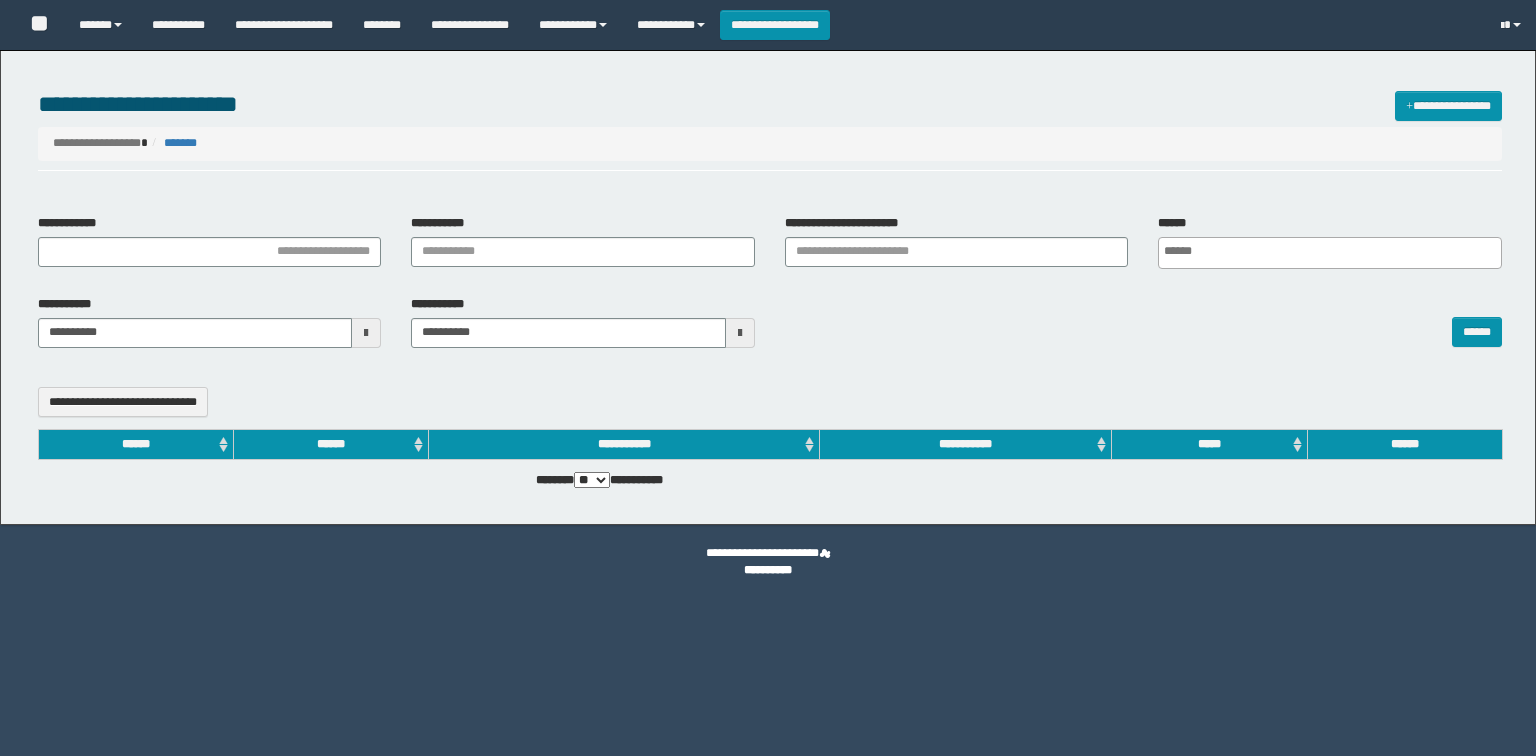 select 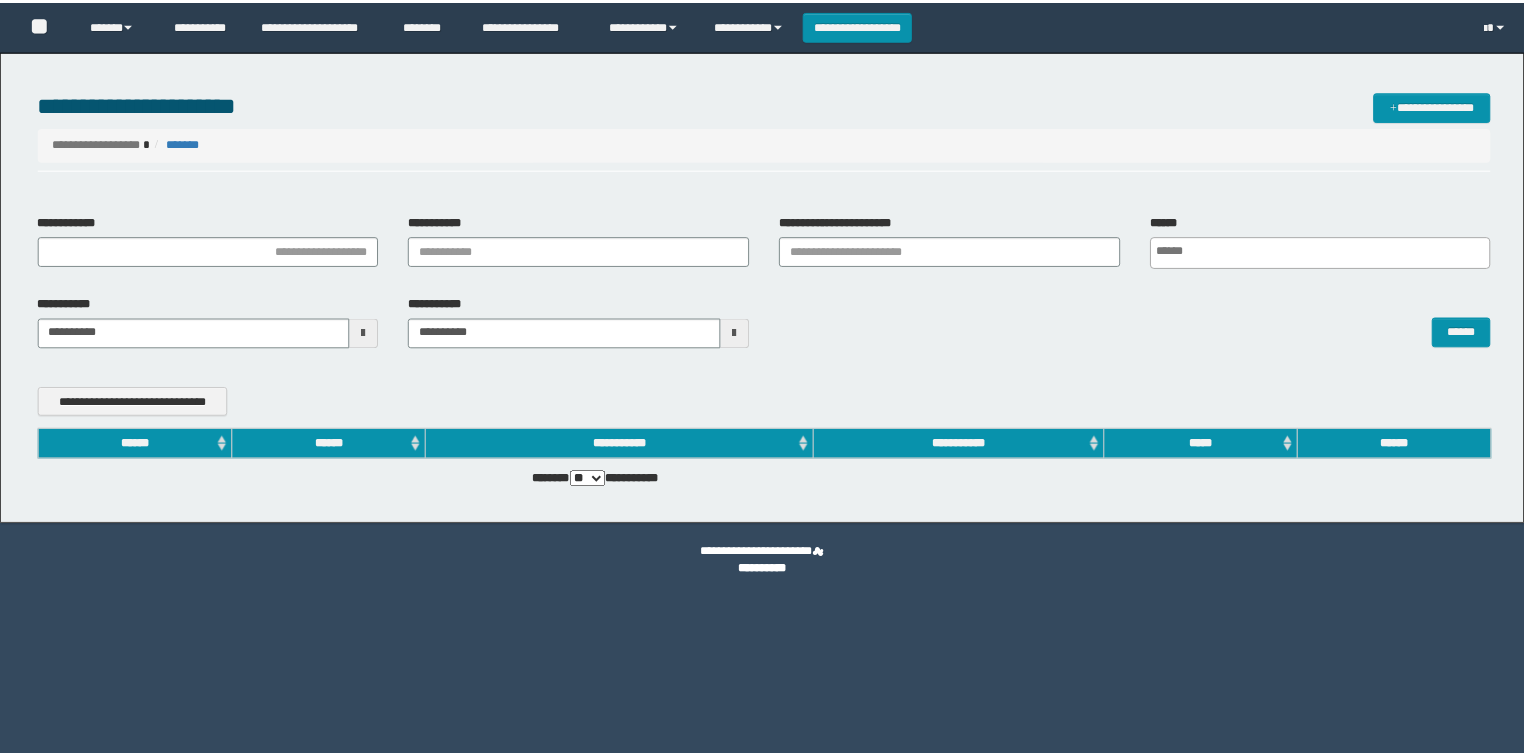 scroll, scrollTop: 0, scrollLeft: 0, axis: both 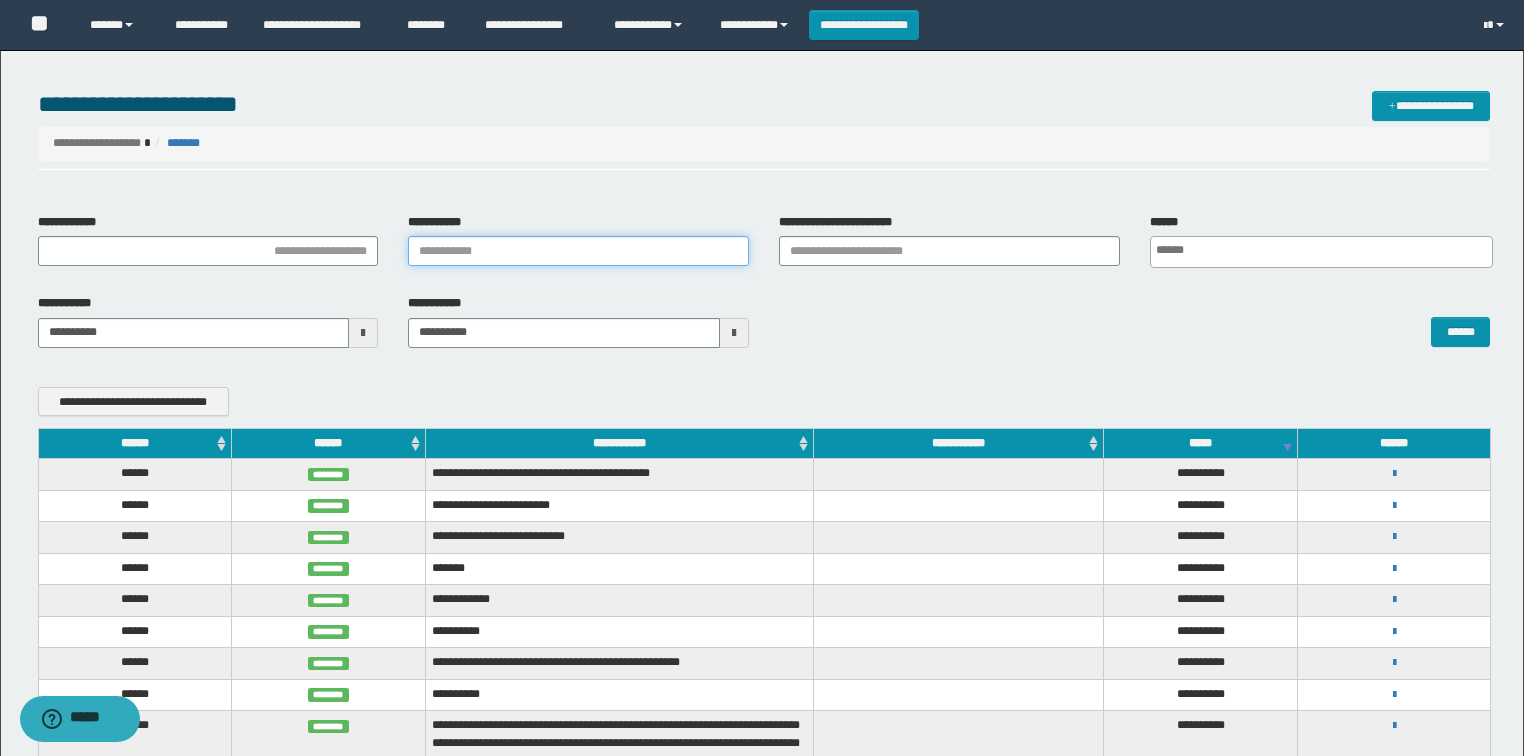 click on "**********" at bounding box center [578, 251] 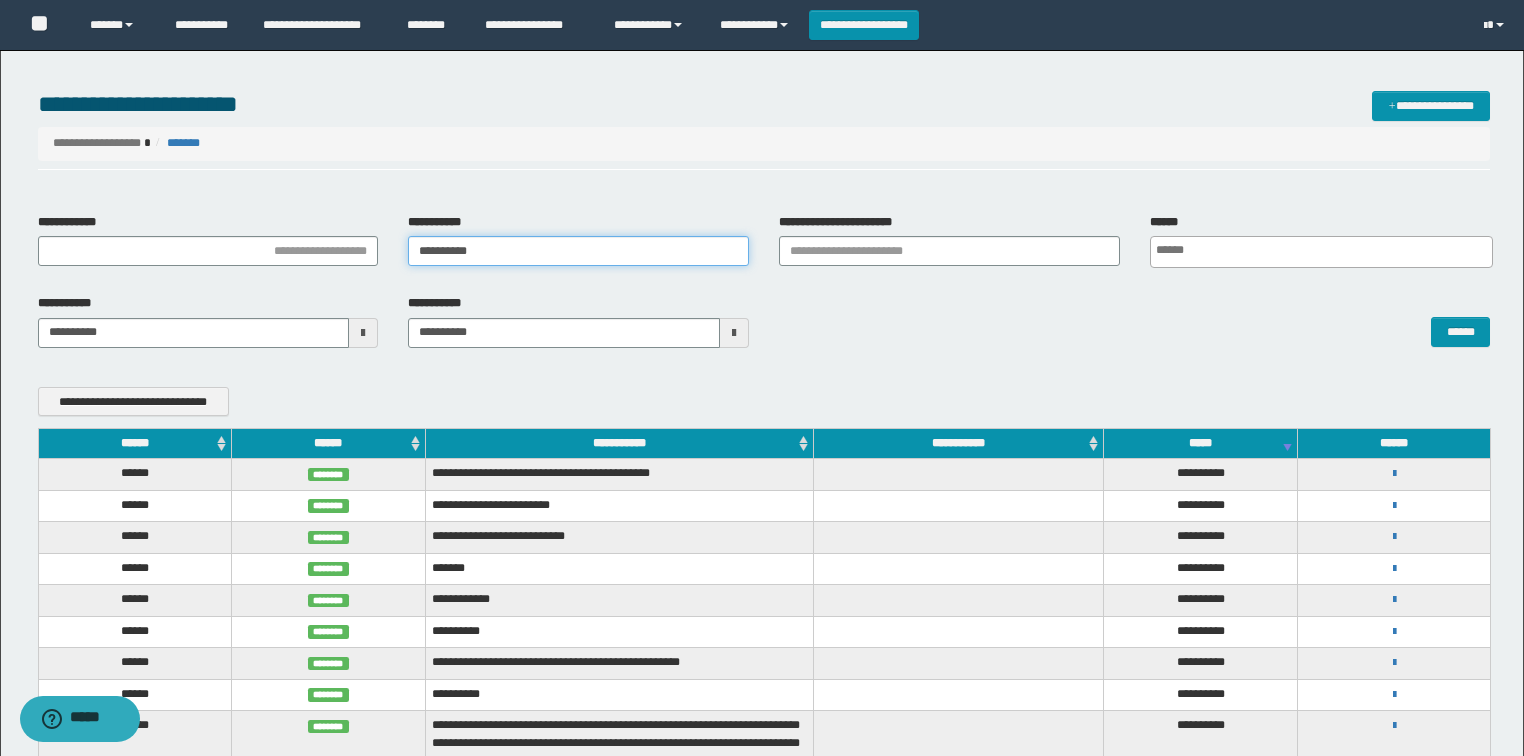 drag, startPoint x: 518, startPoint y: 247, endPoint x: 371, endPoint y: 253, distance: 147.12239 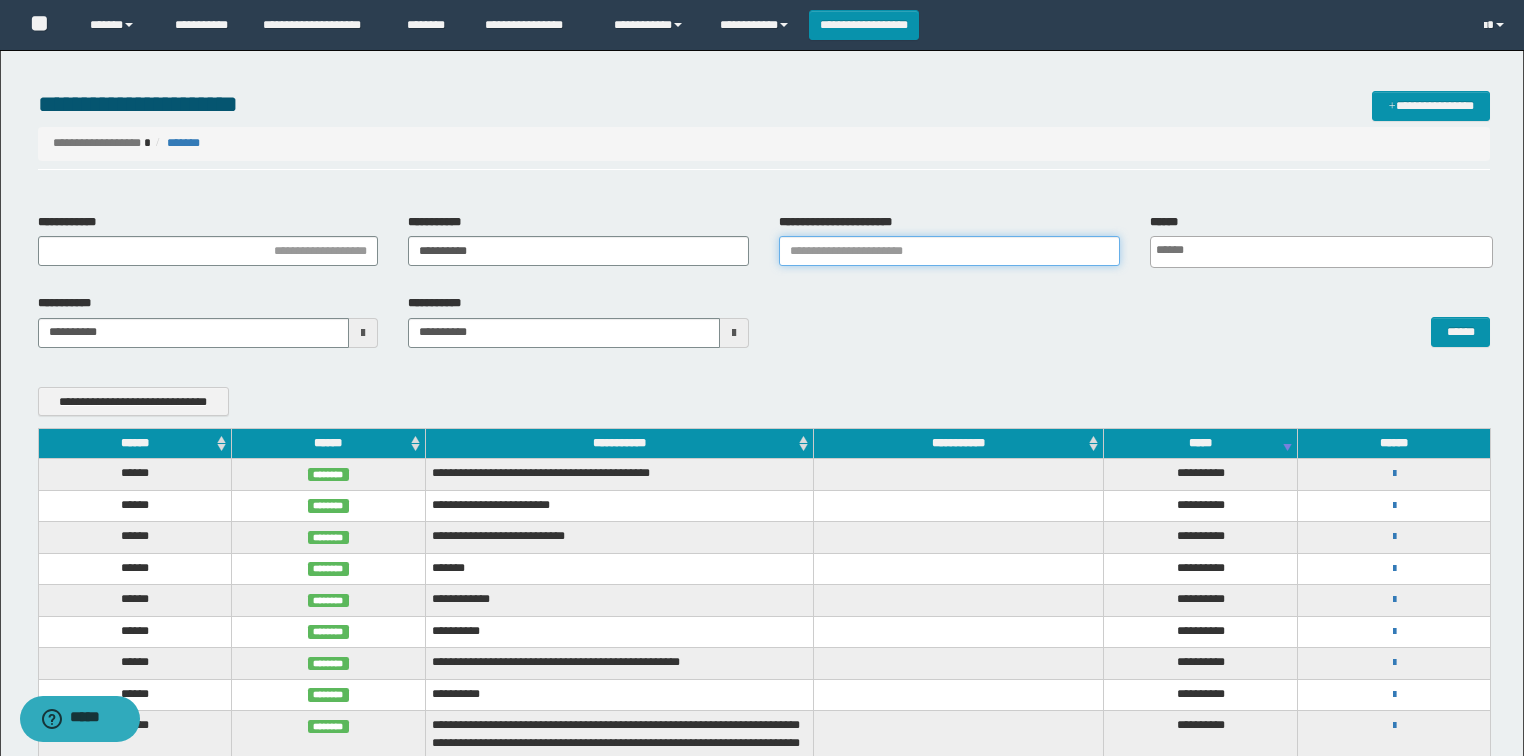 click on "**********" at bounding box center (949, 251) 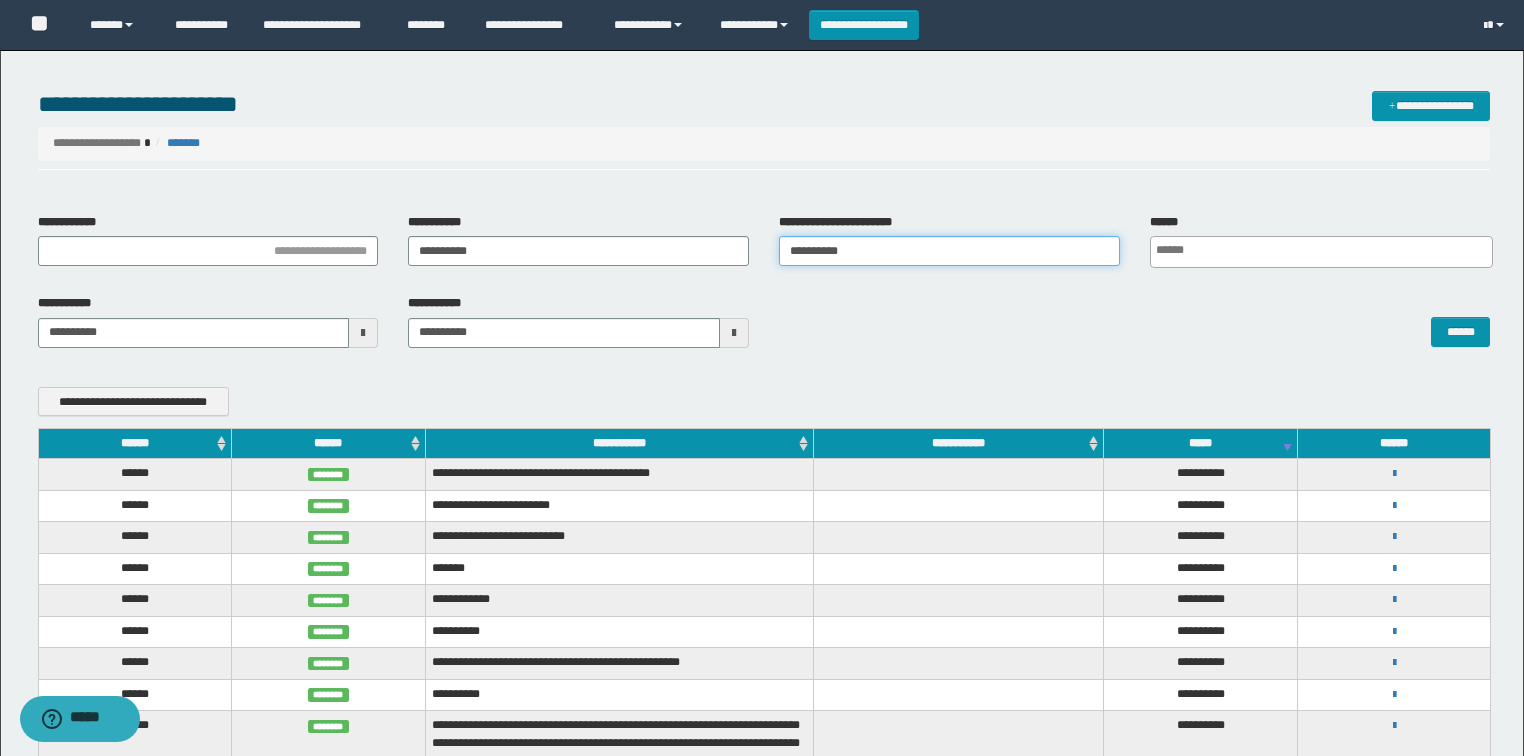 type 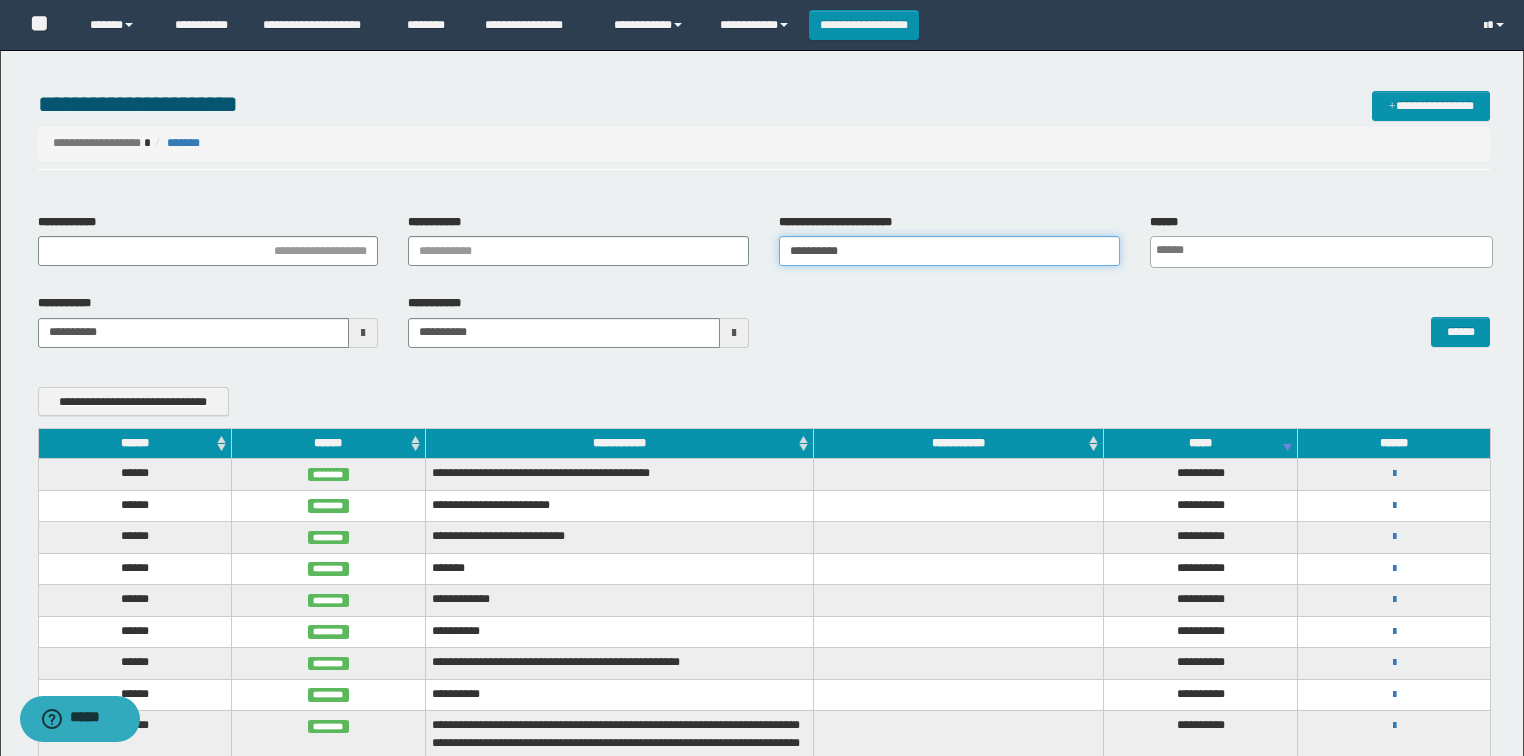 type on "**********" 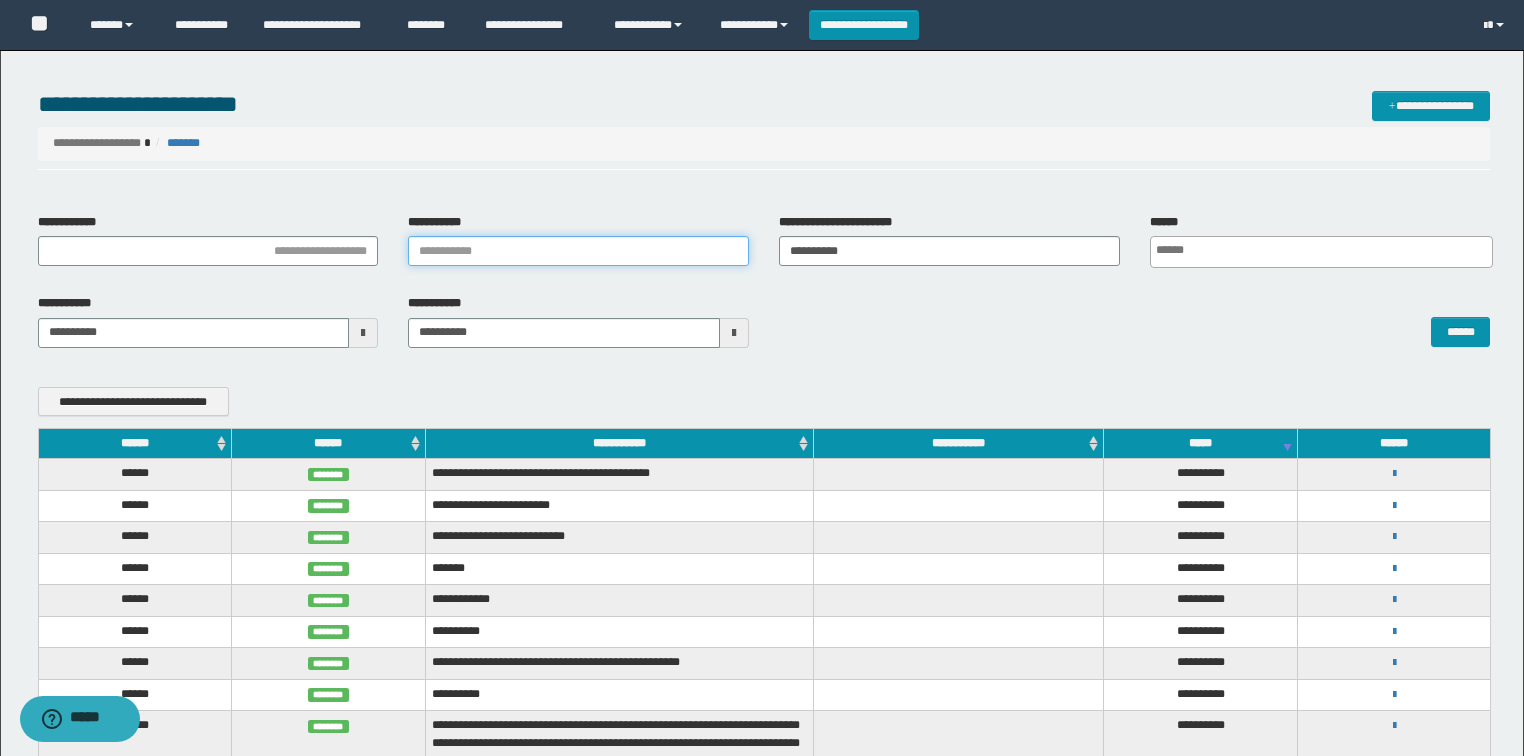 click on "**********" at bounding box center [578, 251] 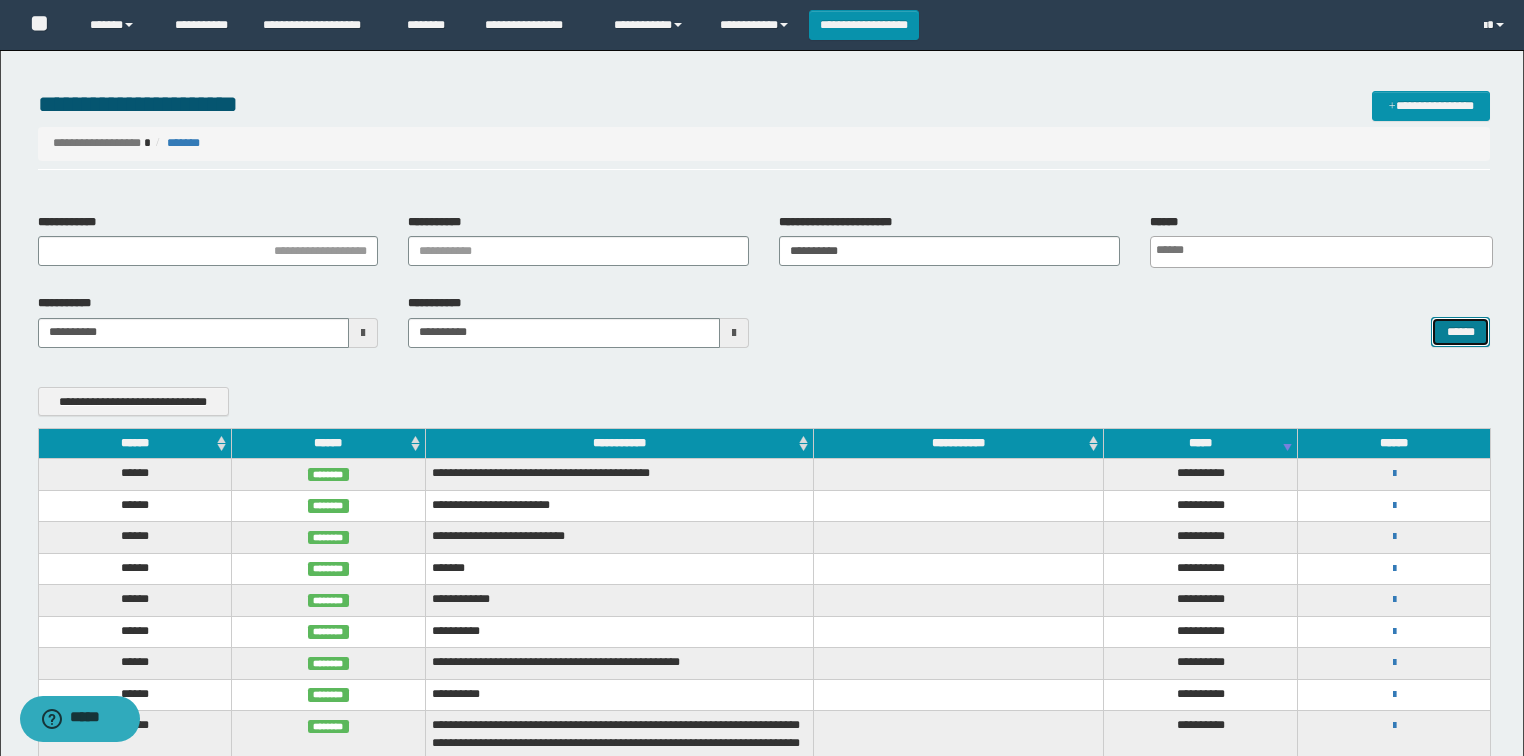 click on "******" at bounding box center (1460, 332) 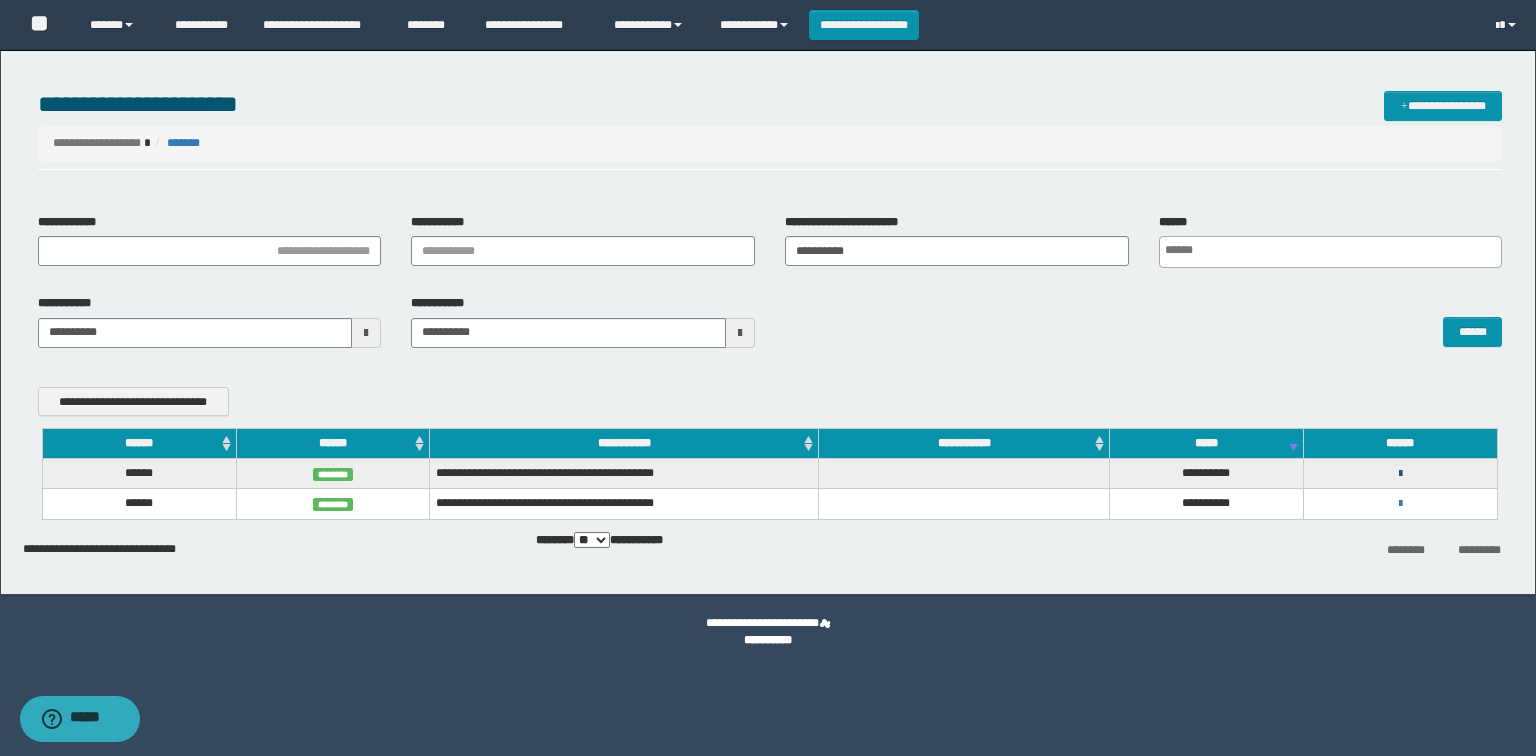 click at bounding box center (1400, 474) 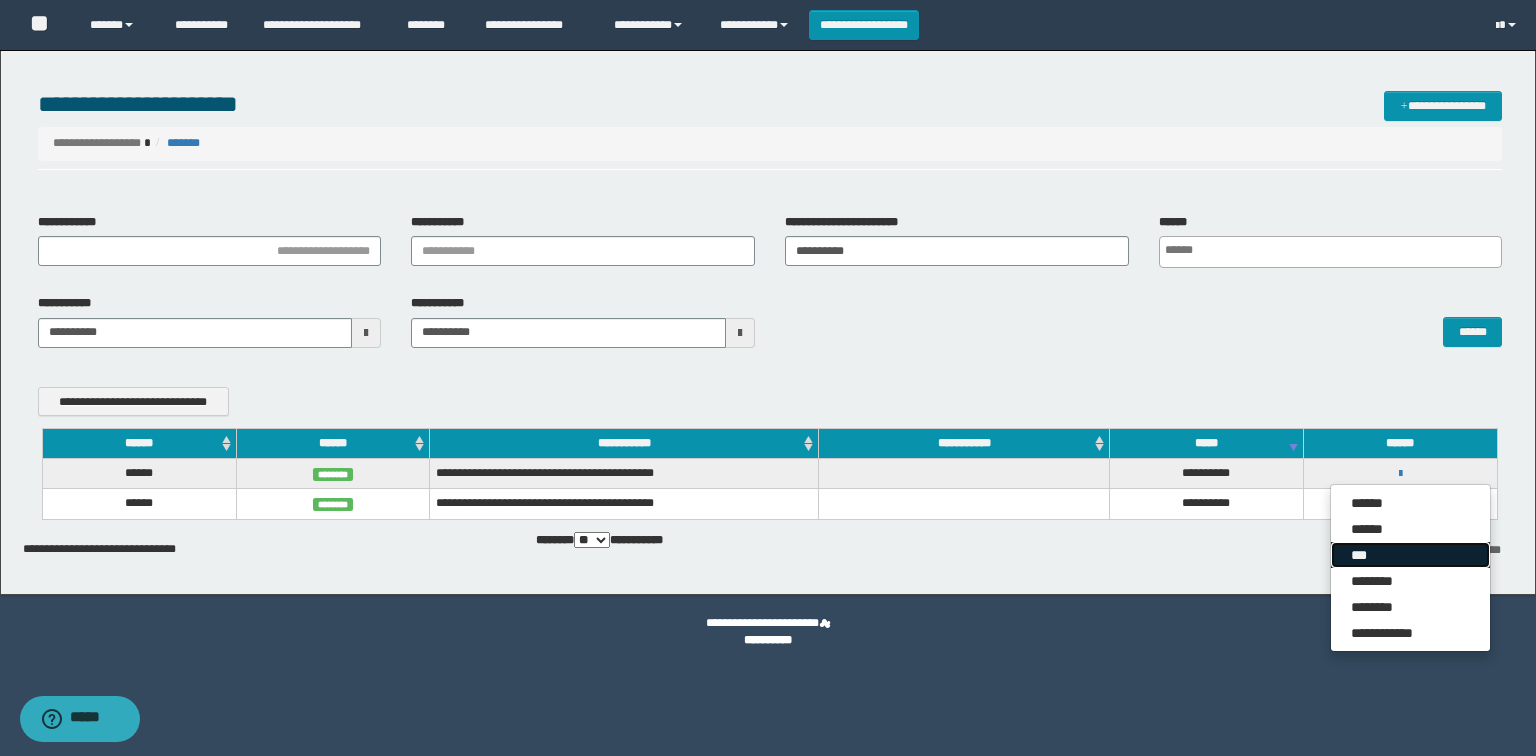 click on "***" at bounding box center (1410, 555) 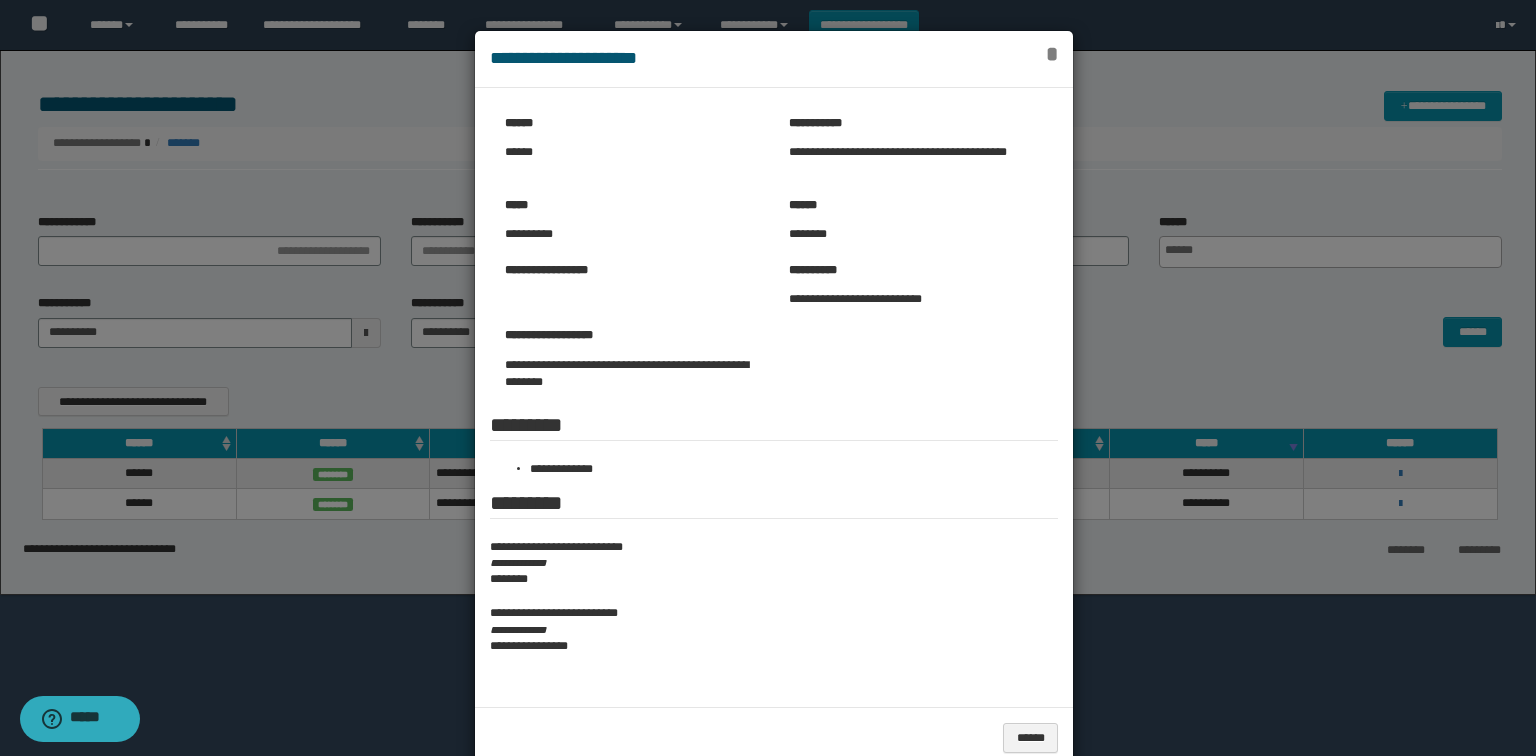 click on "*" at bounding box center (1052, 54) 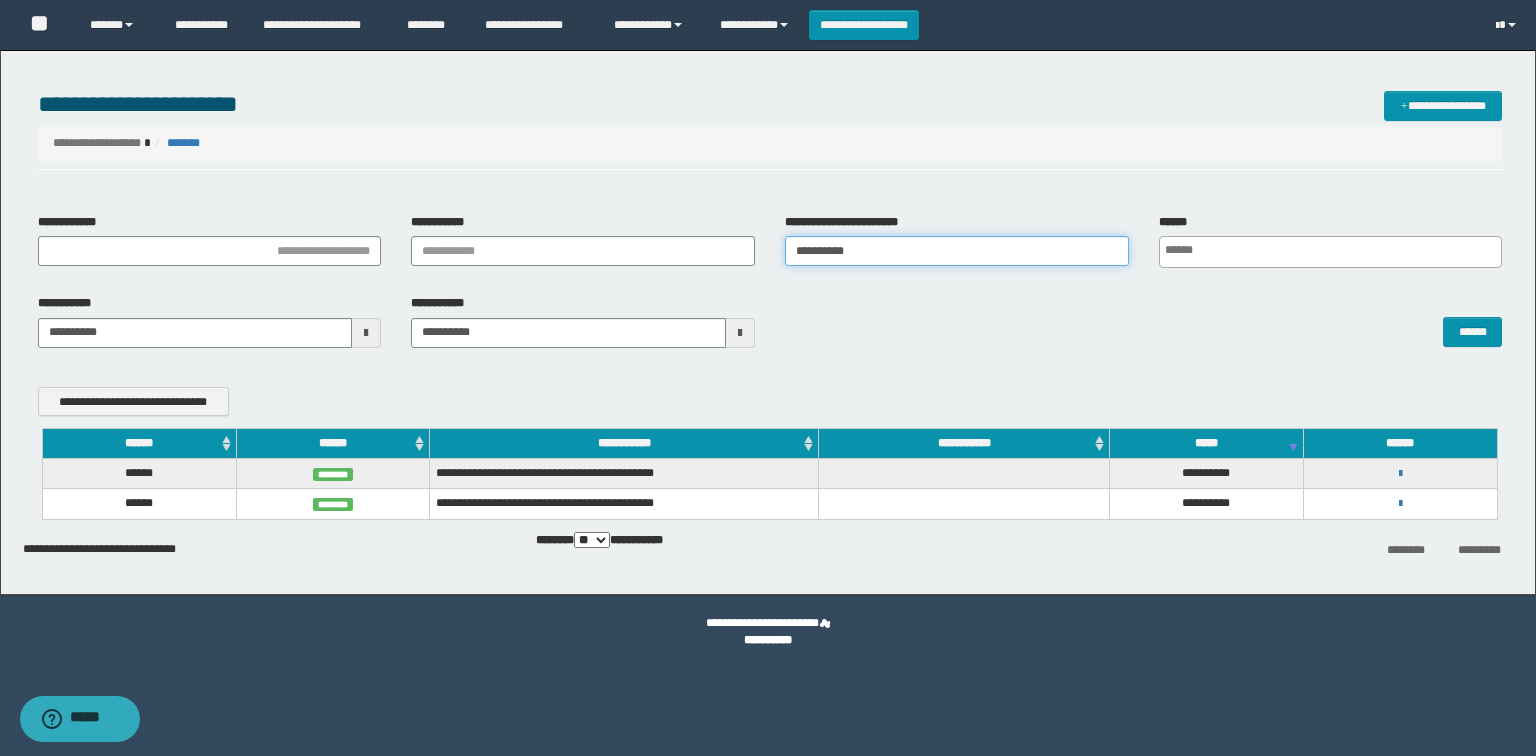 drag, startPoint x: 888, startPoint y: 252, endPoint x: 701, endPoint y: 252, distance: 187 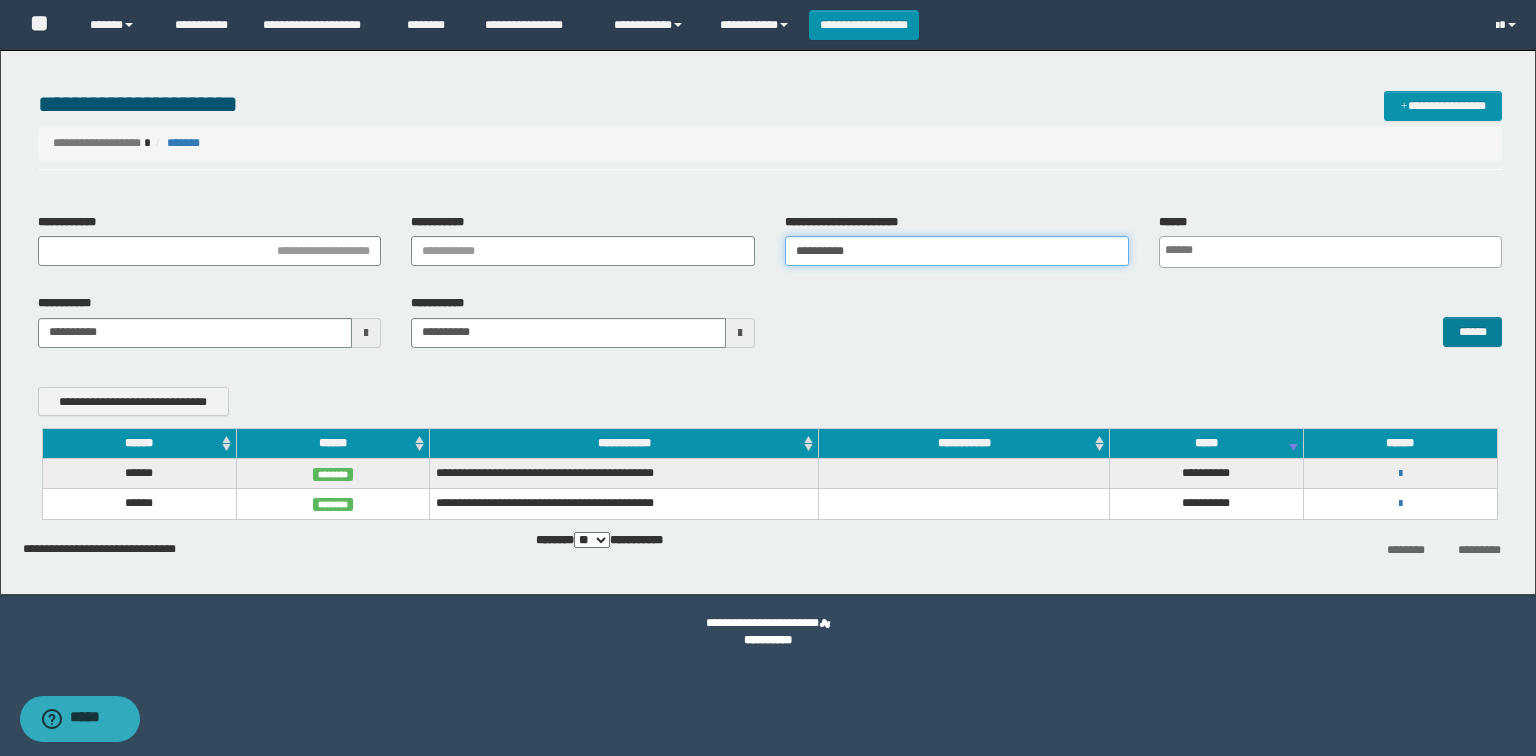 type on "**********" 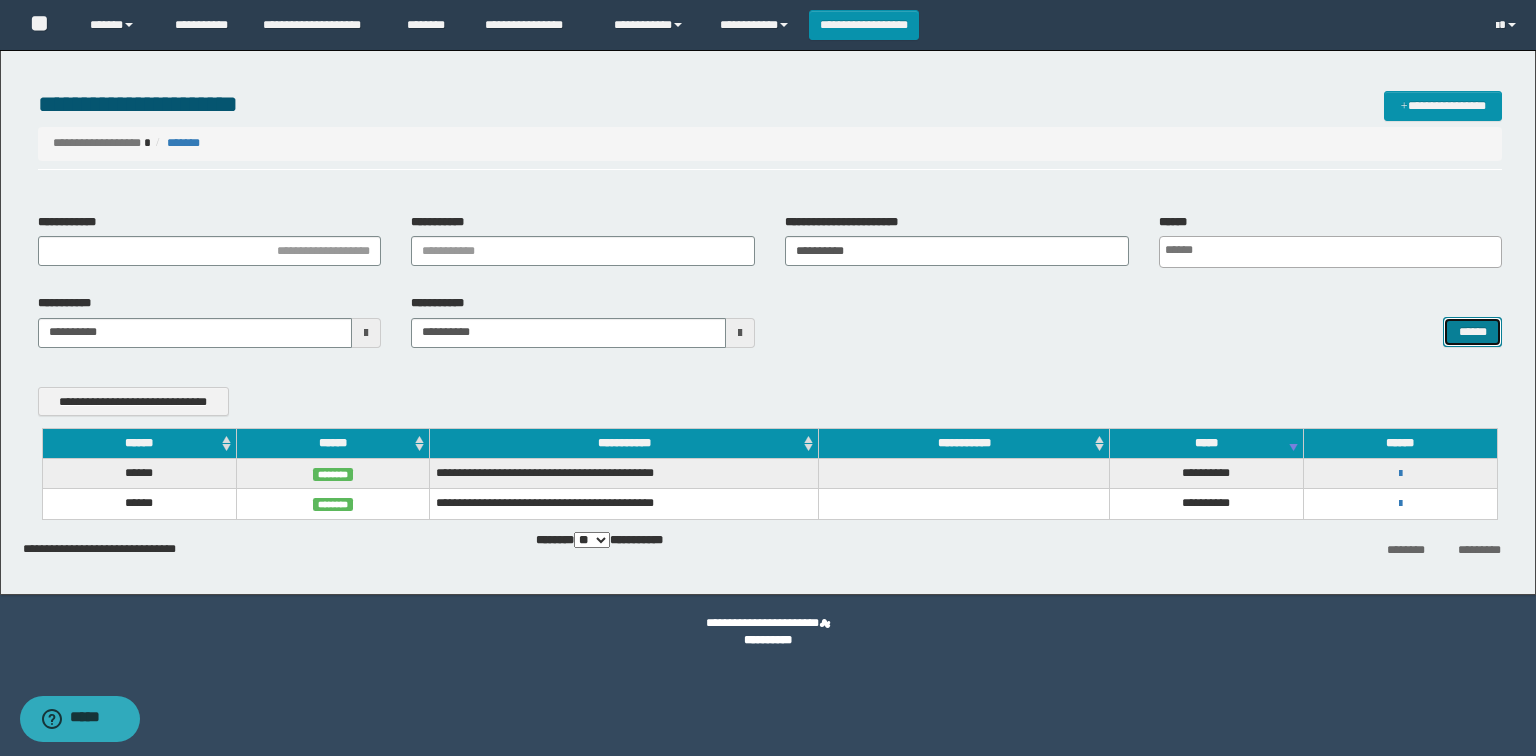 click on "******" at bounding box center [1472, 332] 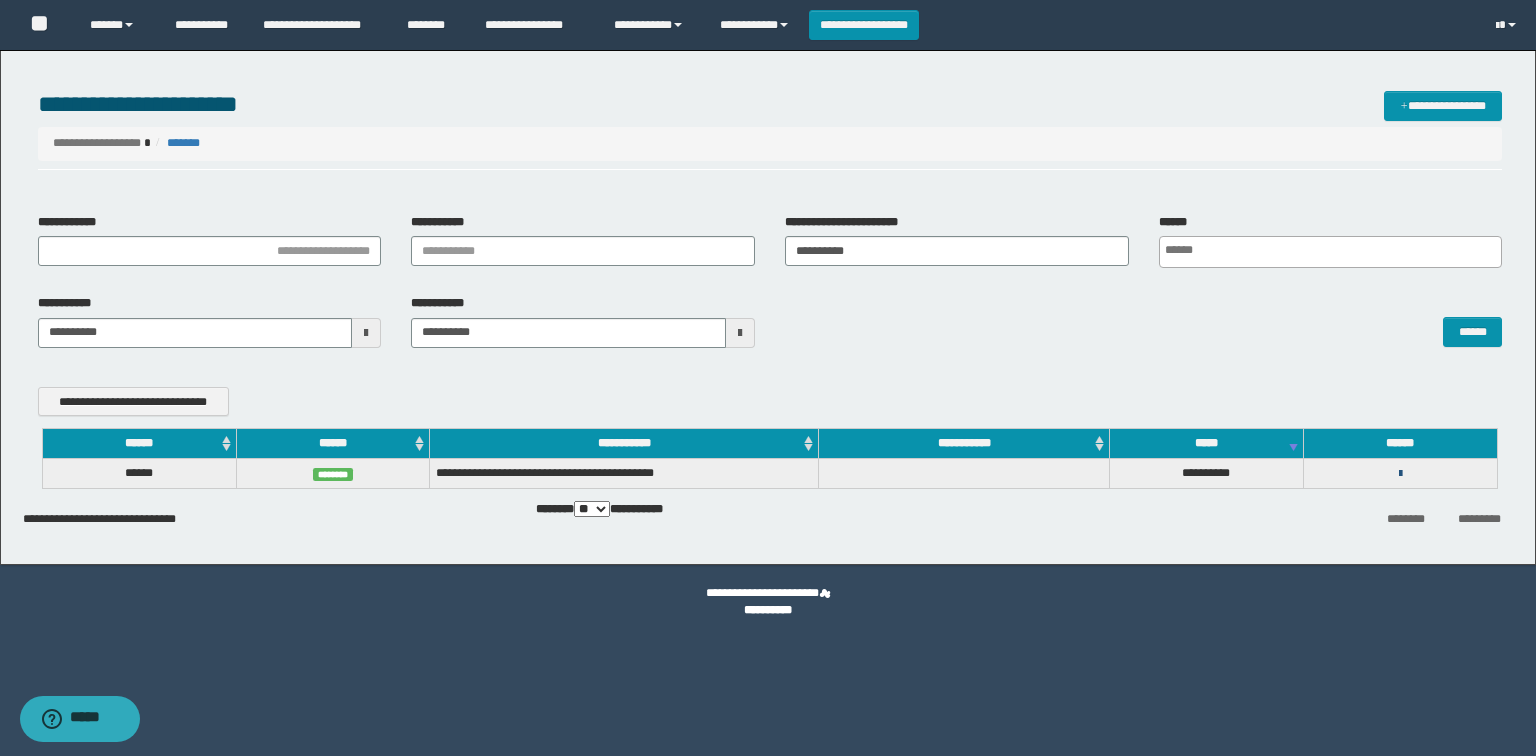 click at bounding box center (1400, 474) 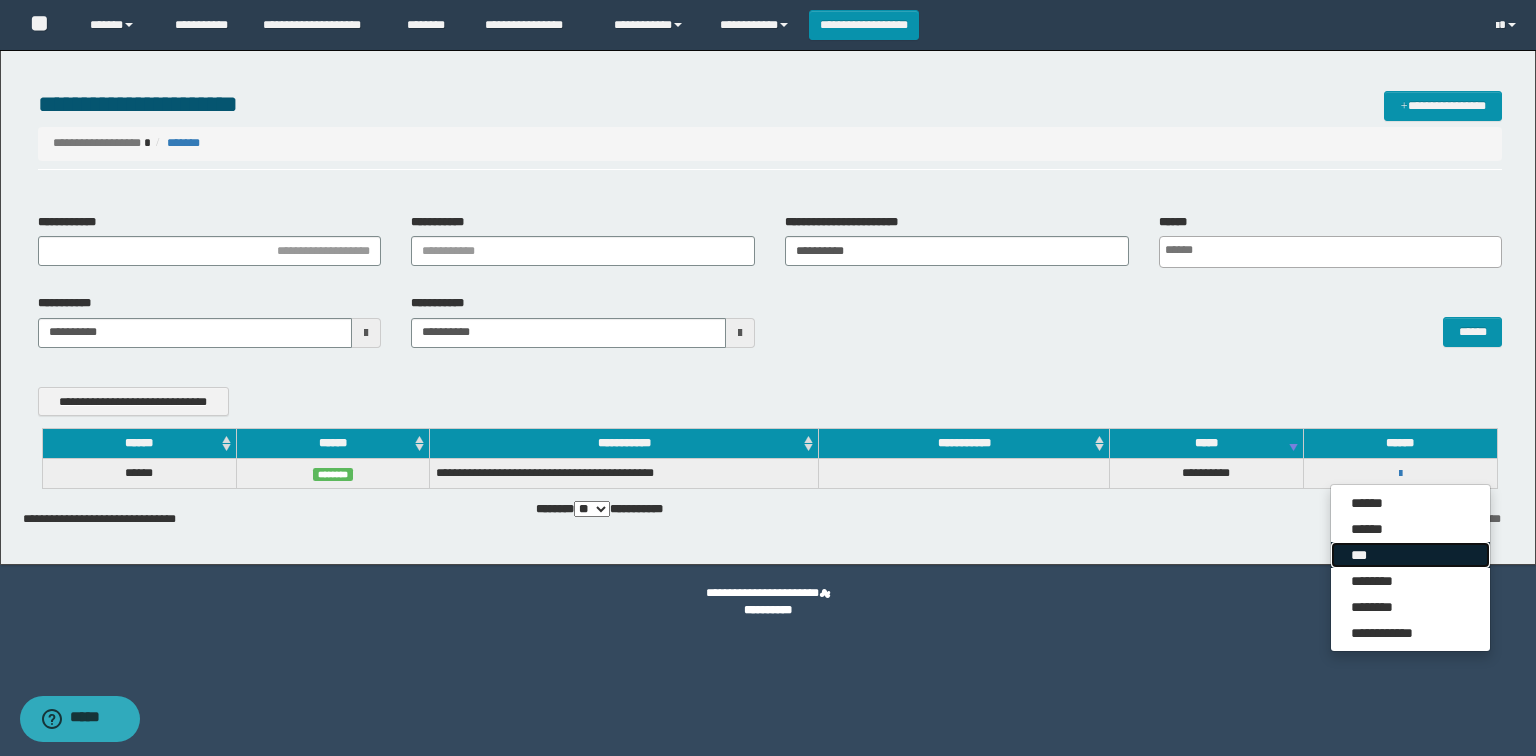 click on "***" at bounding box center (1410, 555) 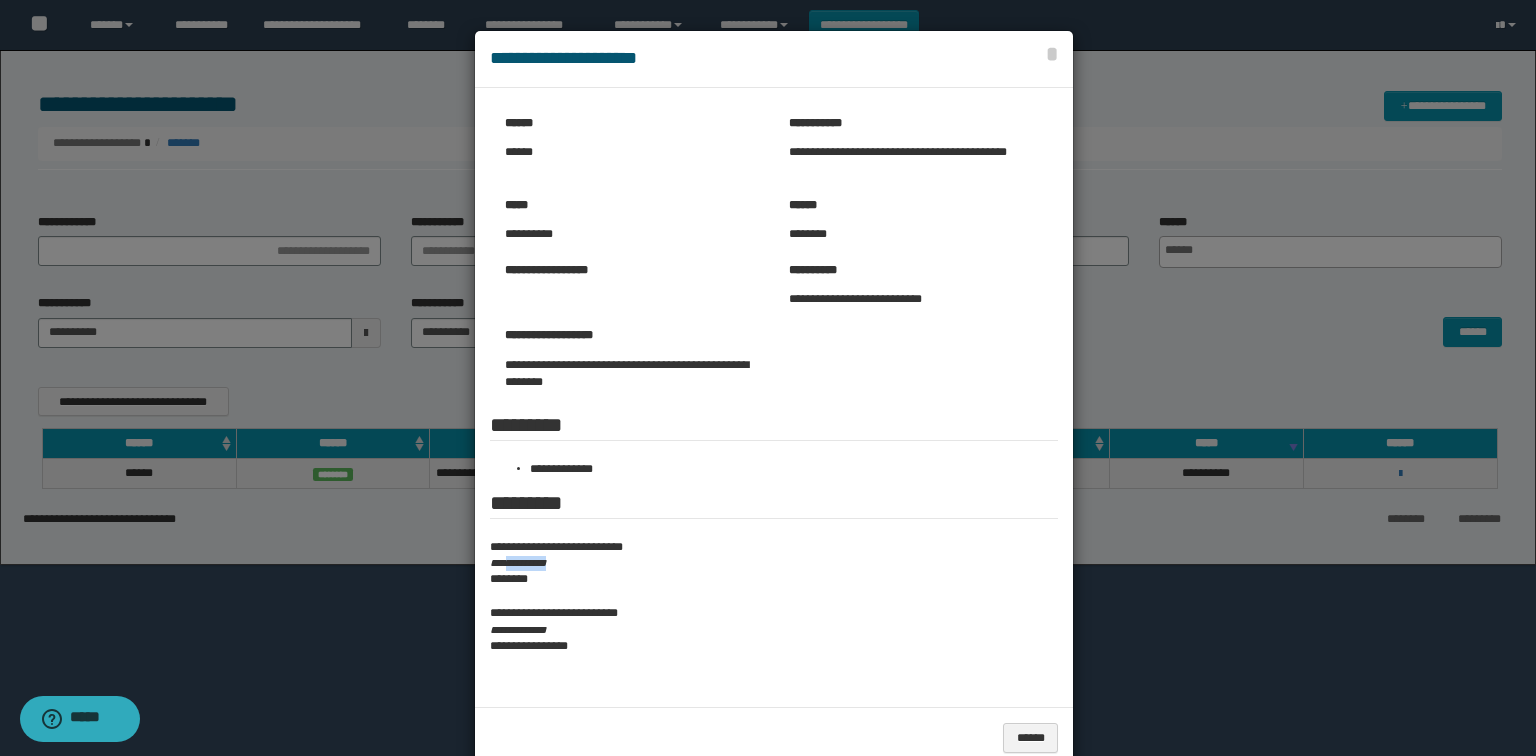 drag, startPoint x: 567, startPoint y: 561, endPoint x: 508, endPoint y: 563, distance: 59.03389 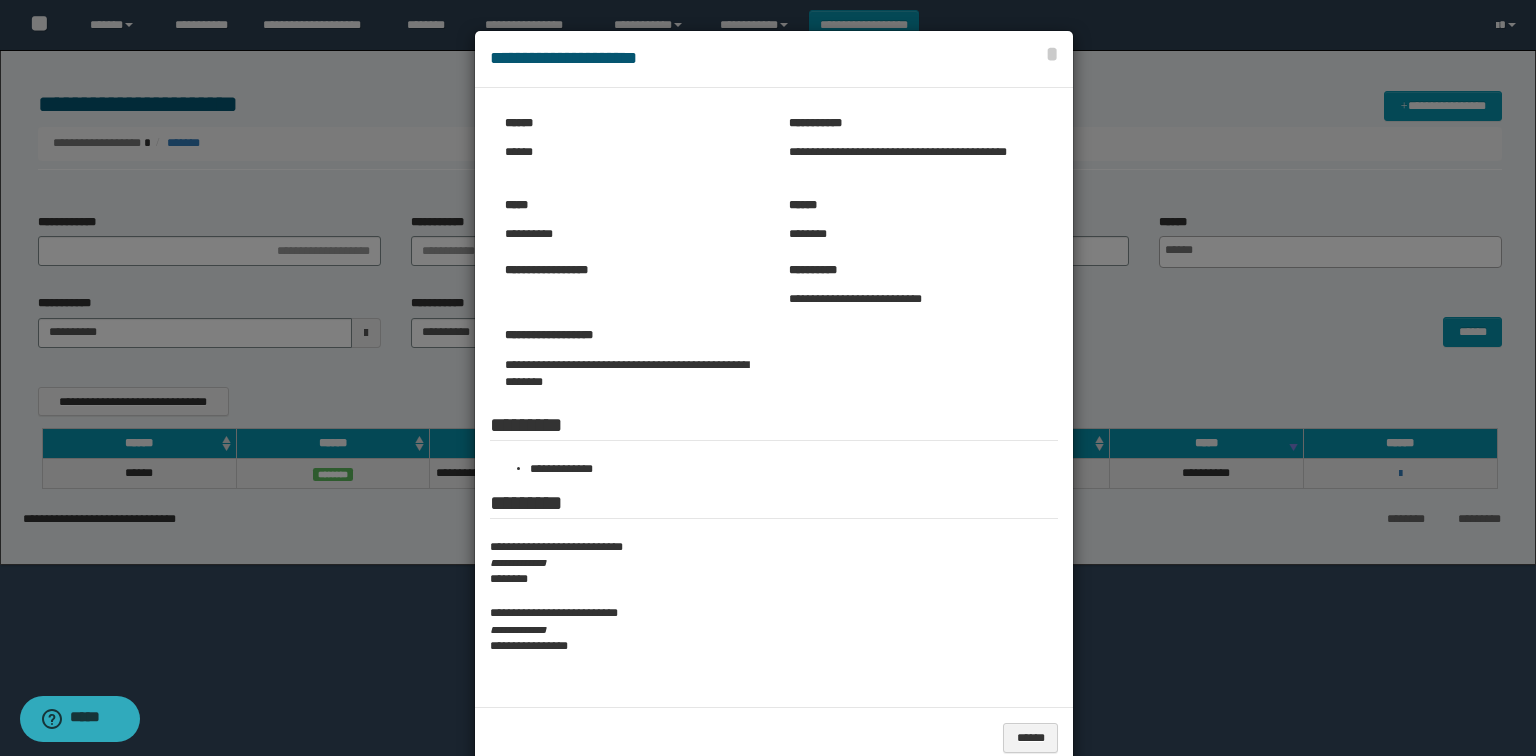 click on "**********" at bounding box center (774, 59) 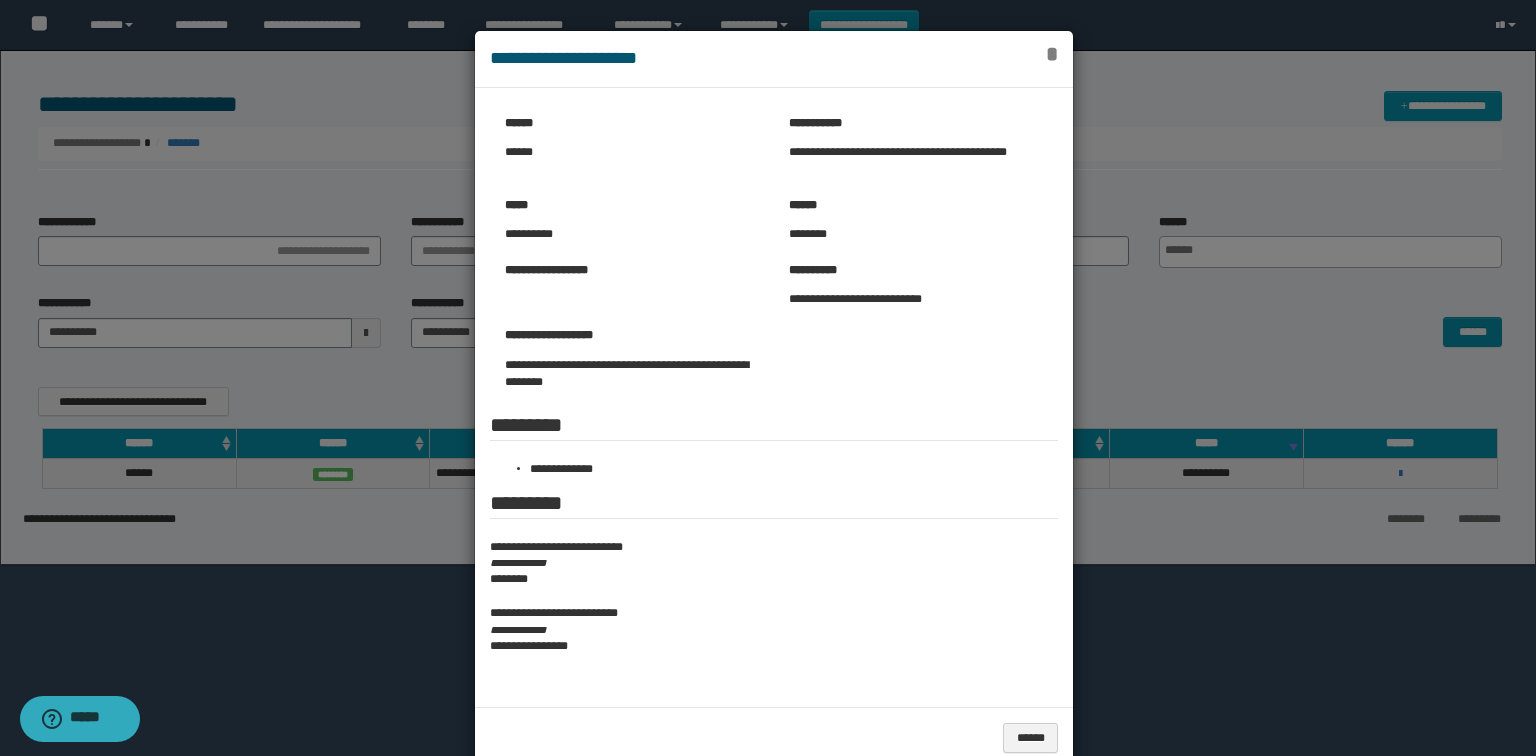 click on "*" at bounding box center [1052, 54] 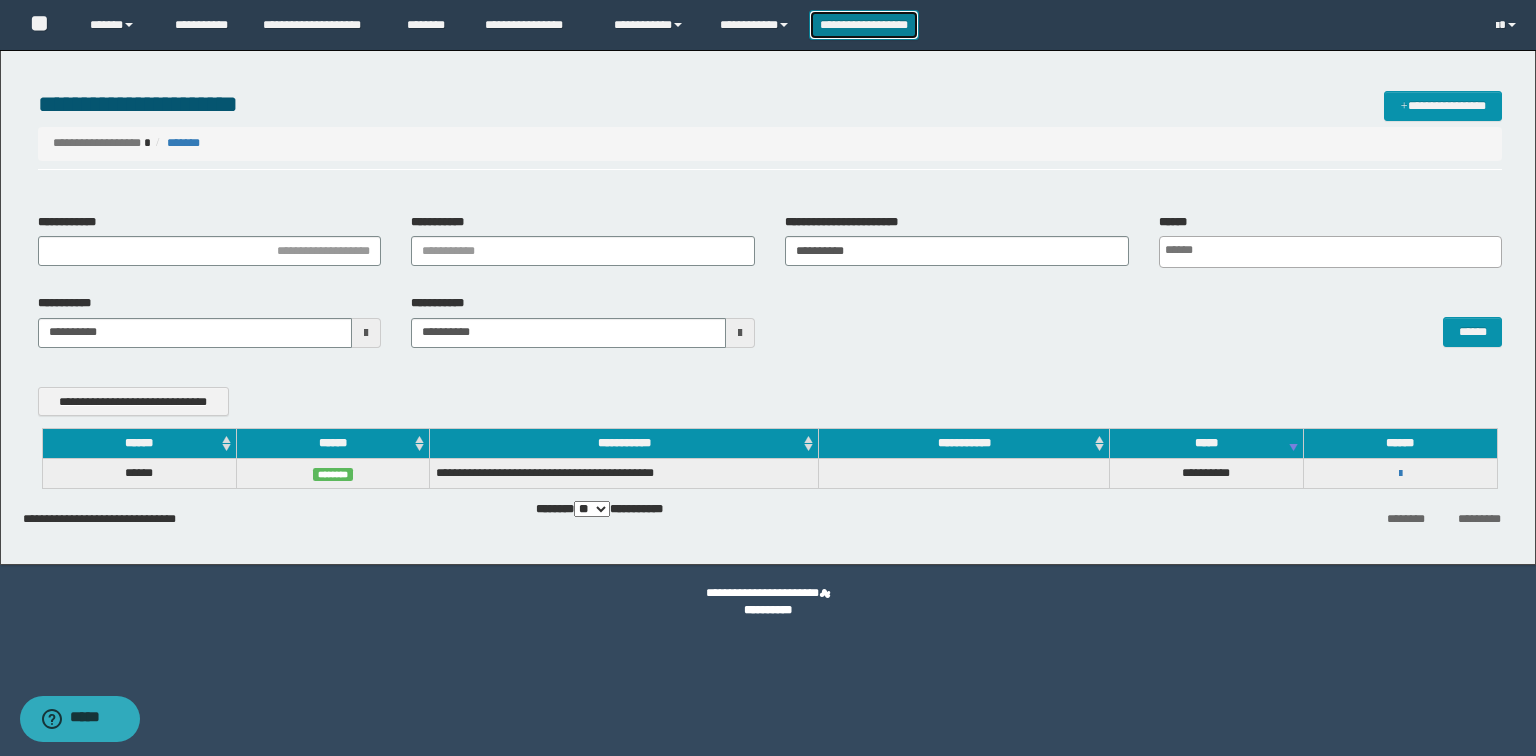 click on "**********" at bounding box center [864, 25] 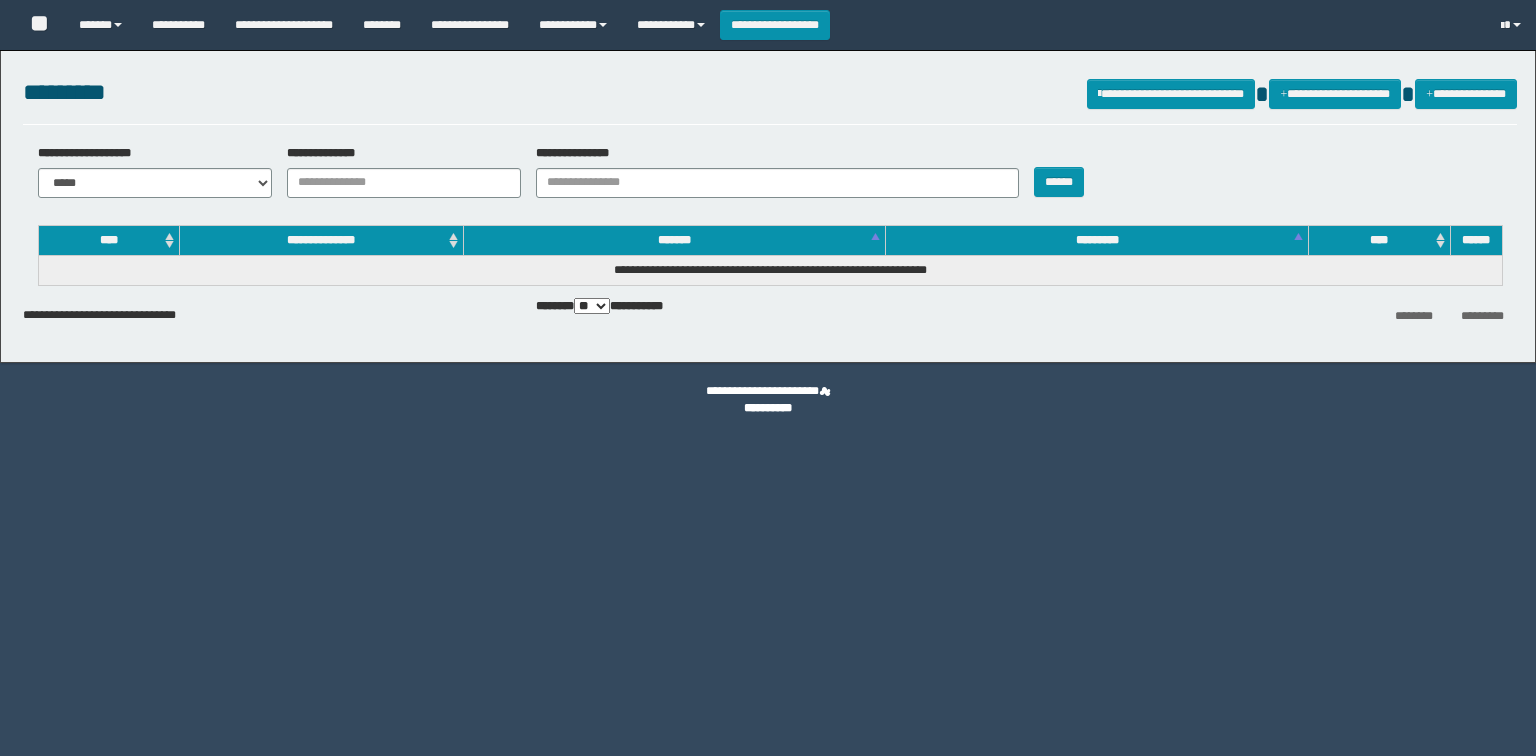 scroll, scrollTop: 0, scrollLeft: 0, axis: both 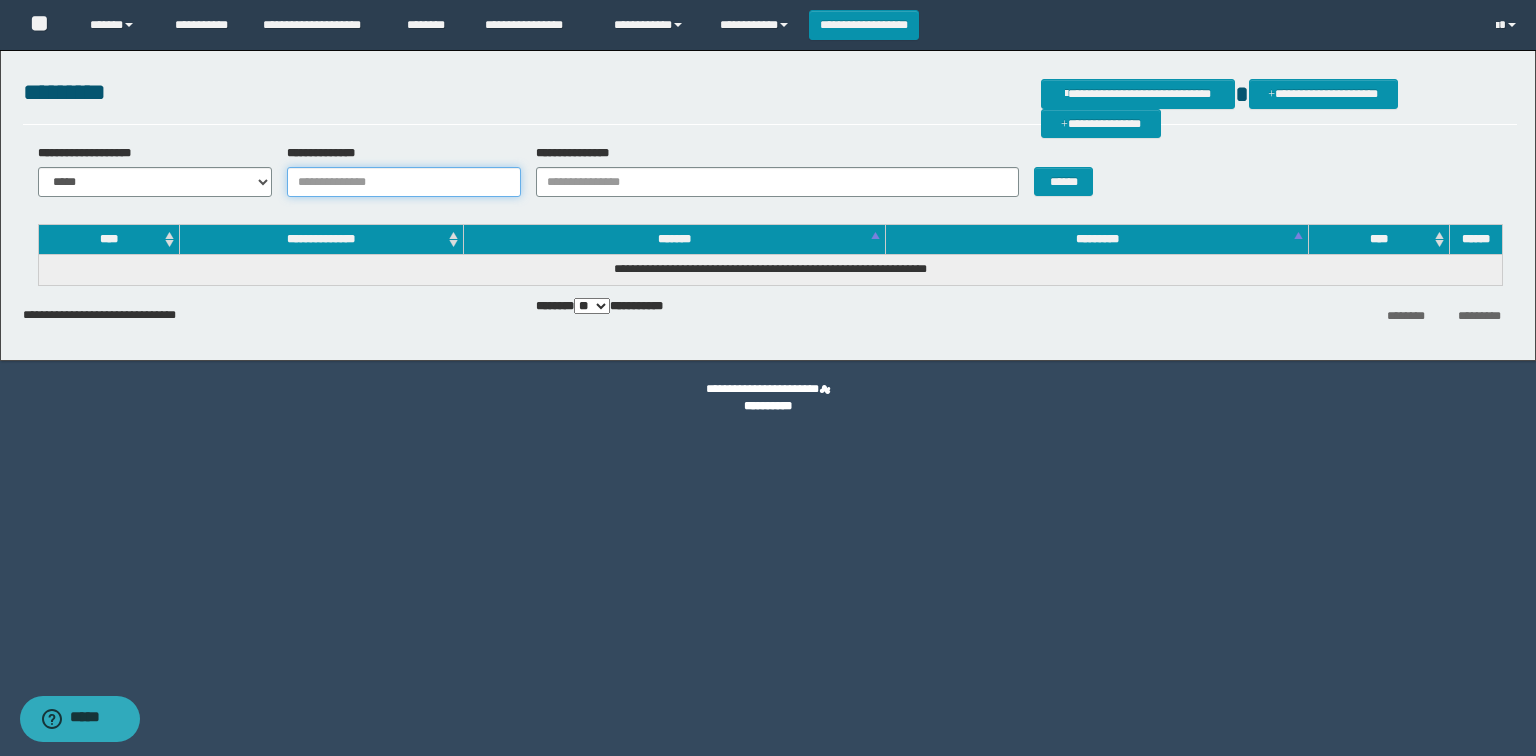 click on "**********" at bounding box center [404, 182] 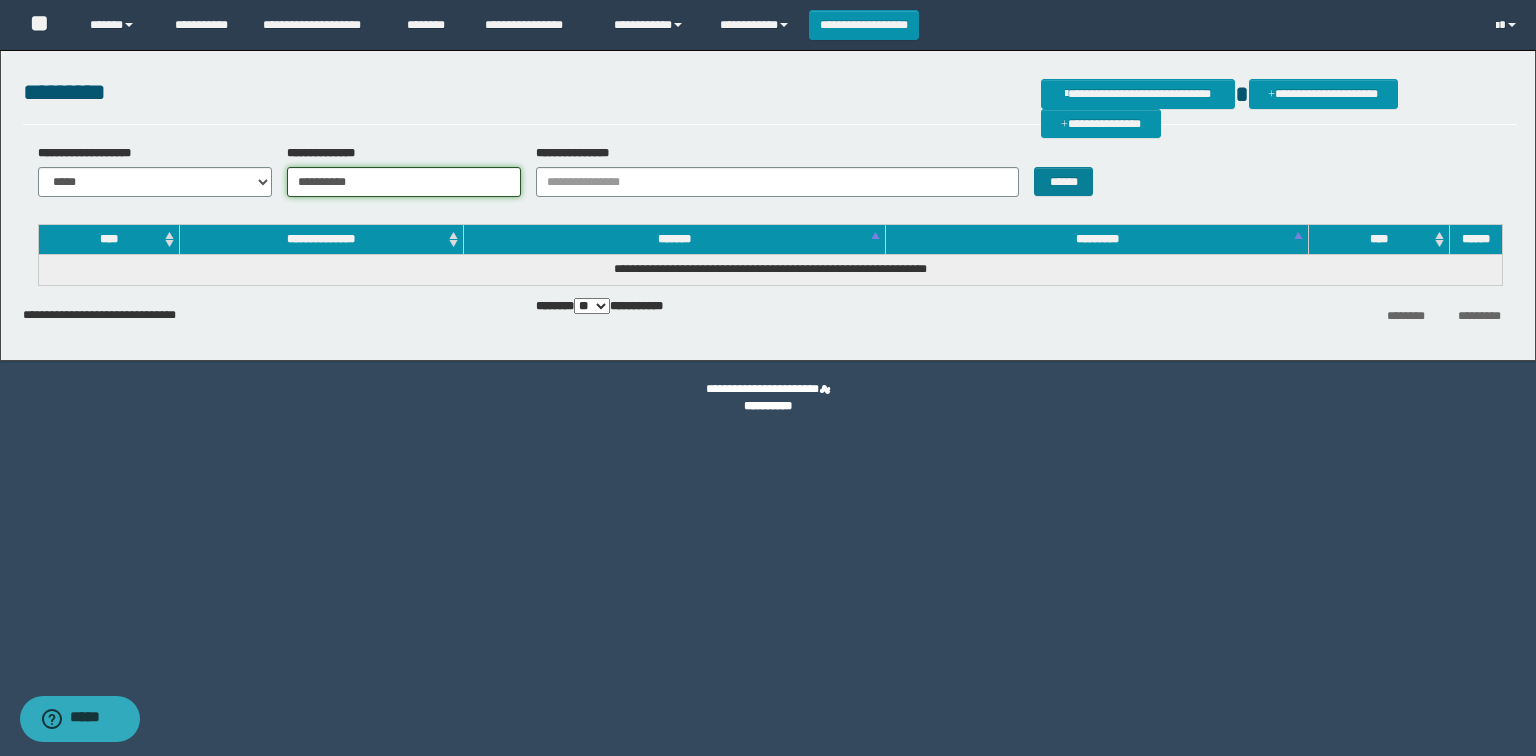type on "**********" 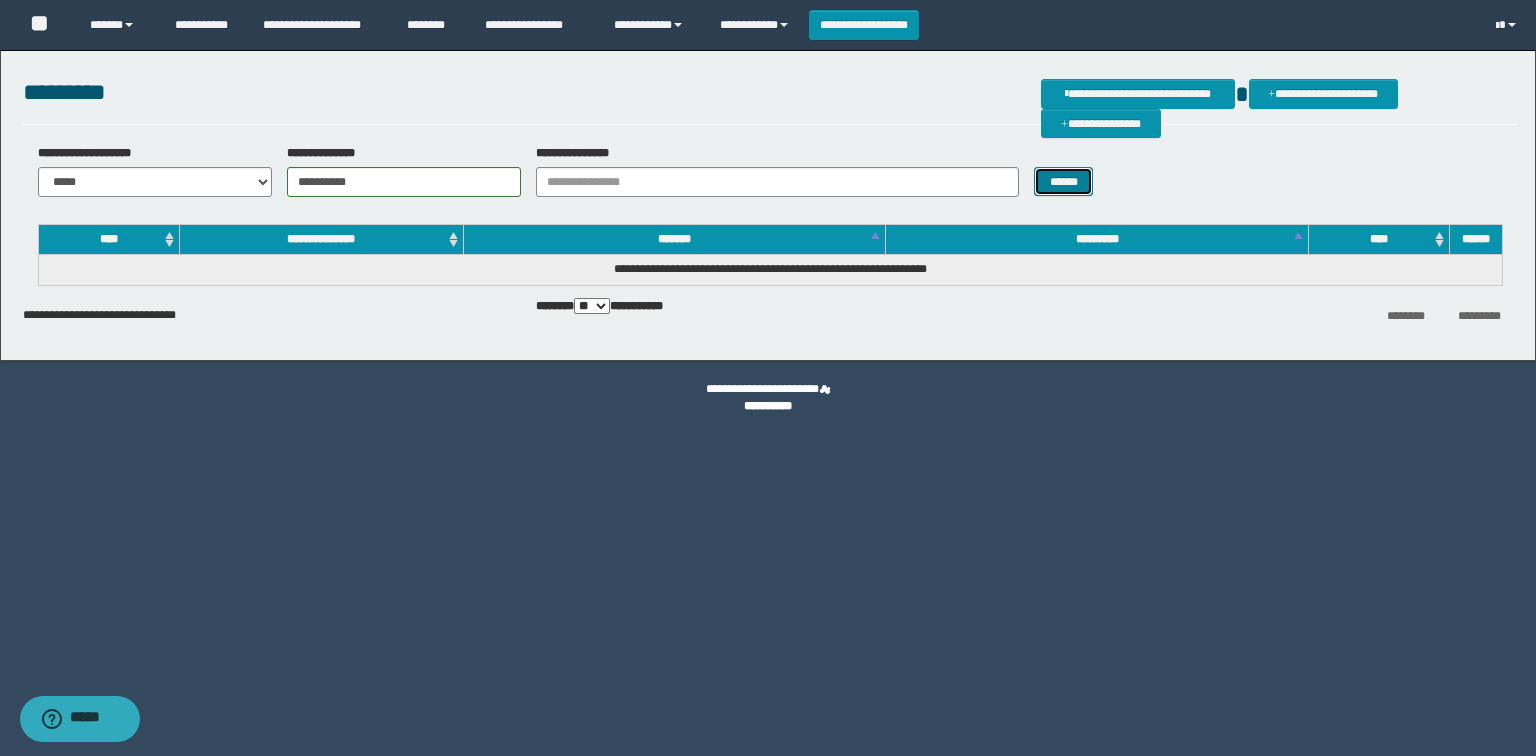 click on "******" at bounding box center (1063, 182) 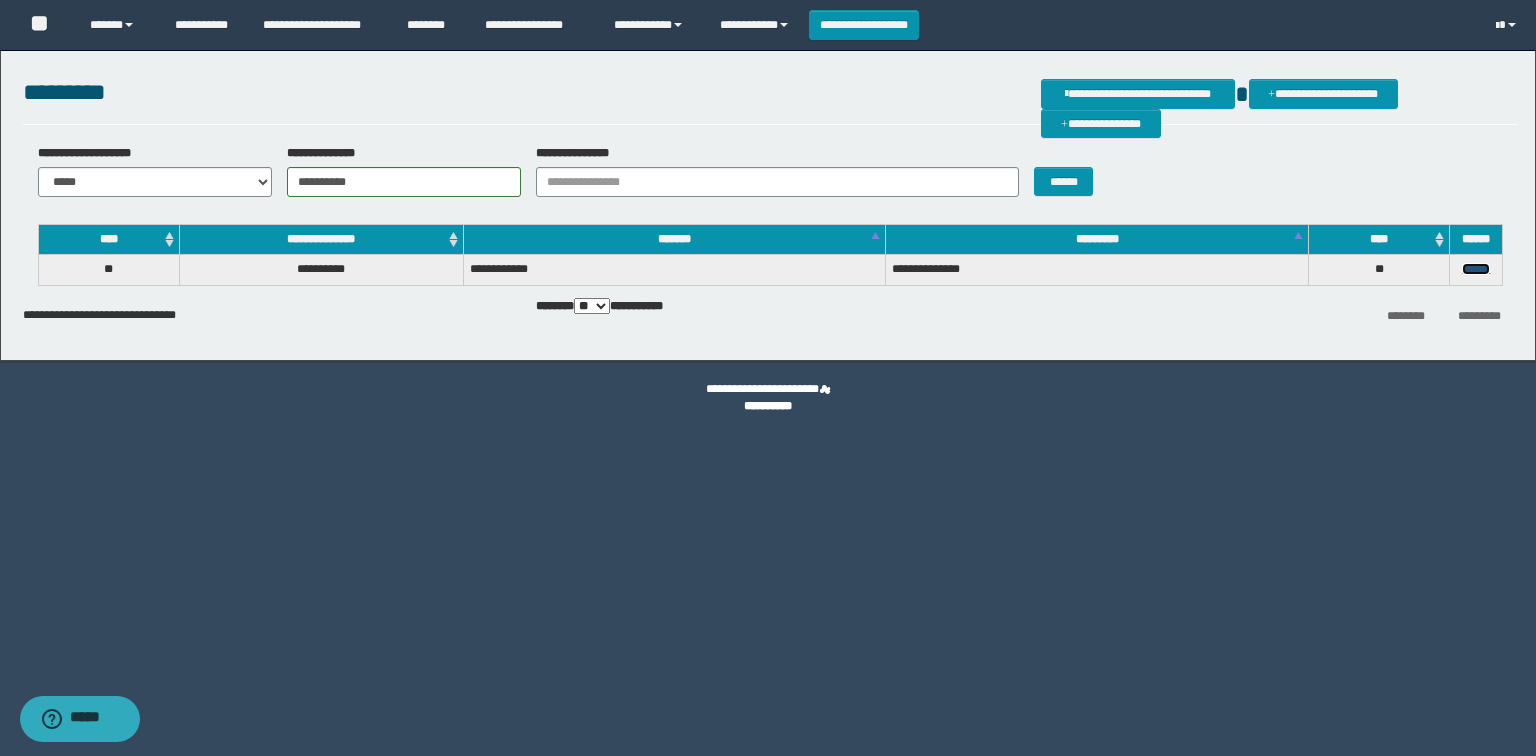 click on "******" at bounding box center (1476, 269) 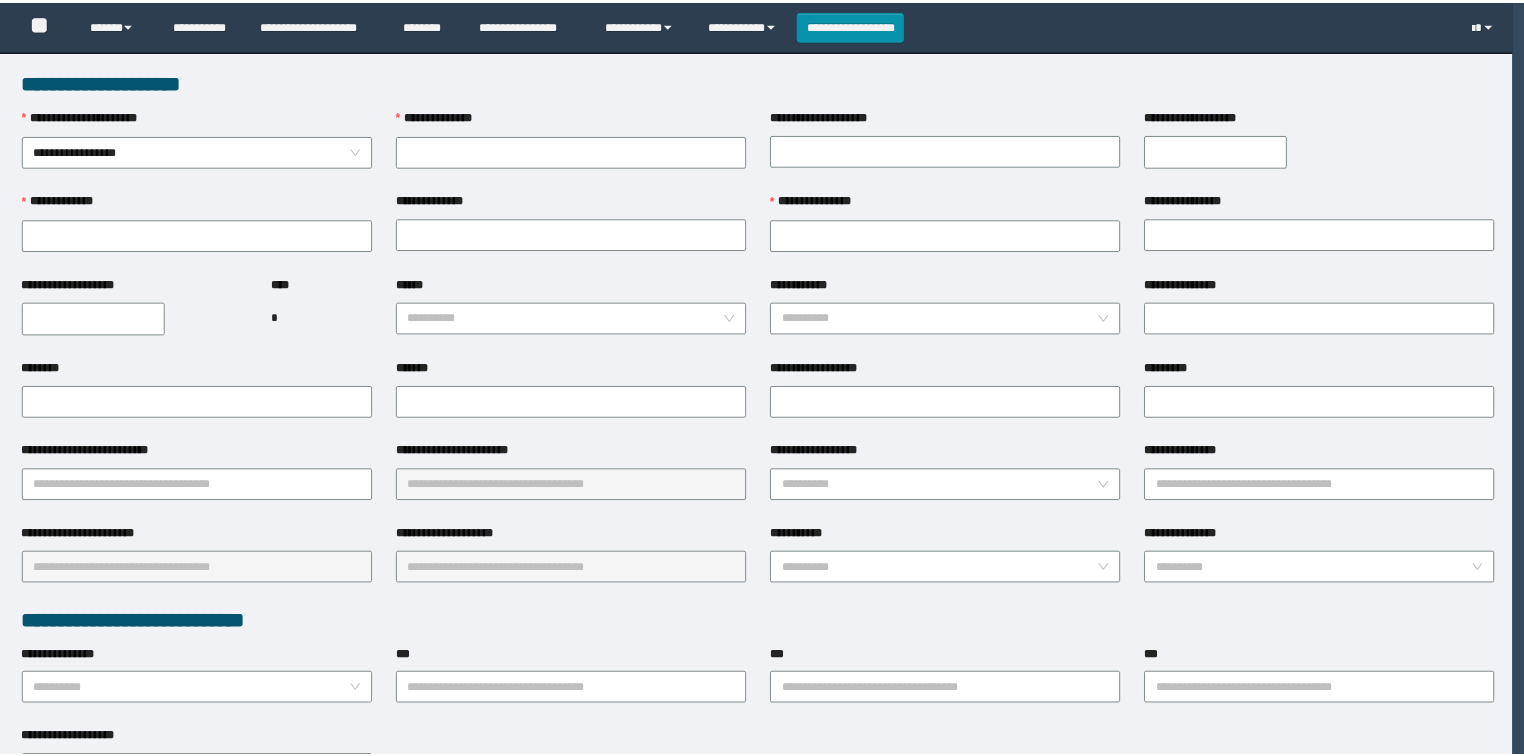 scroll, scrollTop: 0, scrollLeft: 0, axis: both 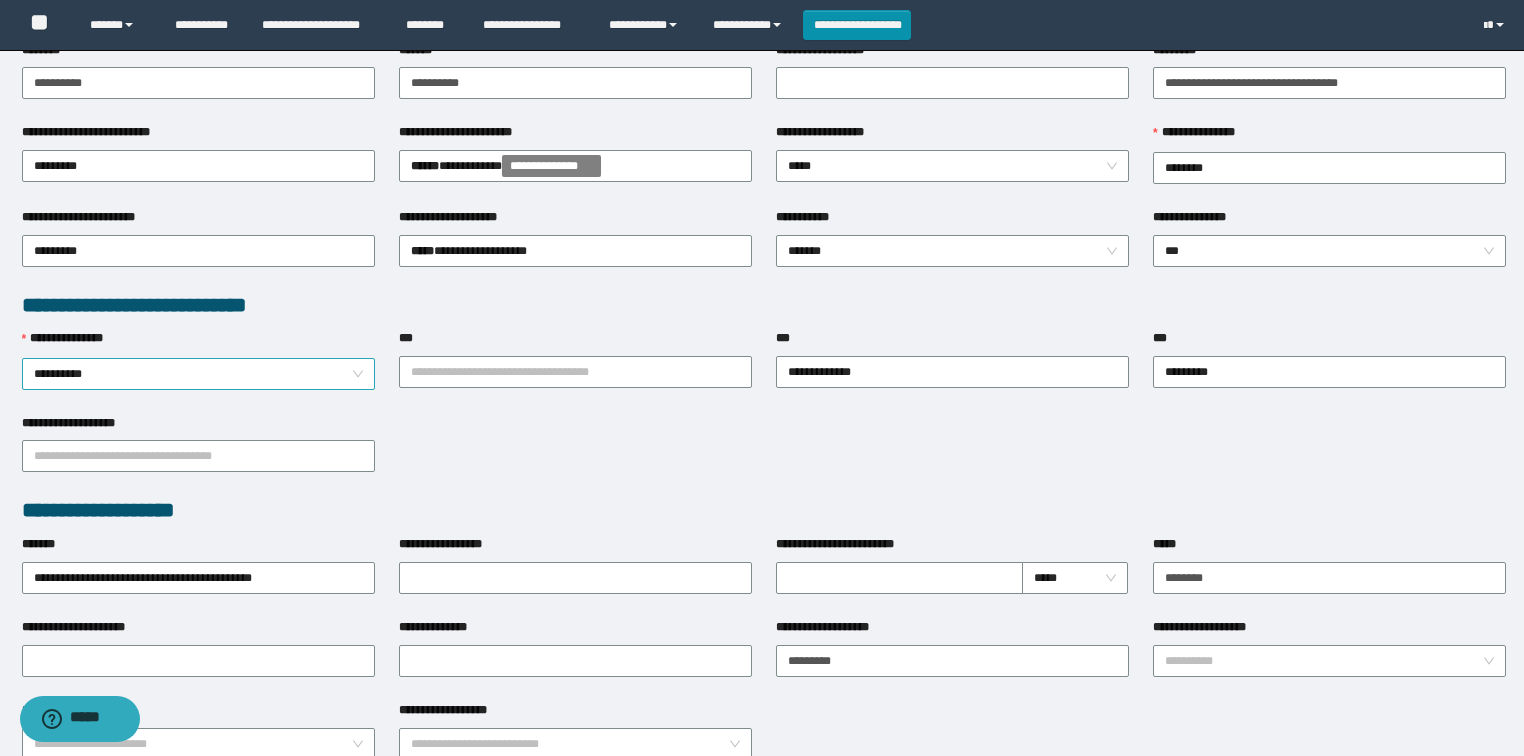 click on "**********" at bounding box center [199, 374] 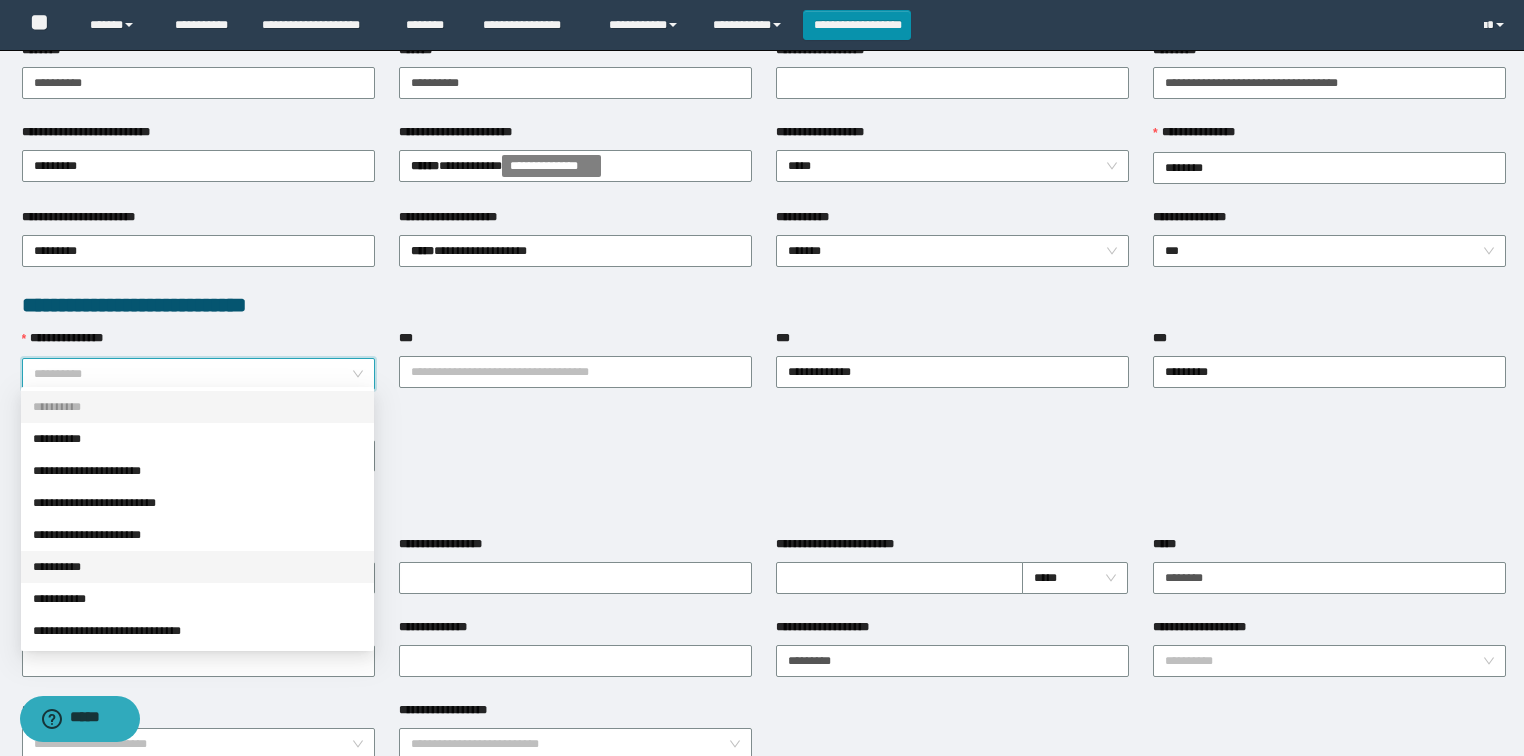 click on "**********" at bounding box center [197, 567] 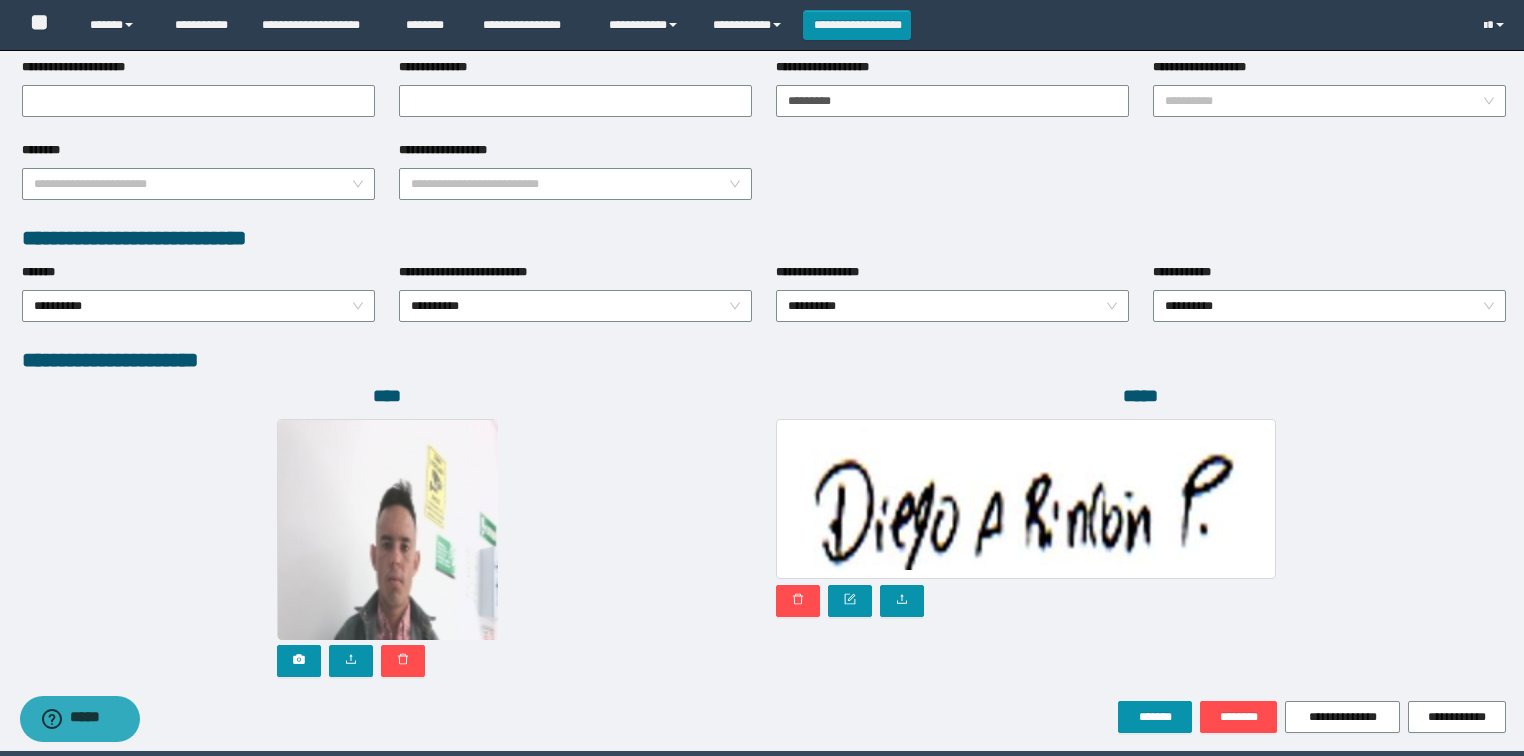 scroll, scrollTop: 946, scrollLeft: 0, axis: vertical 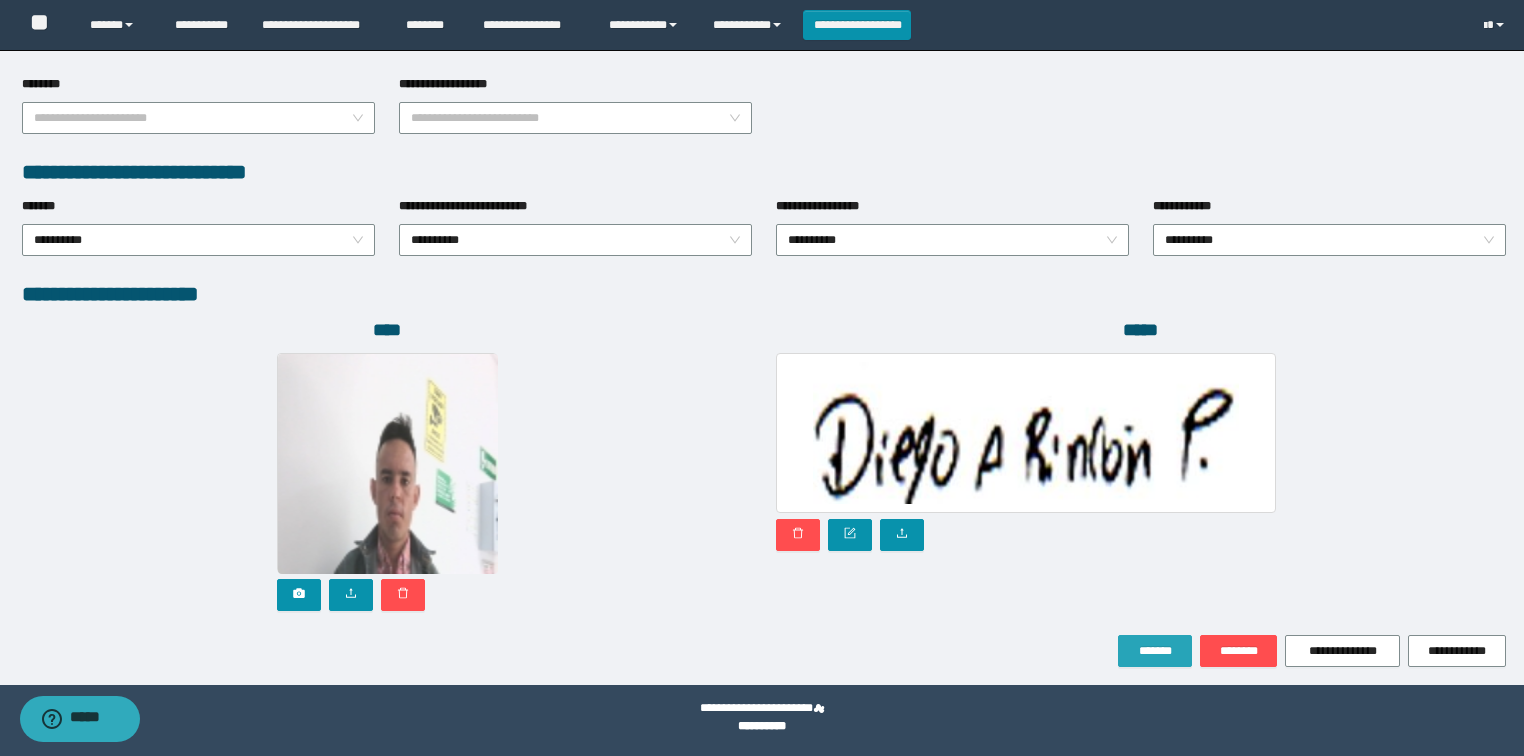 click on "*******" at bounding box center (1155, 651) 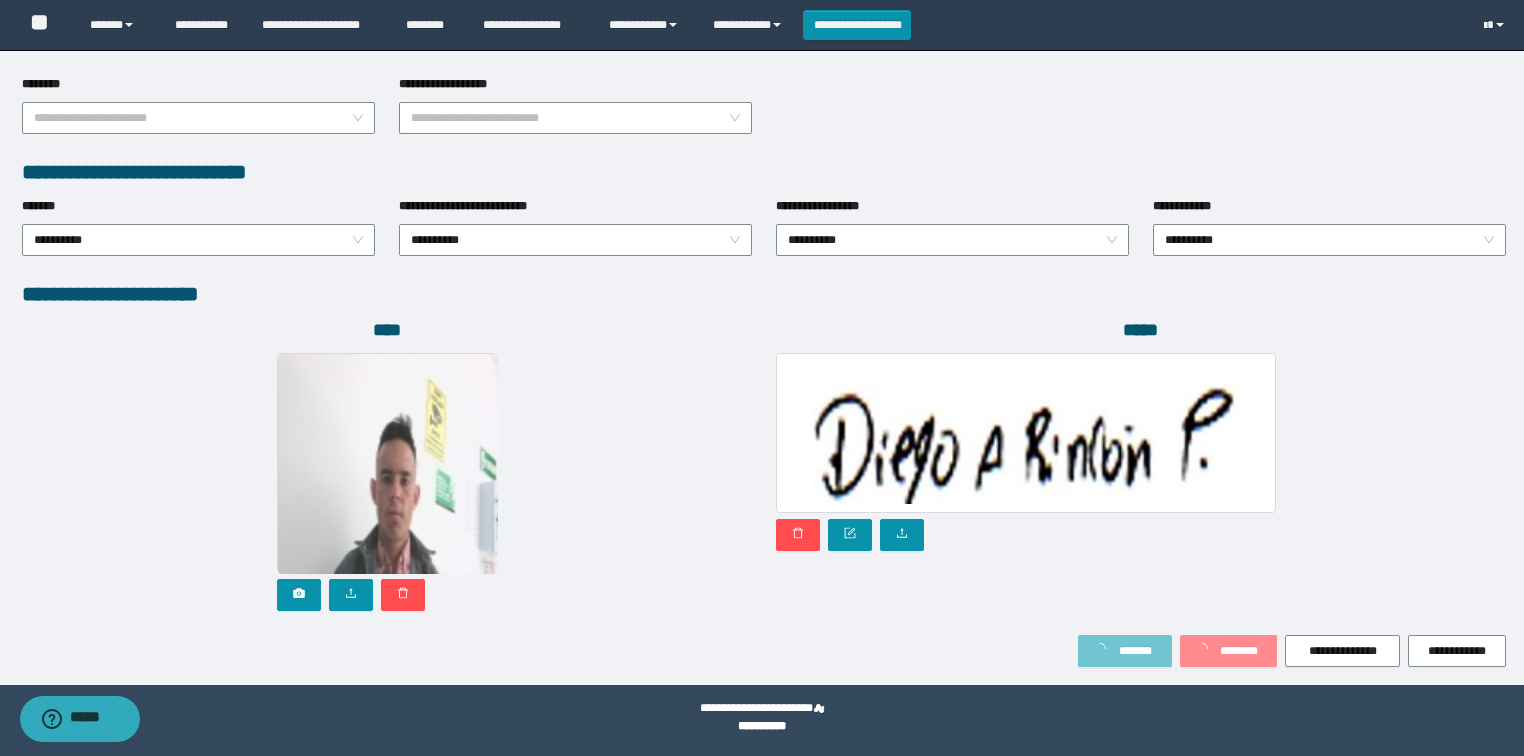 scroll, scrollTop: 999, scrollLeft: 0, axis: vertical 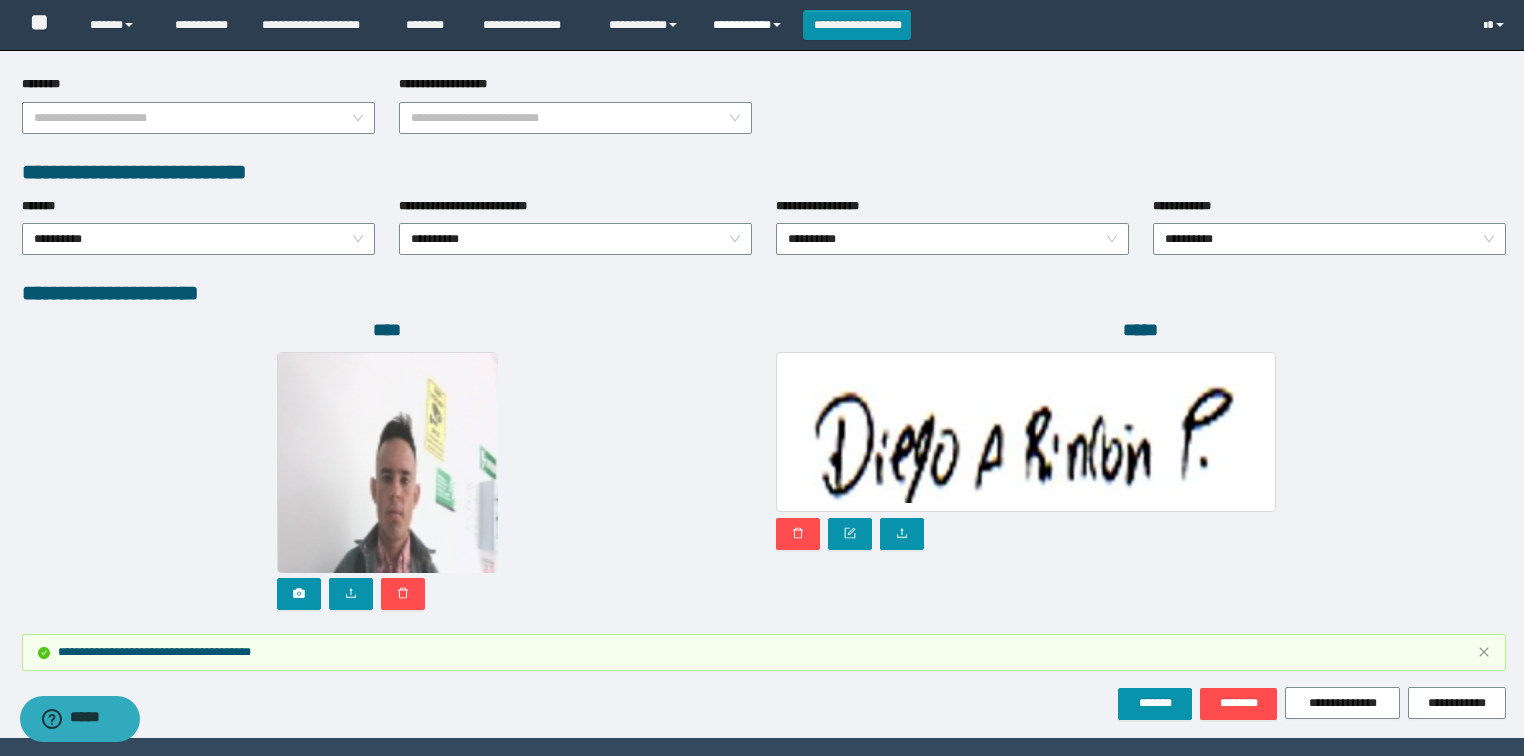 click on "**********" at bounding box center (750, 25) 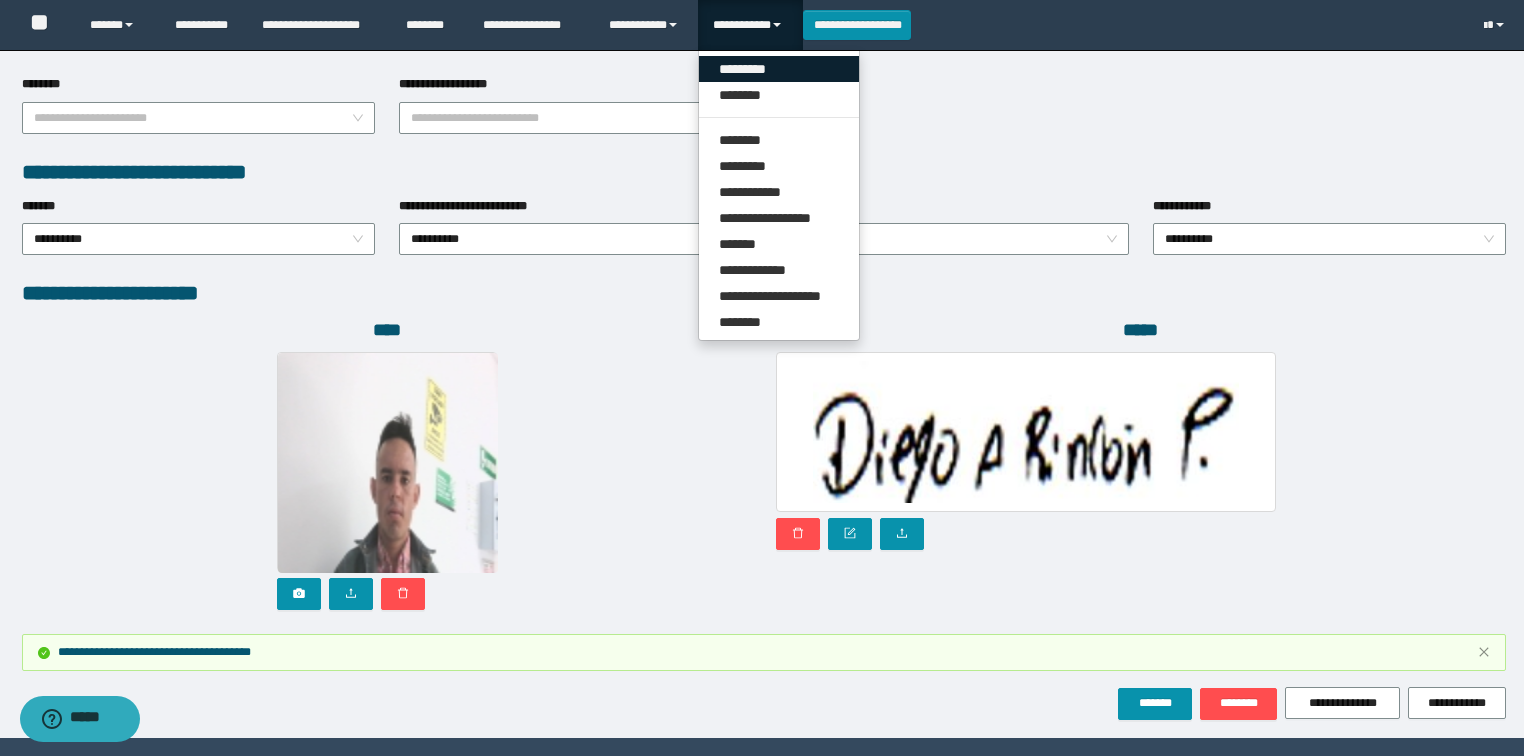 click on "*********" at bounding box center (779, 69) 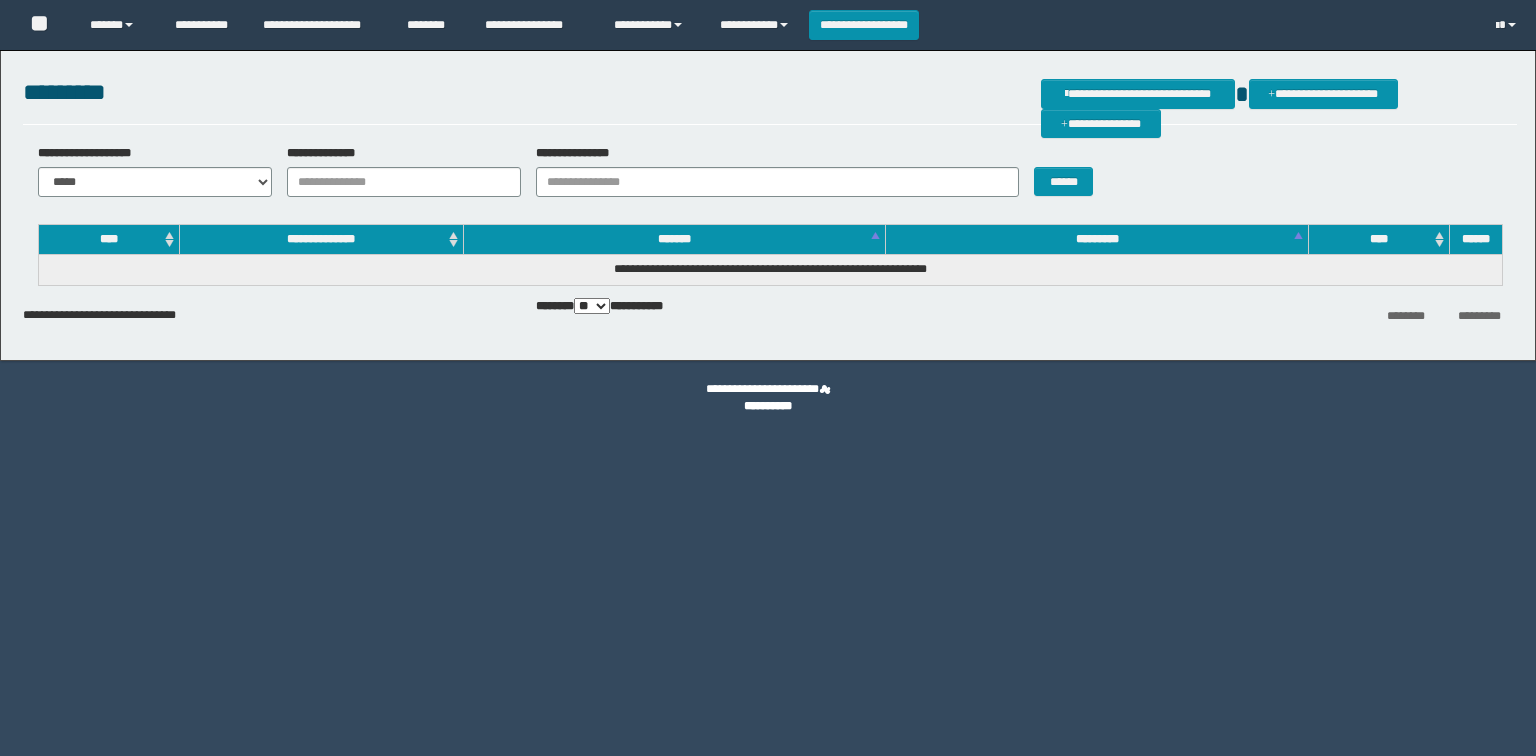 scroll, scrollTop: 0, scrollLeft: 0, axis: both 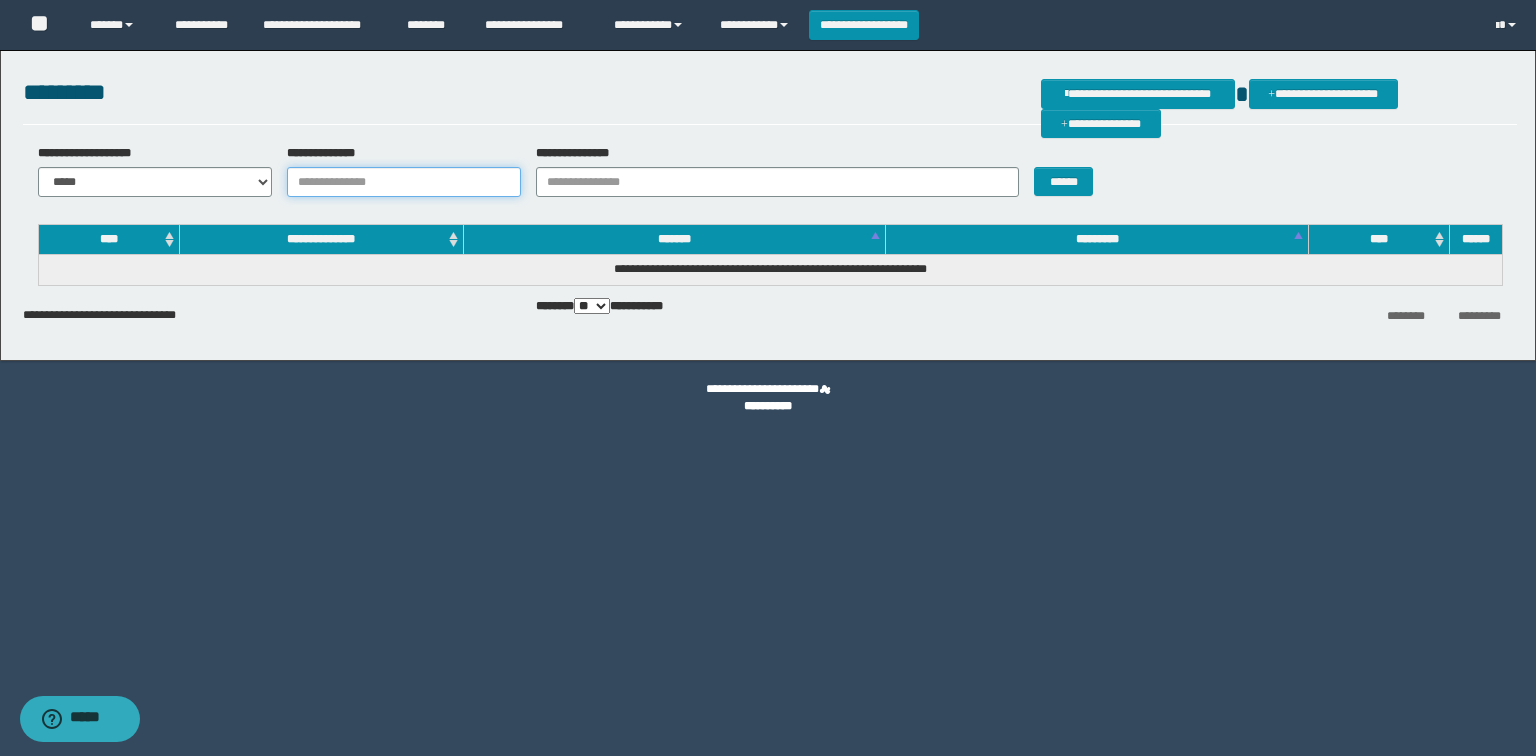 click on "**********" at bounding box center [404, 182] 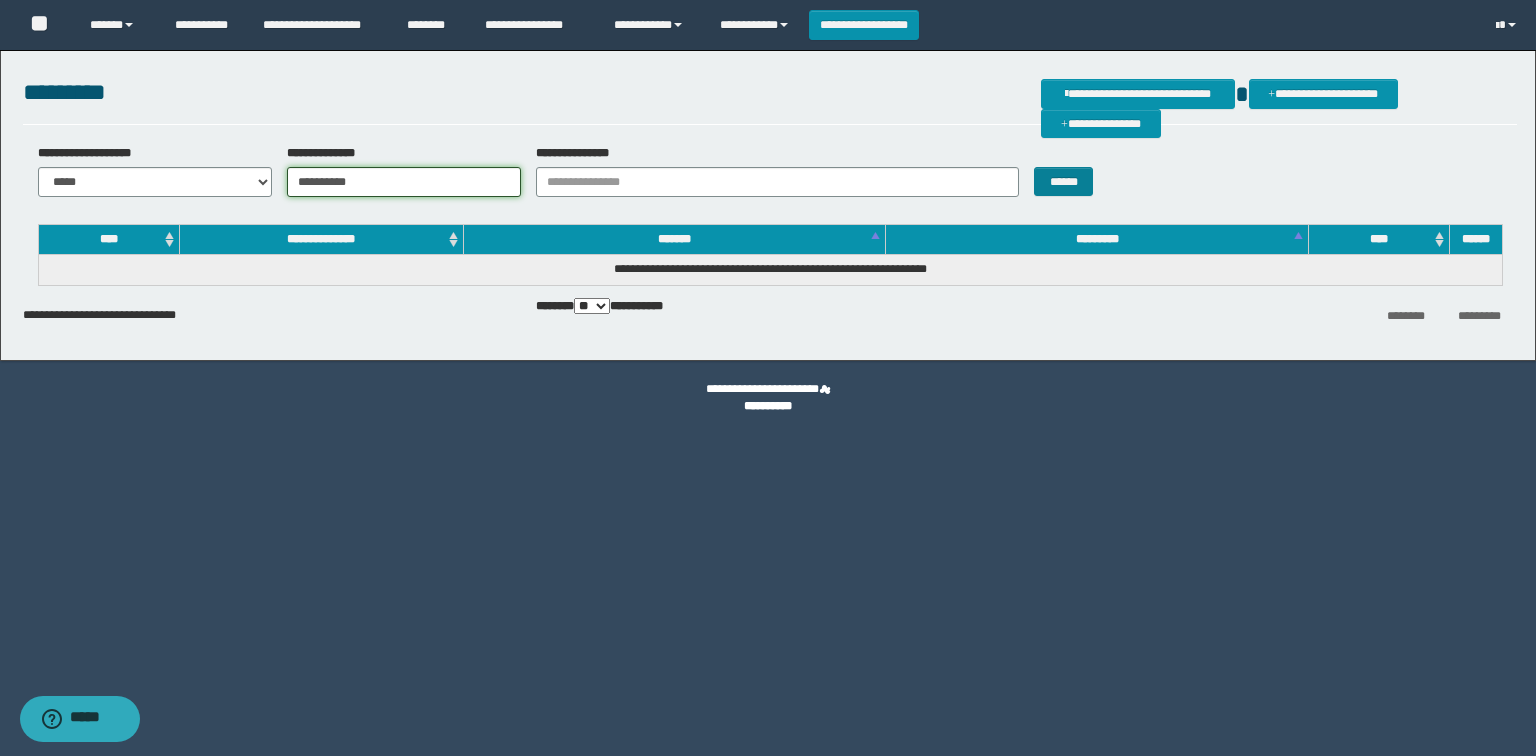 type on "**********" 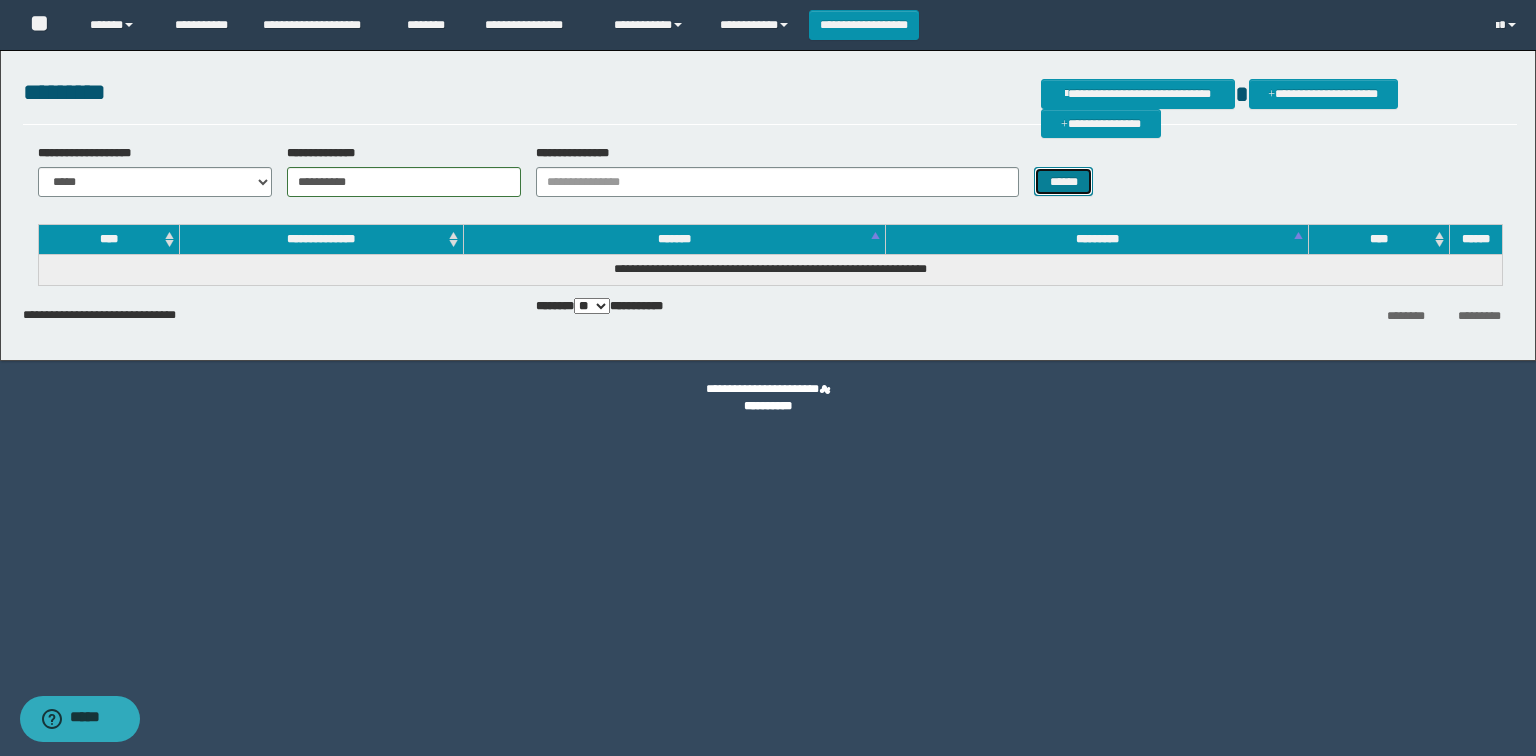 click on "******" at bounding box center [1063, 182] 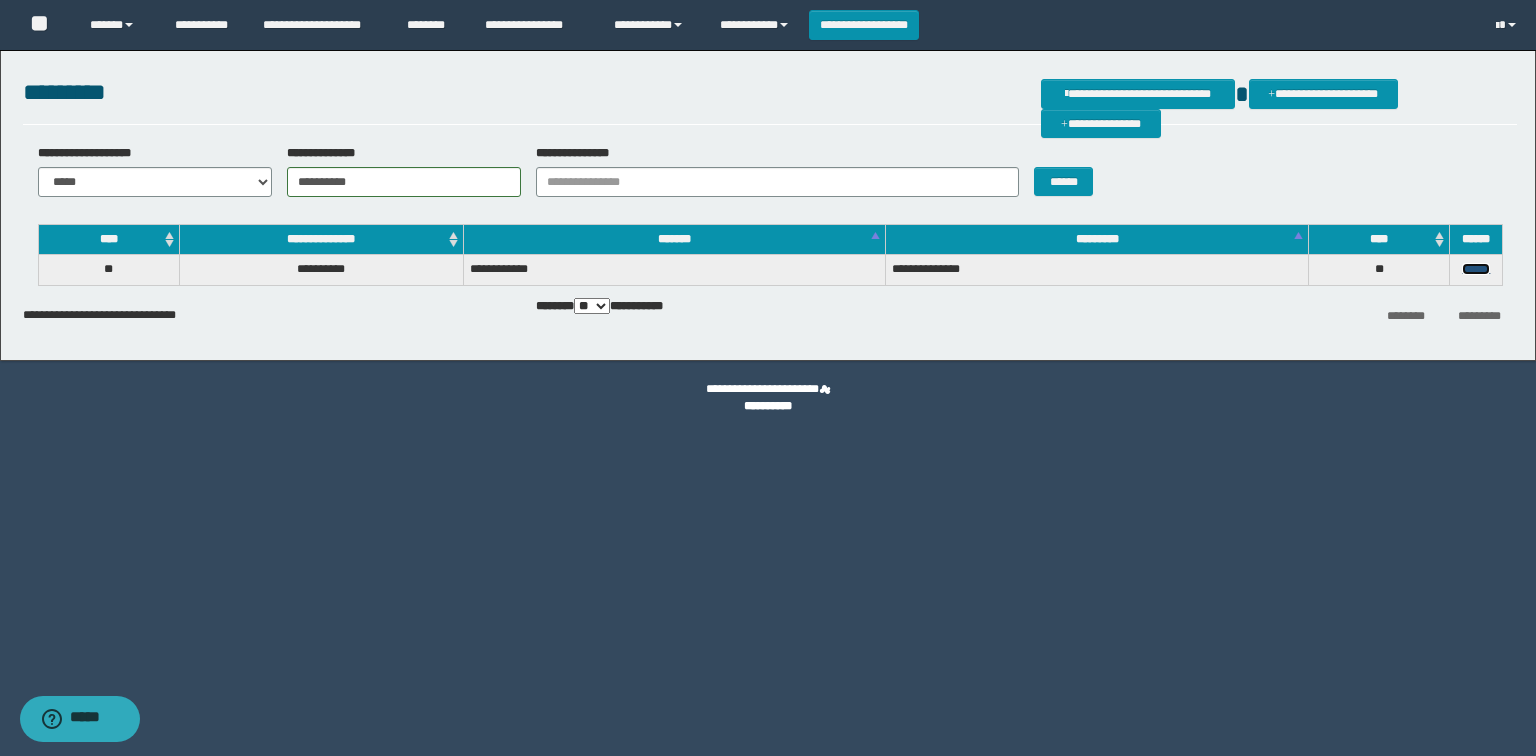 click on "******" at bounding box center (1476, 269) 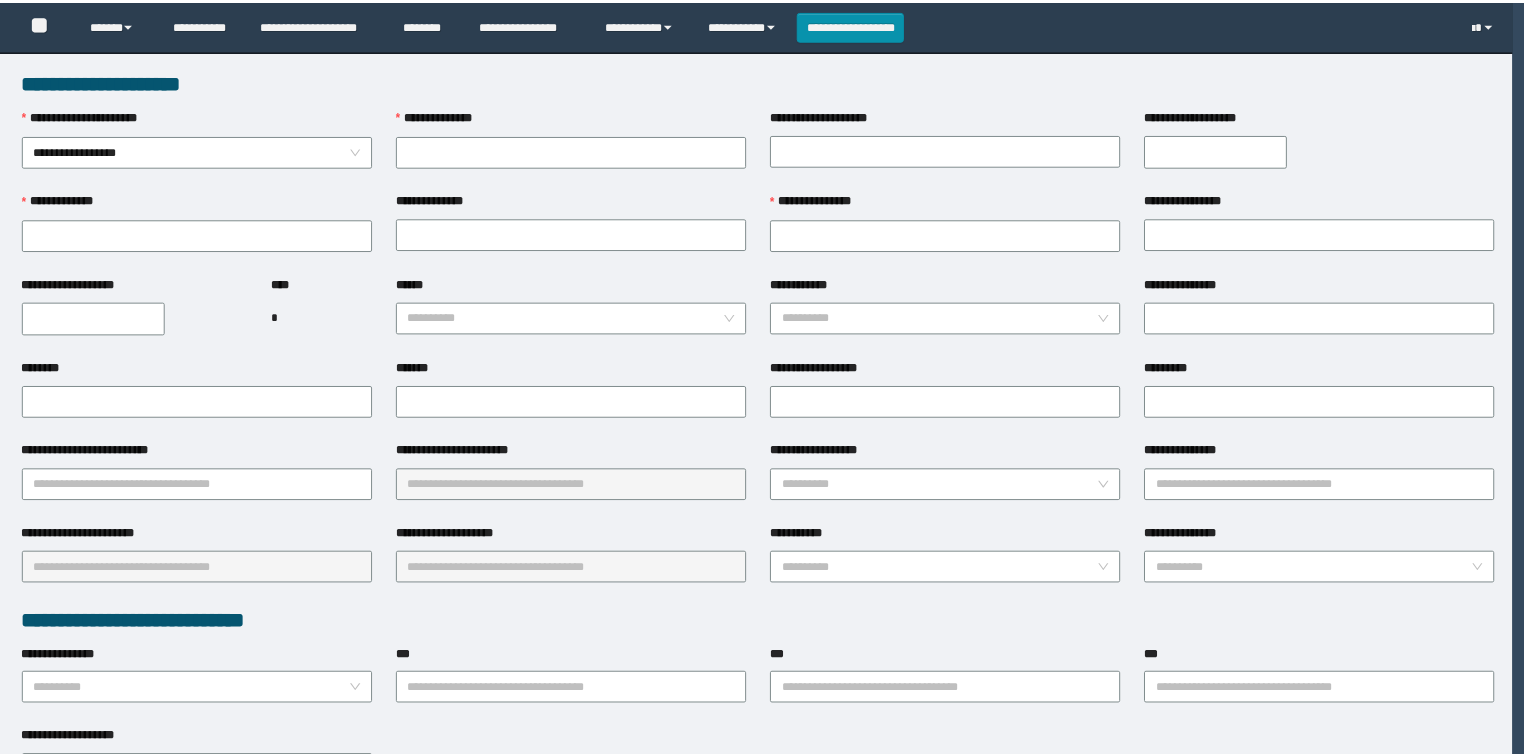 scroll, scrollTop: 0, scrollLeft: 0, axis: both 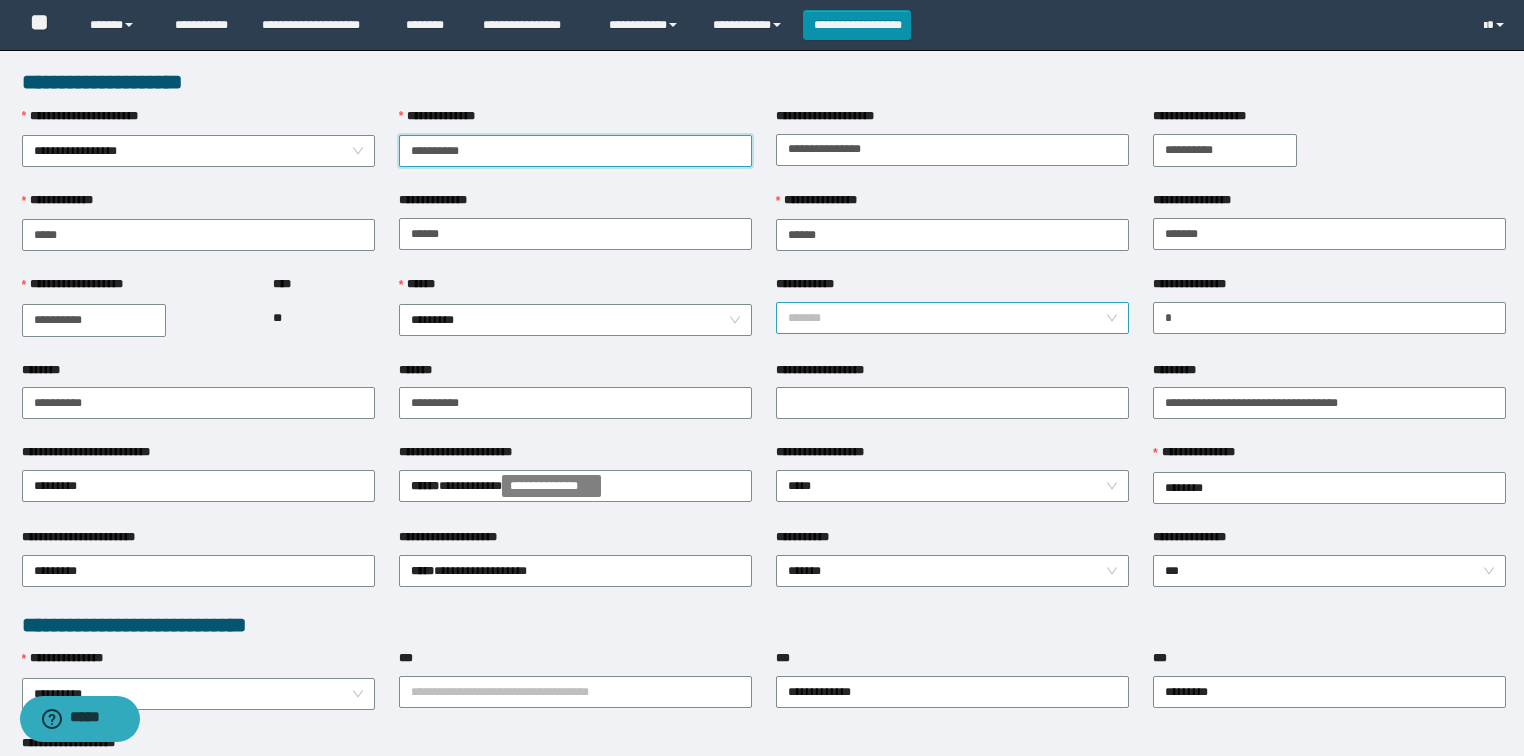 click on "*******" at bounding box center [953, 318] 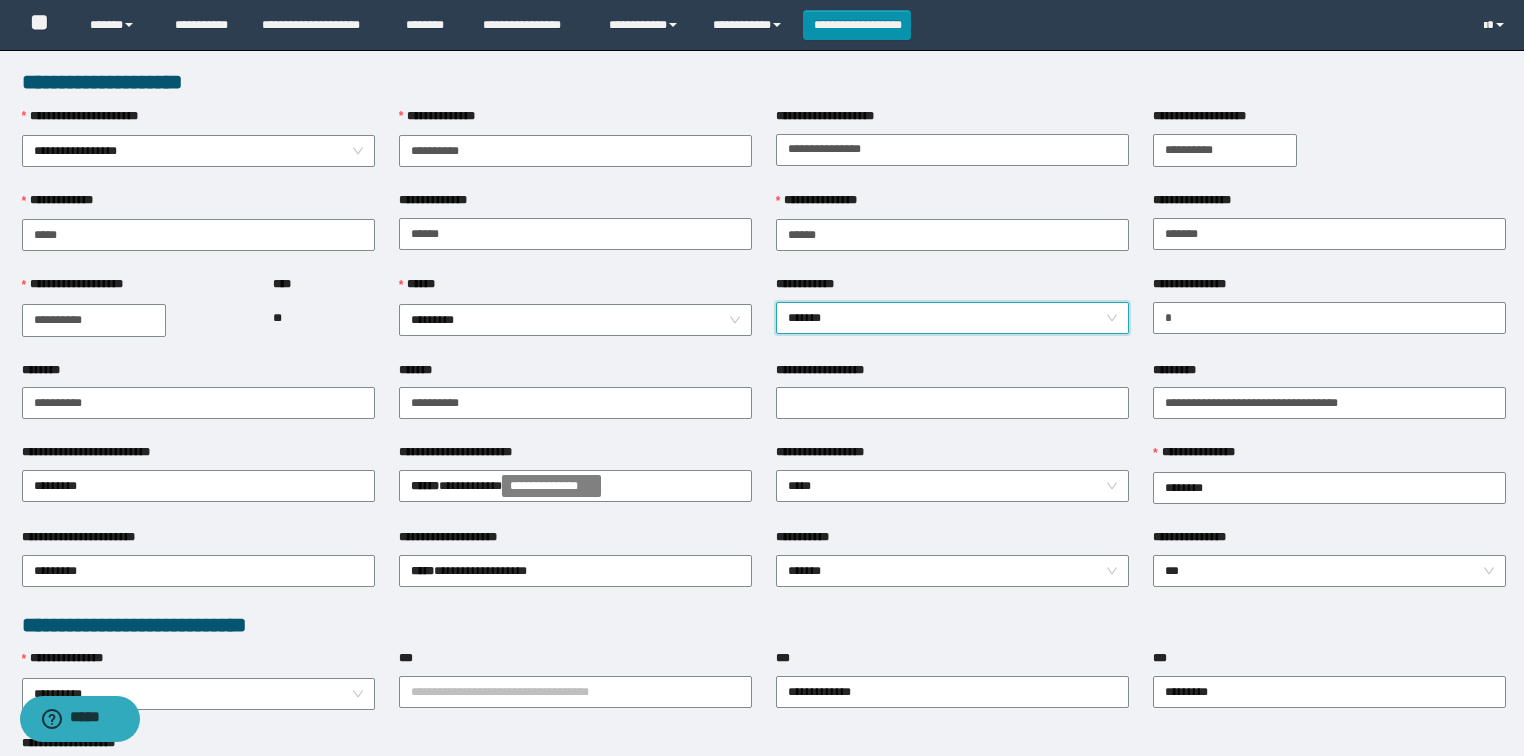 click on "*******" at bounding box center [953, 318] 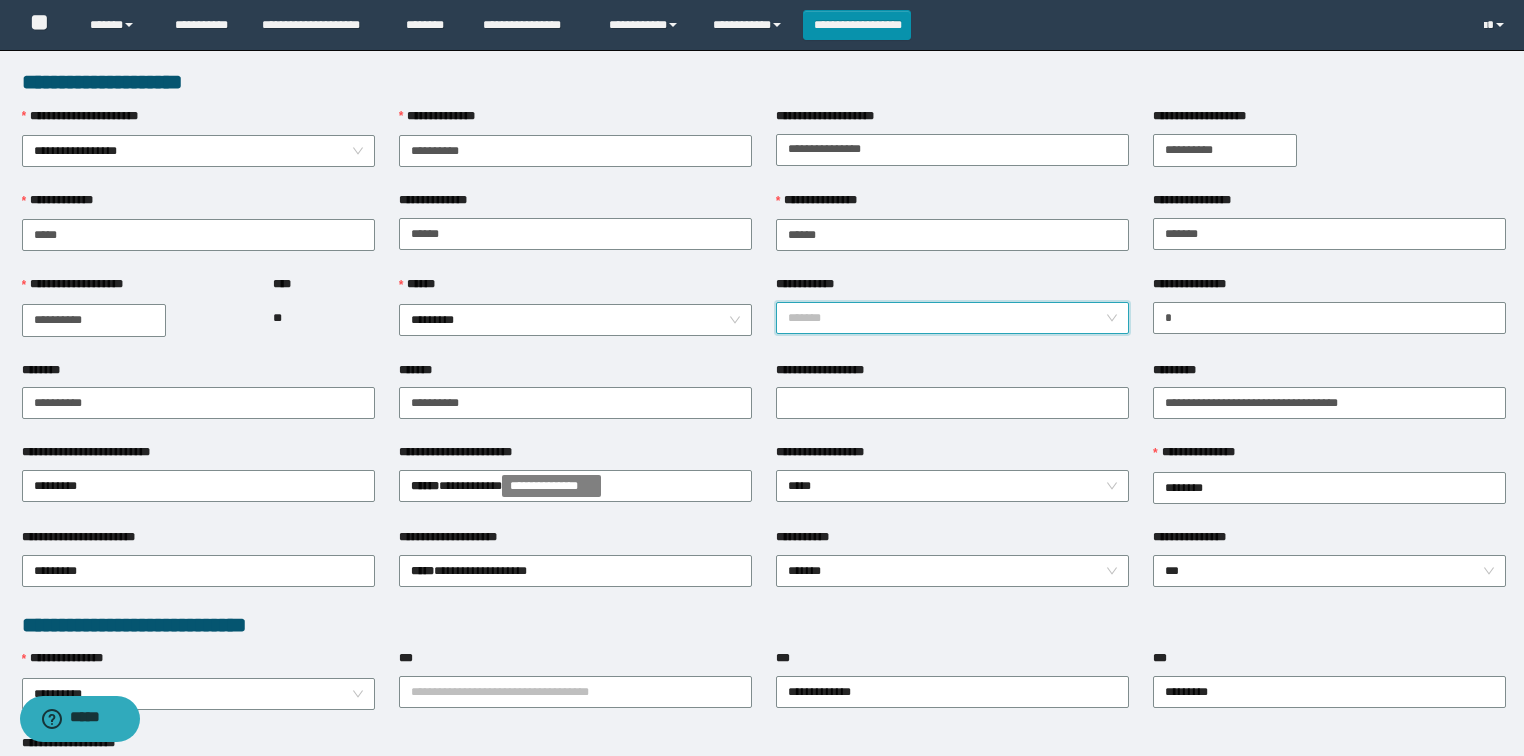 click on "*******" at bounding box center (953, 318) 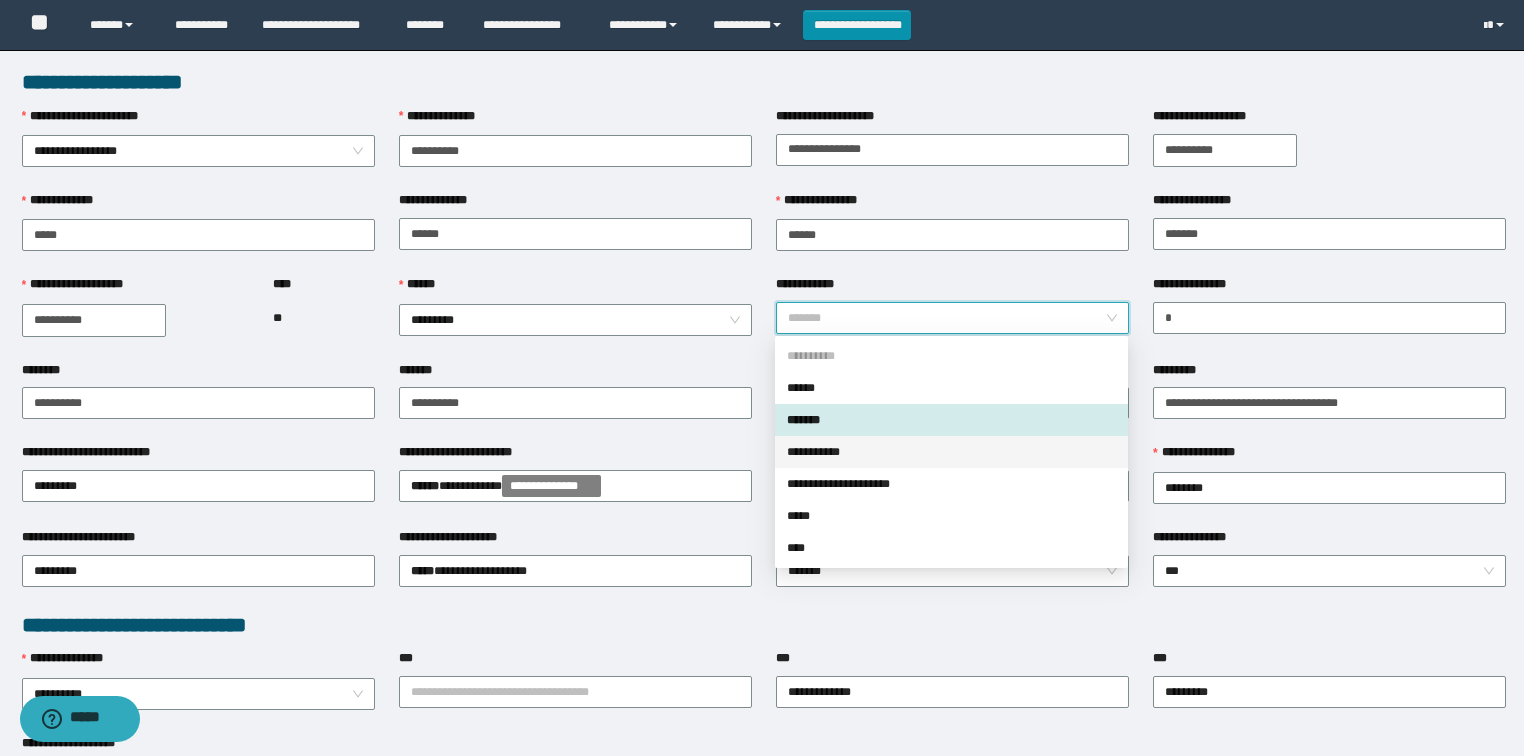 click on "**********" at bounding box center (951, 452) 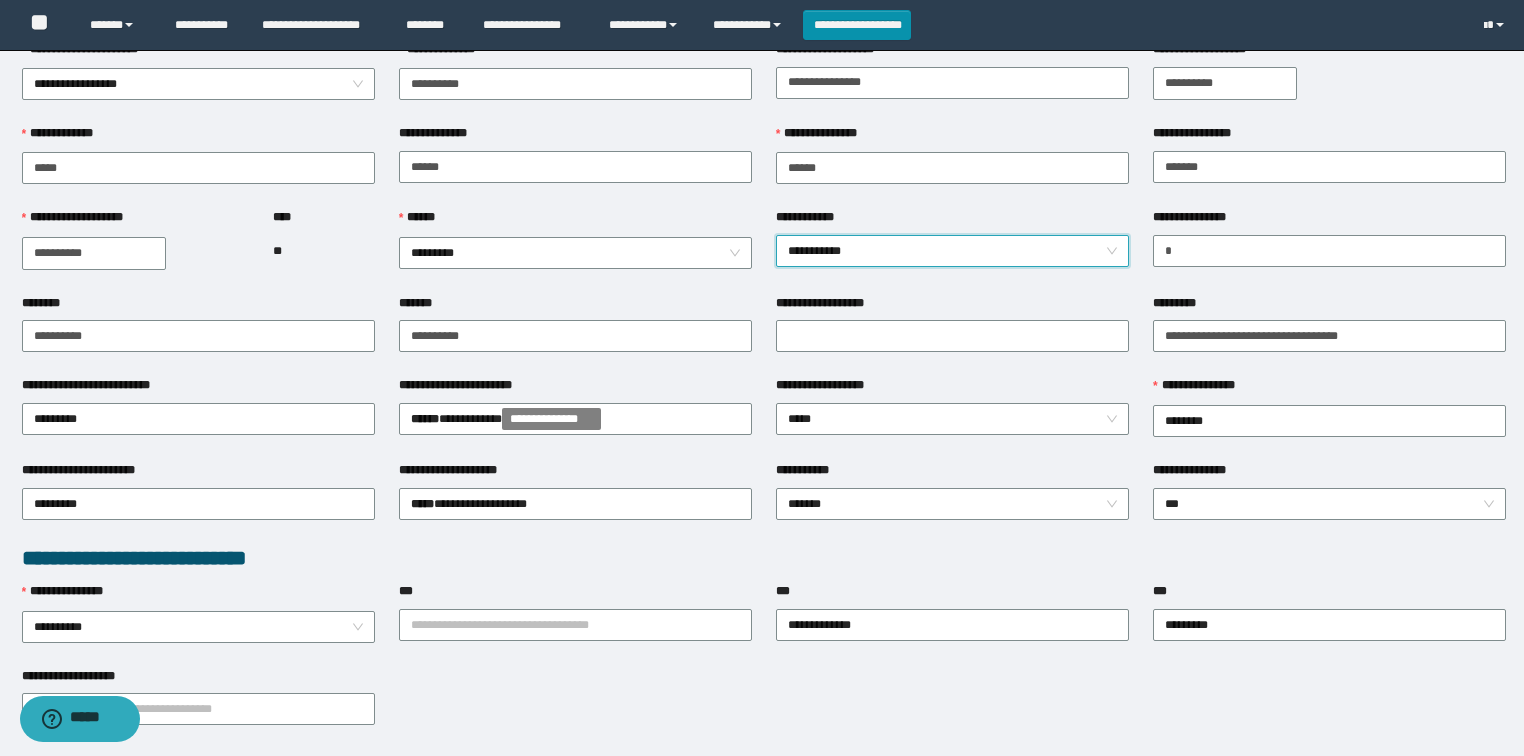 scroll, scrollTop: 160, scrollLeft: 0, axis: vertical 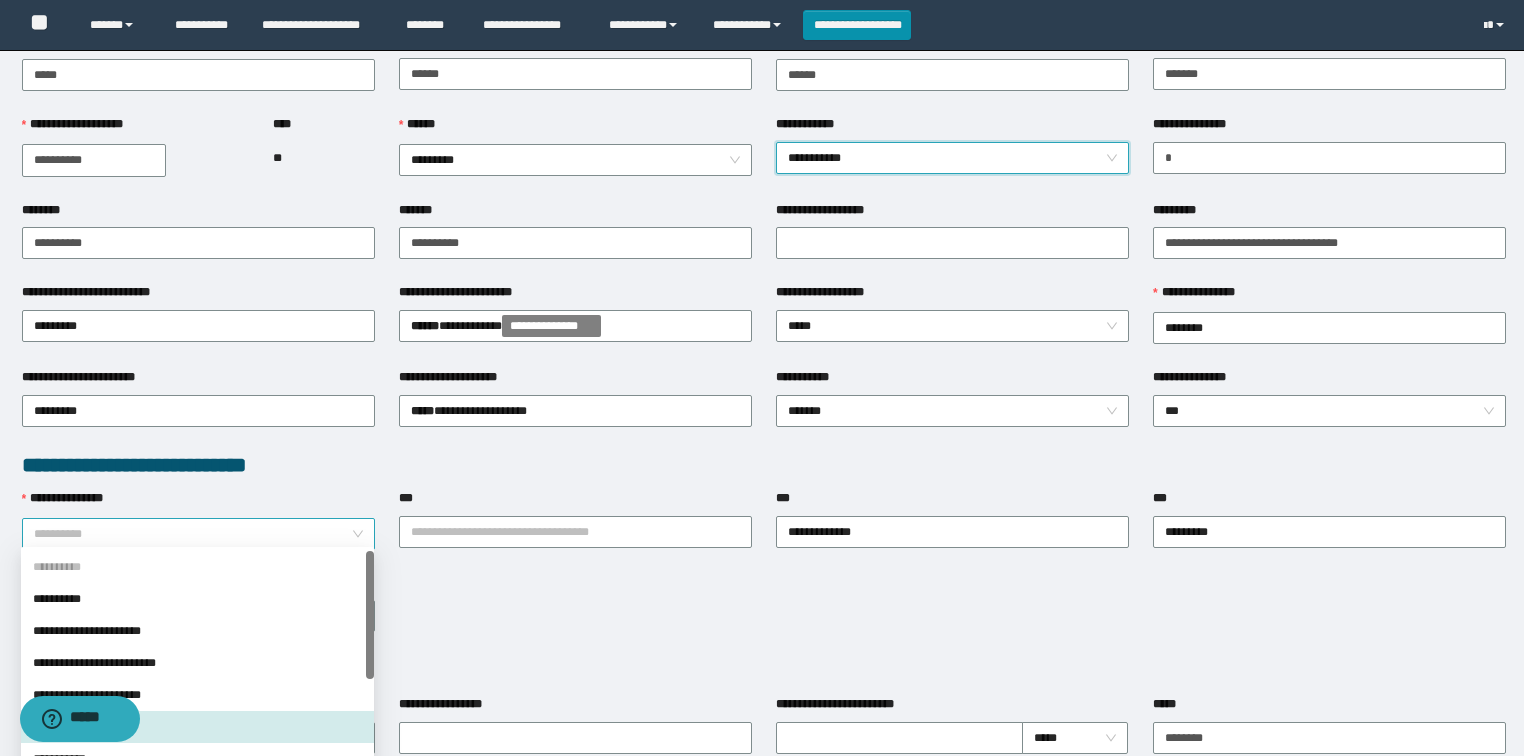 click on "**********" at bounding box center (199, 534) 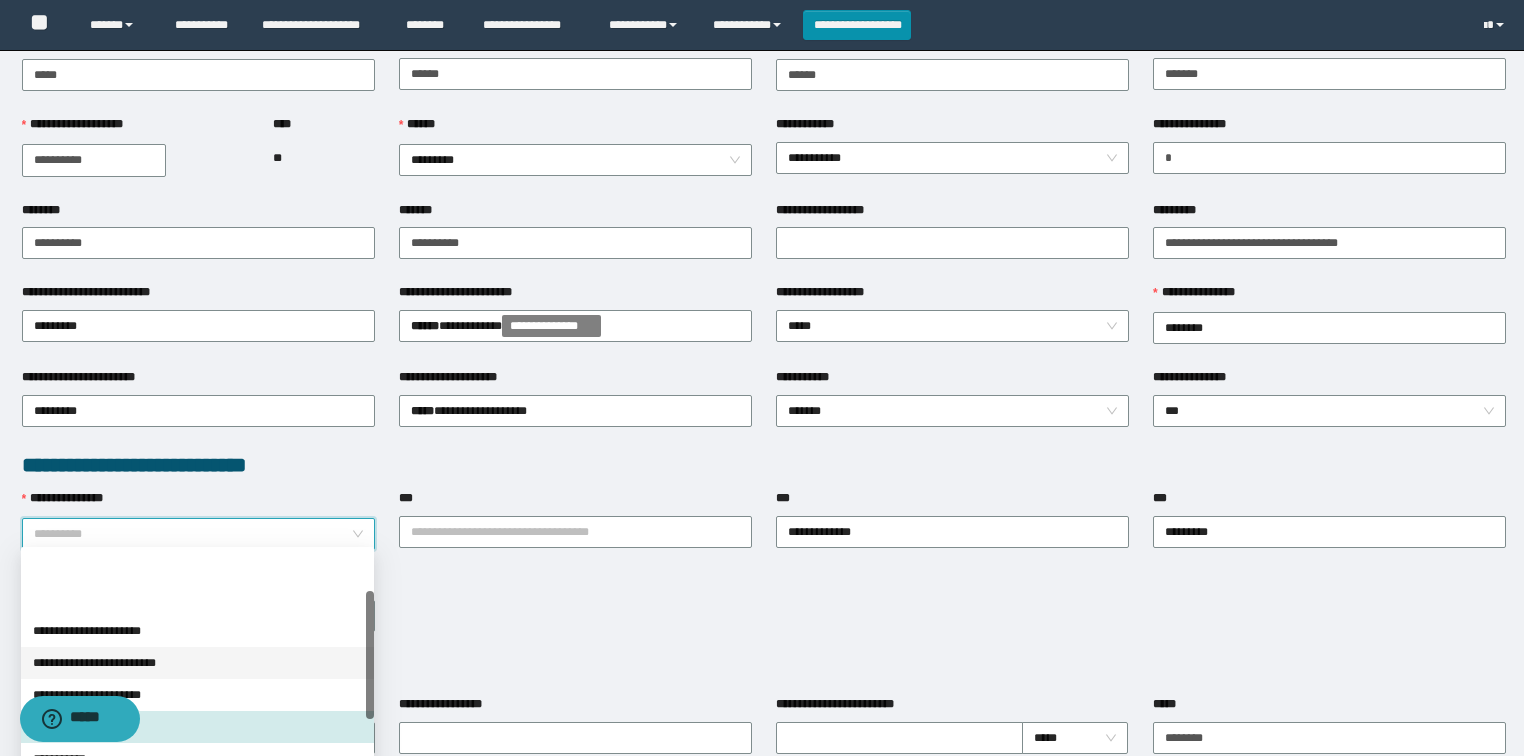 scroll, scrollTop: 160, scrollLeft: 0, axis: vertical 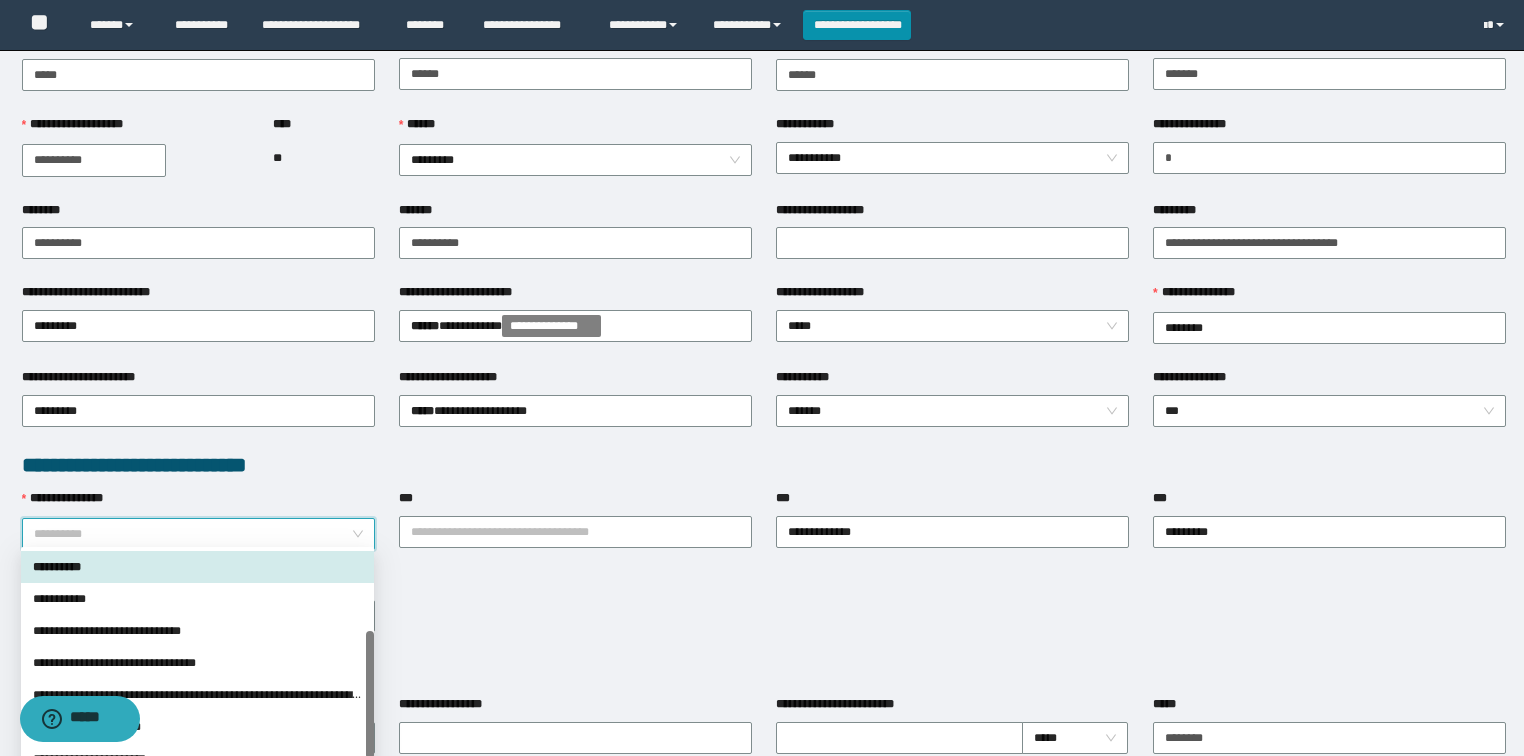 click on "**********" at bounding box center [197, 567] 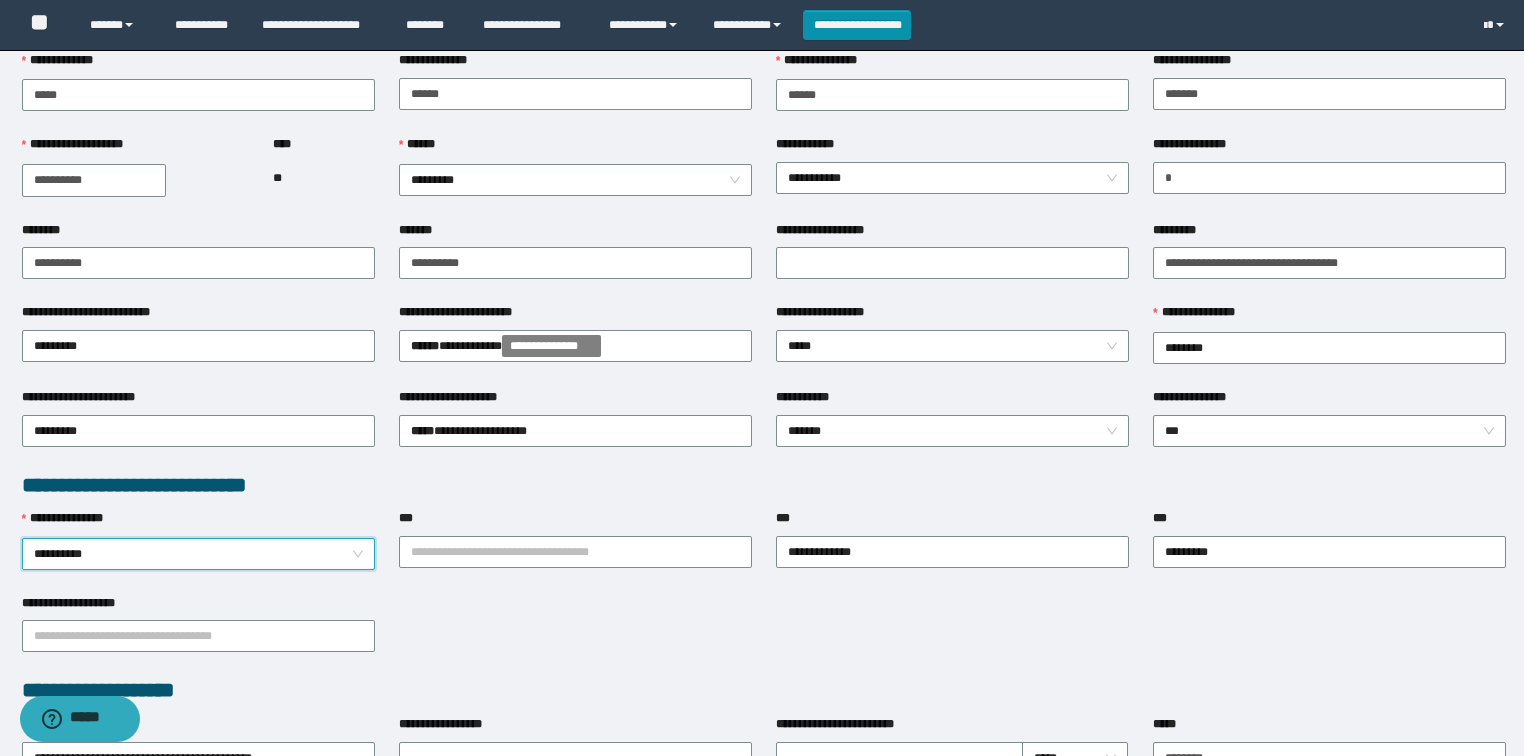 scroll, scrollTop: 80, scrollLeft: 0, axis: vertical 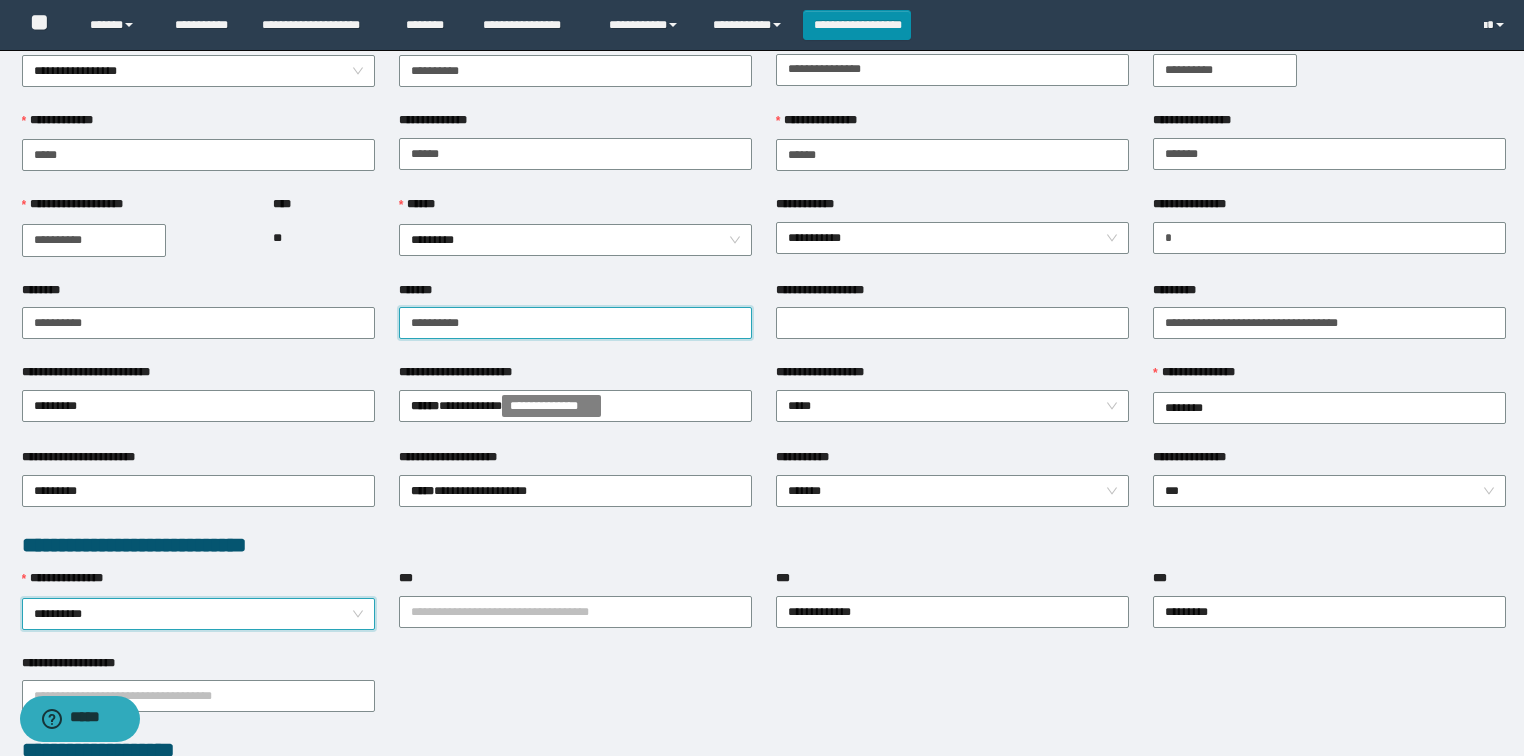 click on "*******" at bounding box center [575, 323] 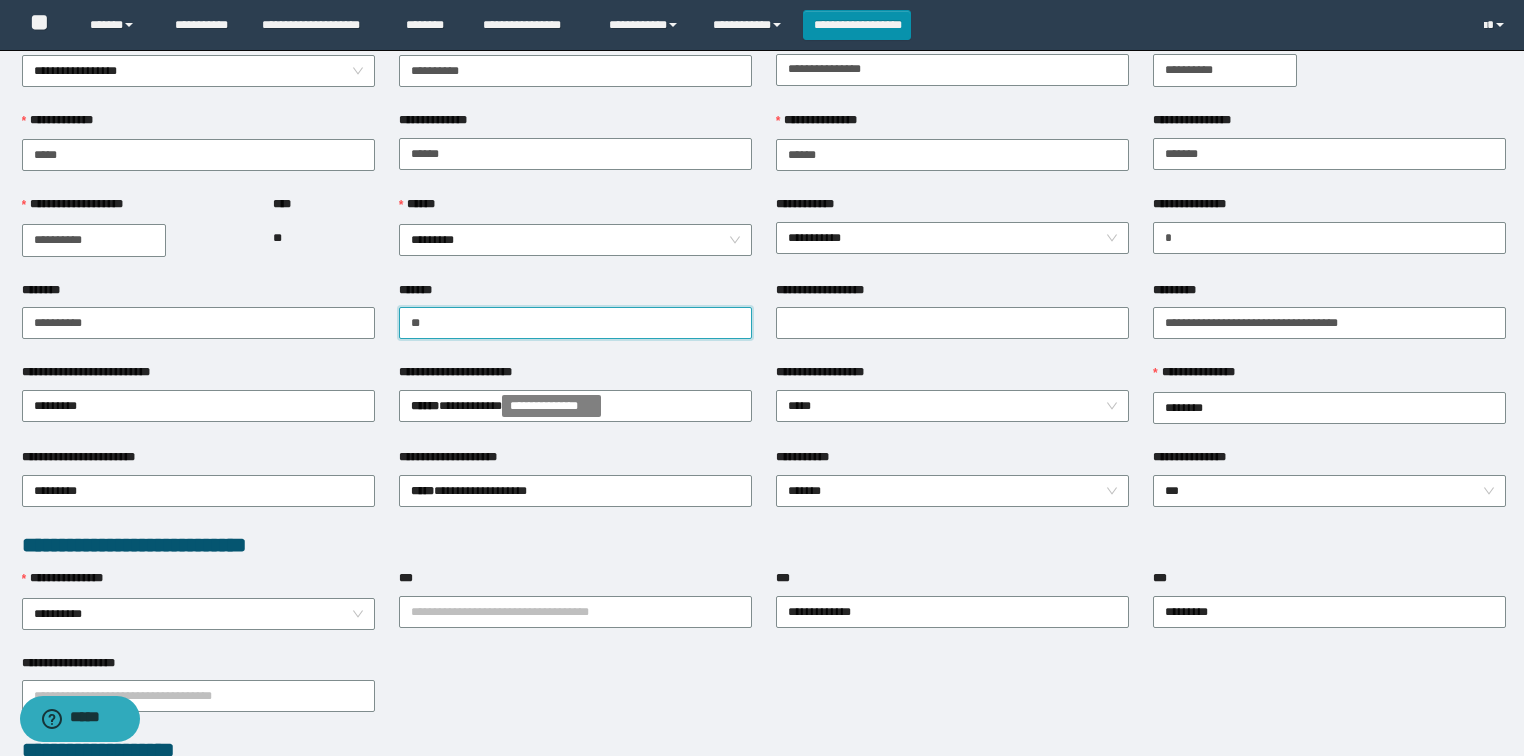 type on "*" 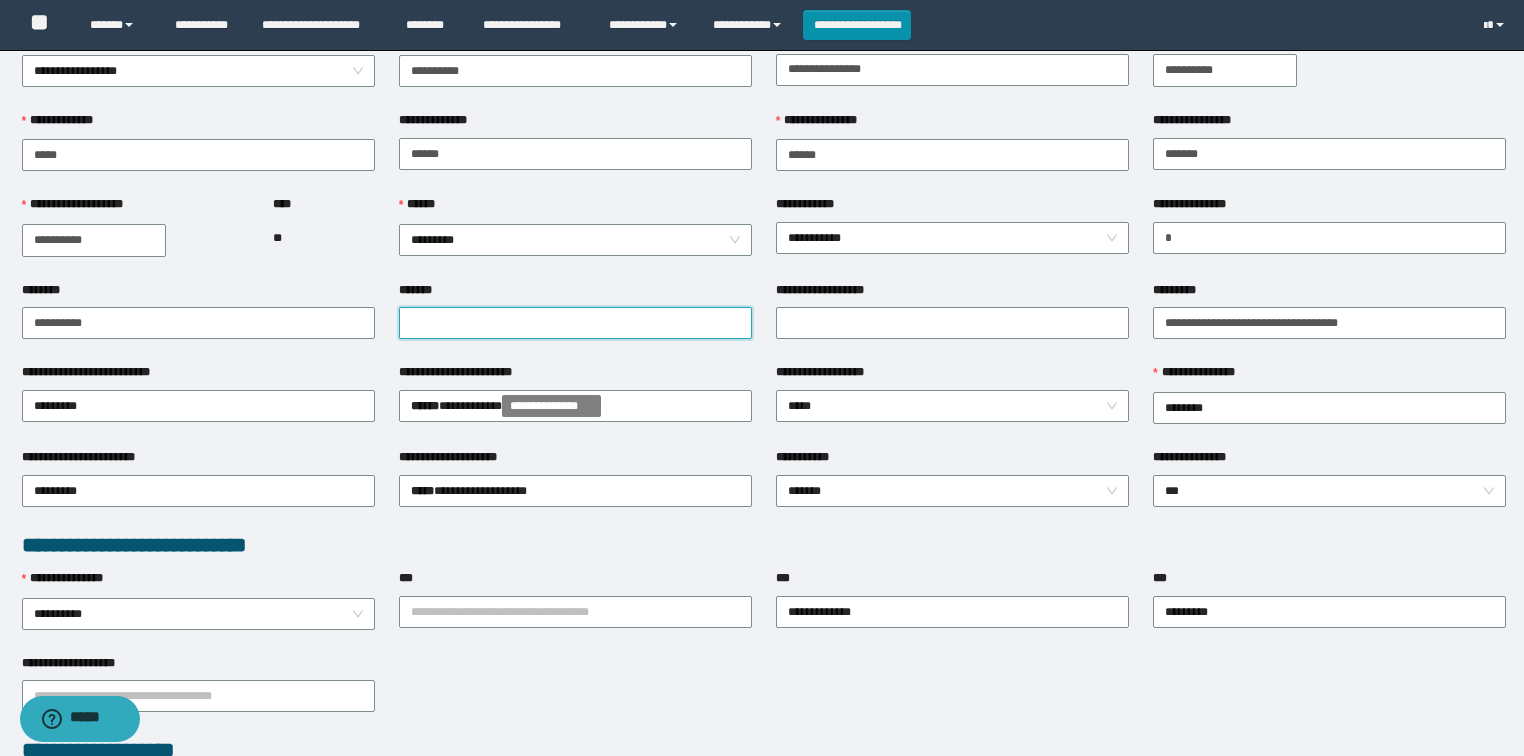 type on "*" 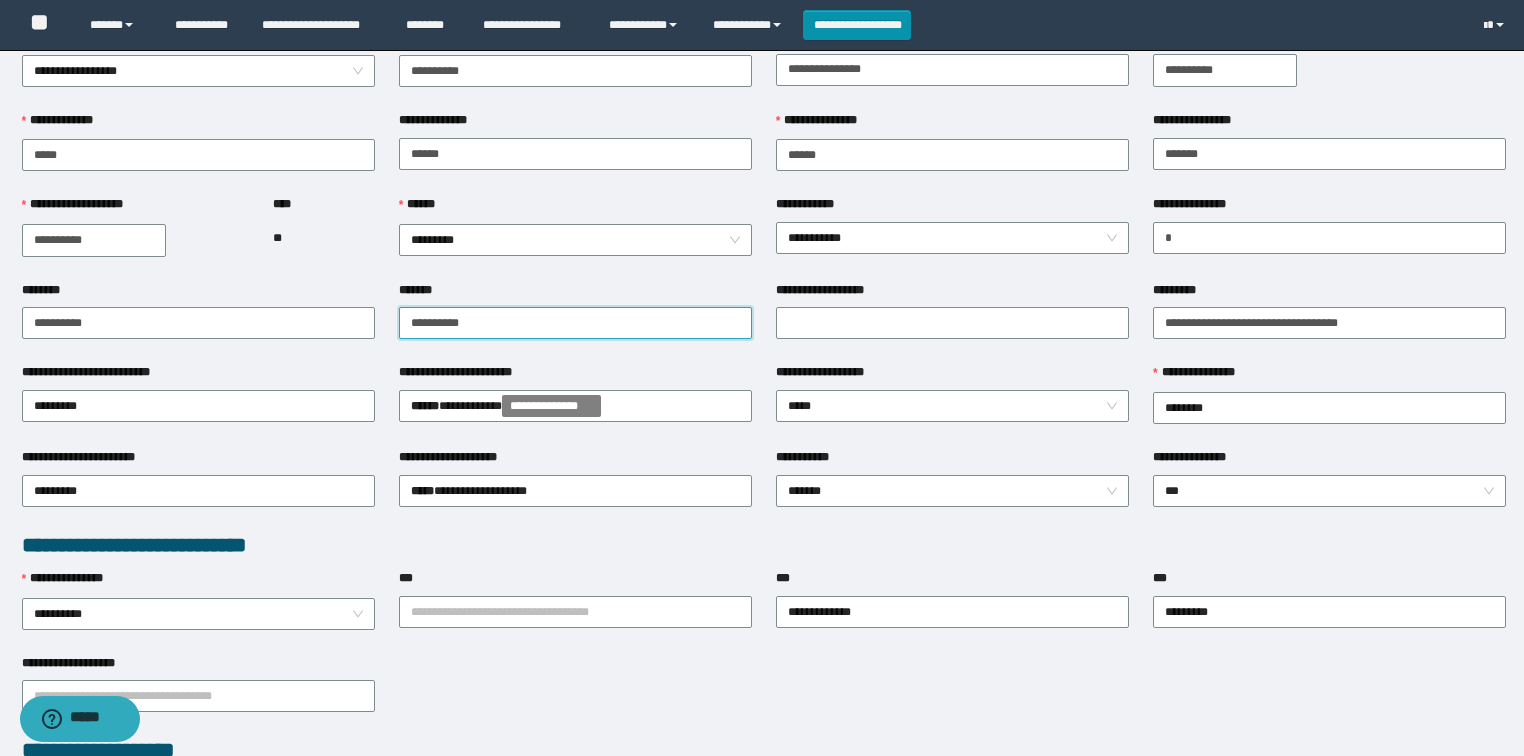 scroll, scrollTop: 0, scrollLeft: 0, axis: both 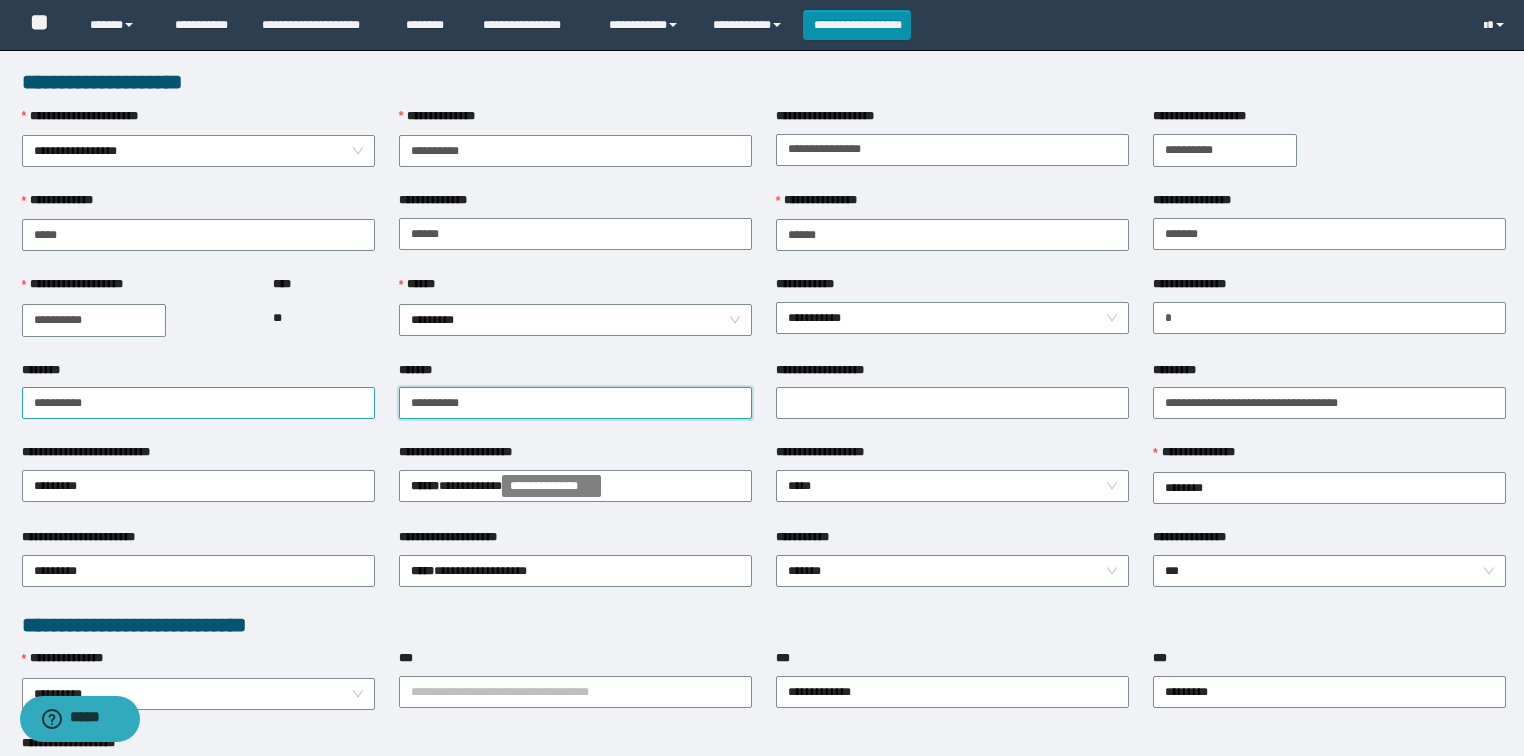type on "**********" 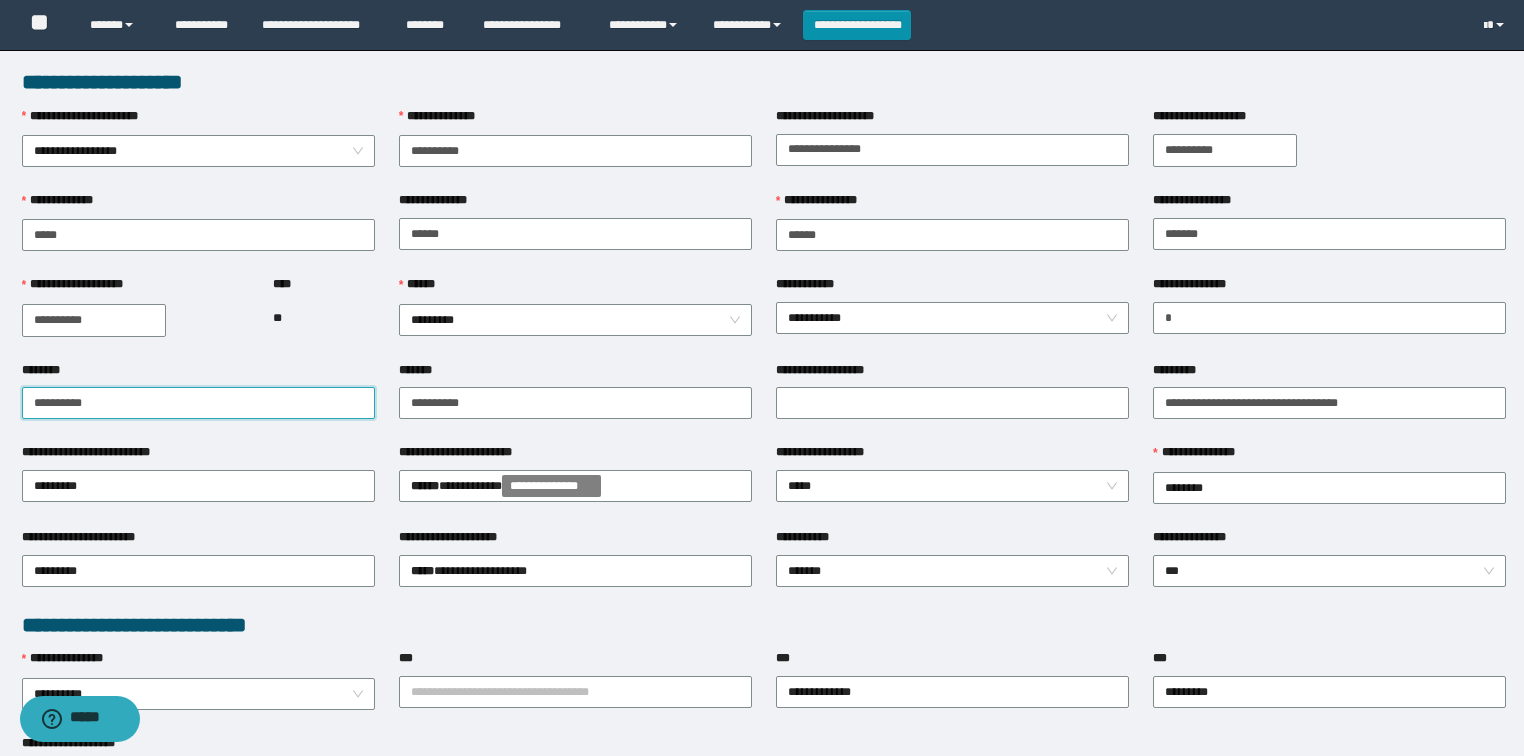 drag, startPoint x: 114, startPoint y: 396, endPoint x: 0, endPoint y: 414, distance: 115.41231 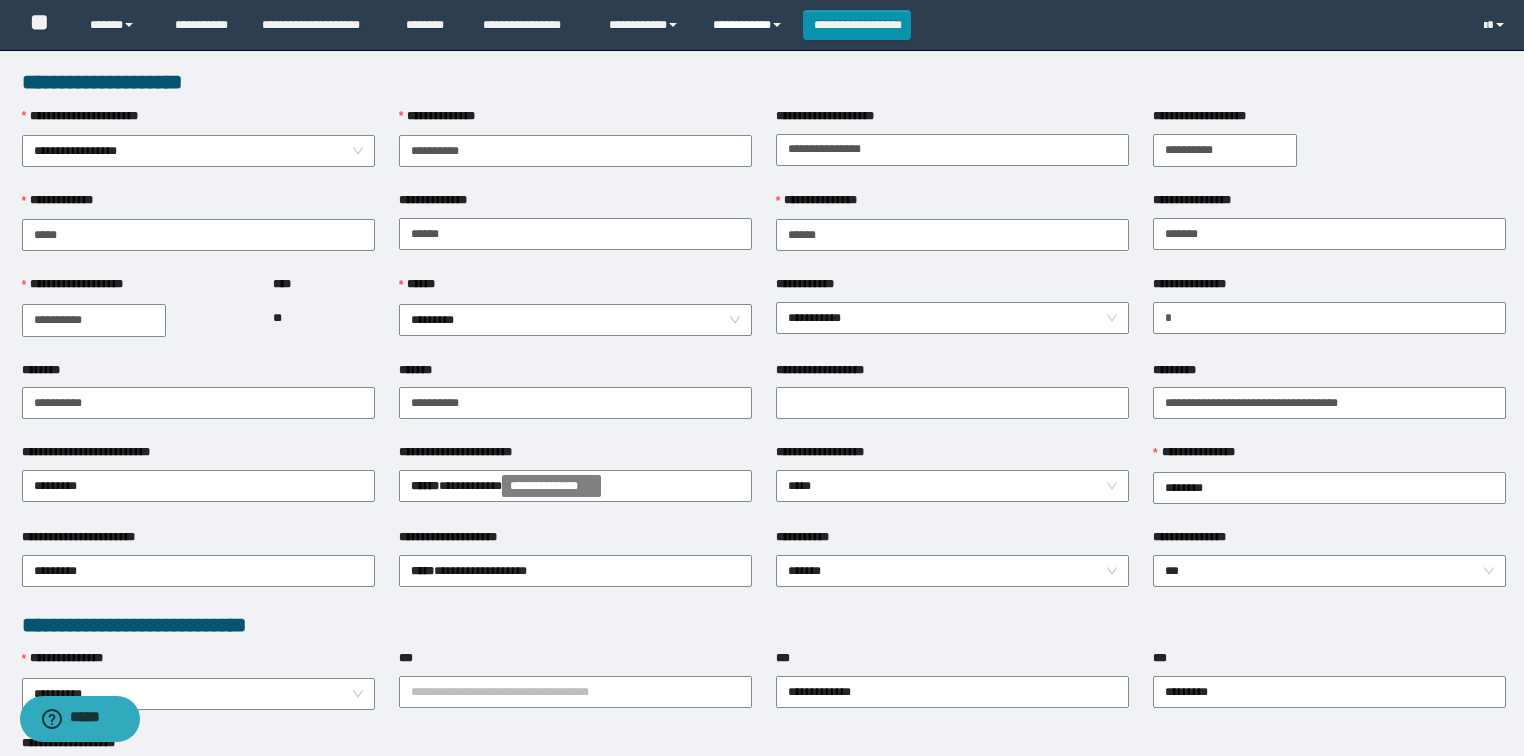 click on "**********" at bounding box center (750, 25) 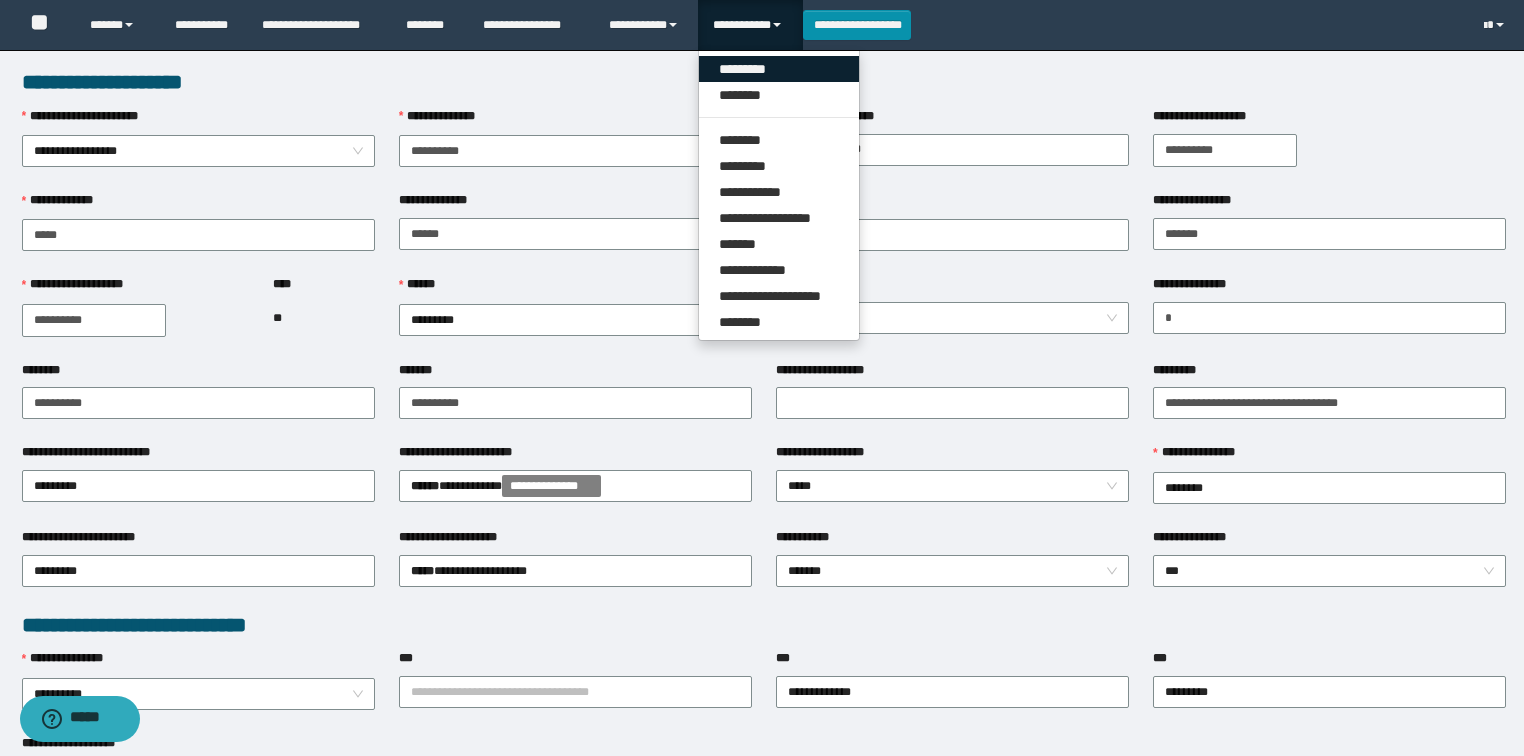 click on "*********" at bounding box center (779, 69) 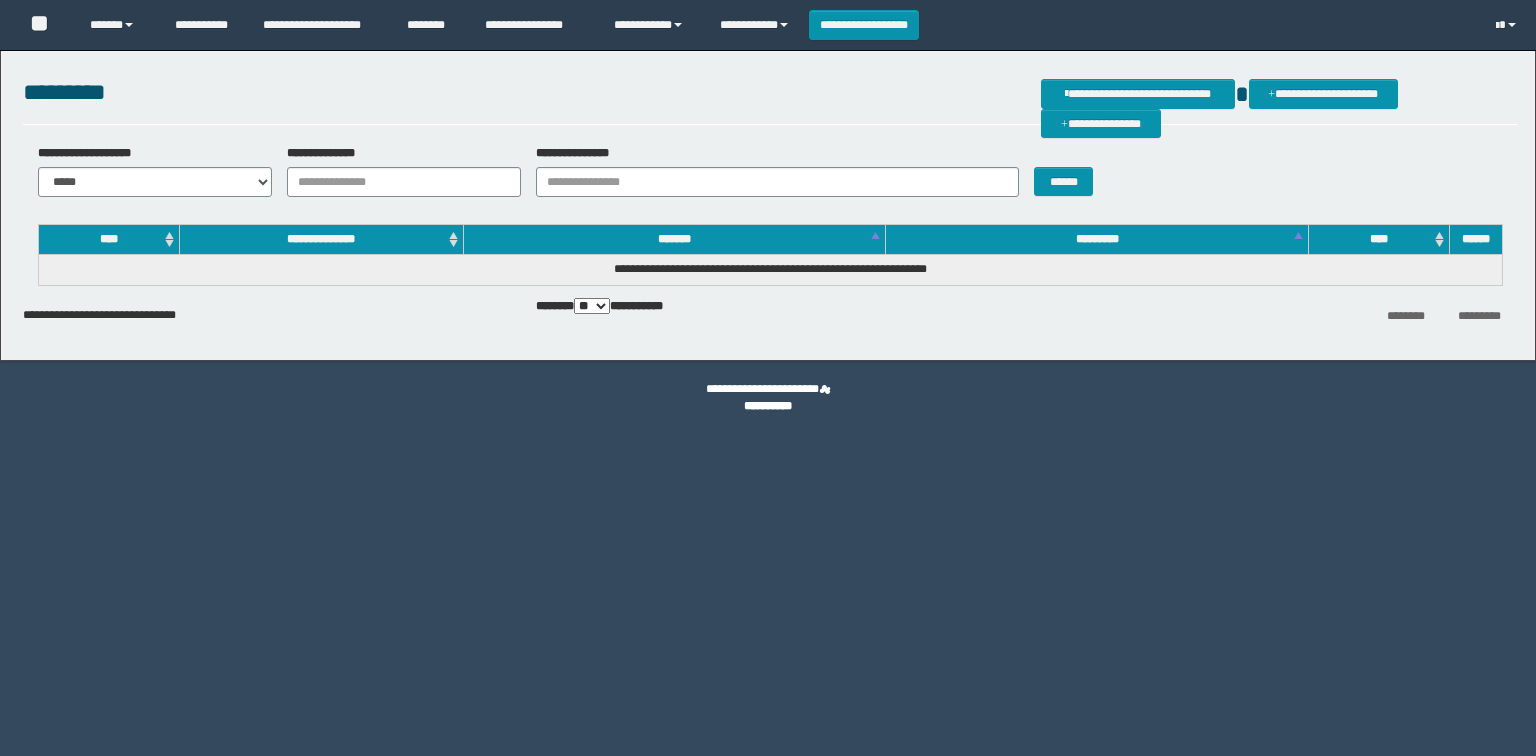 scroll, scrollTop: 0, scrollLeft: 0, axis: both 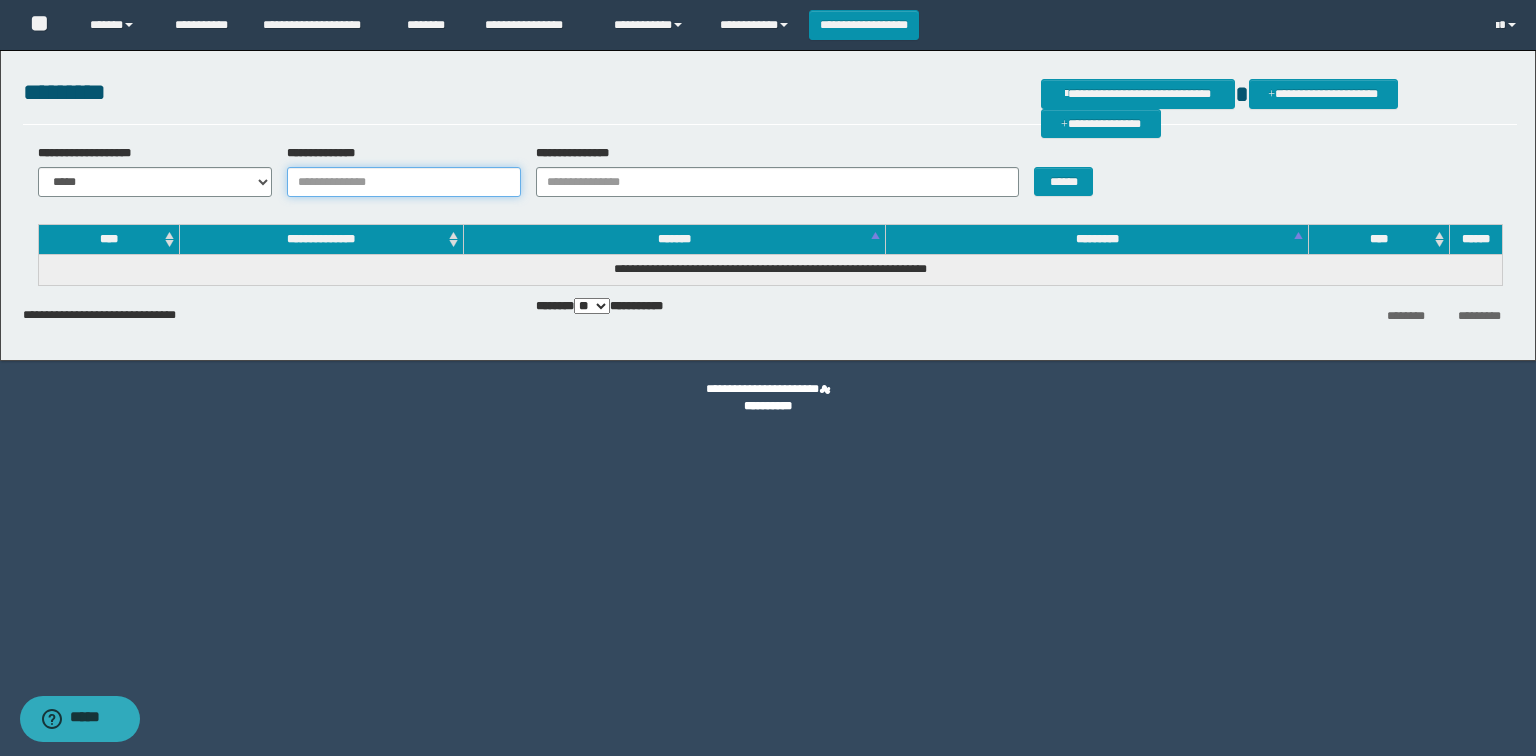 click on "**********" at bounding box center [404, 182] 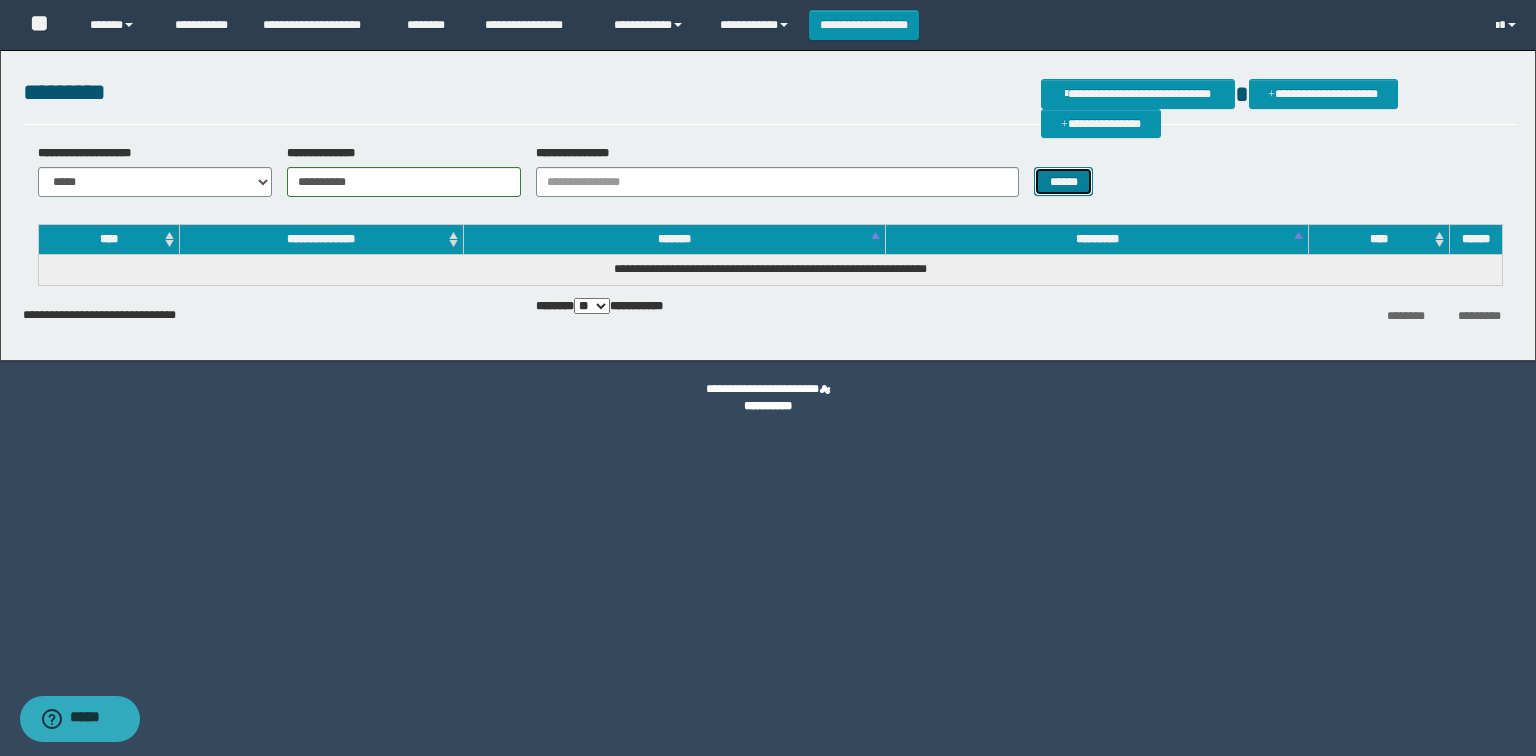 click on "******" at bounding box center (1063, 182) 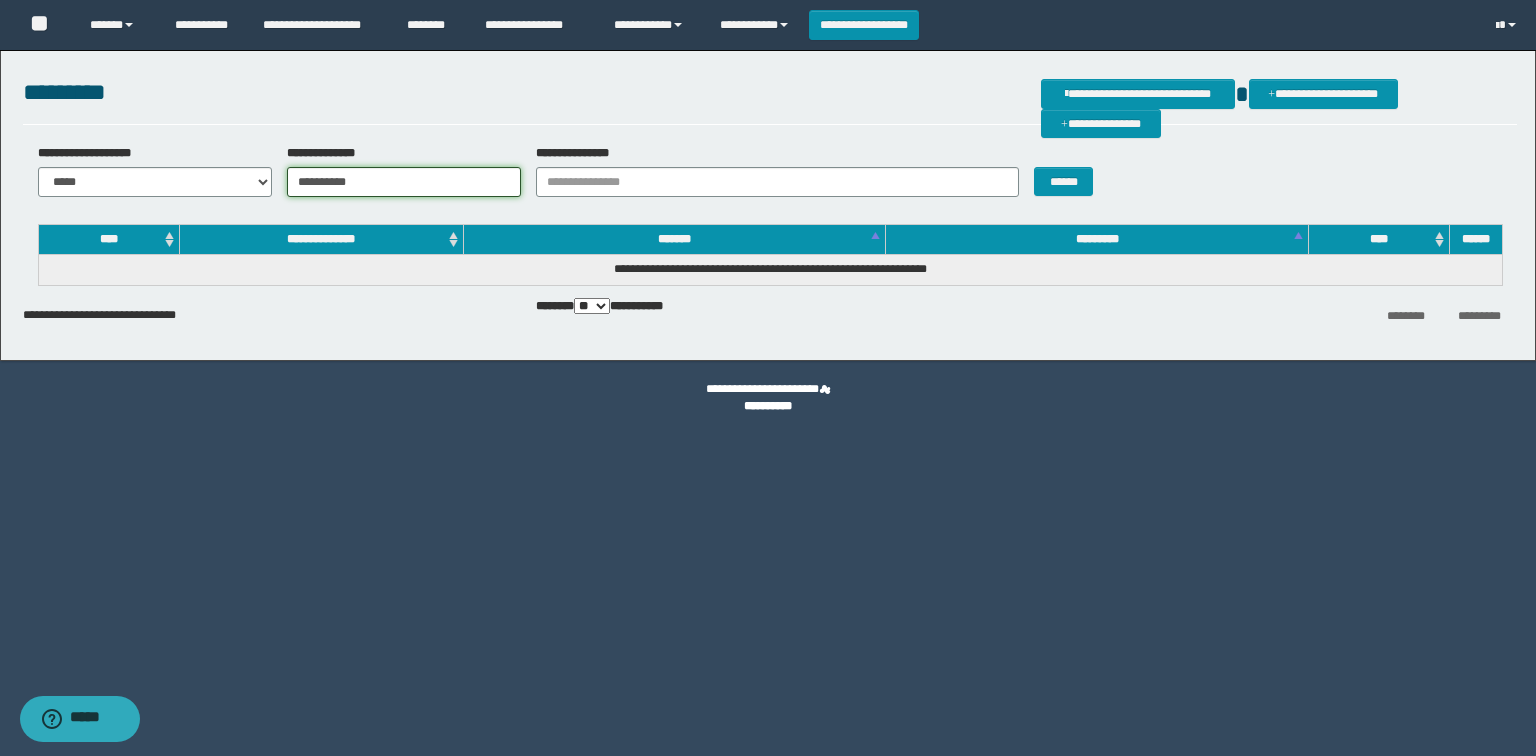 click on "**********" at bounding box center (404, 182) 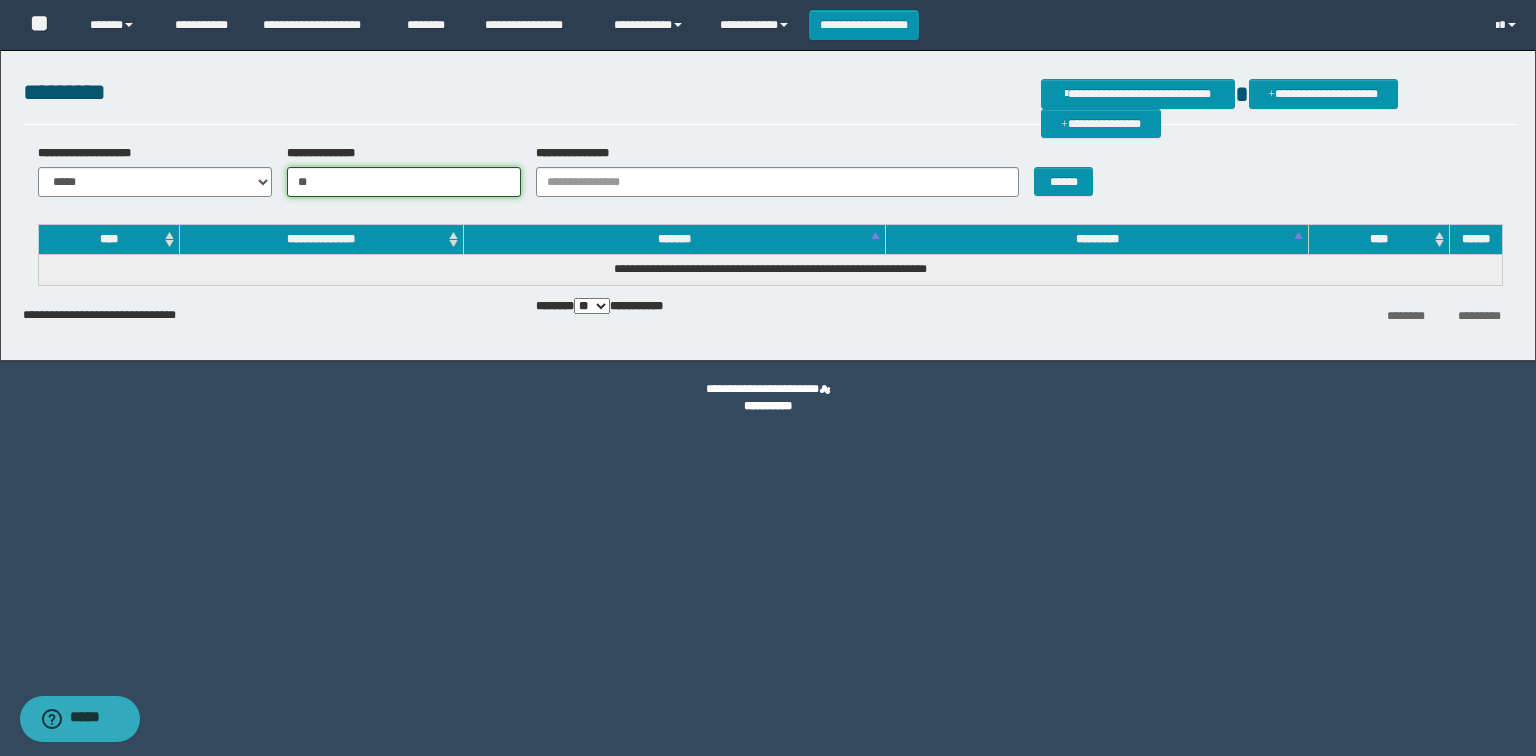 type on "*" 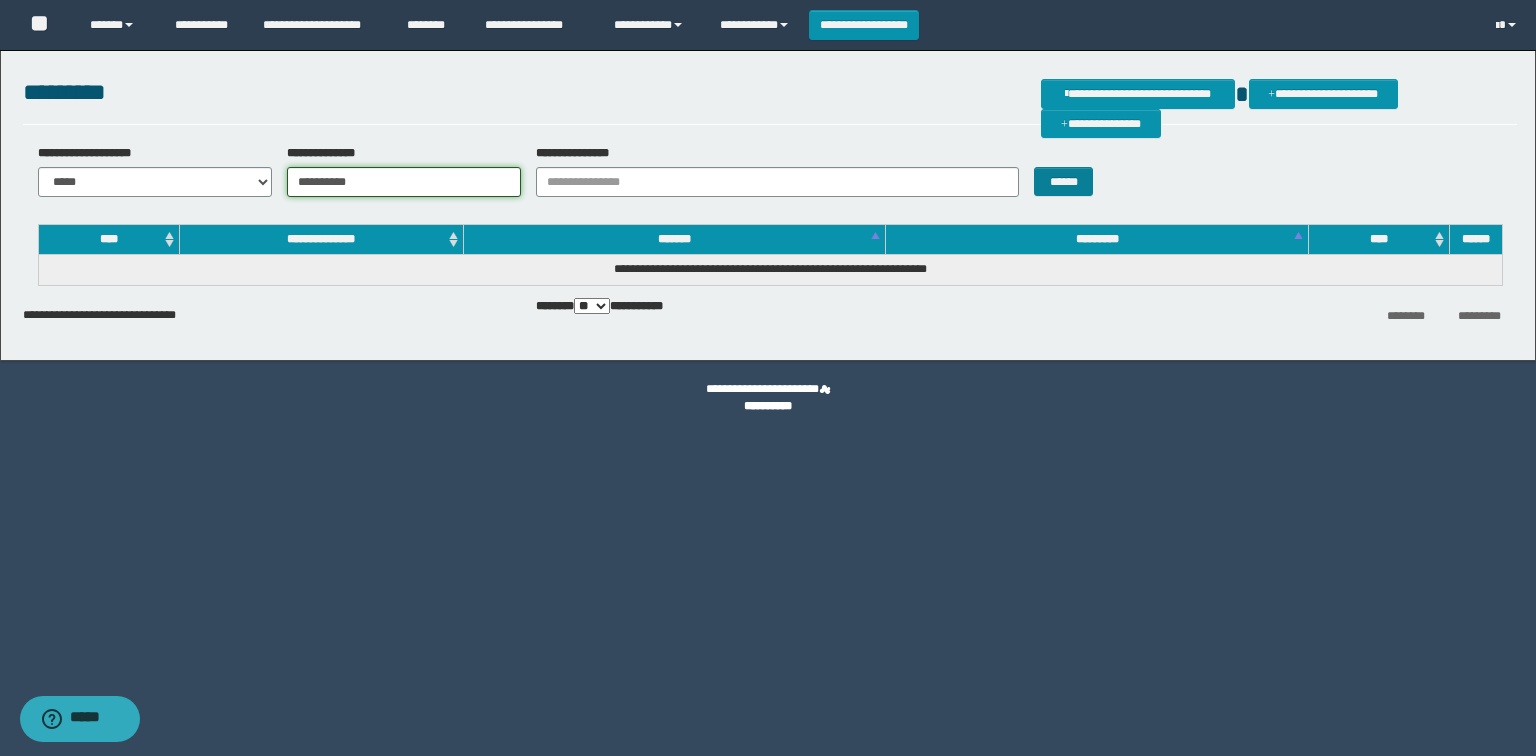 type on "**********" 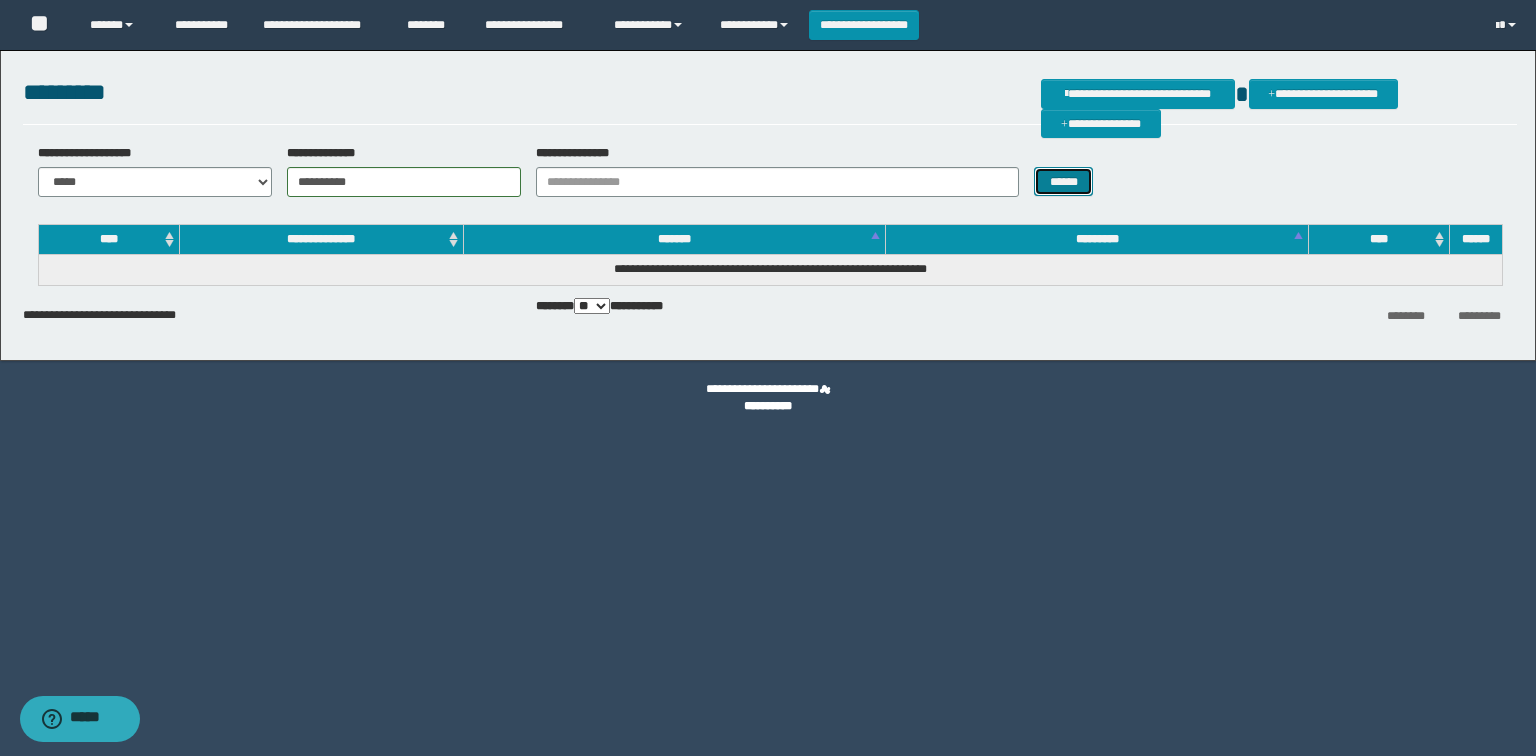 click on "******" at bounding box center [1063, 182] 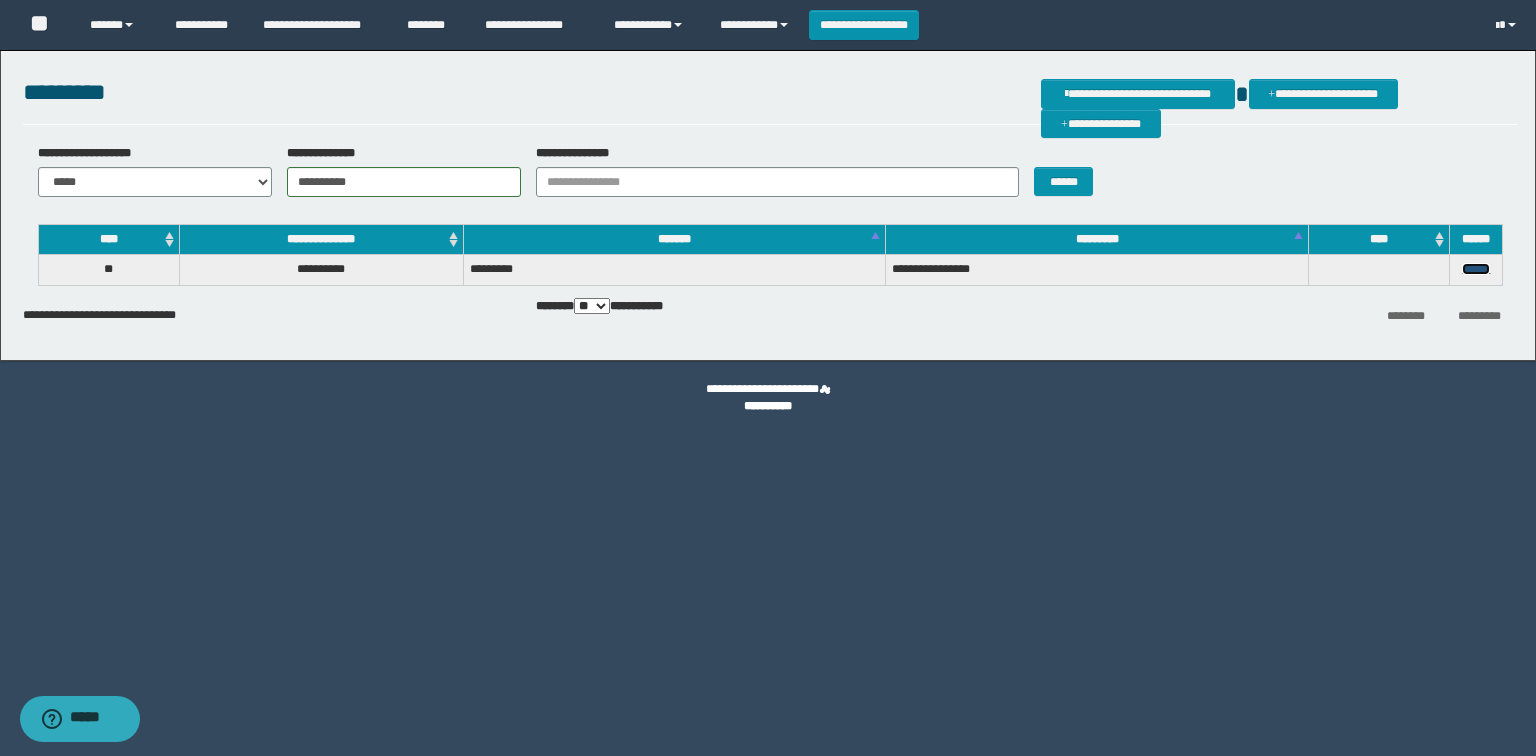 click on "******" at bounding box center [1476, 269] 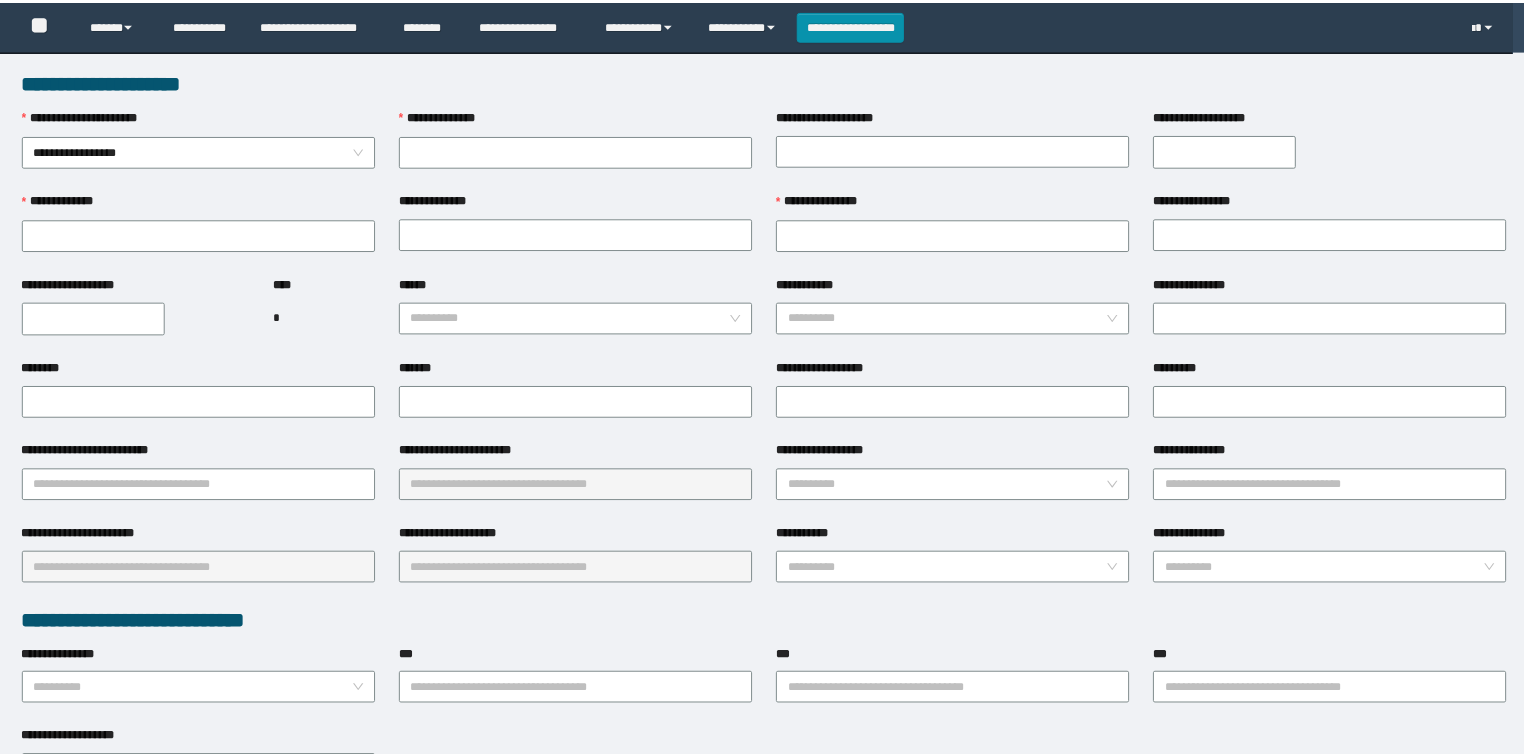 scroll, scrollTop: 0, scrollLeft: 0, axis: both 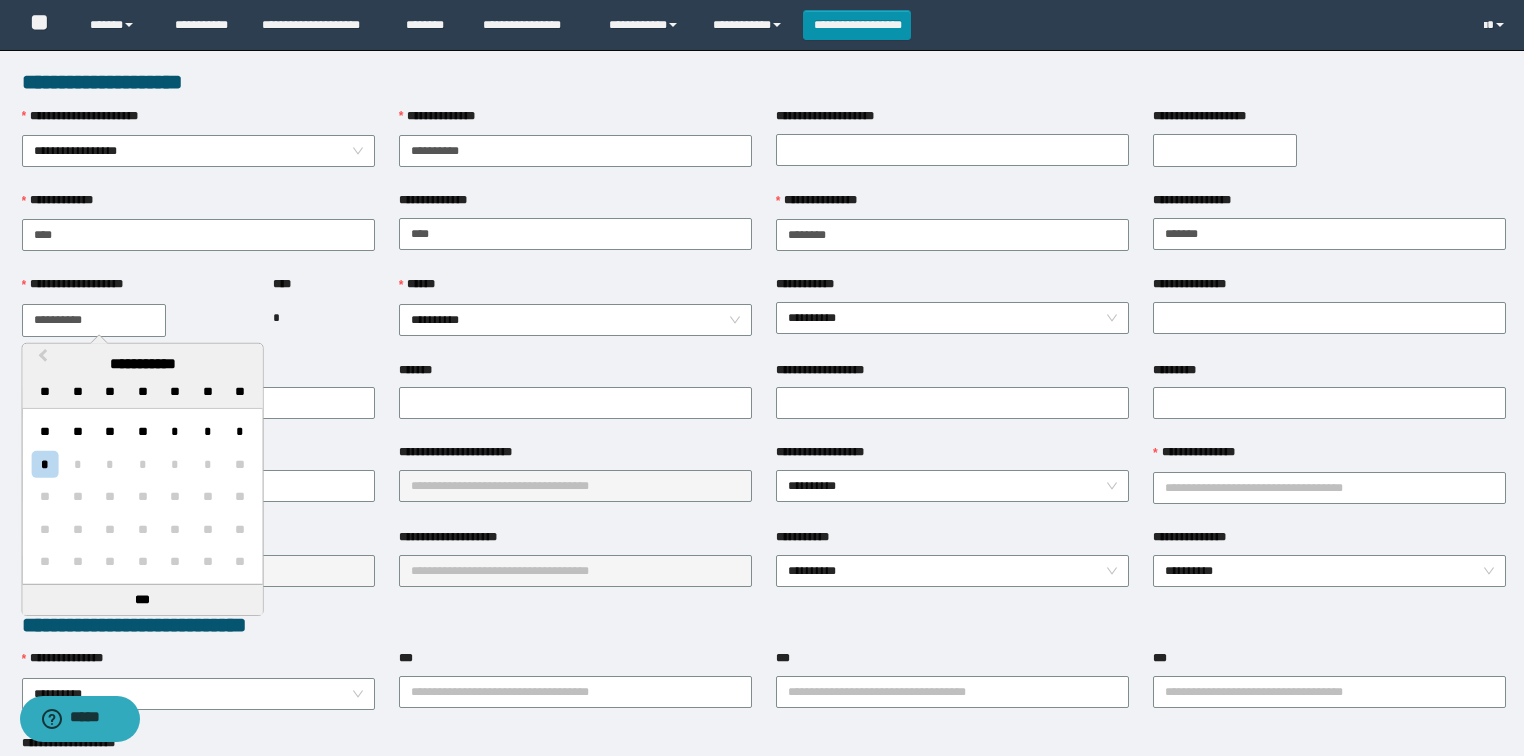 click on "**********" at bounding box center (94, 320) 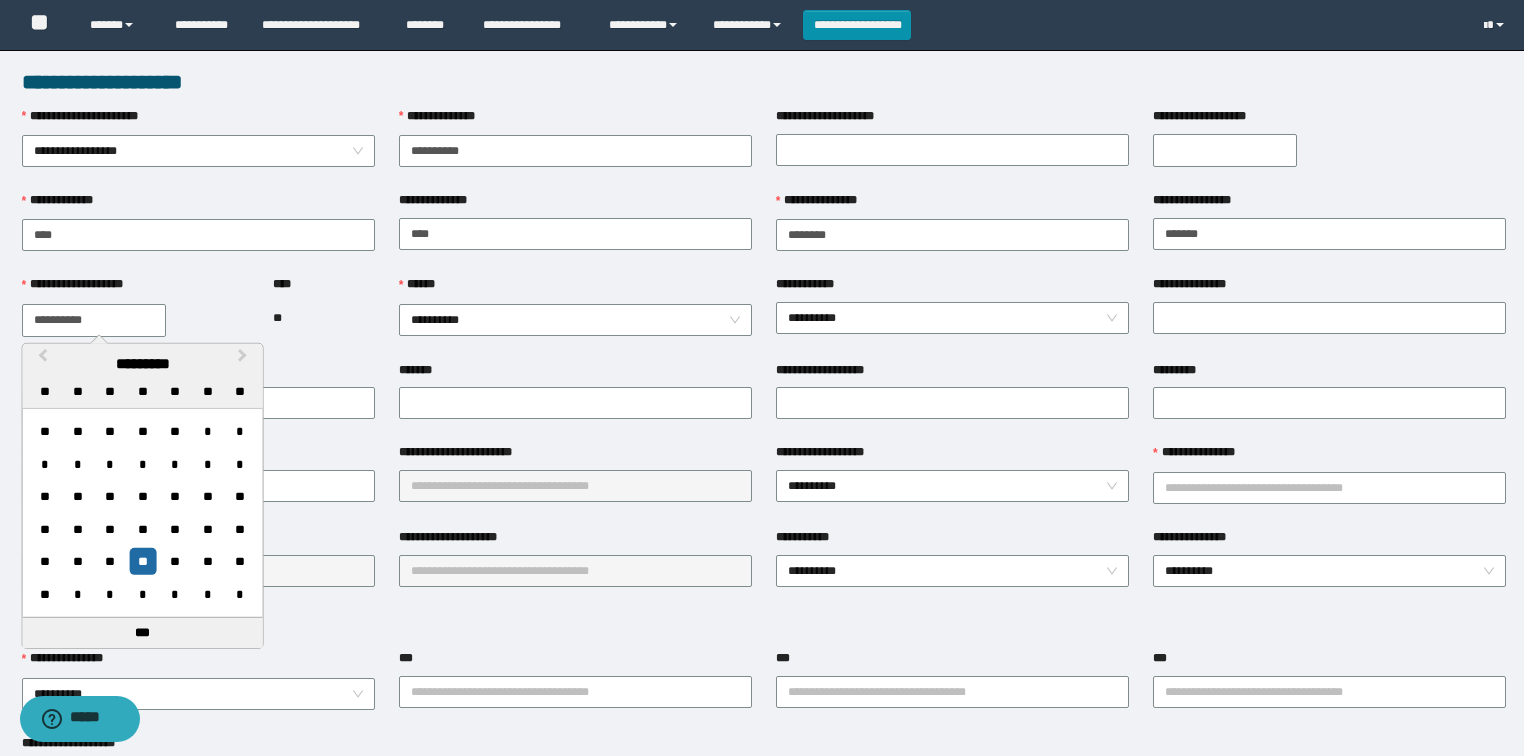 type on "**********" 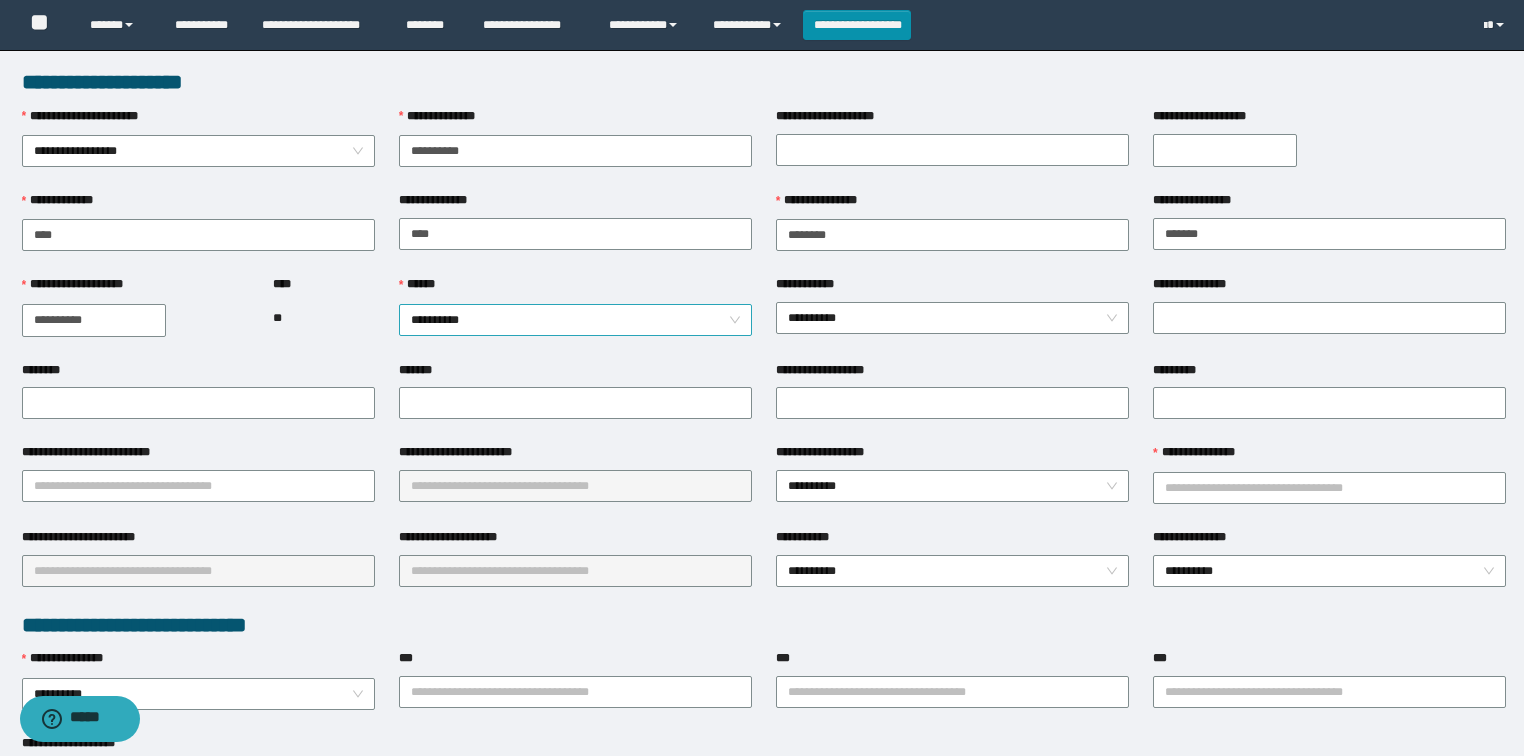 click on "**********" at bounding box center (576, 320) 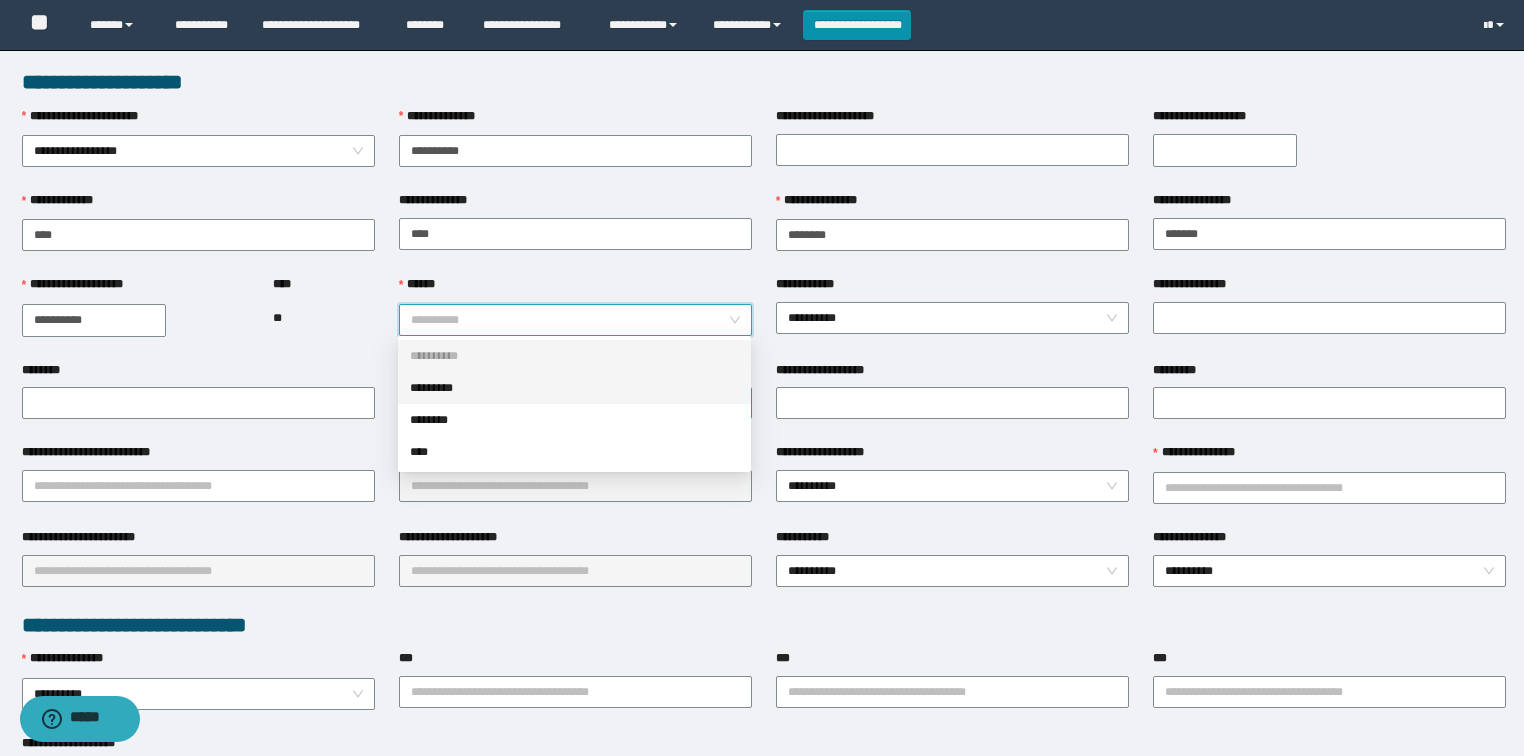 click on "*********" at bounding box center (574, 388) 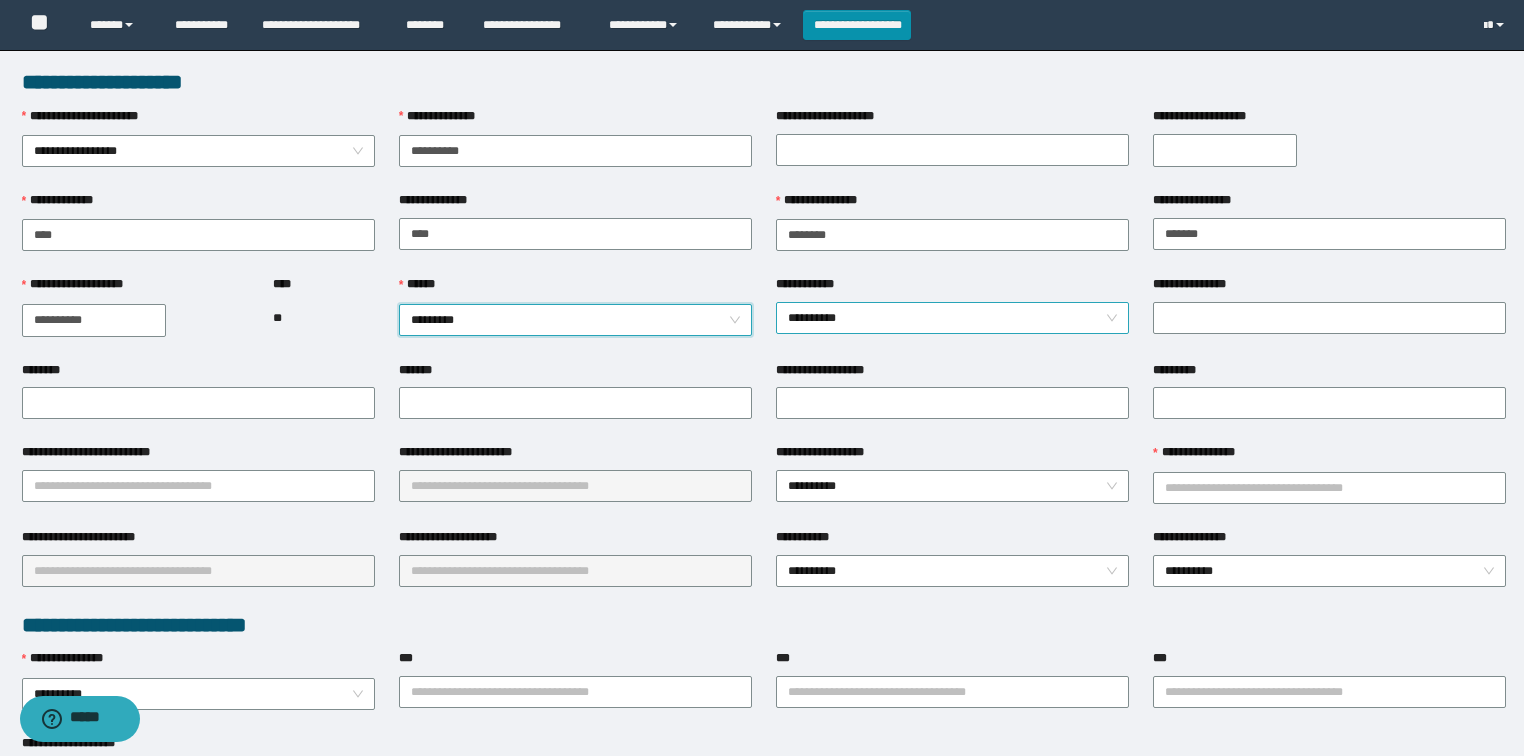click on "**********" at bounding box center [953, 318] 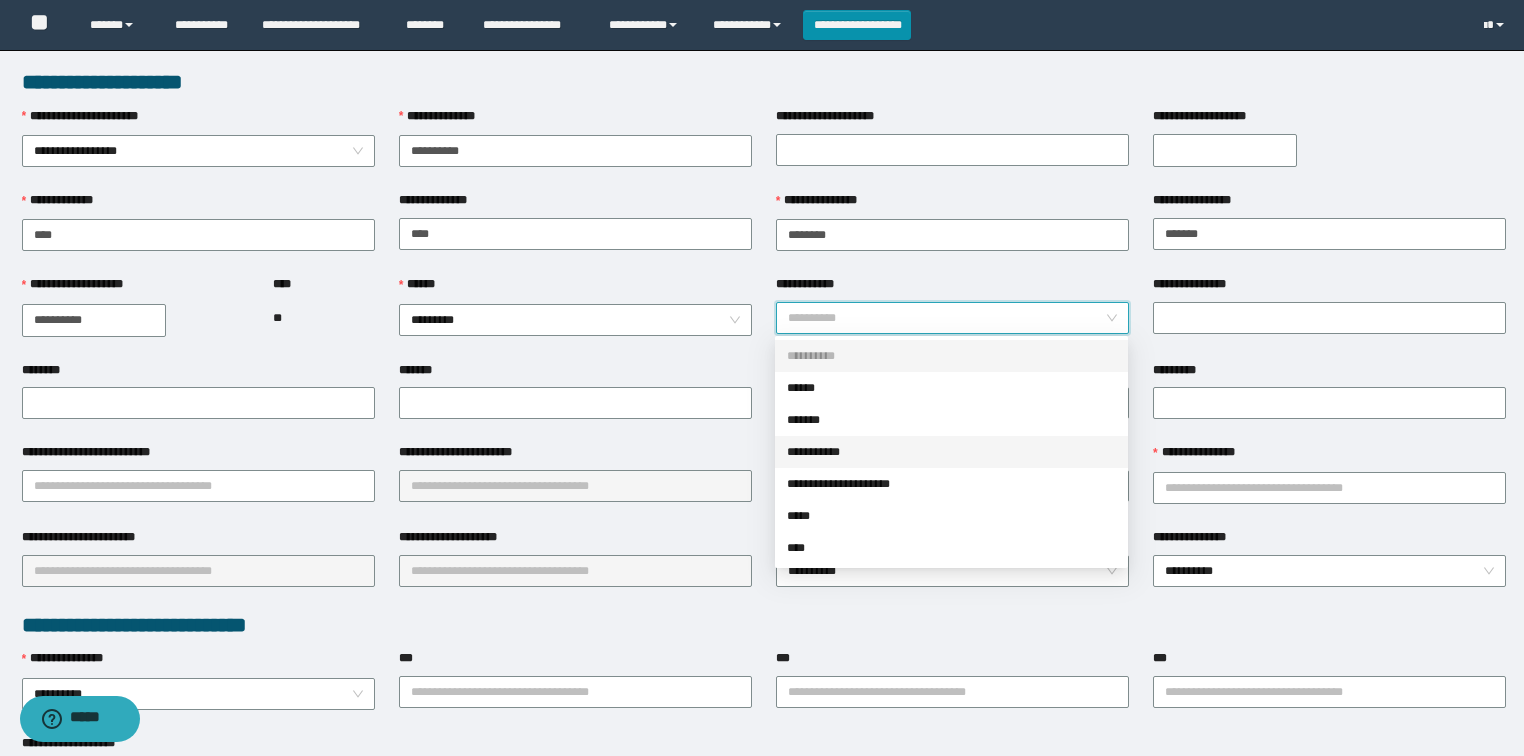 click on "**********" at bounding box center (951, 452) 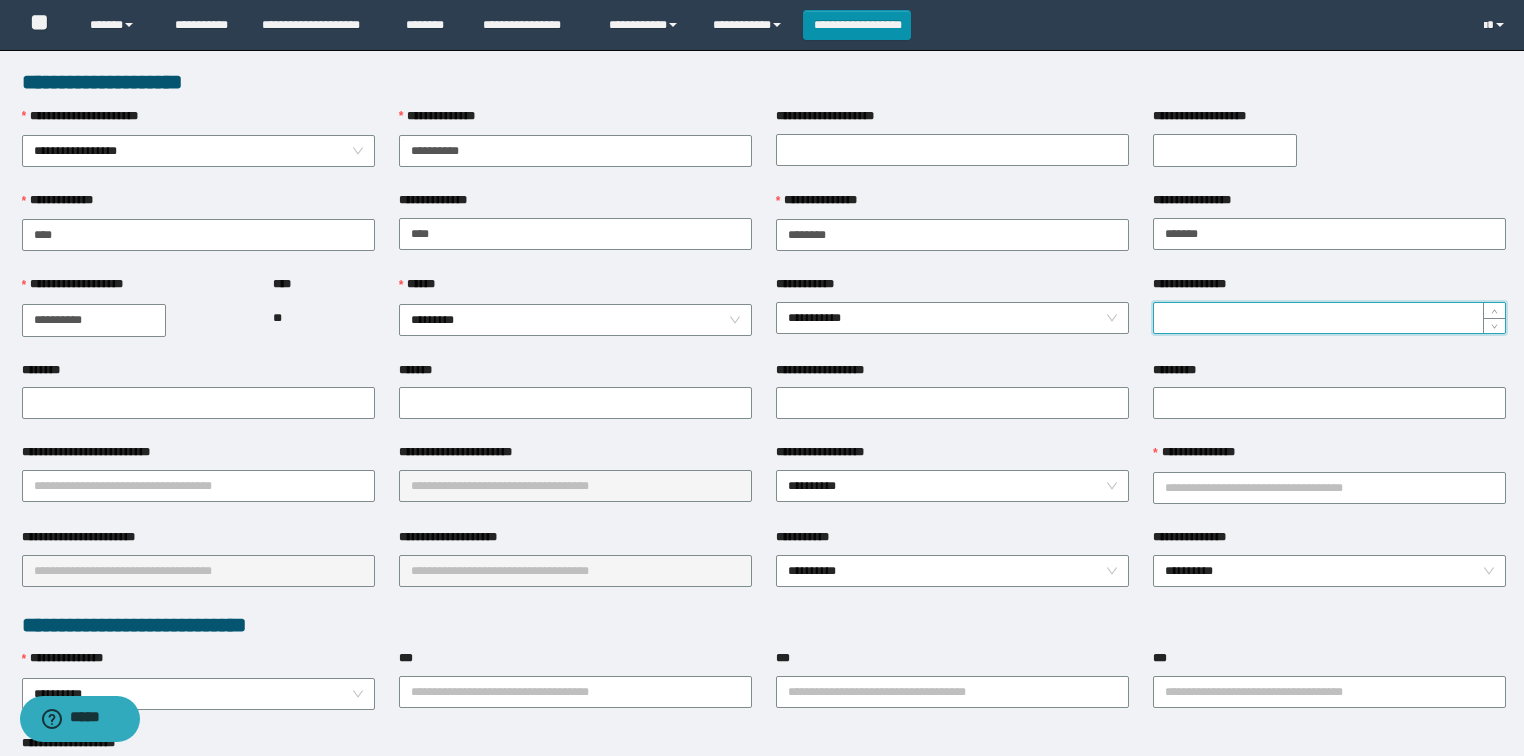 click on "**********" at bounding box center (1329, 318) 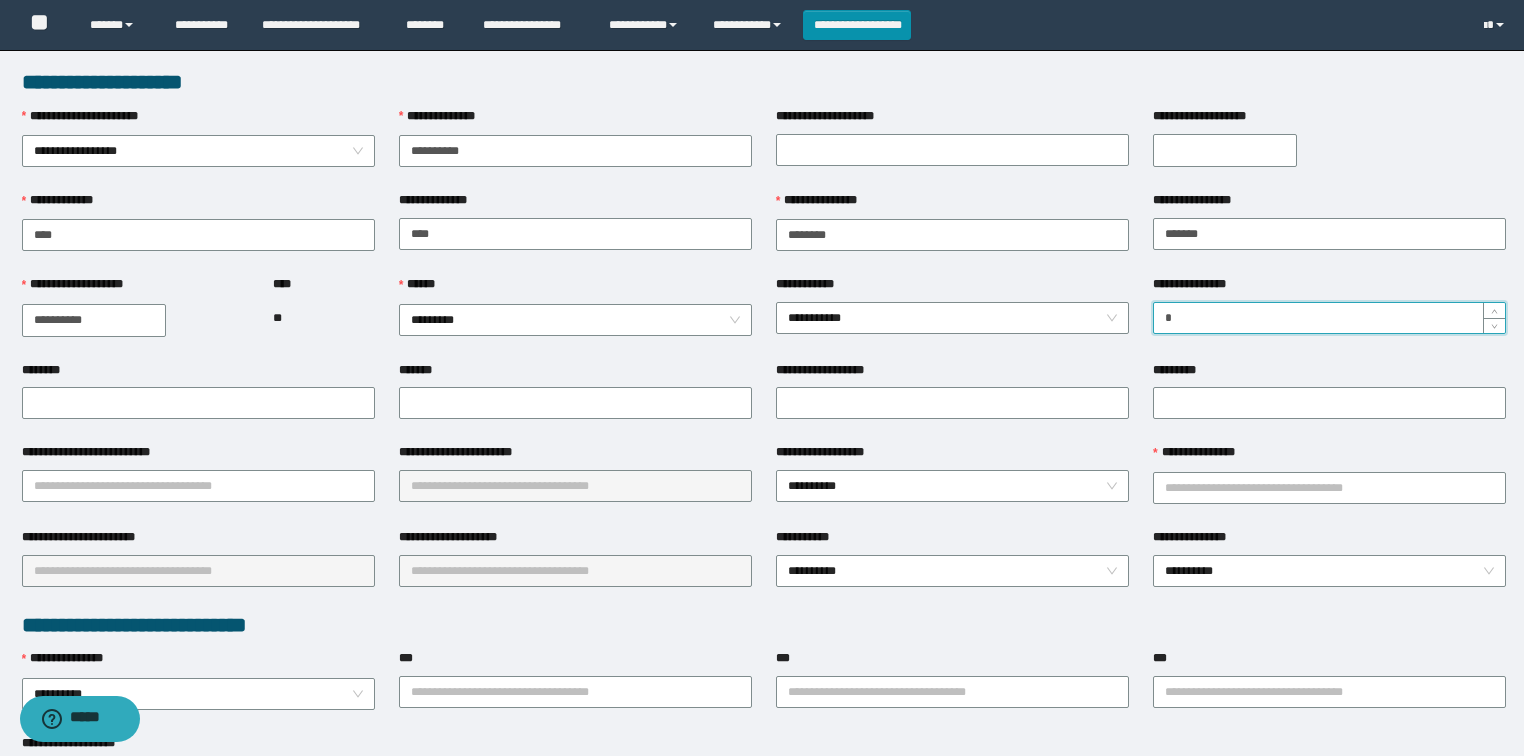 type on "*" 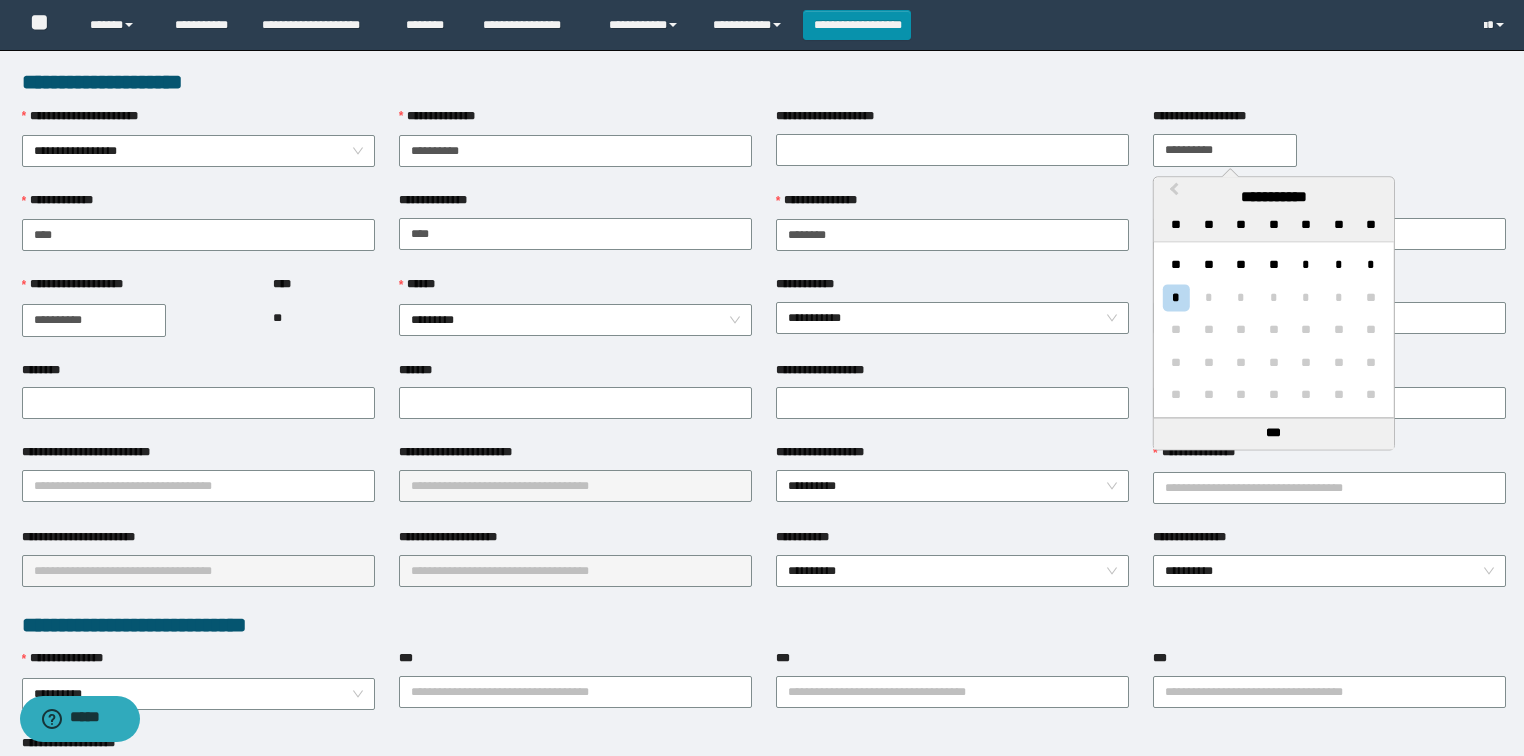 click on "**********" at bounding box center (1225, 150) 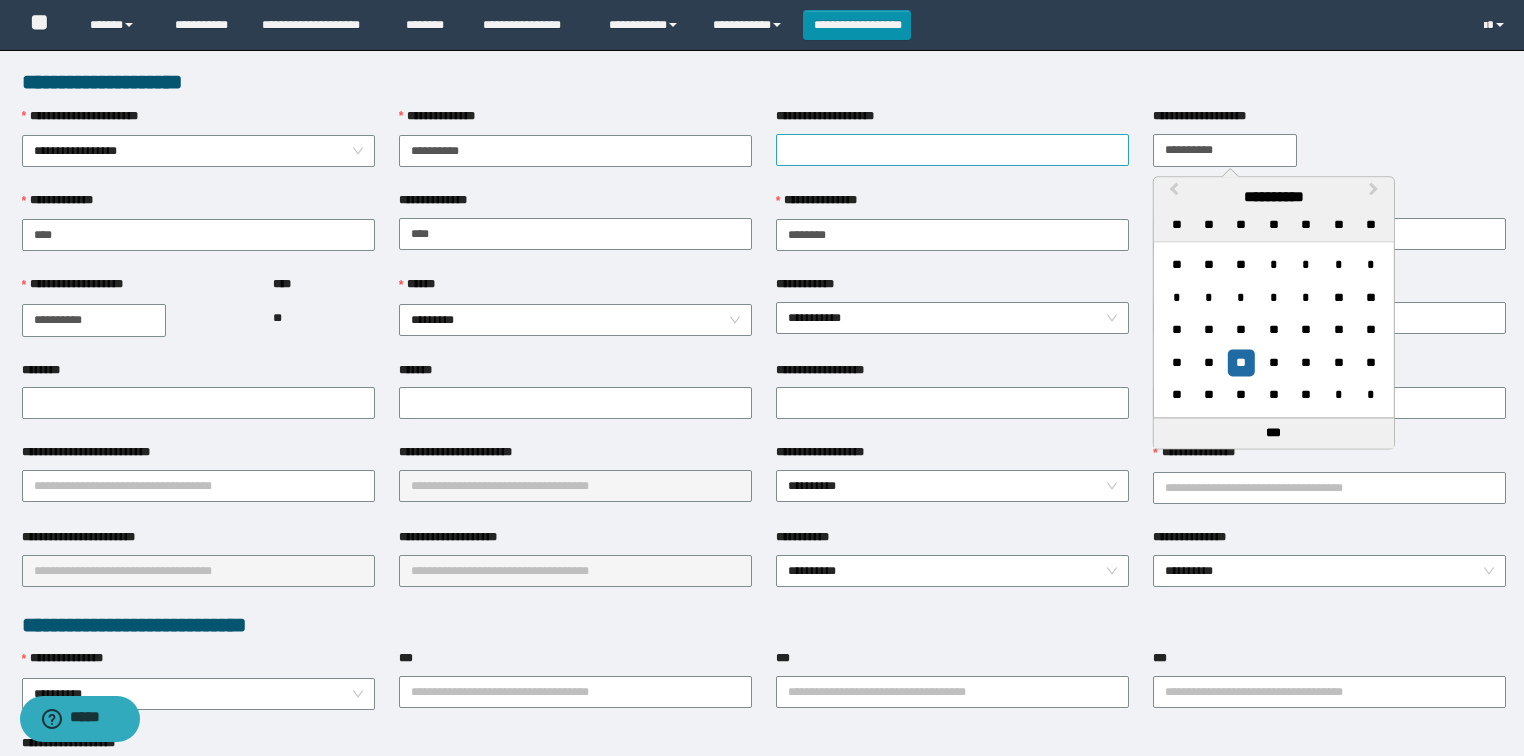 type on "**********" 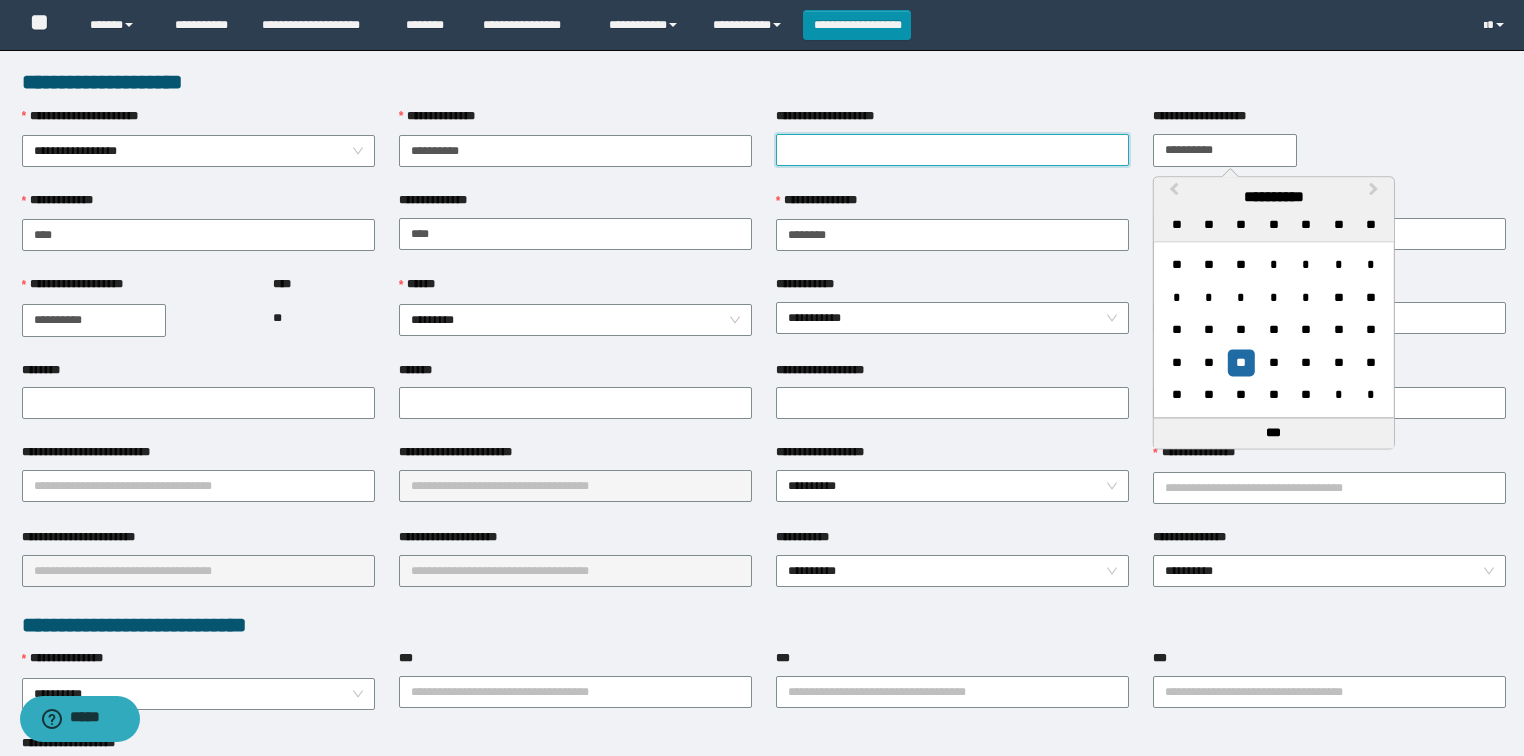 click on "**********" at bounding box center (952, 150) 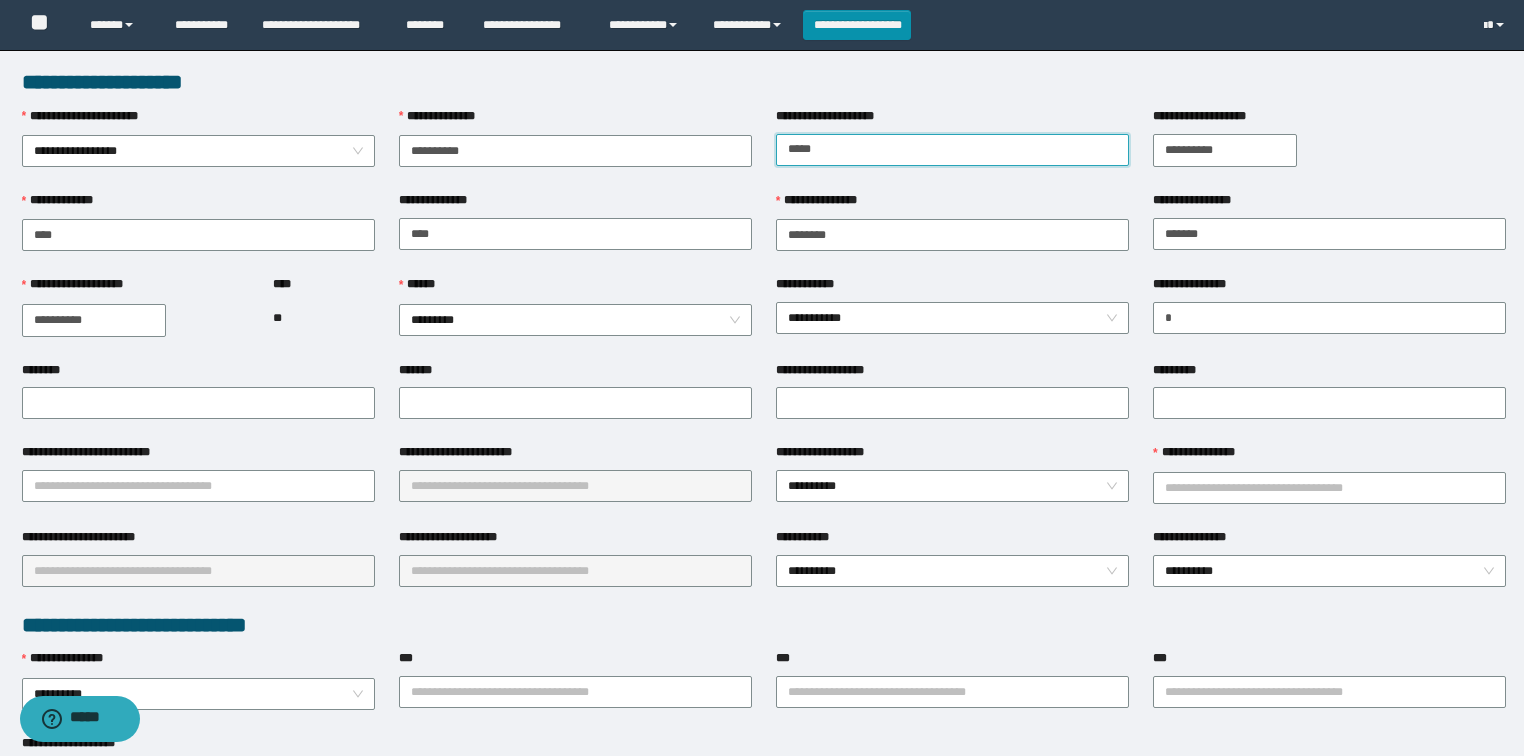 type on "**********" 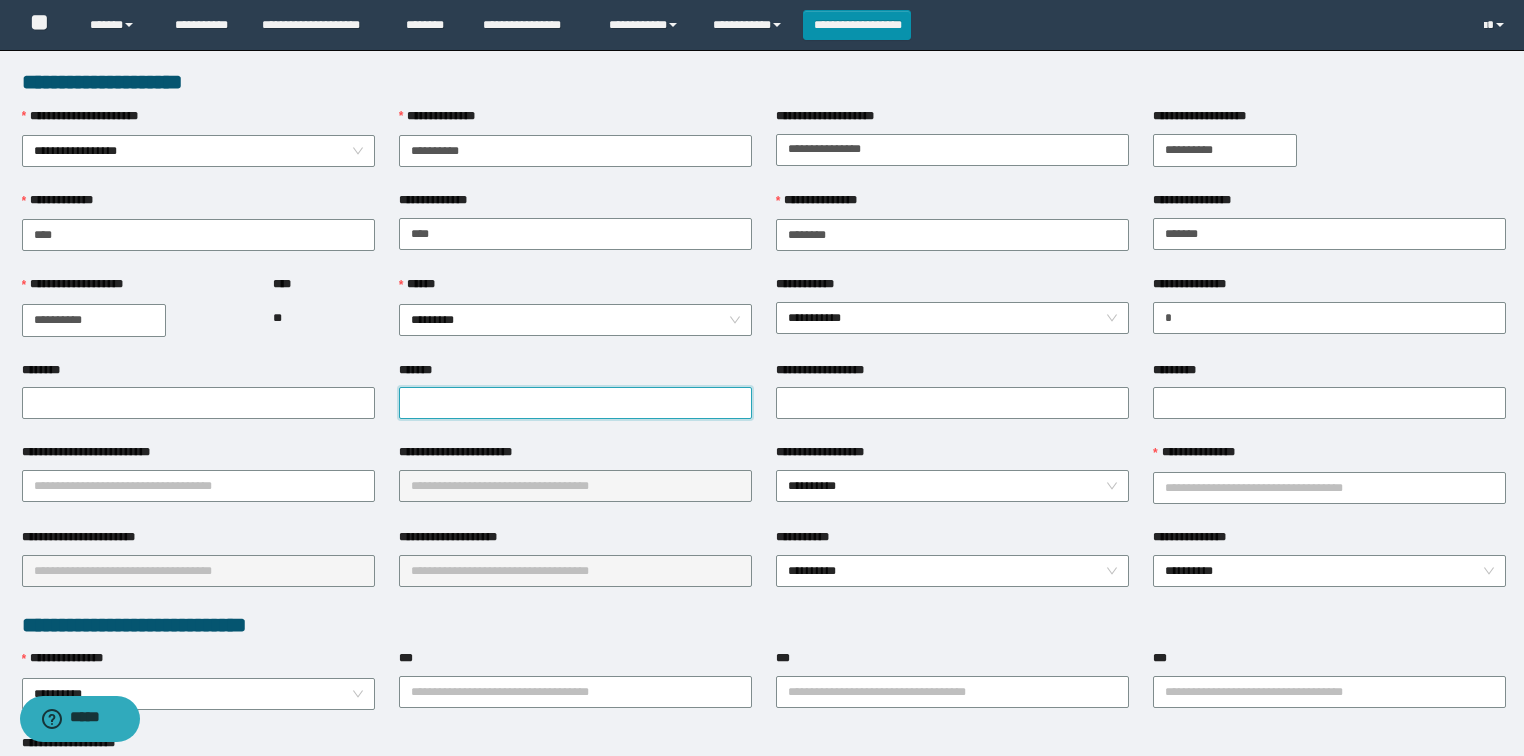 click on "*******" at bounding box center [575, 403] 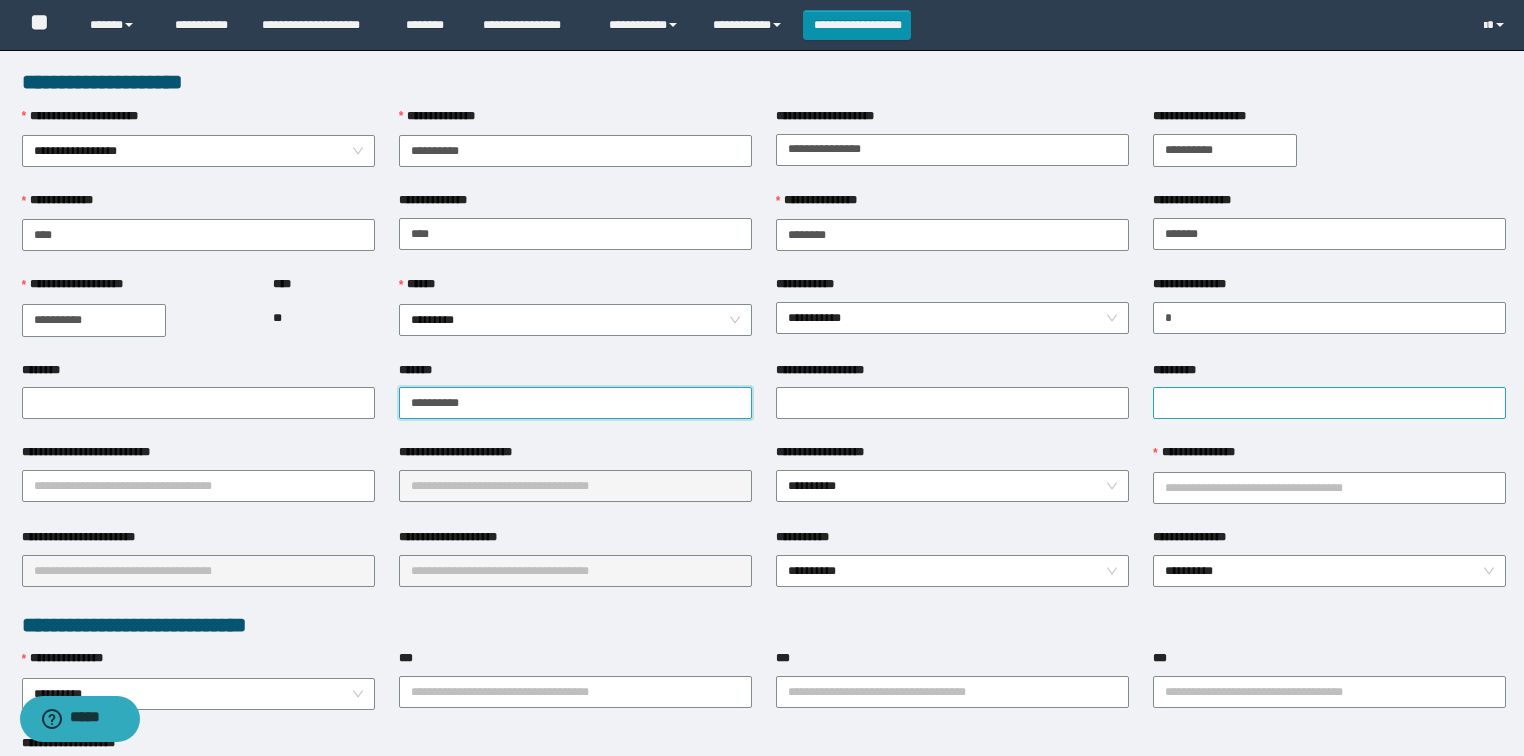 type on "**********" 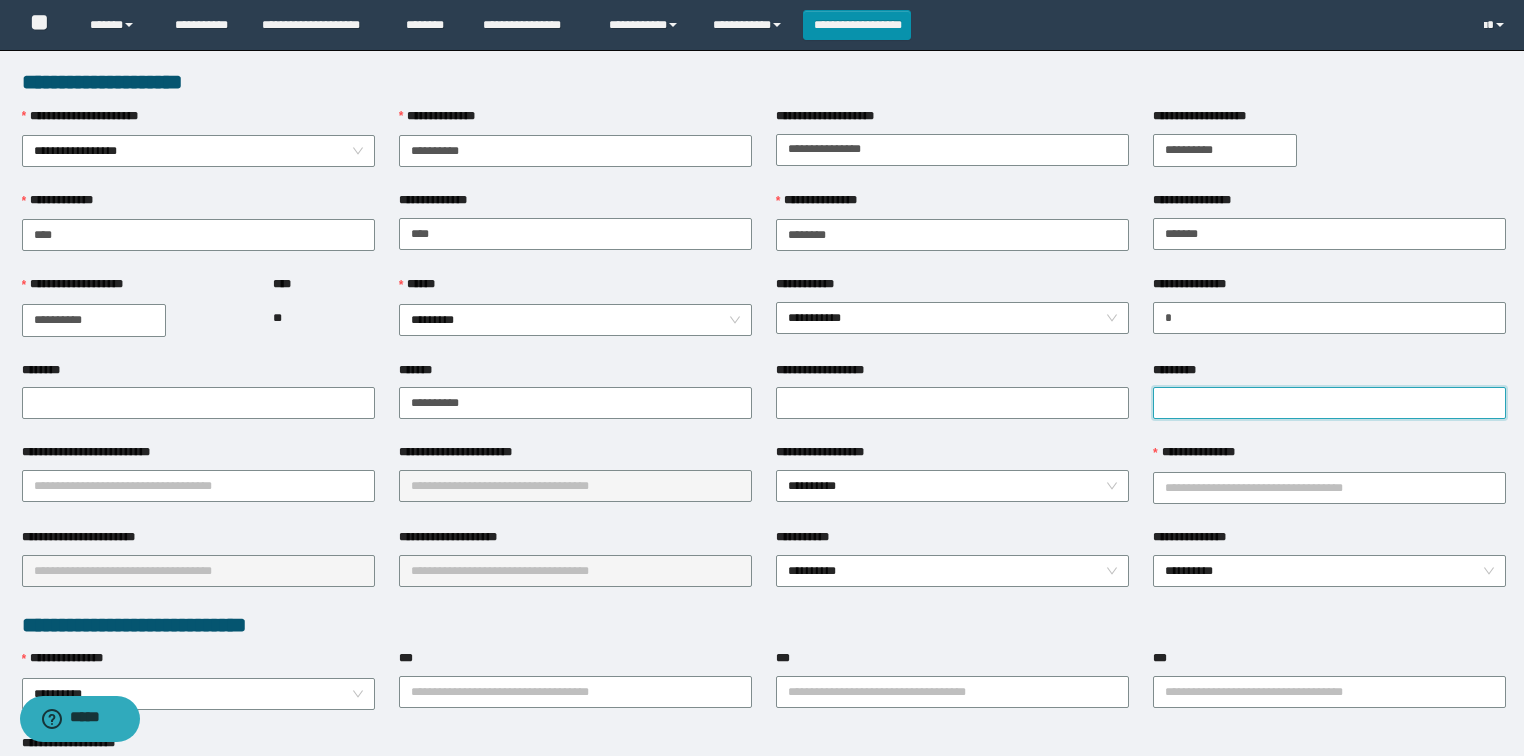 click on "*********" at bounding box center [1329, 403] 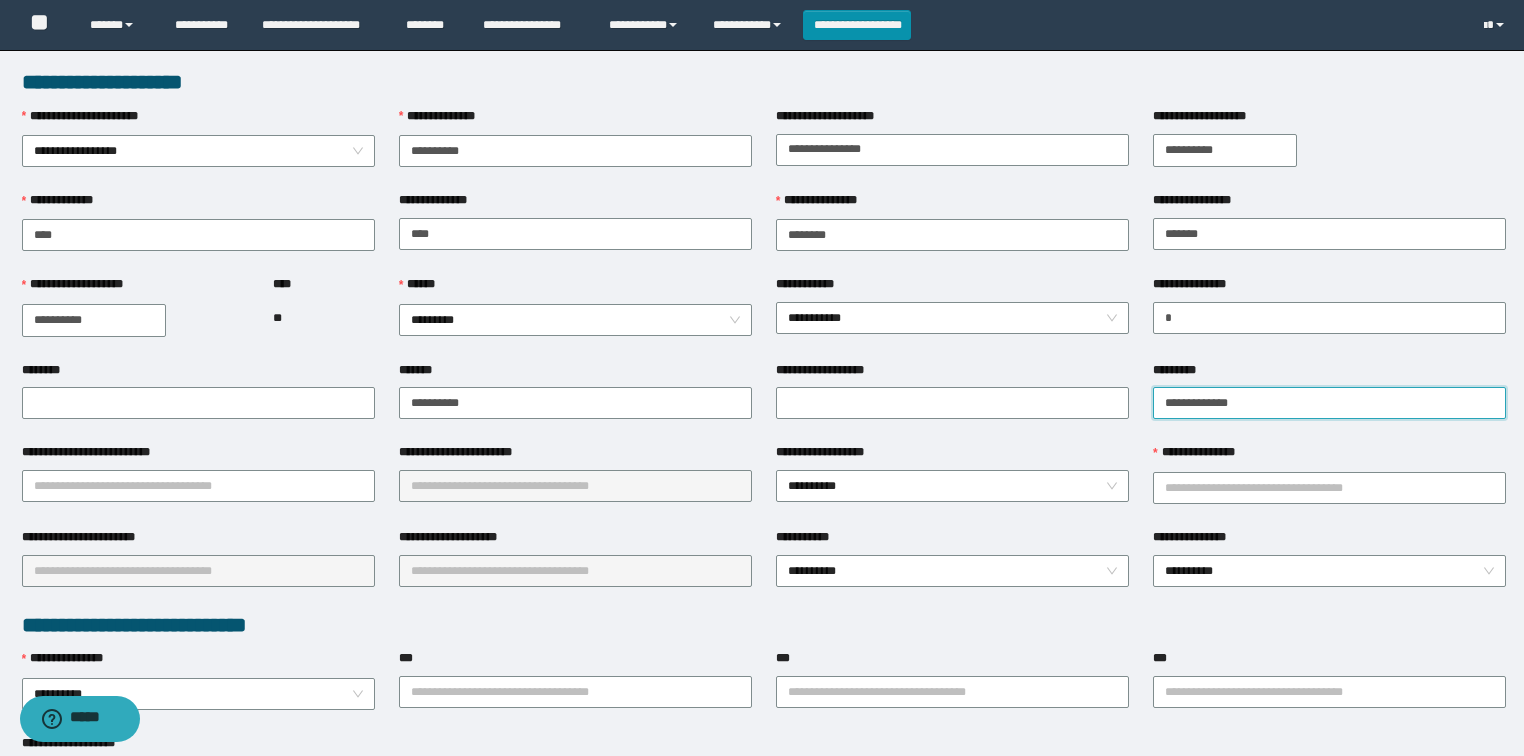 type on "**********" 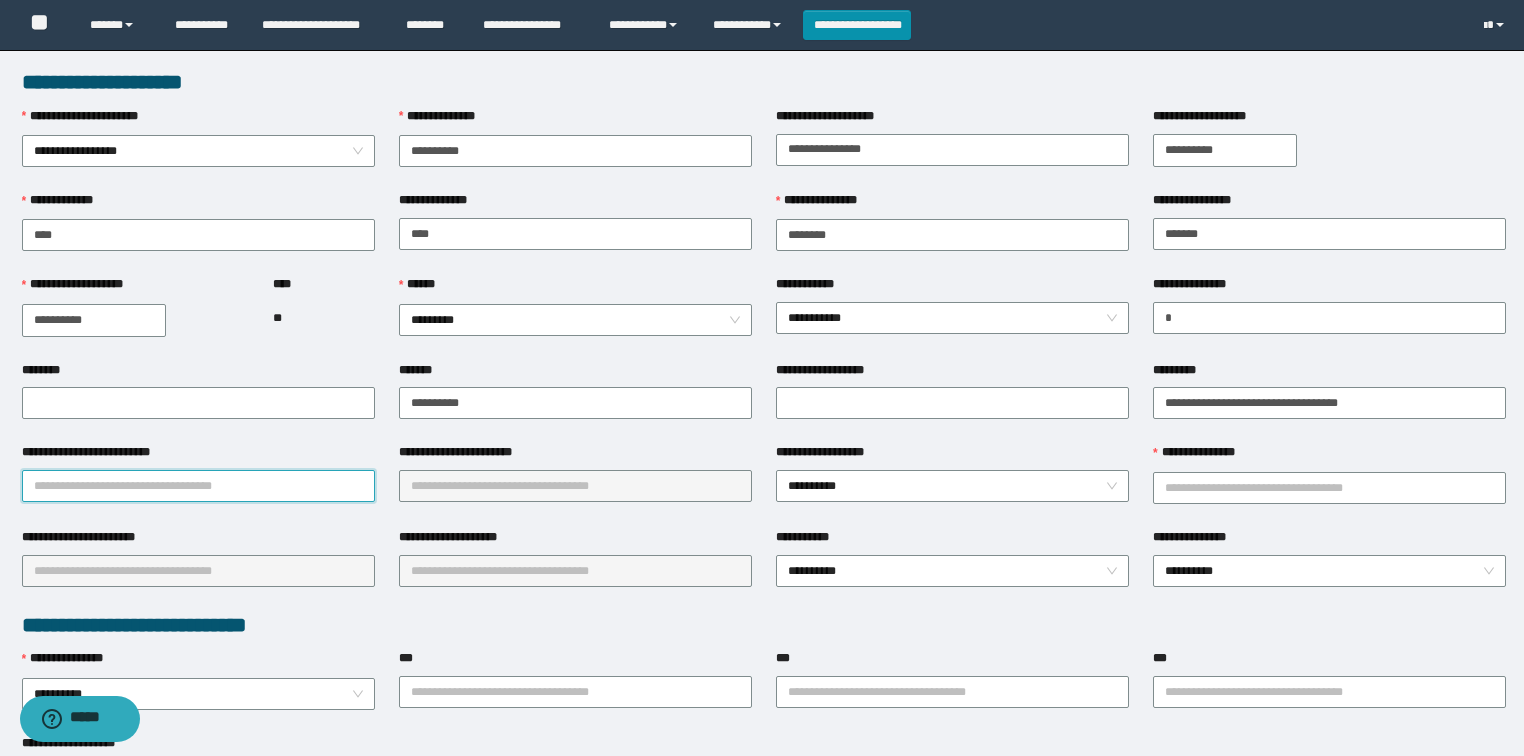 click on "**********" at bounding box center (198, 486) 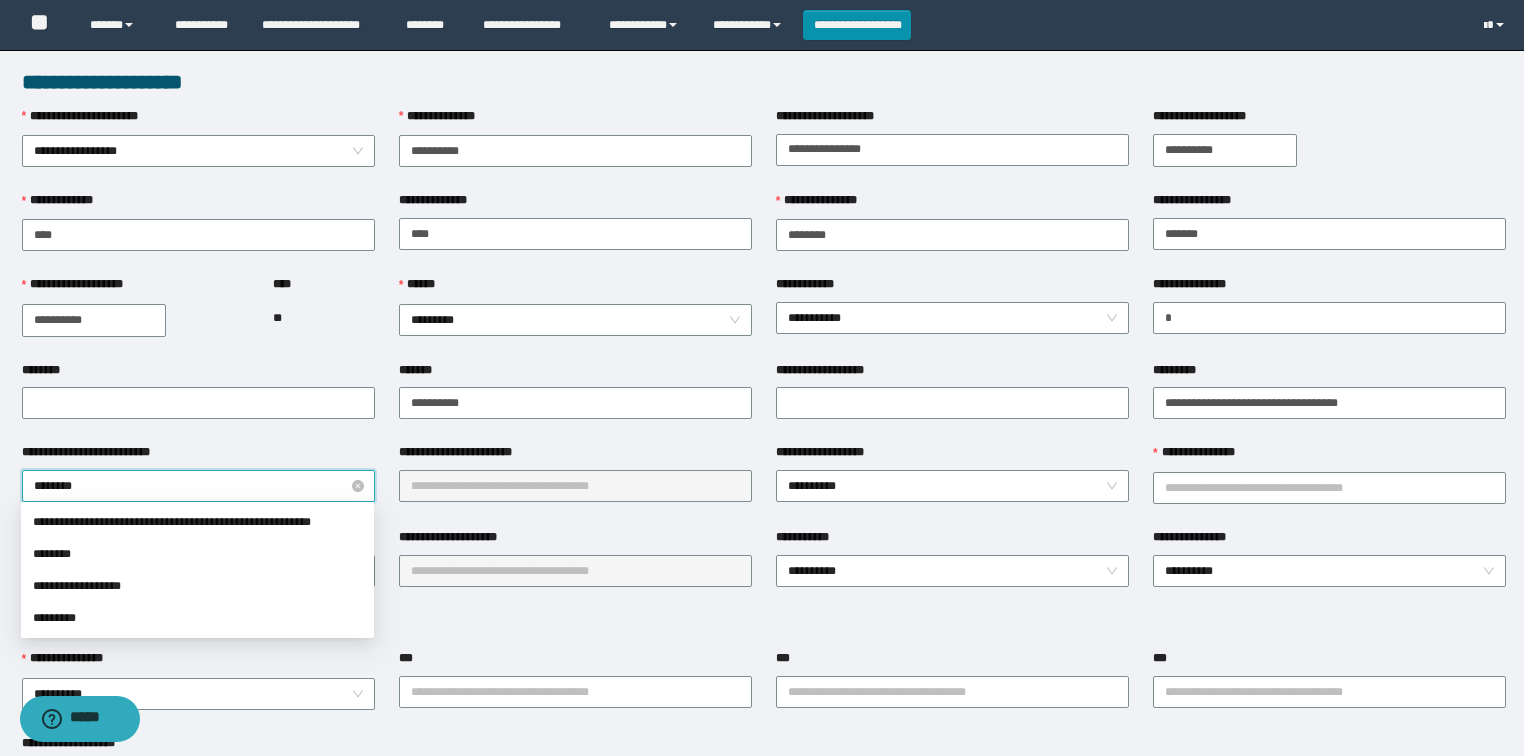 type on "*********" 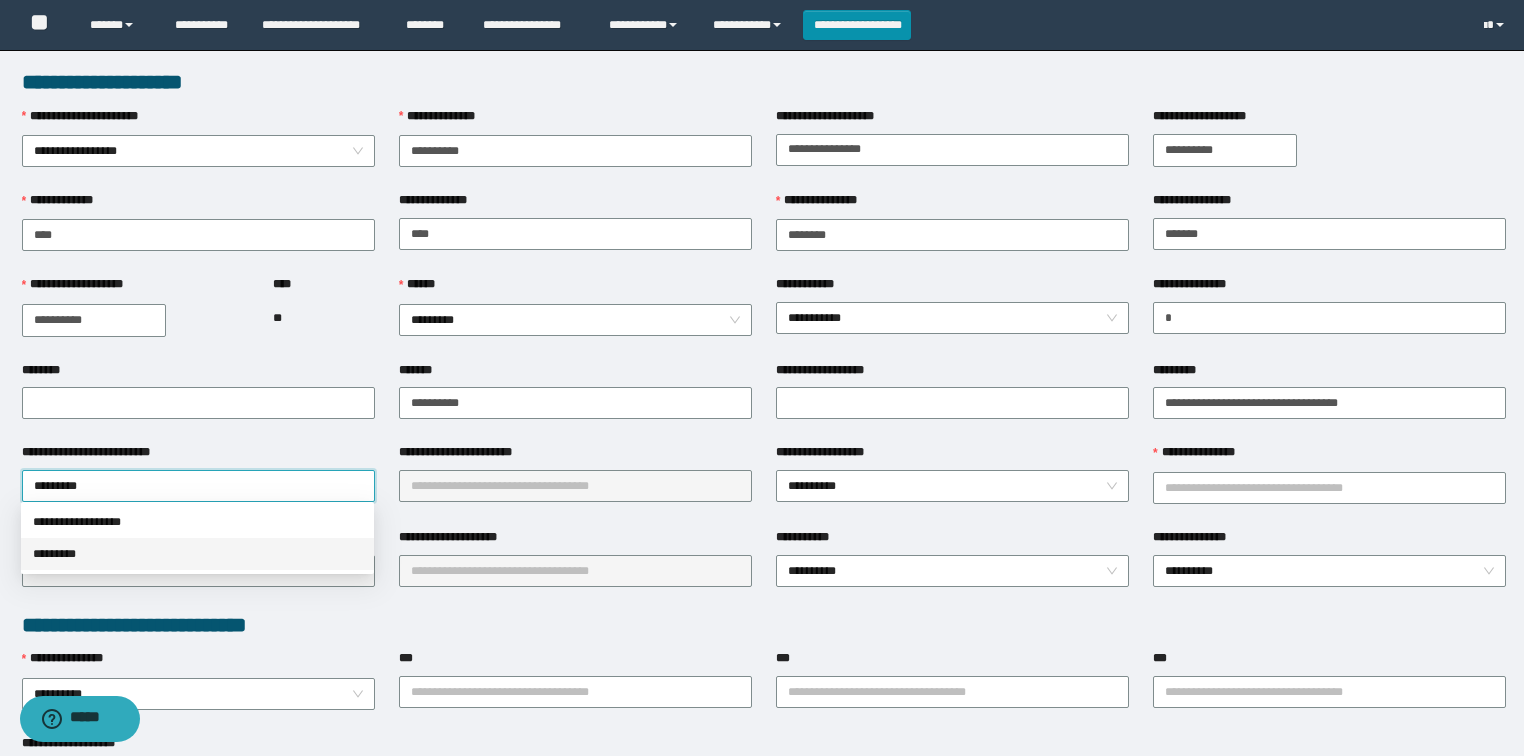 click on "*********" at bounding box center (197, 554) 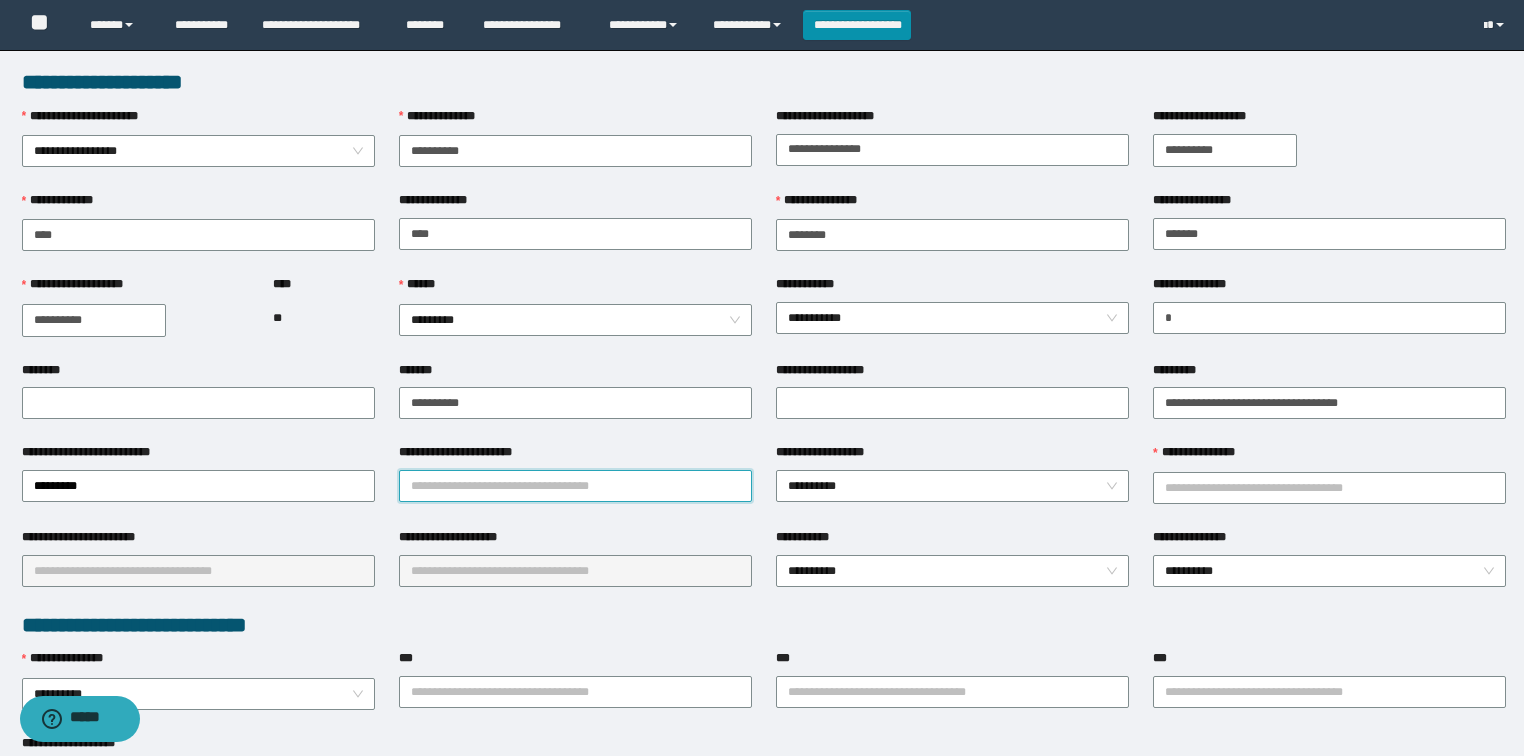 click on "**********" at bounding box center [575, 486] 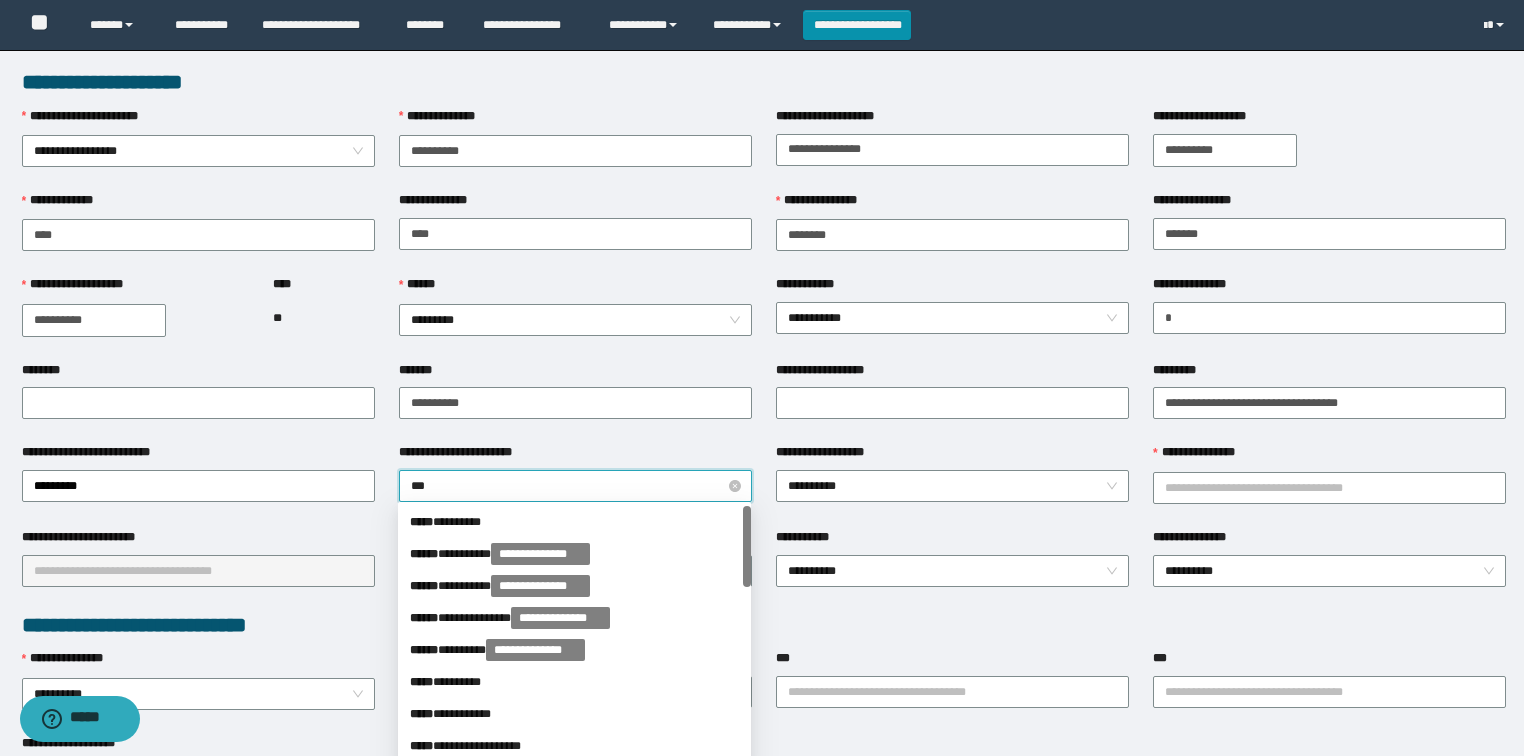 type on "****" 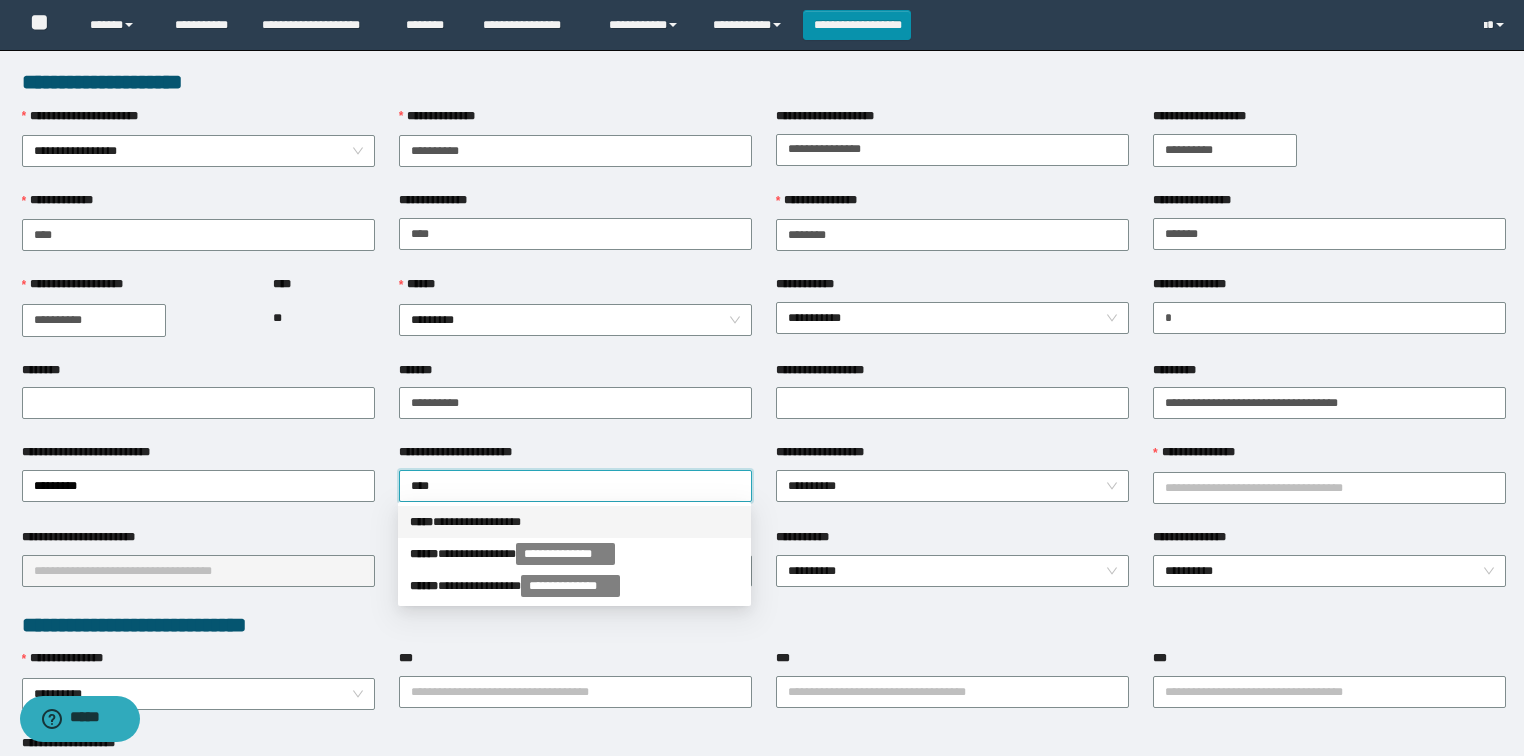 click on "**********" at bounding box center (574, 522) 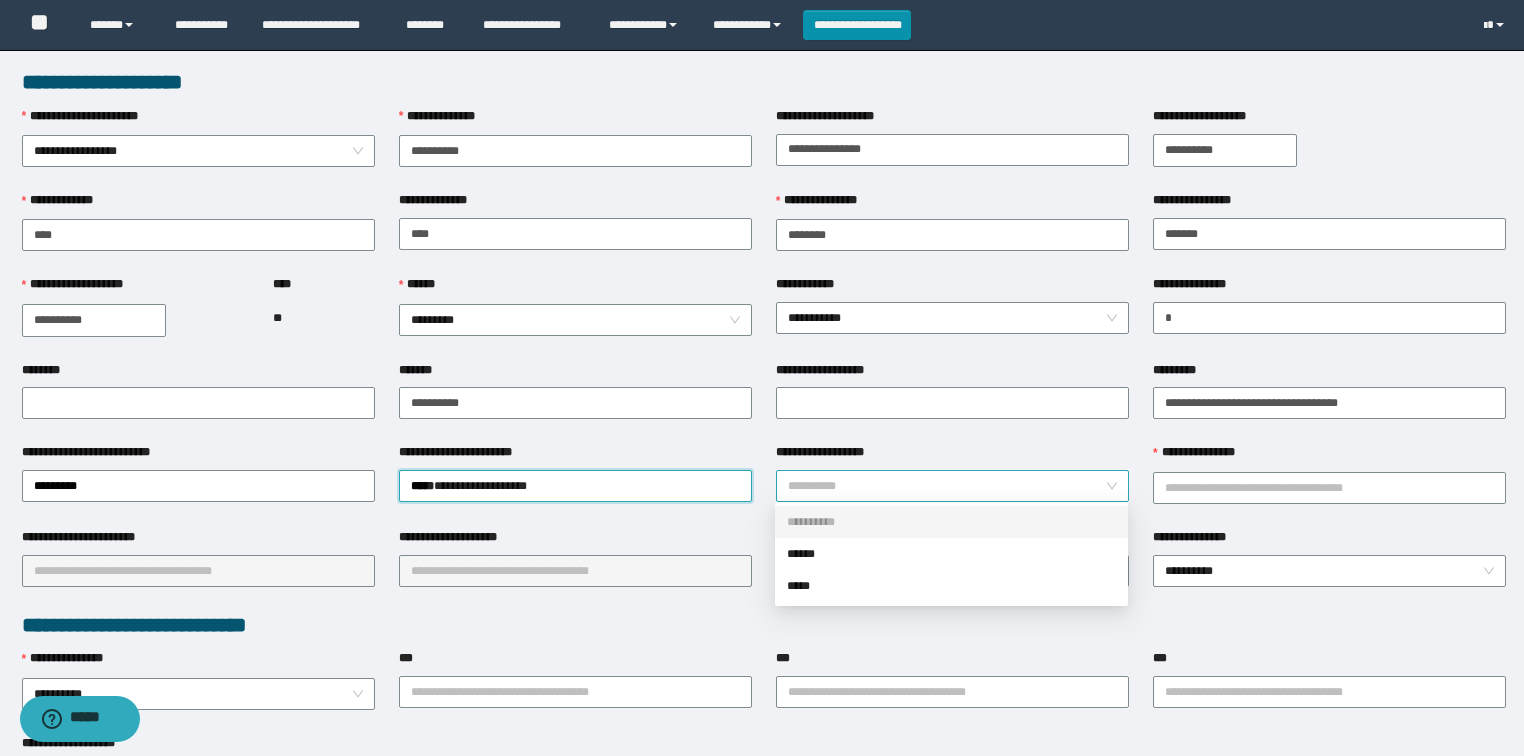 click on "**********" at bounding box center [953, 486] 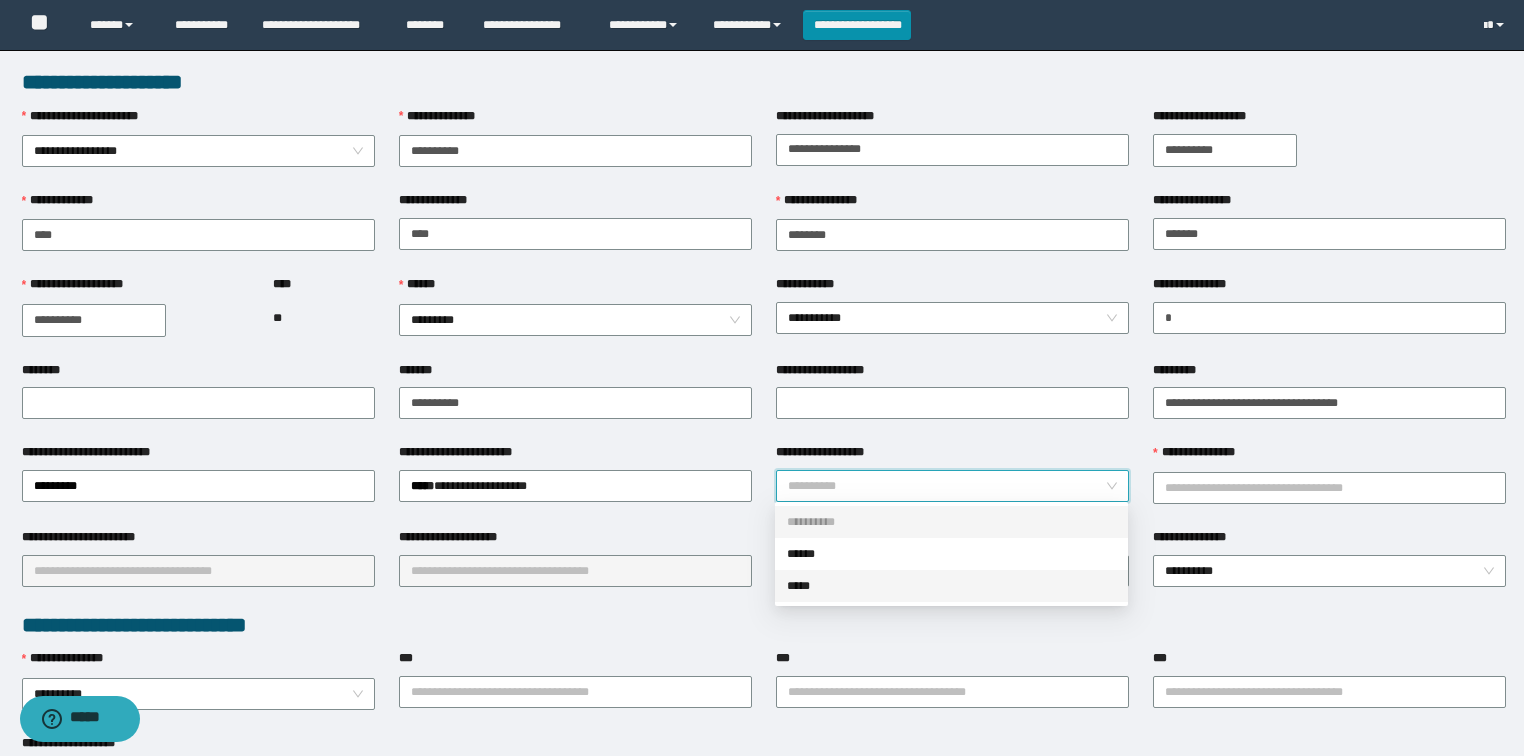 click on "*****" at bounding box center (951, 586) 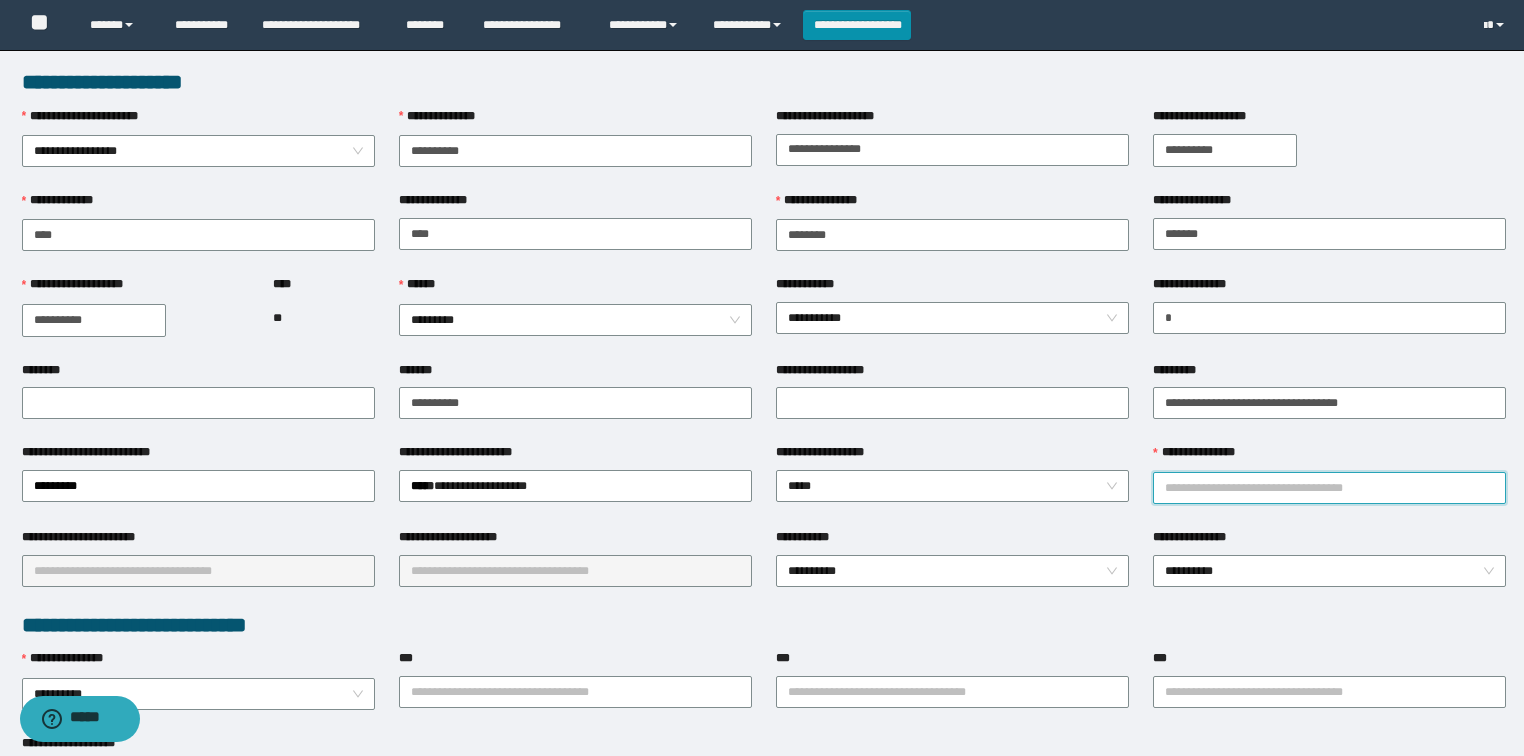 click on "**********" at bounding box center [1329, 488] 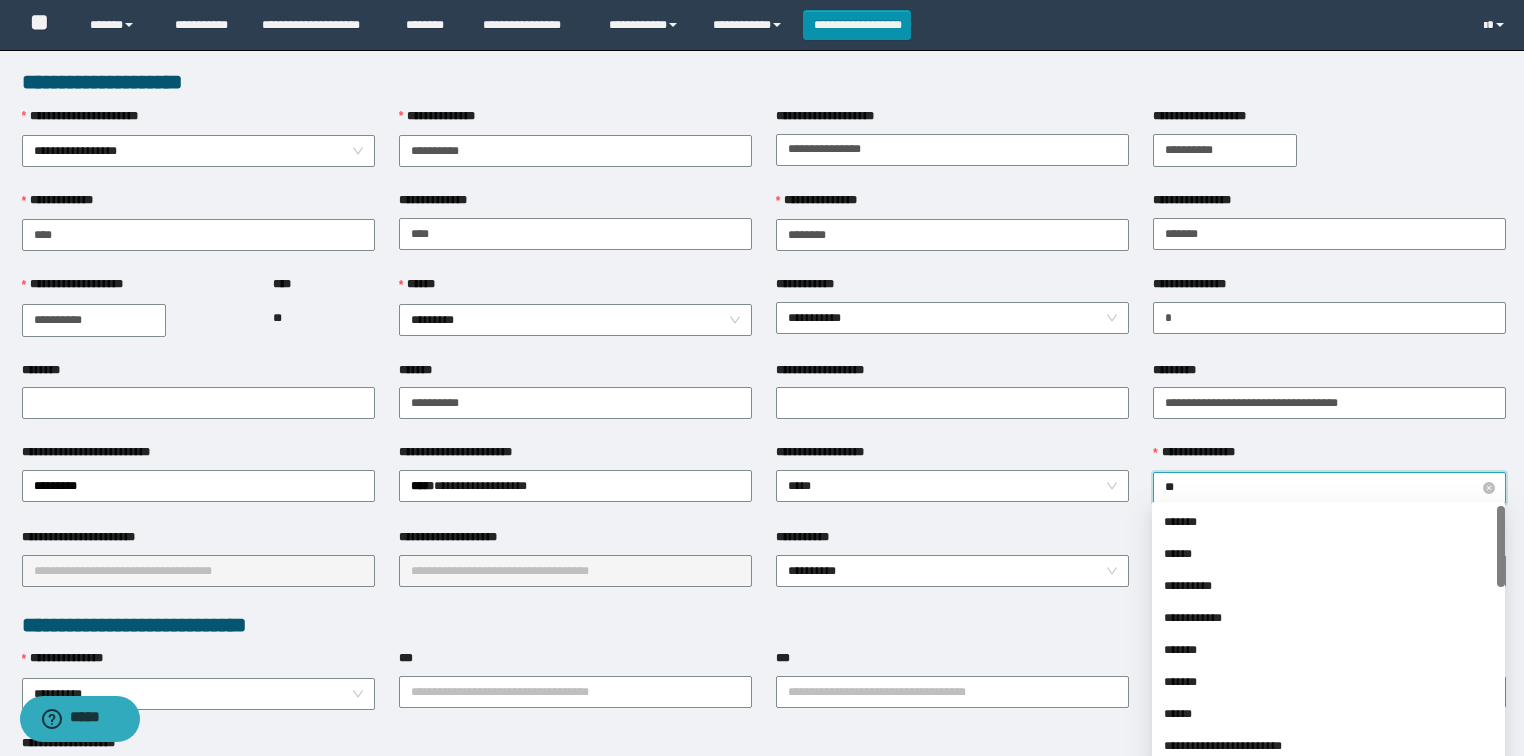 type on "***" 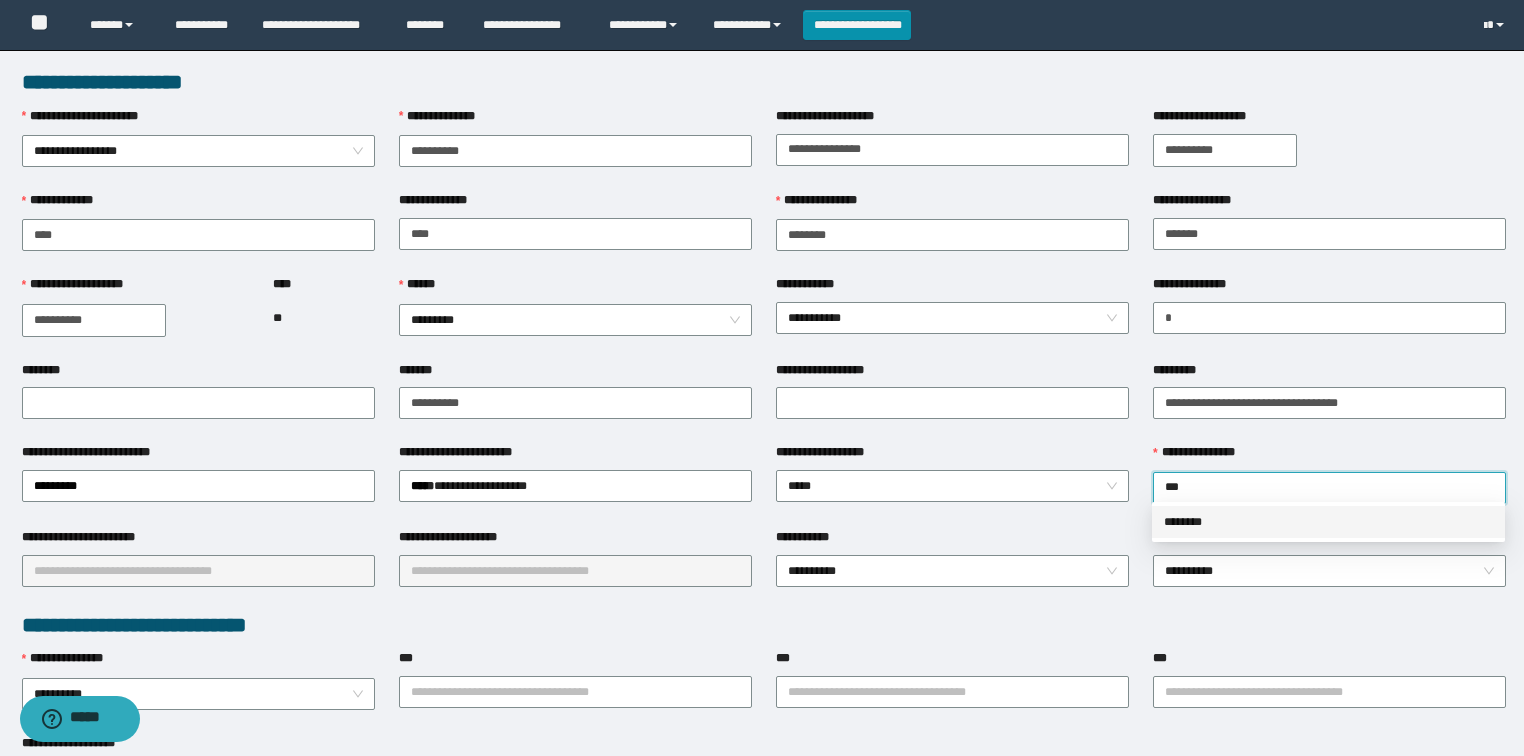click on "********" at bounding box center (1328, 522) 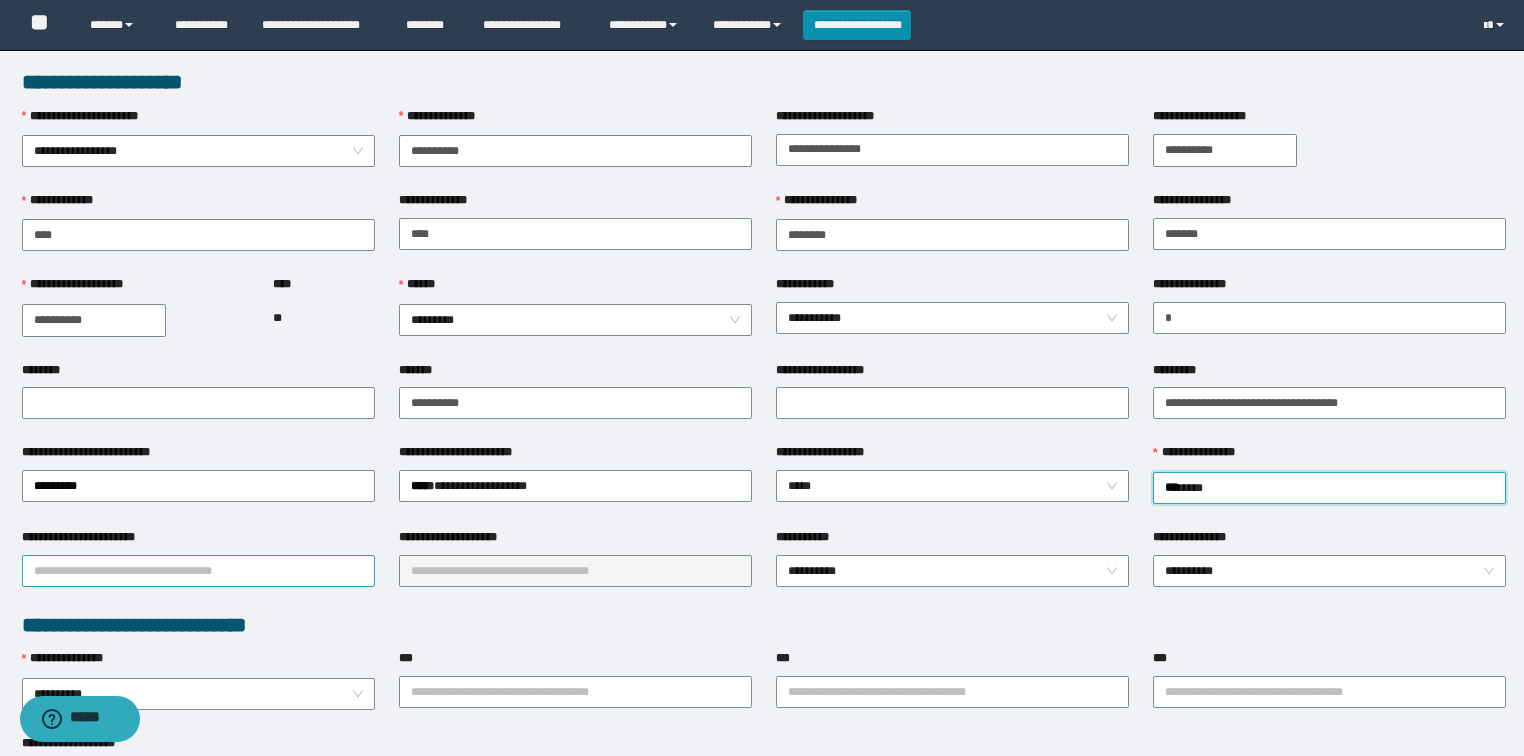 click on "**********" at bounding box center [198, 571] 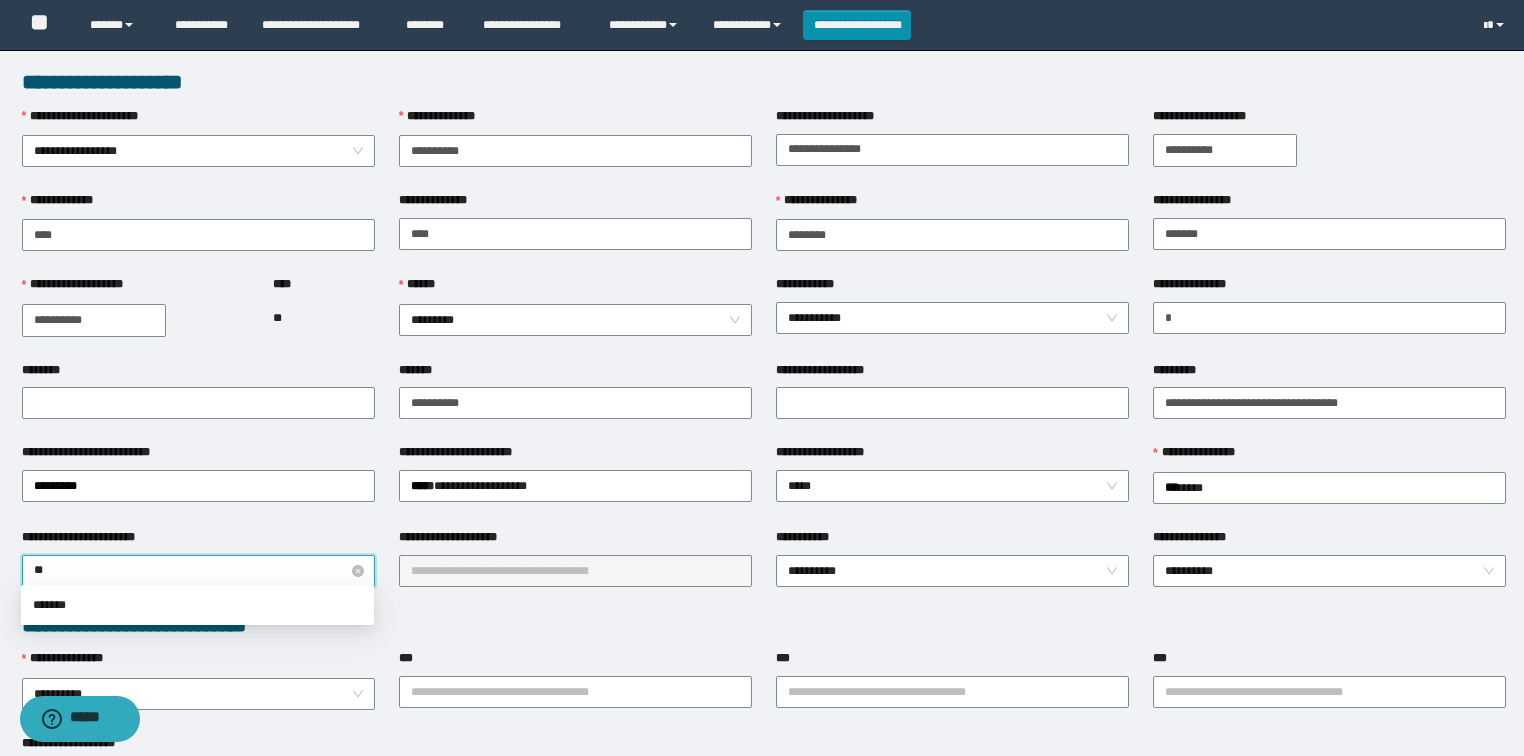 type on "*" 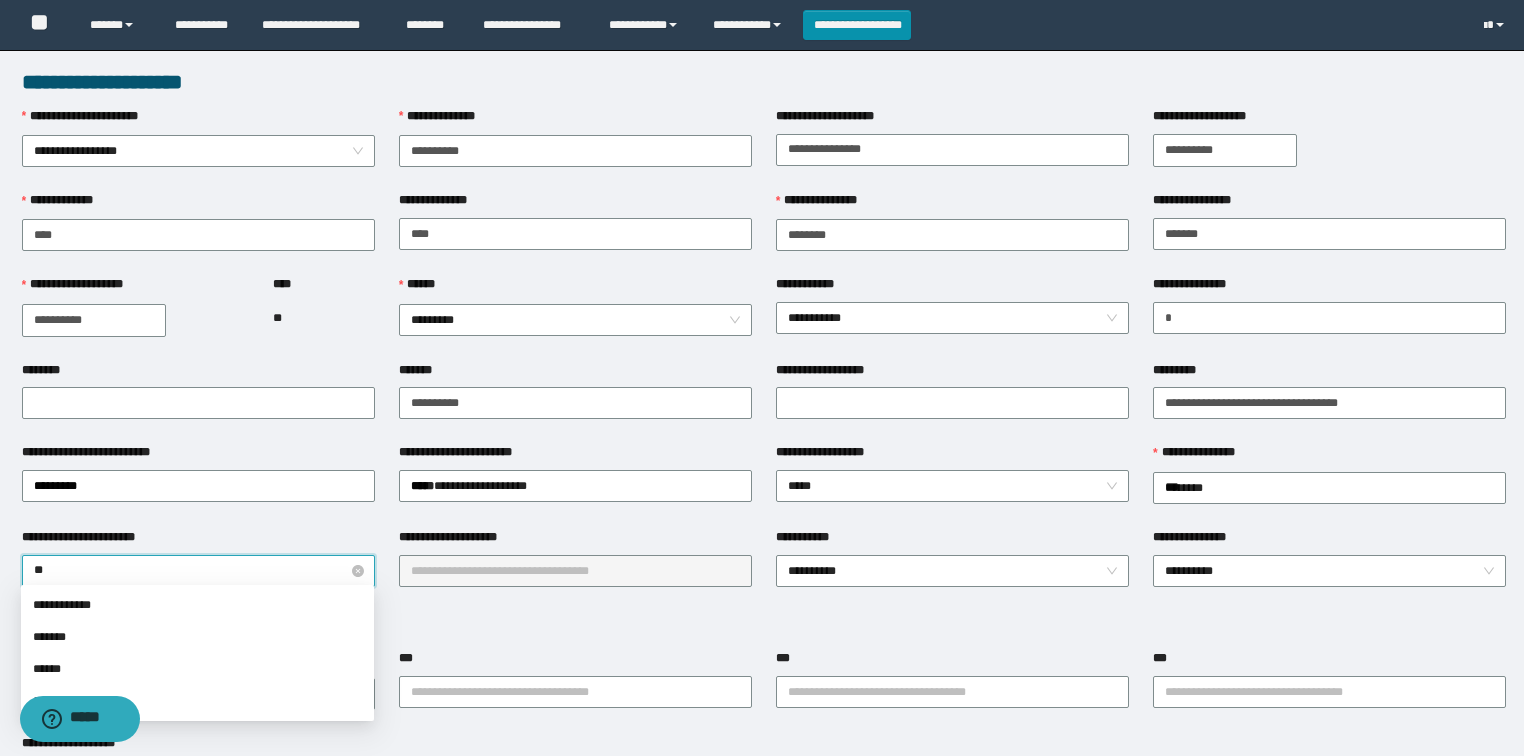 type on "***" 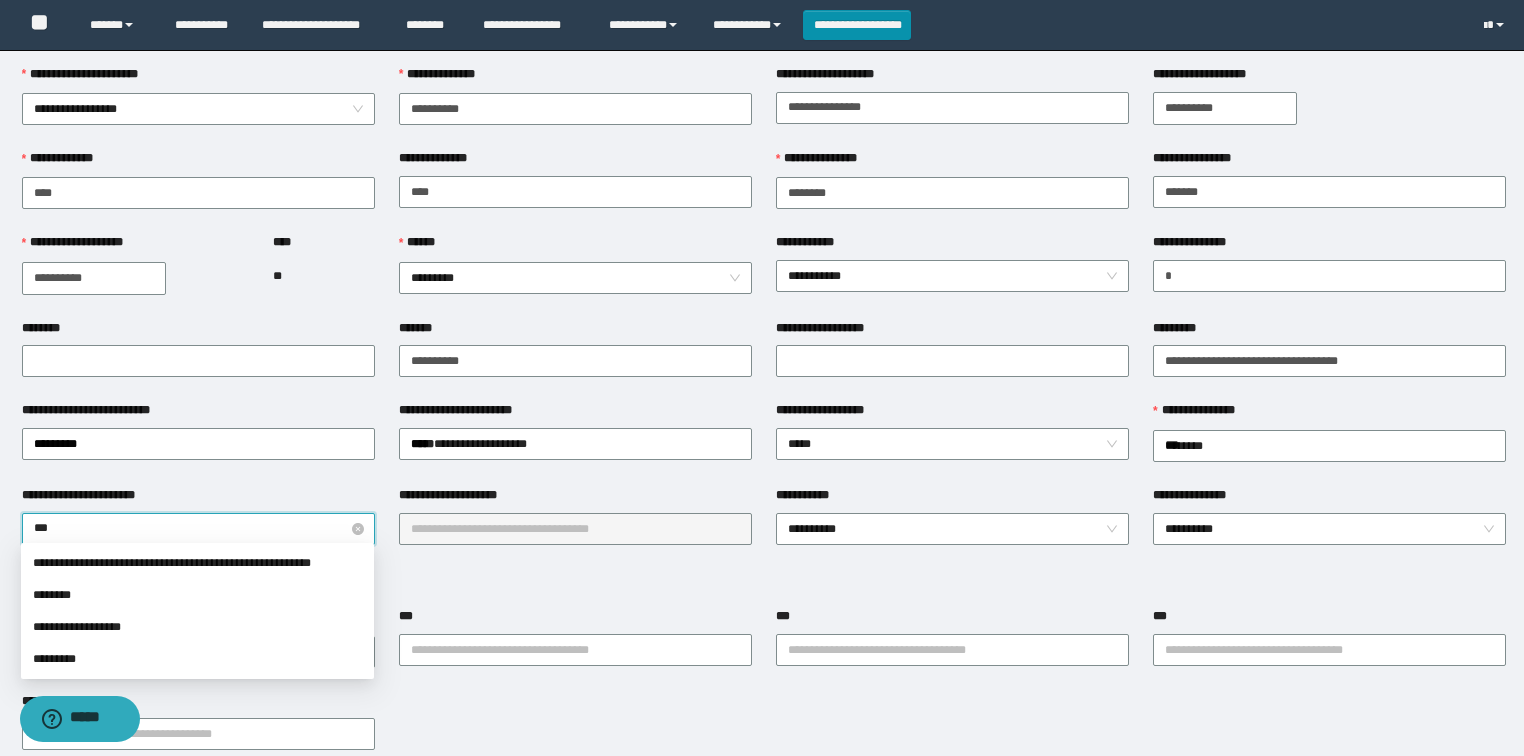 scroll, scrollTop: 160, scrollLeft: 0, axis: vertical 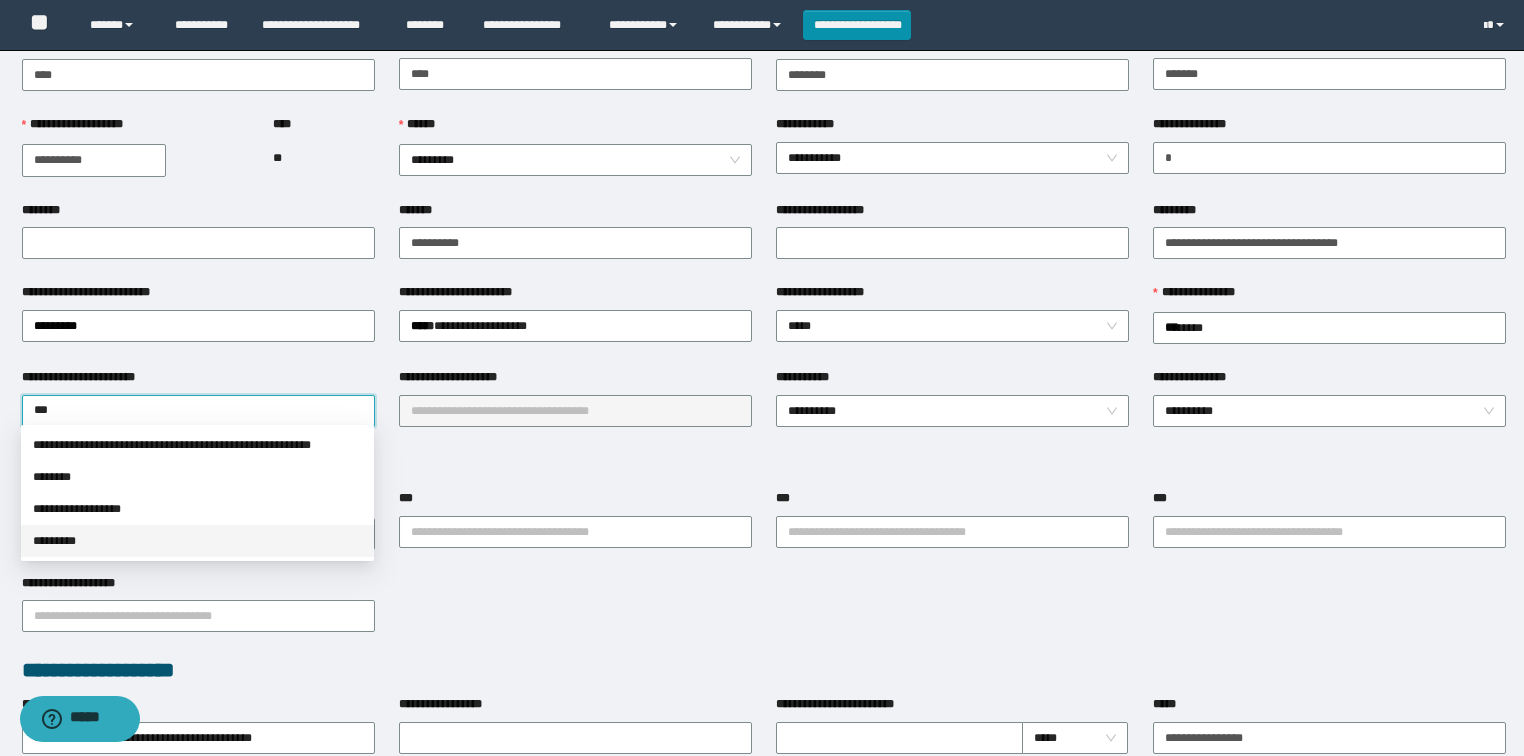 click on "*********" at bounding box center (197, 541) 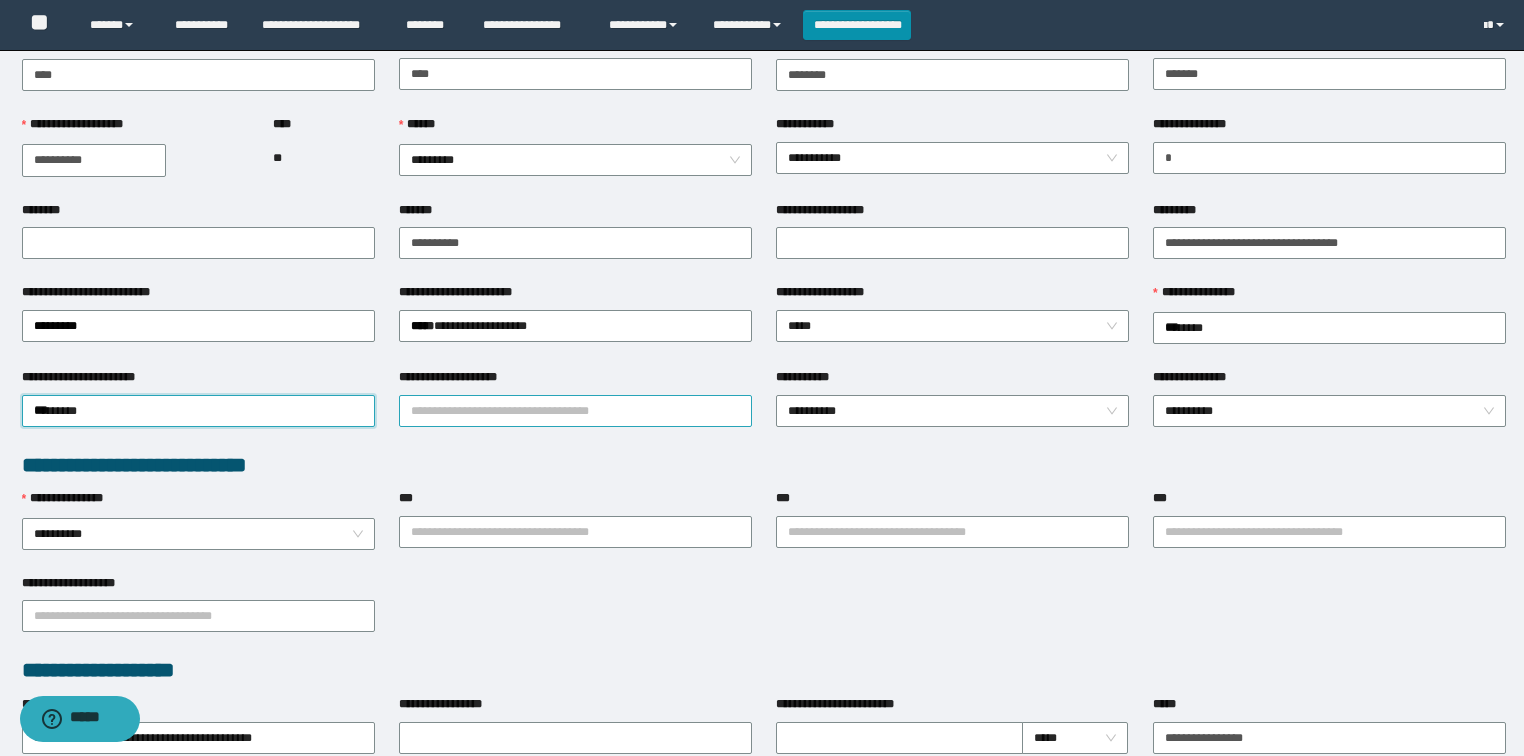 click on "**********" at bounding box center (575, 411) 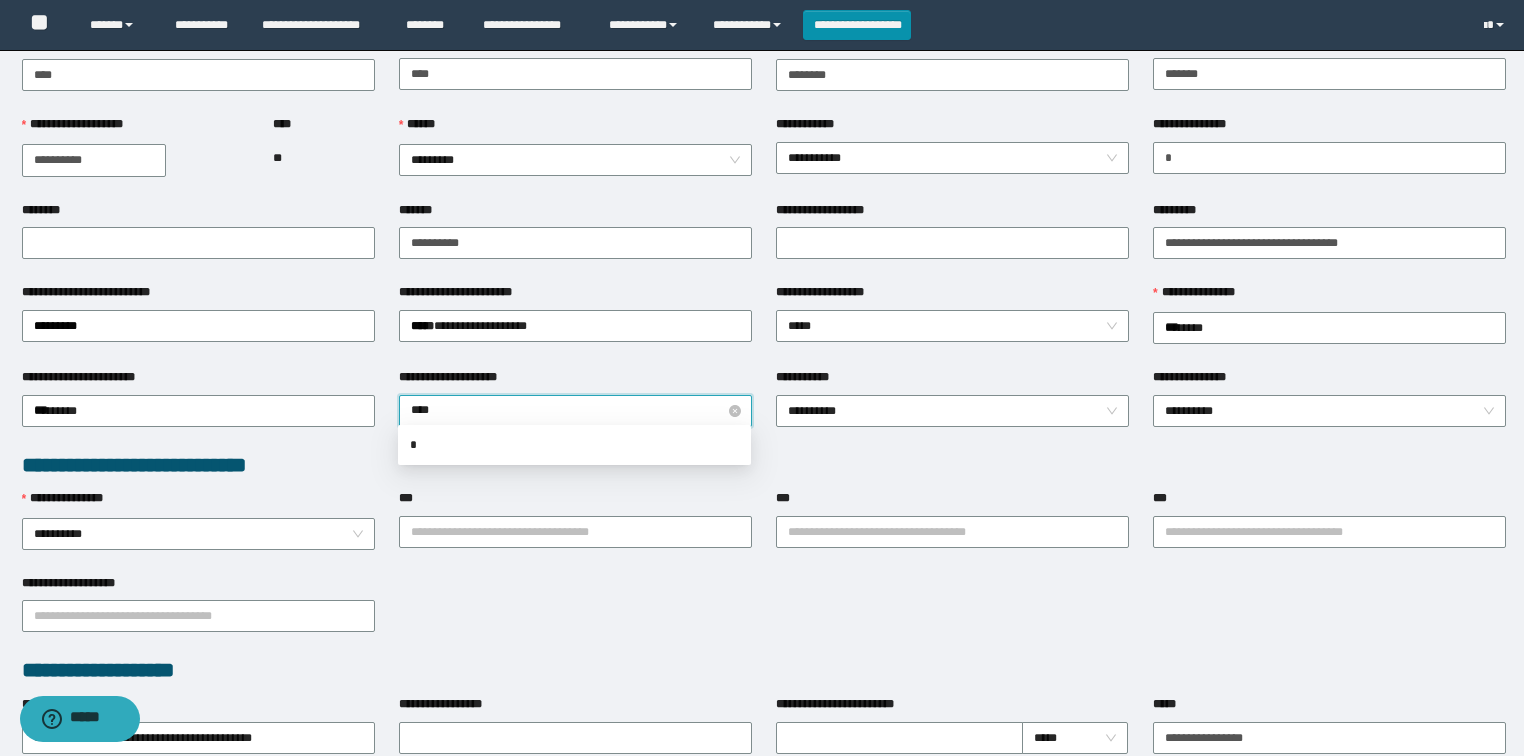 type on "*****" 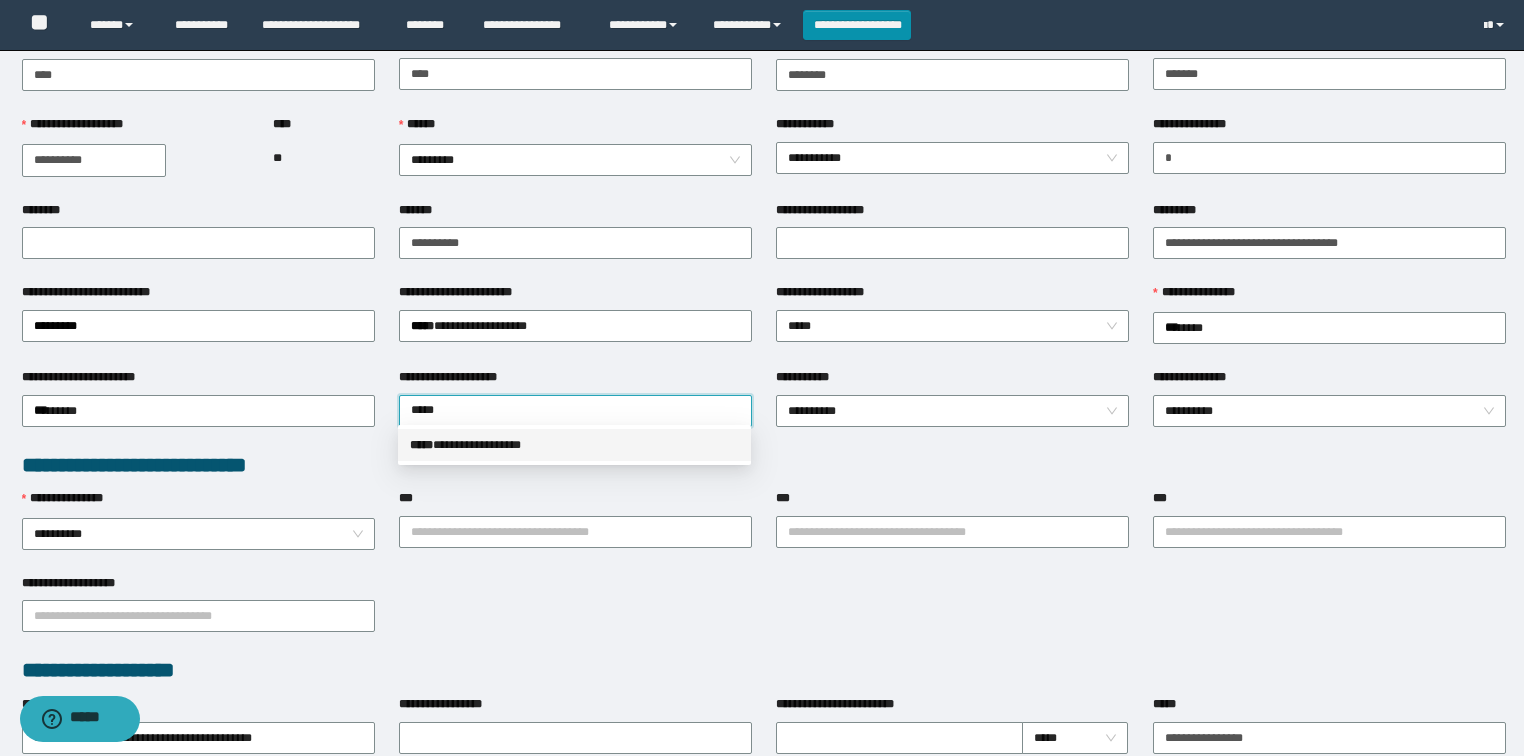 click on "**********" at bounding box center [574, 445] 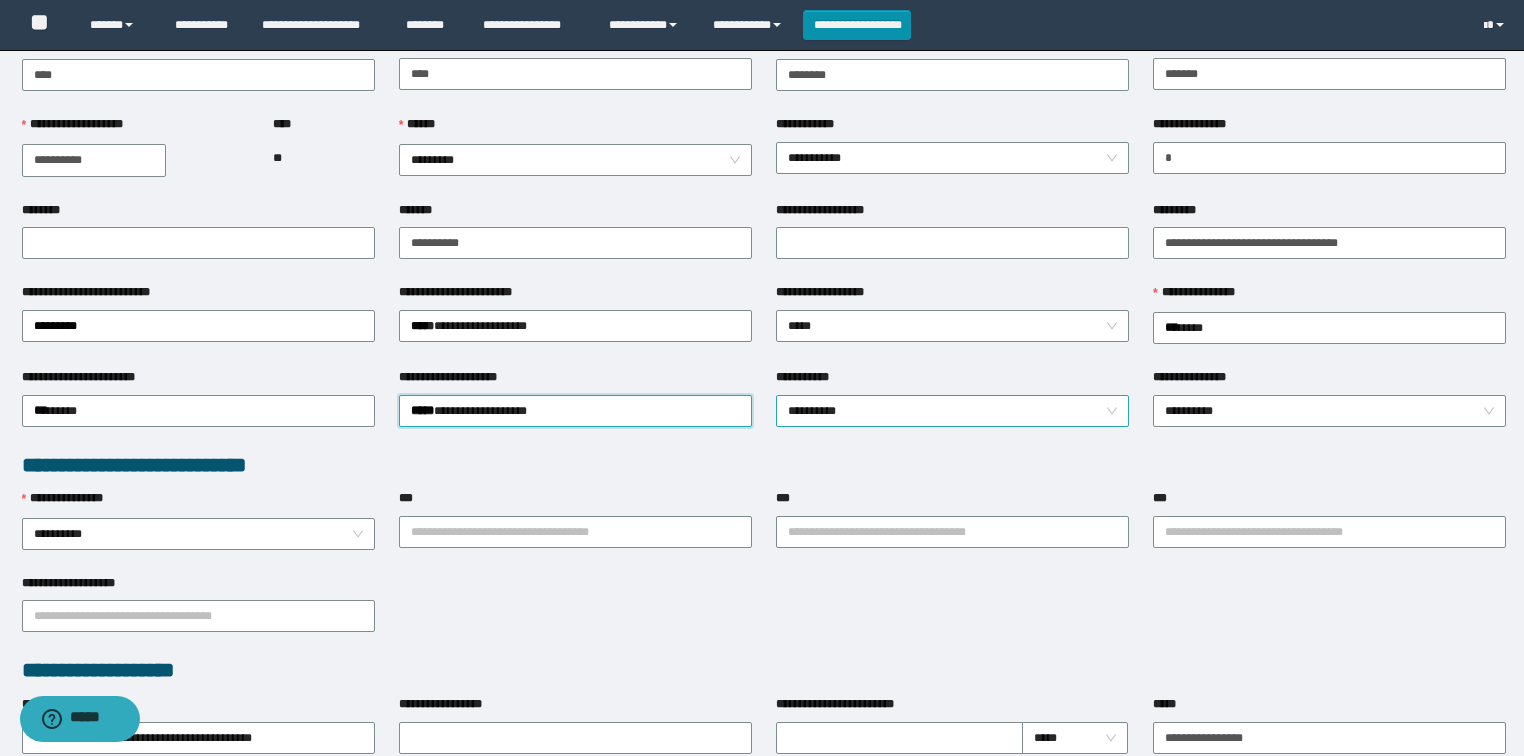 click on "**********" at bounding box center [953, 411] 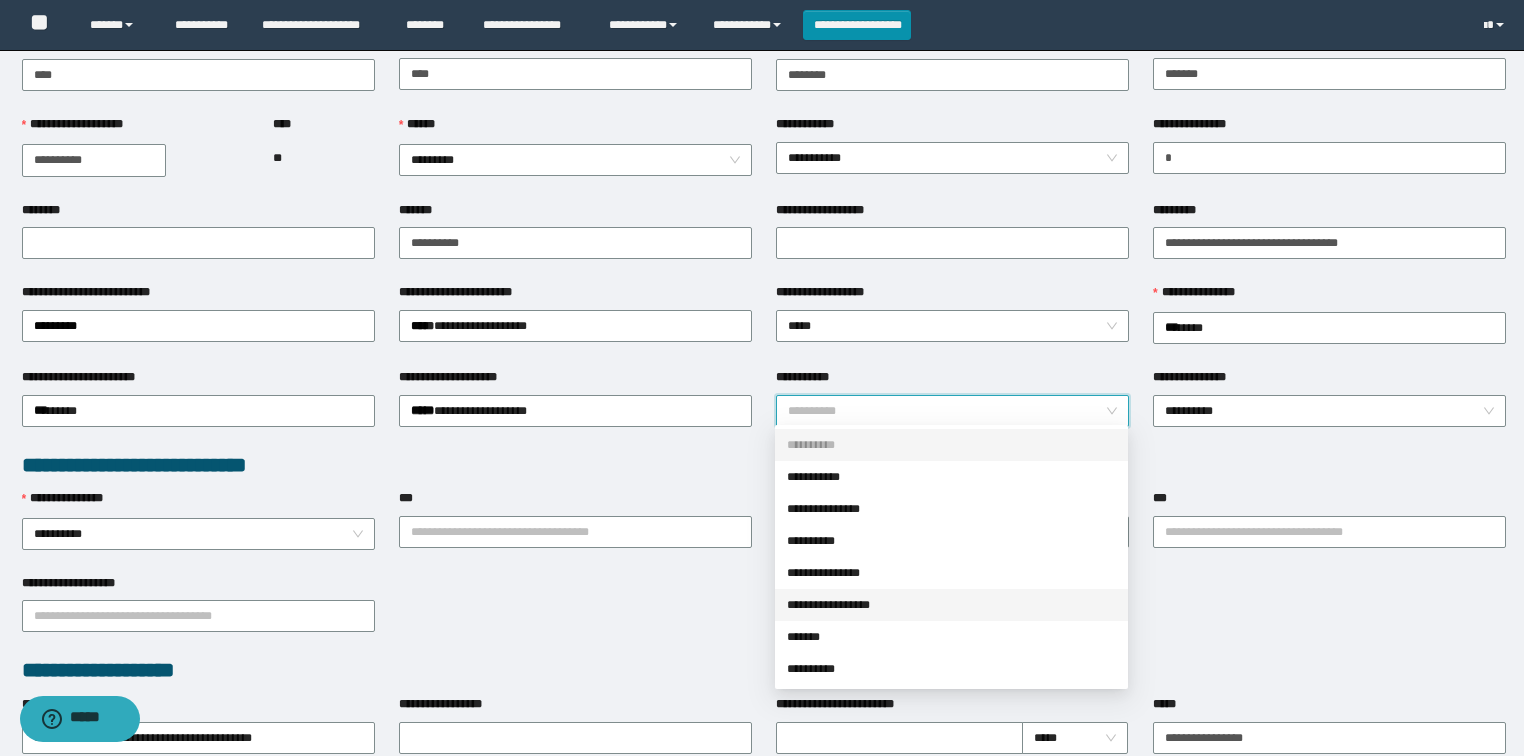 click on "**********" at bounding box center [951, 605] 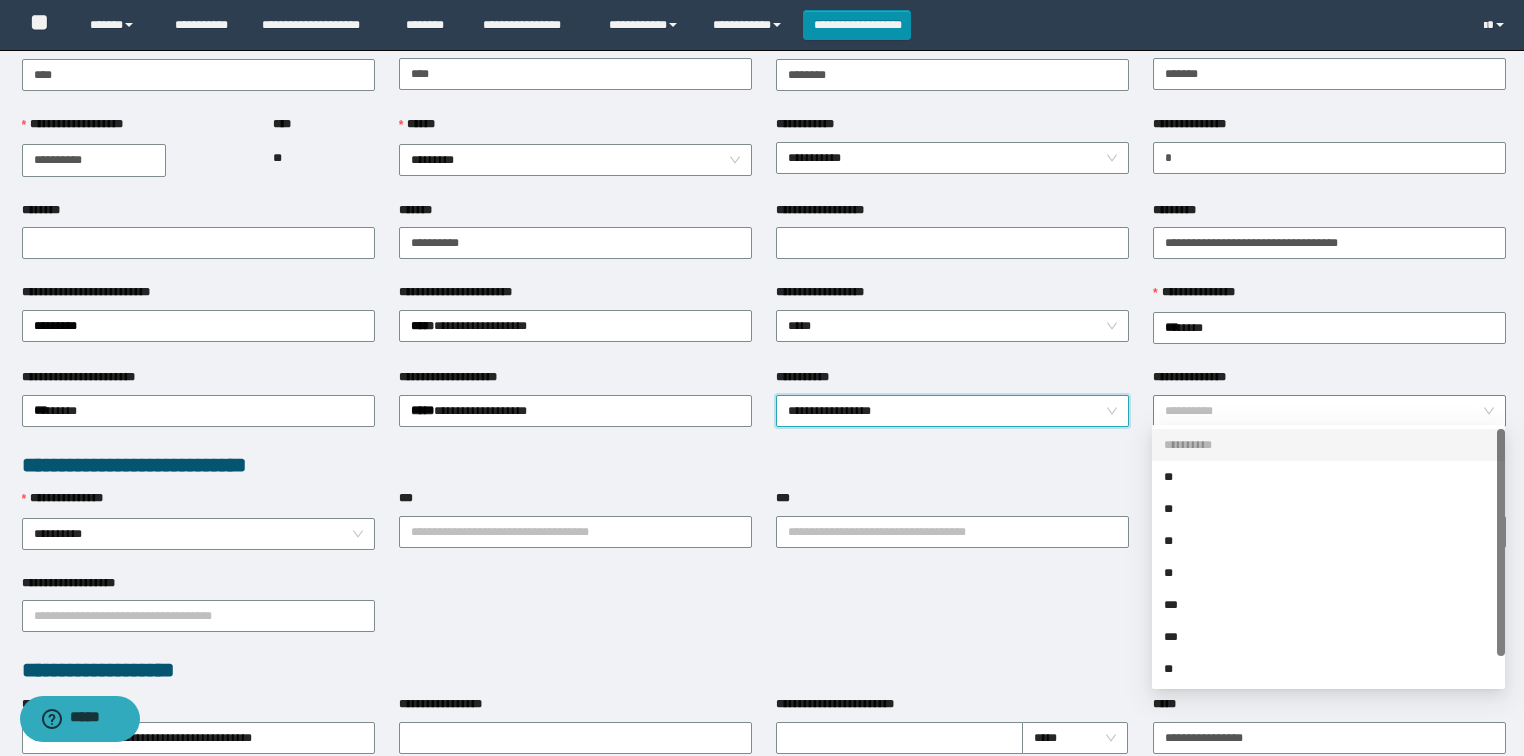 click on "**********" at bounding box center [1330, 411] 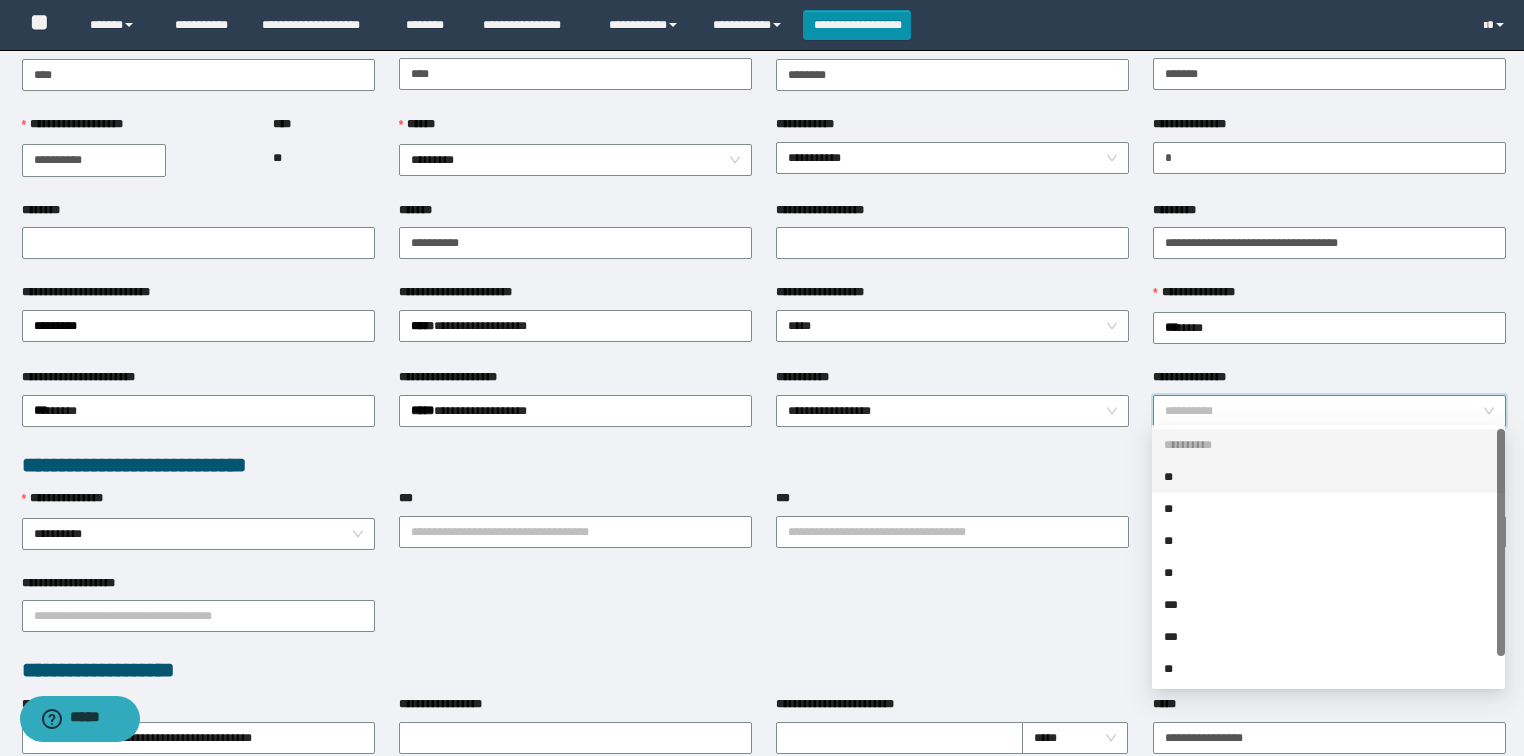 click on "**" at bounding box center (1328, 477) 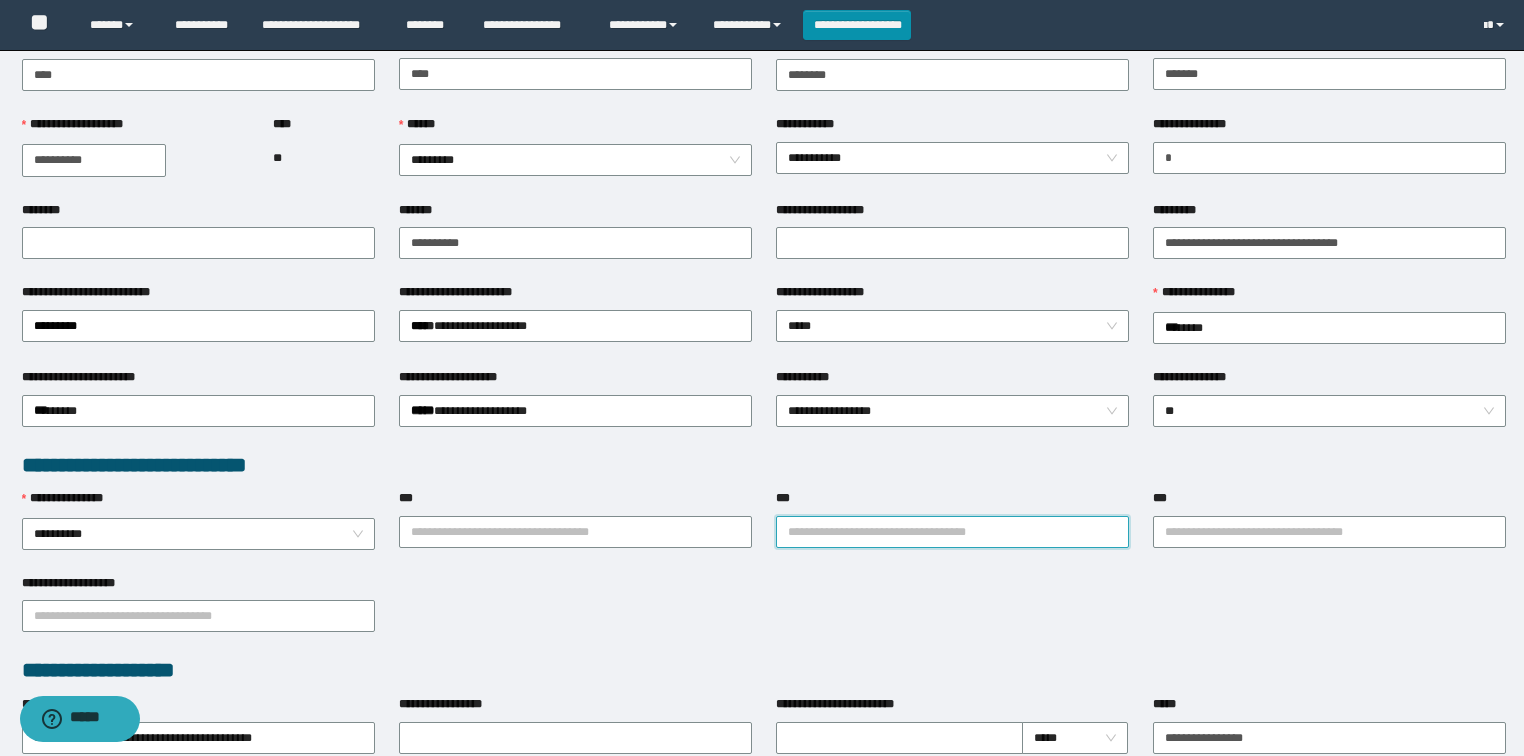 click on "***" at bounding box center [952, 532] 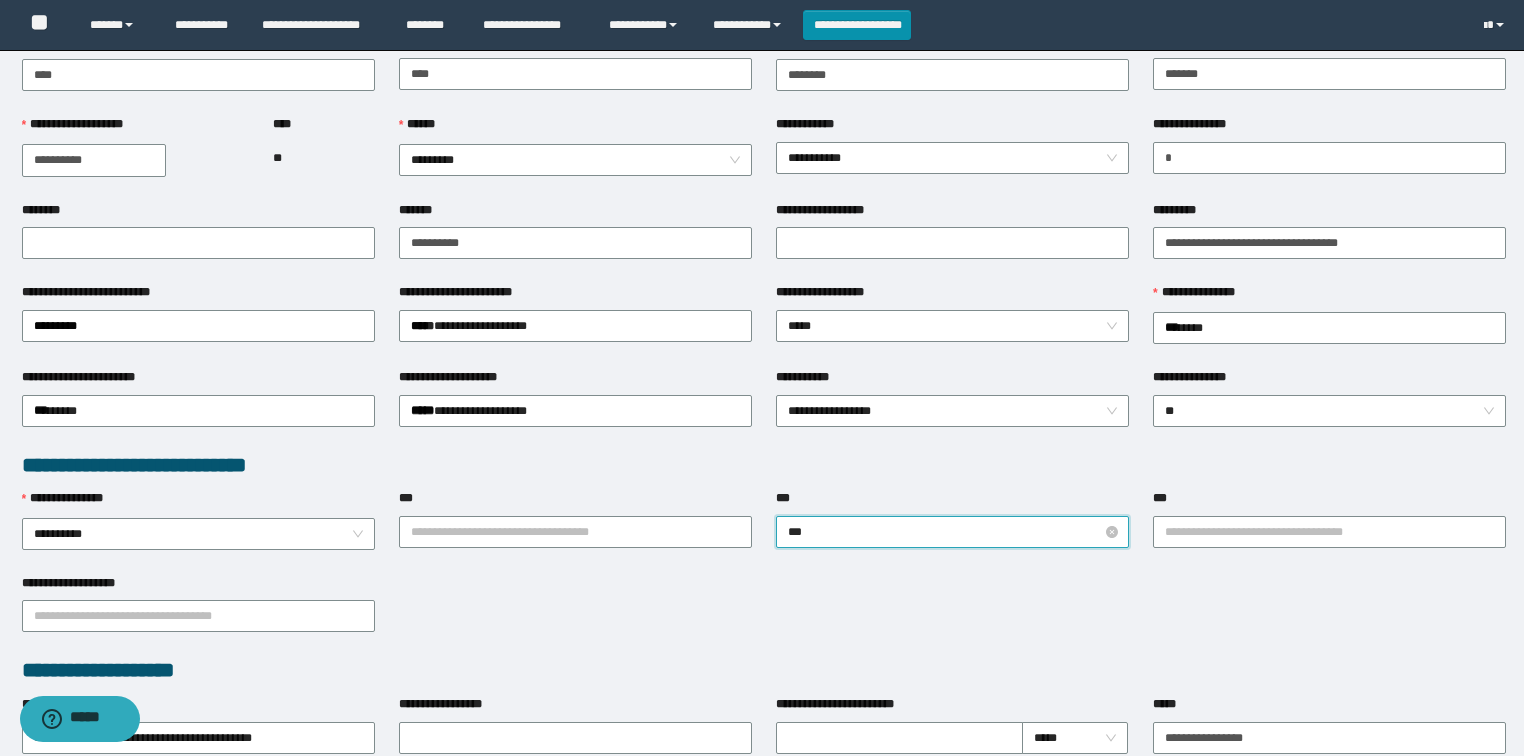 type on "****" 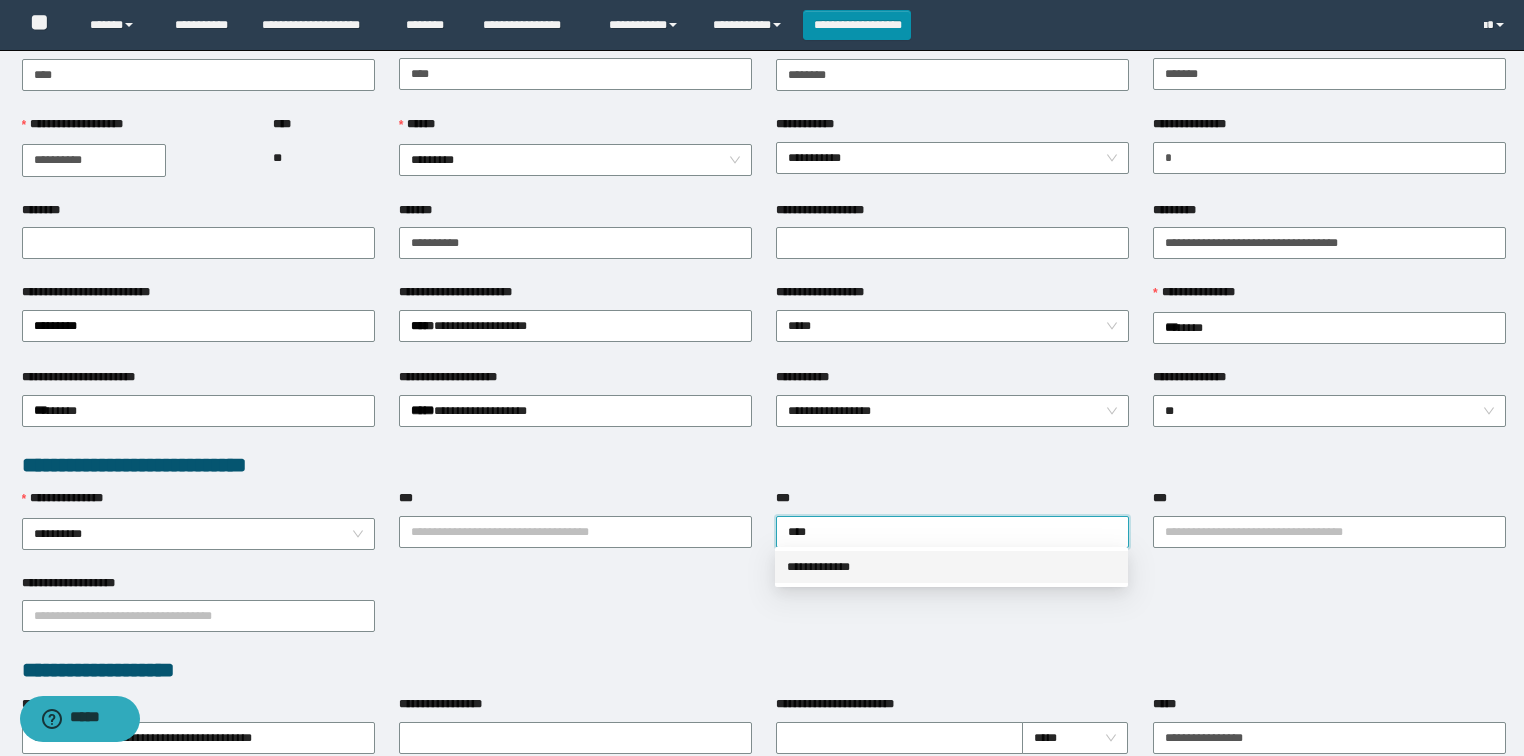 click on "**********" at bounding box center (951, 567) 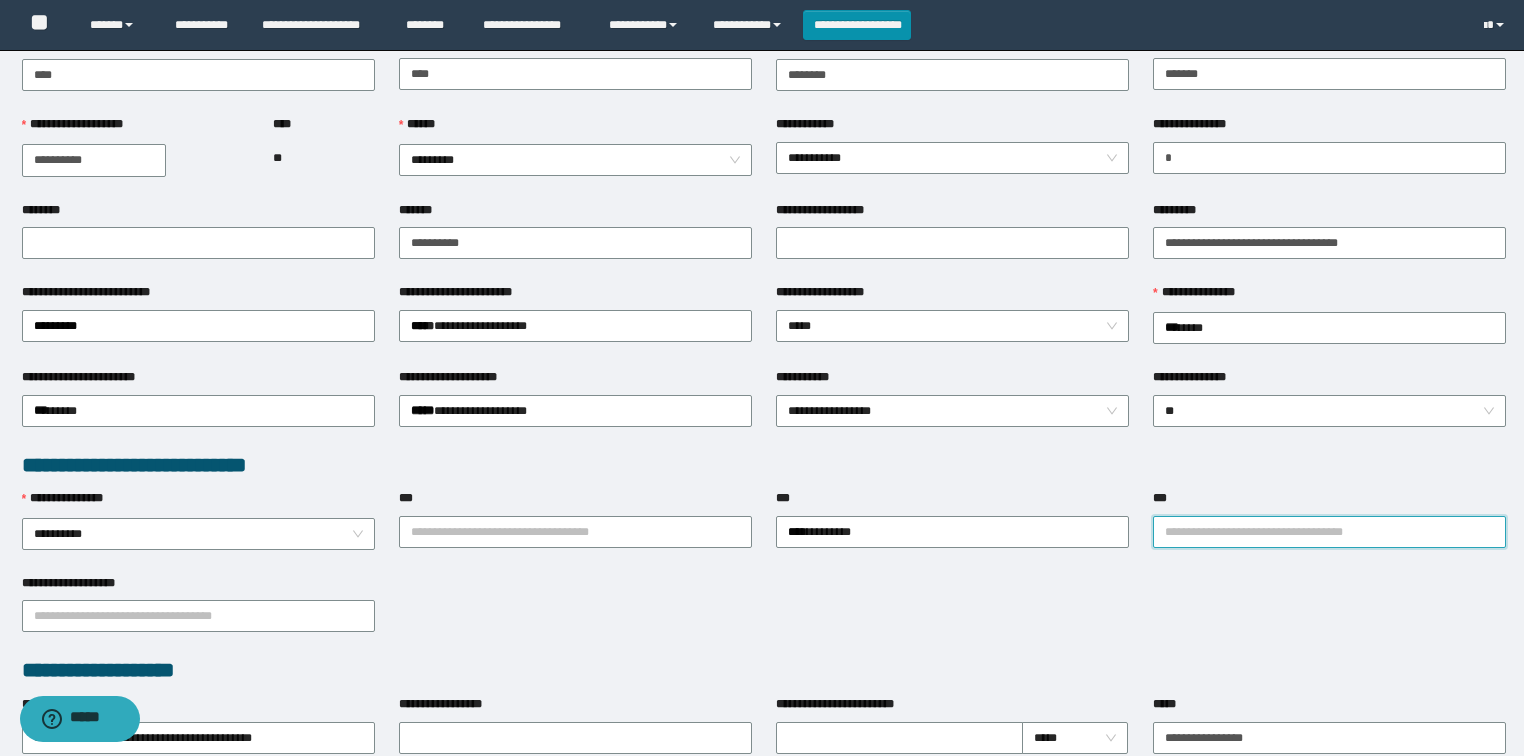 click on "***" at bounding box center (1329, 532) 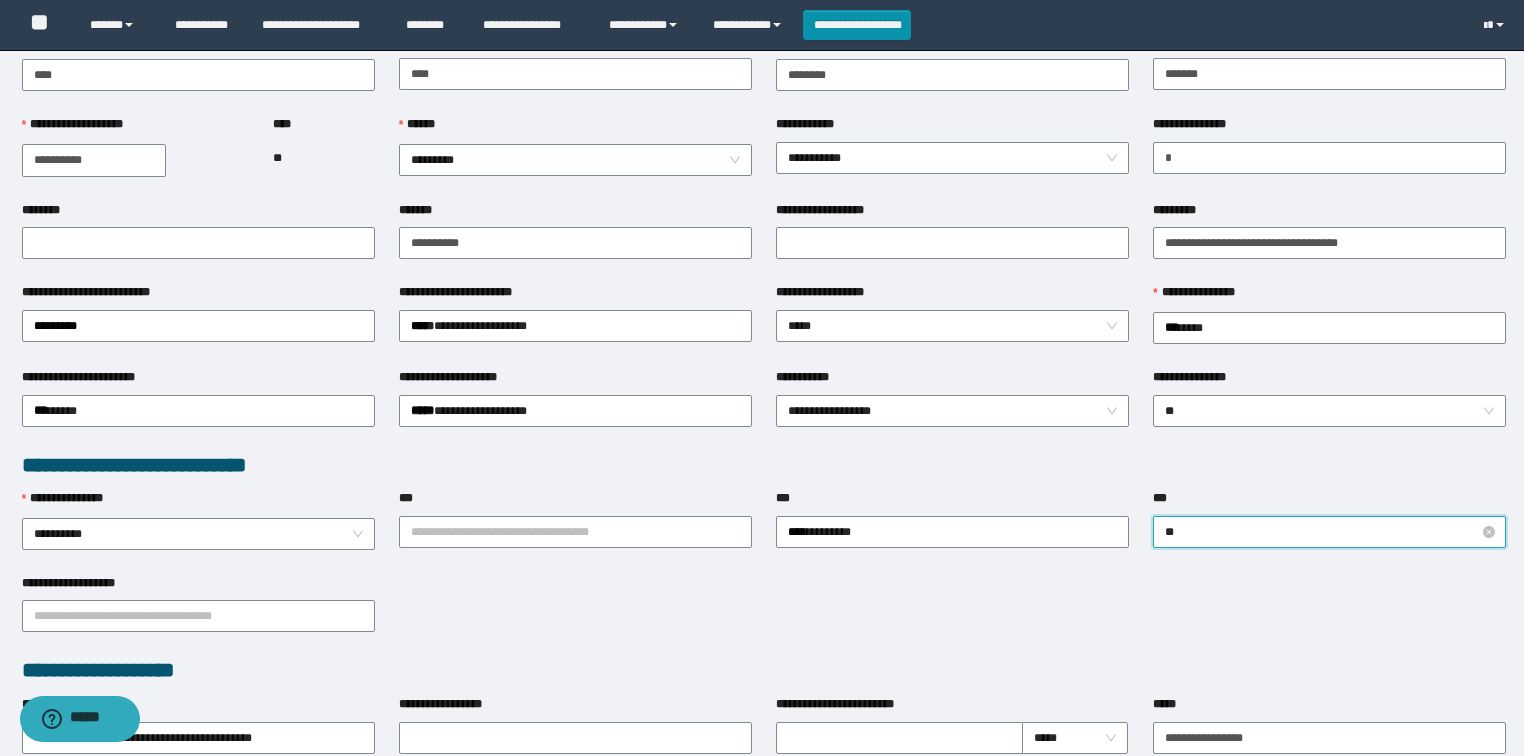 type on "***" 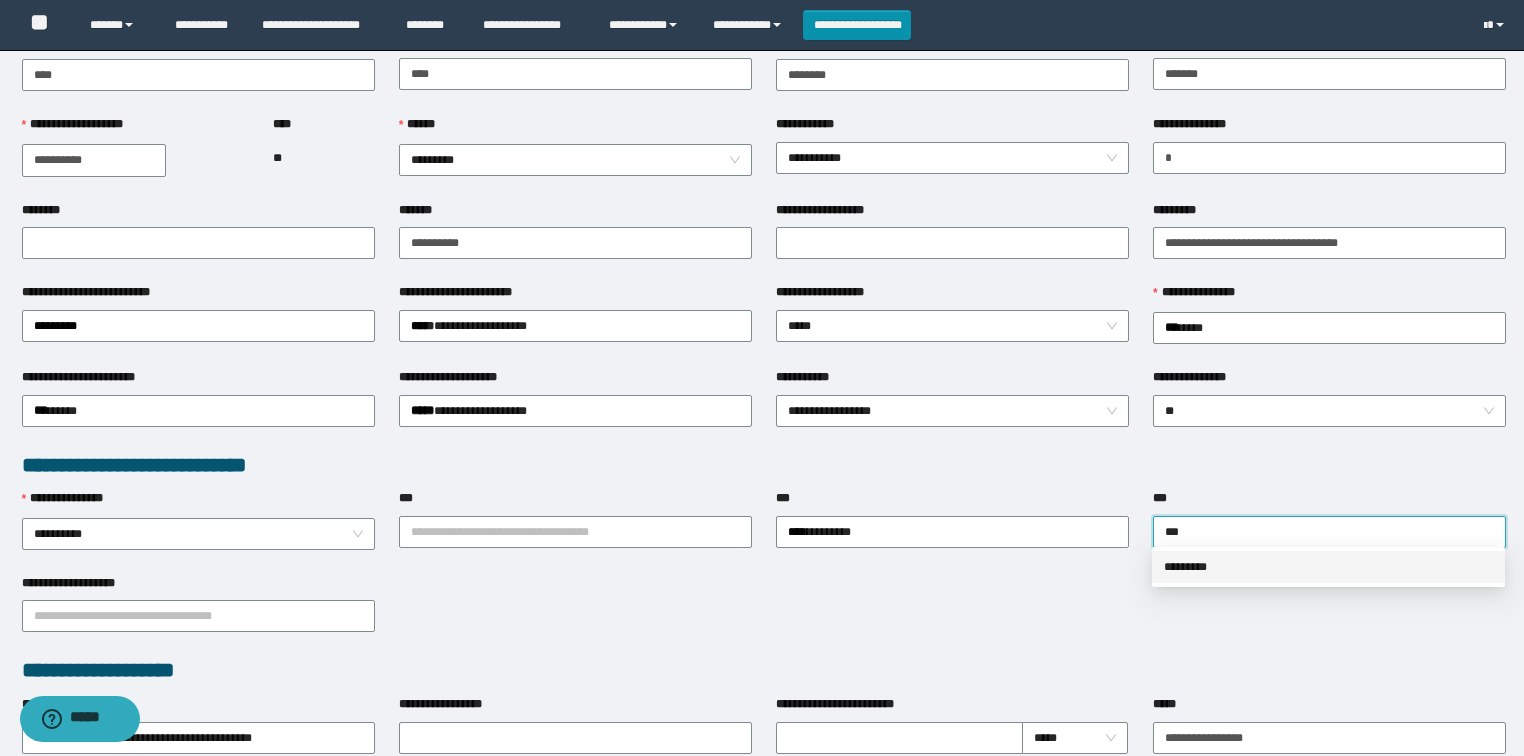 click on "*********" at bounding box center (1328, 567) 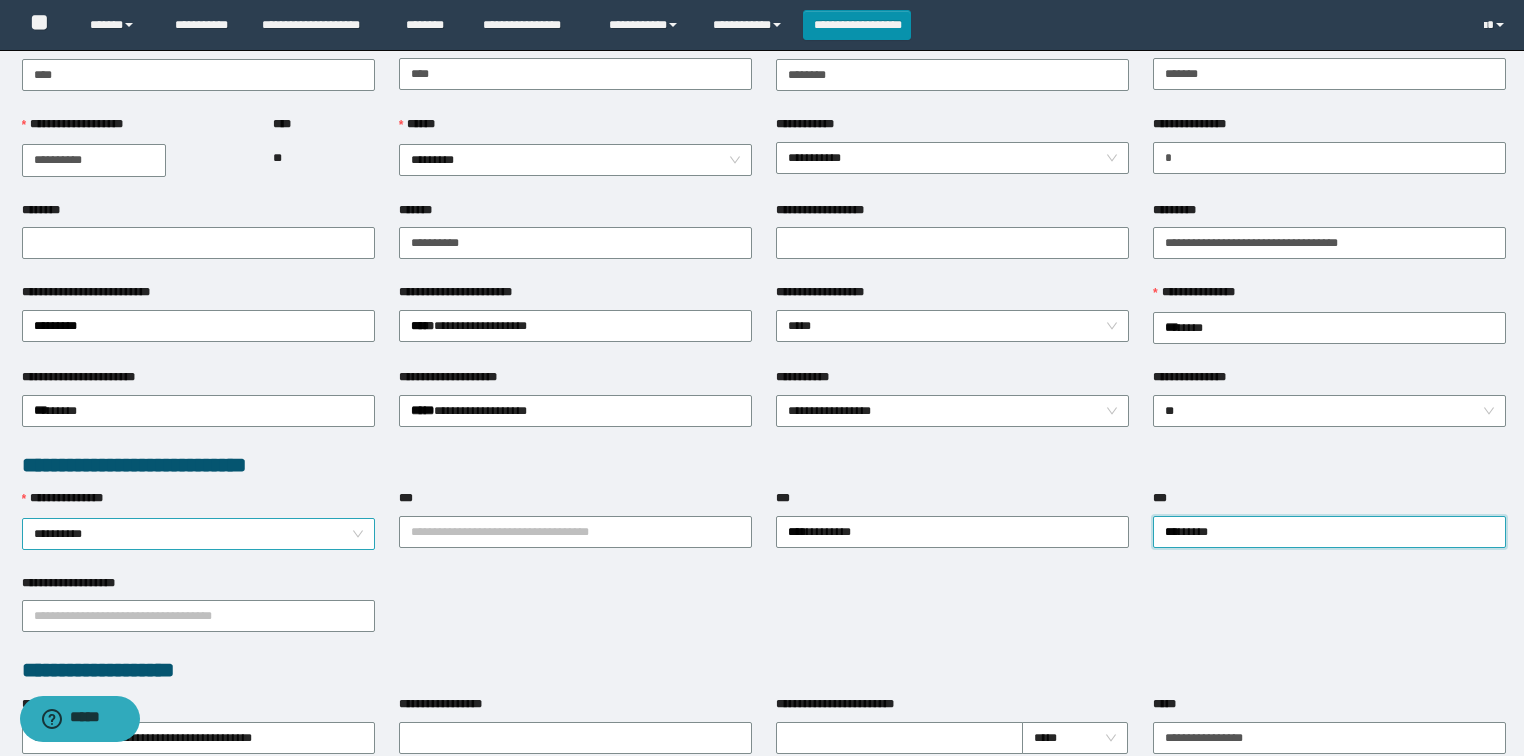 click on "**********" at bounding box center [199, 534] 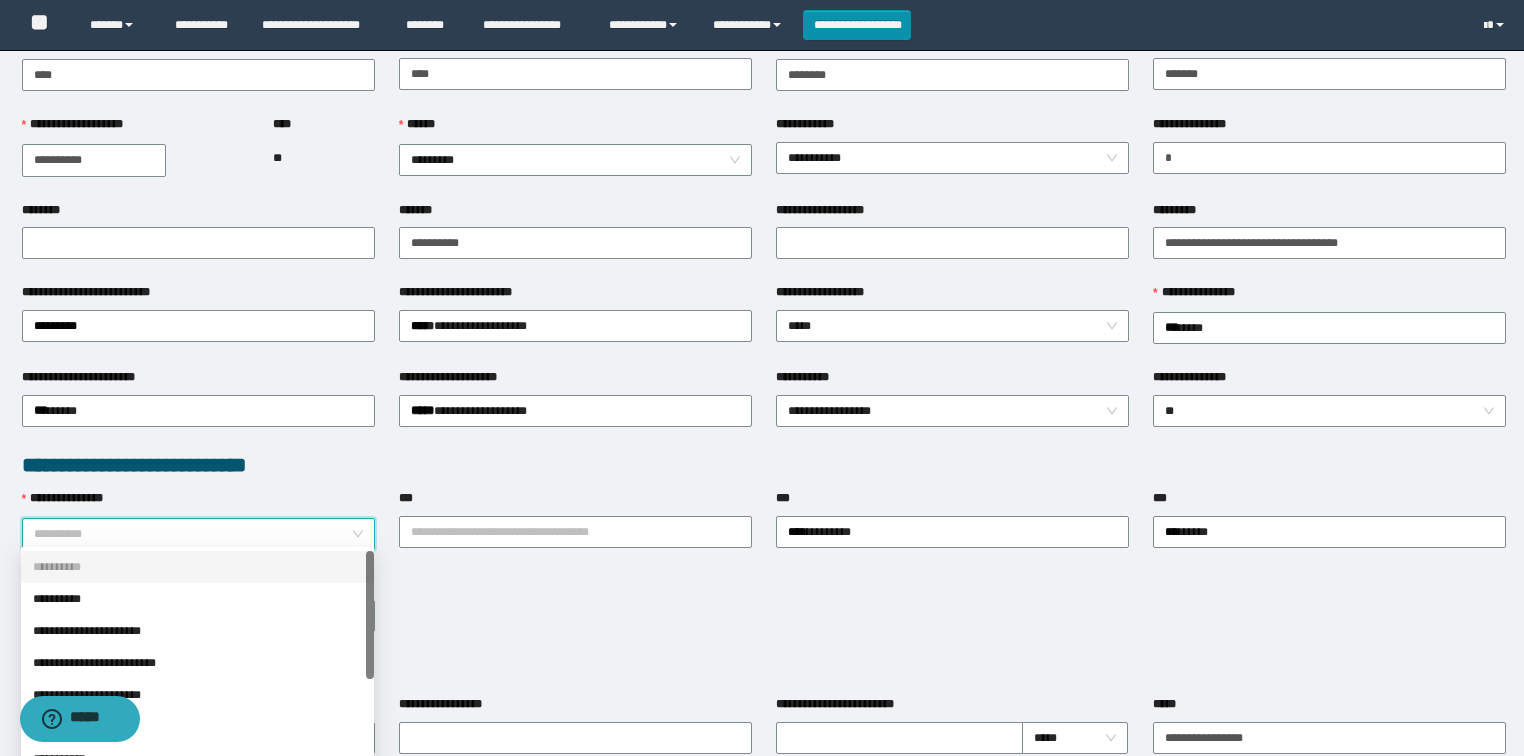 scroll, scrollTop: 160, scrollLeft: 0, axis: vertical 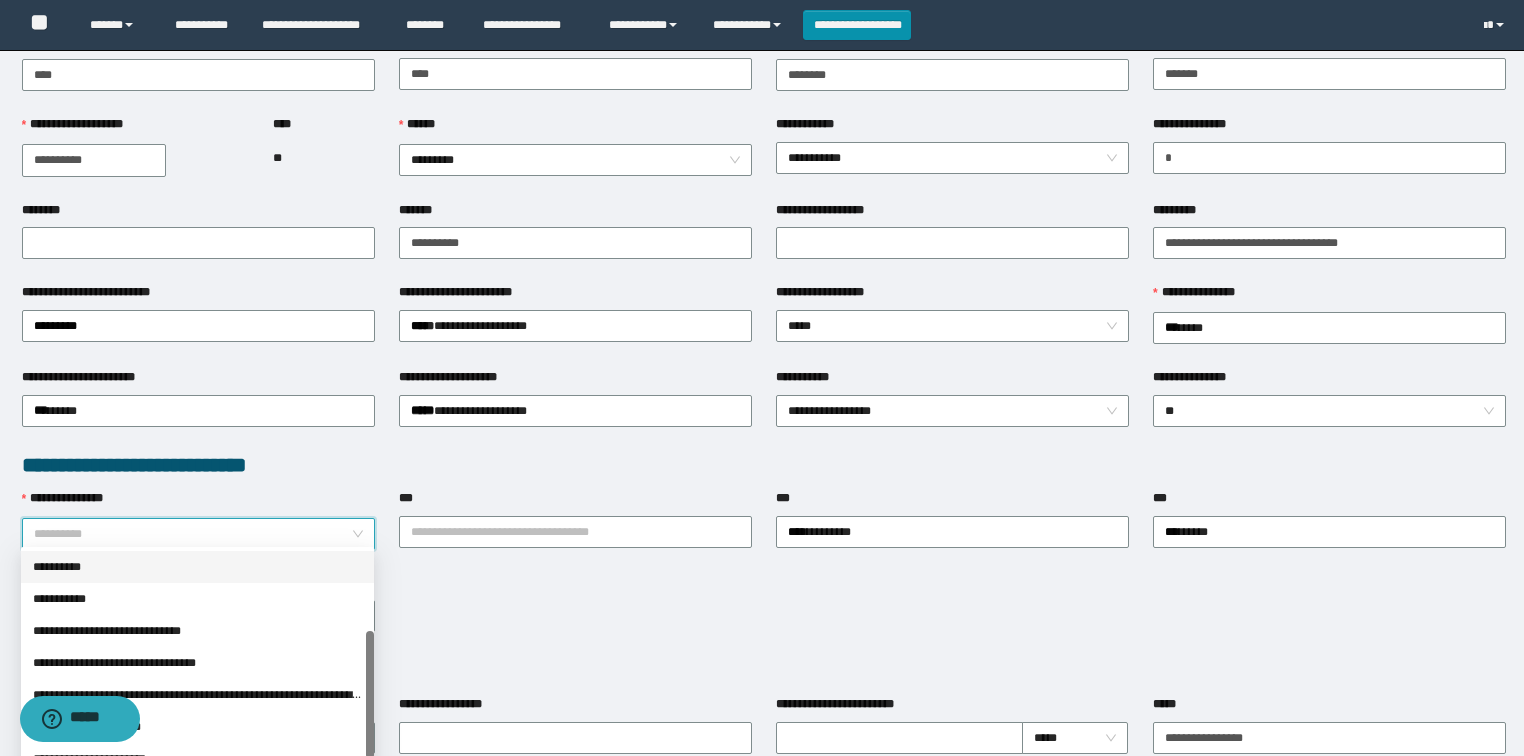click on "**********" at bounding box center (197, 567) 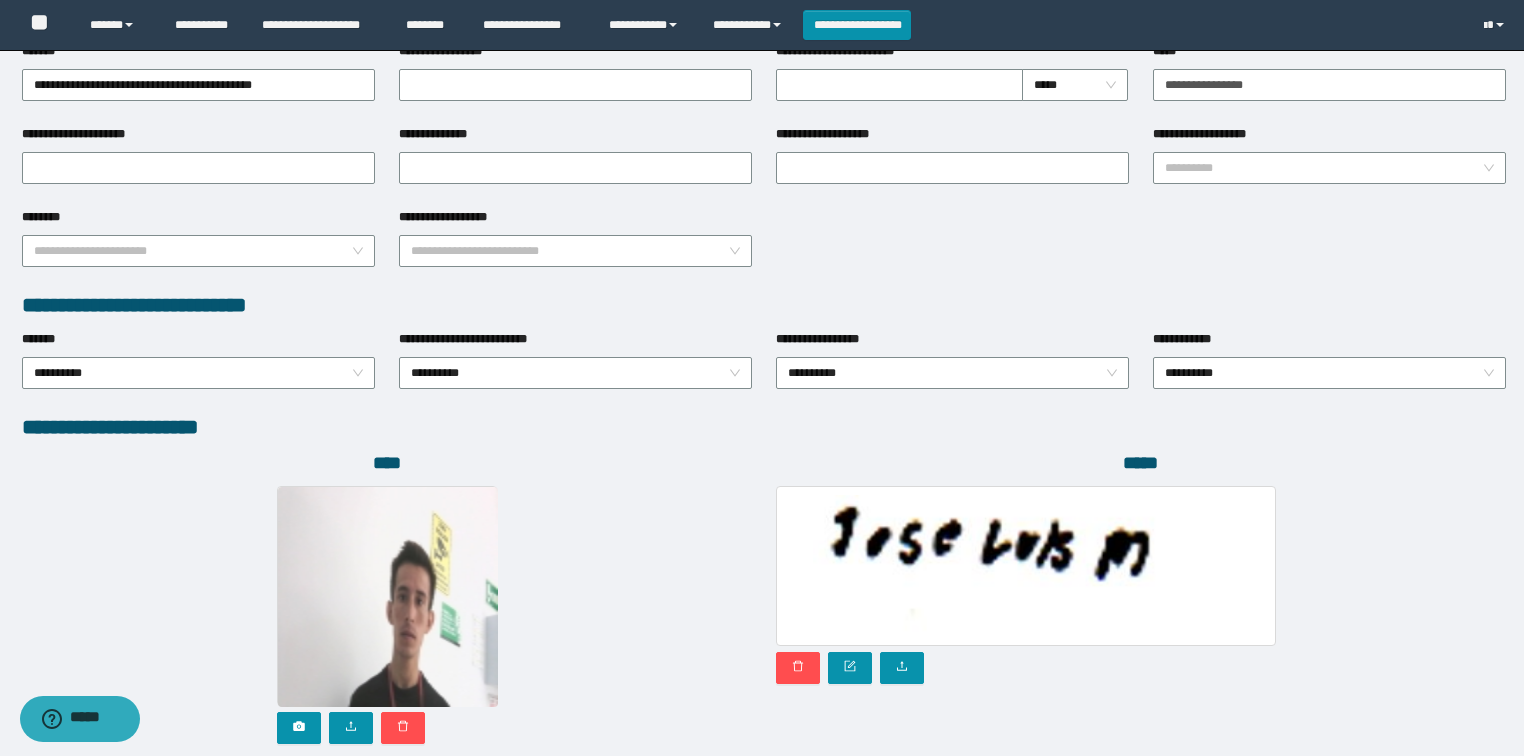 scroll, scrollTop: 946, scrollLeft: 0, axis: vertical 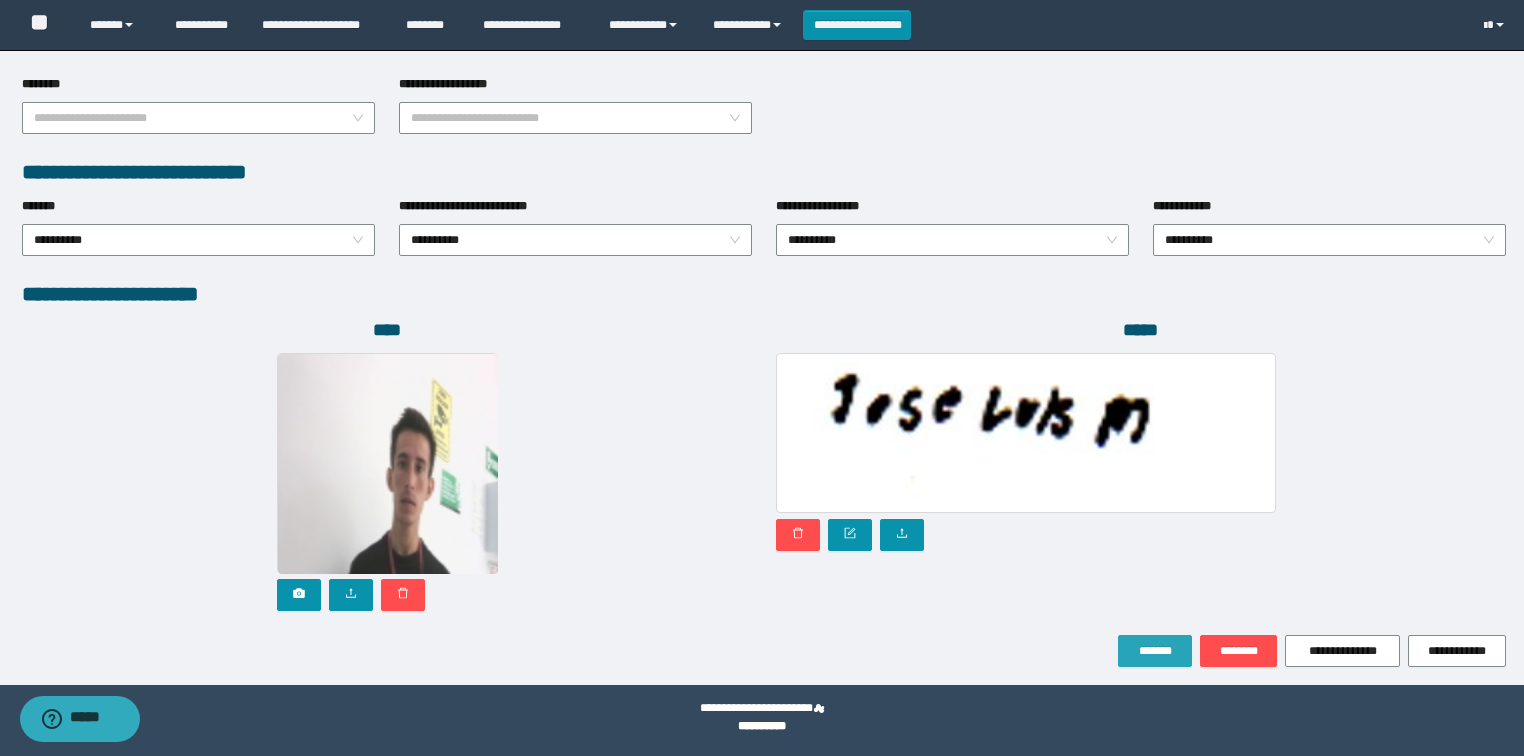 click on "*******" at bounding box center (1155, 651) 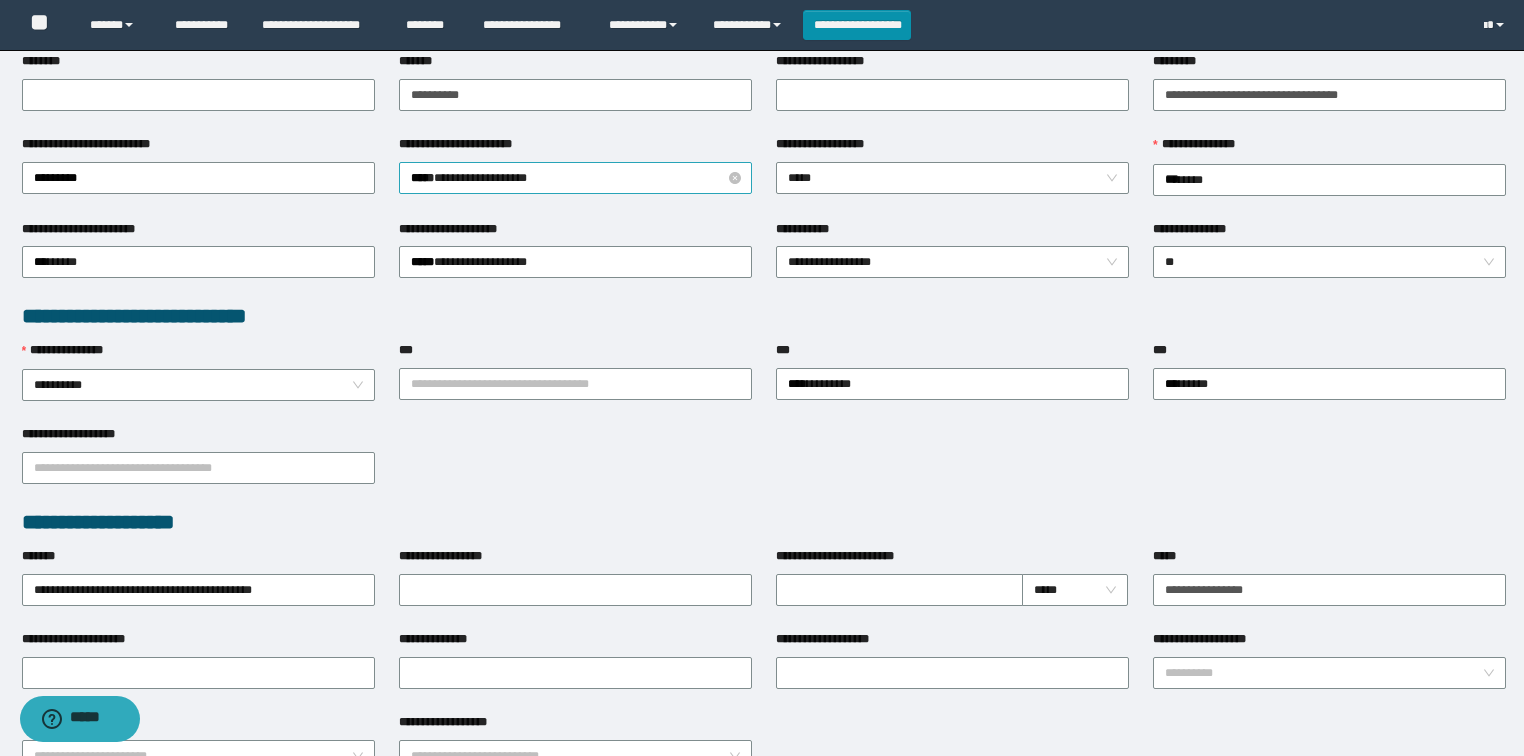 scroll, scrollTop: 39, scrollLeft: 0, axis: vertical 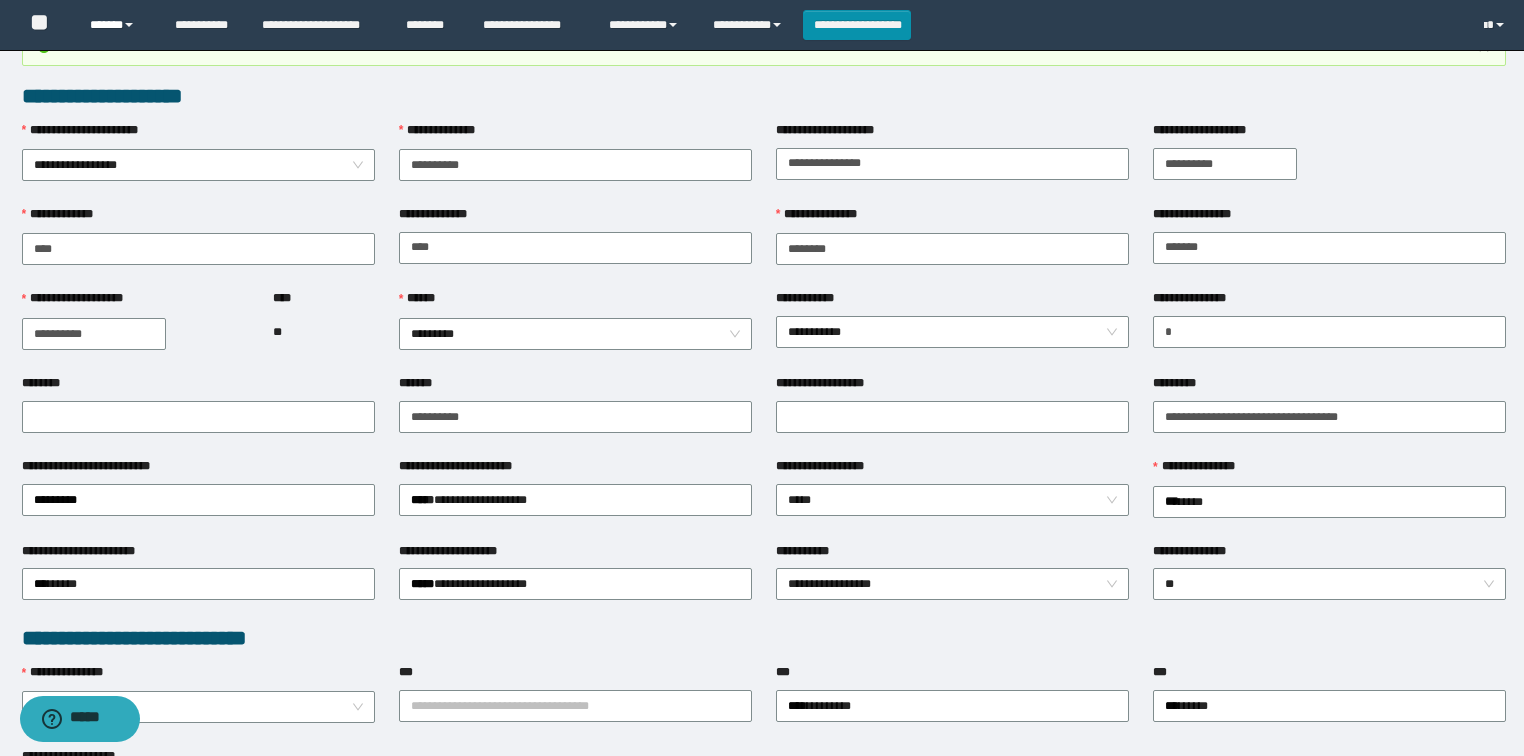 click on "******" at bounding box center (117, 25) 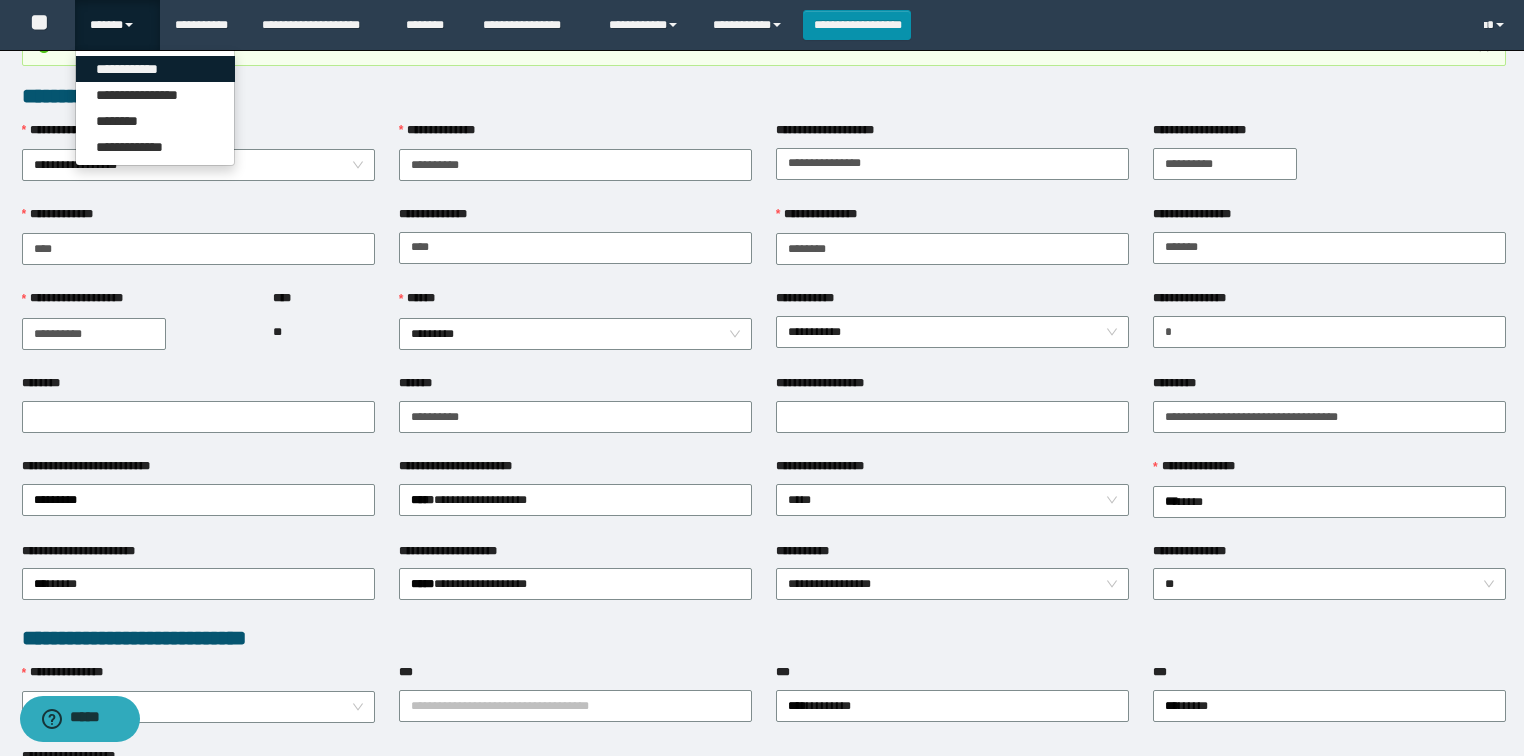 click on "**********" at bounding box center (155, 69) 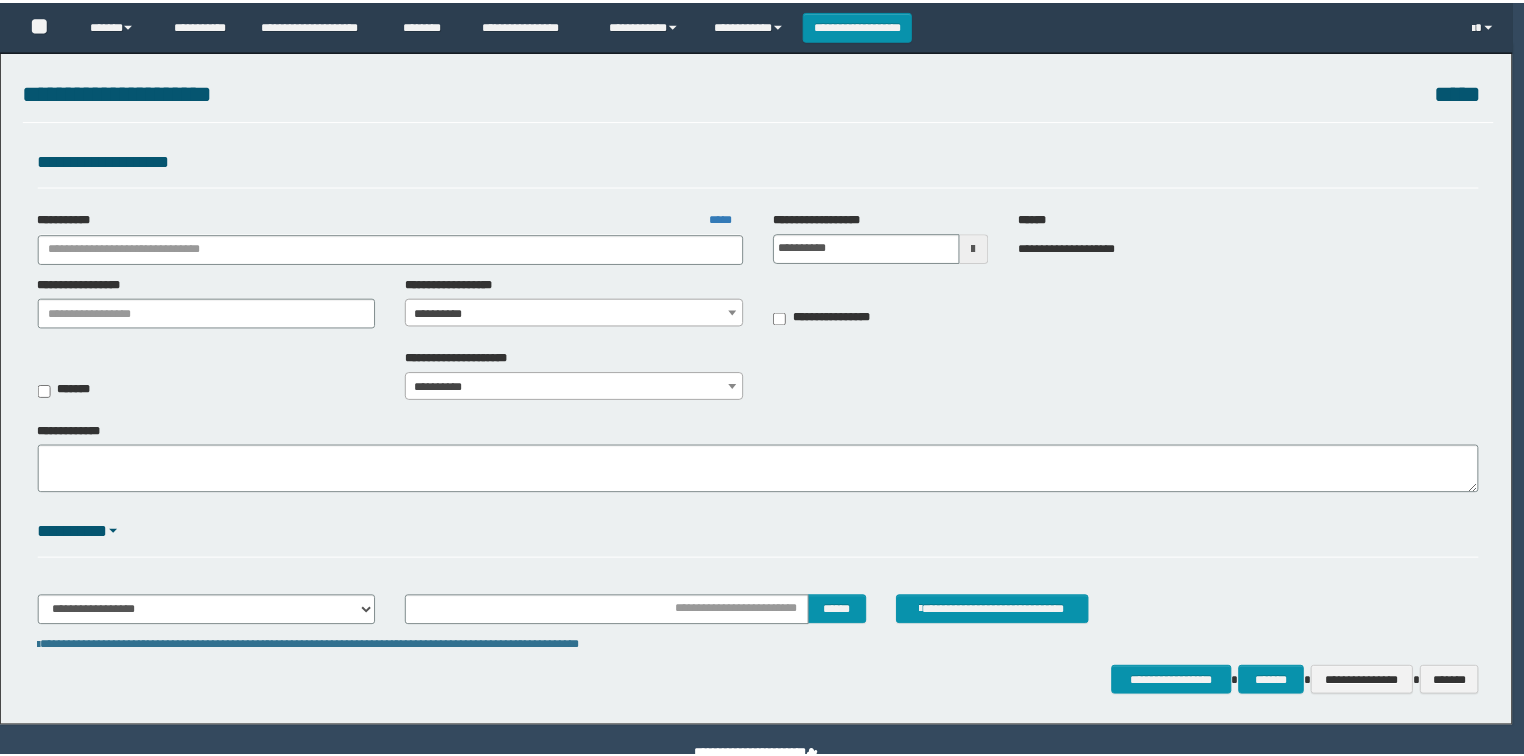 scroll, scrollTop: 0, scrollLeft: 0, axis: both 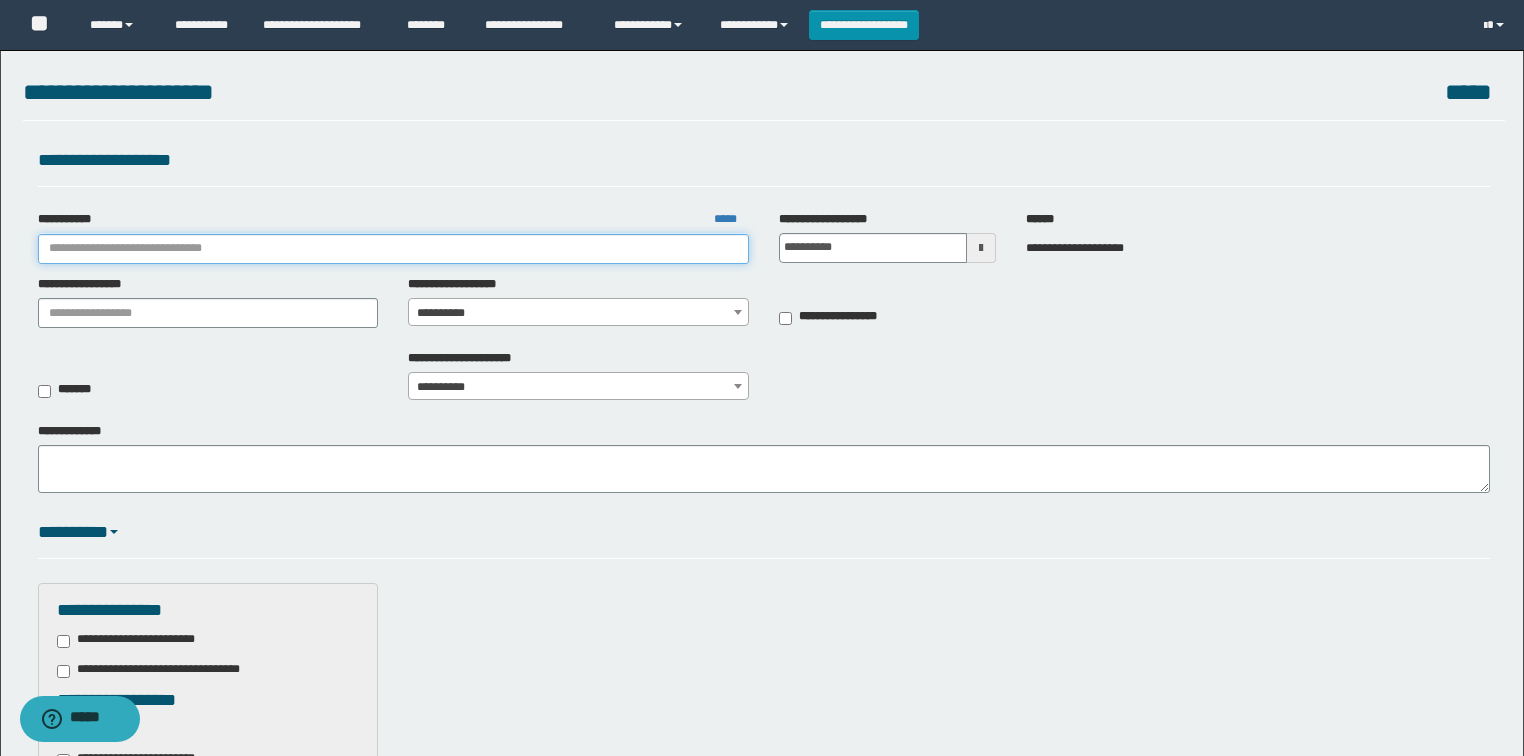 click on "**********" at bounding box center (393, 249) 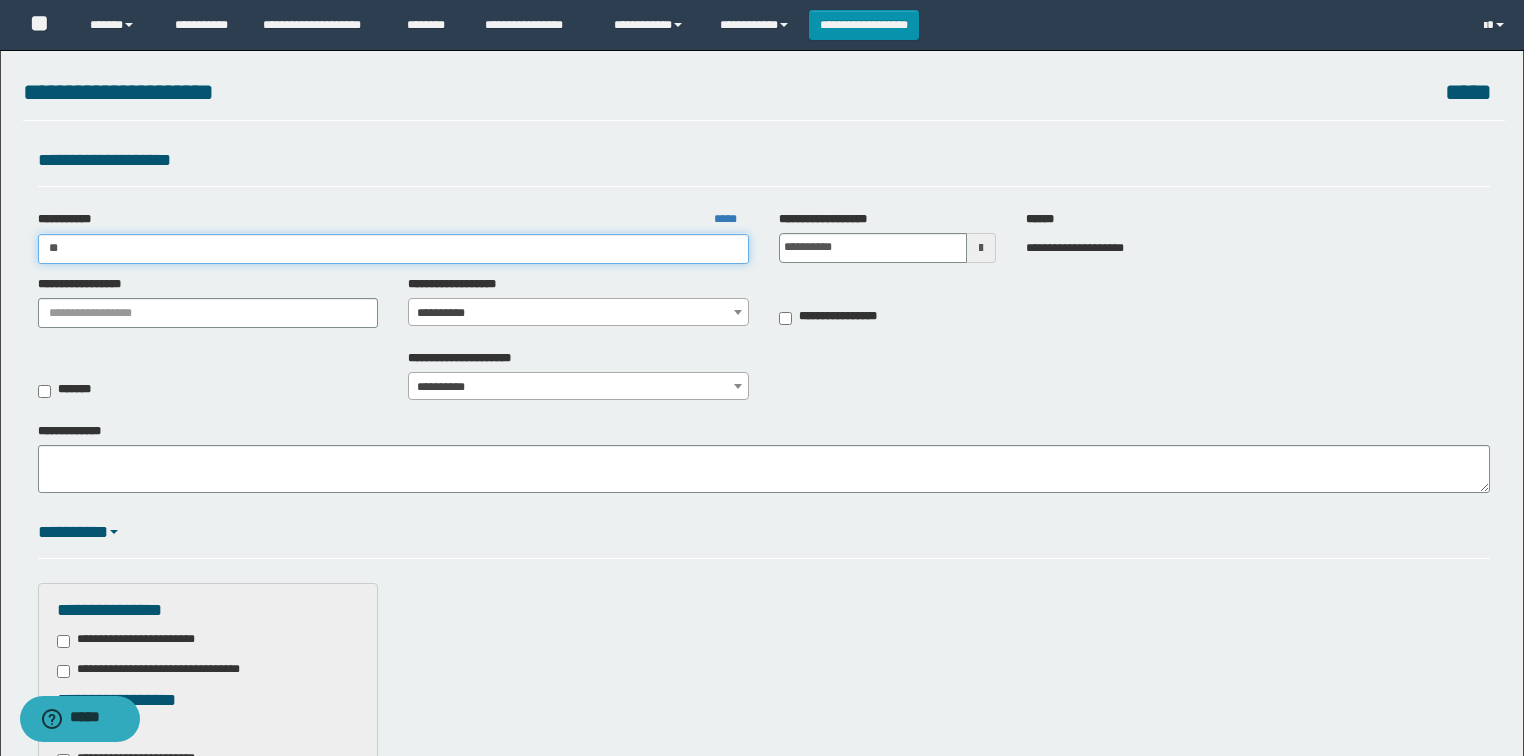 type on "***" 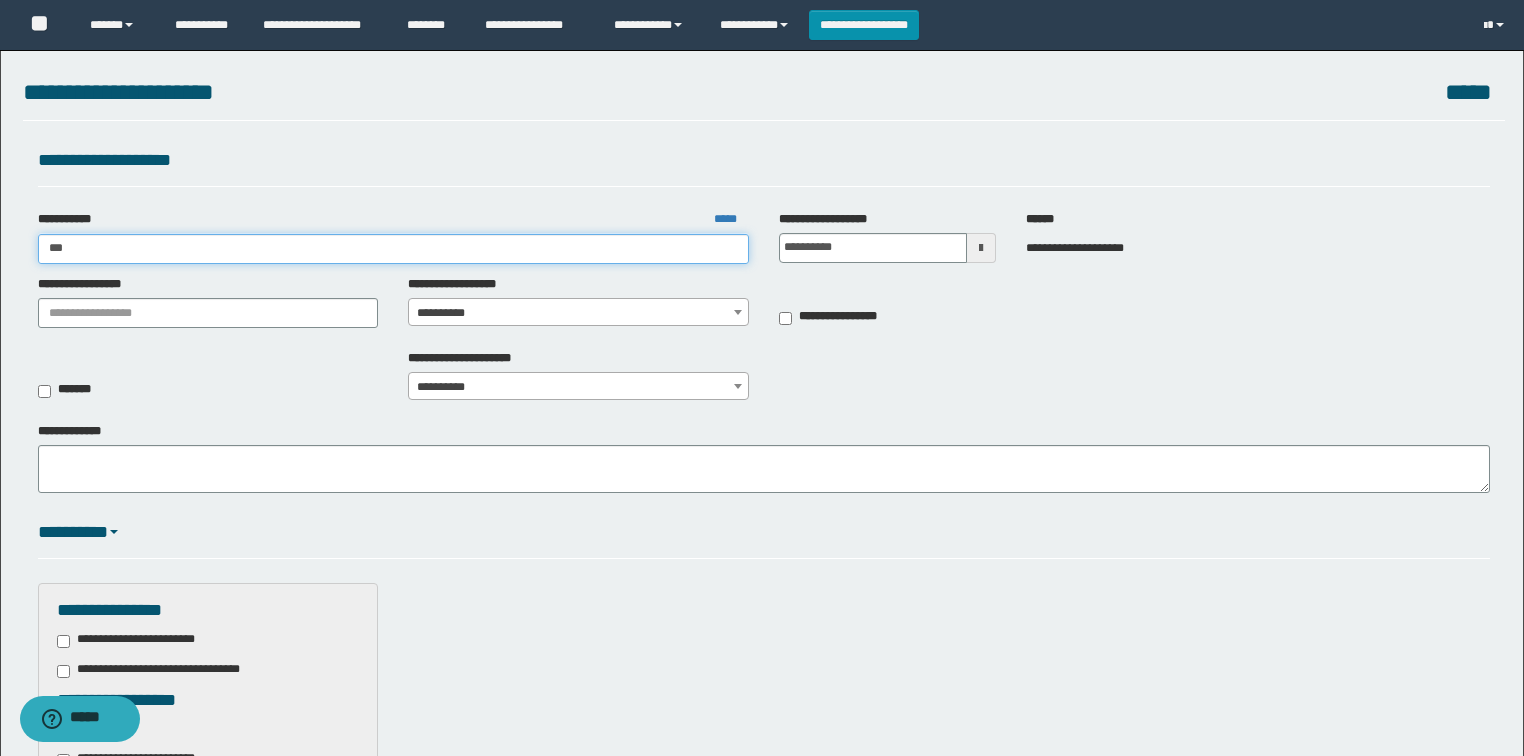 type on "***" 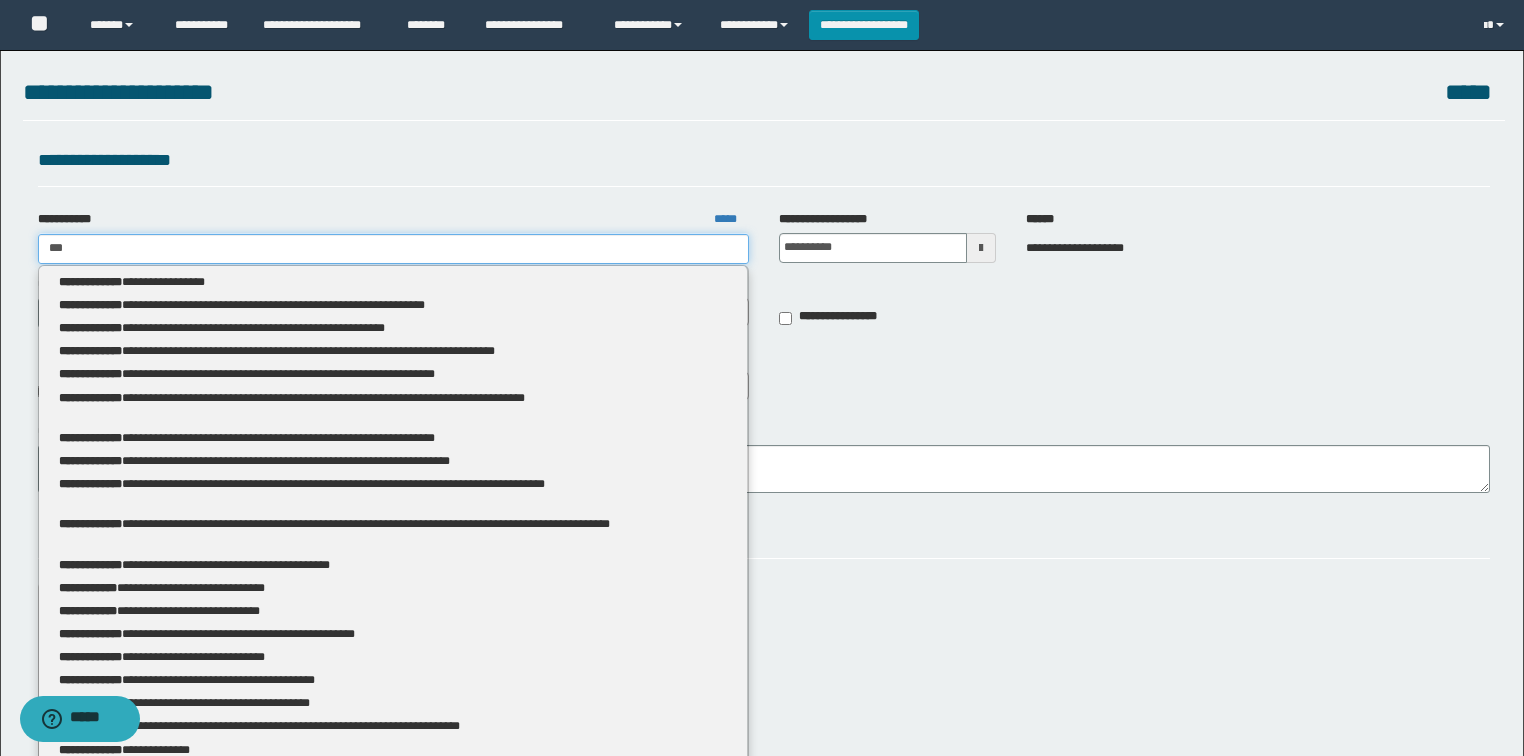 type 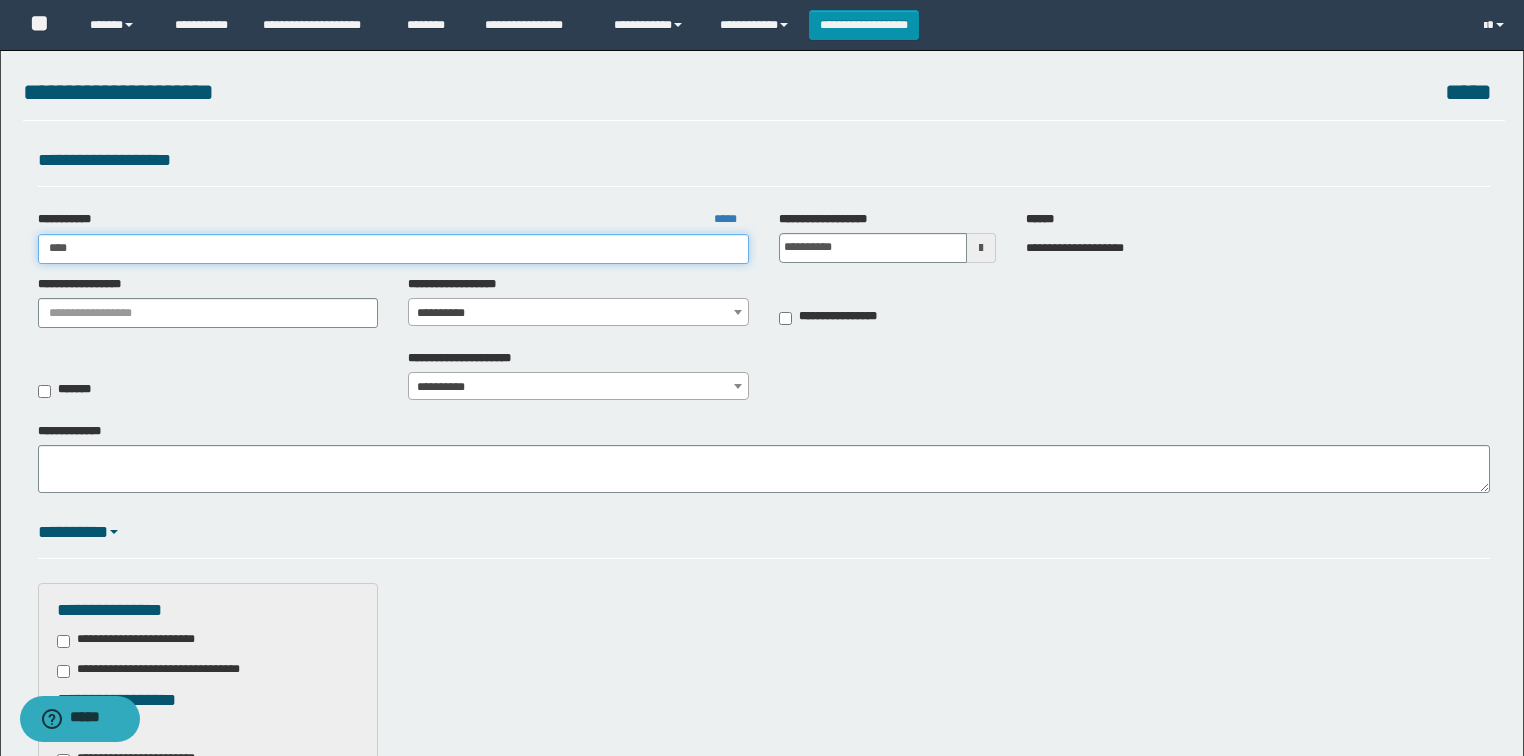 type on "****" 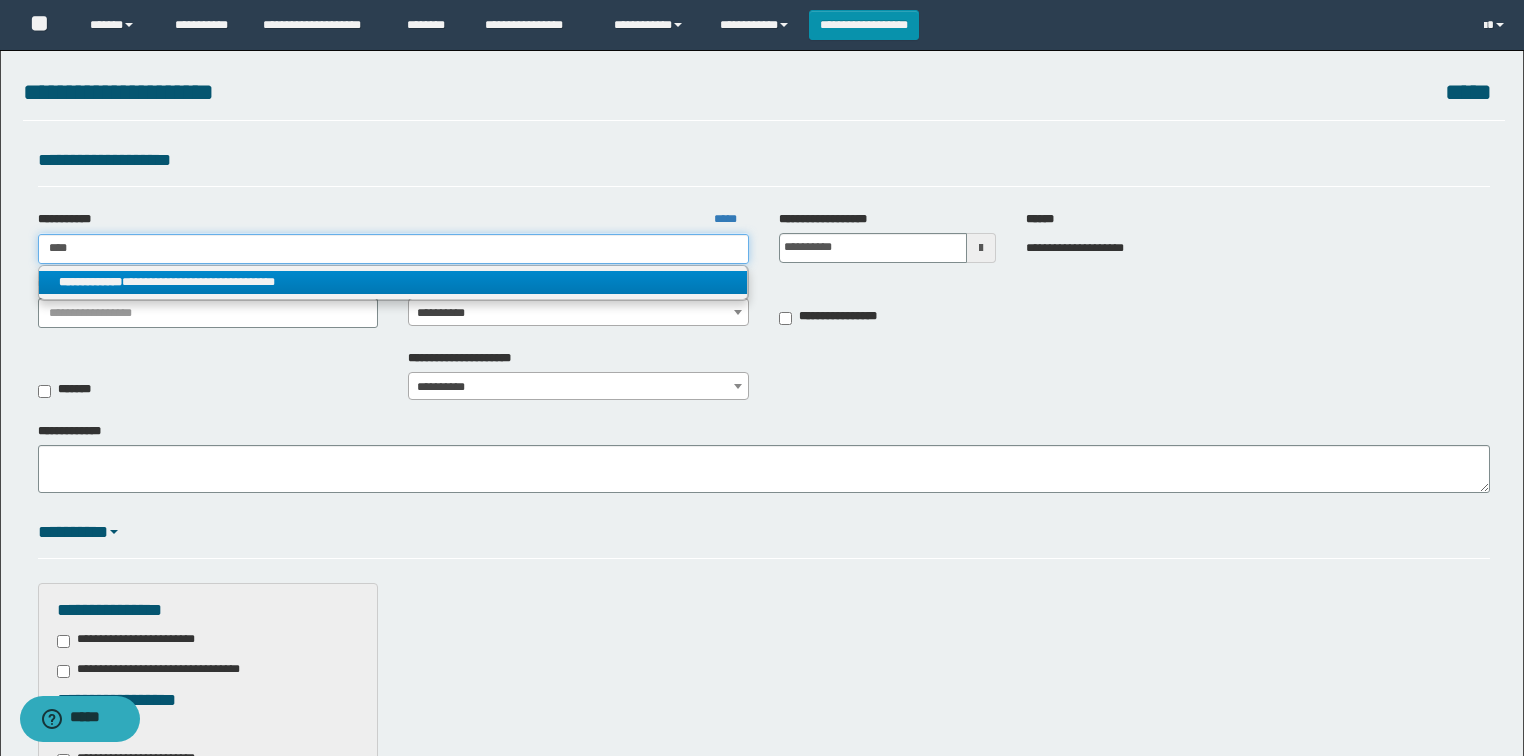 type on "****" 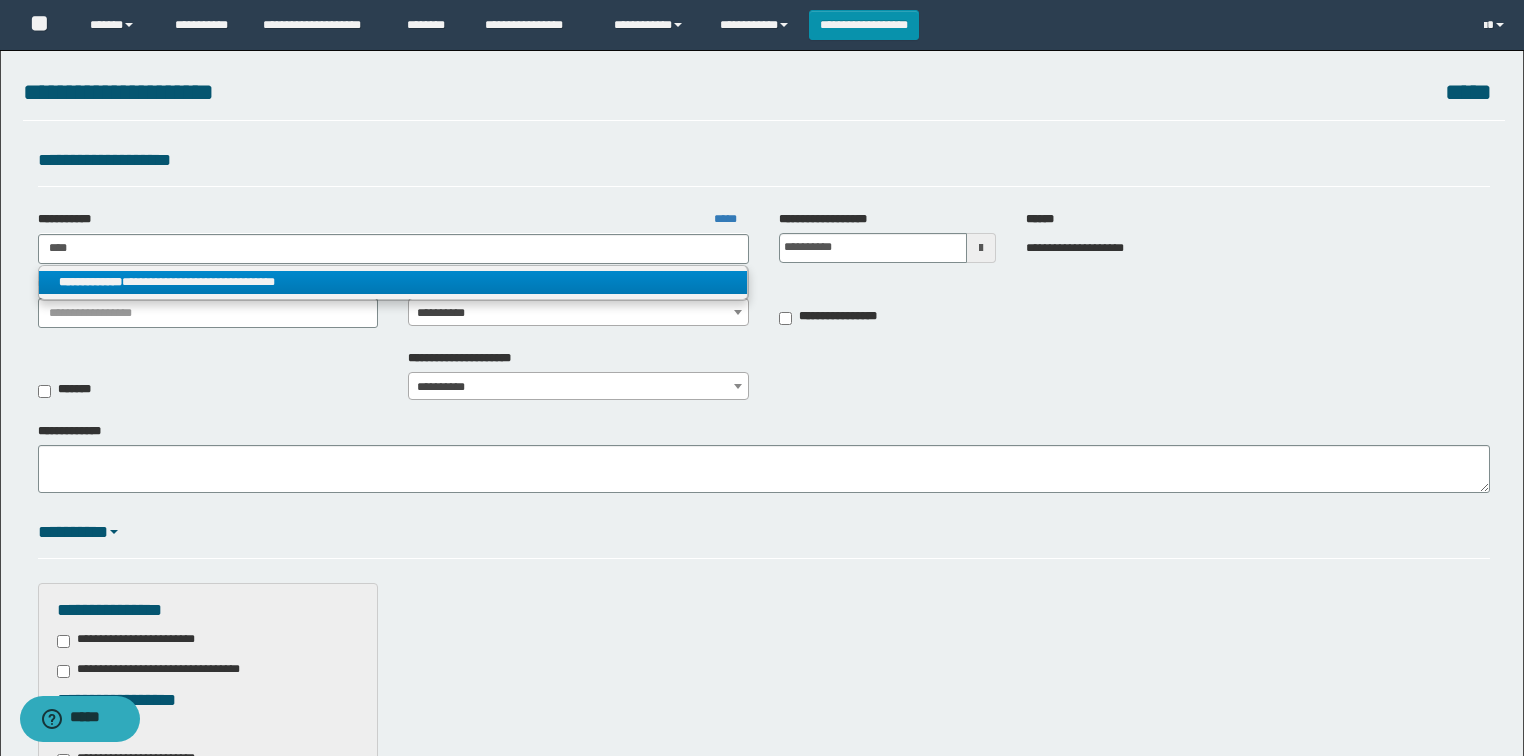 click on "**********" at bounding box center [393, 282] 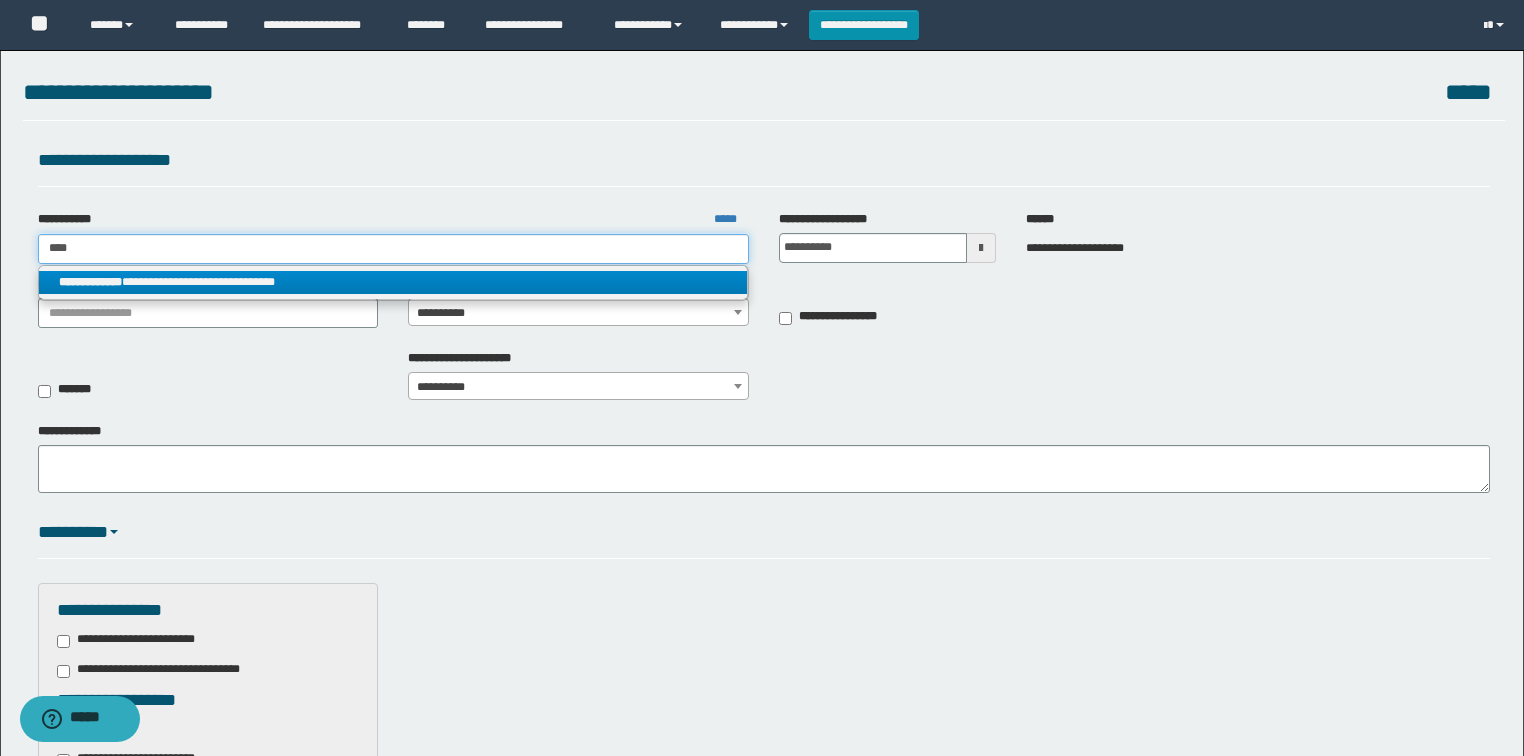 type 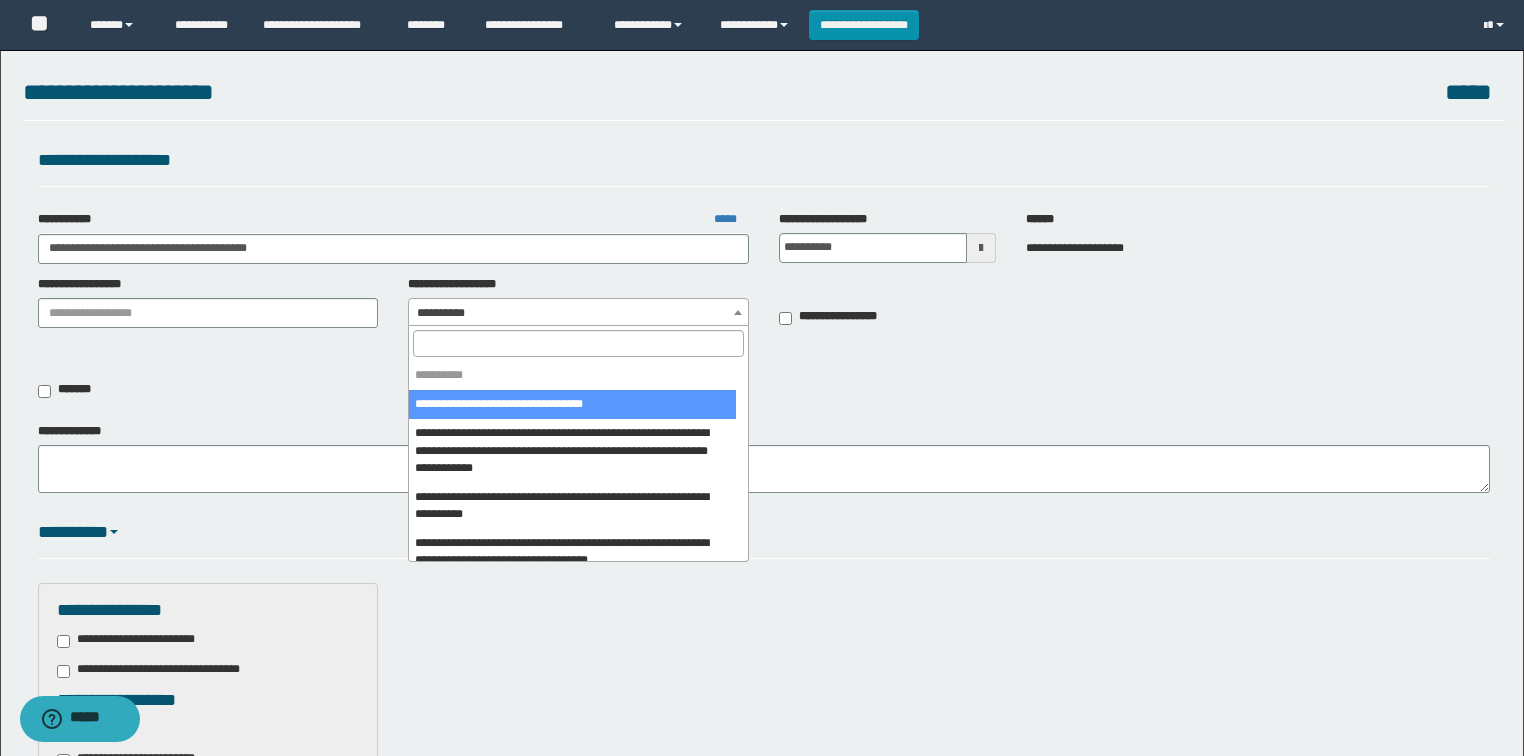 click on "**********" at bounding box center [578, 313] 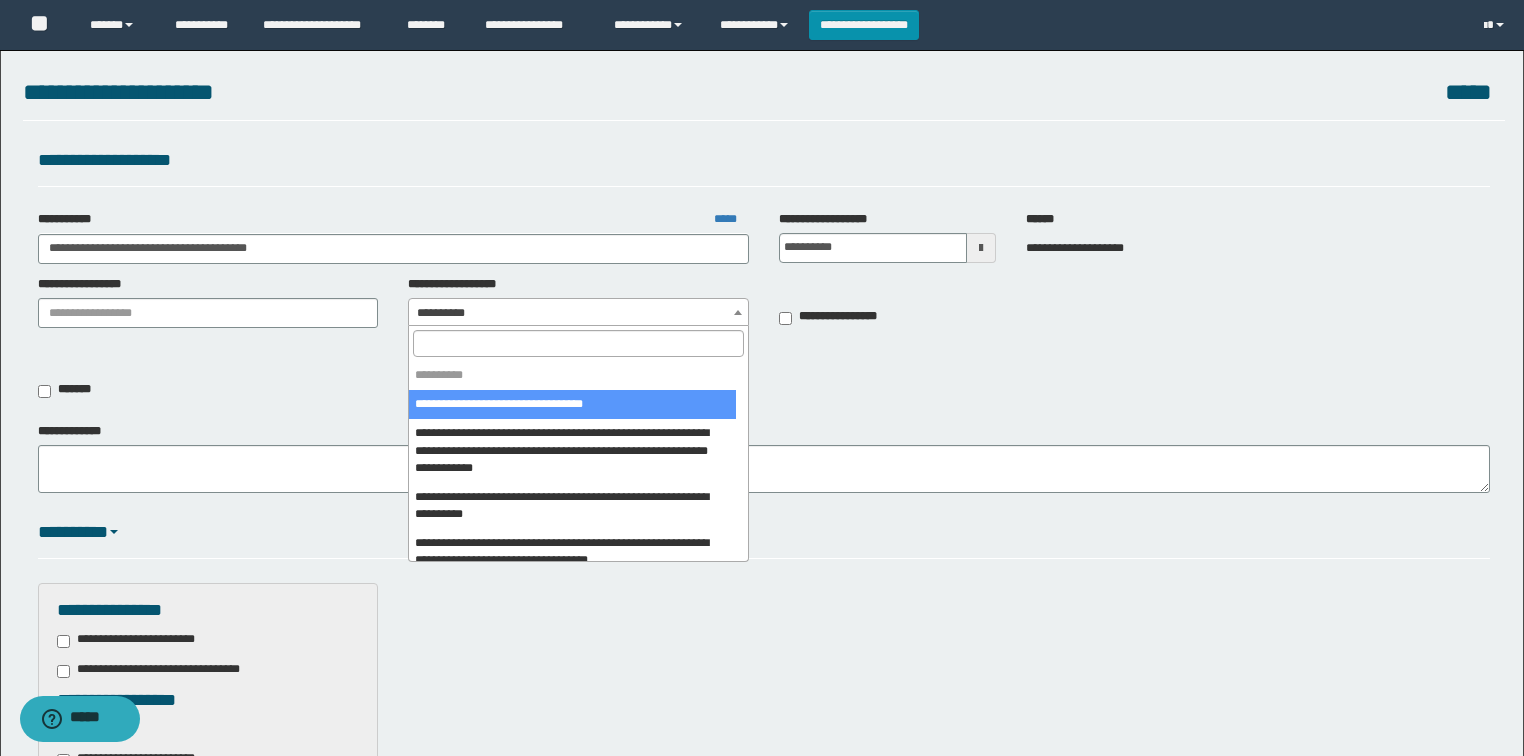 click at bounding box center [578, 343] 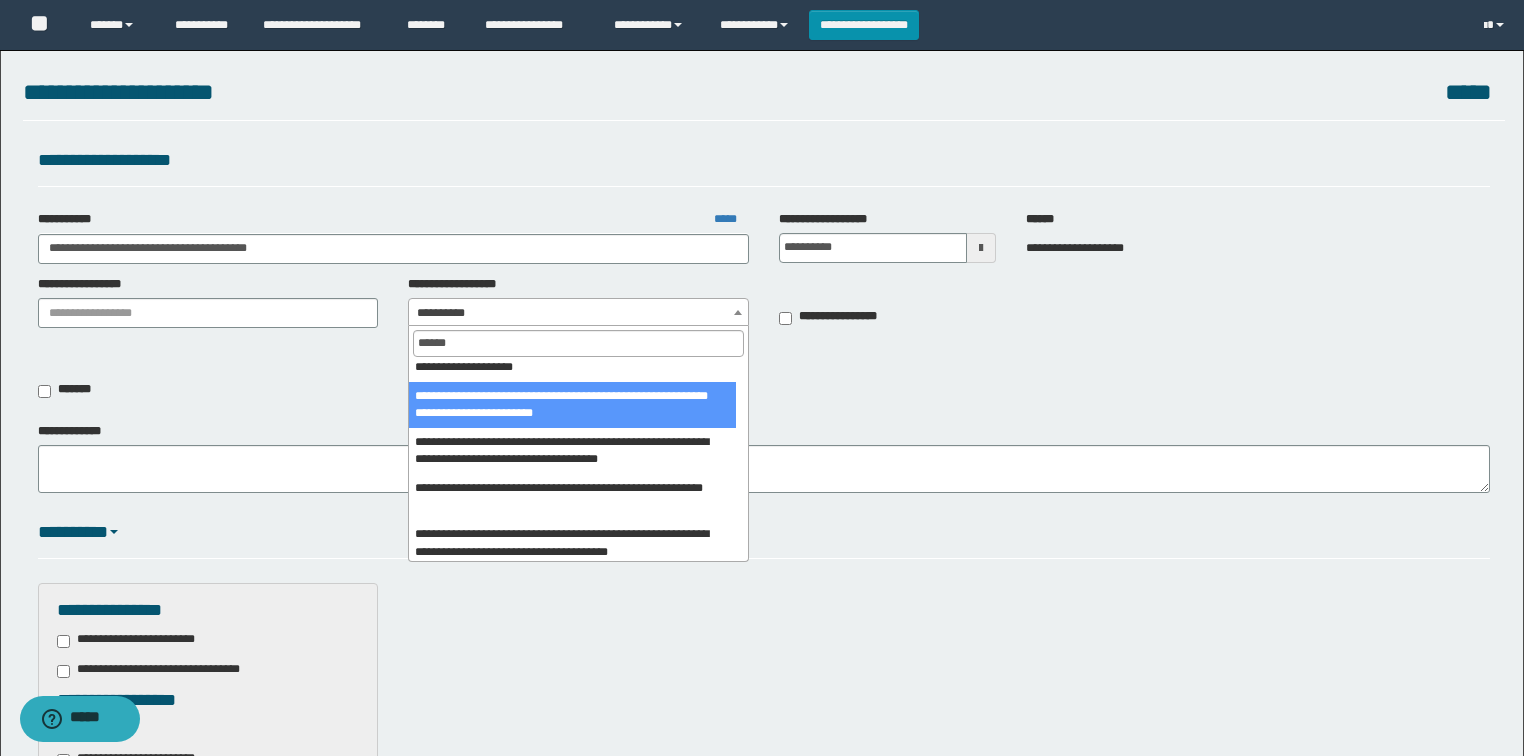 scroll, scrollTop: 240, scrollLeft: 0, axis: vertical 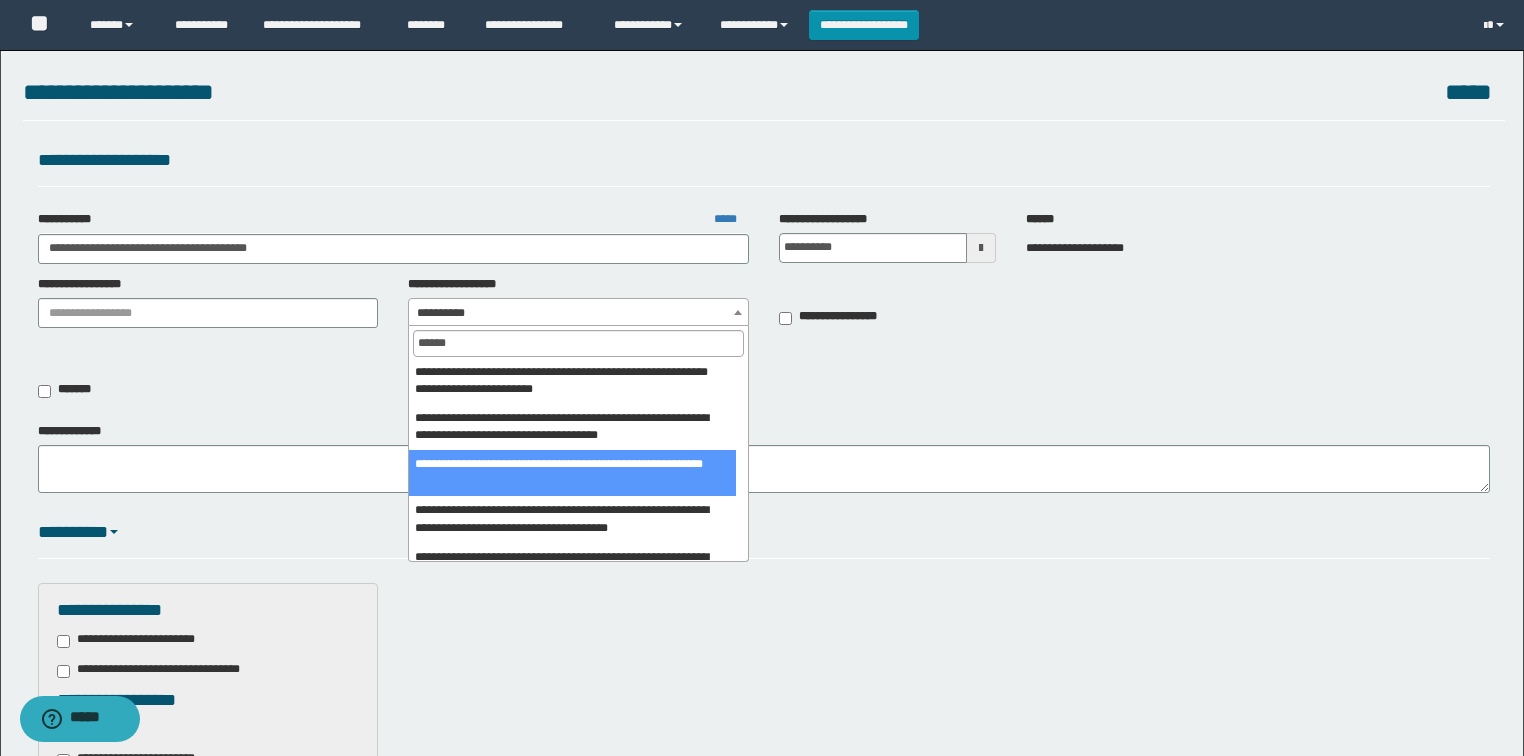 type on "******" 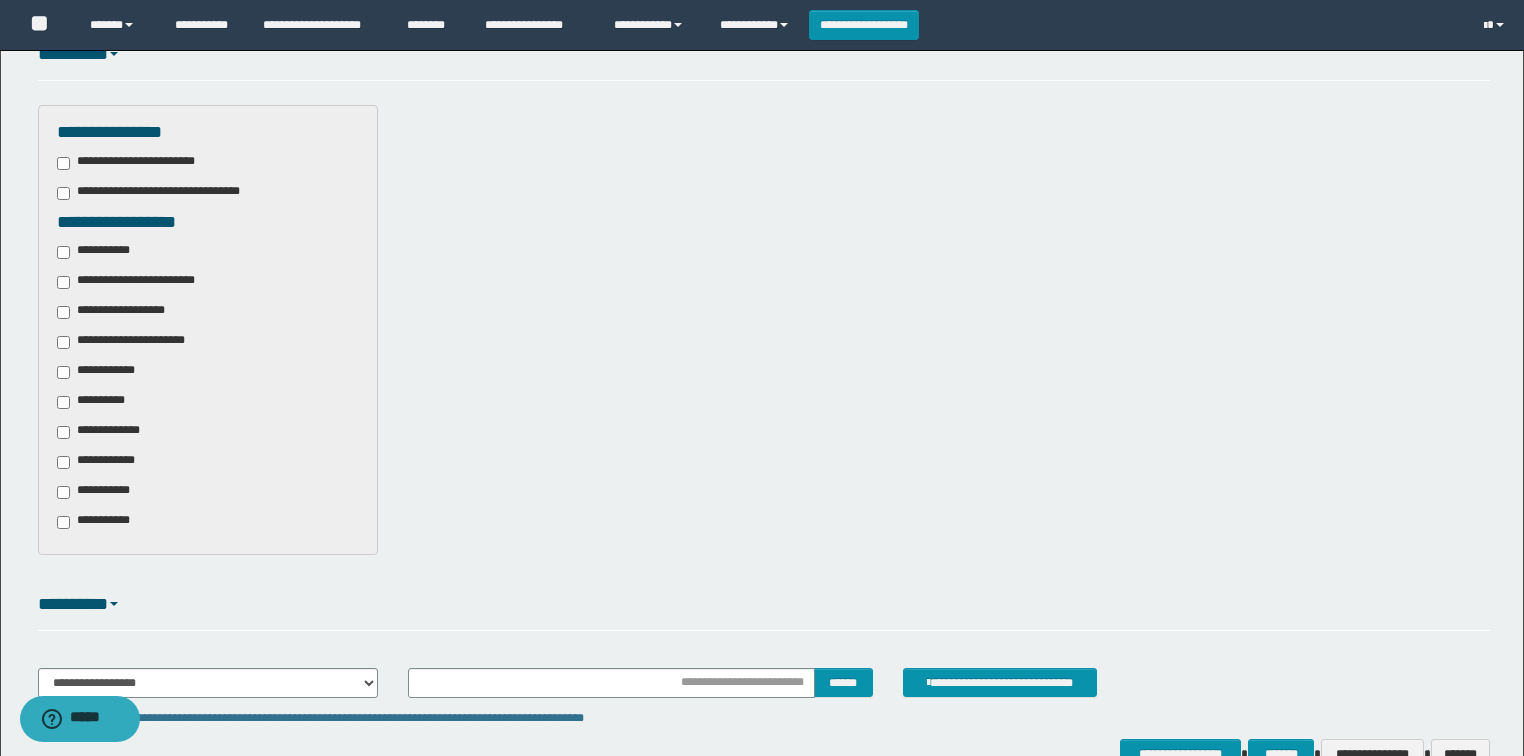 scroll, scrollTop: 480, scrollLeft: 0, axis: vertical 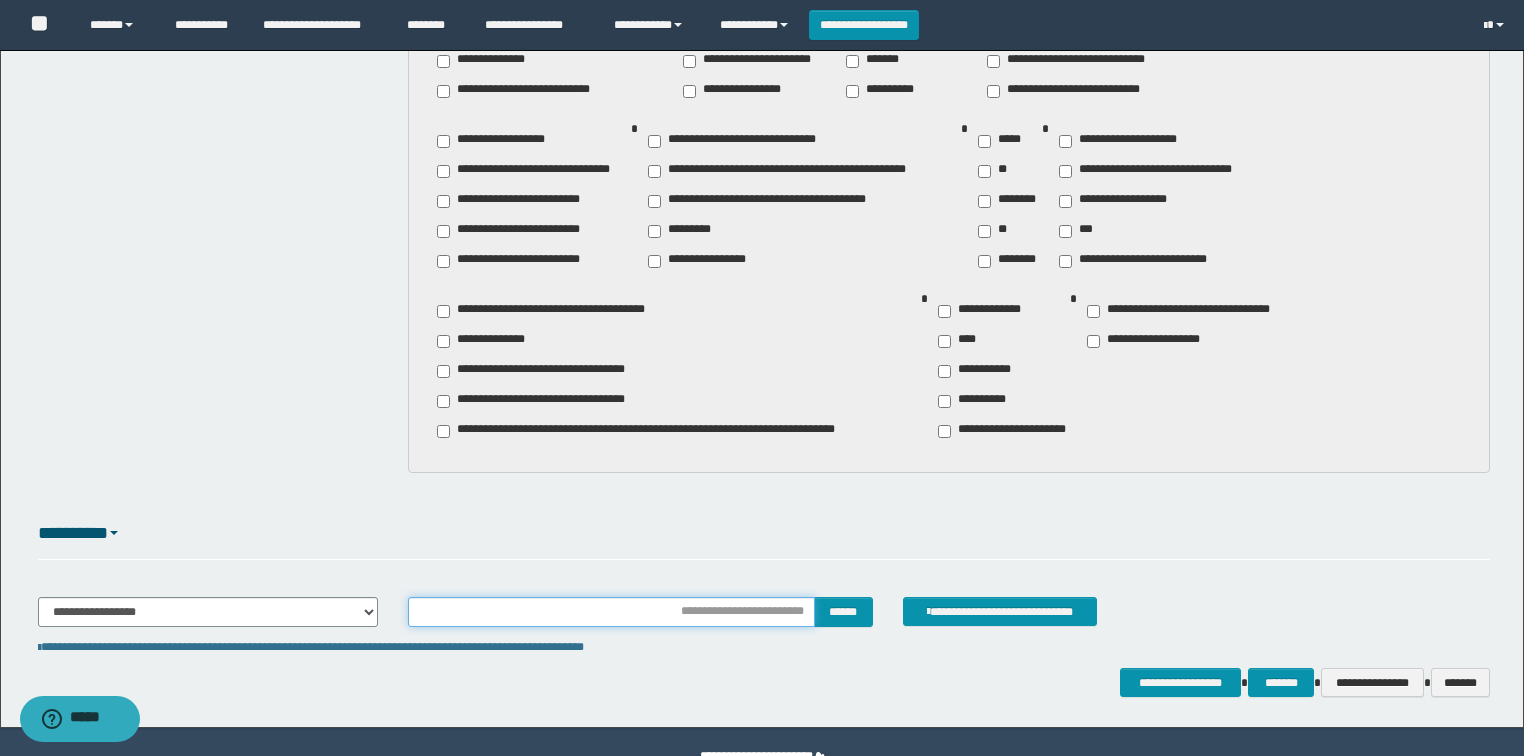 click at bounding box center (611, 612) 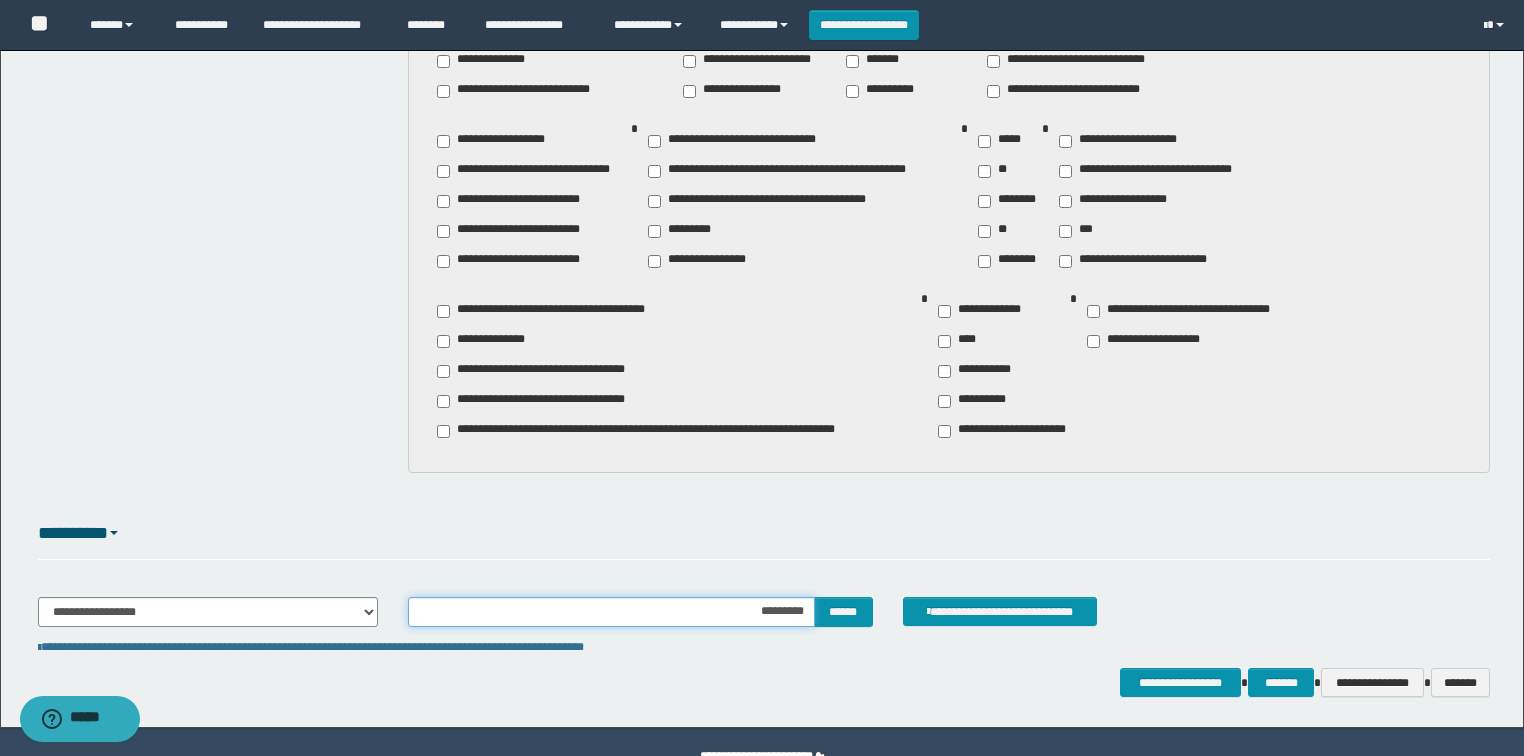 type on "**********" 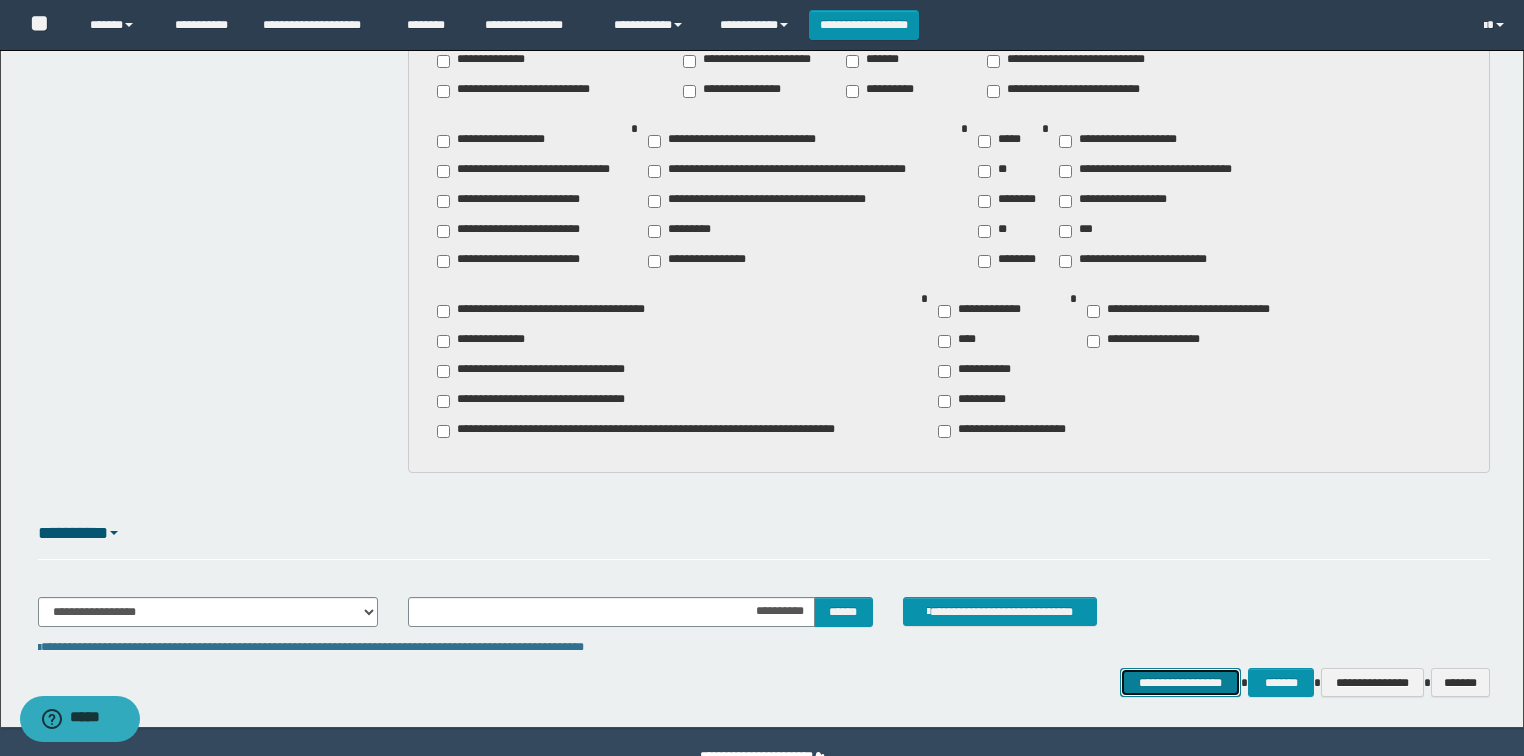 click on "**********" at bounding box center (1181, 683) 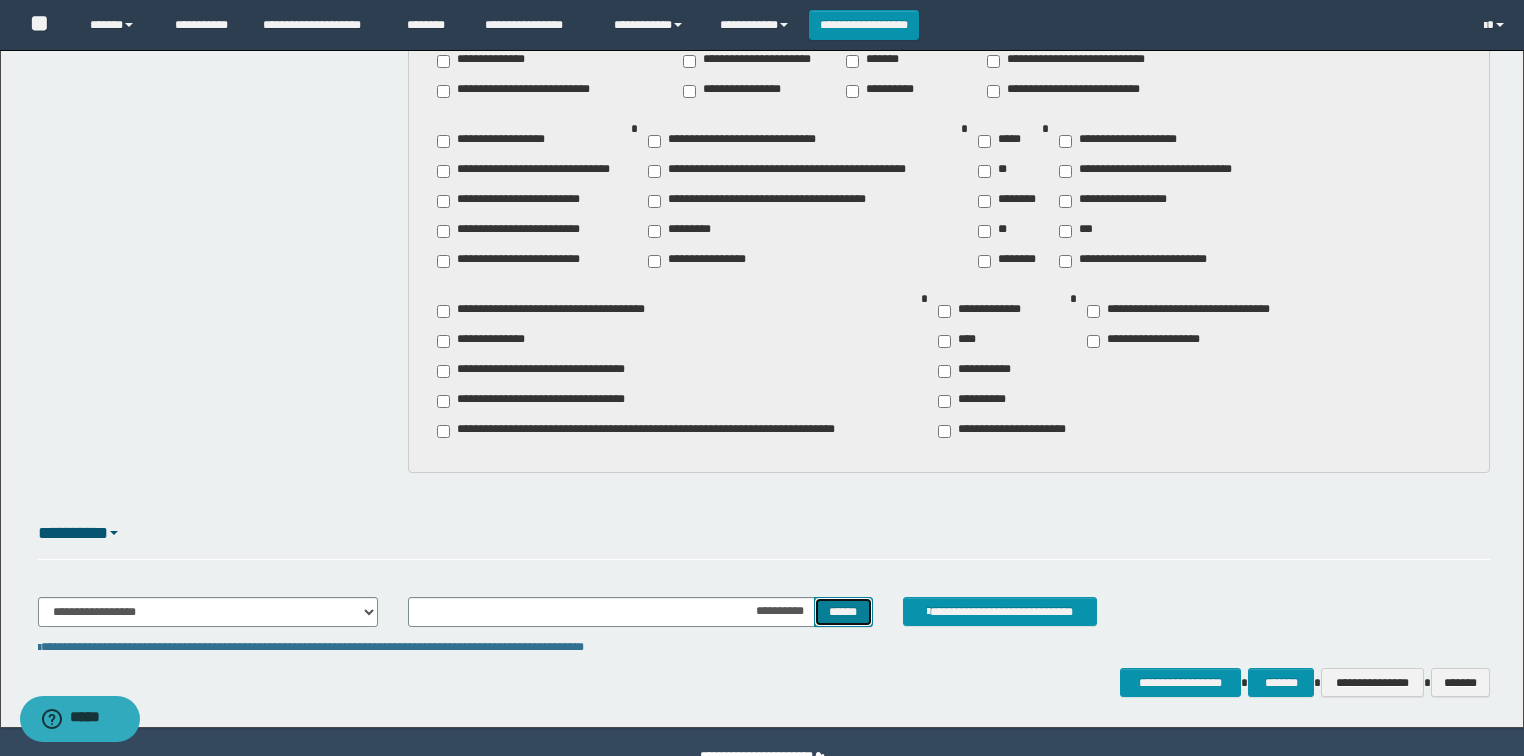 click on "******" at bounding box center [843, 612] 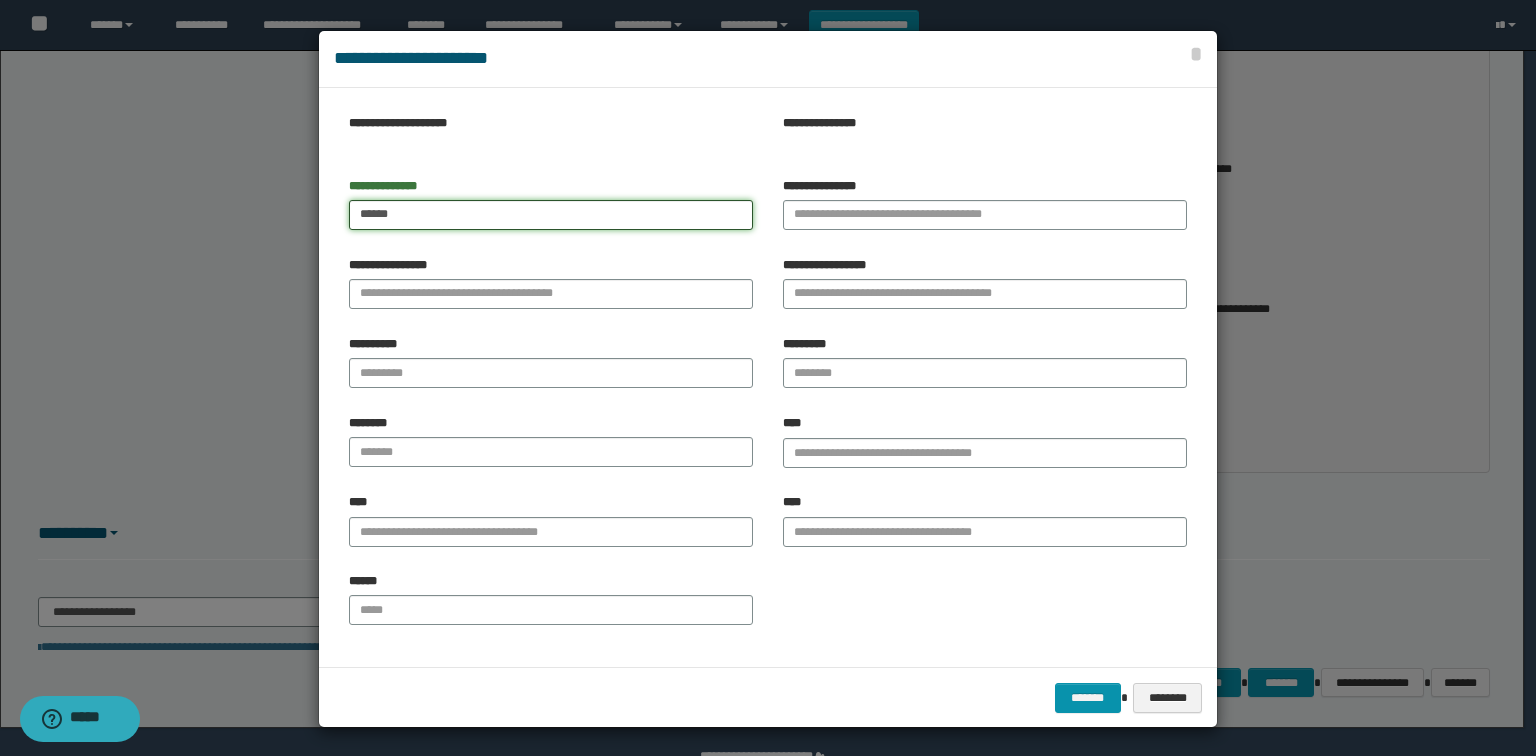 type on "******" 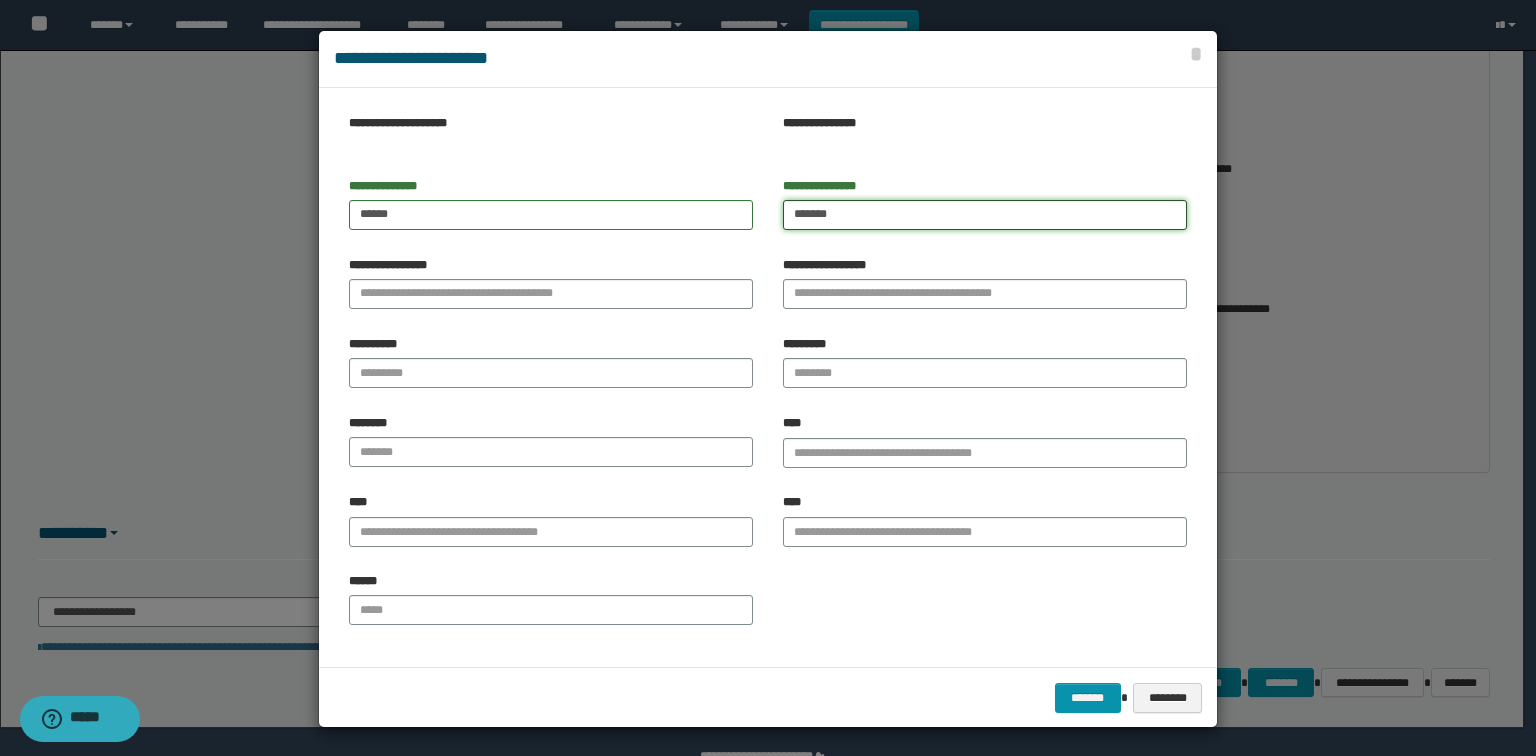 type on "*******" 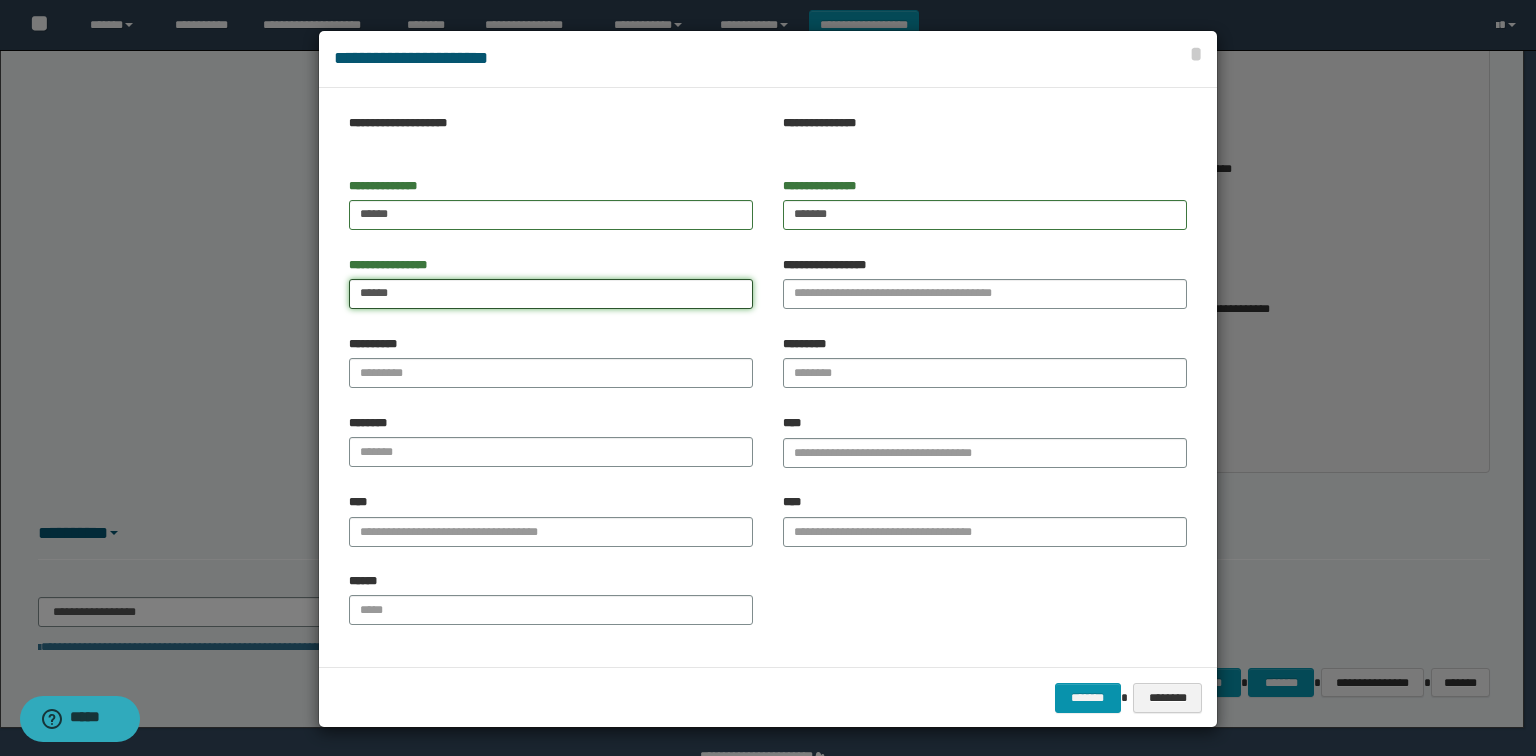 type on "******" 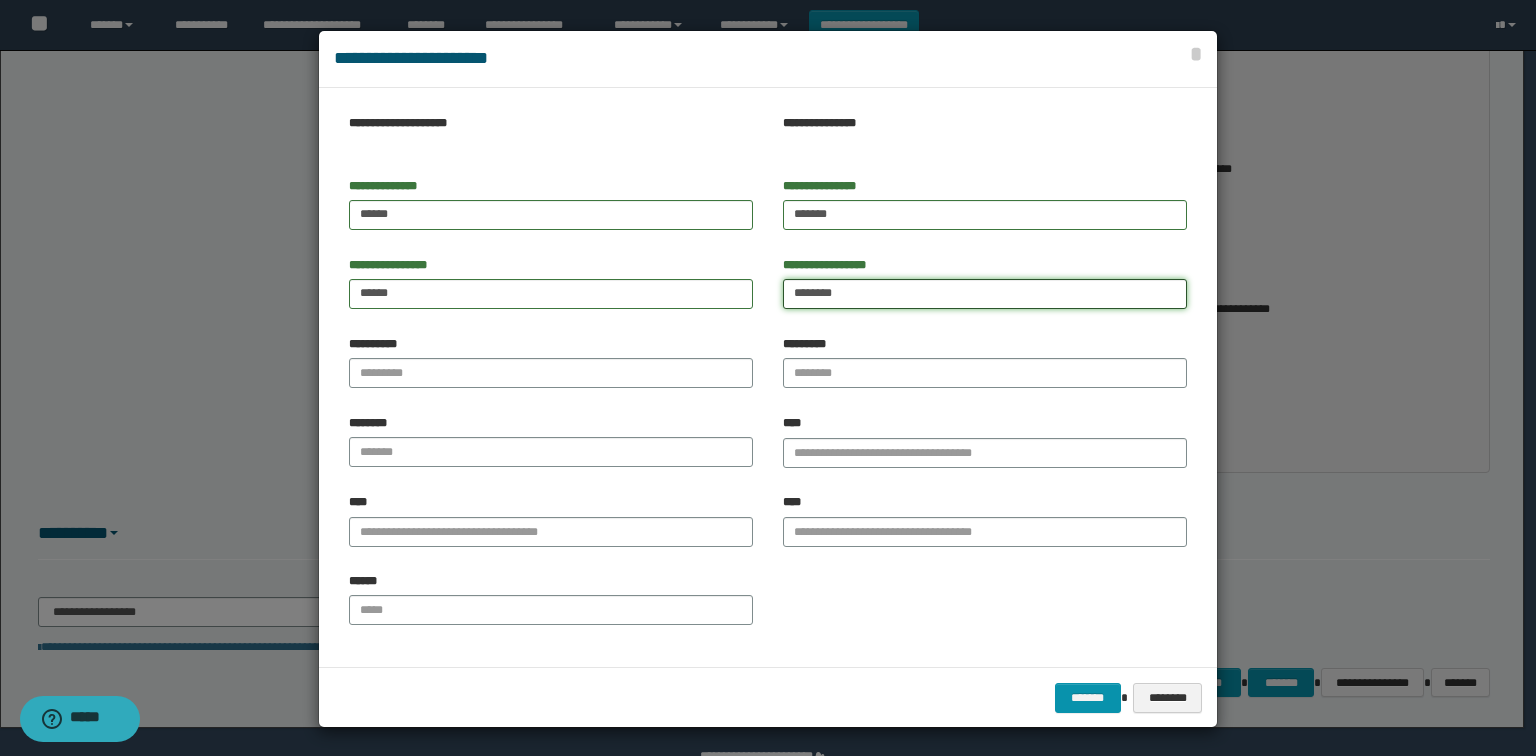 type on "********" 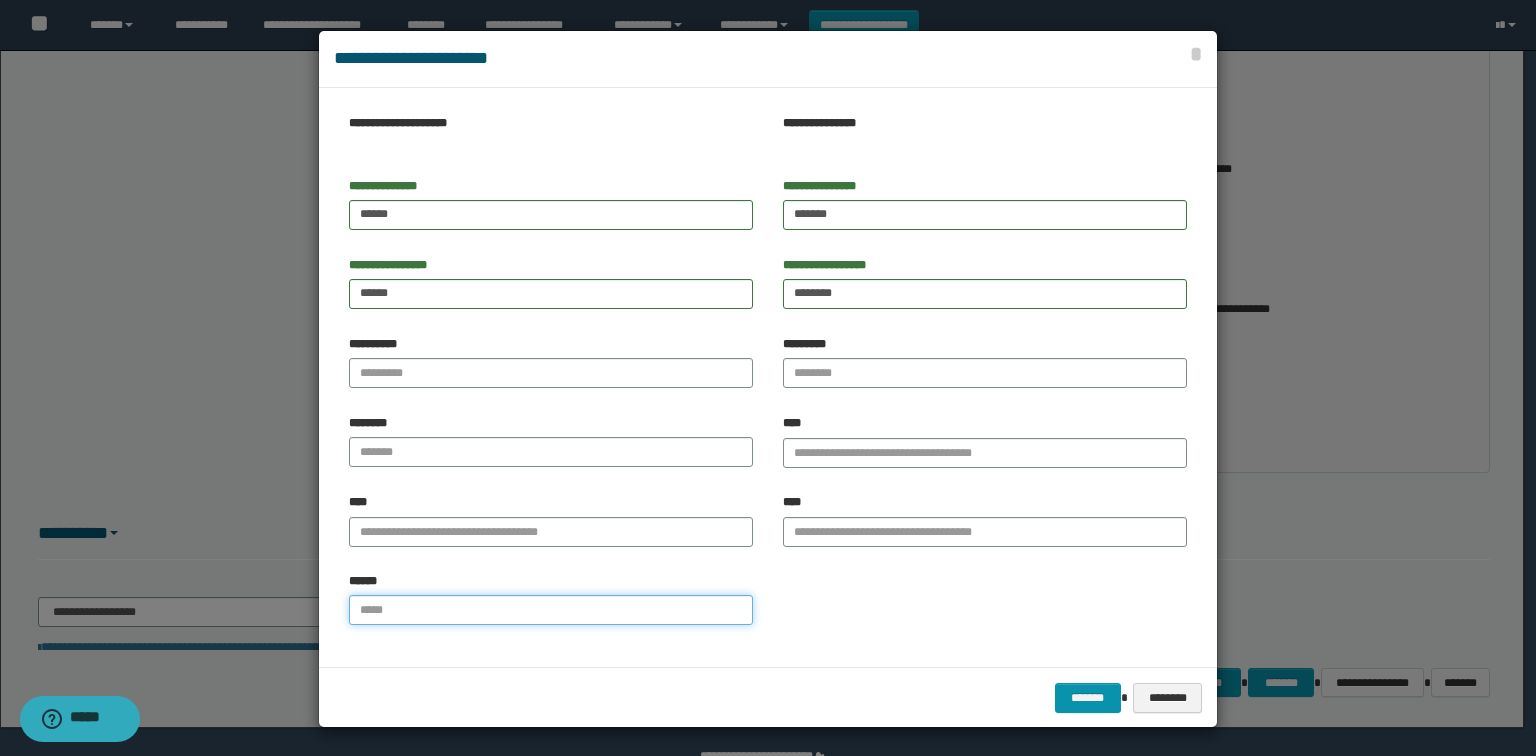 click on "******" at bounding box center (551, 610) 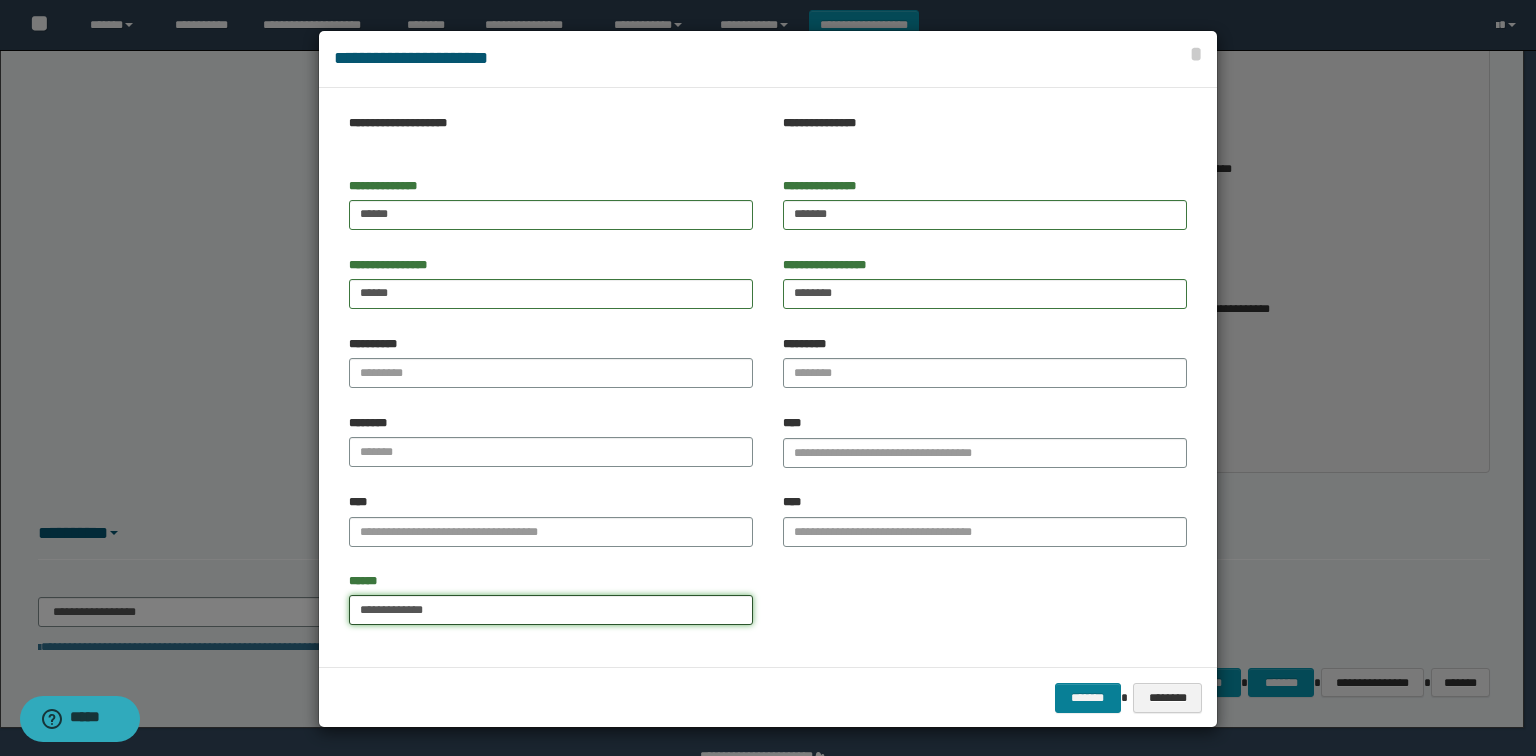 type on "**********" 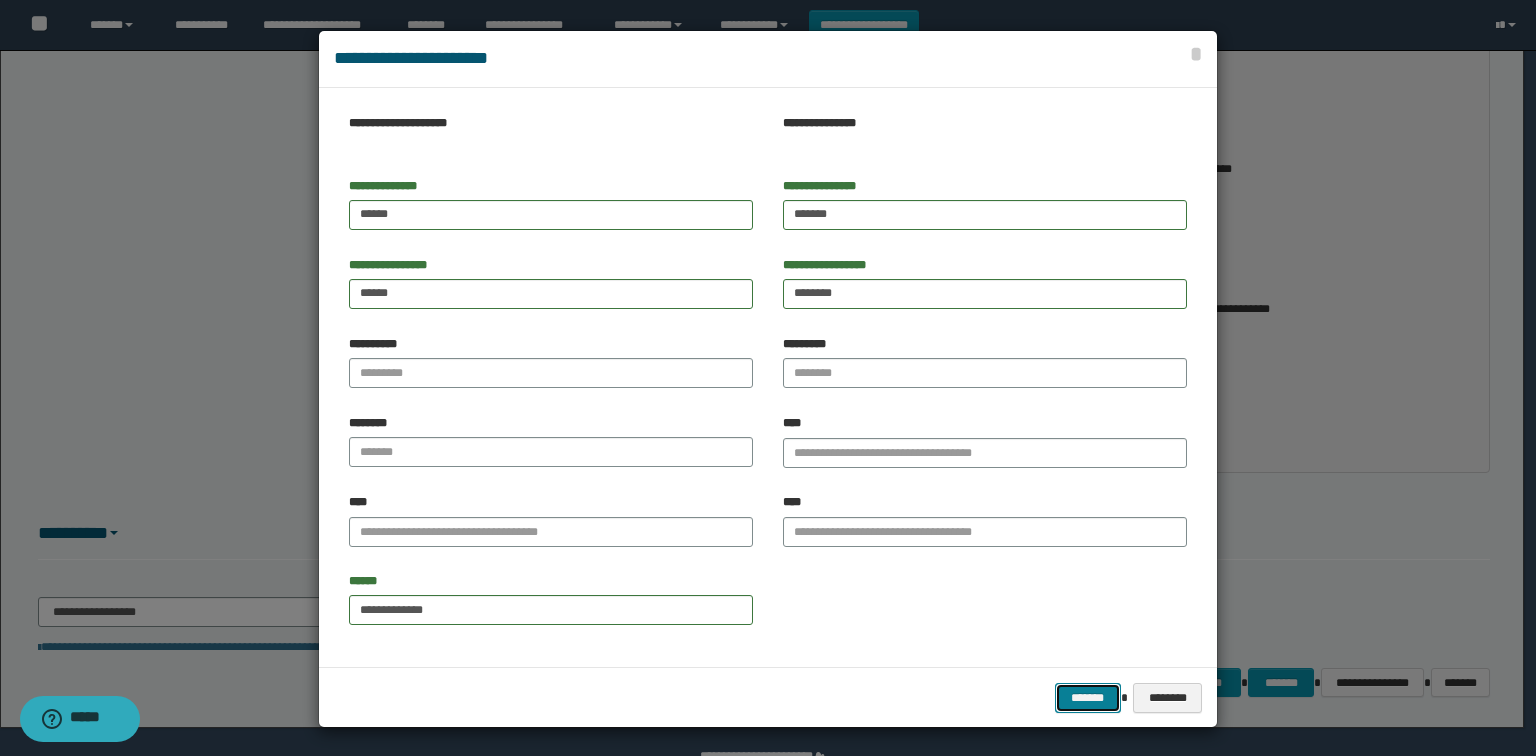 click on "*******" at bounding box center (1088, 698) 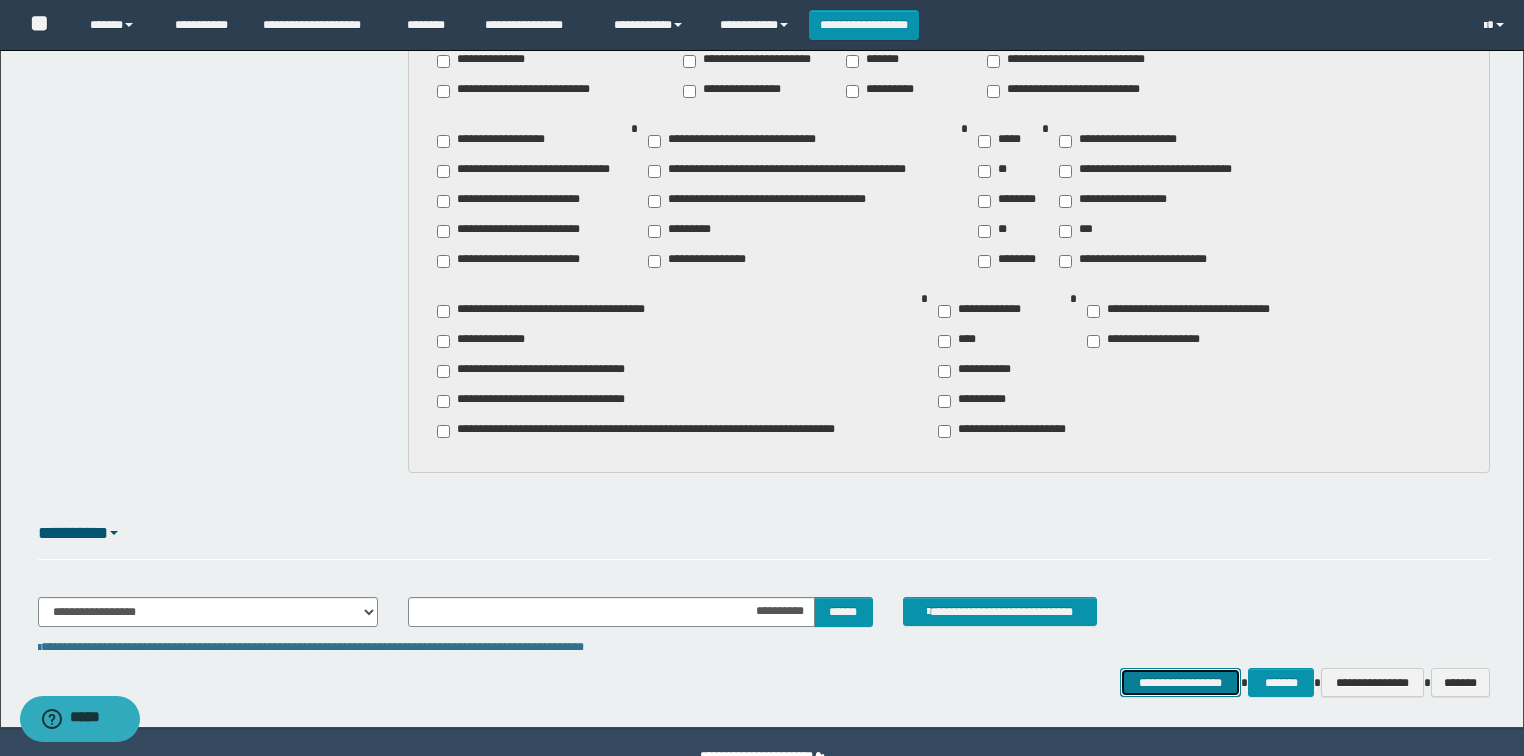 click on "**********" at bounding box center (1181, 683) 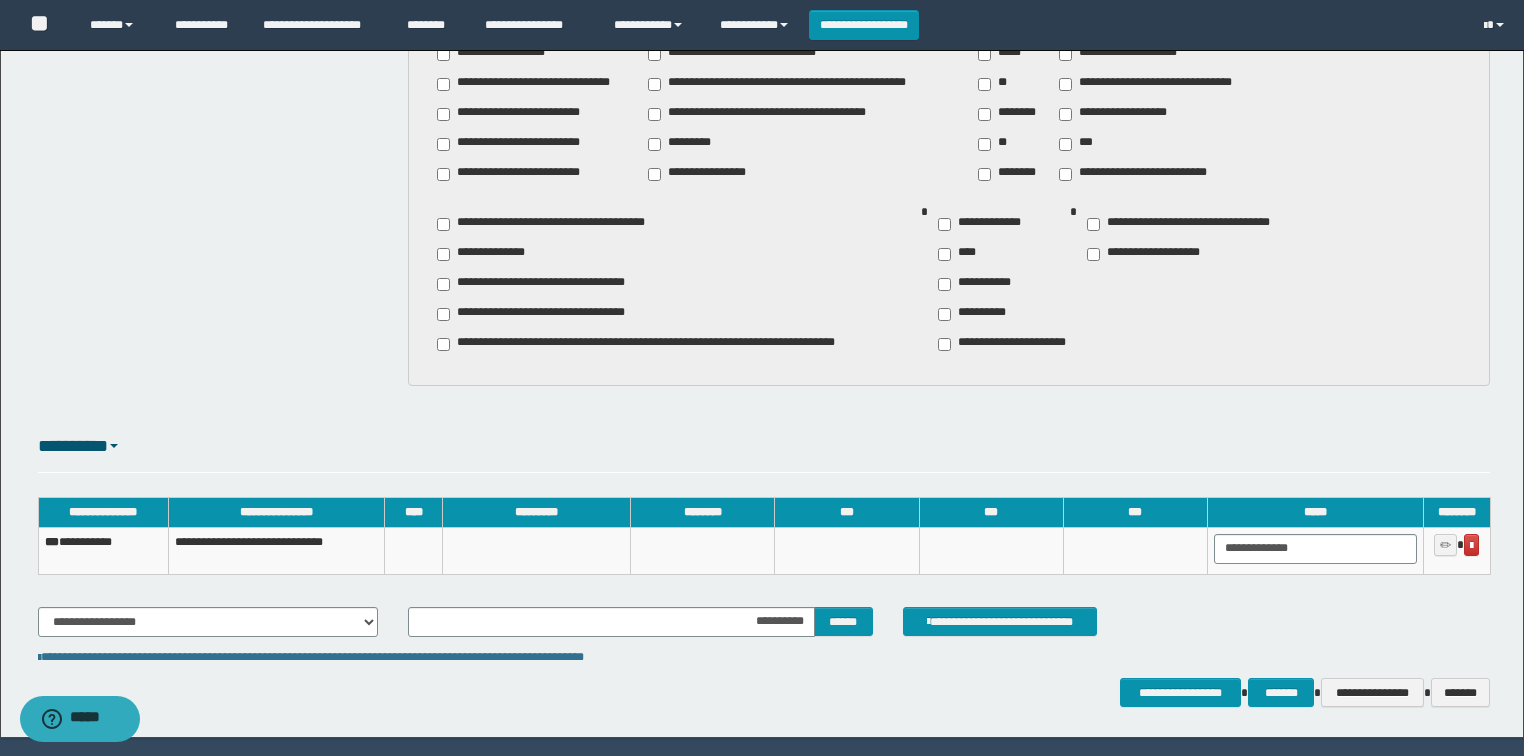 scroll, scrollTop: 1503, scrollLeft: 0, axis: vertical 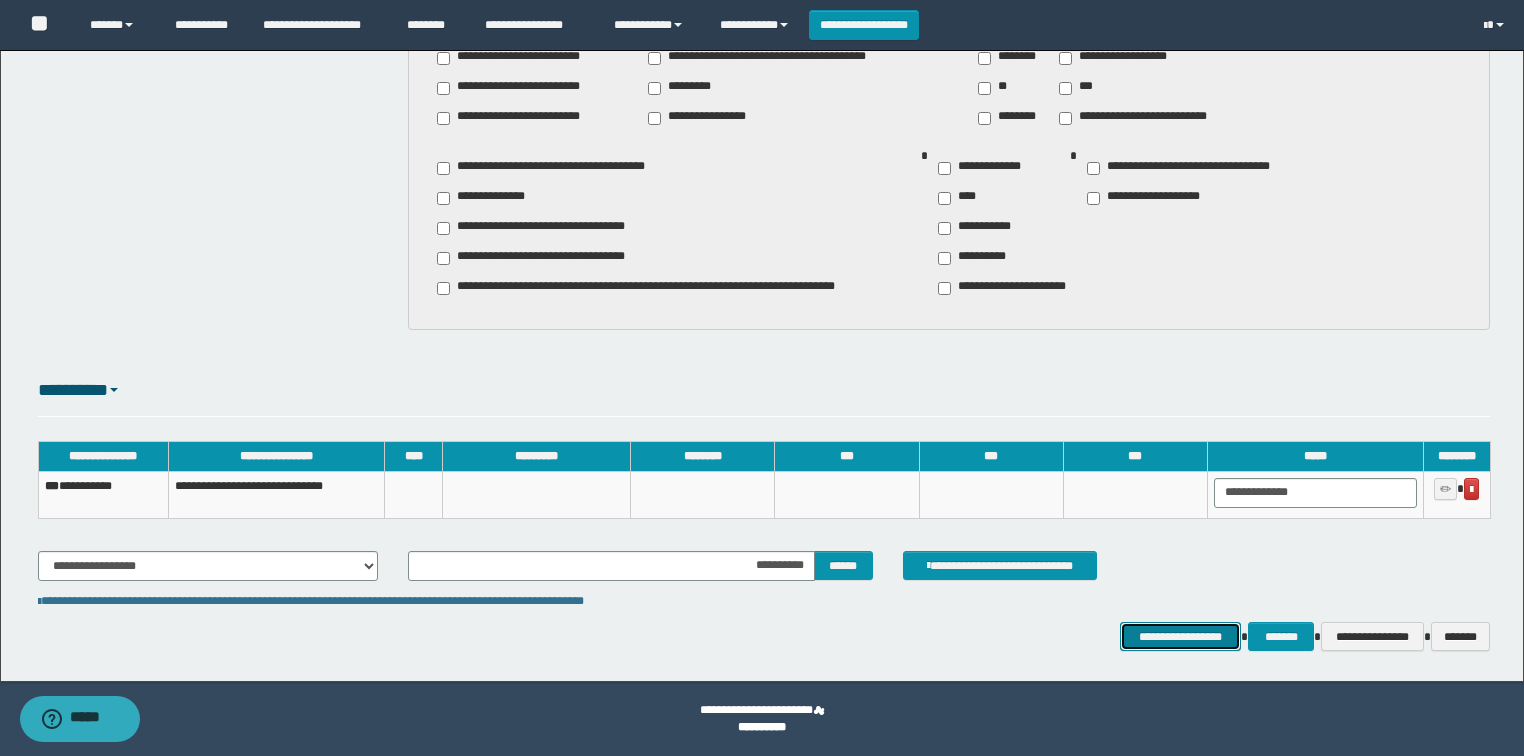 click on "**********" at bounding box center [1181, 637] 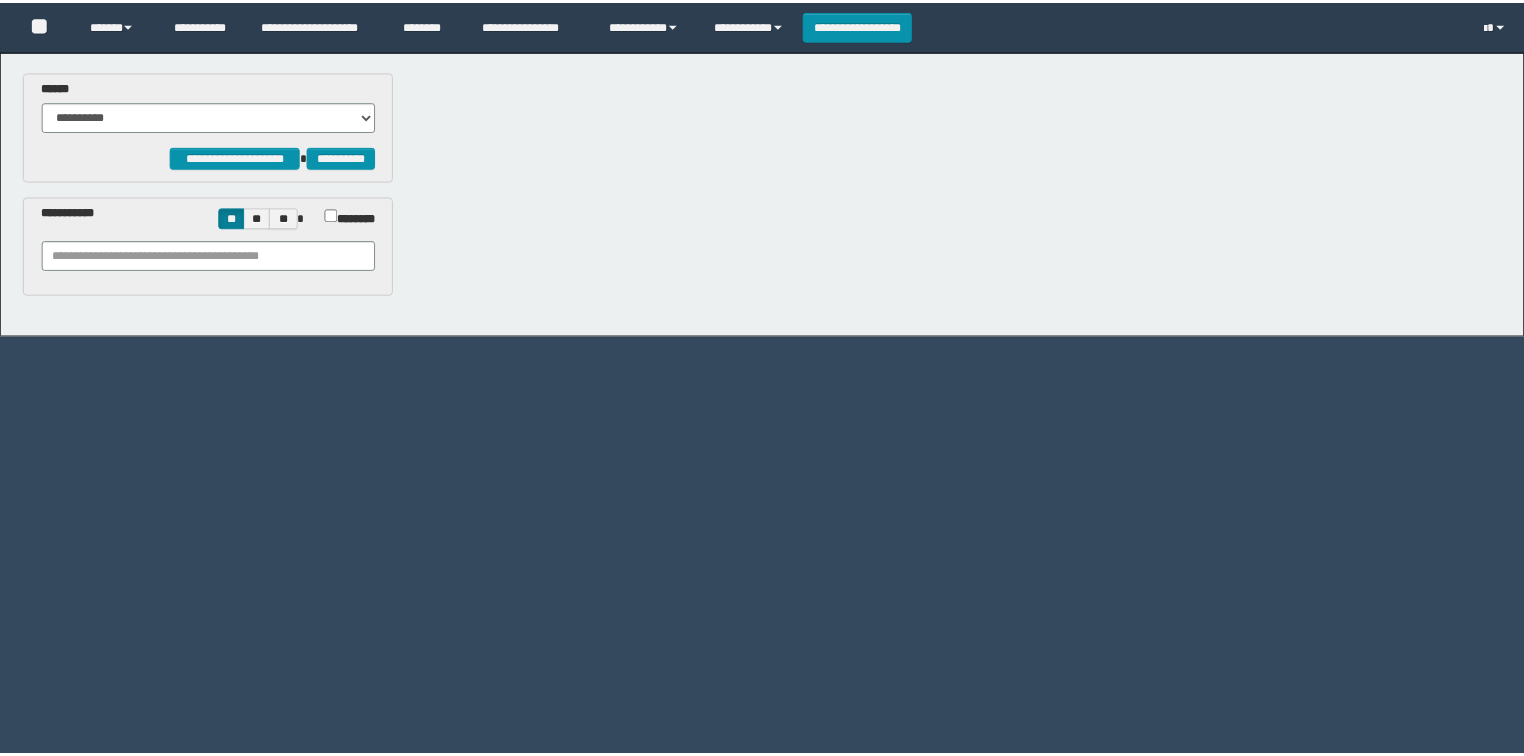scroll, scrollTop: 0, scrollLeft: 0, axis: both 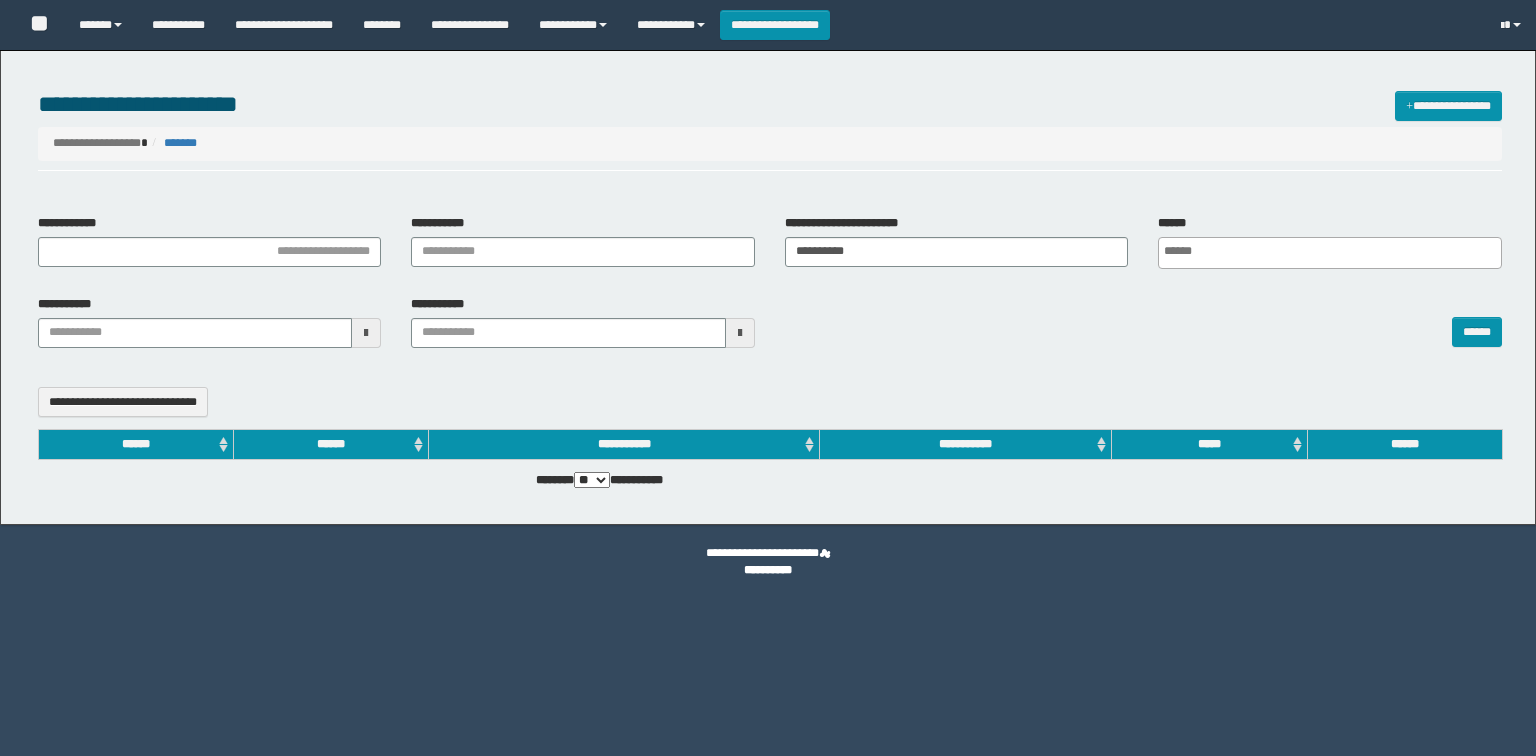 select 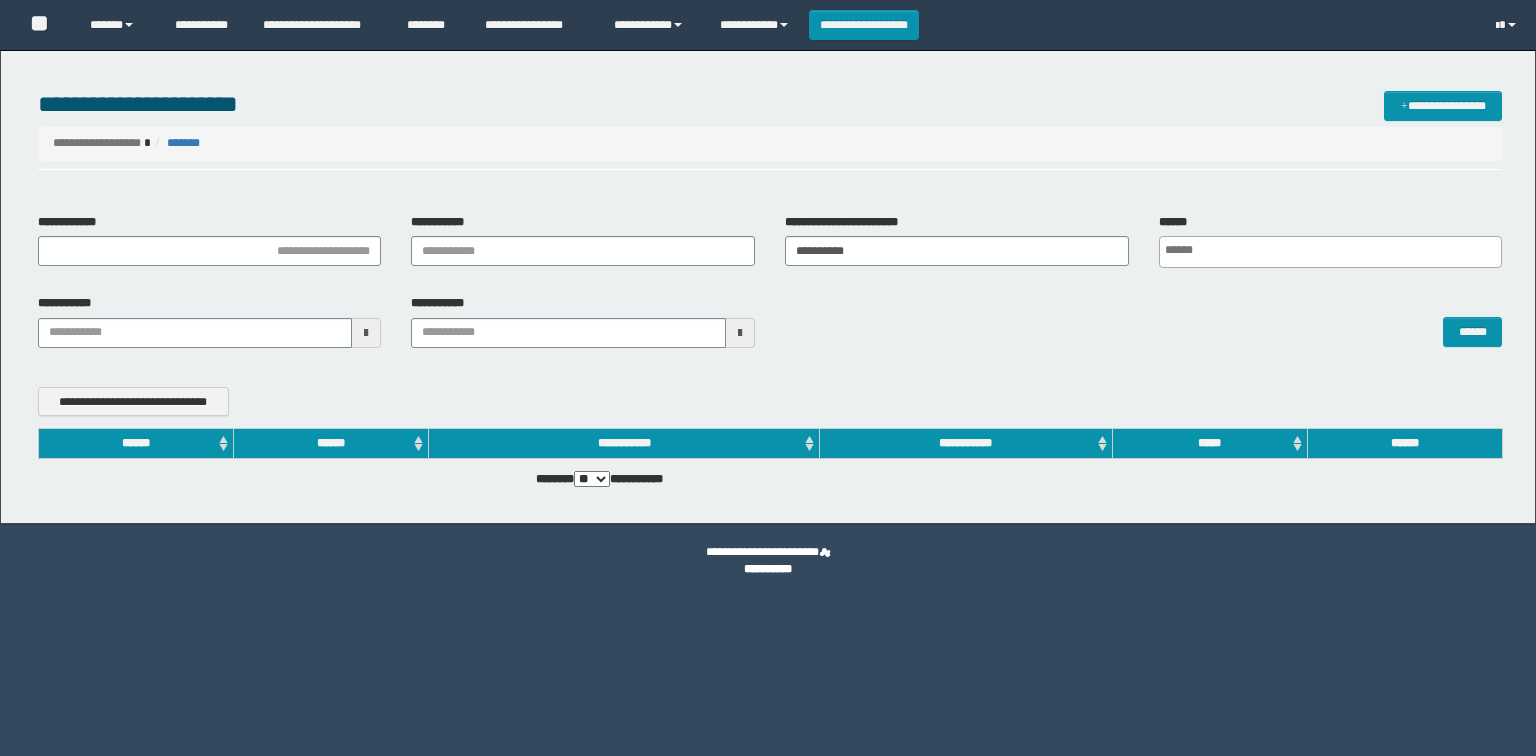 scroll, scrollTop: 0, scrollLeft: 0, axis: both 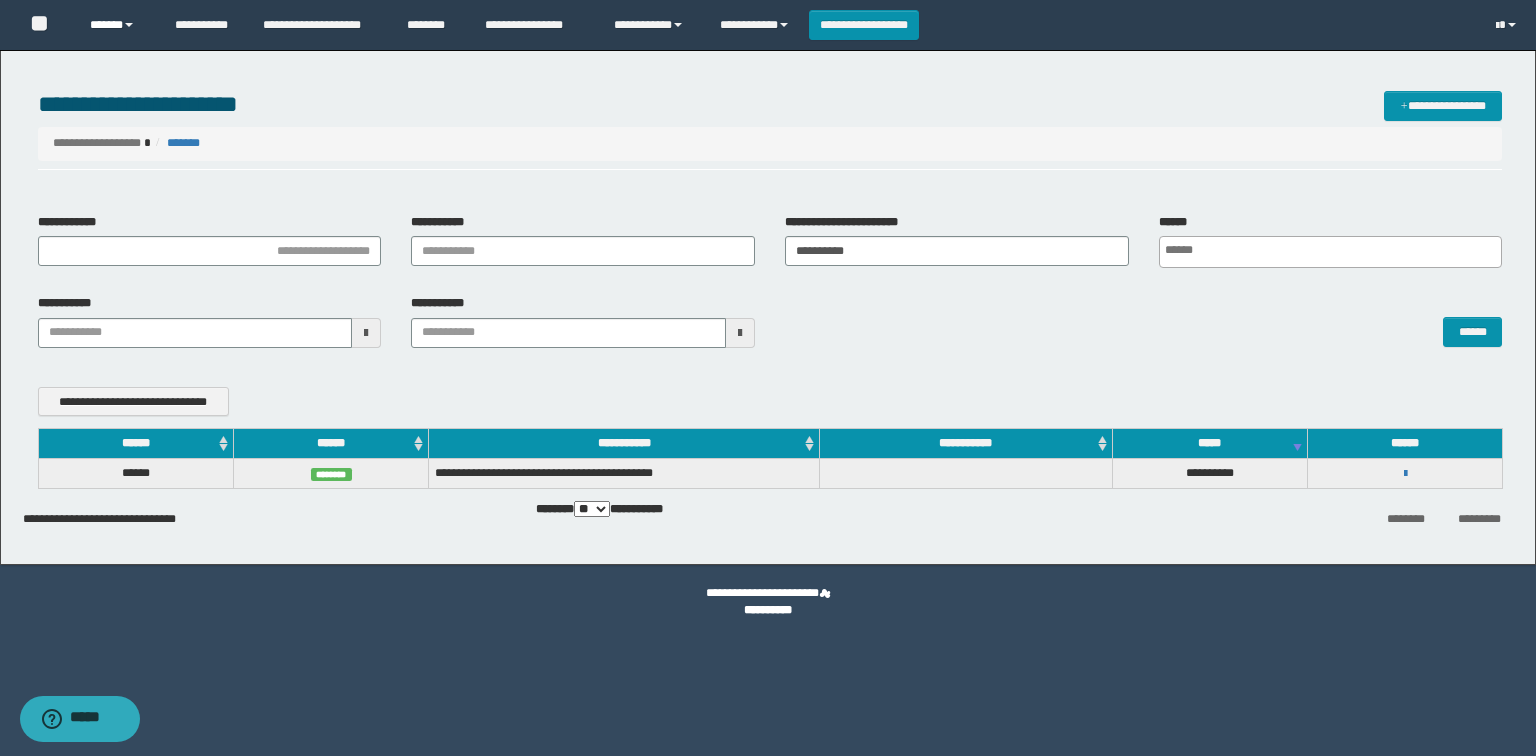 click on "******" at bounding box center [117, 25] 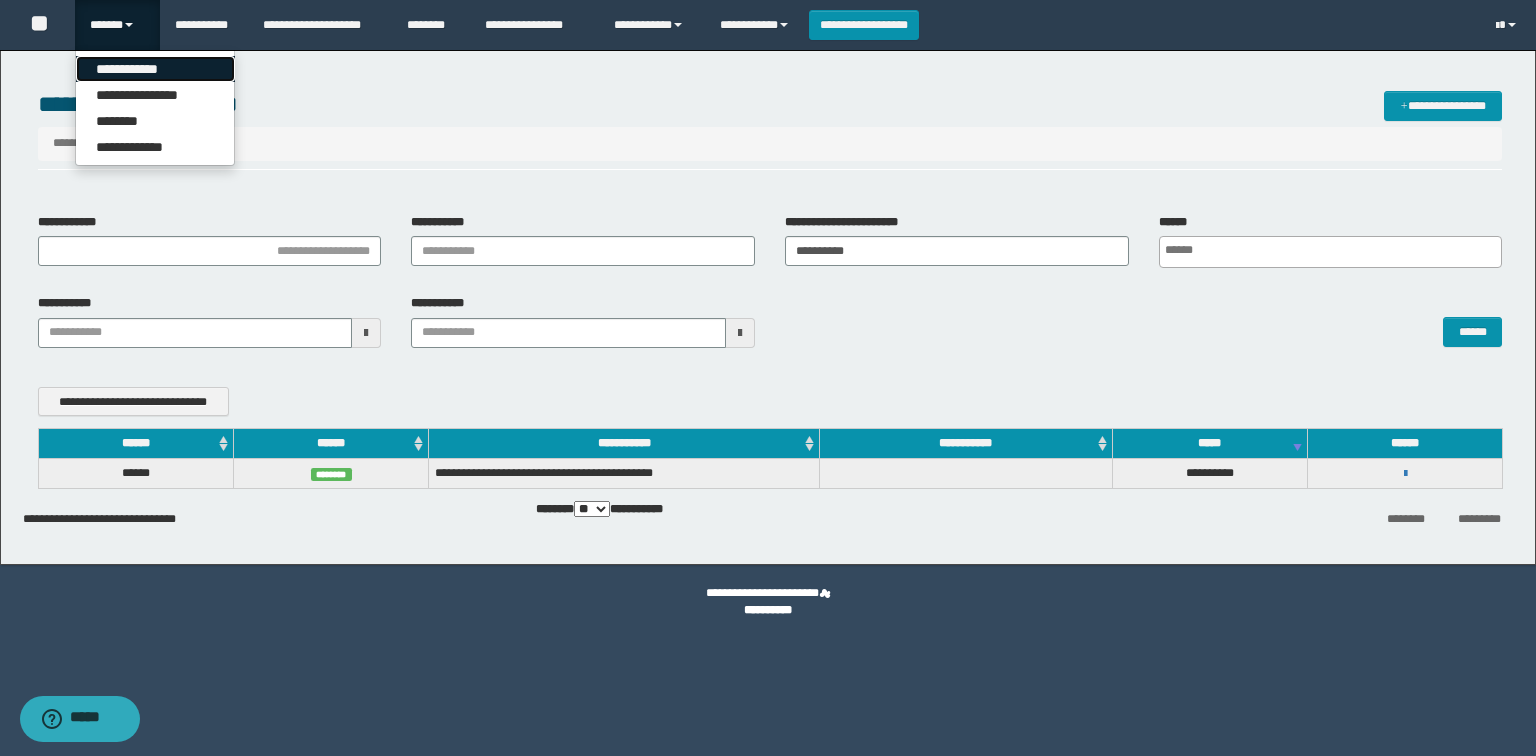 click on "**********" at bounding box center [155, 69] 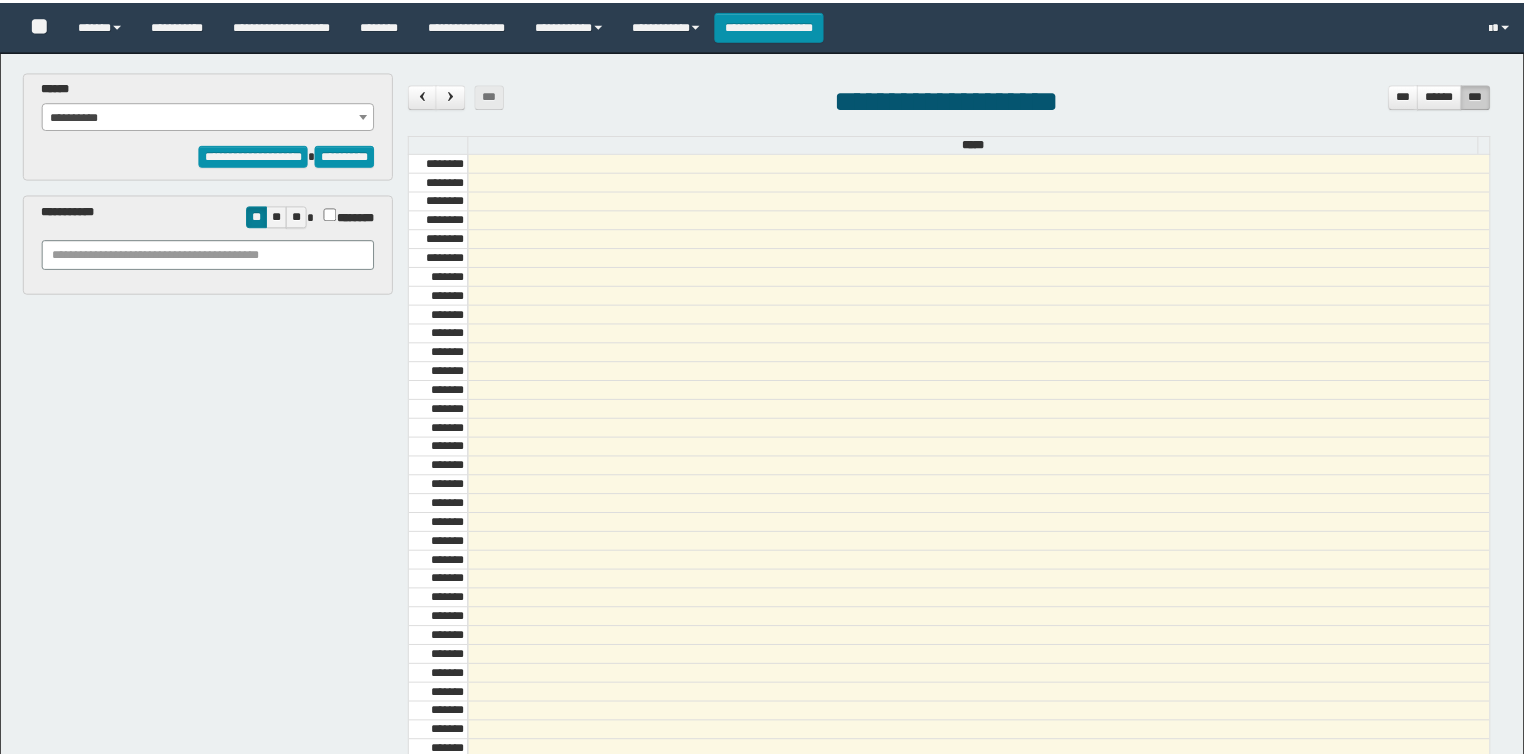 scroll, scrollTop: 0, scrollLeft: 0, axis: both 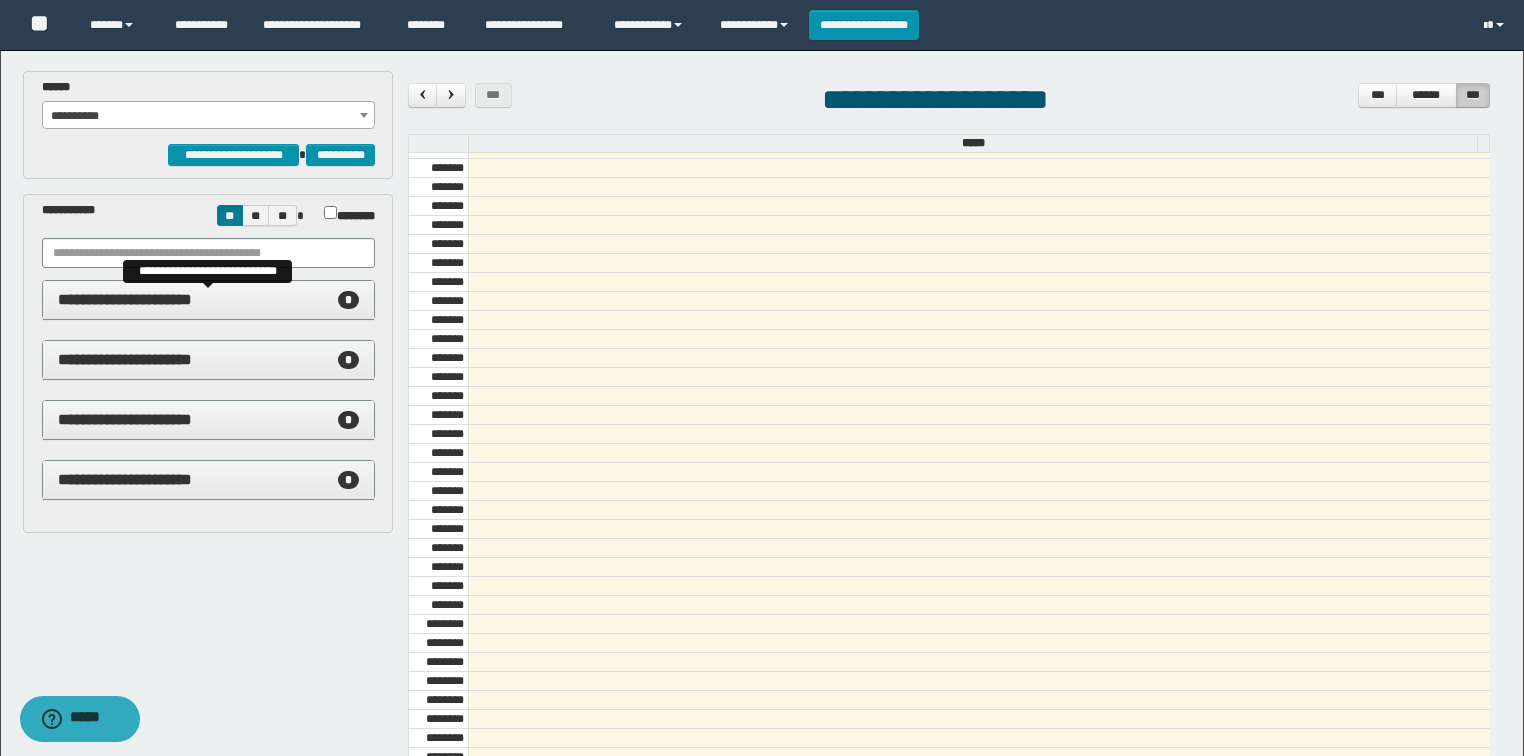 click on "**********" at bounding box center (209, 300) 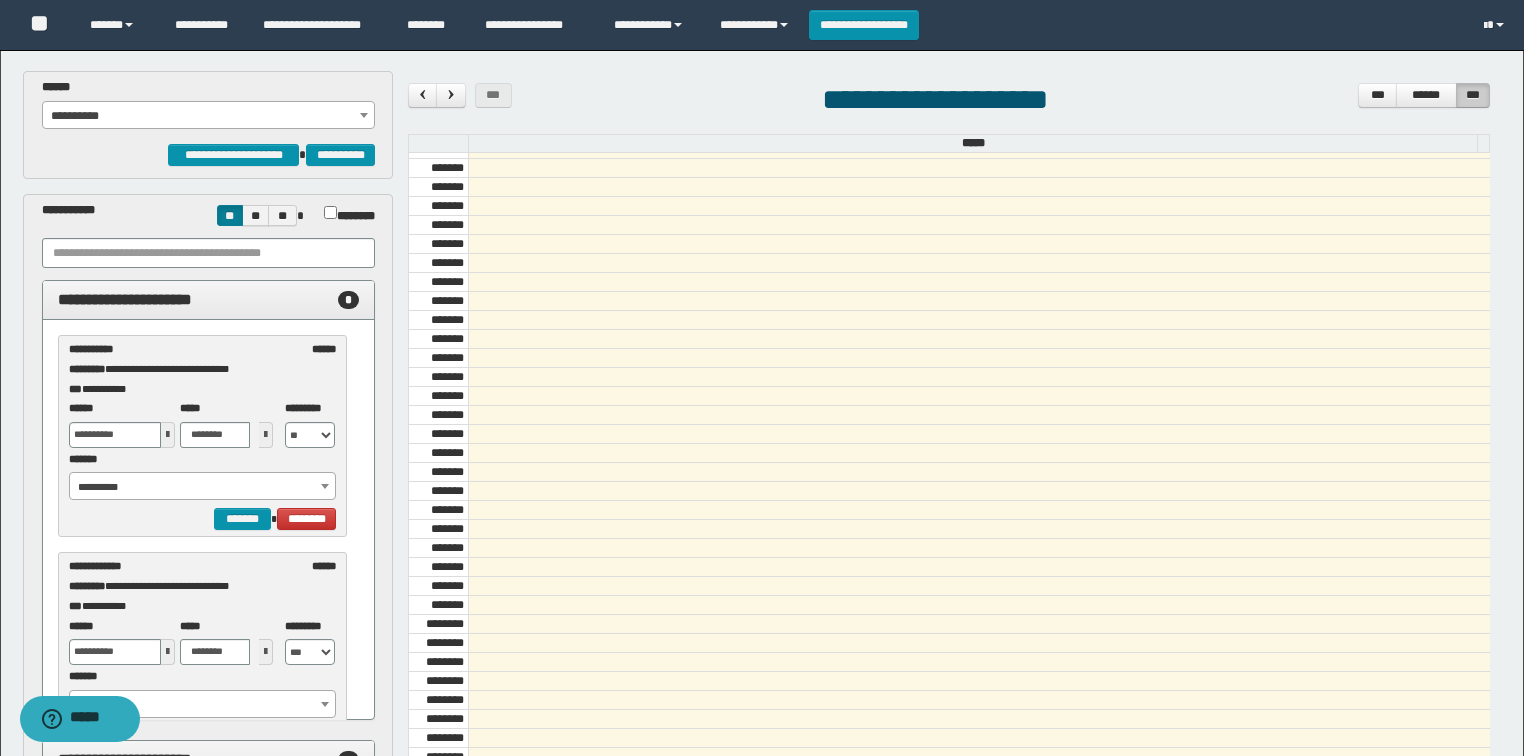 click on "**********" at bounding box center (203, 487) 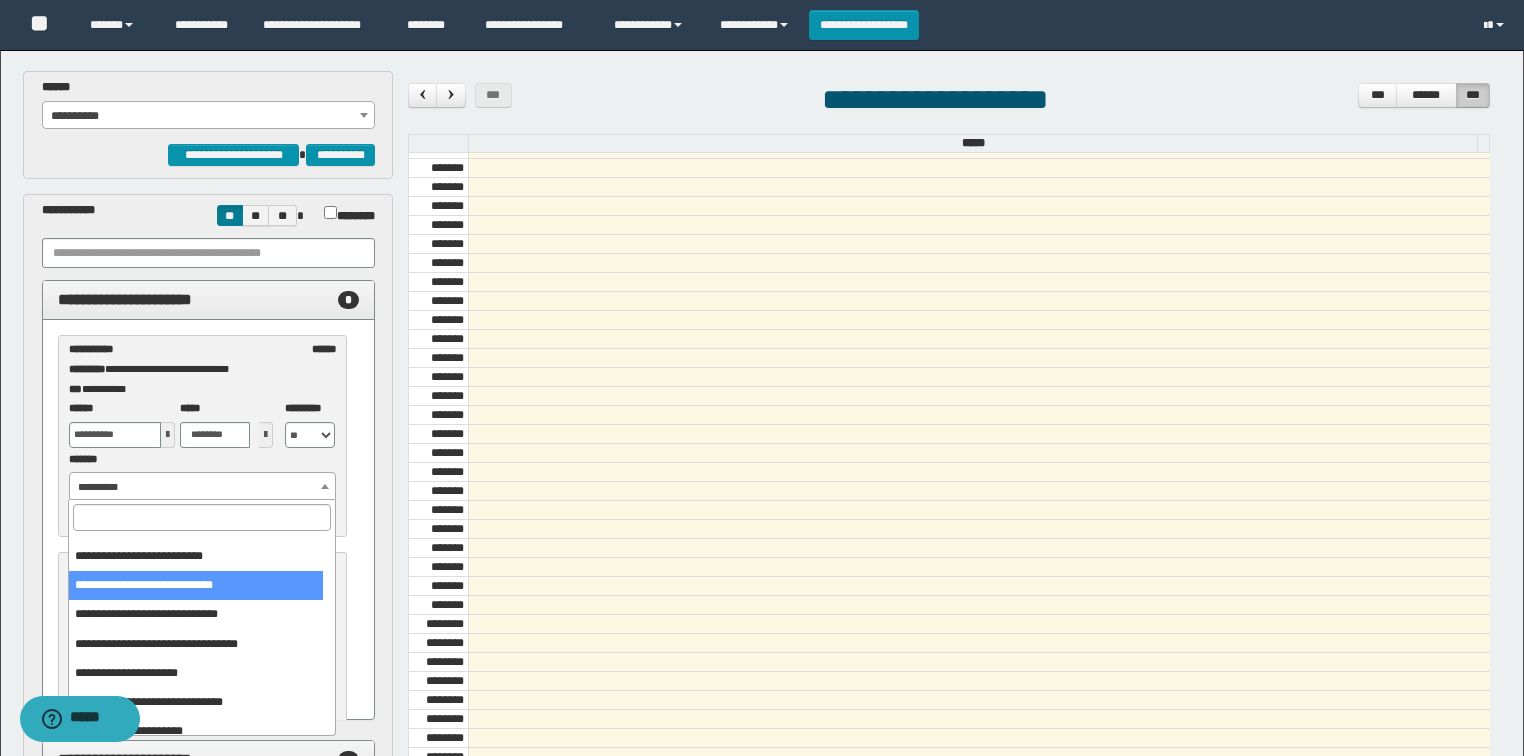 scroll, scrollTop: 0, scrollLeft: 0, axis: both 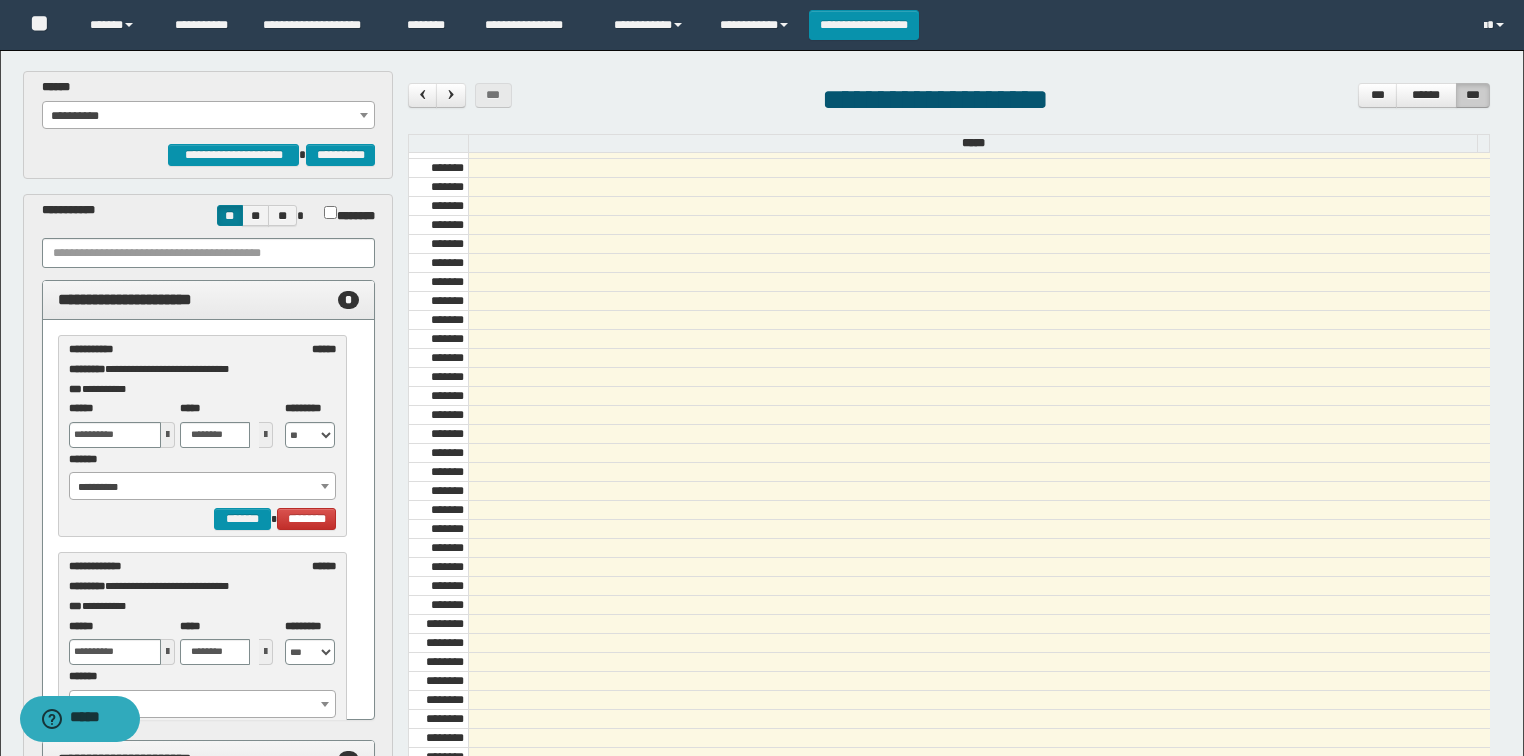 click on "**********" at bounding box center [208, 563] 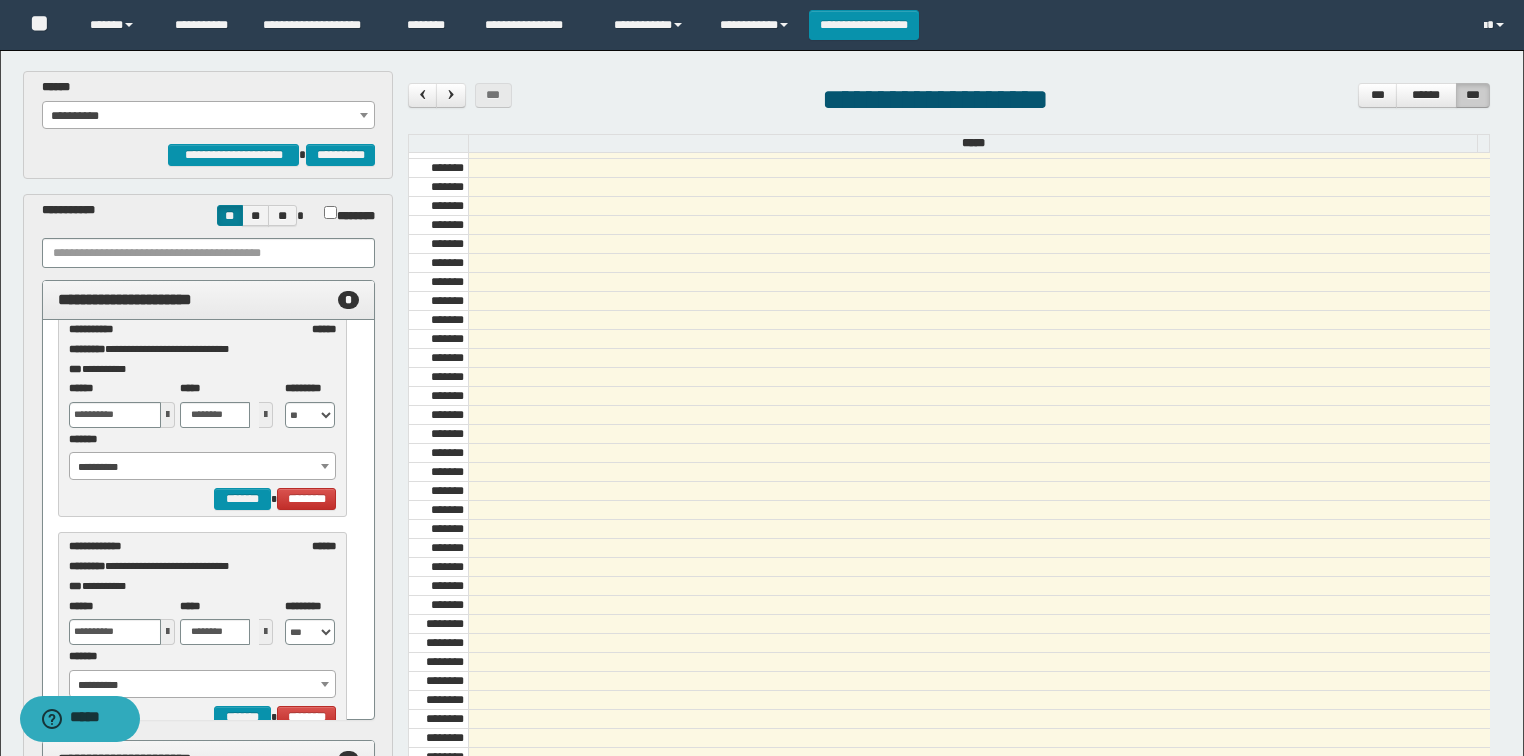 scroll, scrollTop: 0, scrollLeft: 0, axis: both 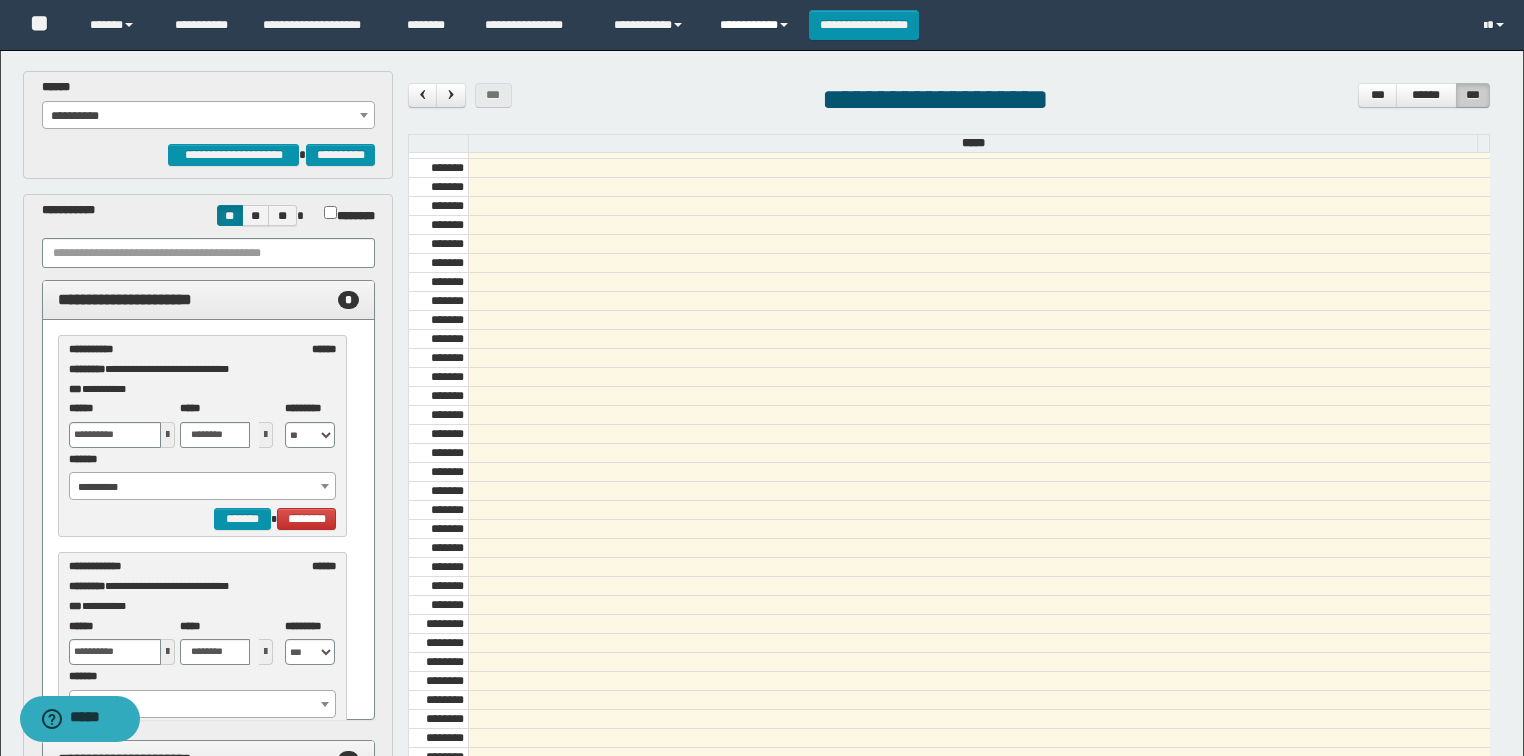 click on "**********" at bounding box center [757, 25] 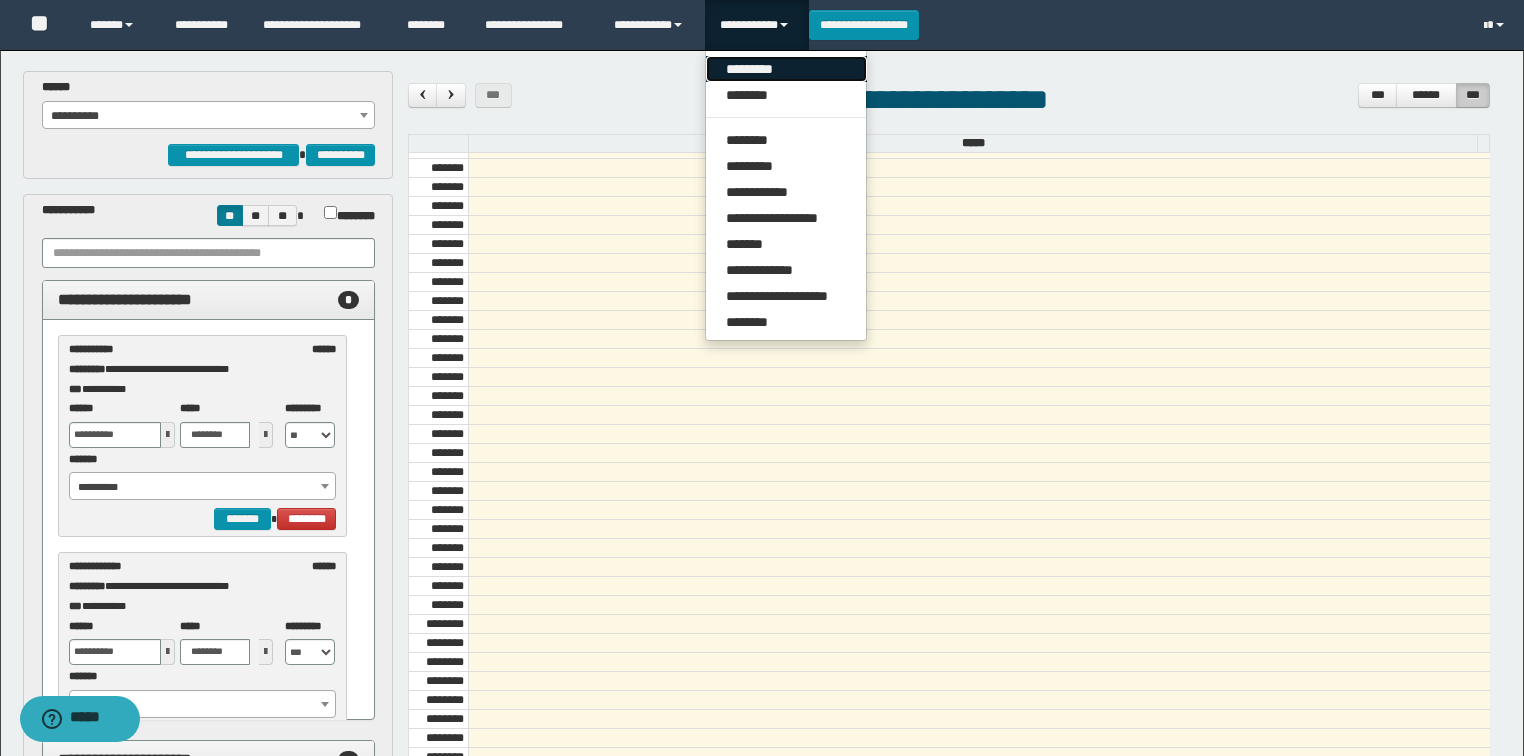click on "*********" at bounding box center (786, 69) 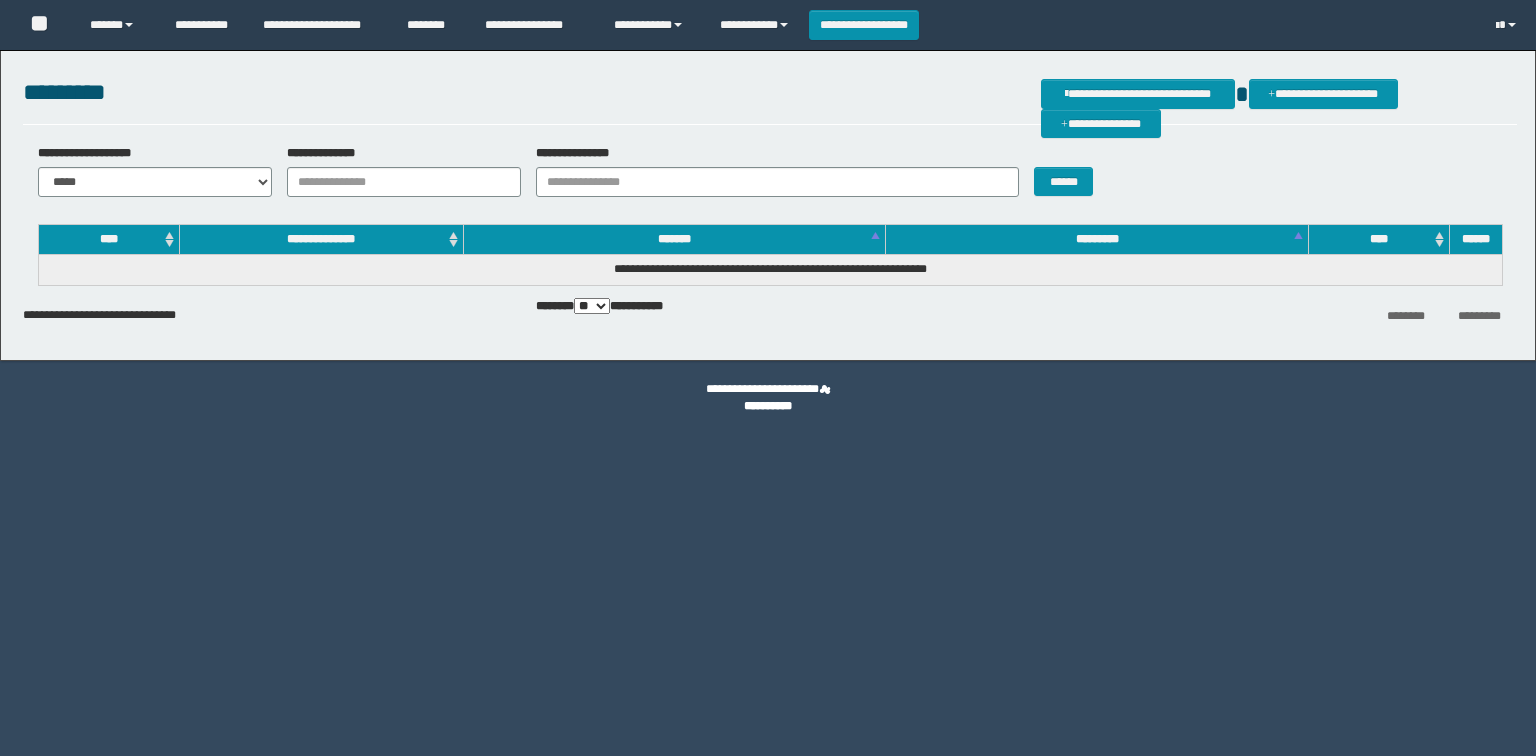 scroll, scrollTop: 0, scrollLeft: 0, axis: both 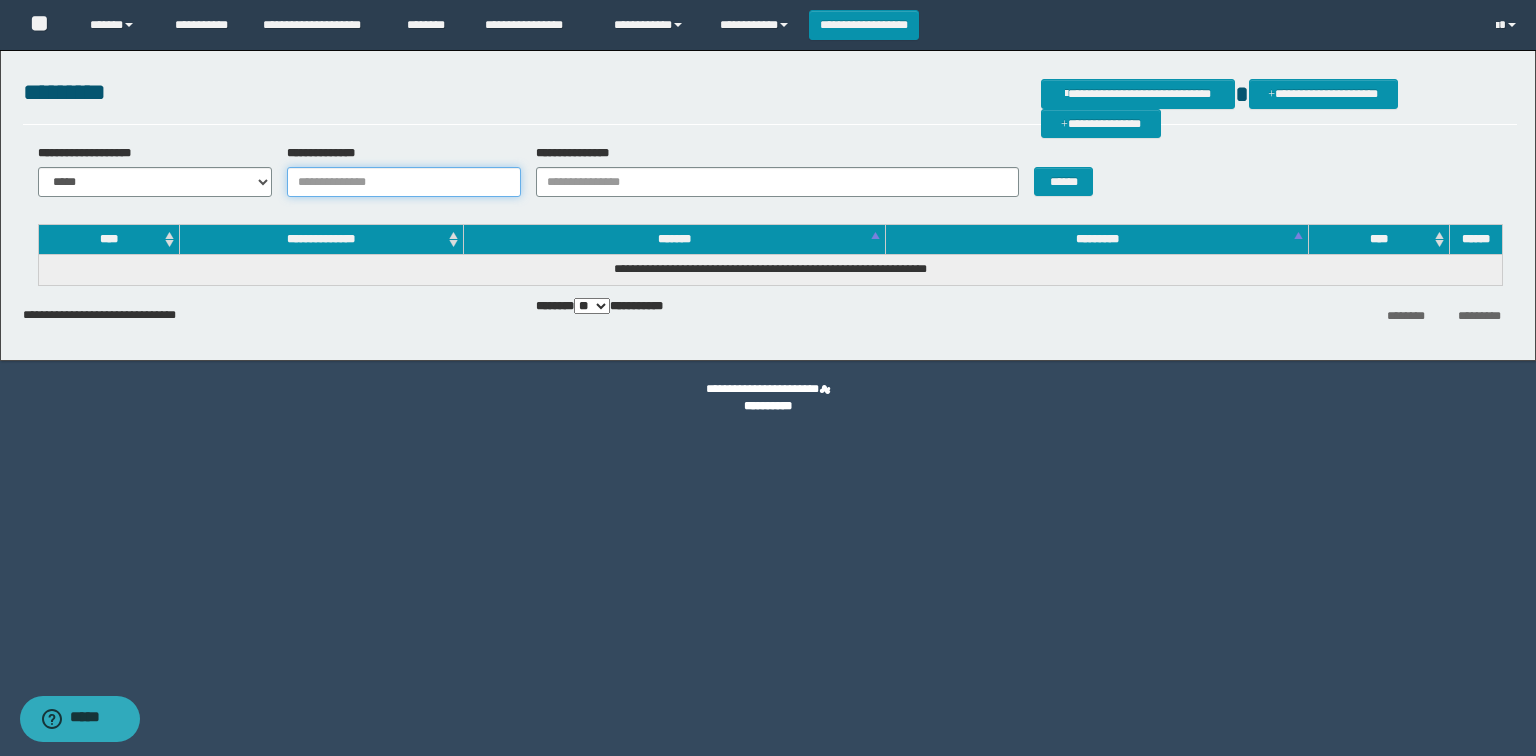 click on "**********" at bounding box center (404, 182) 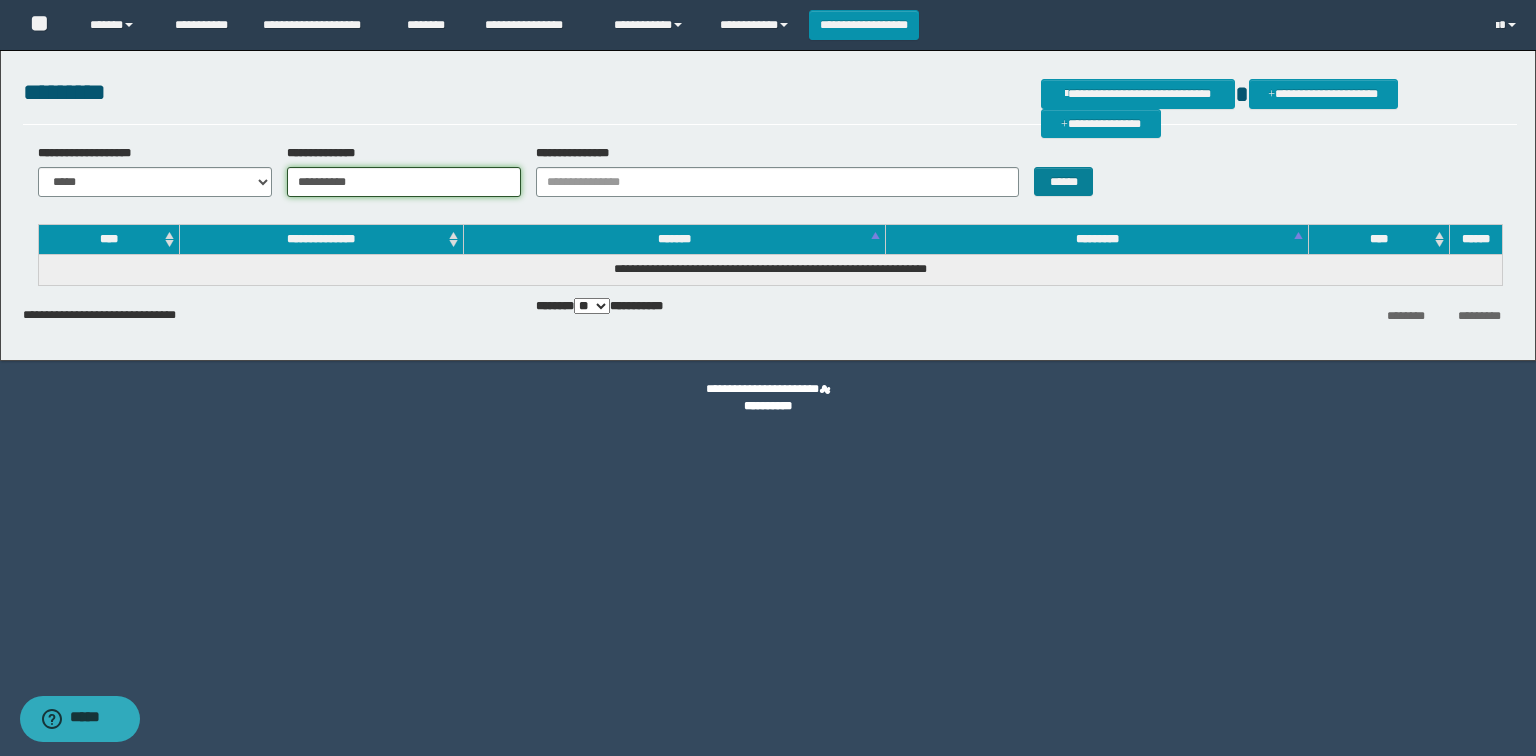 type on "**********" 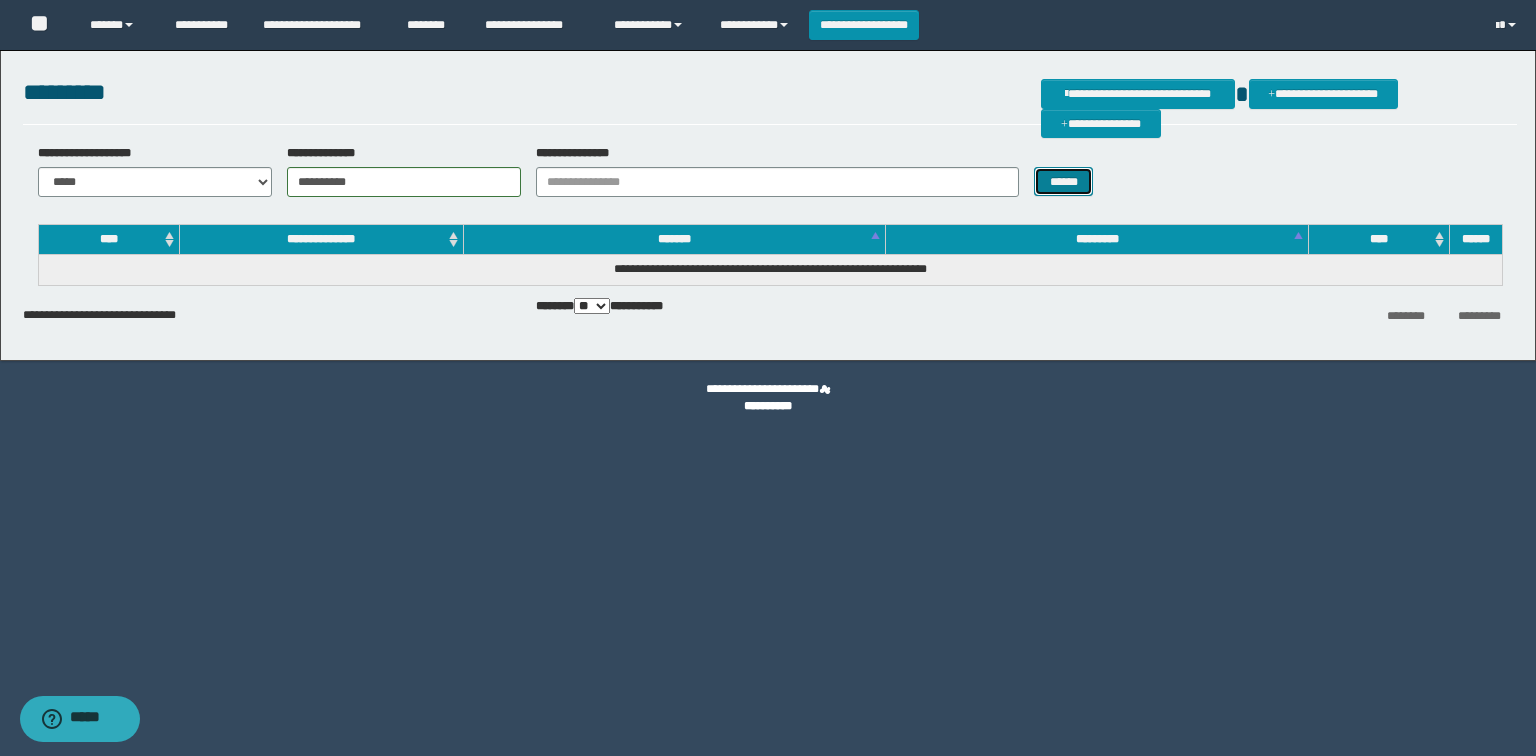 click on "******" at bounding box center (1063, 182) 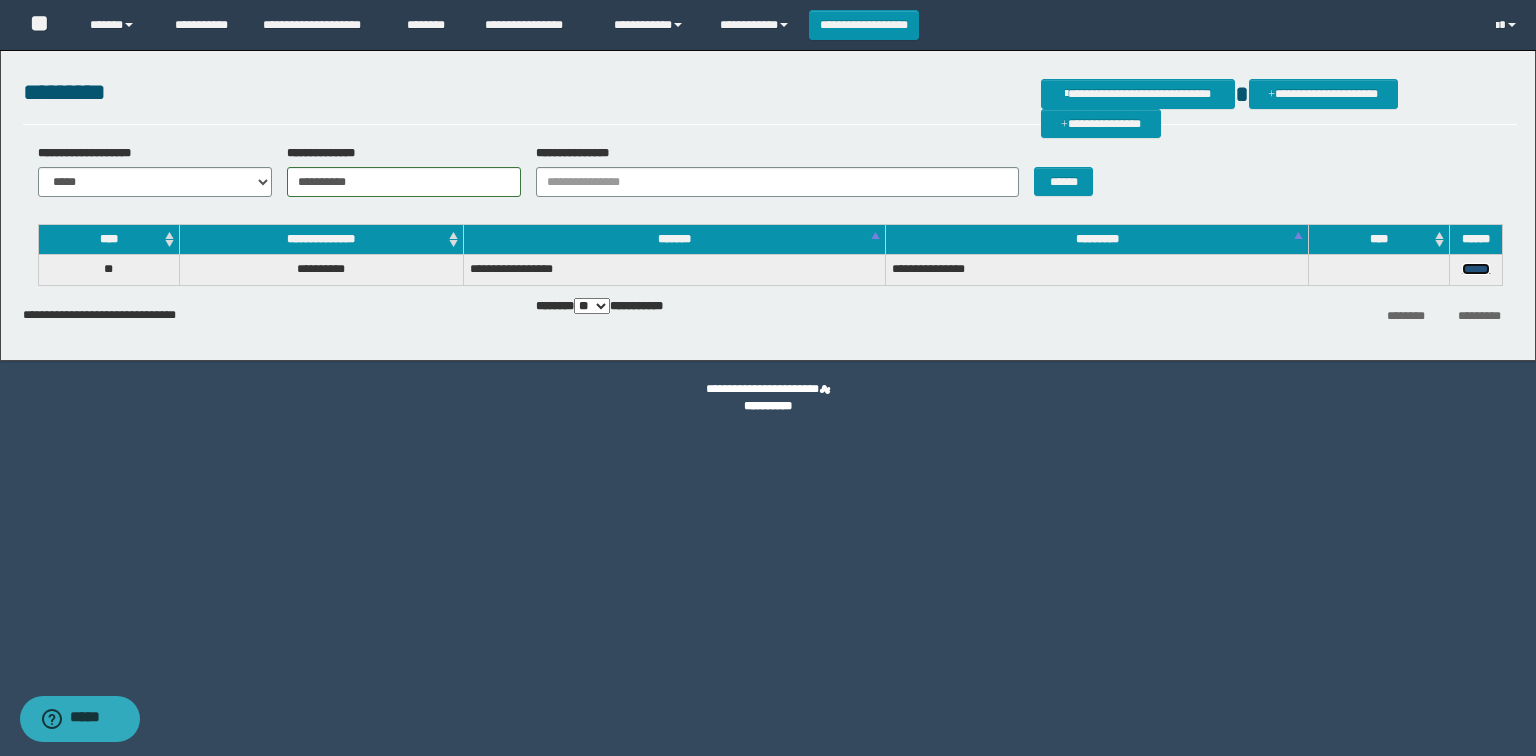click on "******" at bounding box center [1476, 269] 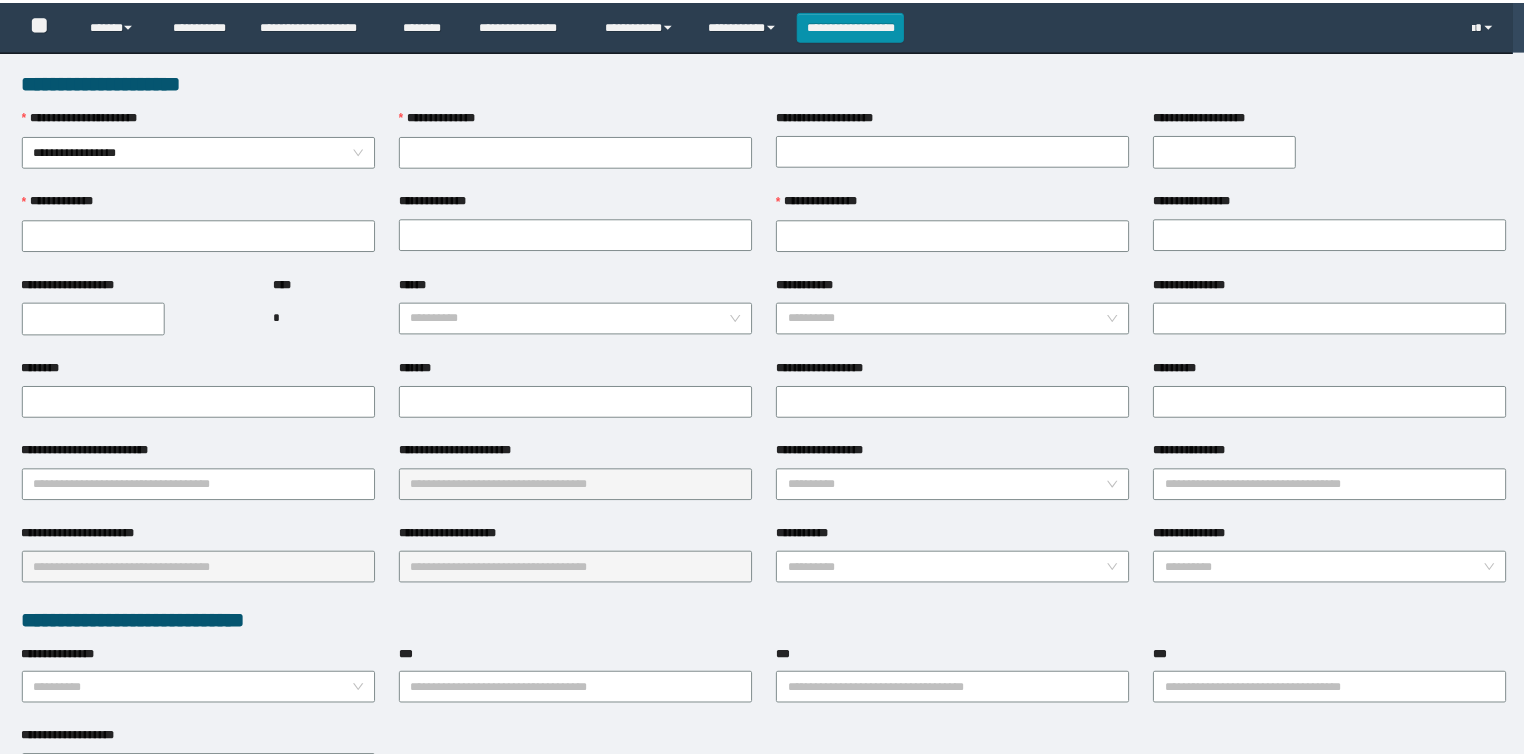 scroll, scrollTop: 0, scrollLeft: 0, axis: both 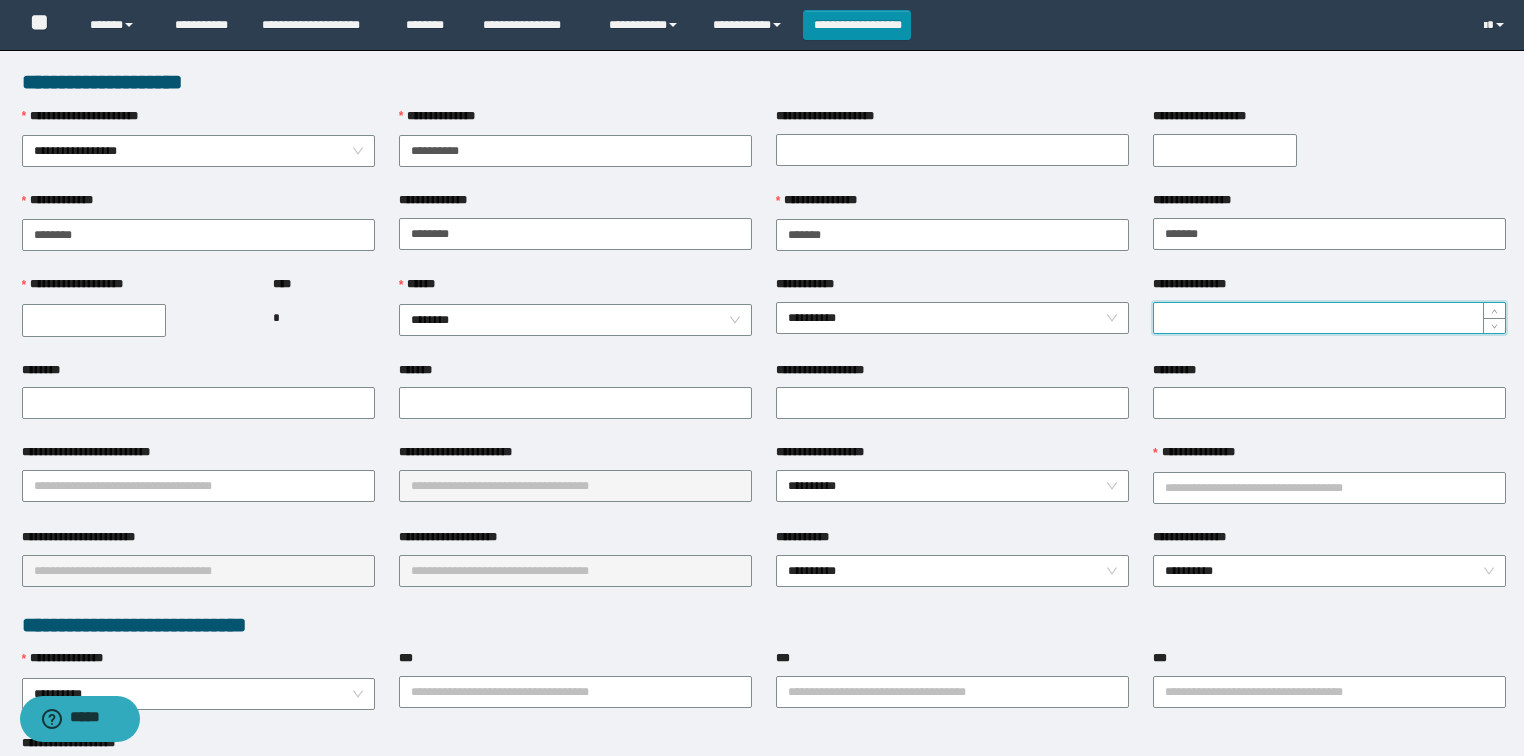 click on "**********" at bounding box center [1329, 318] 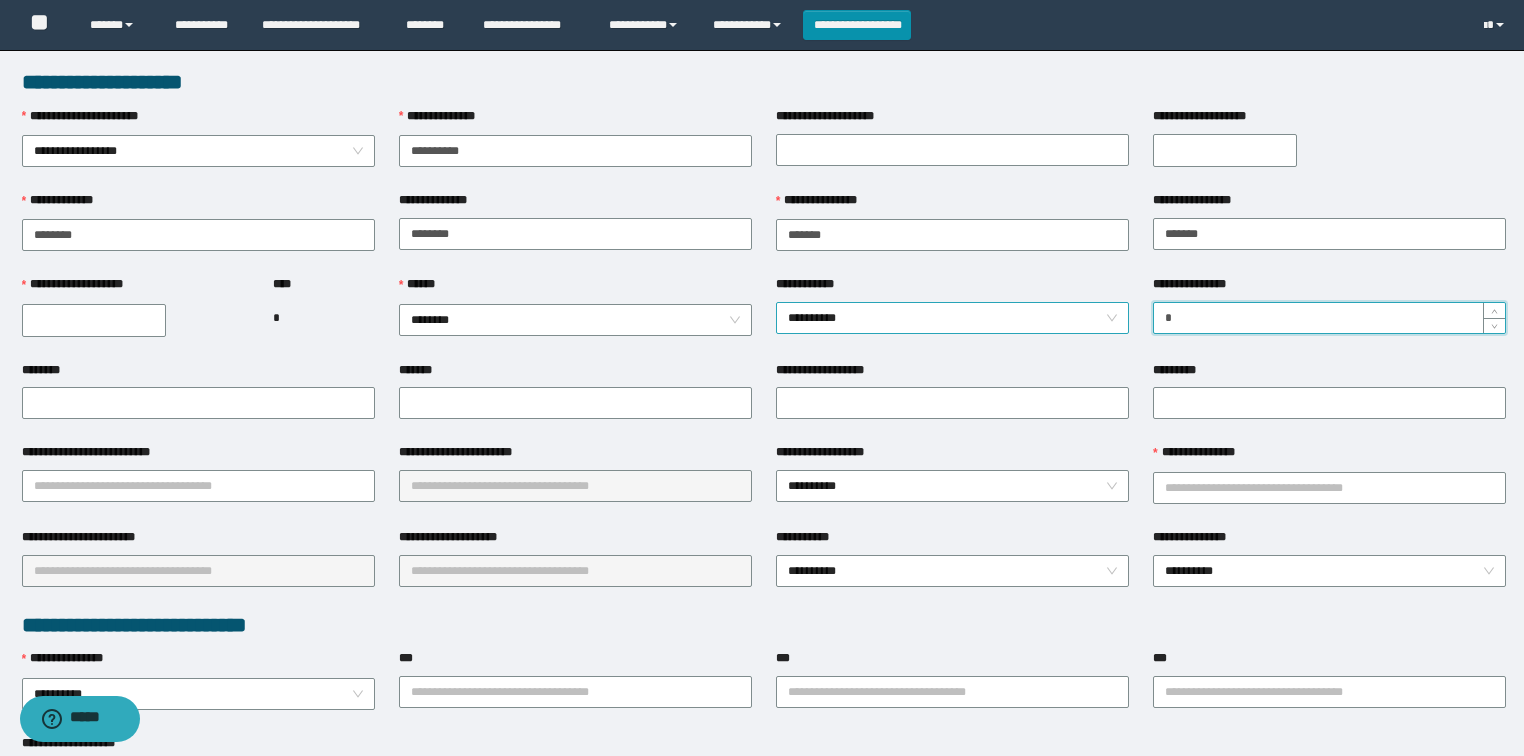 click on "**********" at bounding box center [953, 318] 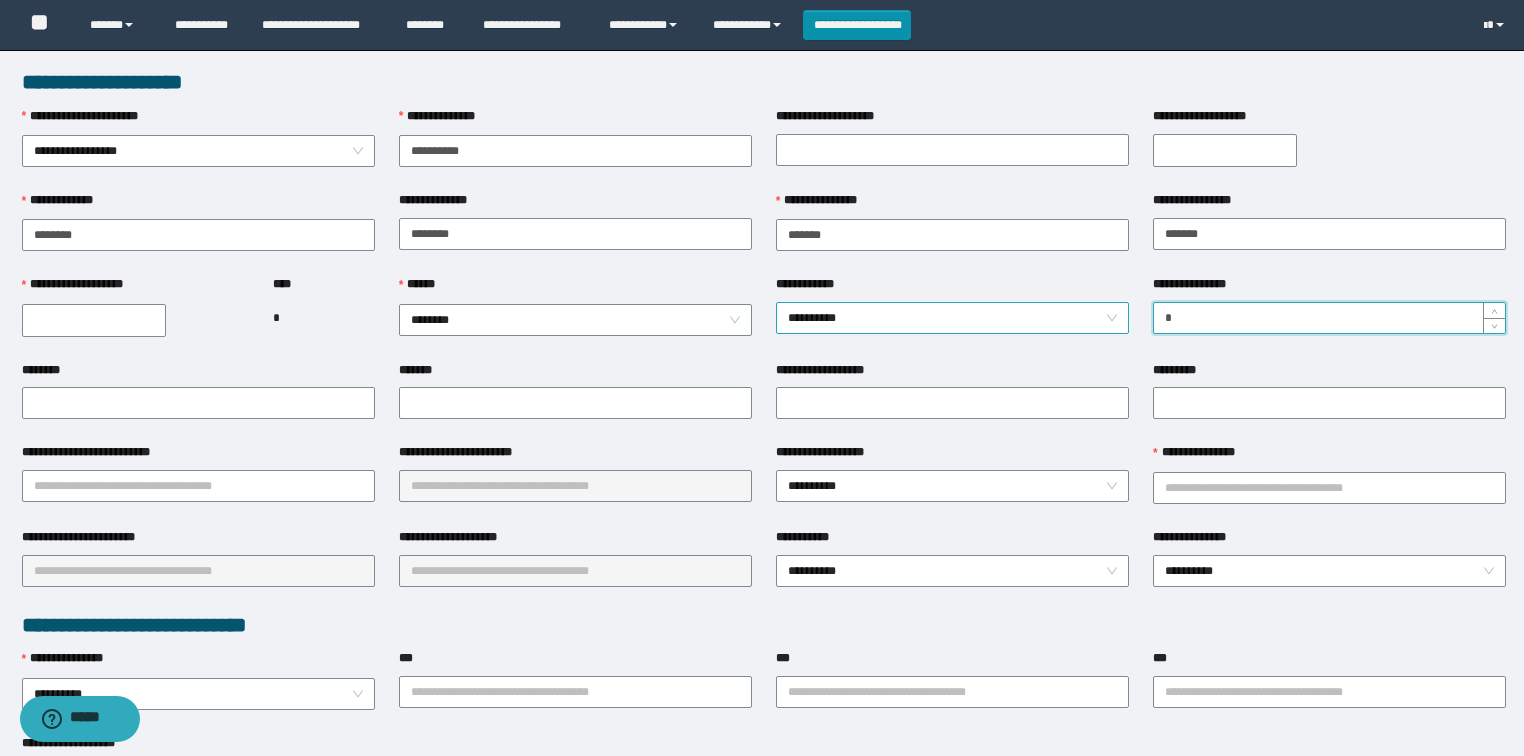 type on "*" 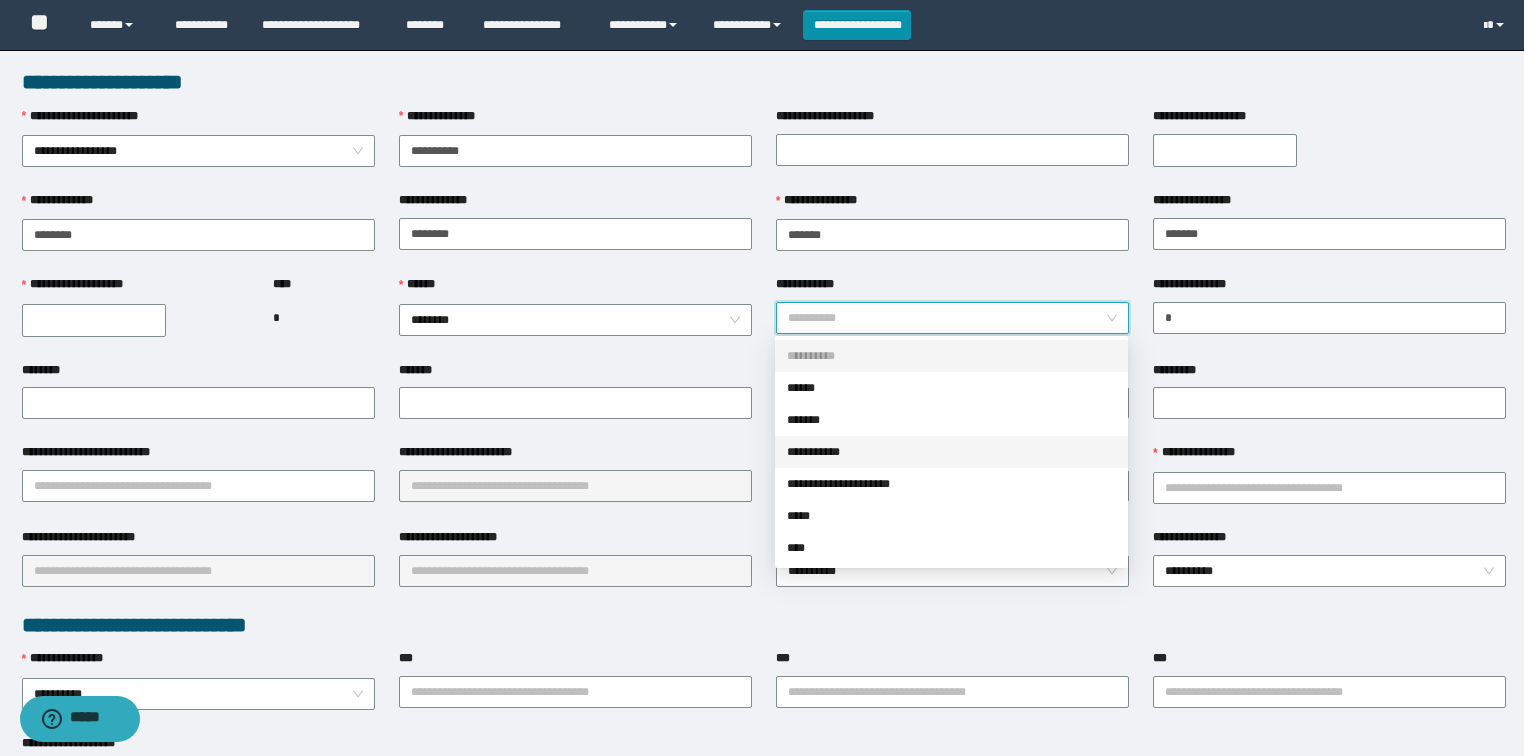click on "**********" at bounding box center (951, 452) 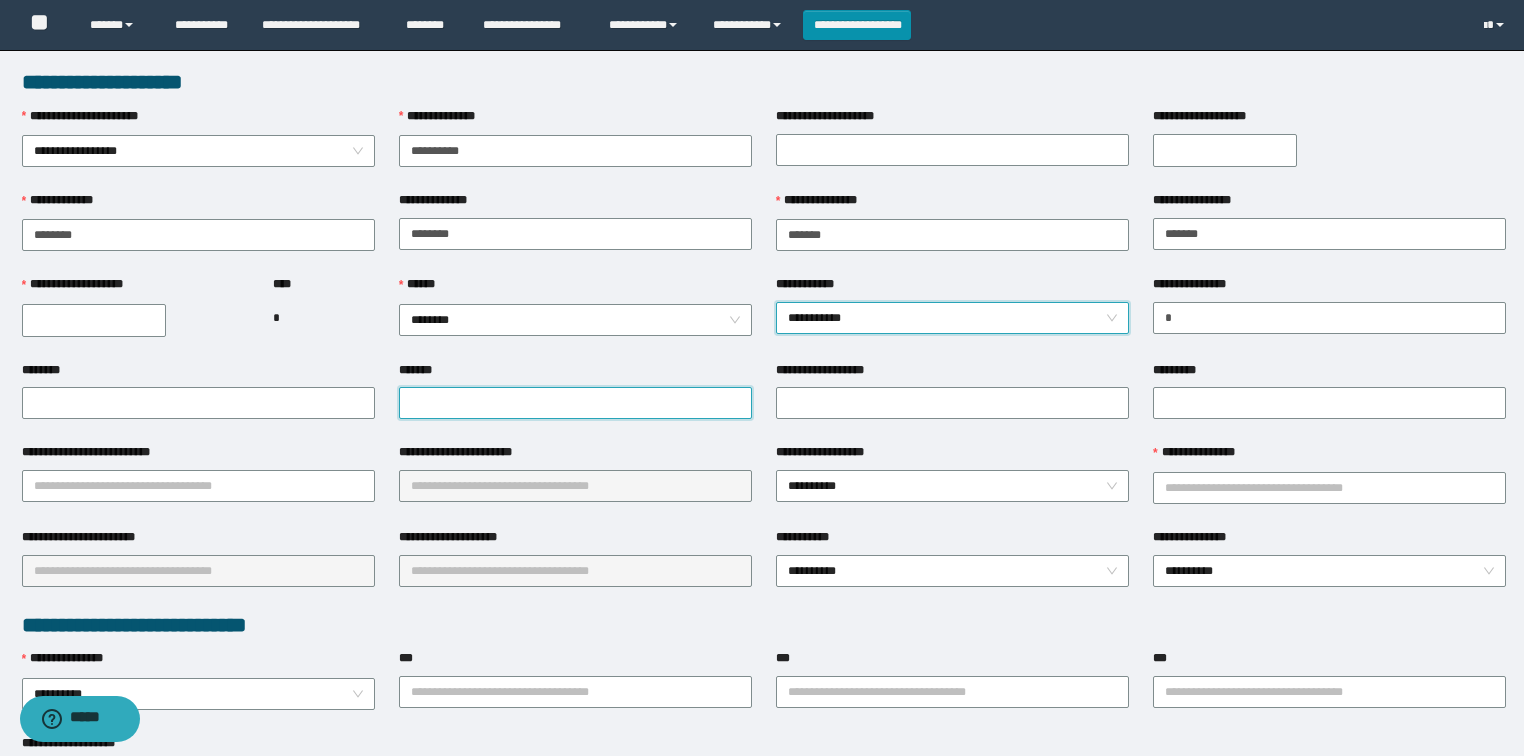 click on "*******" at bounding box center [575, 403] 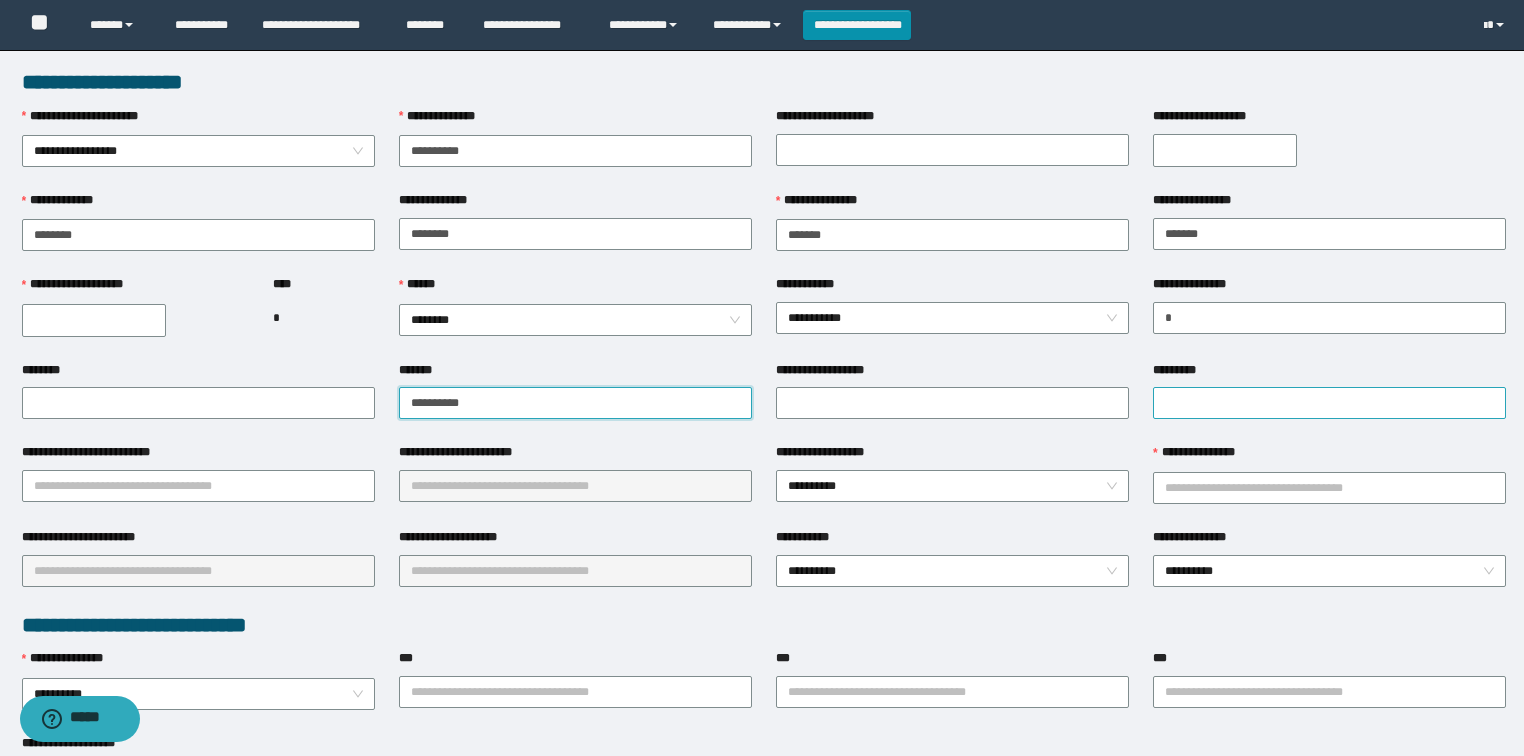 type on "**********" 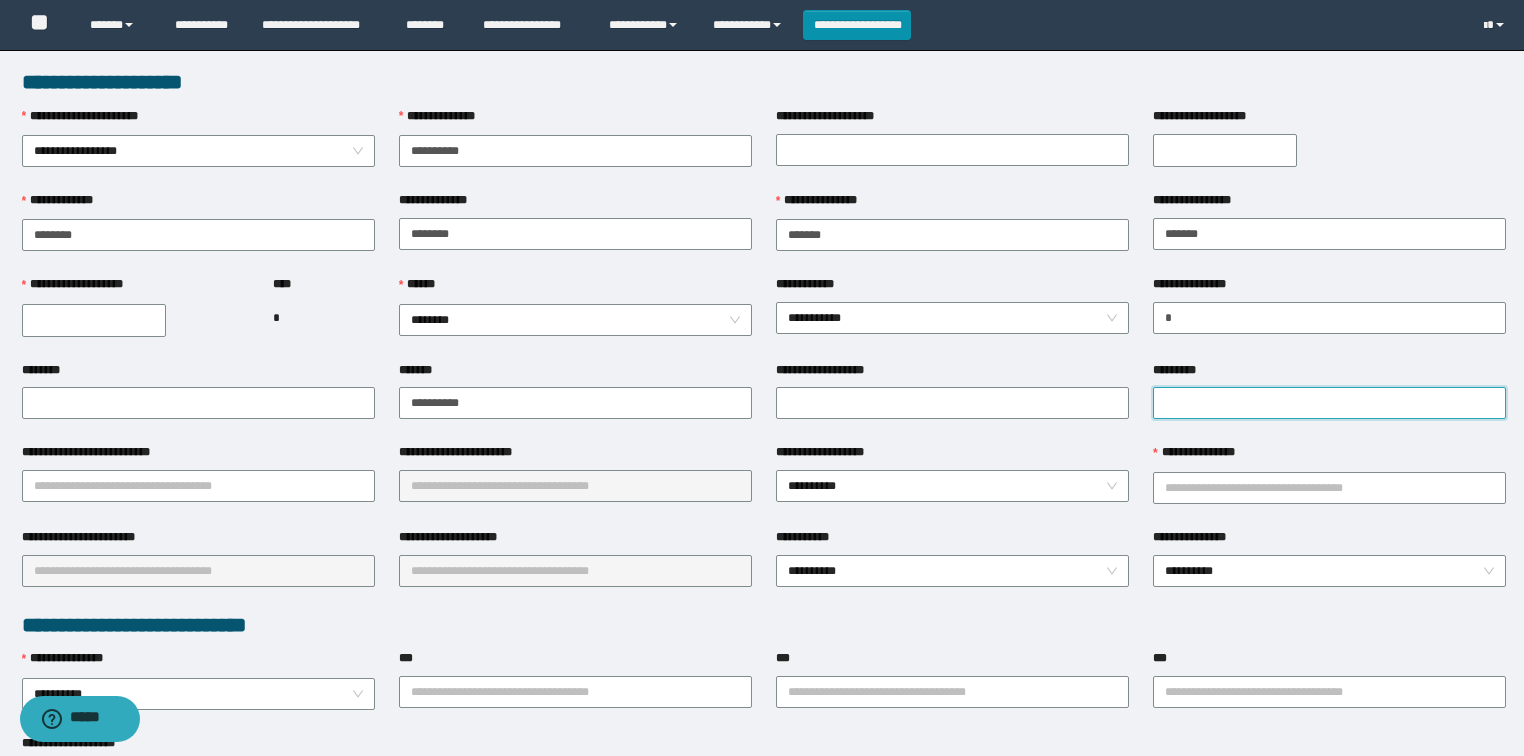 click on "*********" at bounding box center [1329, 403] 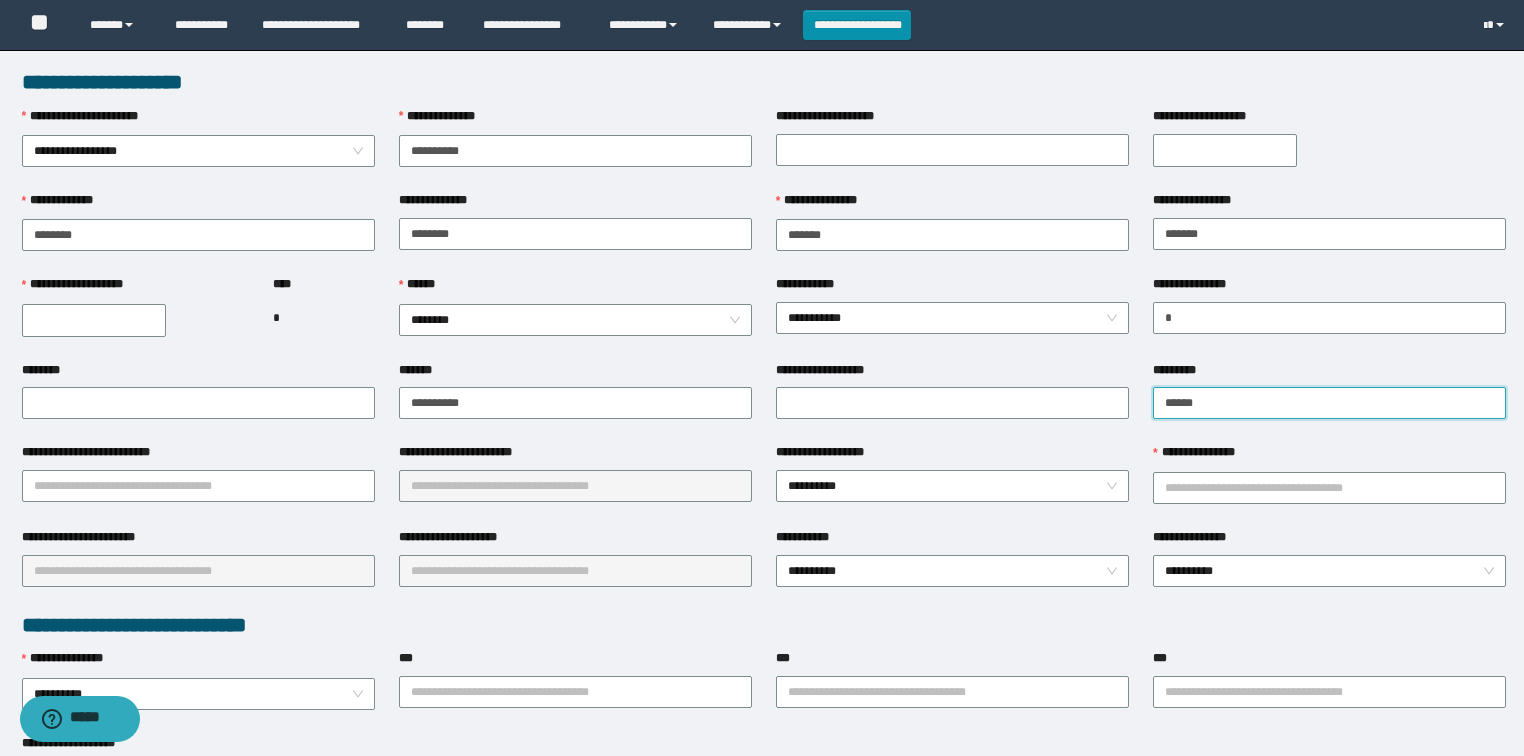 click on "*****" at bounding box center (1329, 403) 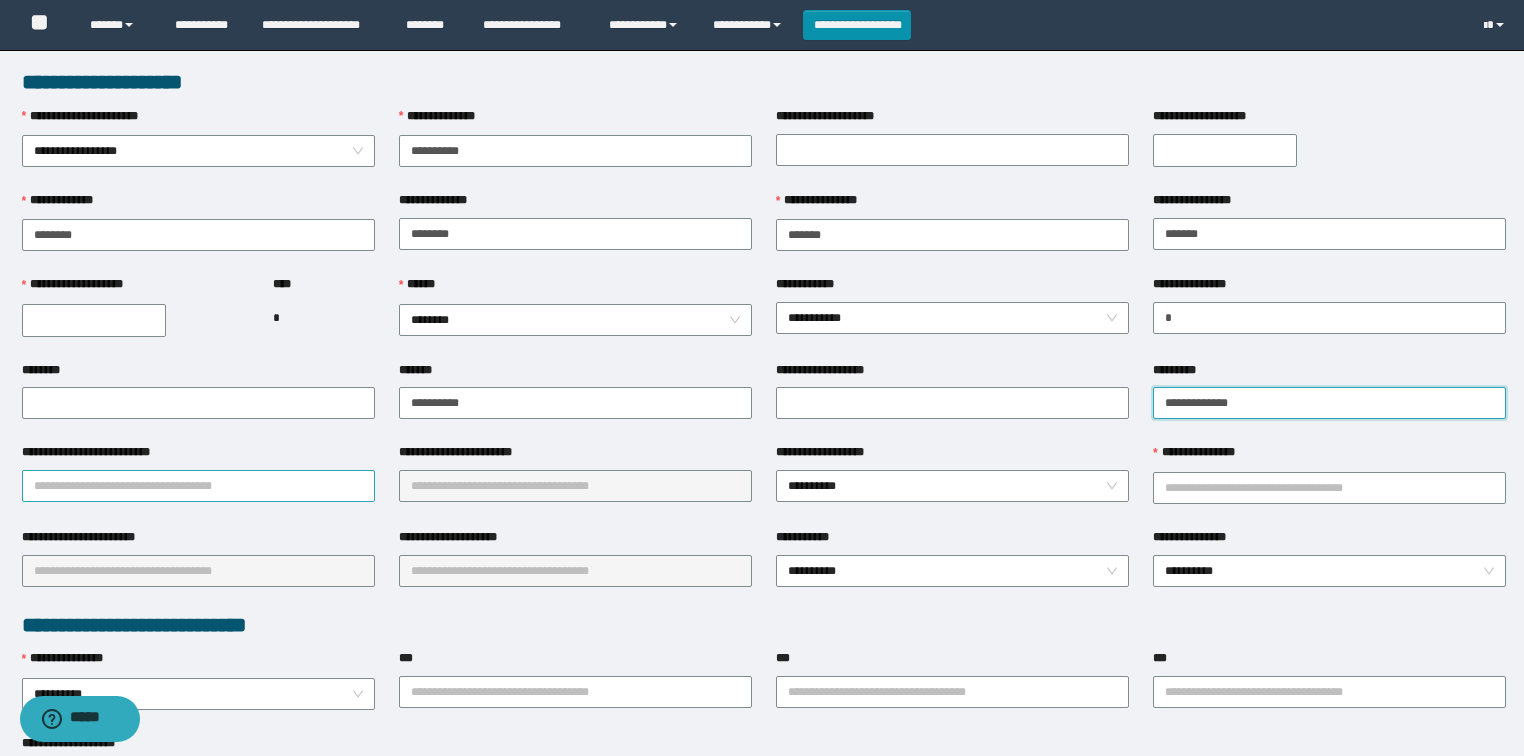 type on "**********" 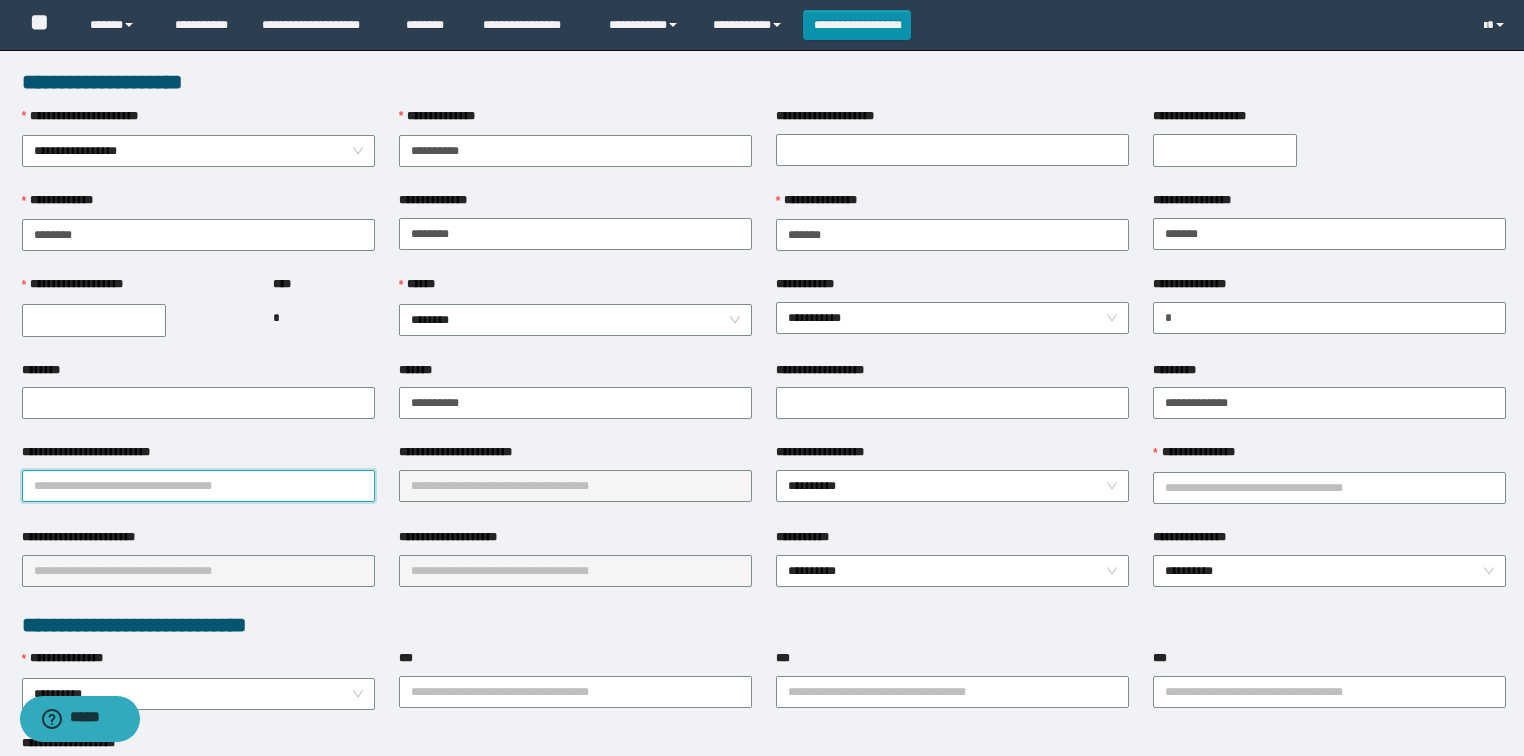 click on "**********" at bounding box center (198, 486) 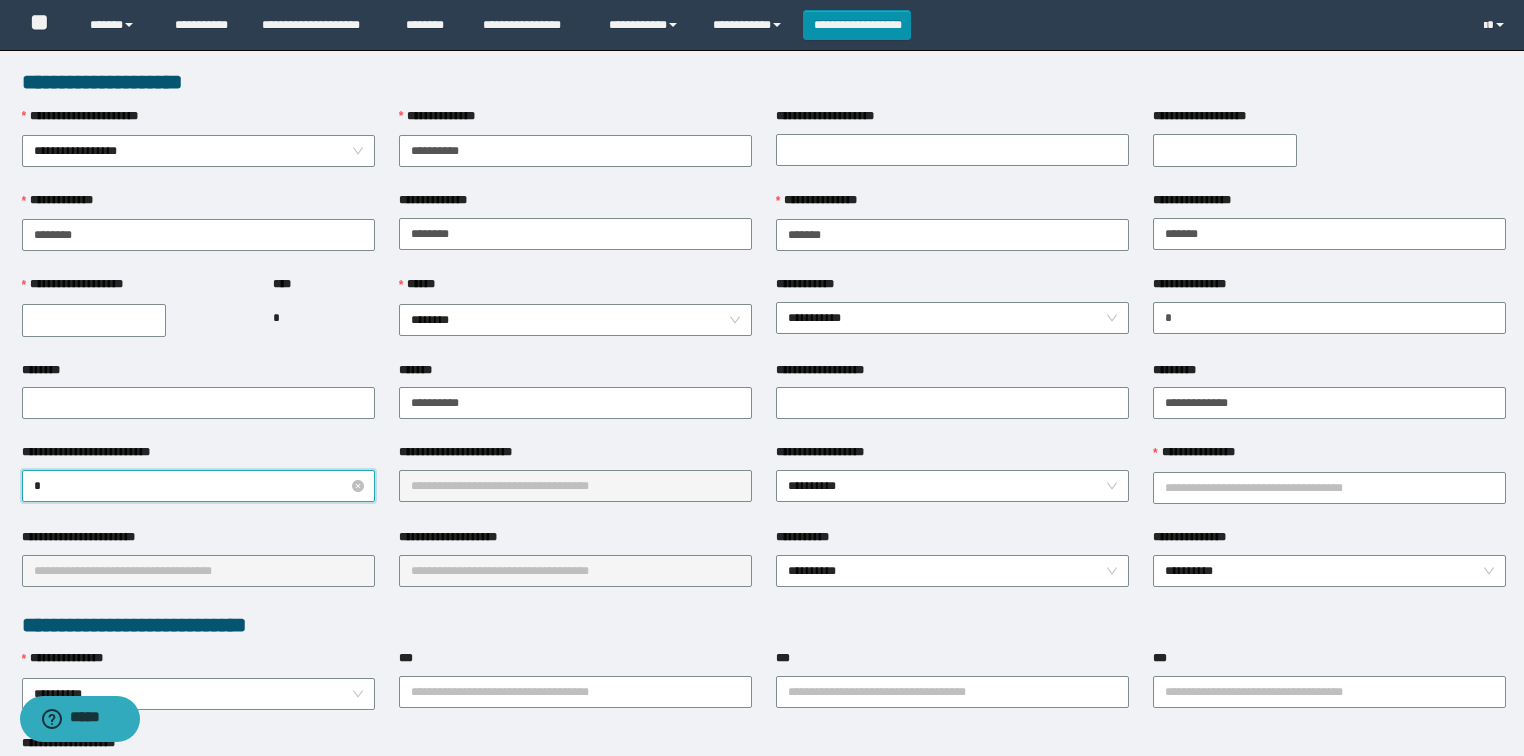 type on "**" 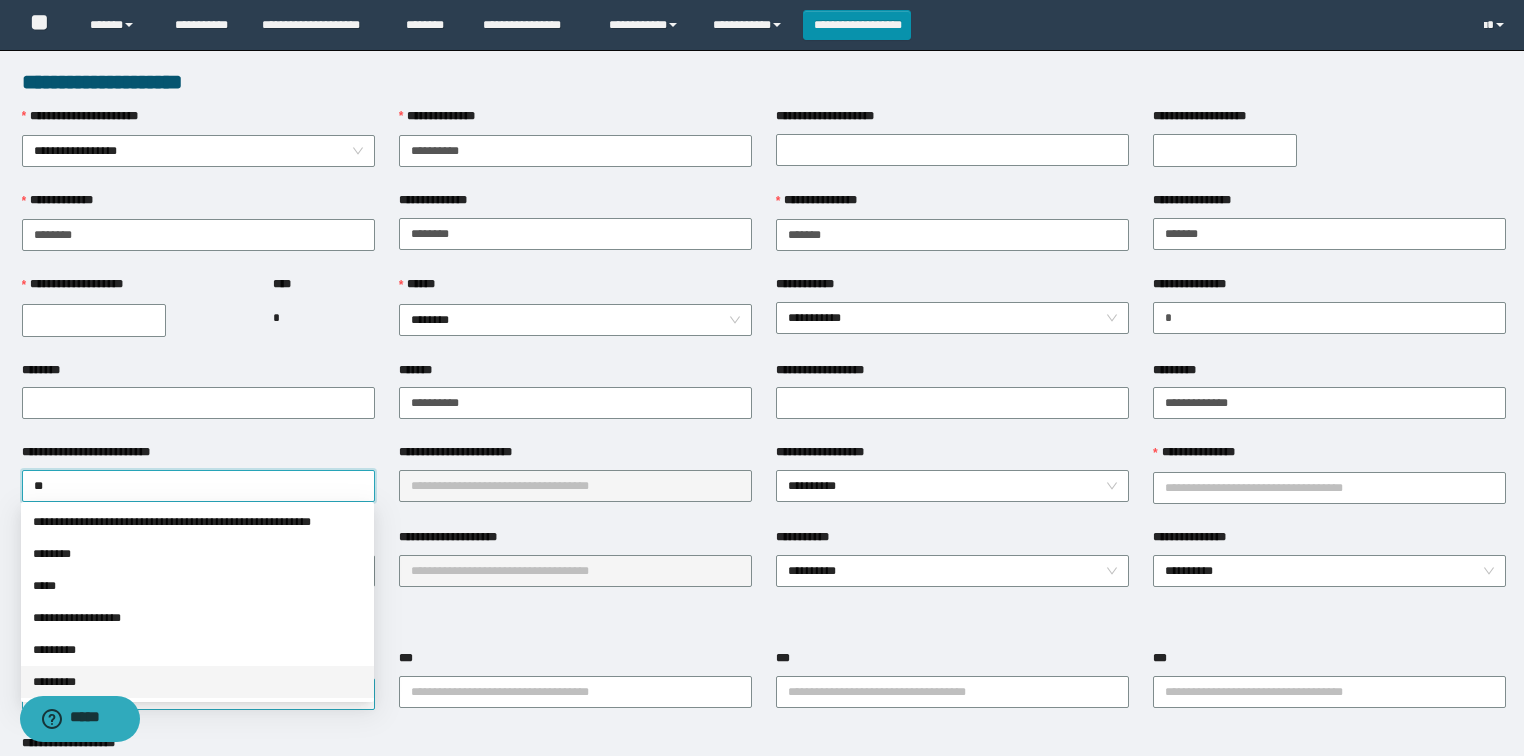 drag, startPoint x: 132, startPoint y: 683, endPoint x: 116, endPoint y: 676, distance: 17.464249 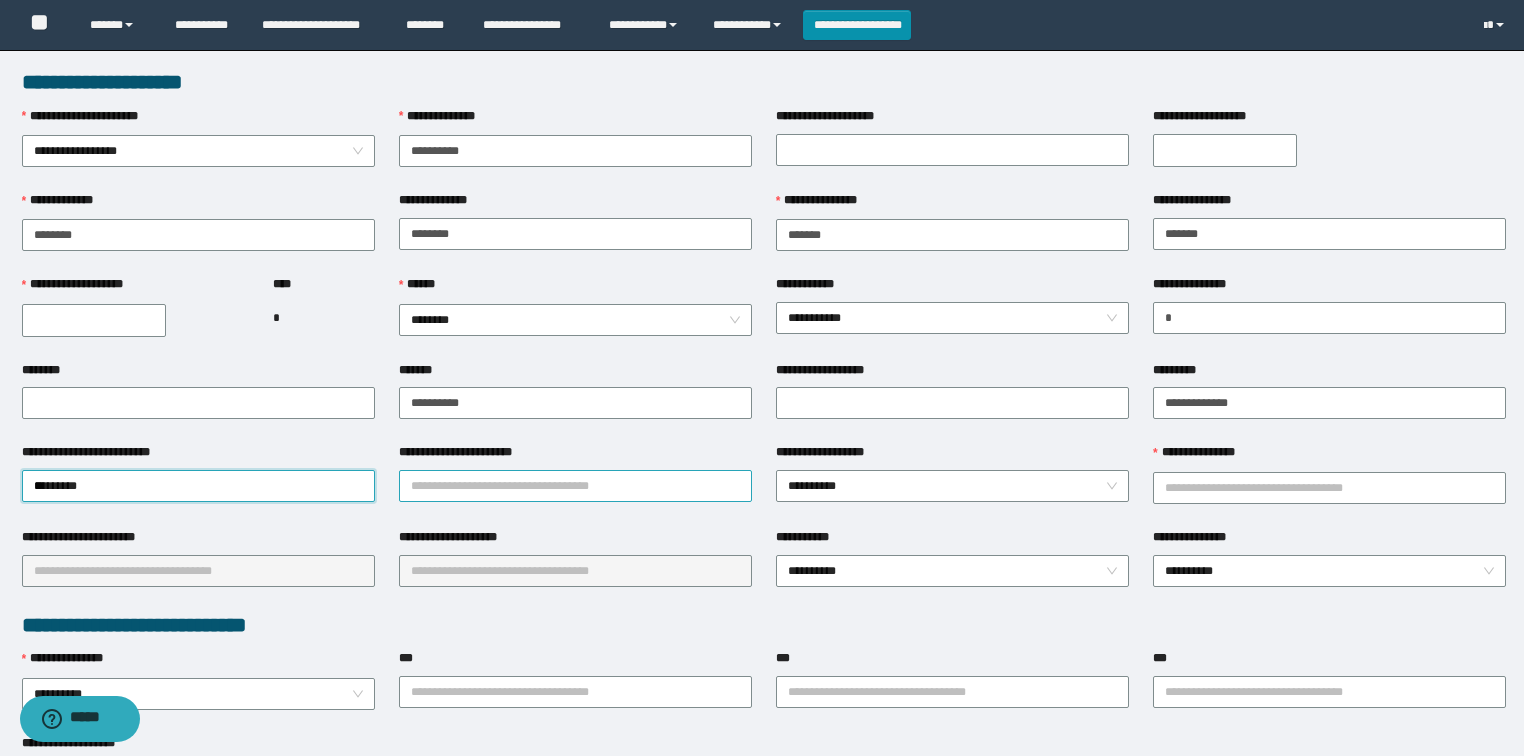 click on "**********" at bounding box center [575, 486] 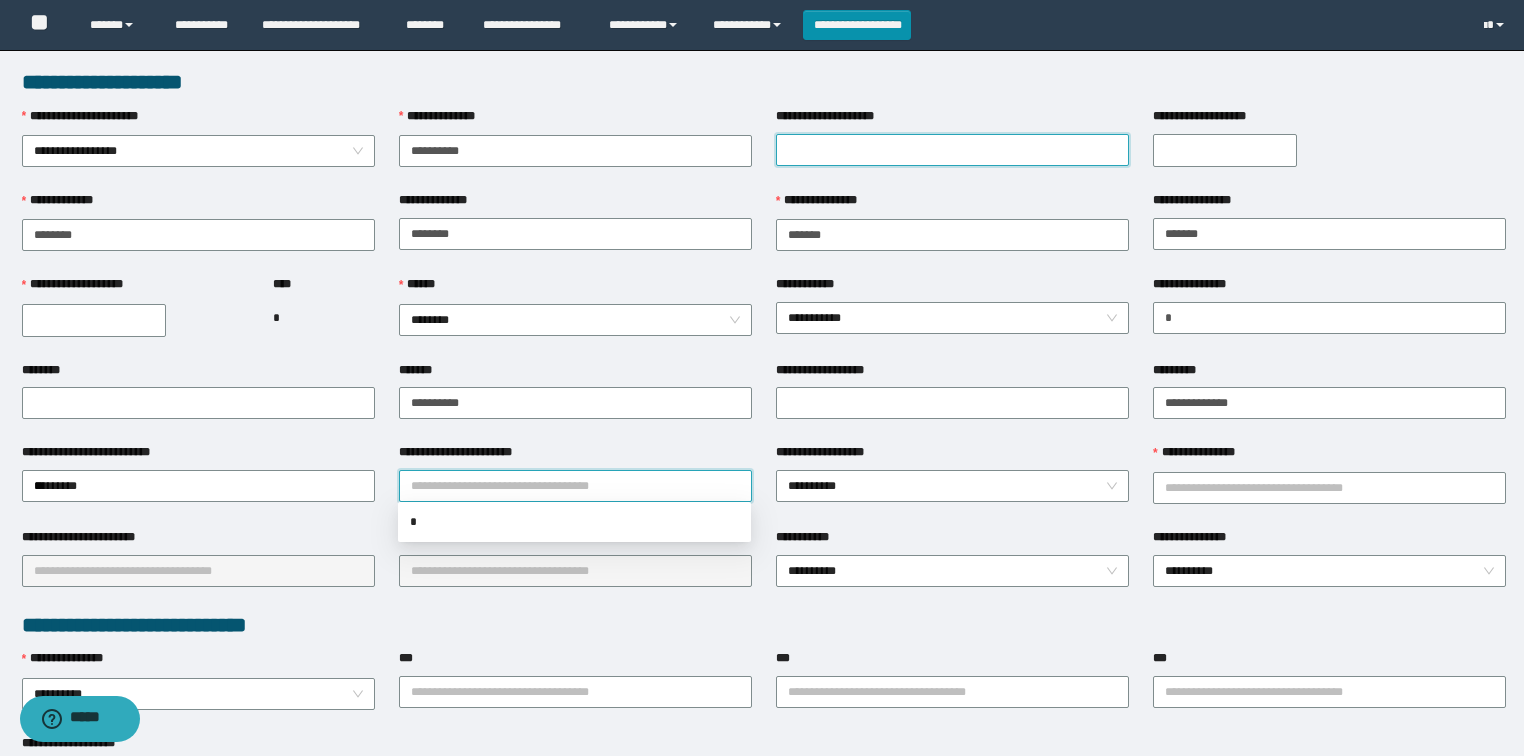 click on "**********" at bounding box center (952, 150) 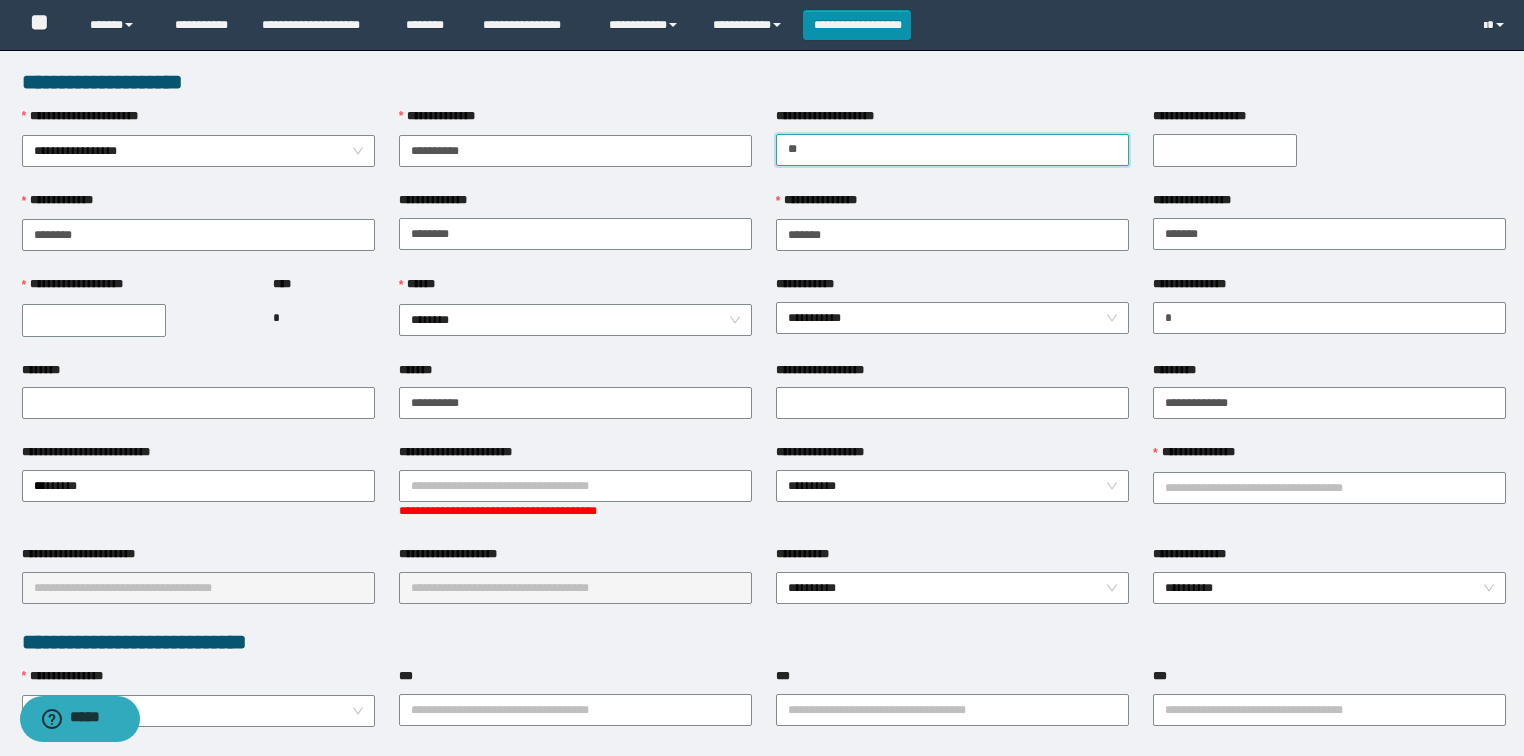 type on "*" 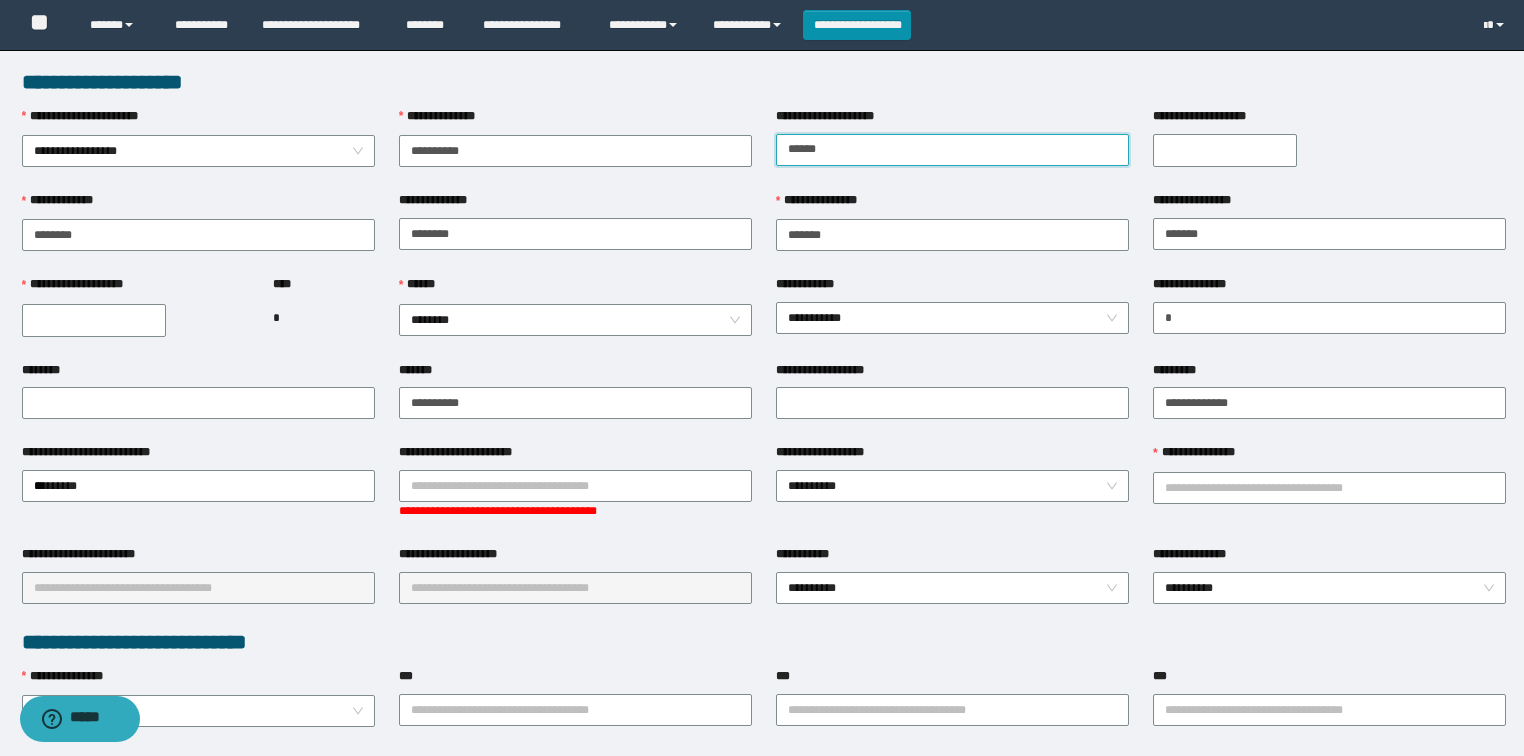 type on "**********" 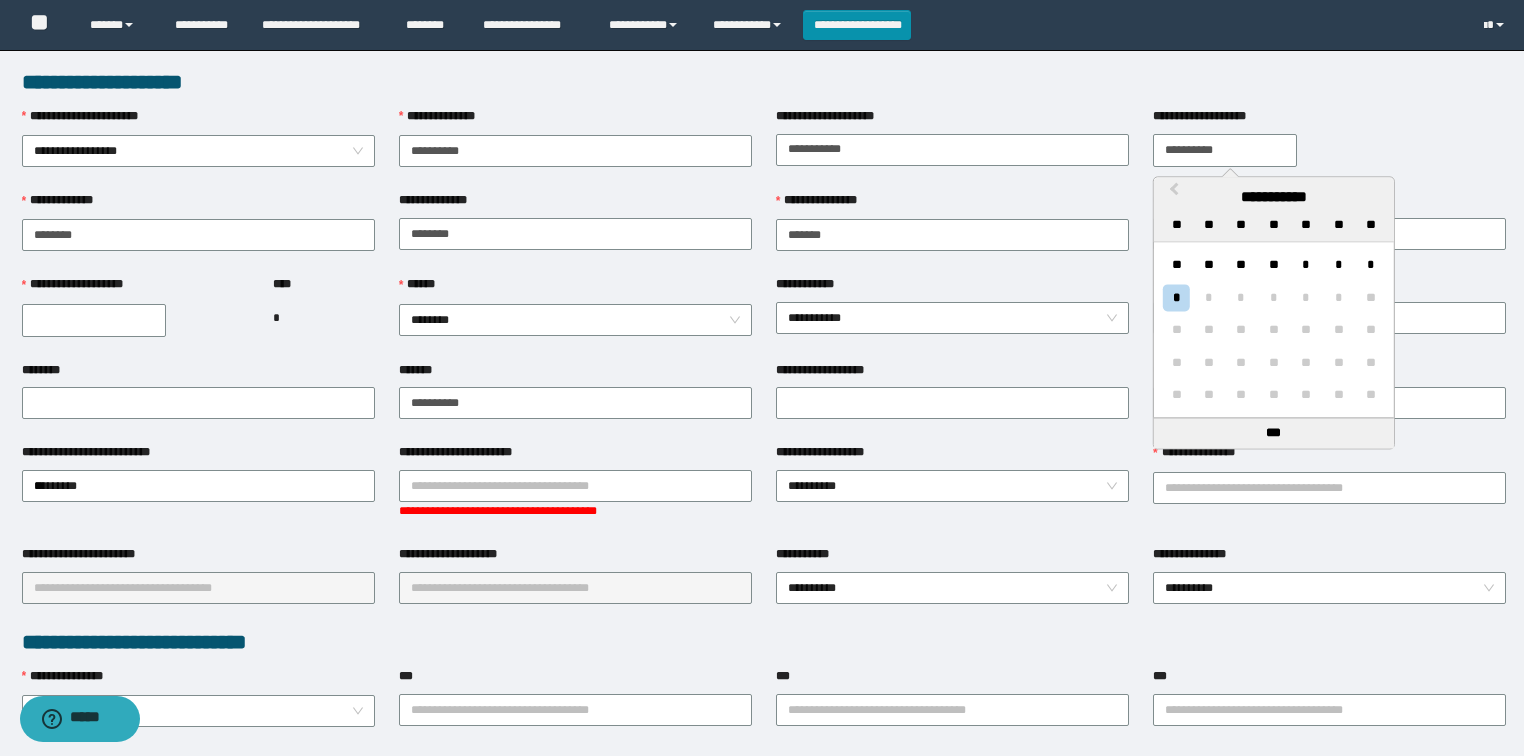 click on "**********" at bounding box center [1225, 150] 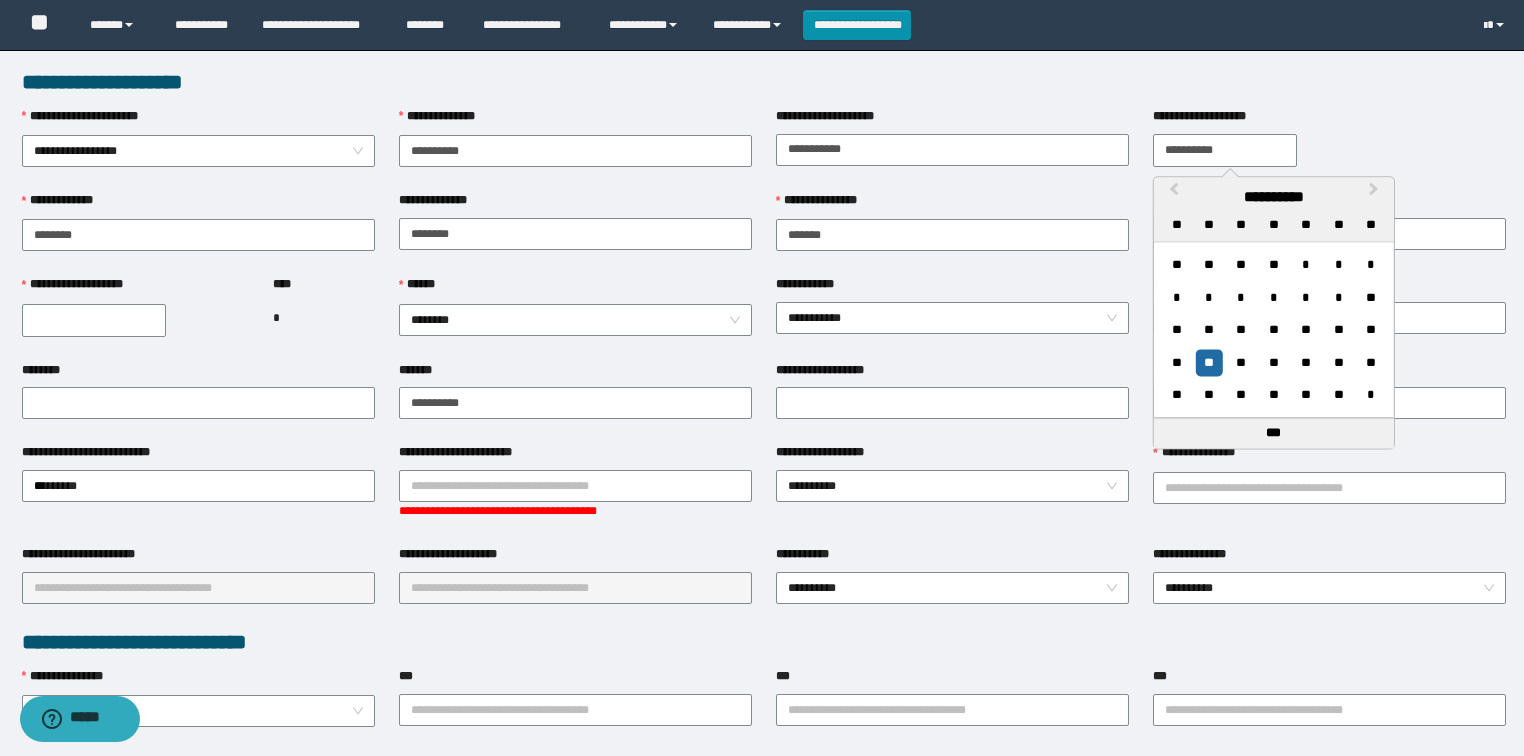 type on "**********" 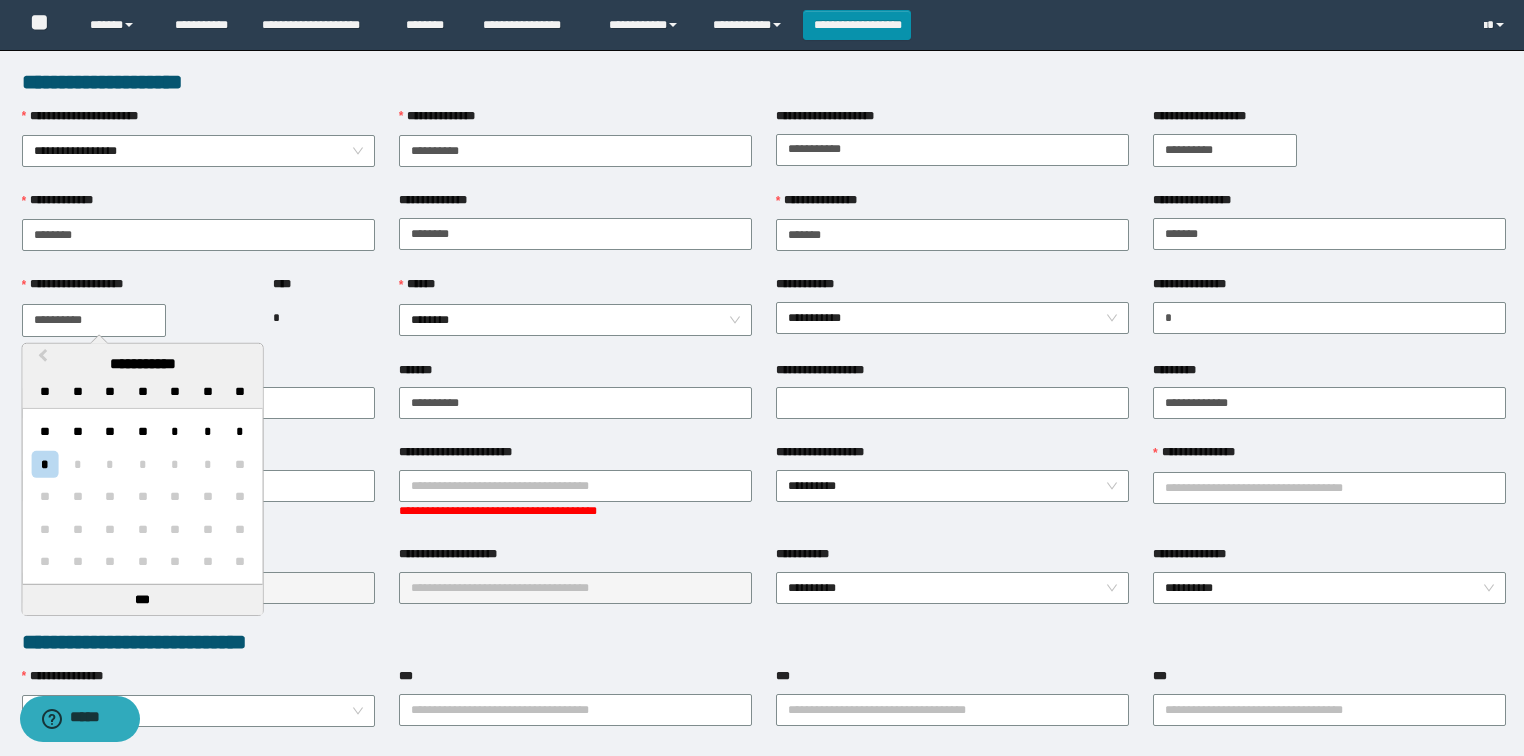 click on "**********" at bounding box center (94, 320) 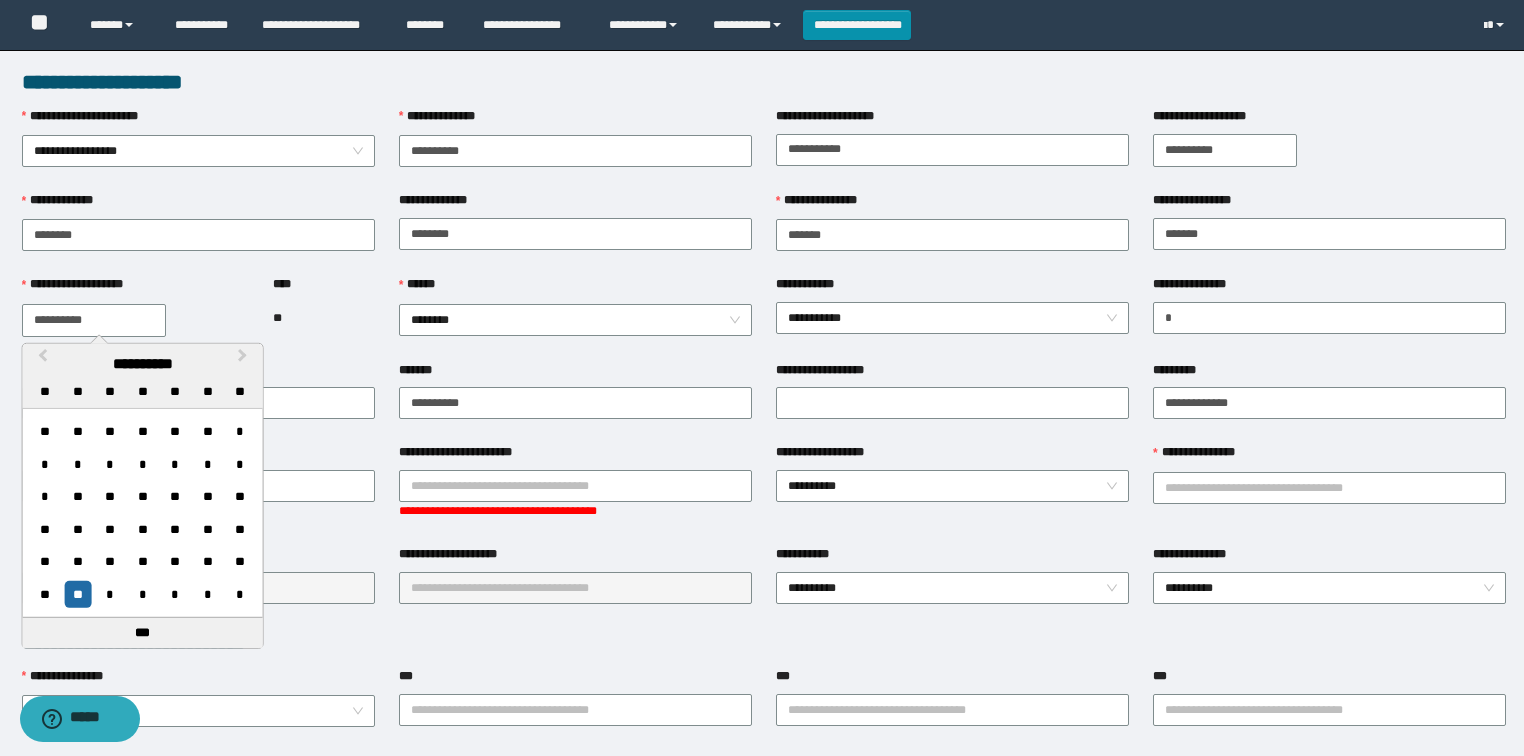 type on "**********" 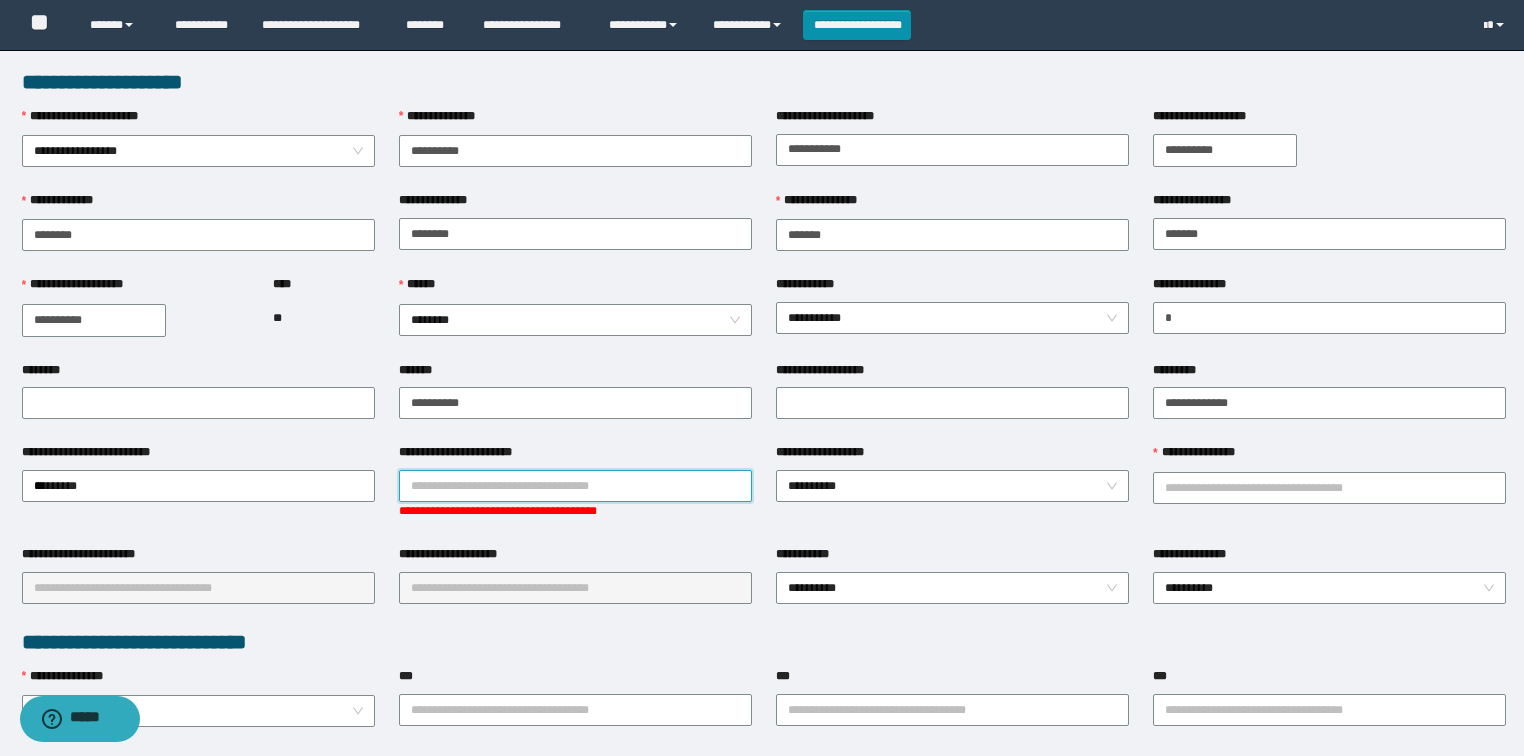 click on "**********" at bounding box center (575, 486) 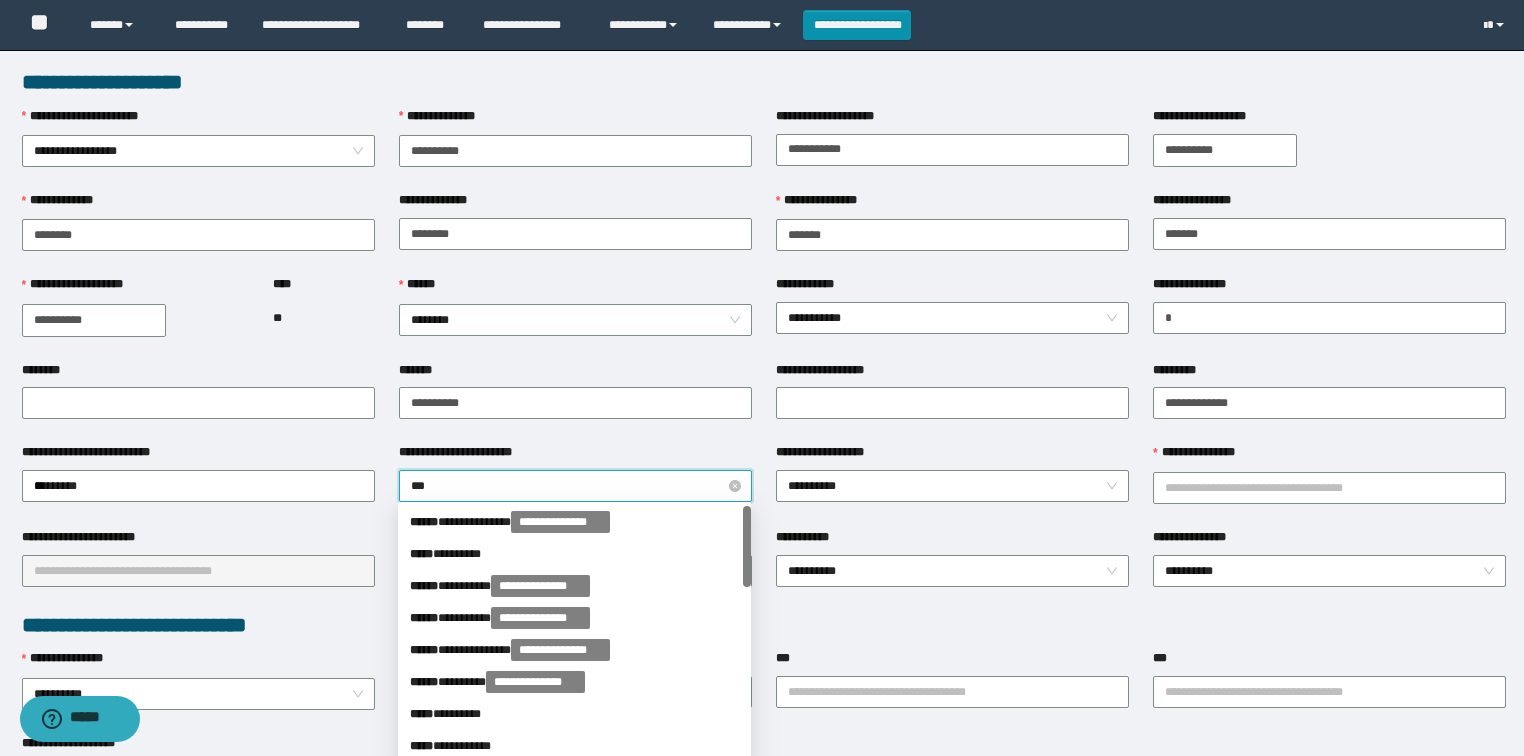 type on "****" 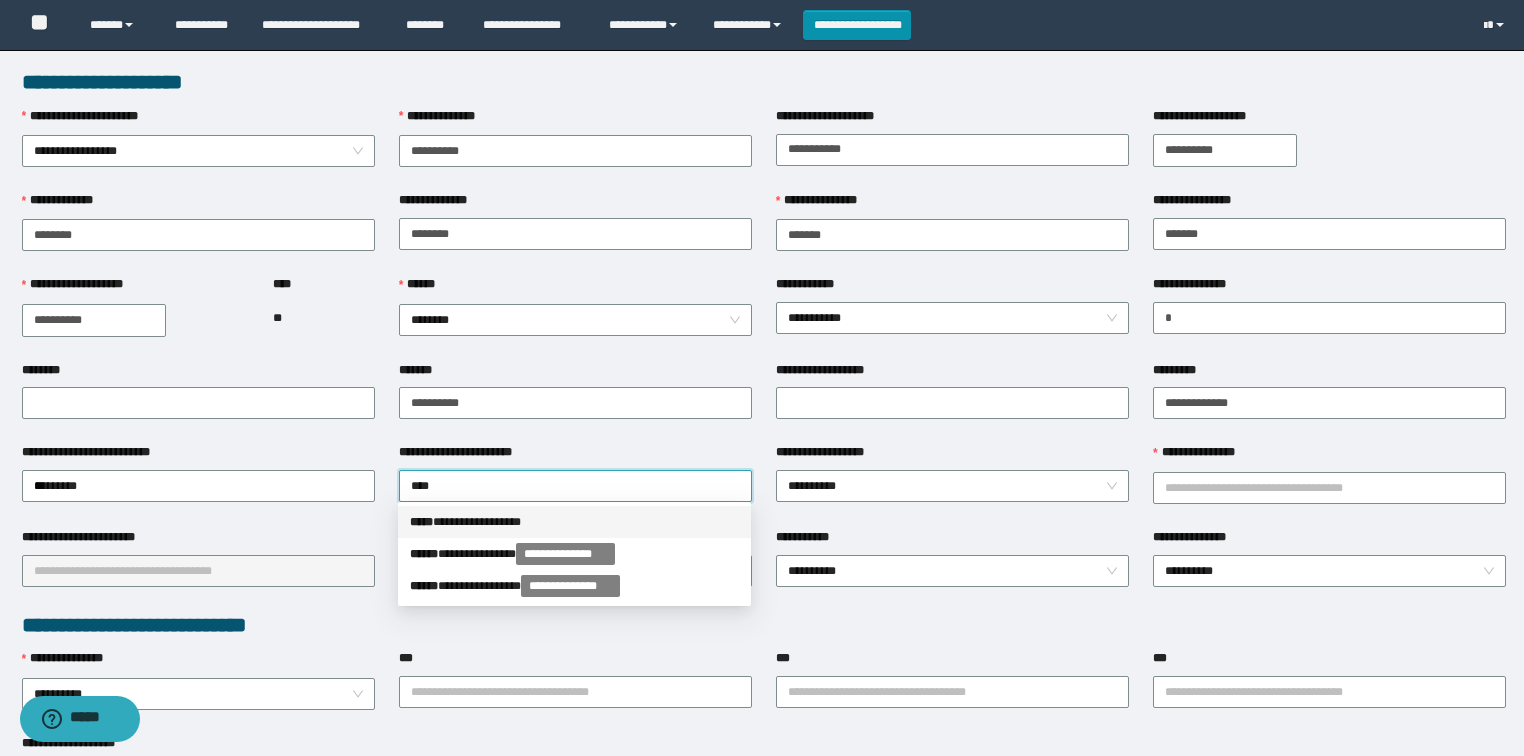 click on "**********" at bounding box center (574, 522) 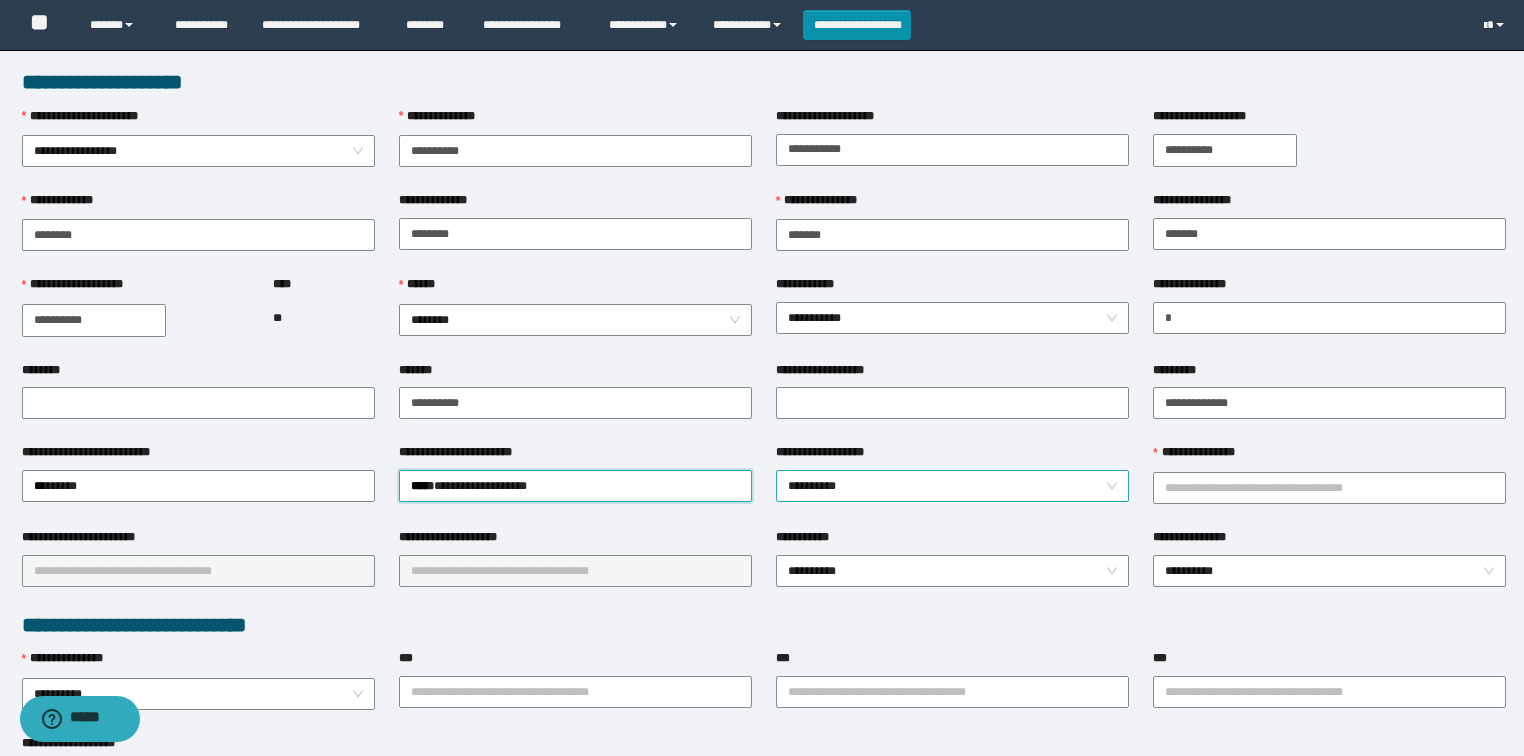 click on "**********" at bounding box center [953, 486] 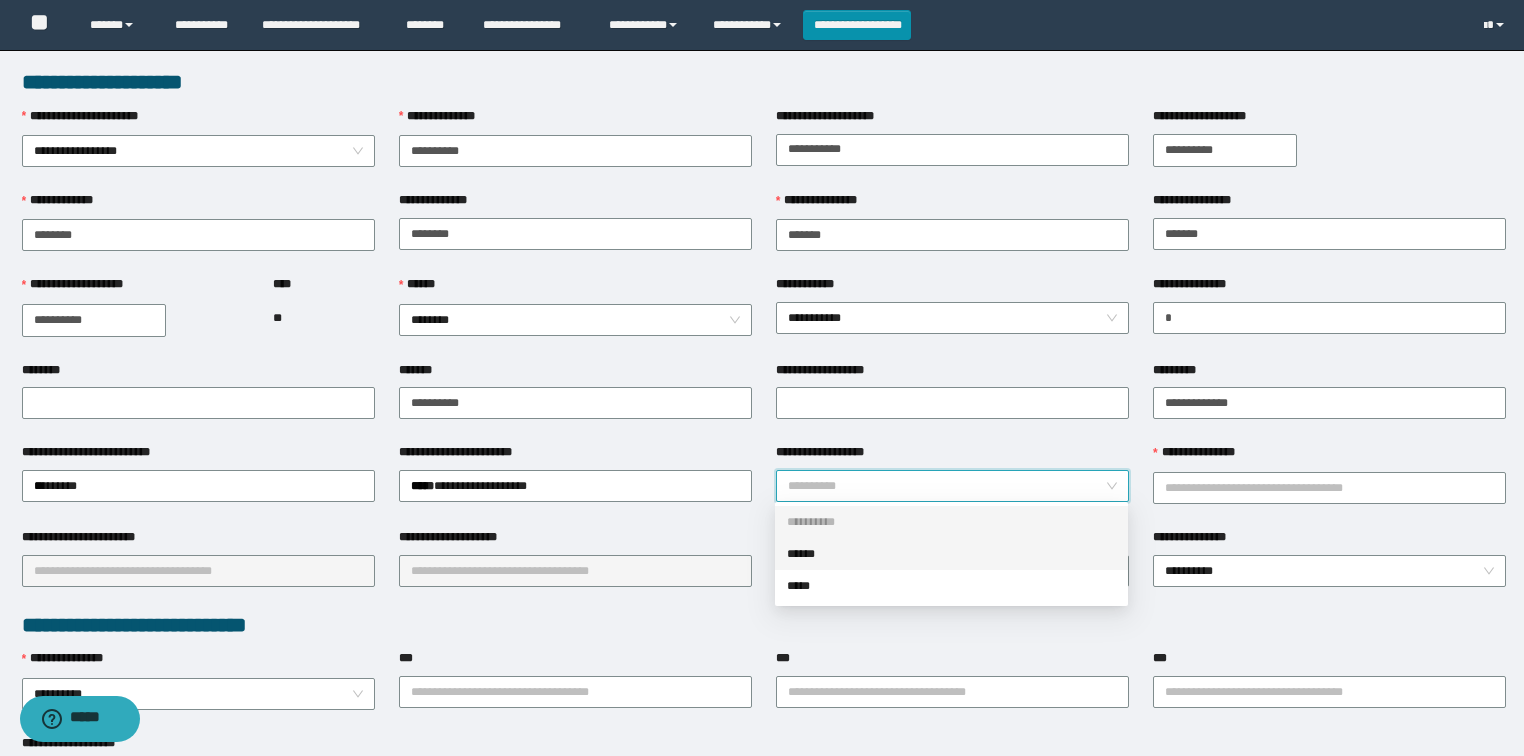 click on "******" at bounding box center [951, 554] 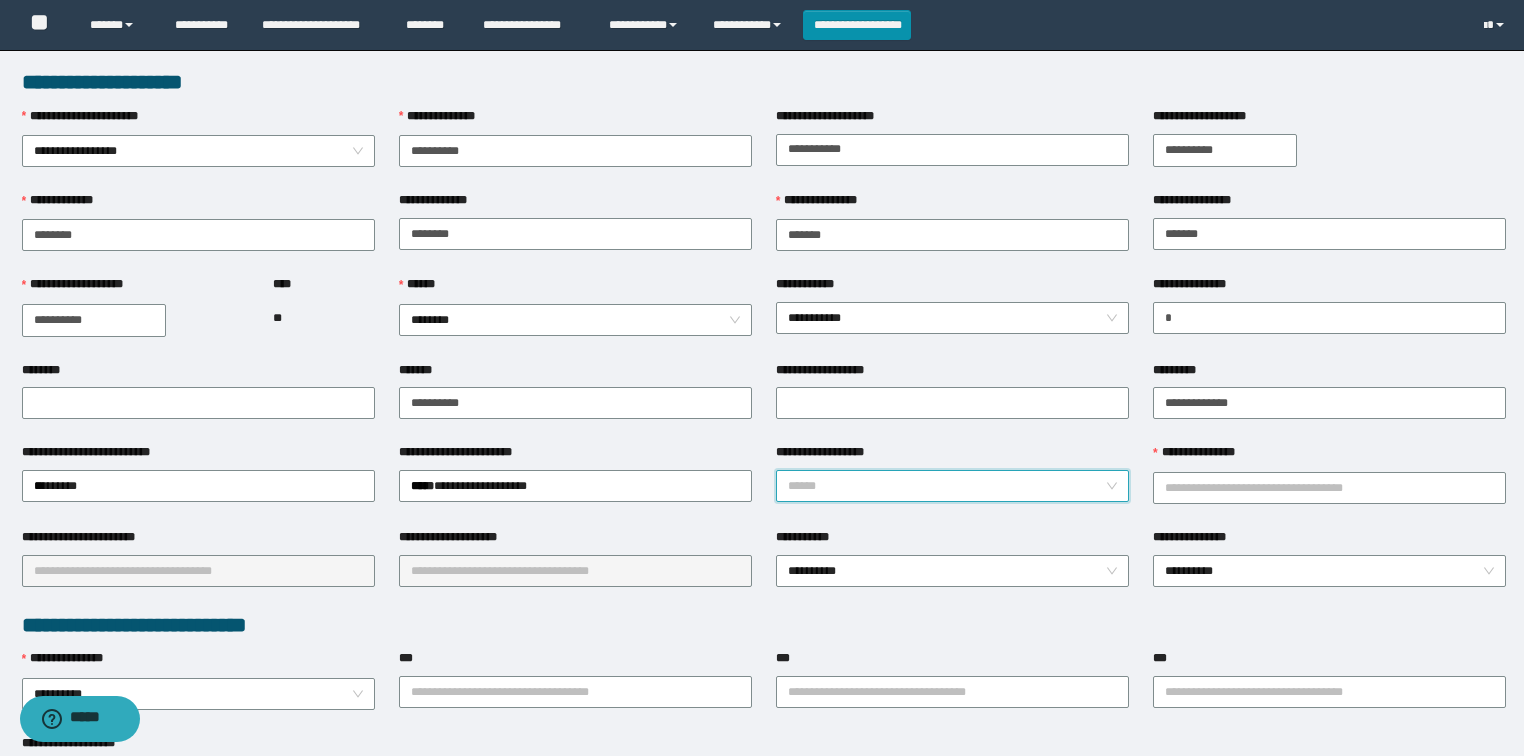 click on "******" at bounding box center [953, 486] 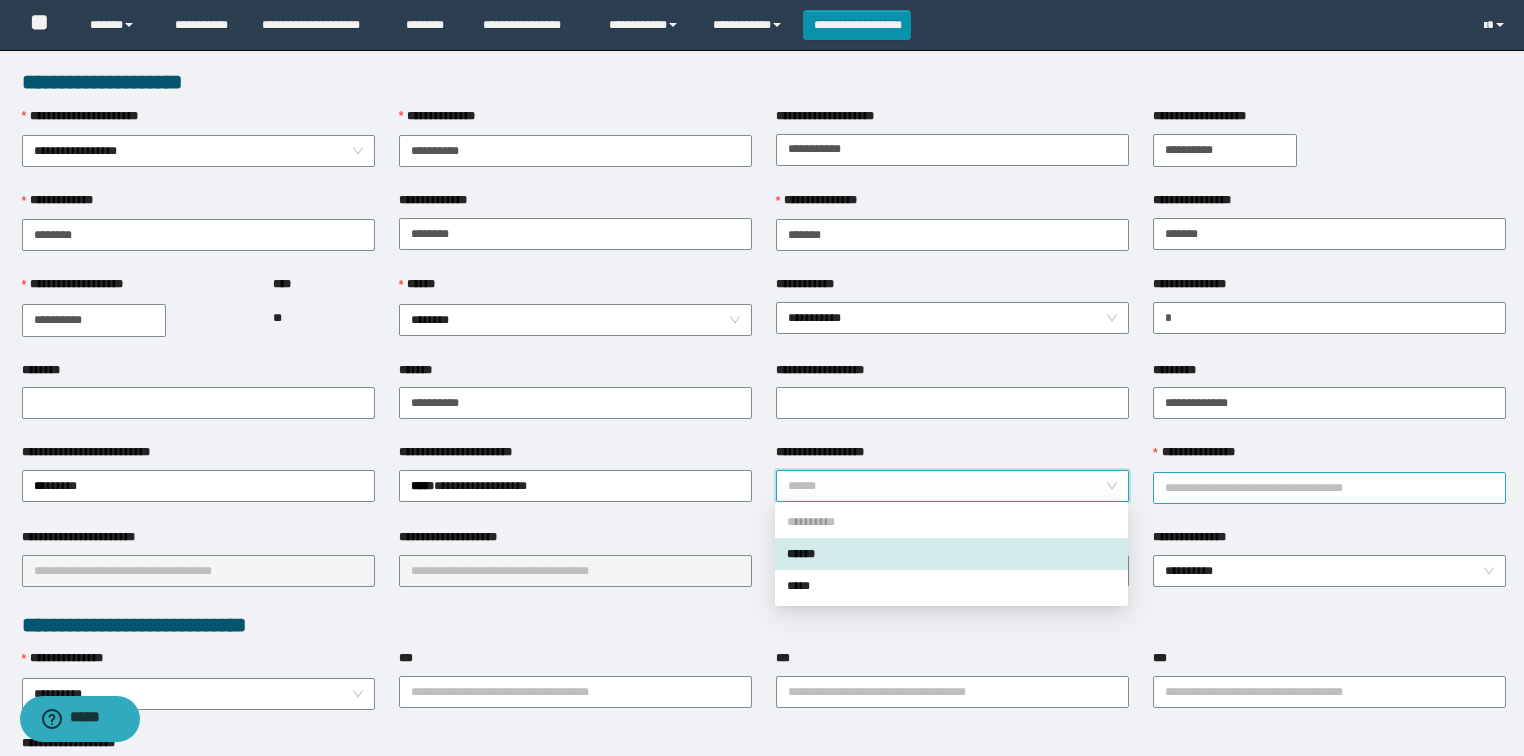 click on "**********" at bounding box center [1329, 488] 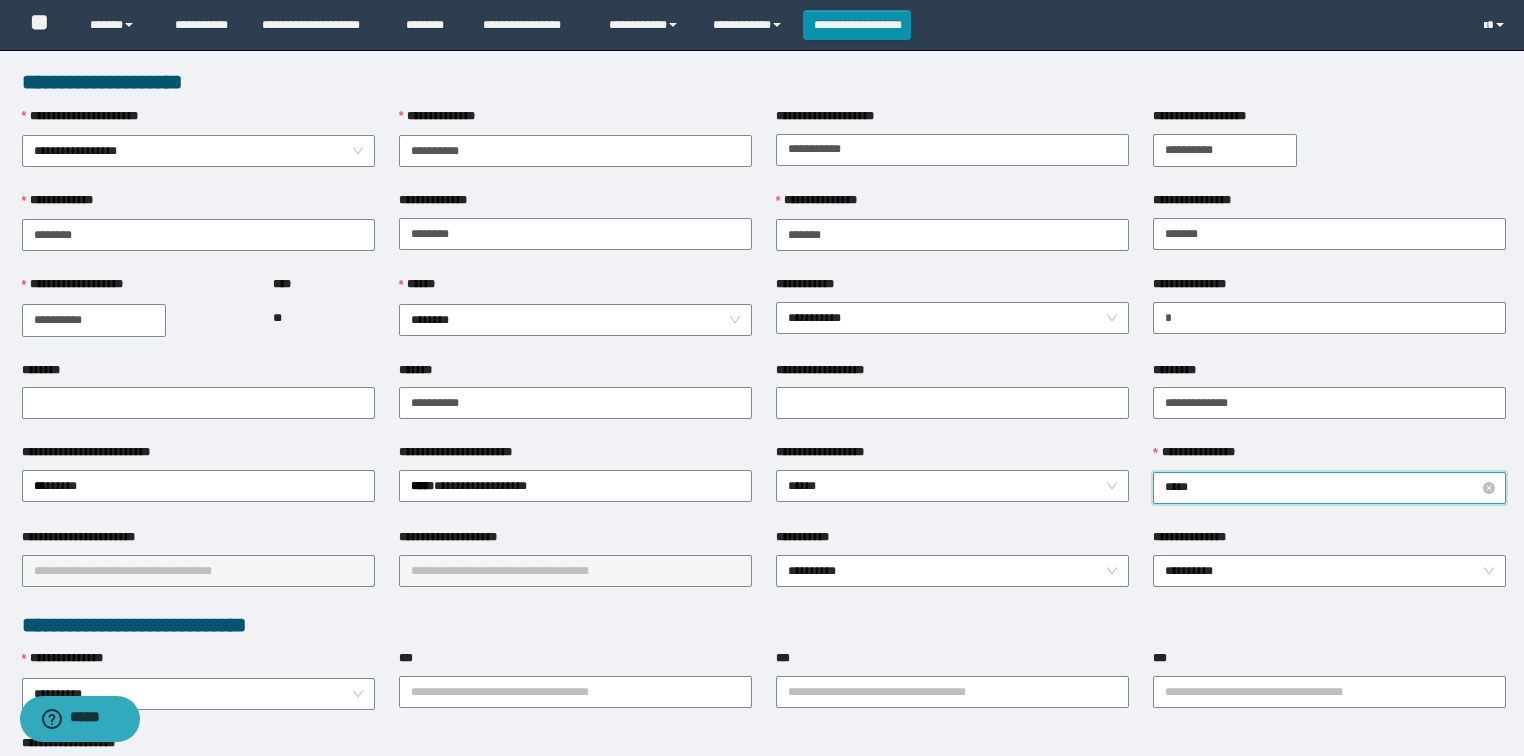 type on "******" 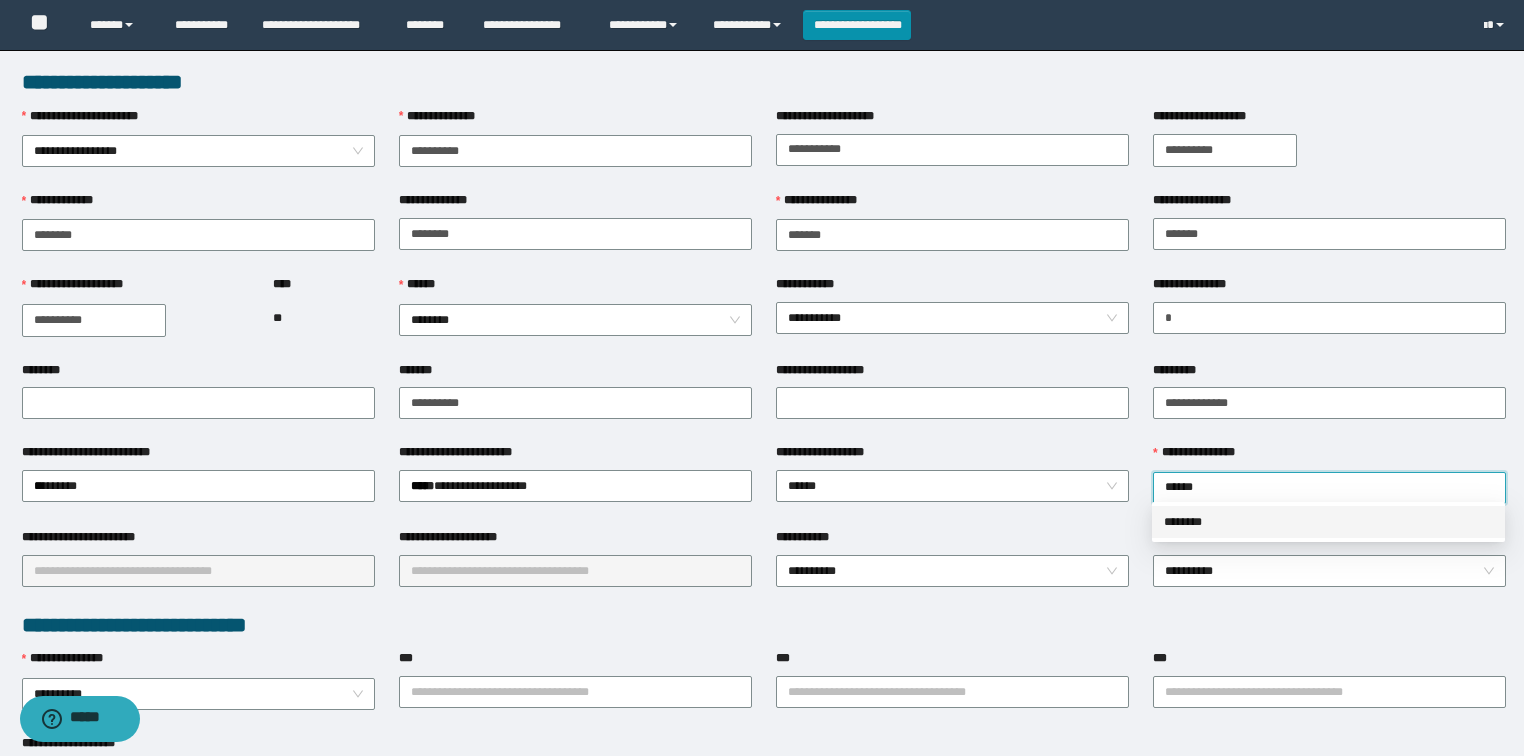click on "********" at bounding box center [1328, 522] 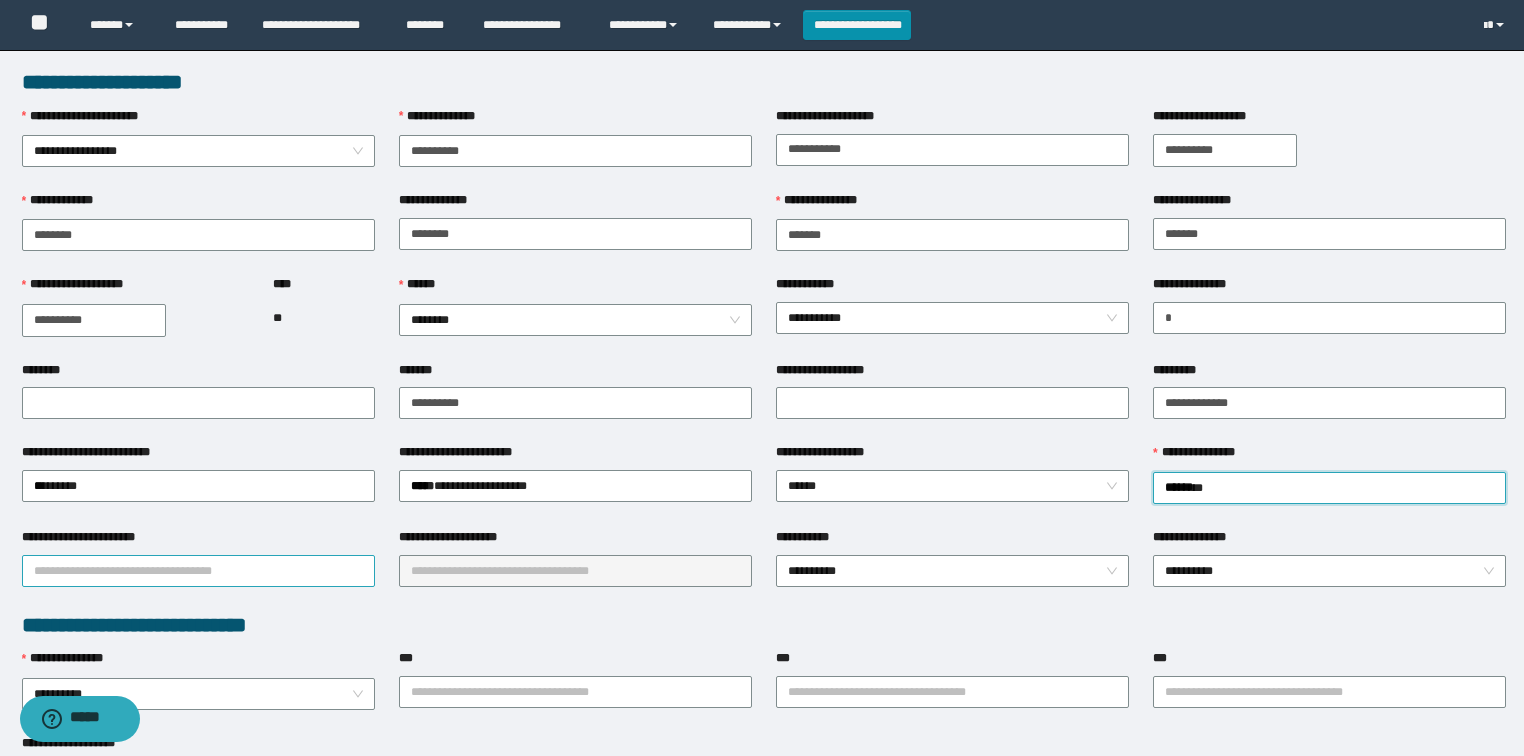 click on "**********" at bounding box center (198, 571) 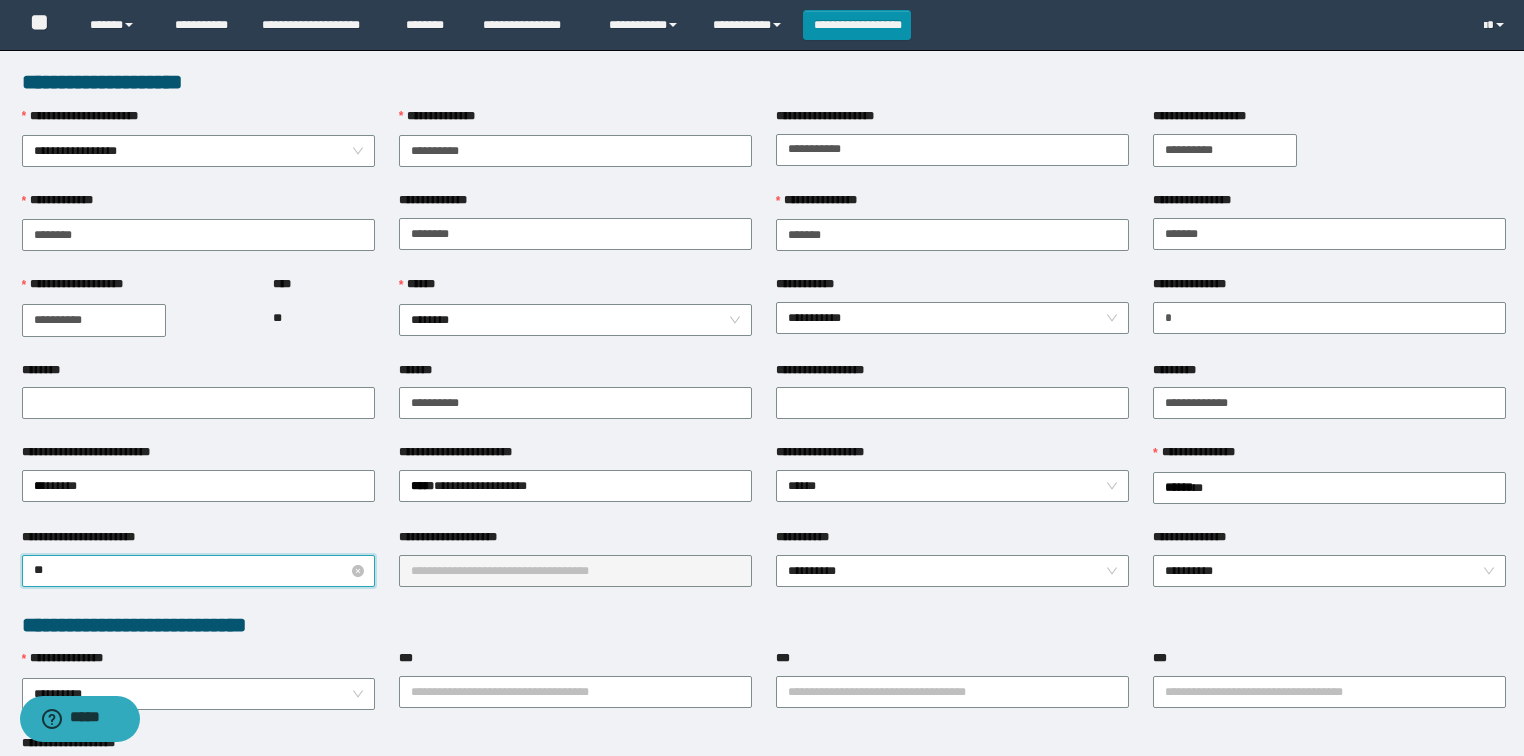 type on "*" 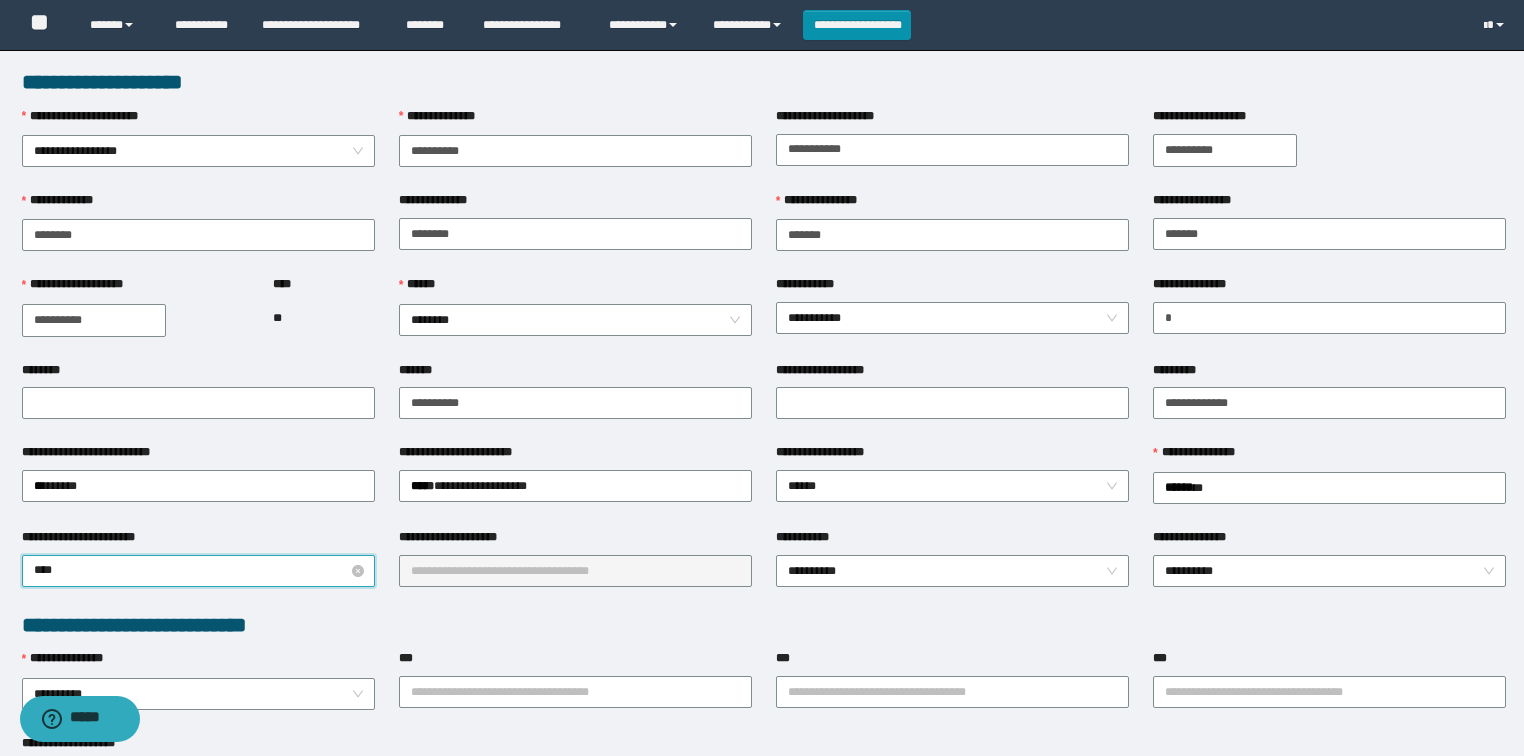 type on "*****" 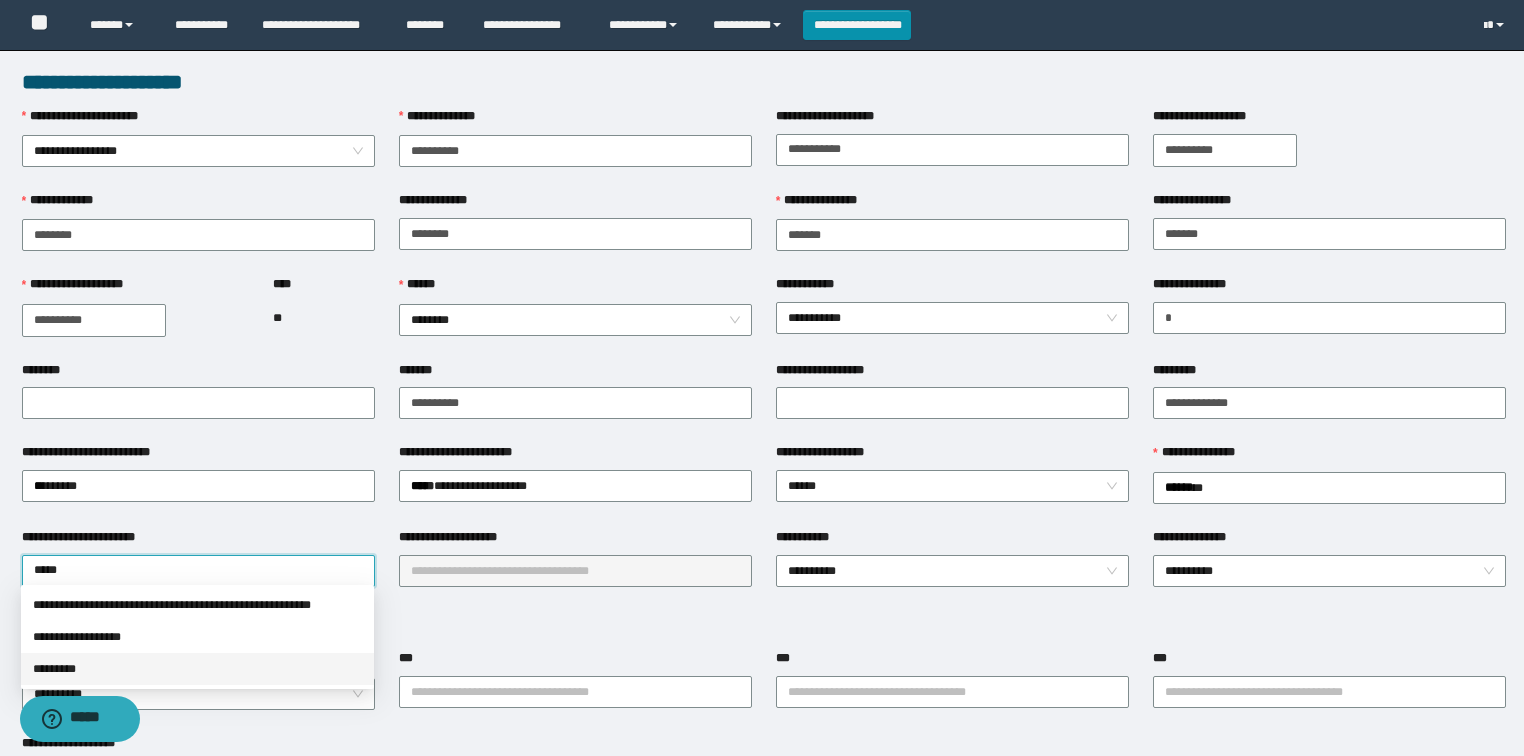 click on "*********" at bounding box center (197, 669) 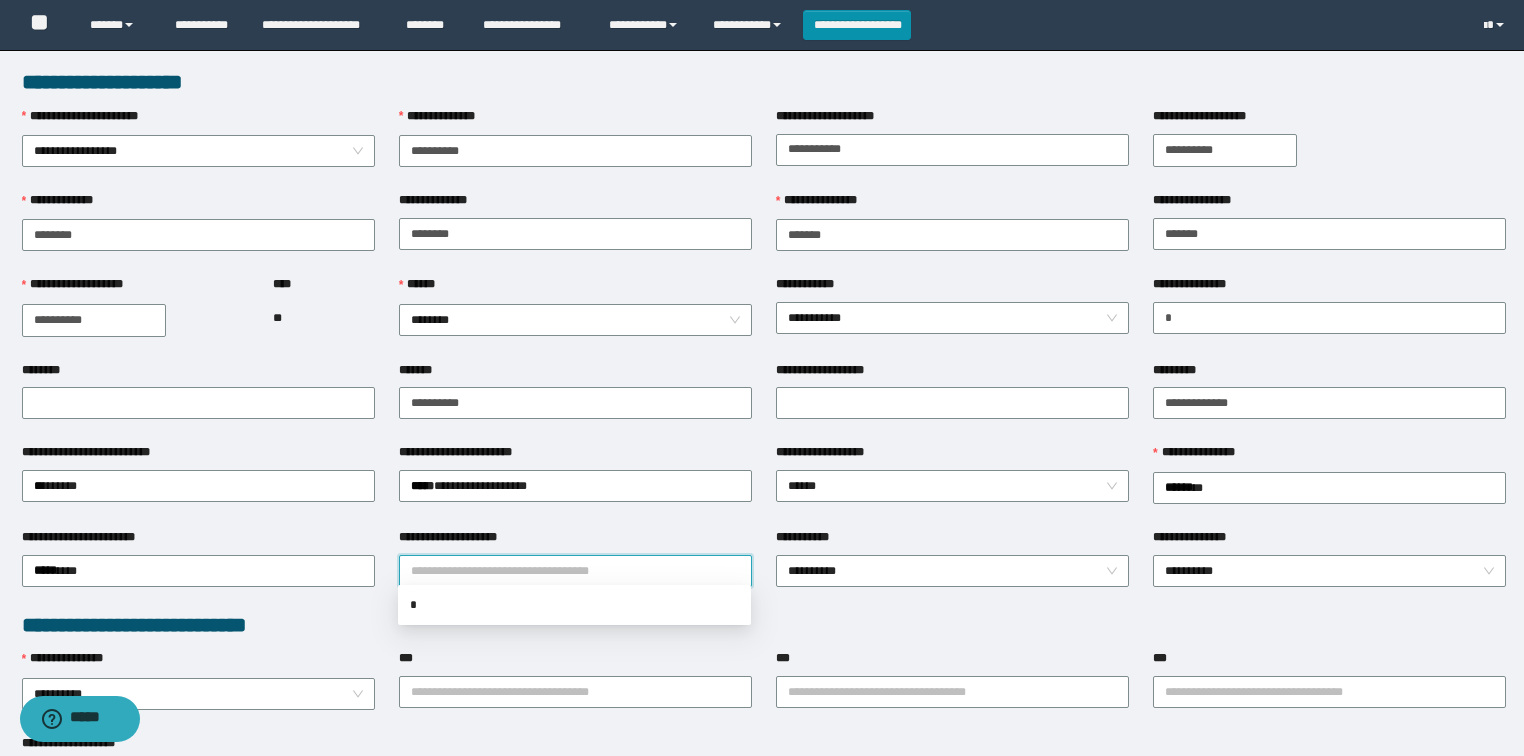click on "**********" at bounding box center [575, 571] 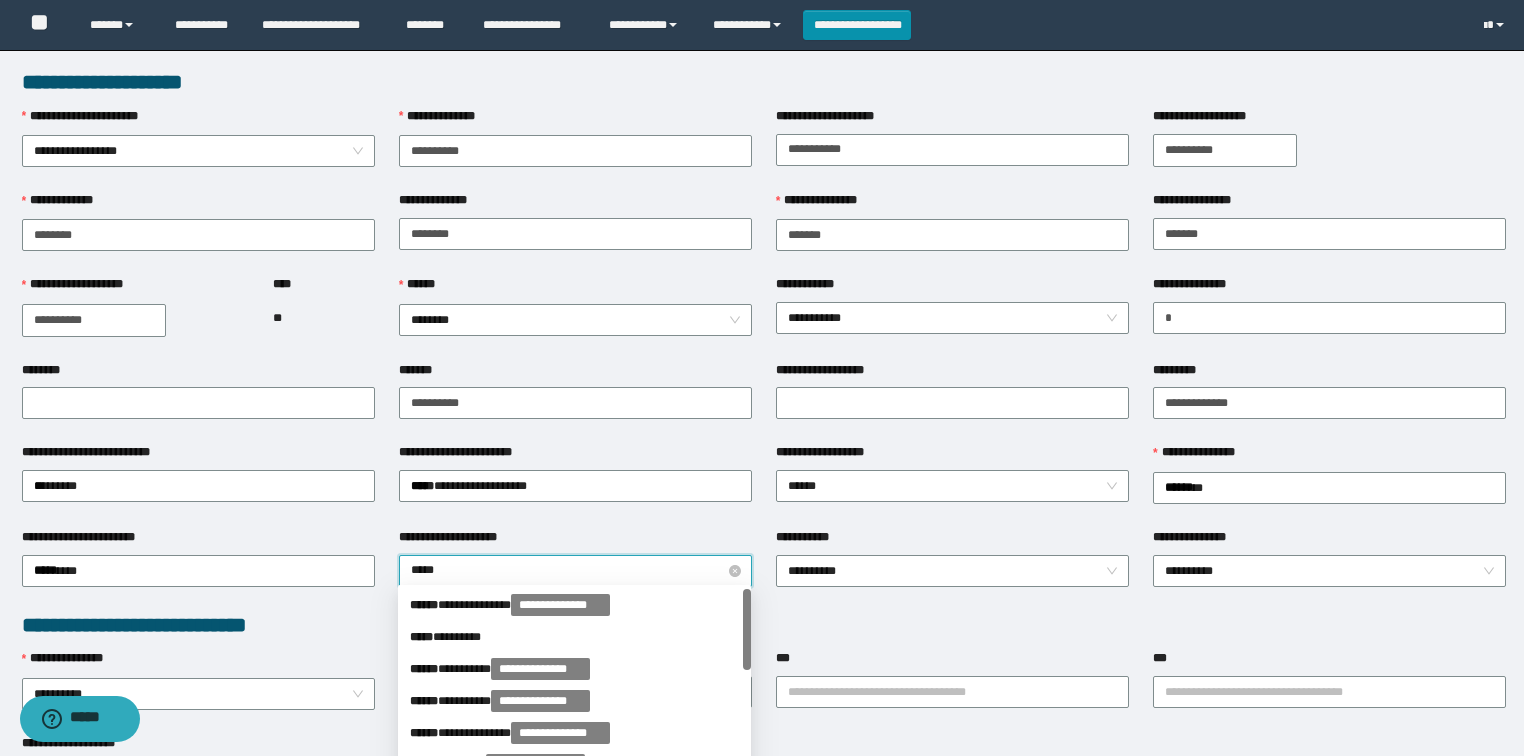 type on "******" 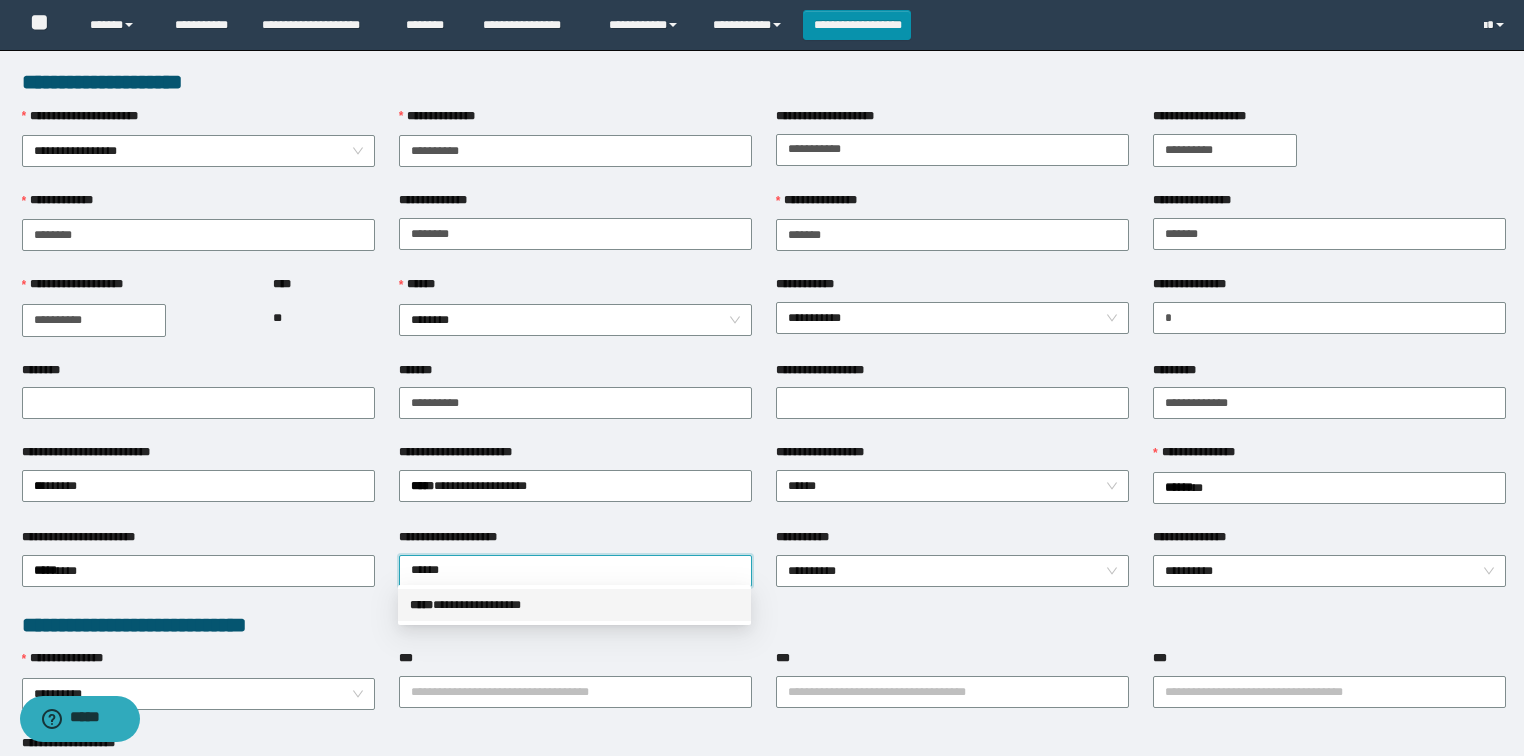 click on "**********" at bounding box center [574, 605] 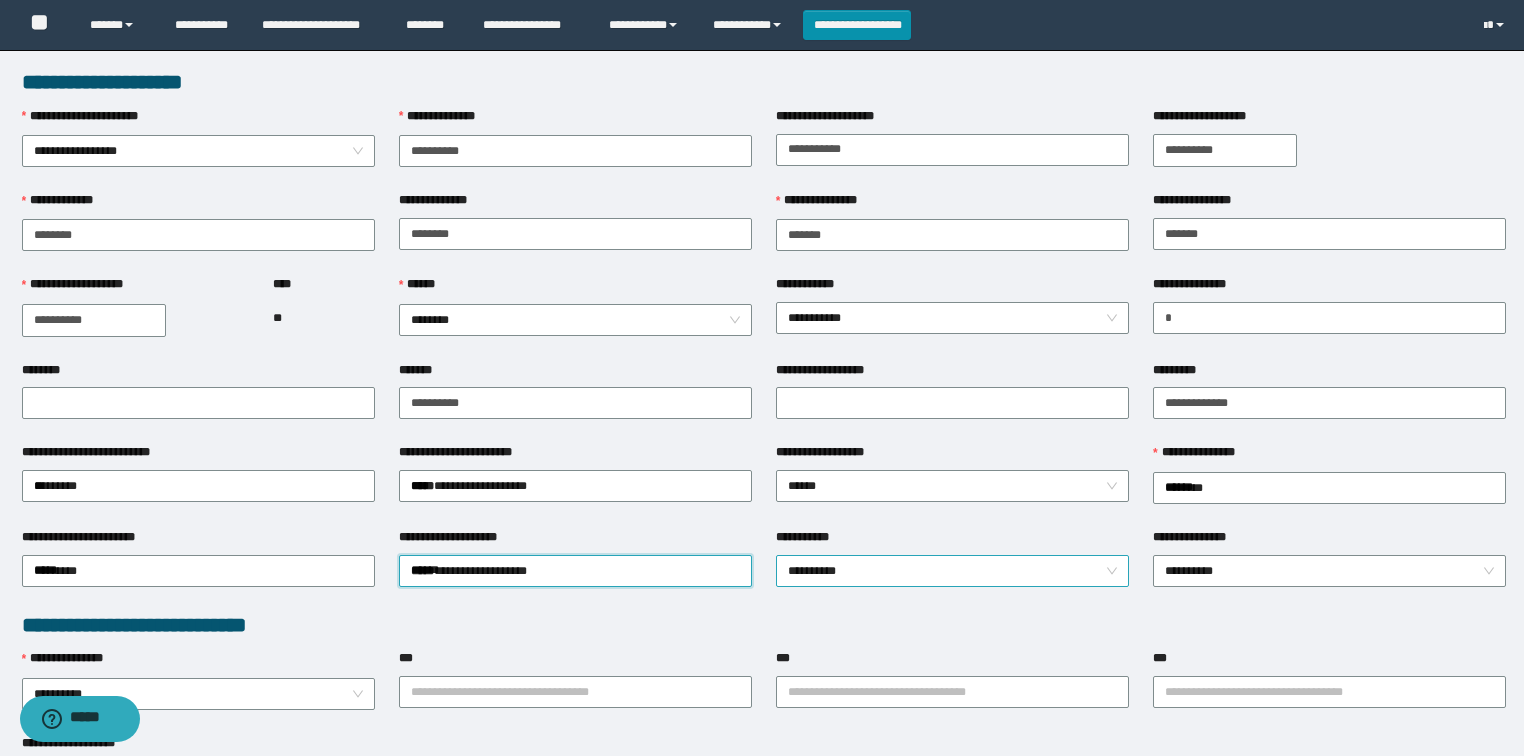 click on "**********" at bounding box center (953, 571) 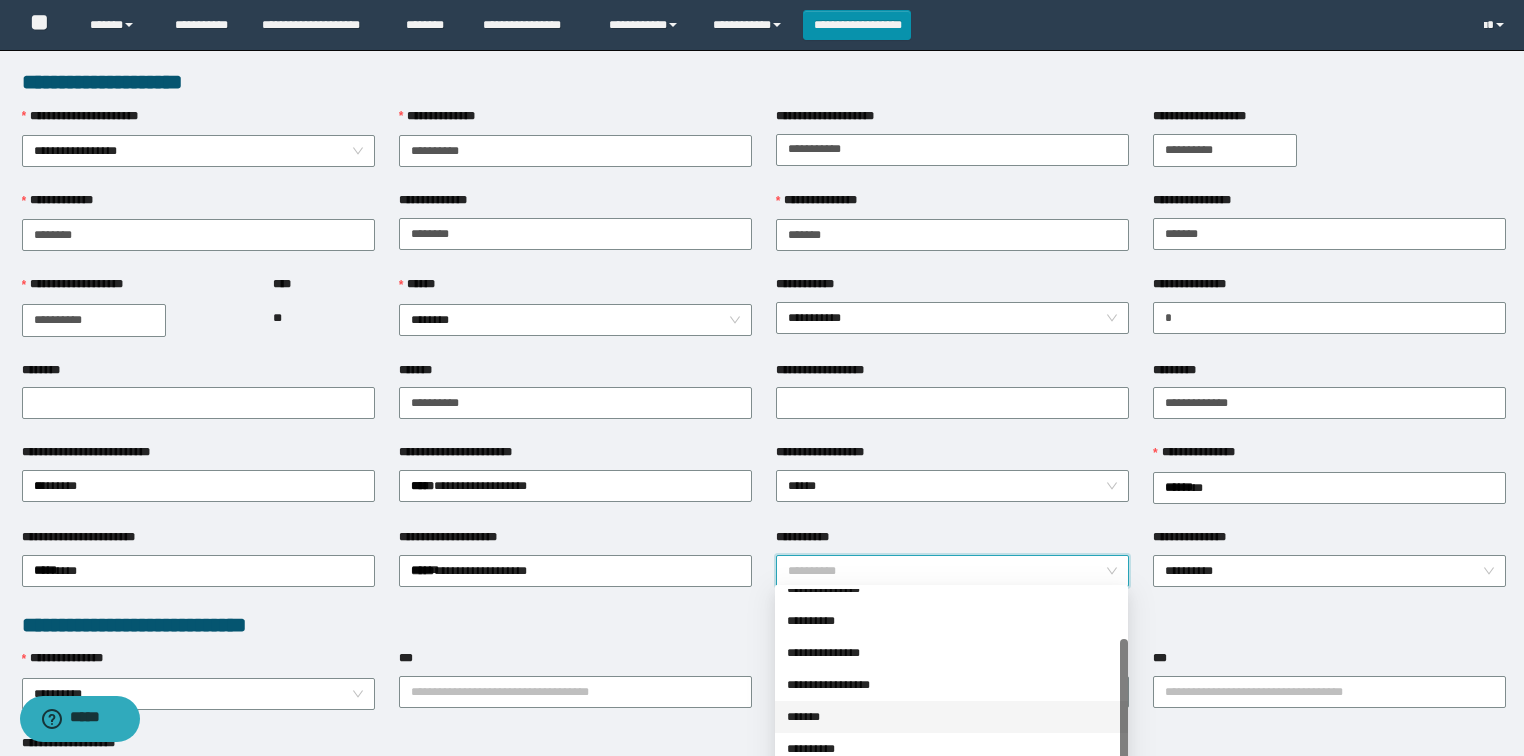 scroll, scrollTop: 160, scrollLeft: 0, axis: vertical 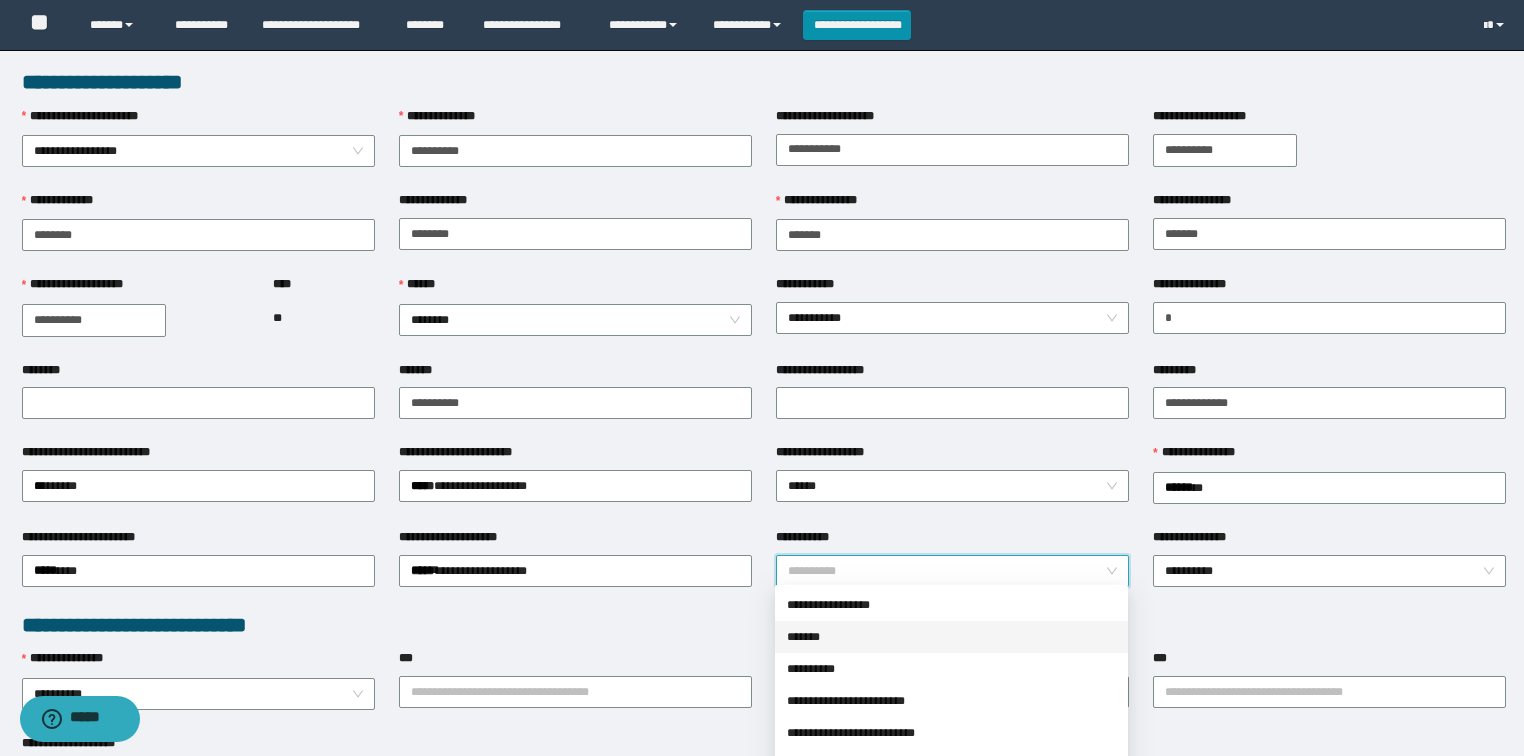 click on "*******" at bounding box center (951, 637) 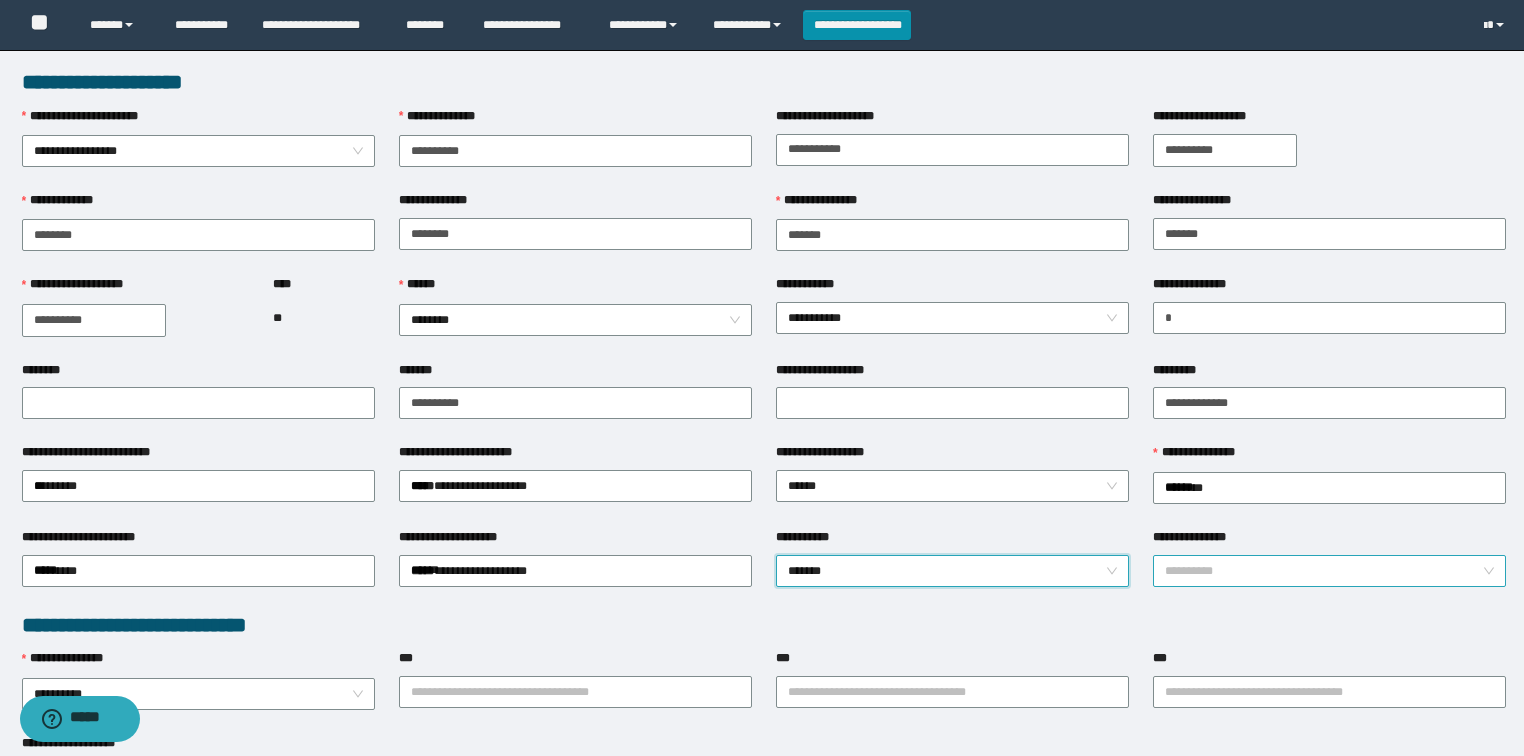 click on "**********" at bounding box center (1330, 571) 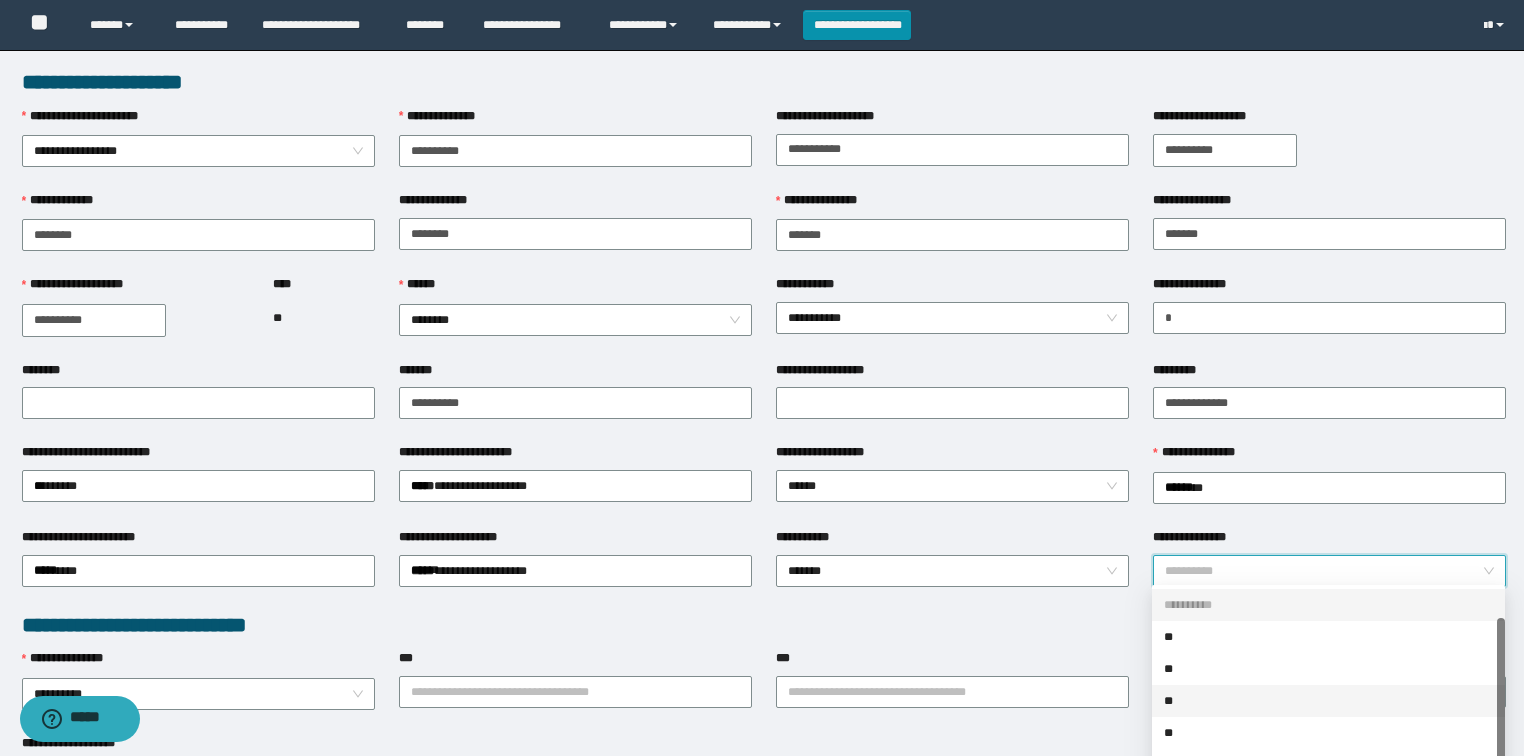 scroll, scrollTop: 32, scrollLeft: 0, axis: vertical 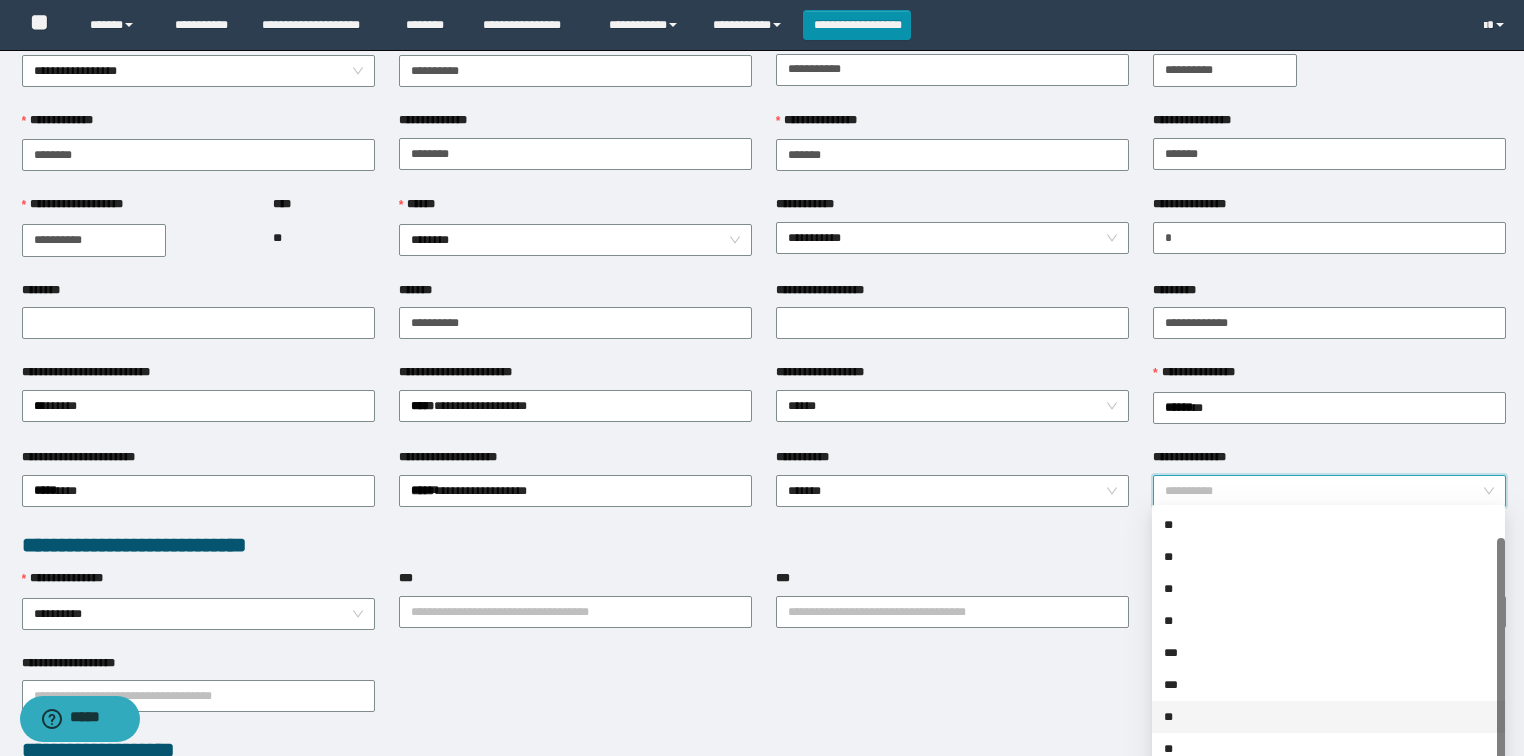 click on "**" at bounding box center (1328, 717) 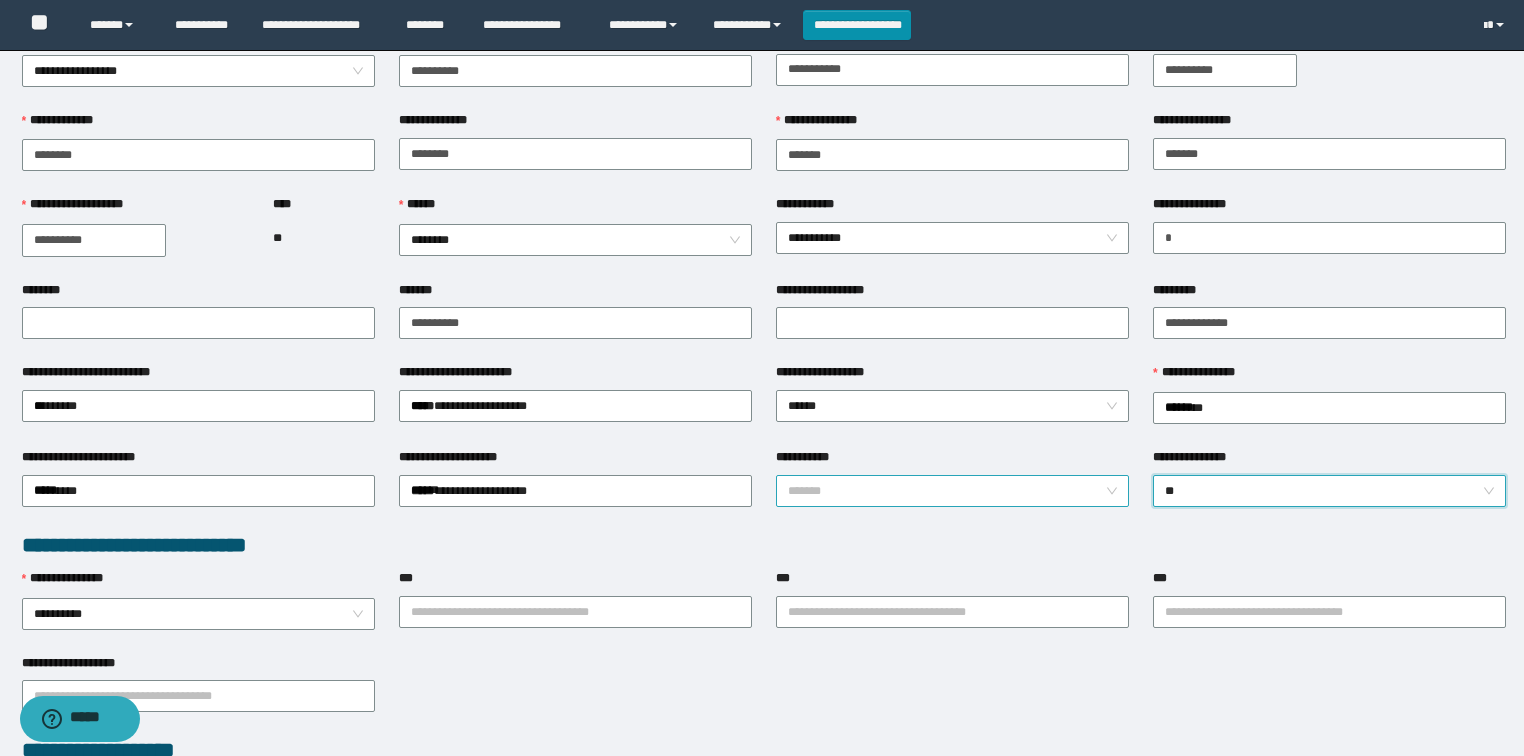 click on "*******" at bounding box center (953, 491) 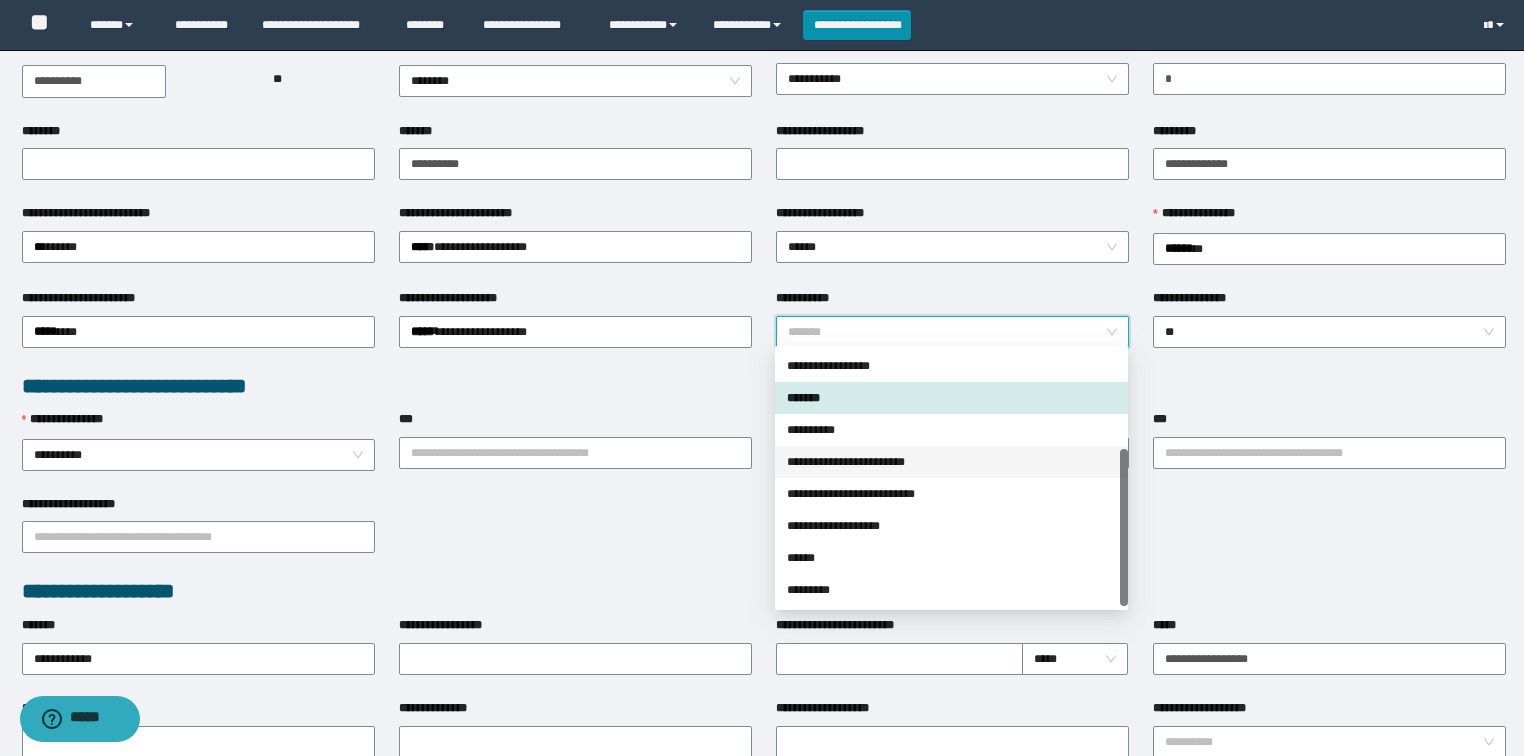 scroll, scrollTop: 240, scrollLeft: 0, axis: vertical 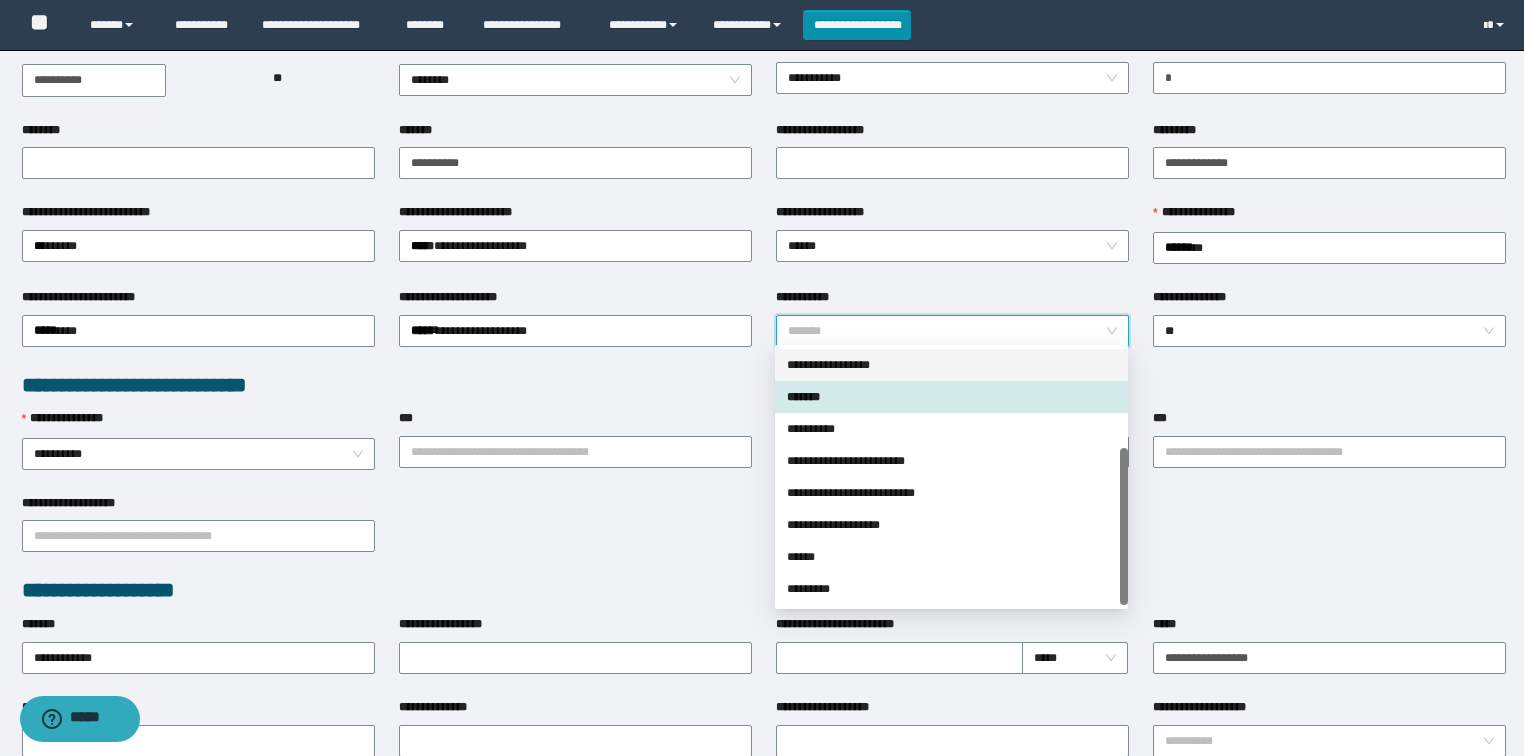 click on "**********" at bounding box center [764, 535] 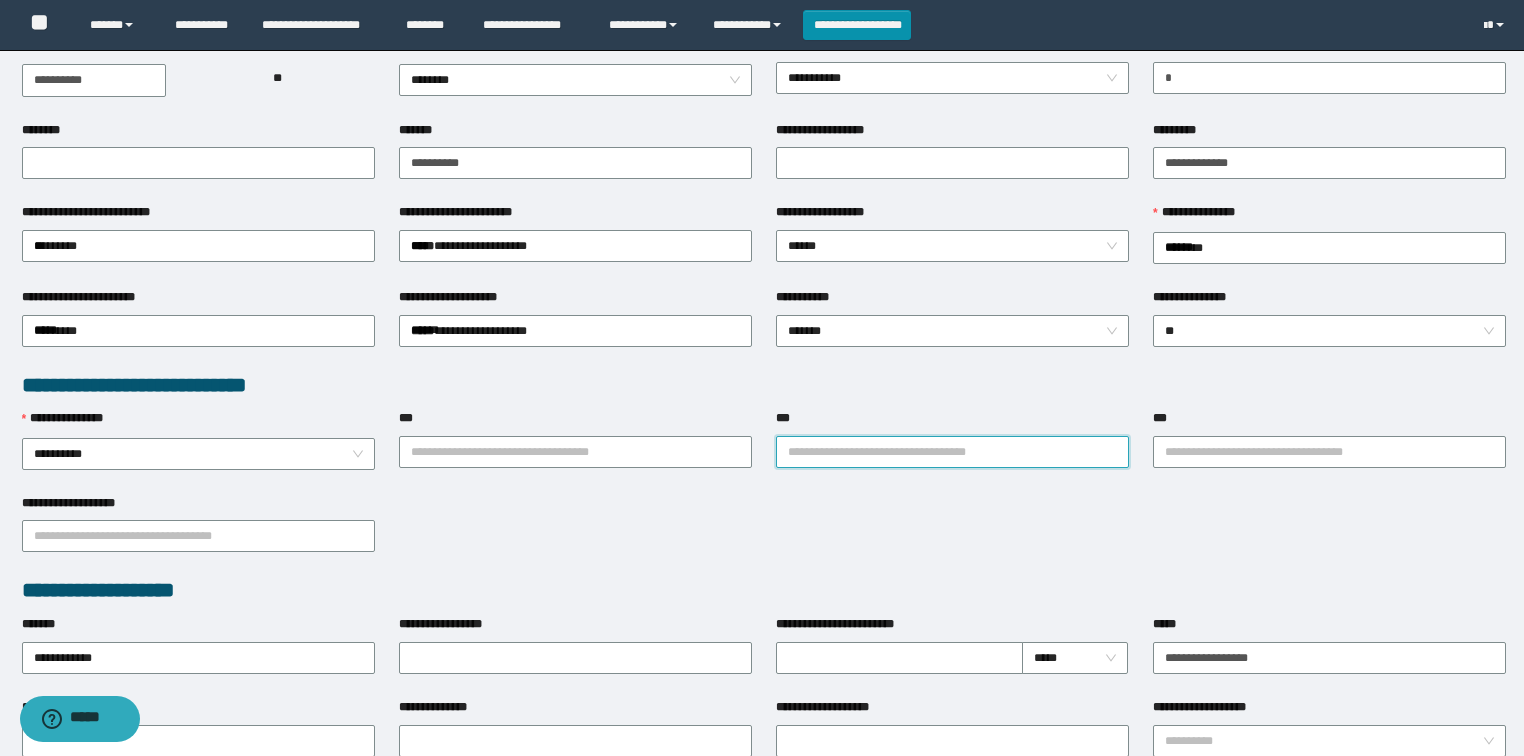 click on "***" at bounding box center (952, 452) 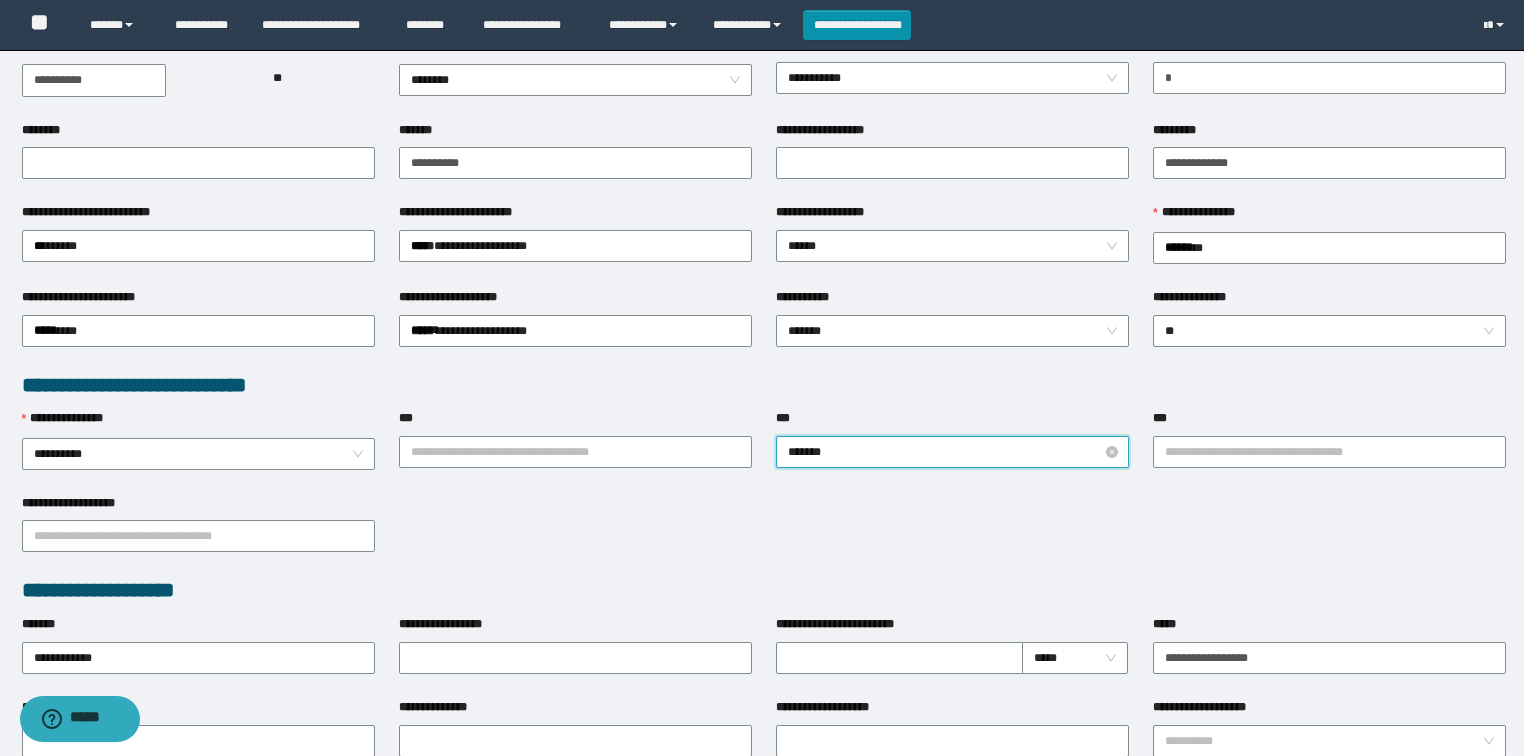 type on "********" 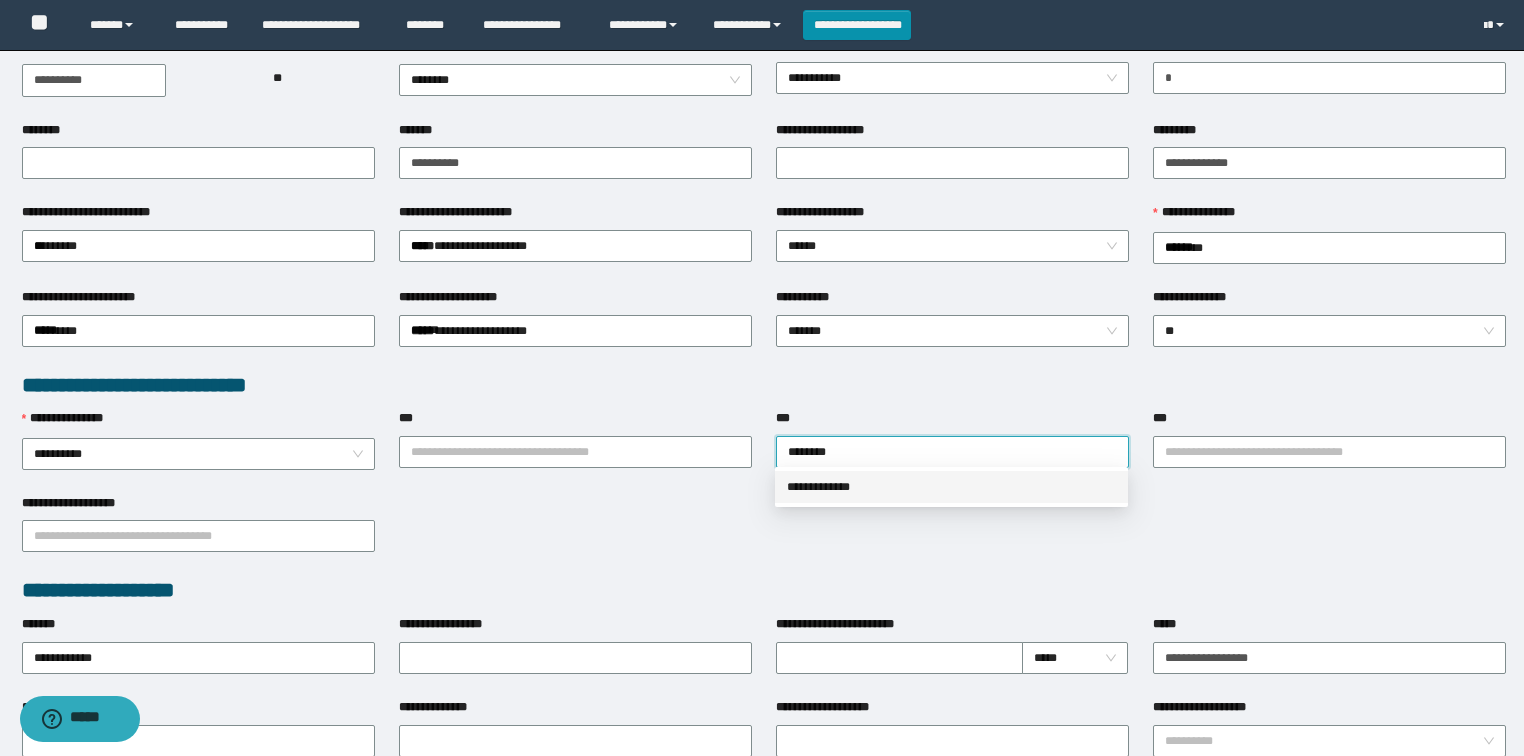click on "**********" at bounding box center [951, 487] 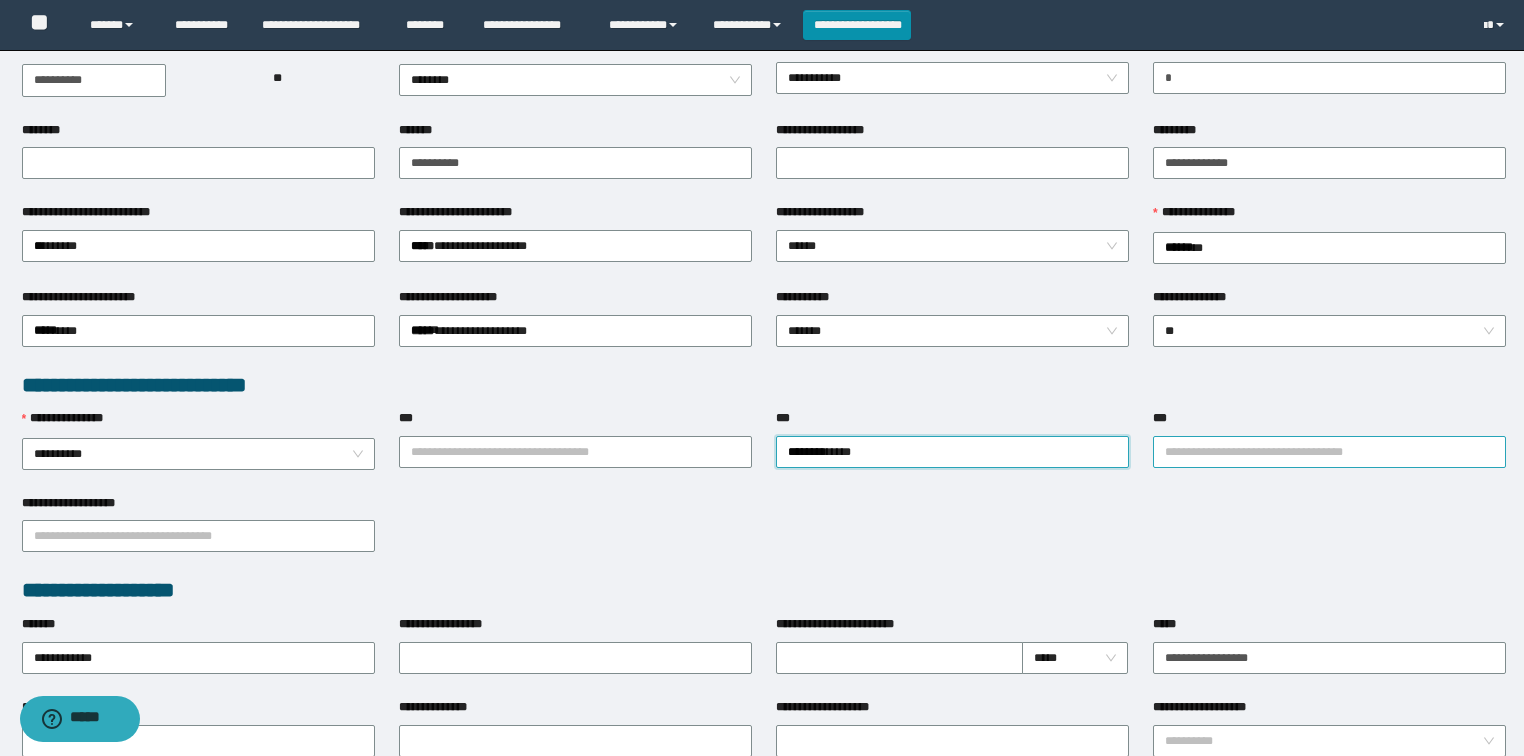 click on "***" at bounding box center (1329, 452) 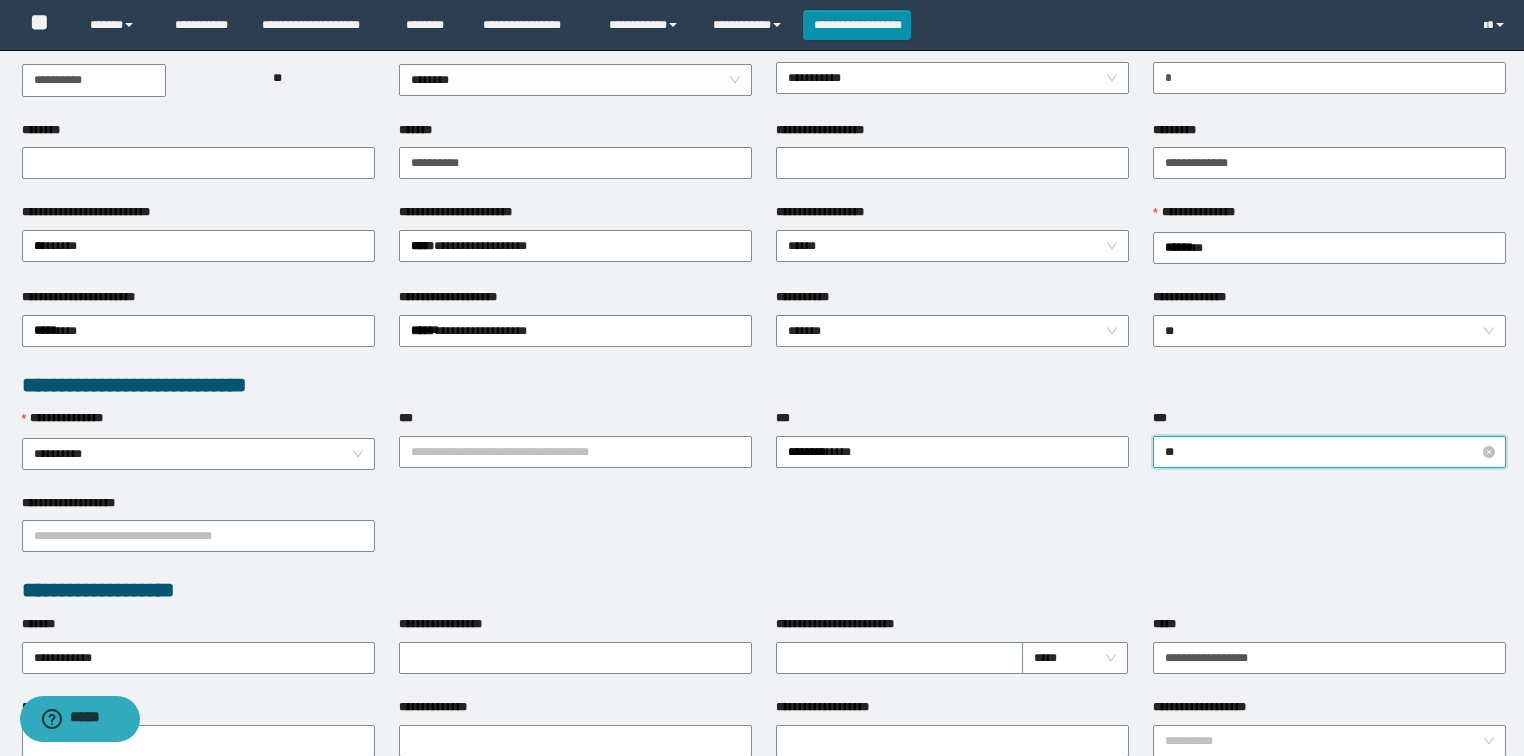 type on "***" 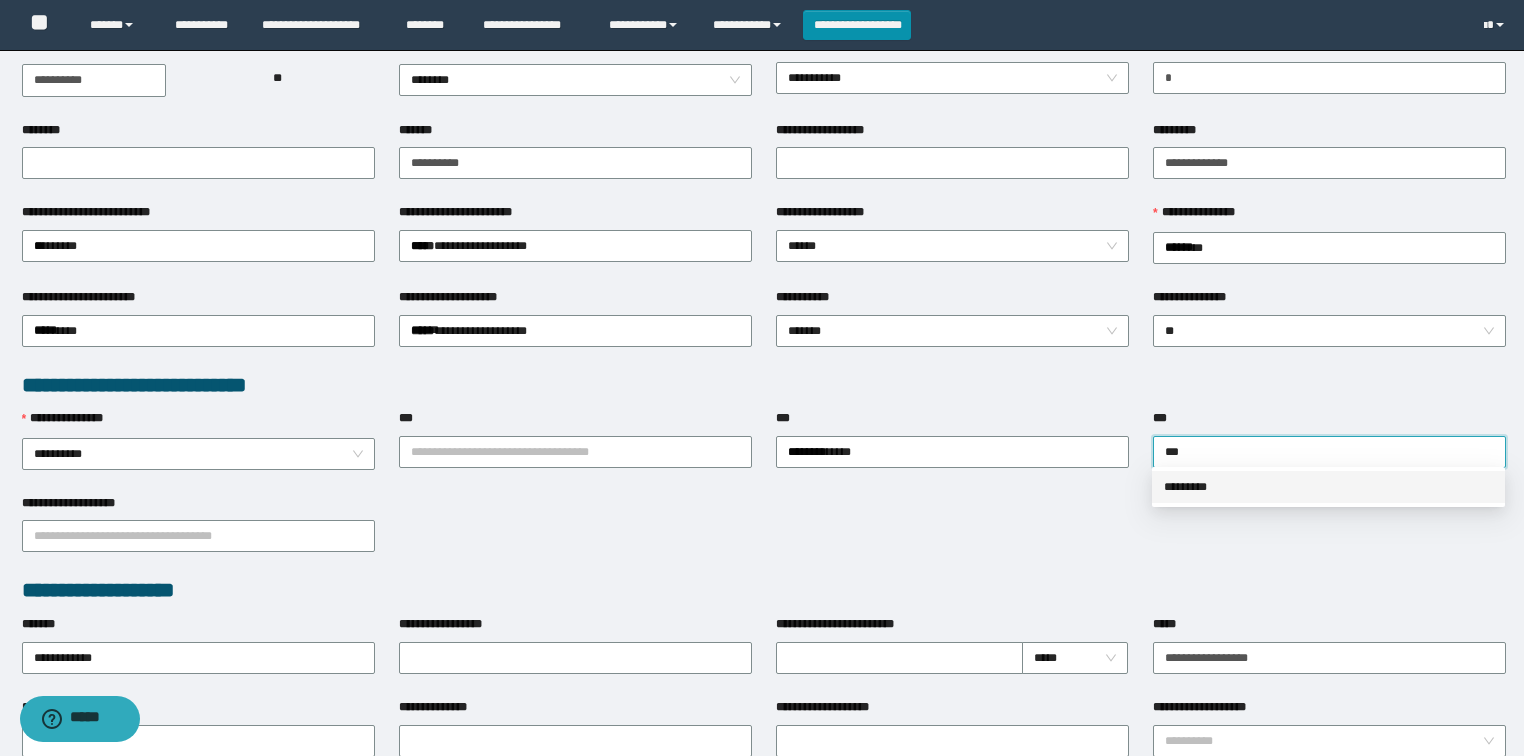 click on "*********" at bounding box center [1328, 487] 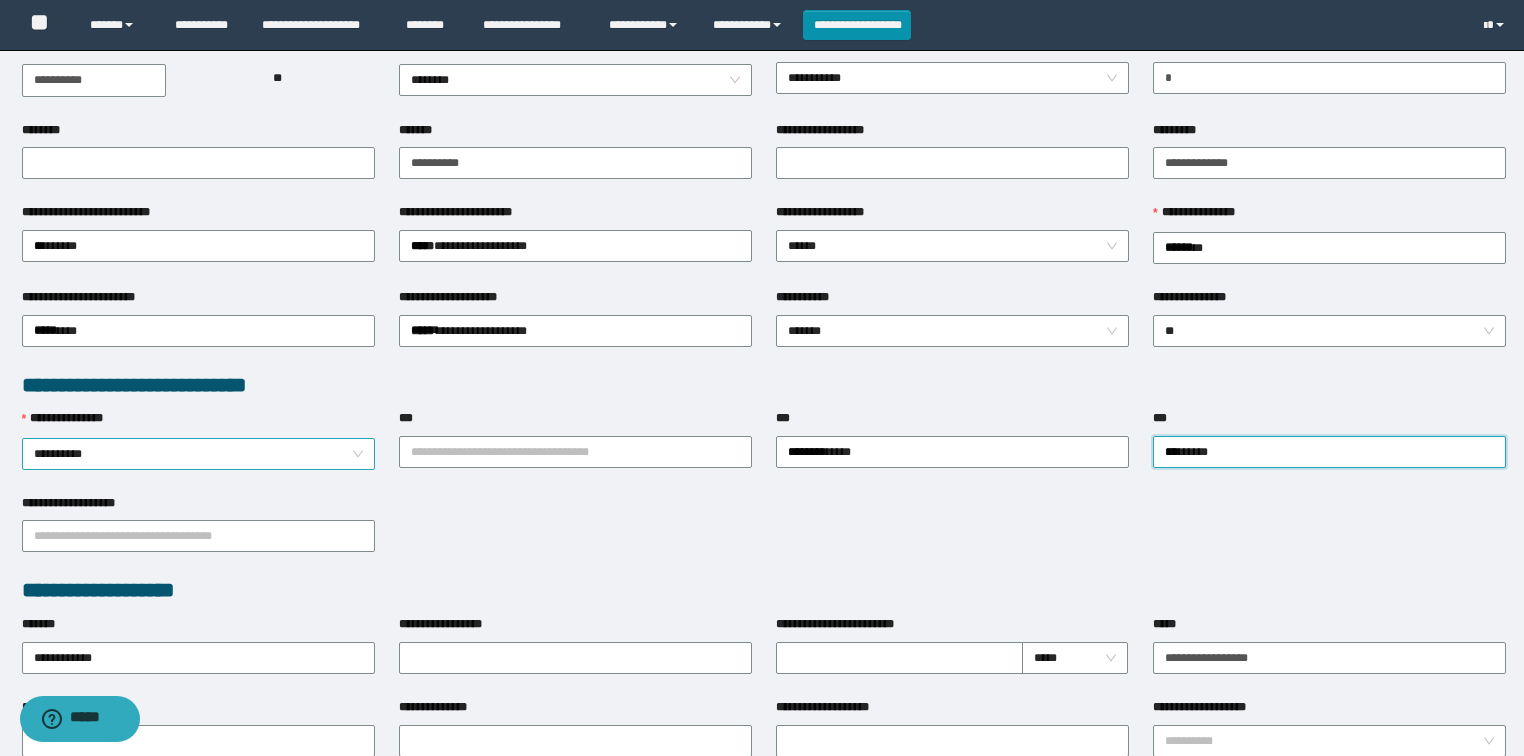 click on "**********" at bounding box center (199, 454) 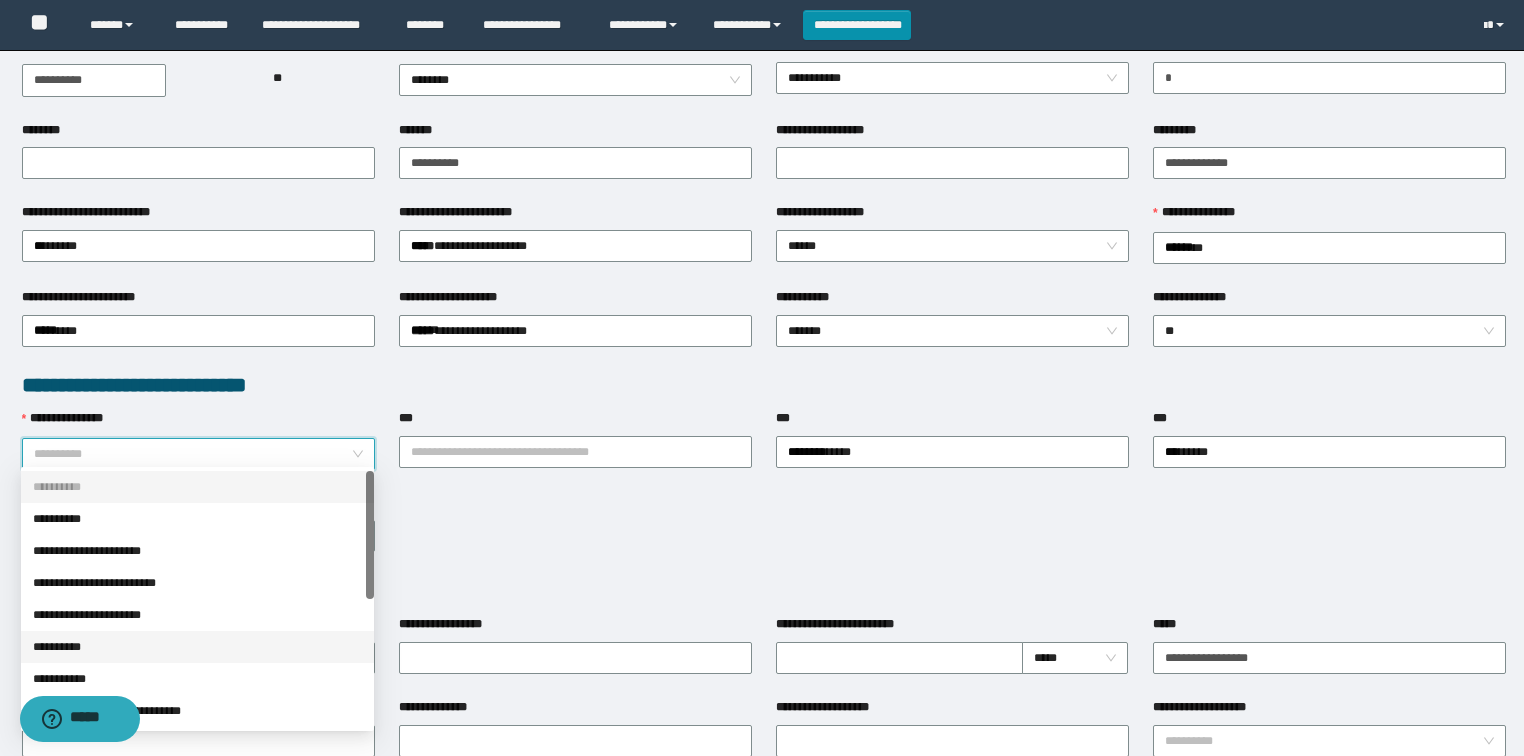 click on "**********" at bounding box center [197, 647] 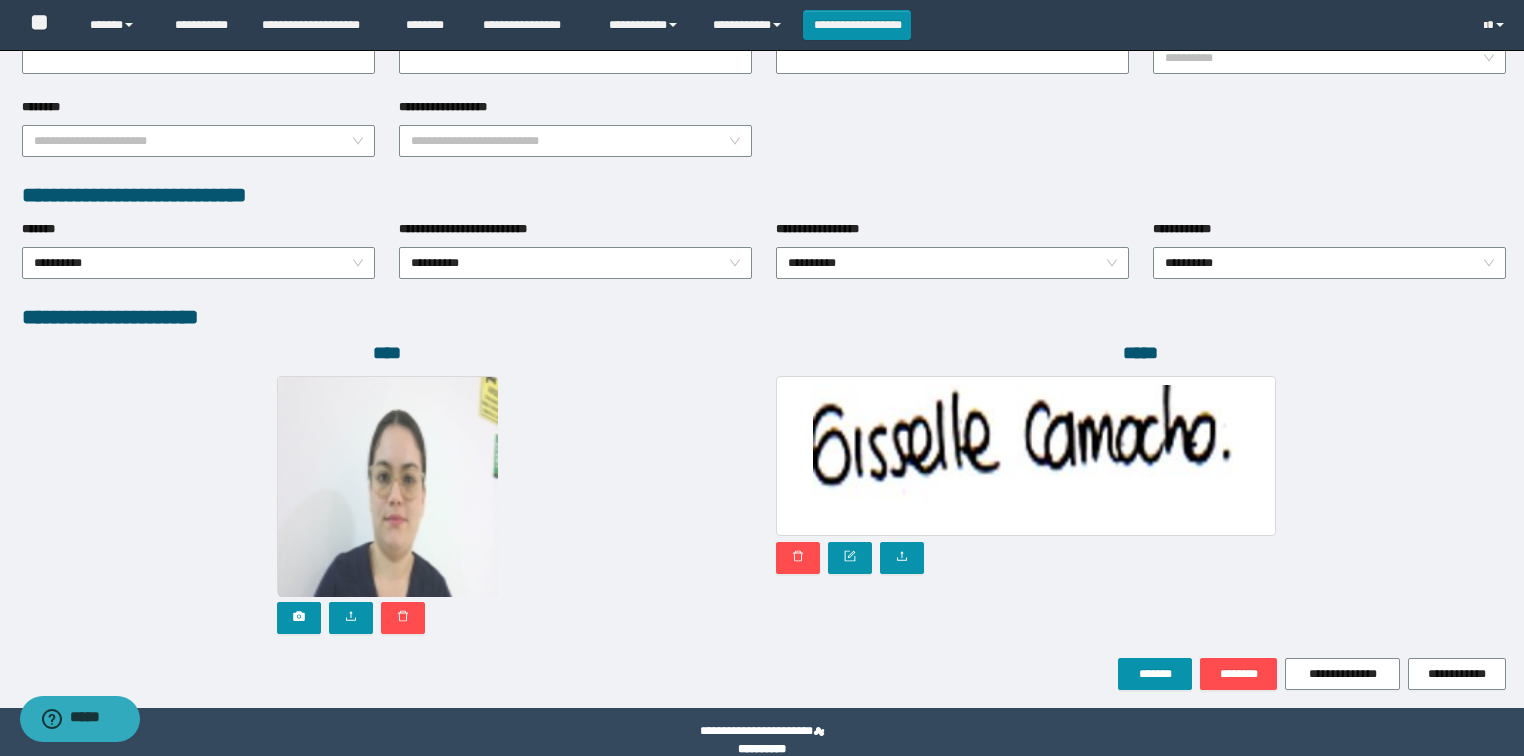 scroll, scrollTop: 946, scrollLeft: 0, axis: vertical 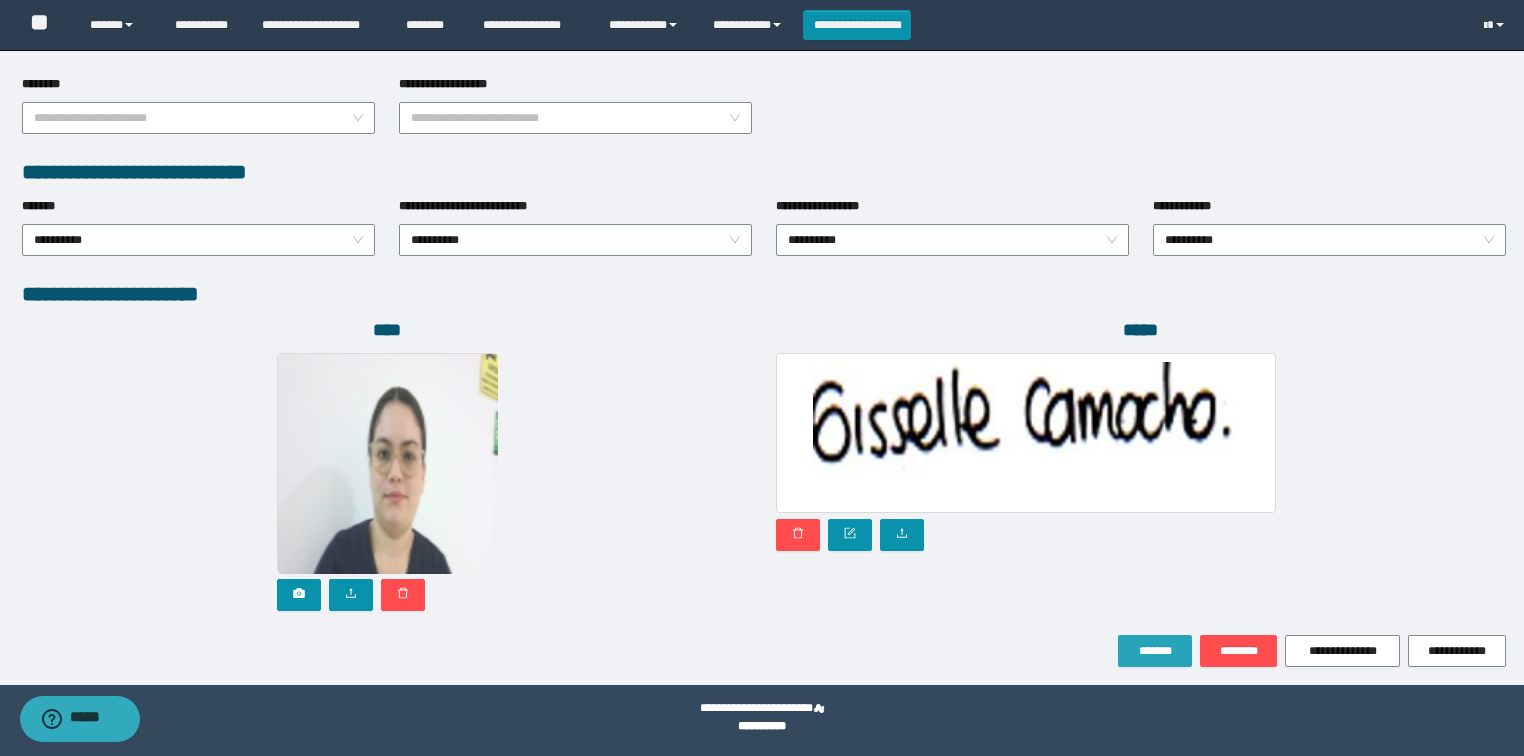 click on "*******" at bounding box center [1155, 651] 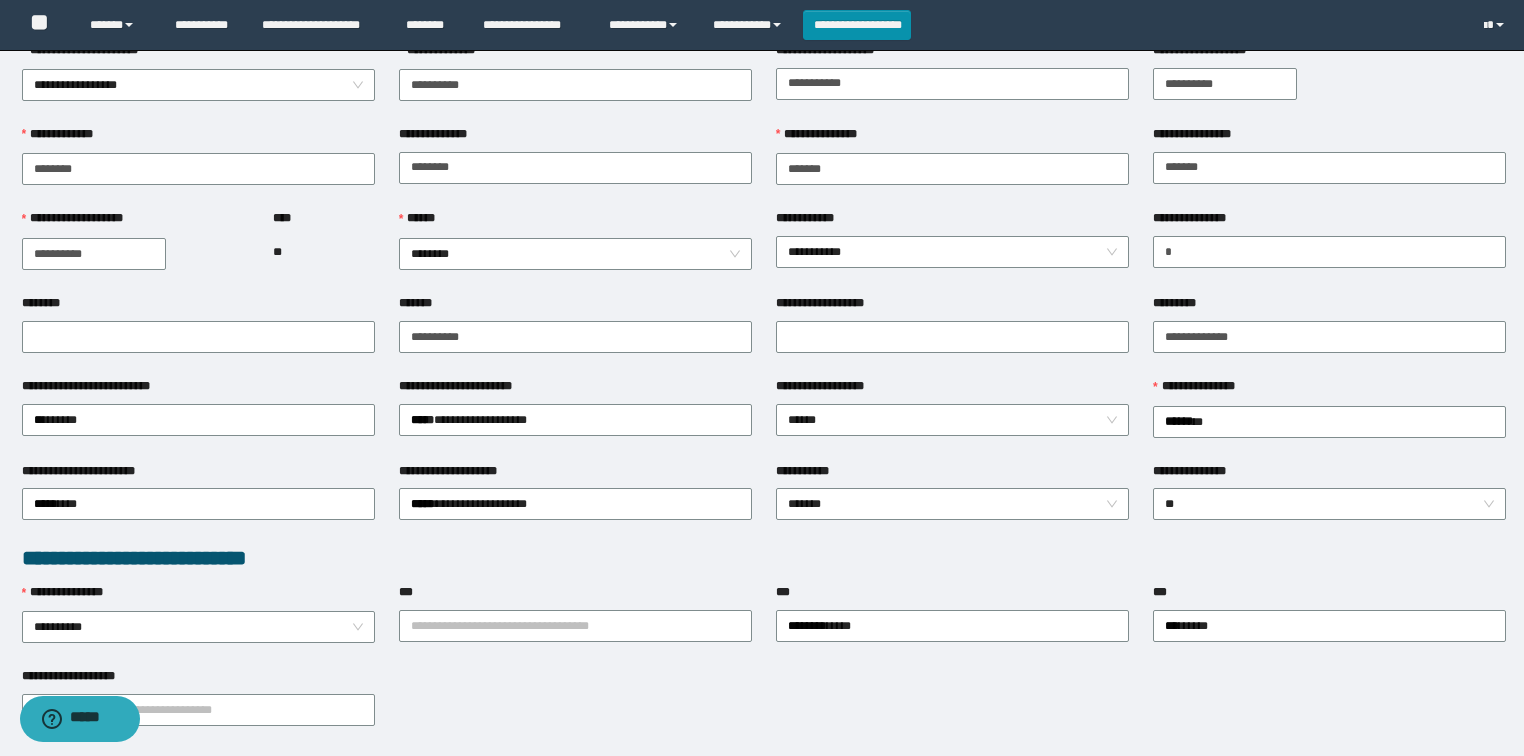 scroll, scrollTop: 0, scrollLeft: 0, axis: both 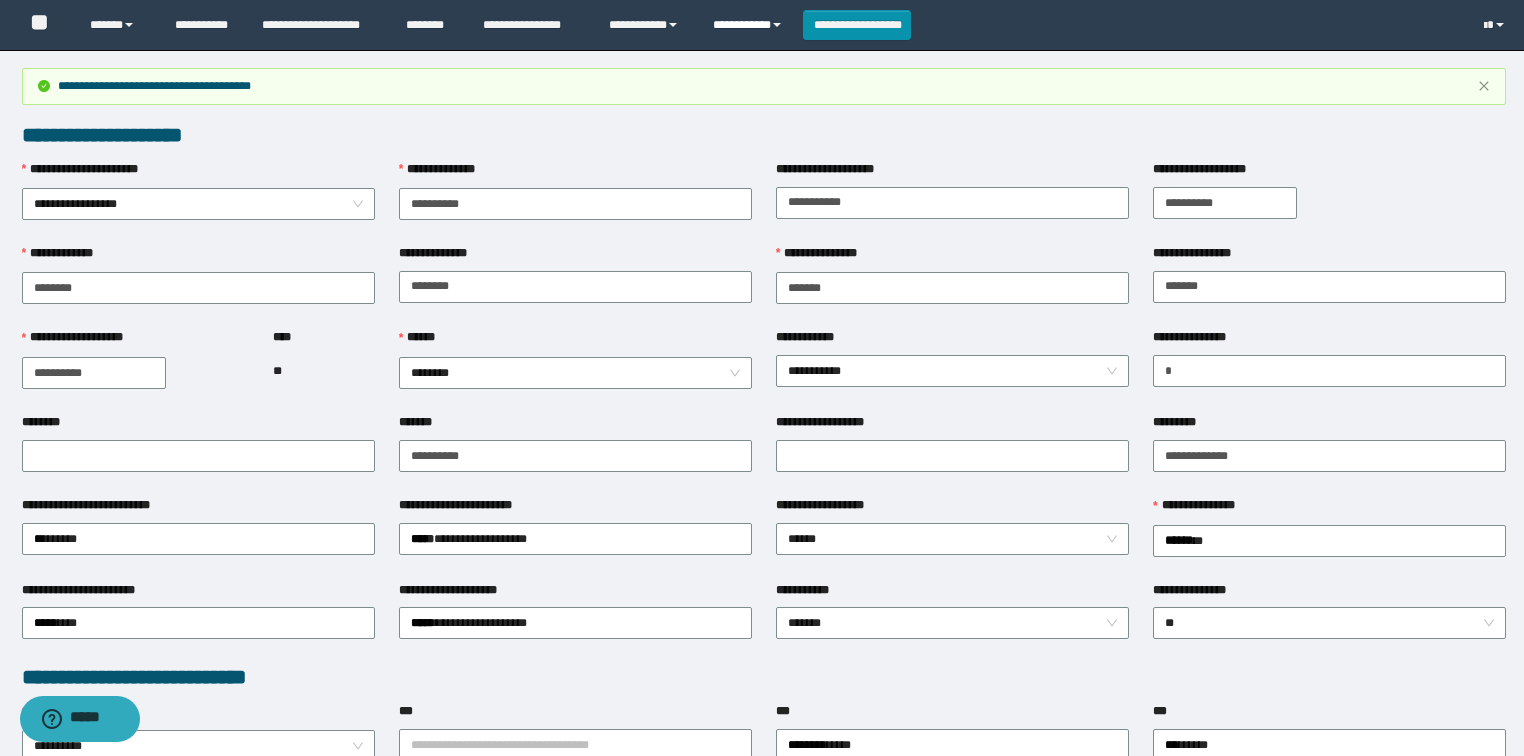 click on "**********" at bounding box center [750, 25] 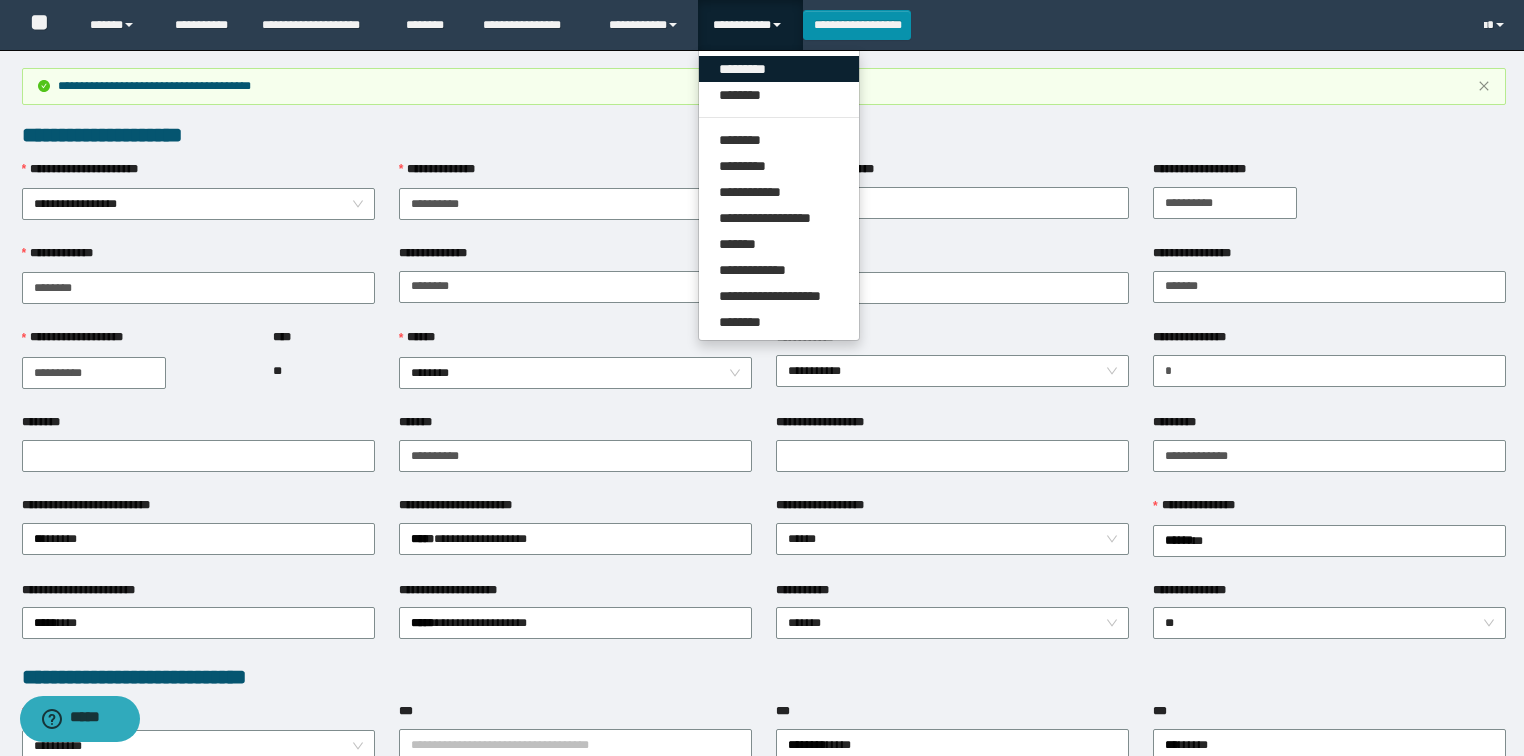 click on "*********" at bounding box center [779, 69] 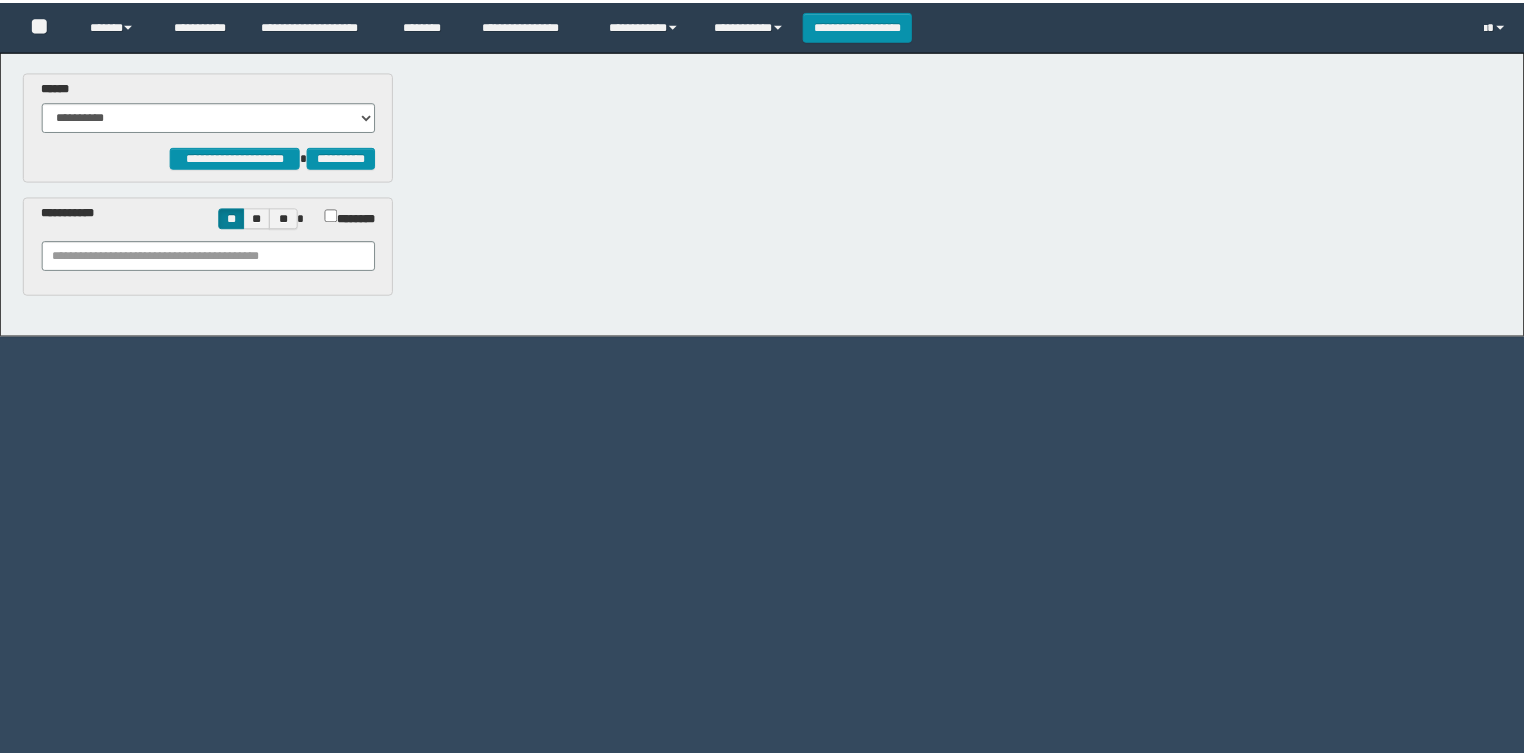 scroll, scrollTop: 0, scrollLeft: 0, axis: both 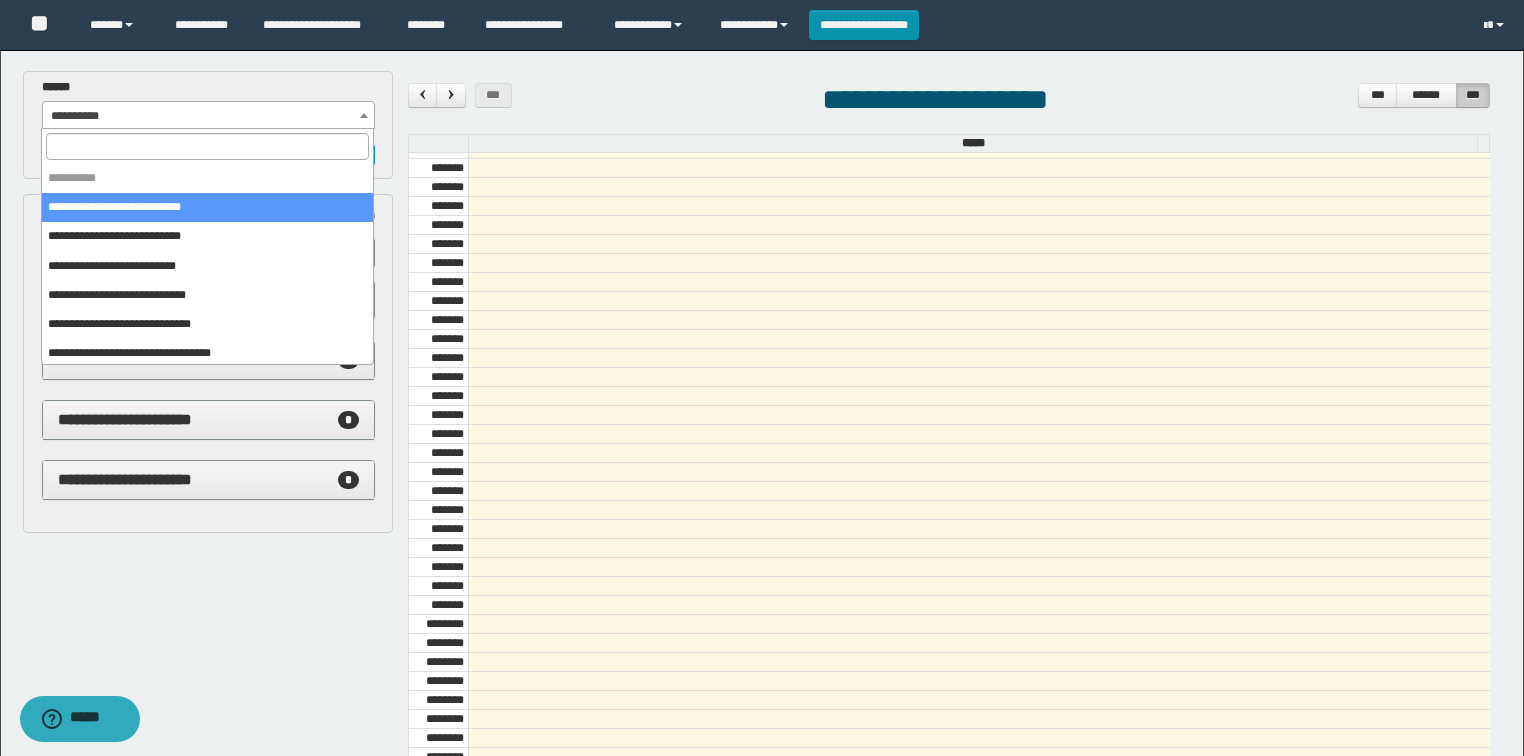 click on "**********" at bounding box center (209, 116) 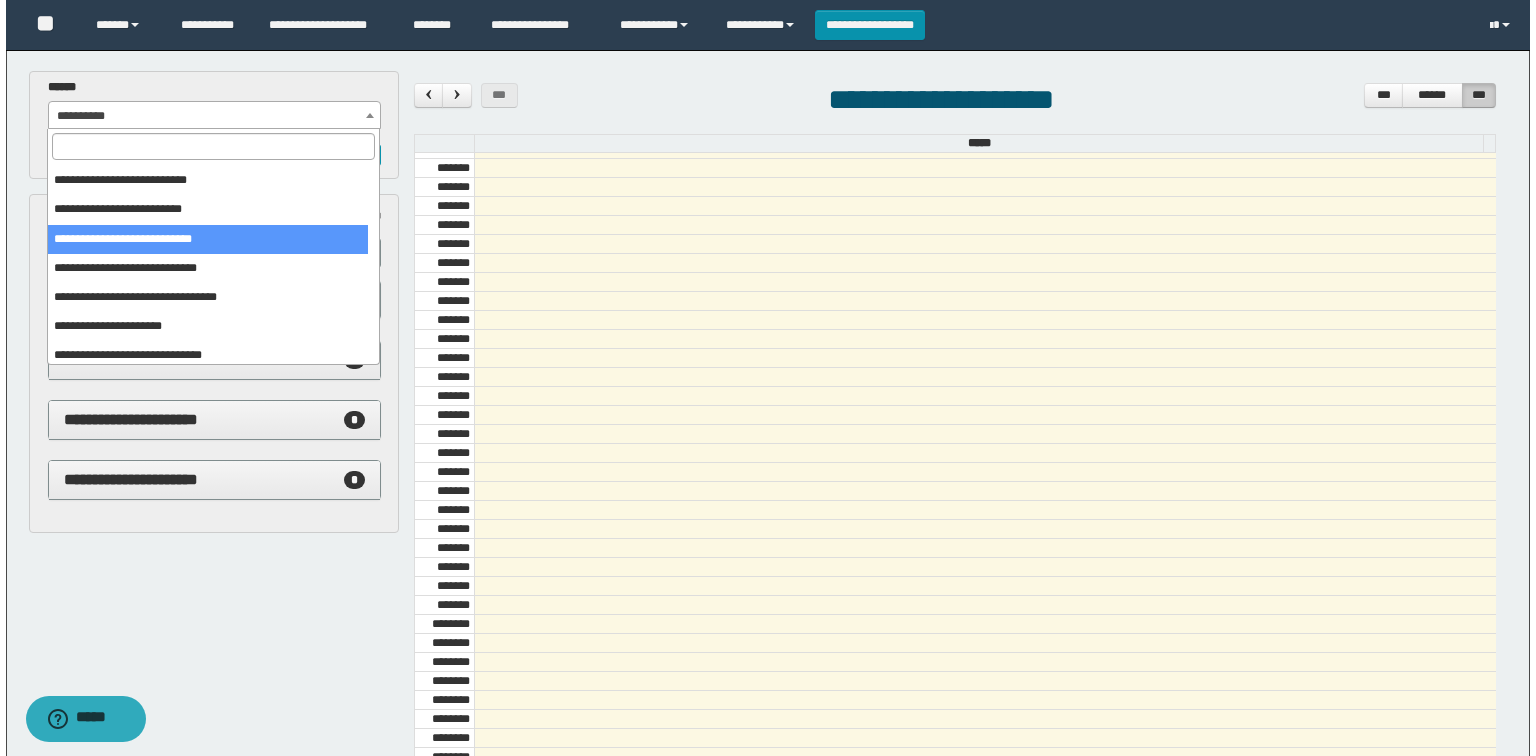 scroll, scrollTop: 80, scrollLeft: 0, axis: vertical 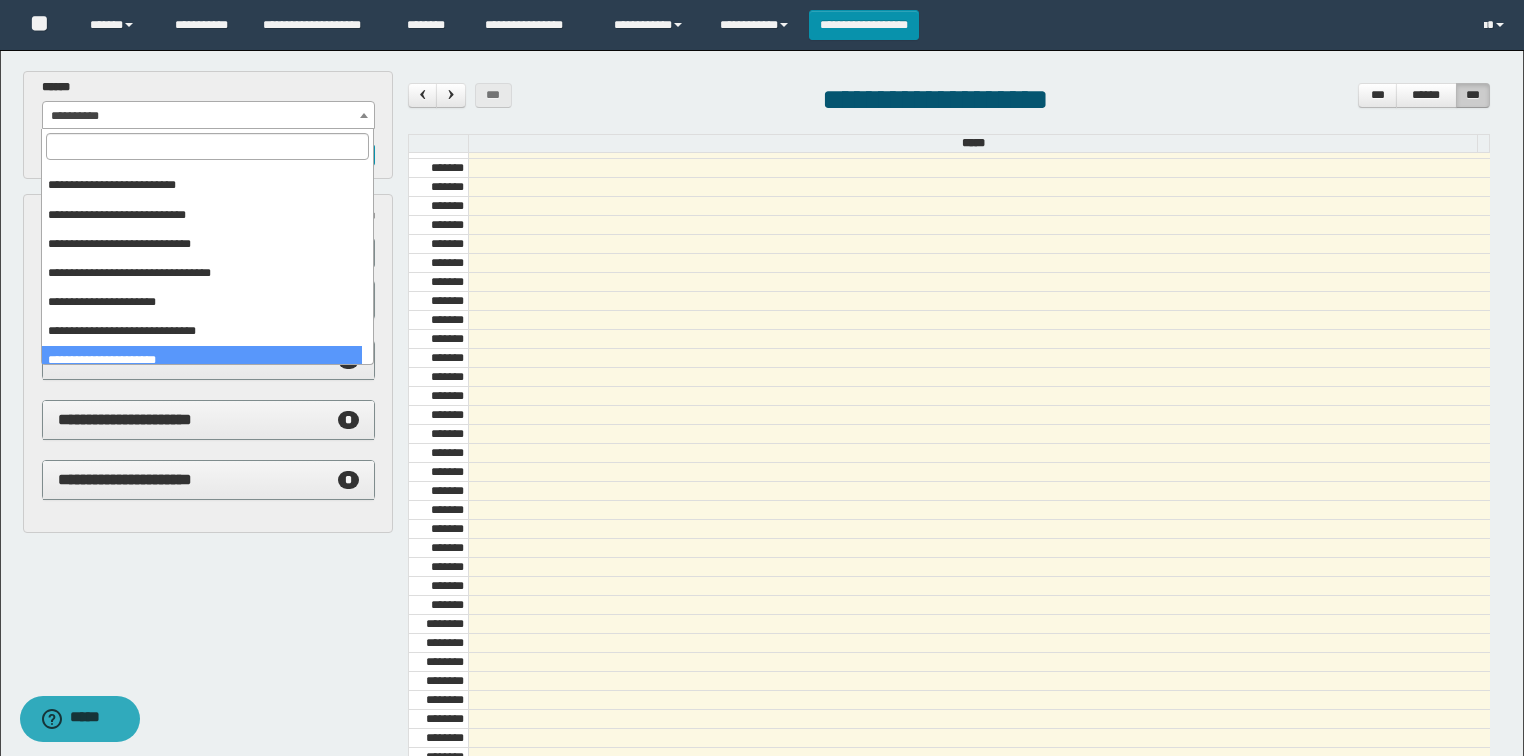 select on "******" 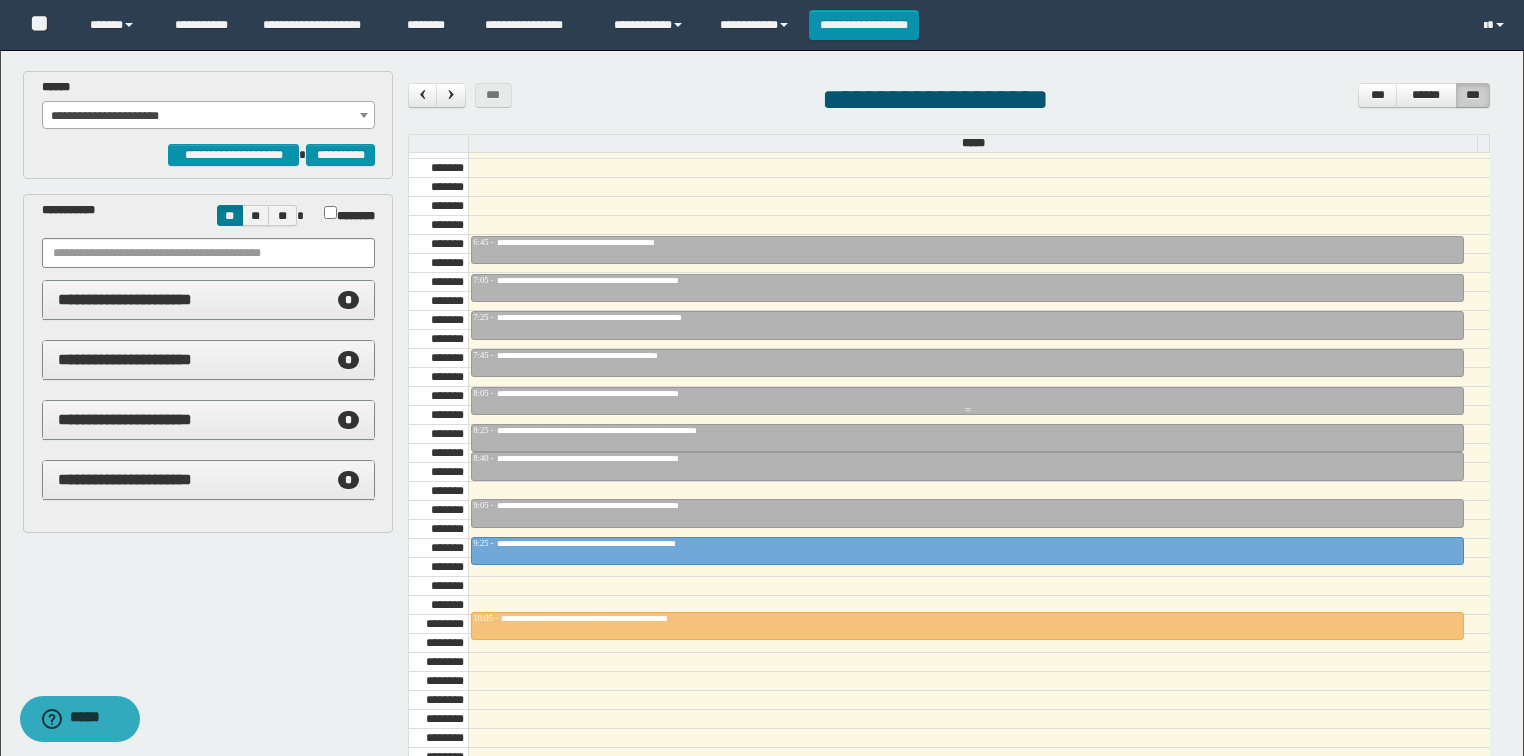 click on "**********" at bounding box center (967, 394) 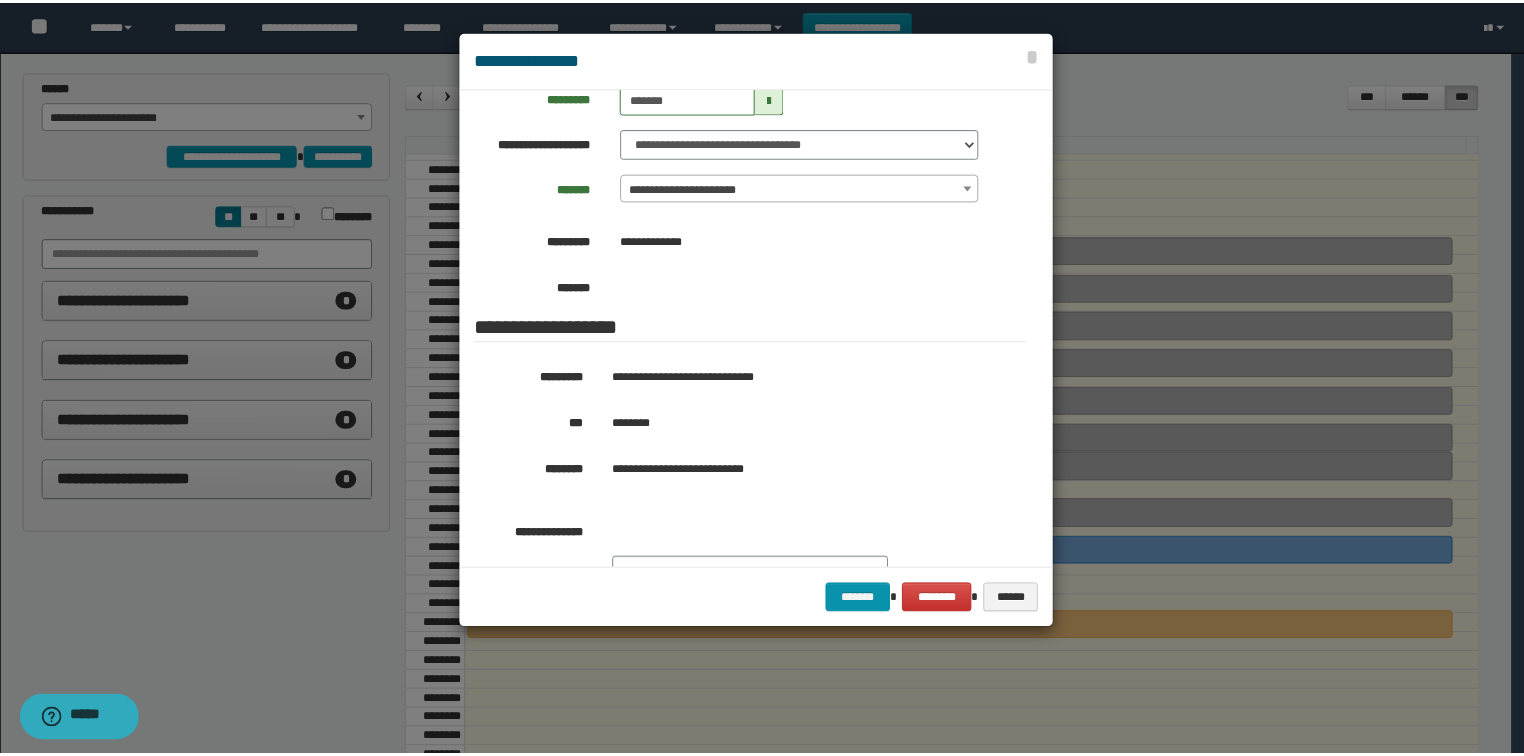 scroll, scrollTop: 139, scrollLeft: 0, axis: vertical 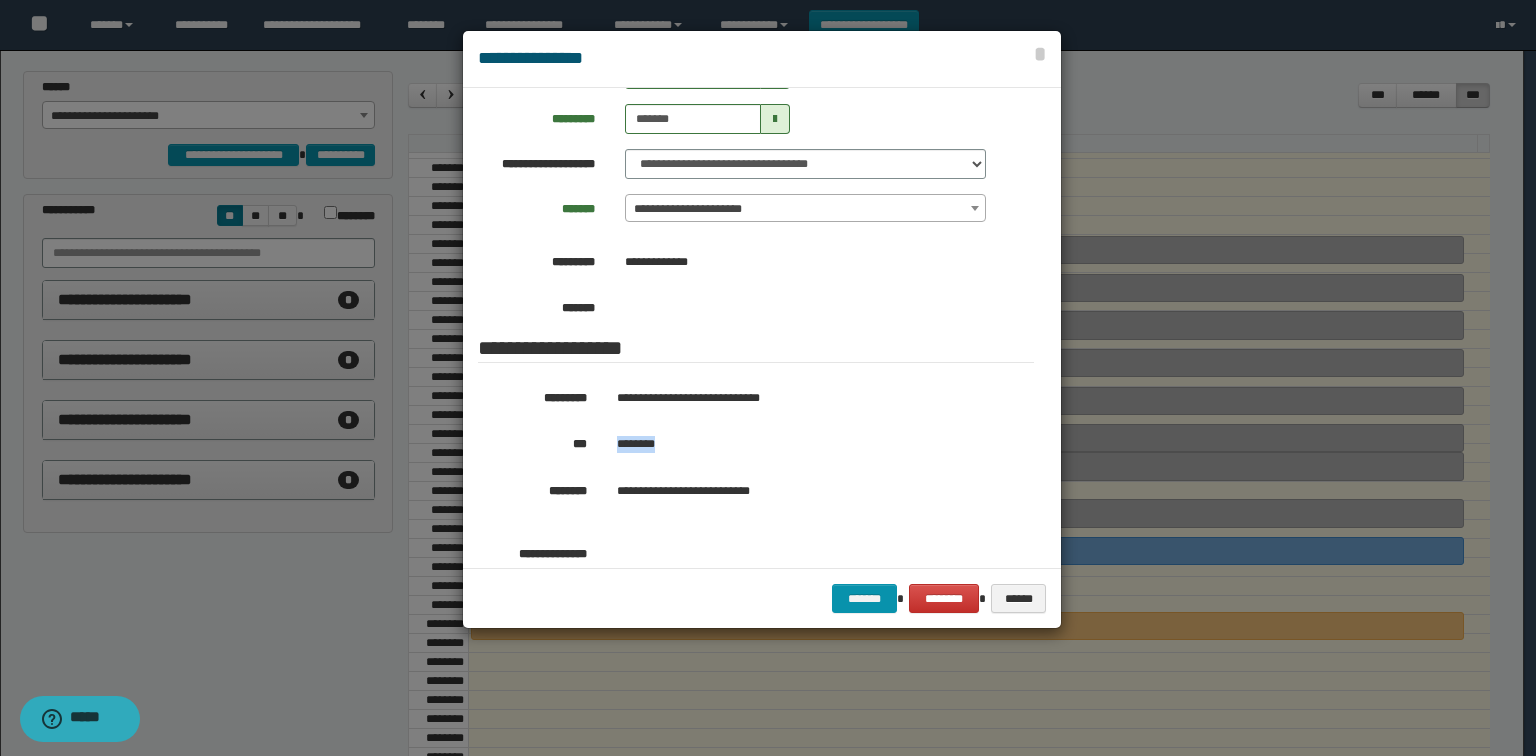 drag, startPoint x: 684, startPoint y: 445, endPoint x: 607, endPoint y: 440, distance: 77.16217 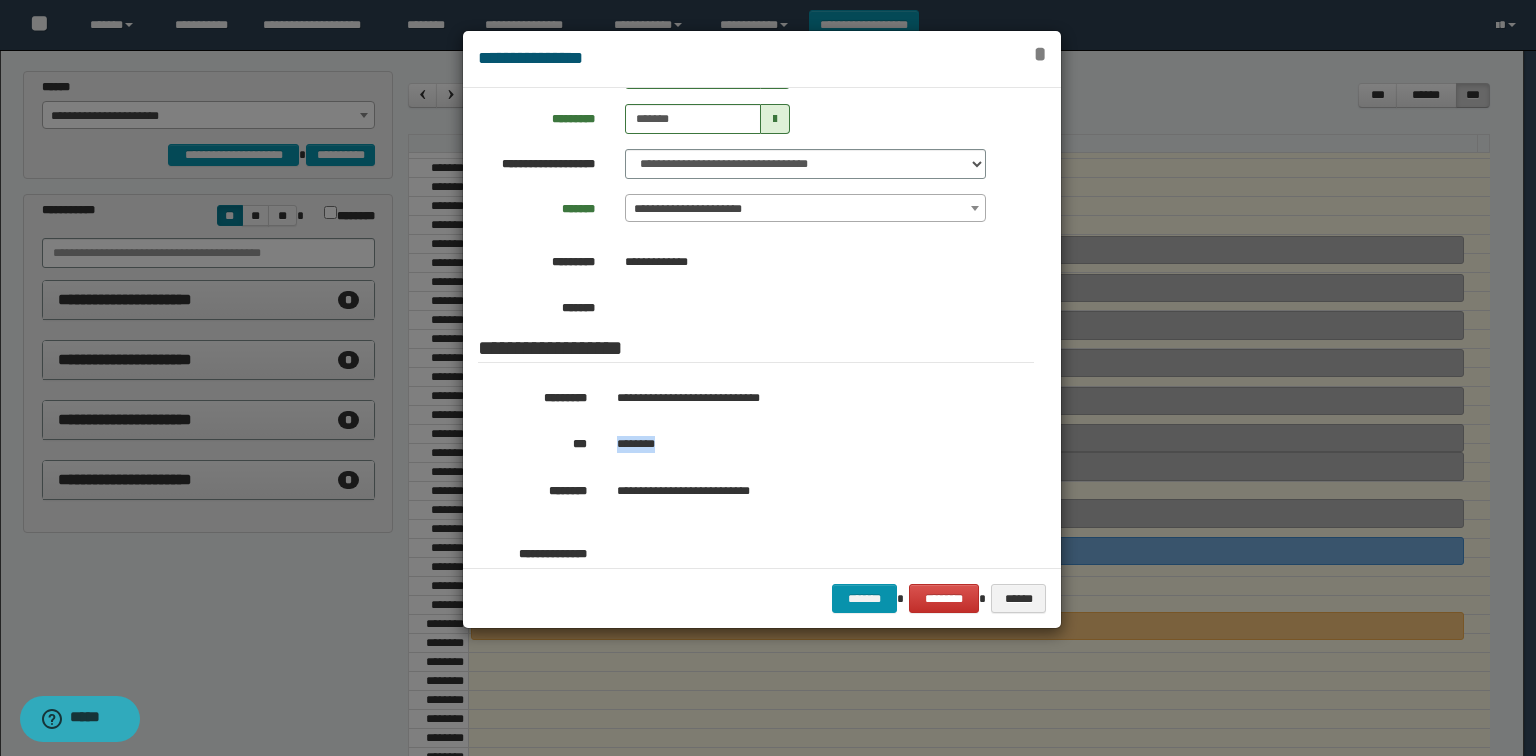 click on "*" at bounding box center (1040, 54) 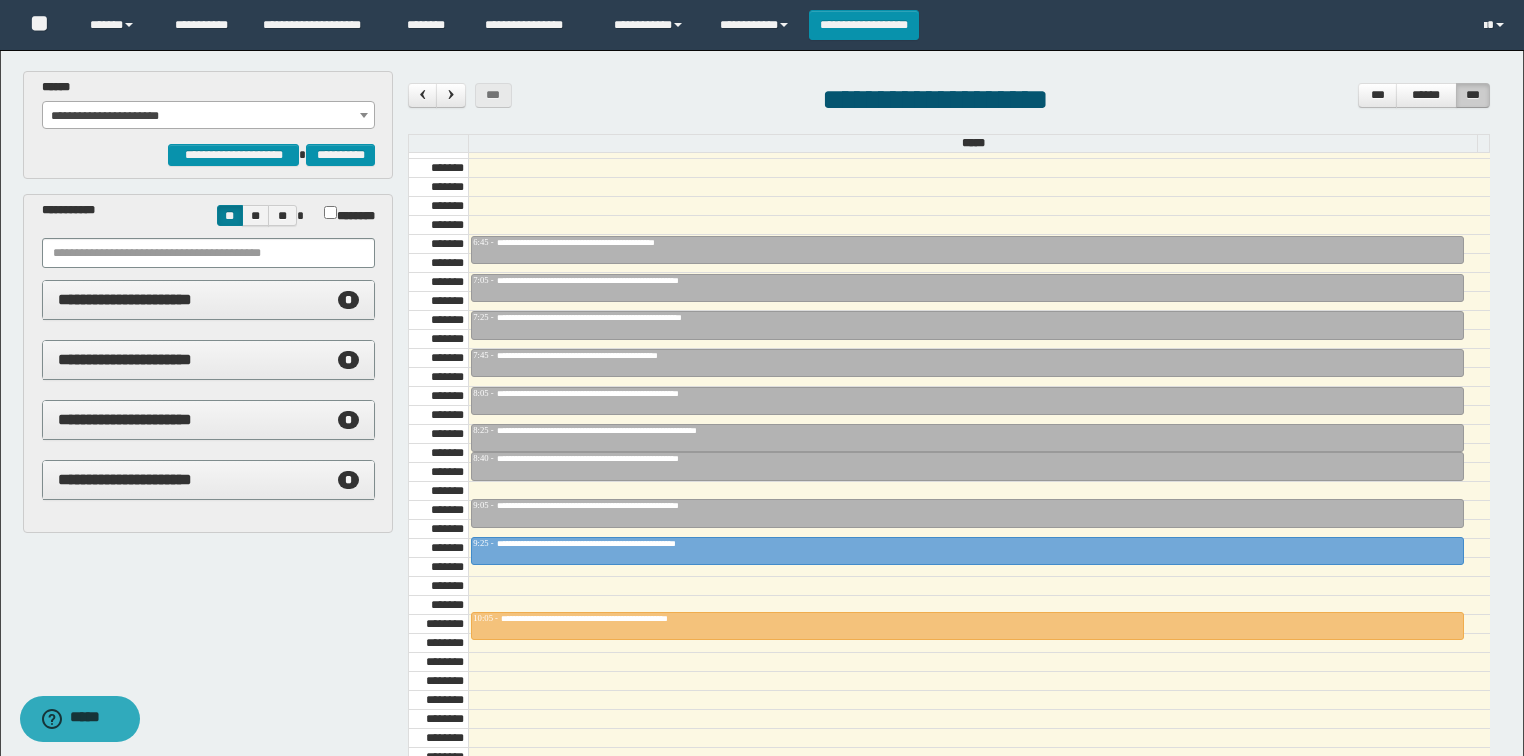 click on "**********" at bounding box center [209, 480] 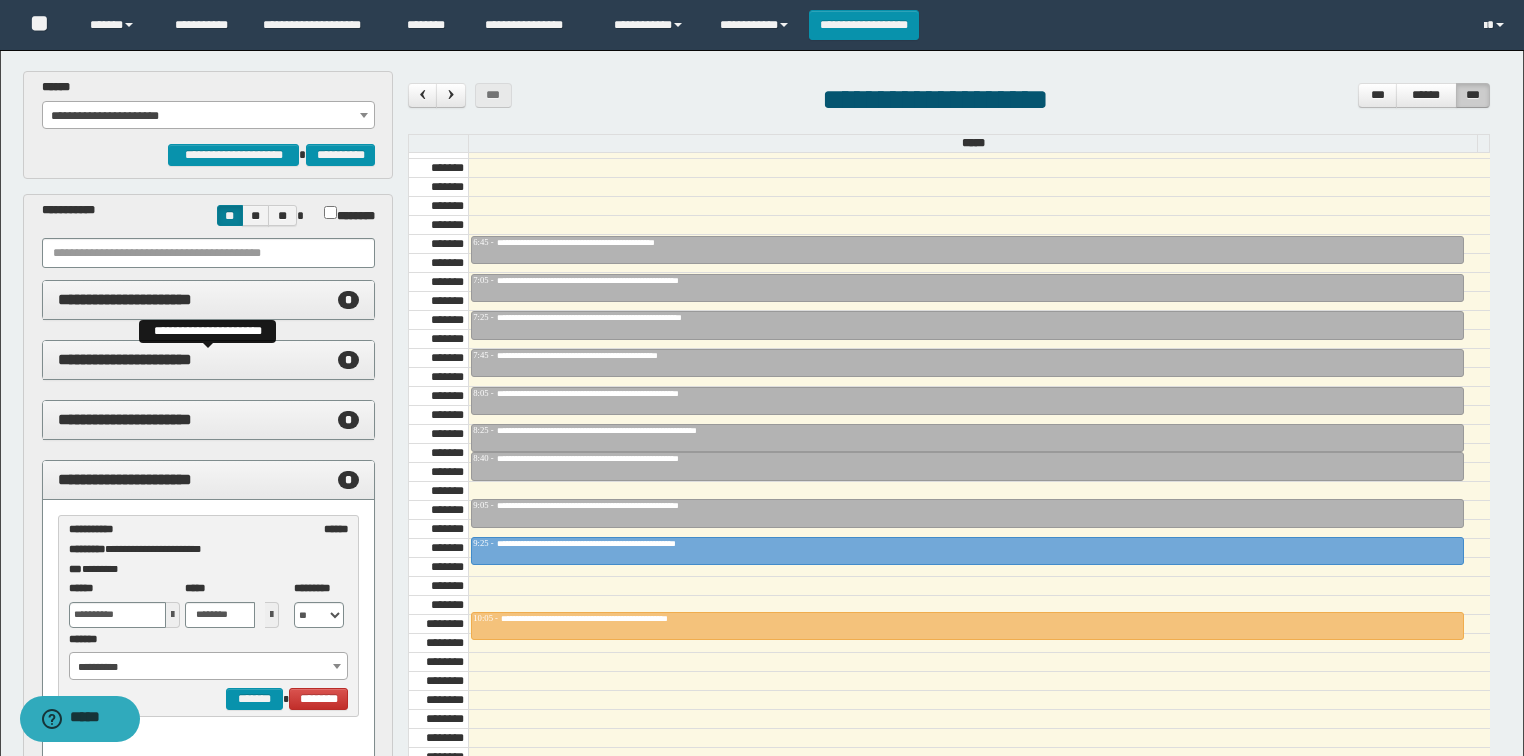 click on "**********" at bounding box center (209, 360) 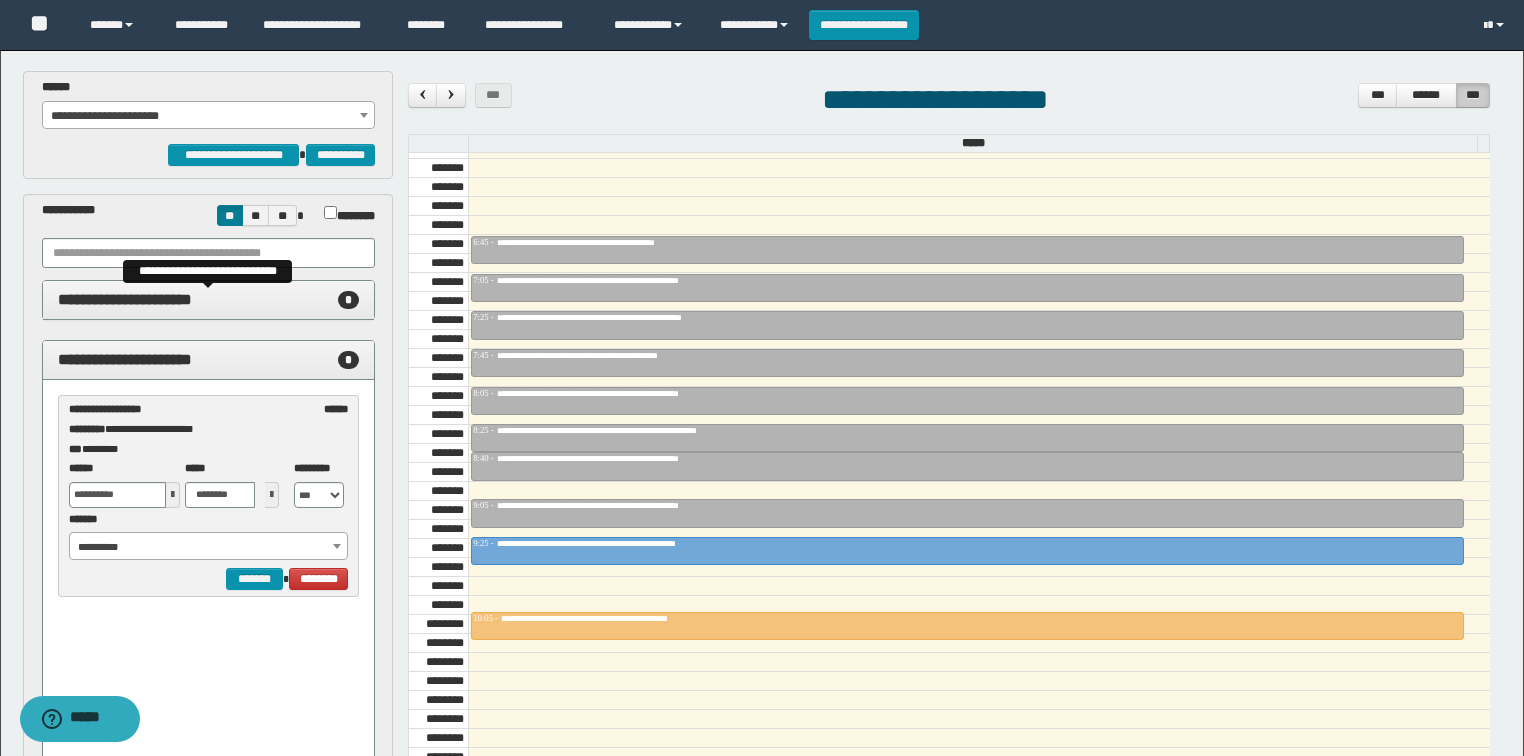 click on "**********" at bounding box center (209, 300) 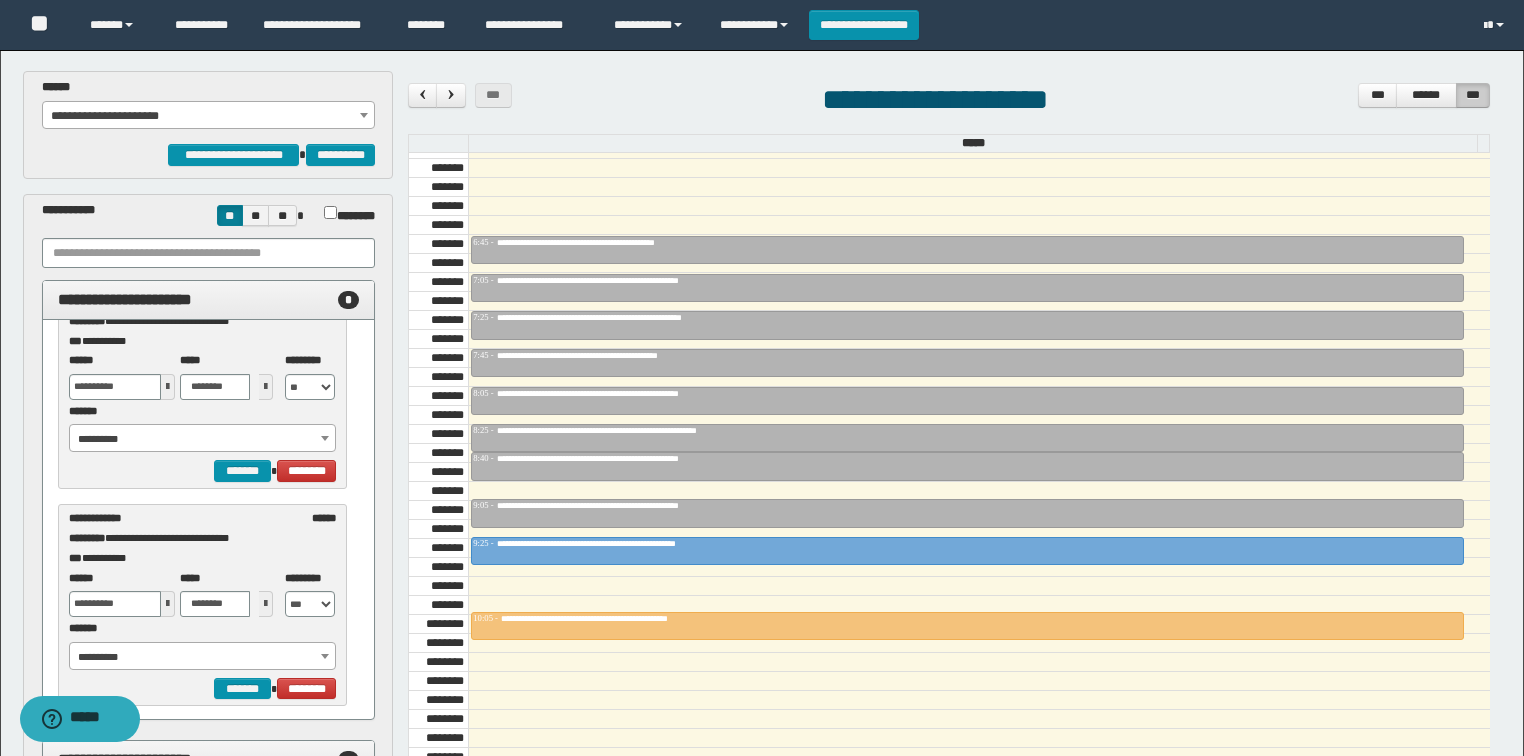scroll, scrollTop: 0, scrollLeft: 0, axis: both 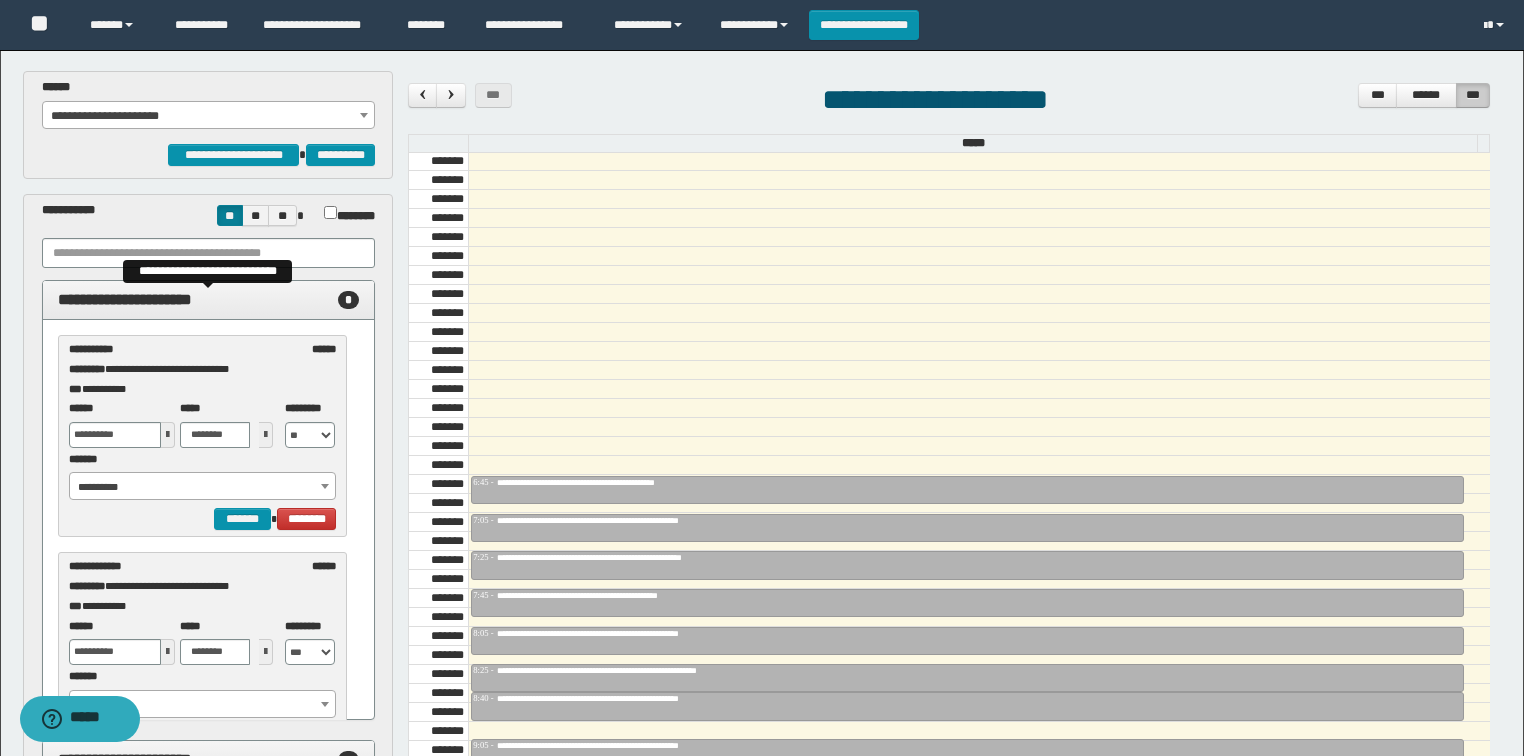 click on "*" at bounding box center [348, 300] 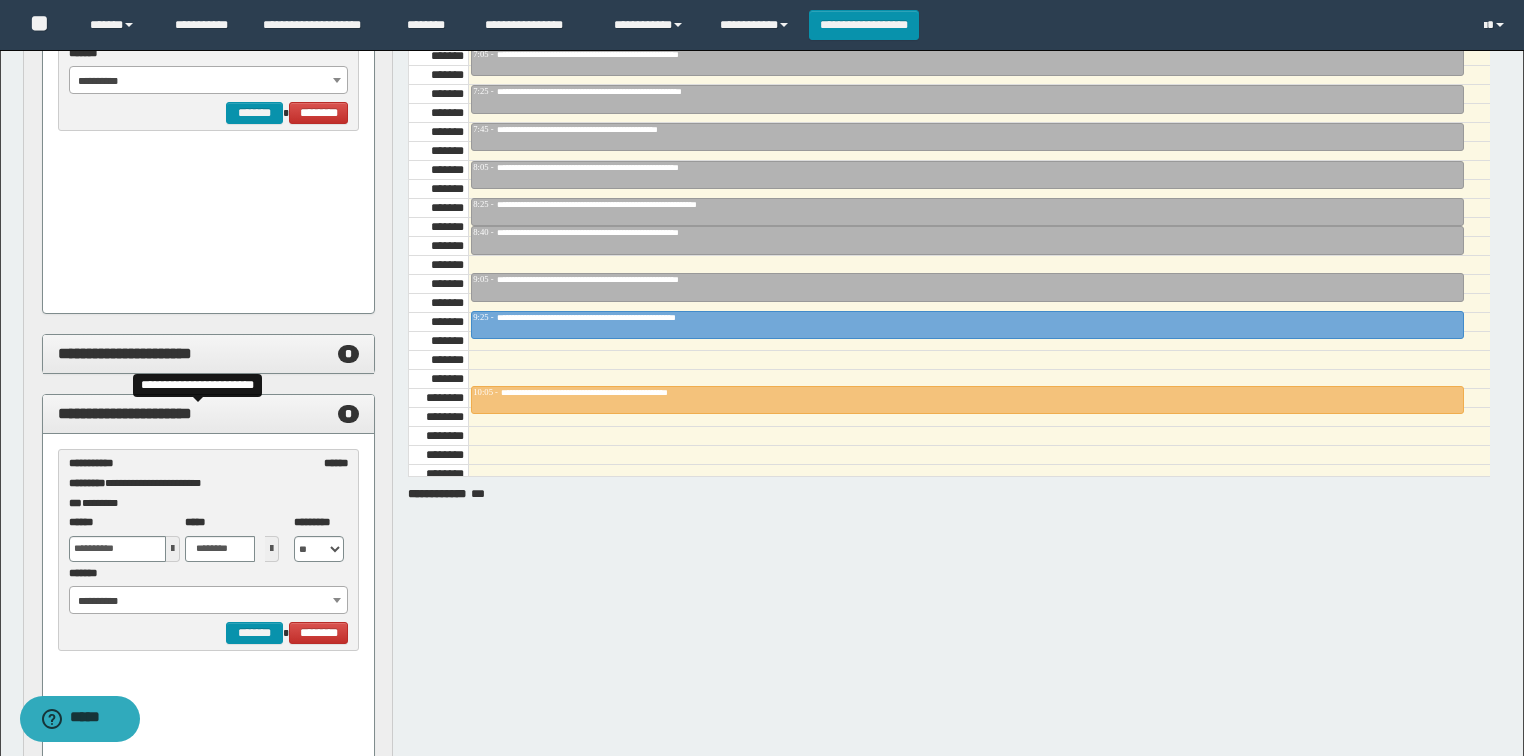 scroll, scrollTop: 480, scrollLeft: 0, axis: vertical 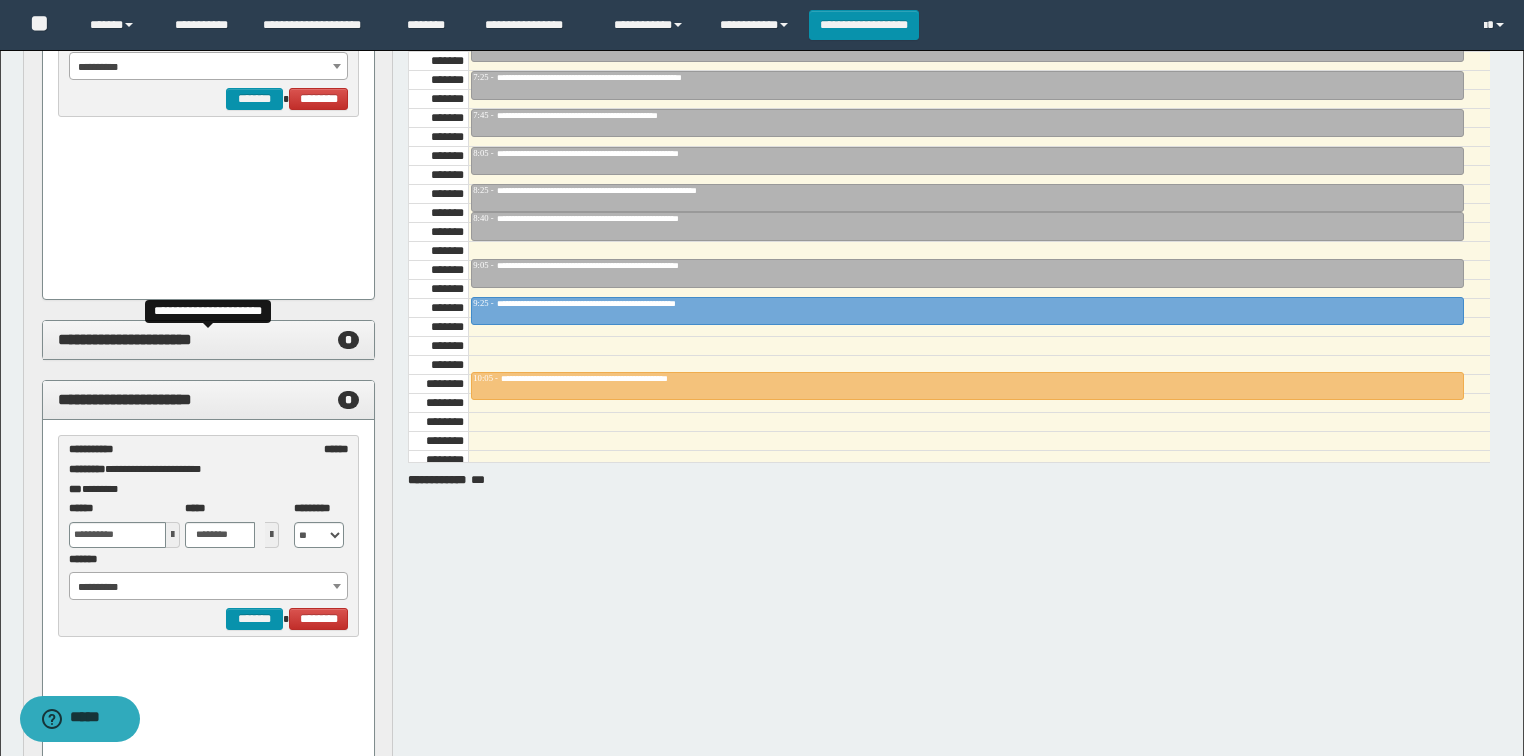 click on "*" at bounding box center (348, 340) 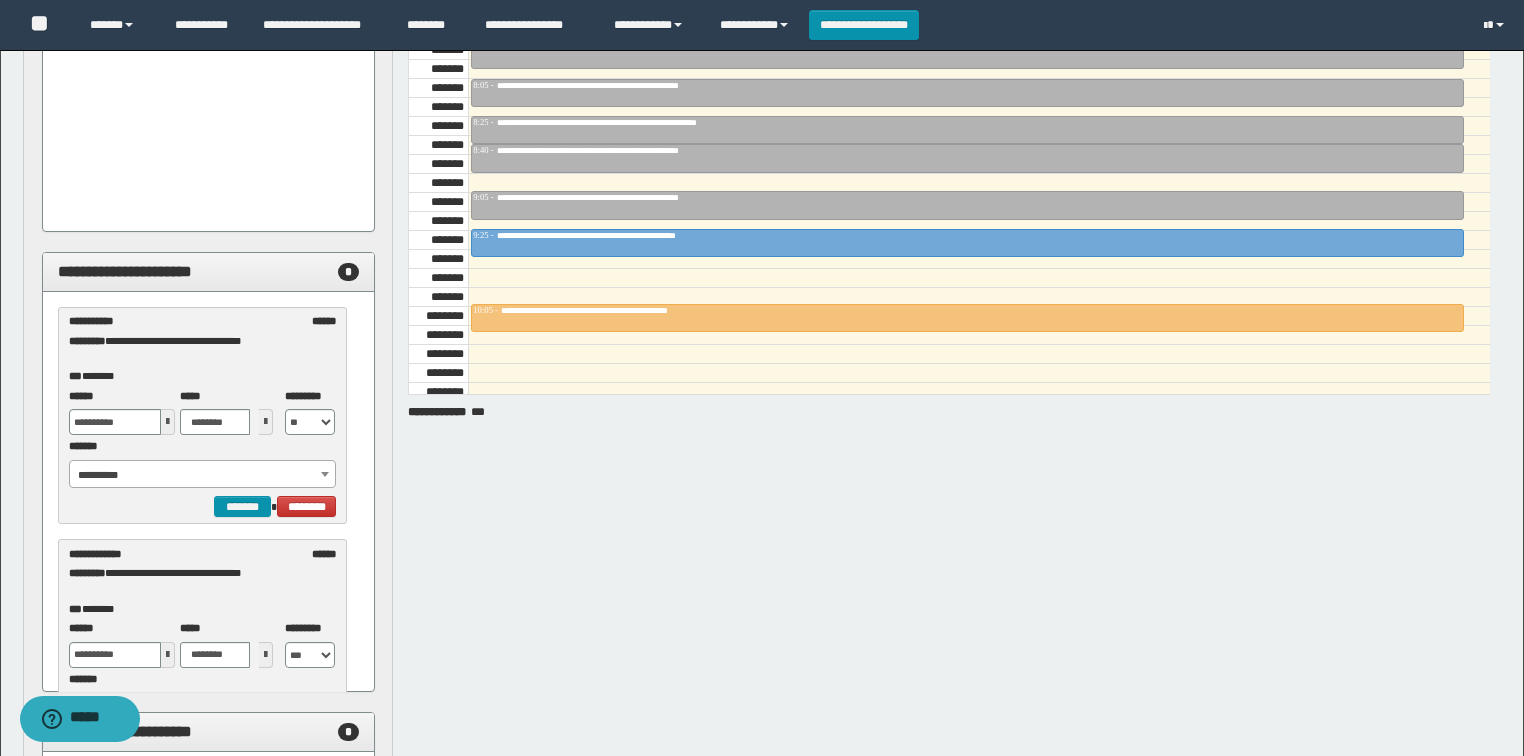 scroll, scrollTop: 640, scrollLeft: 0, axis: vertical 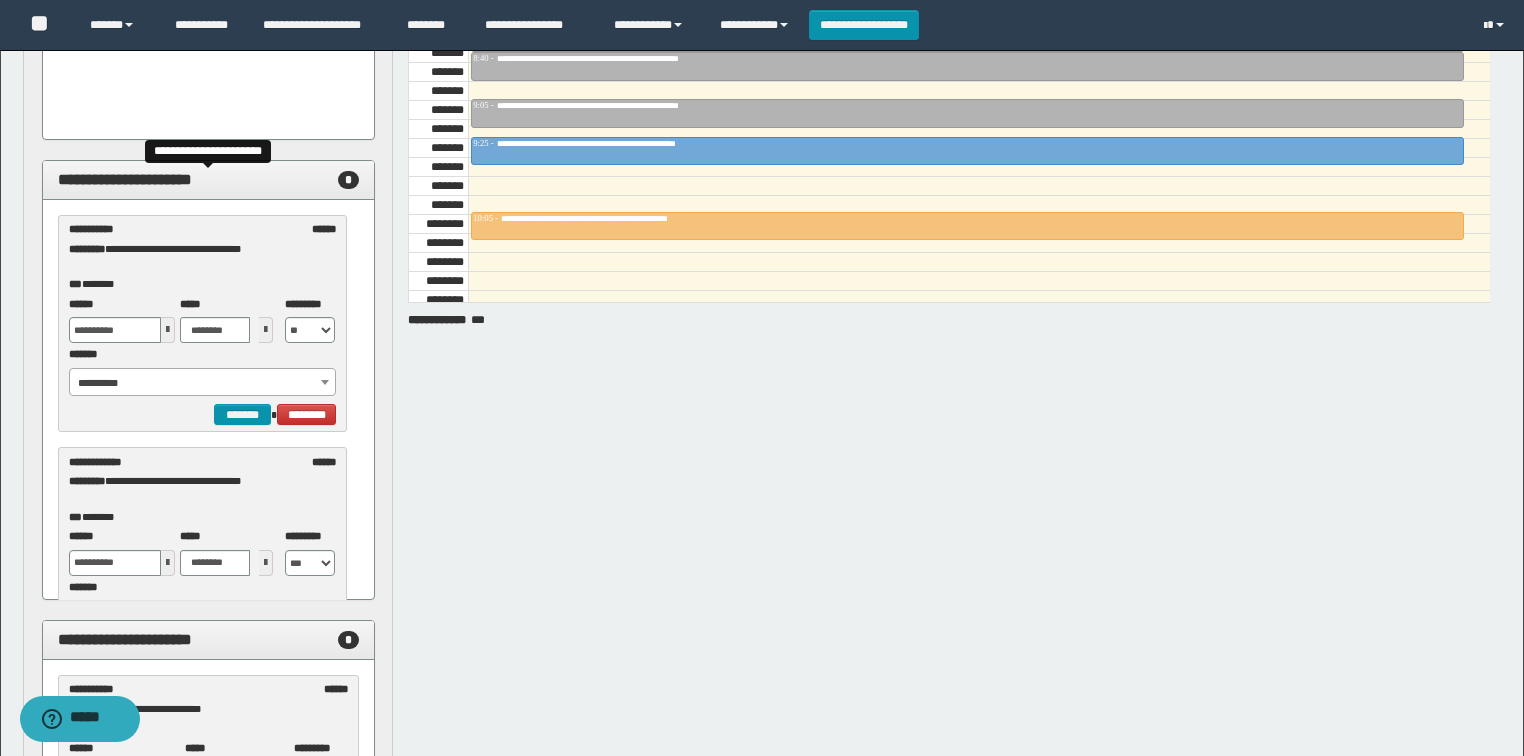 click on "*" at bounding box center (348, 180) 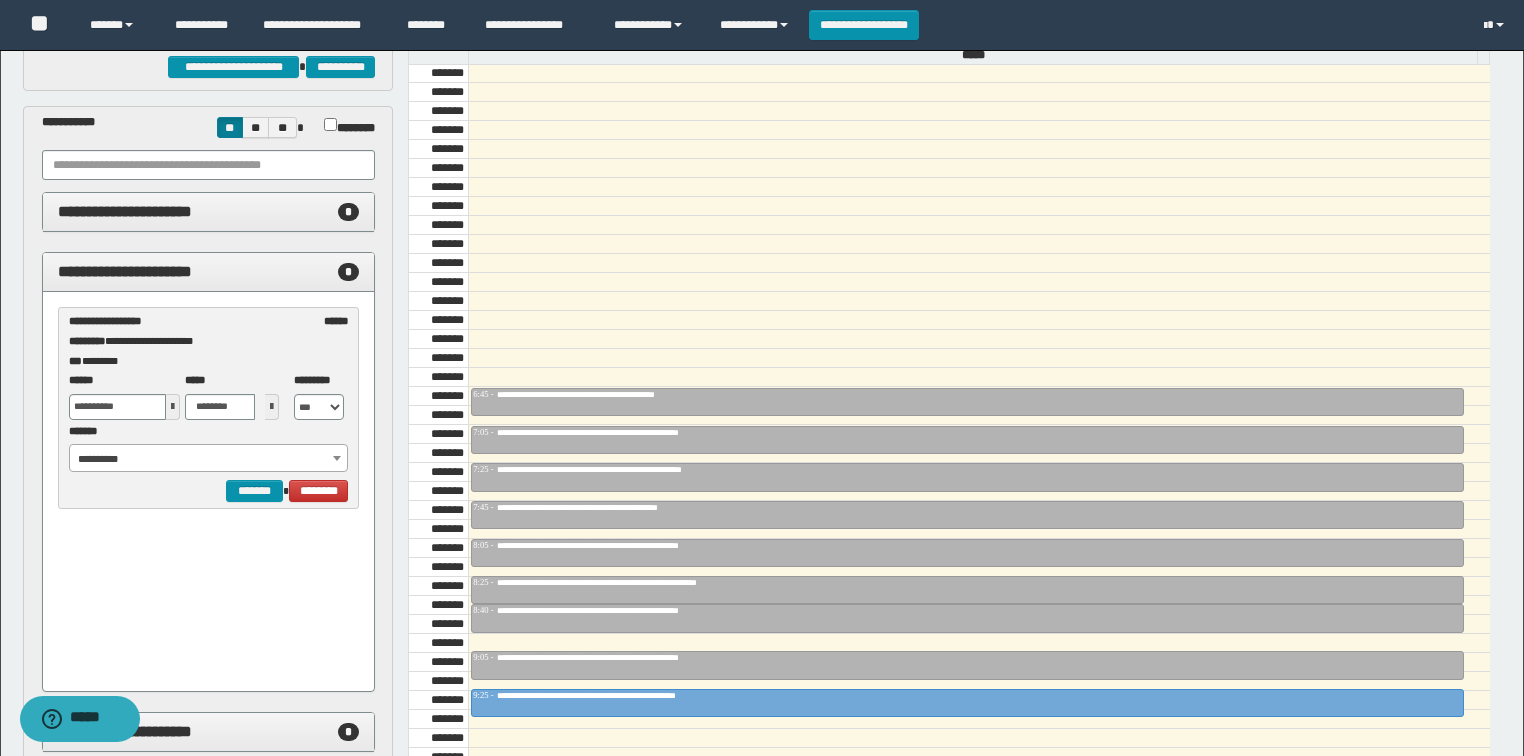 scroll, scrollTop: 80, scrollLeft: 0, axis: vertical 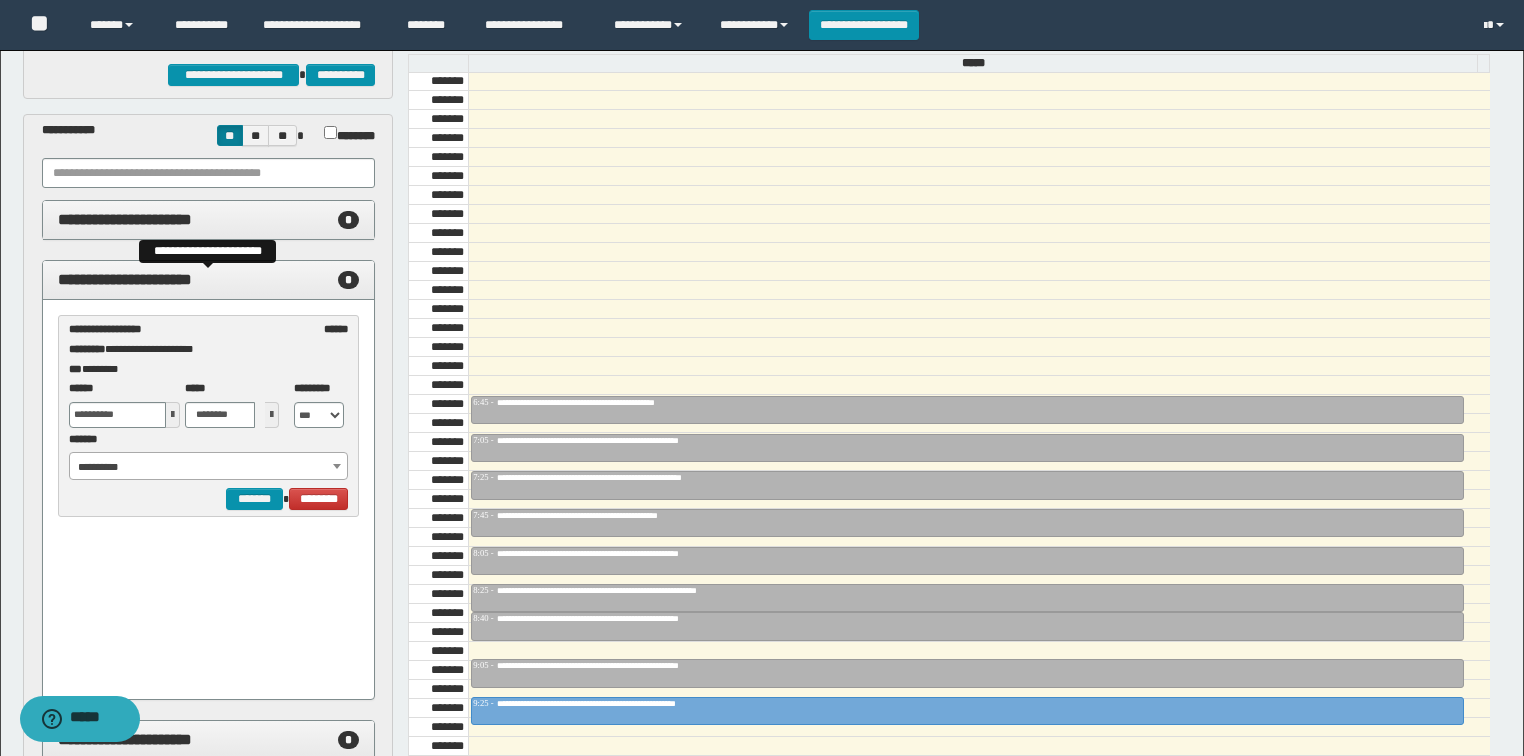 click on "*" at bounding box center (348, 280) 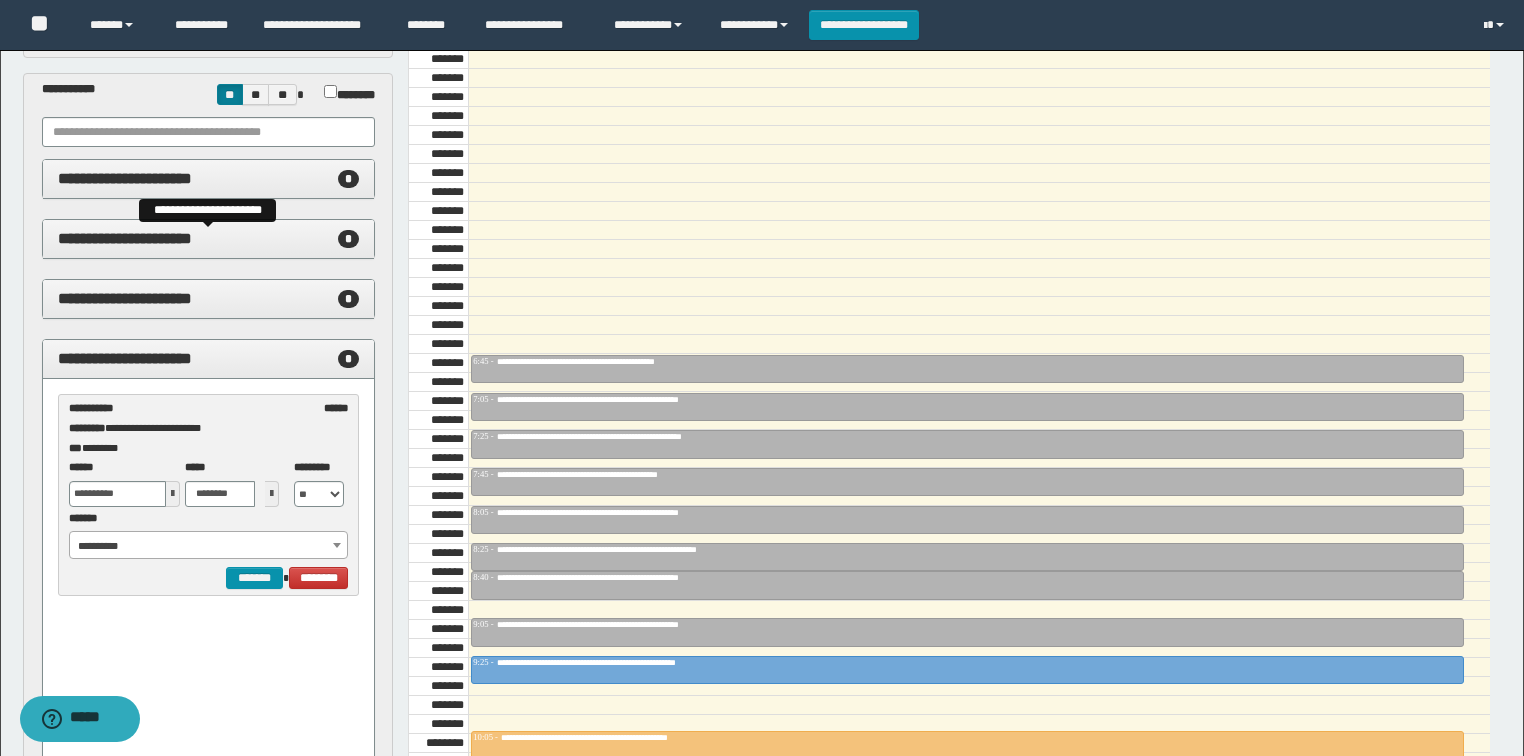 scroll, scrollTop: 160, scrollLeft: 0, axis: vertical 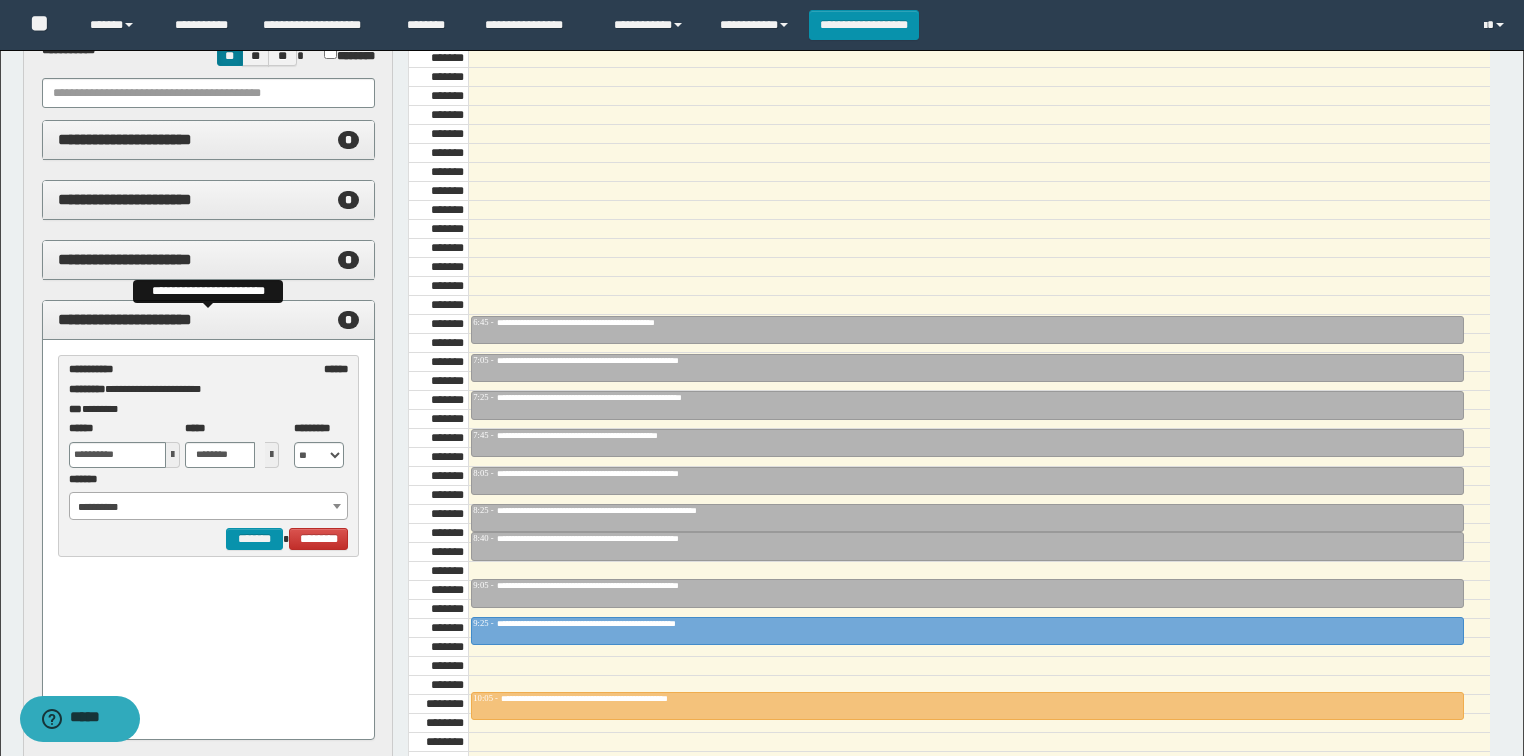 click on "*" at bounding box center [348, 320] 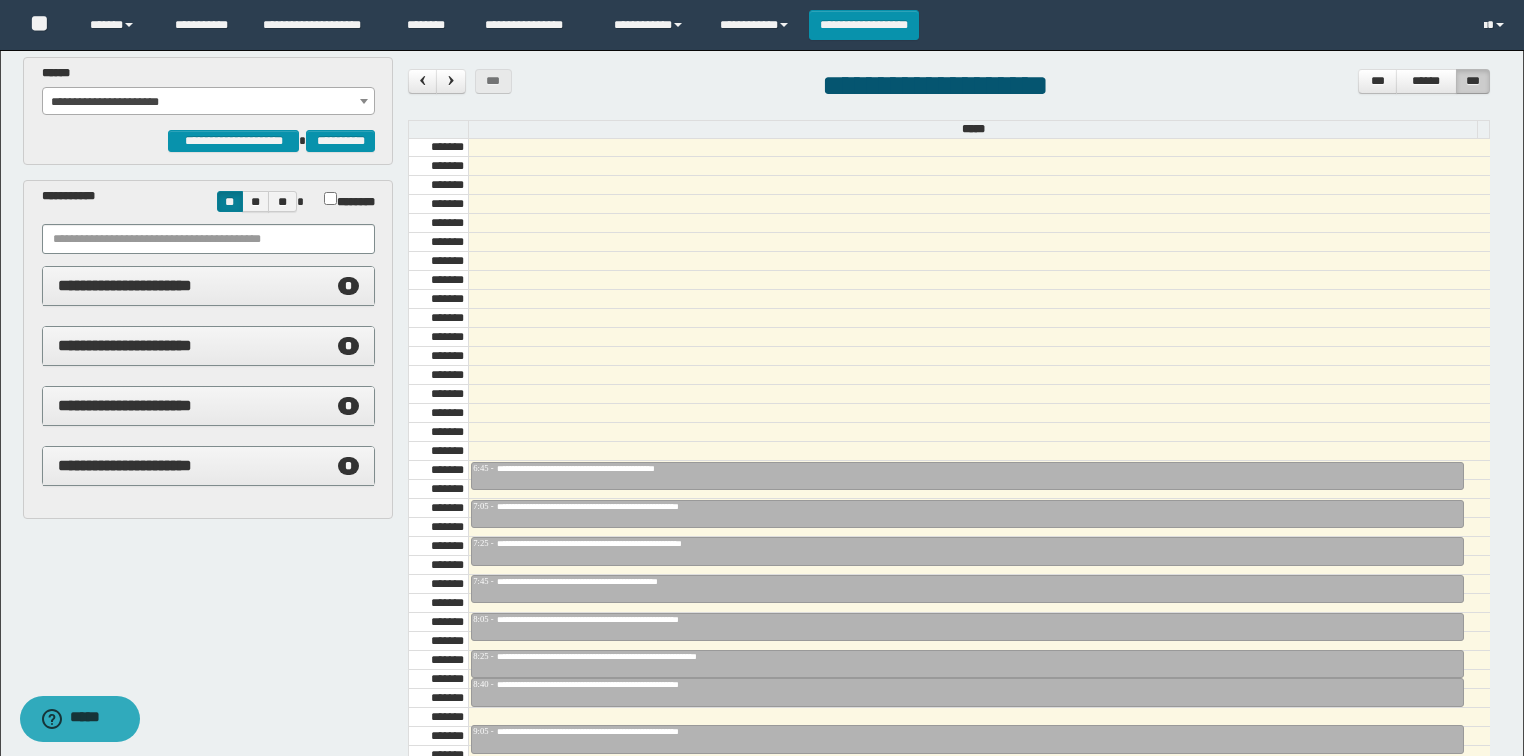 scroll, scrollTop: 0, scrollLeft: 0, axis: both 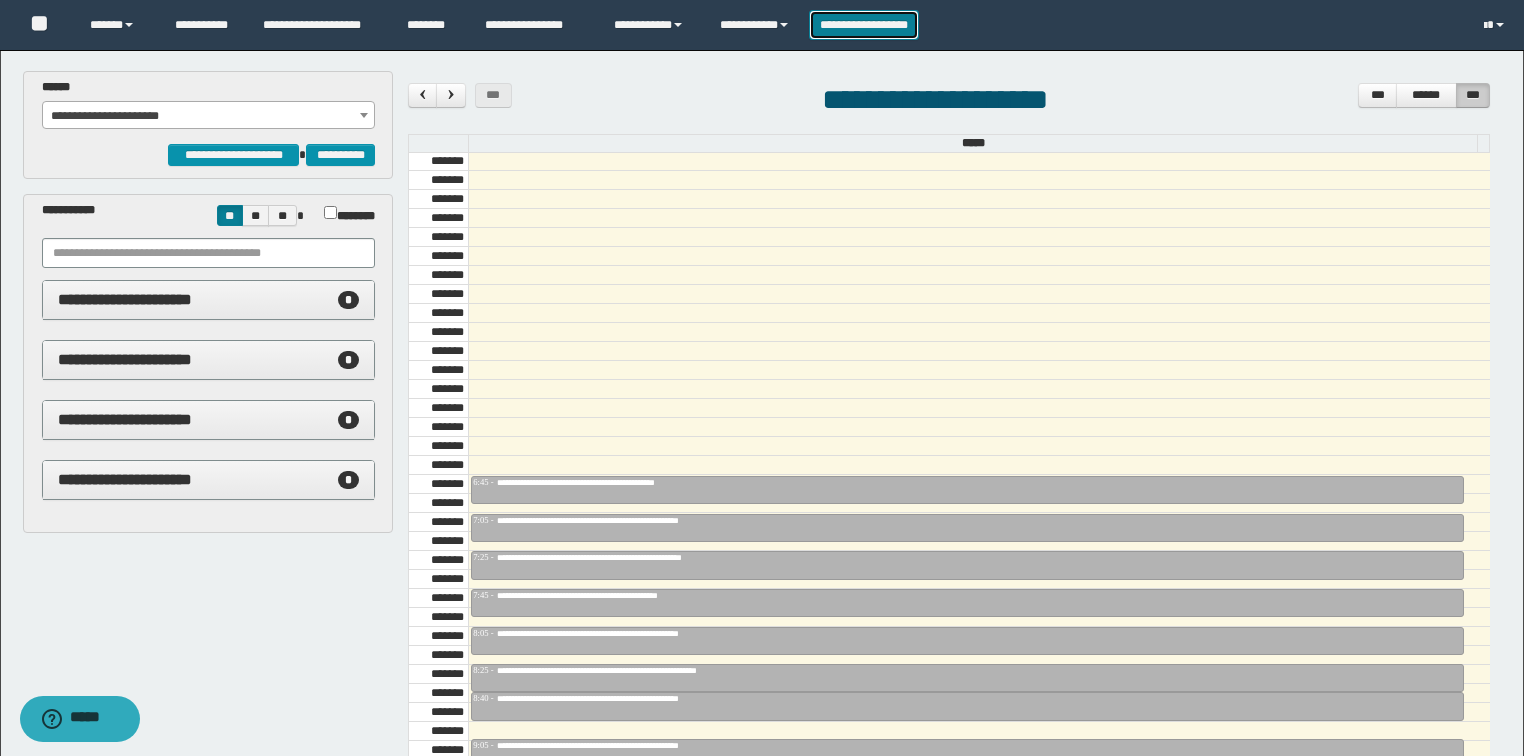 click on "**********" at bounding box center [864, 25] 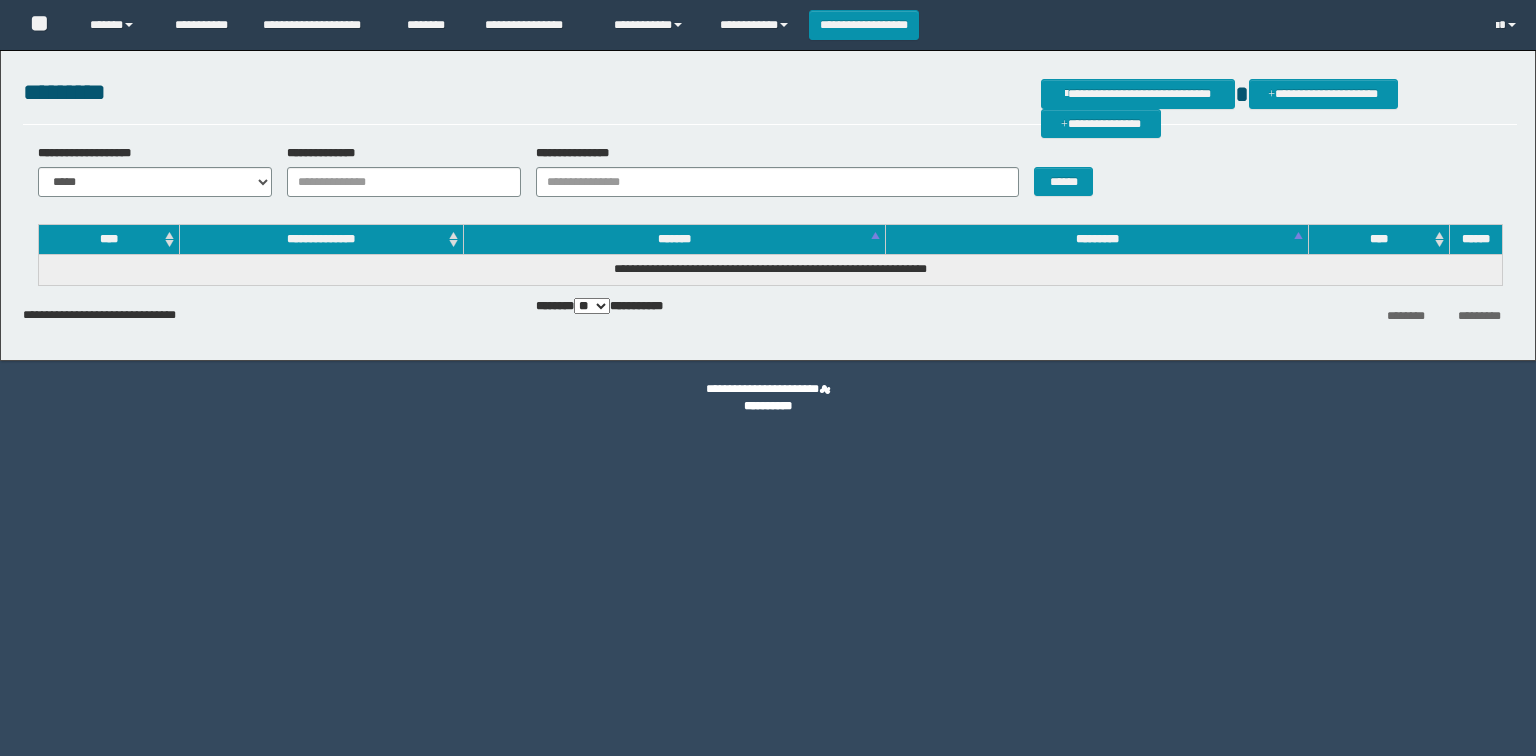 scroll, scrollTop: 0, scrollLeft: 0, axis: both 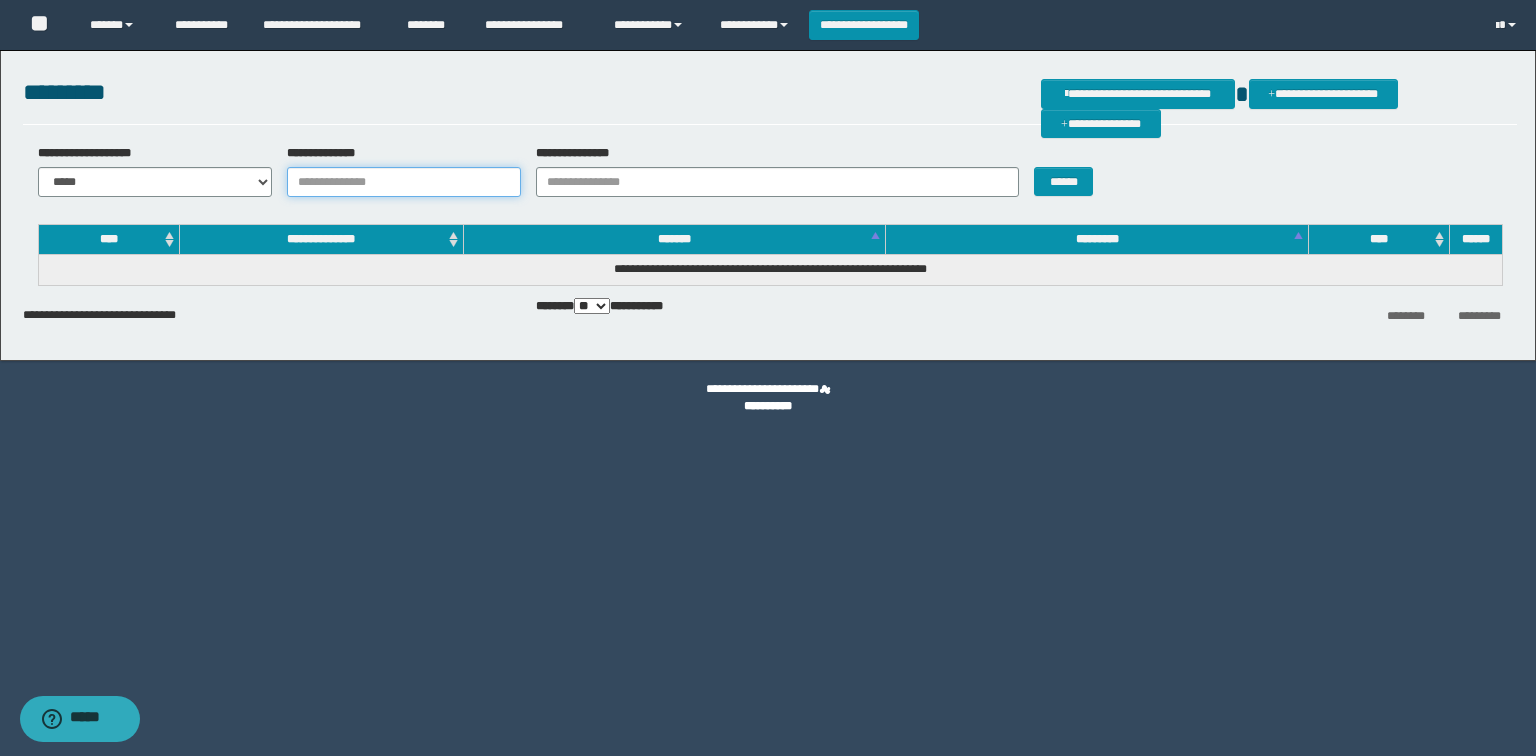 click on "**********" at bounding box center [404, 182] 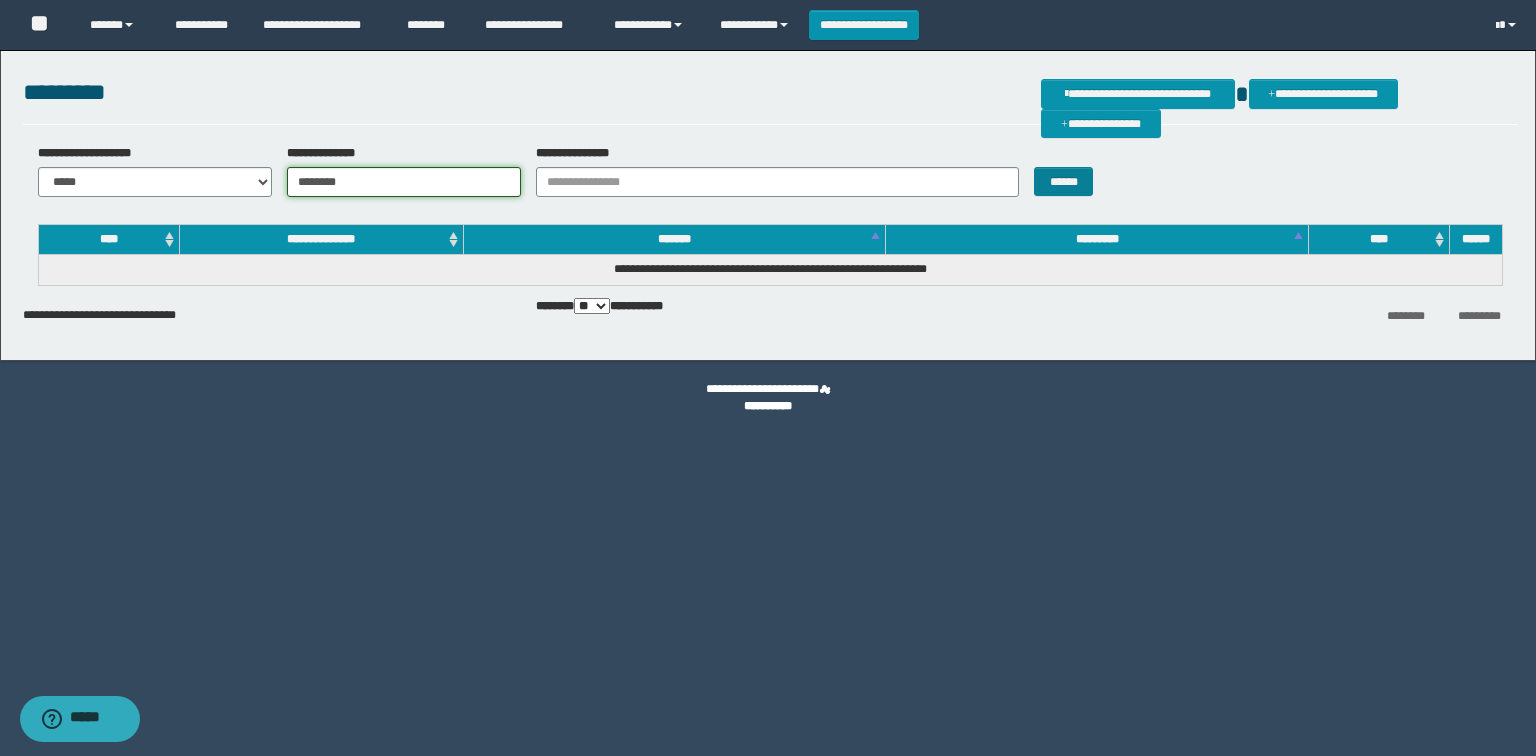type on "********" 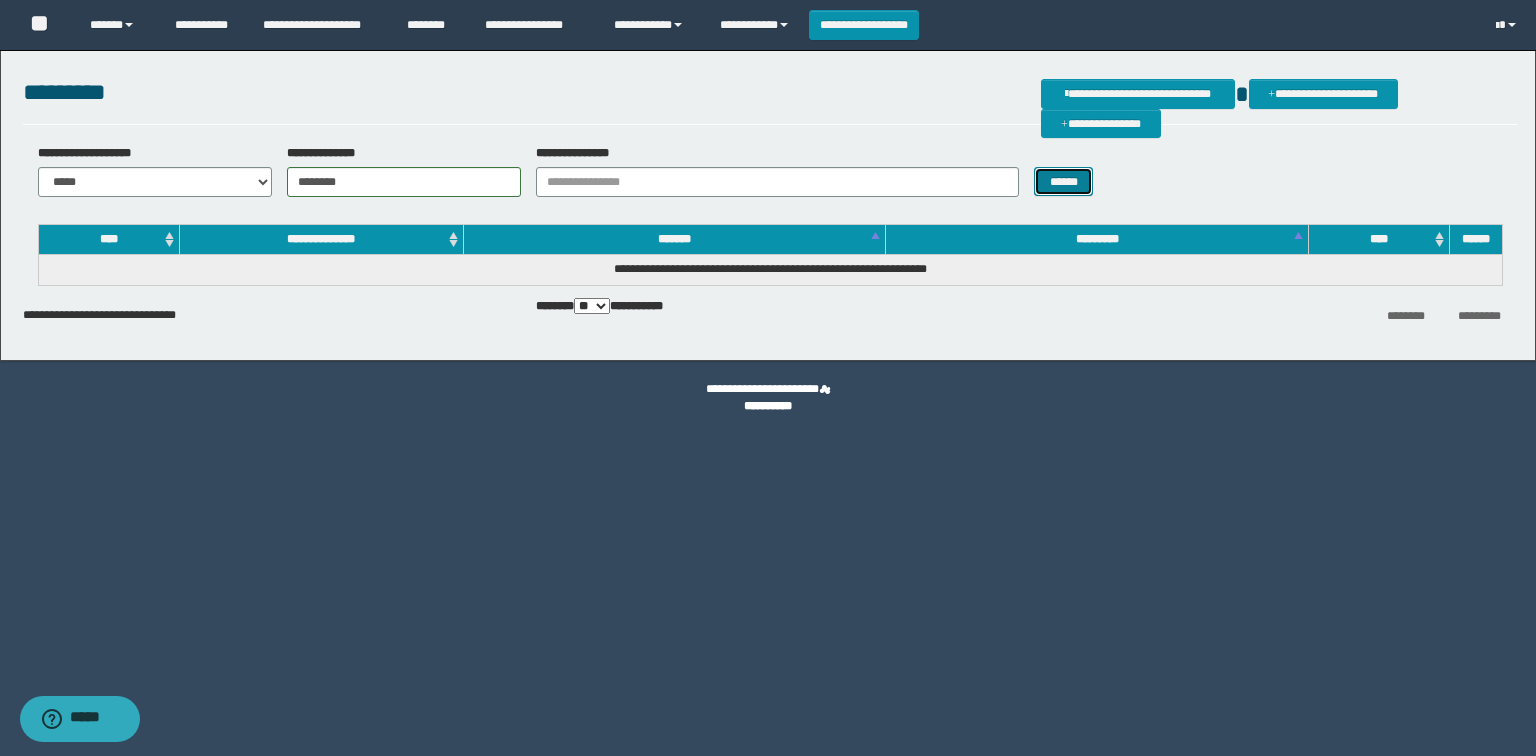 click on "******" at bounding box center (1063, 182) 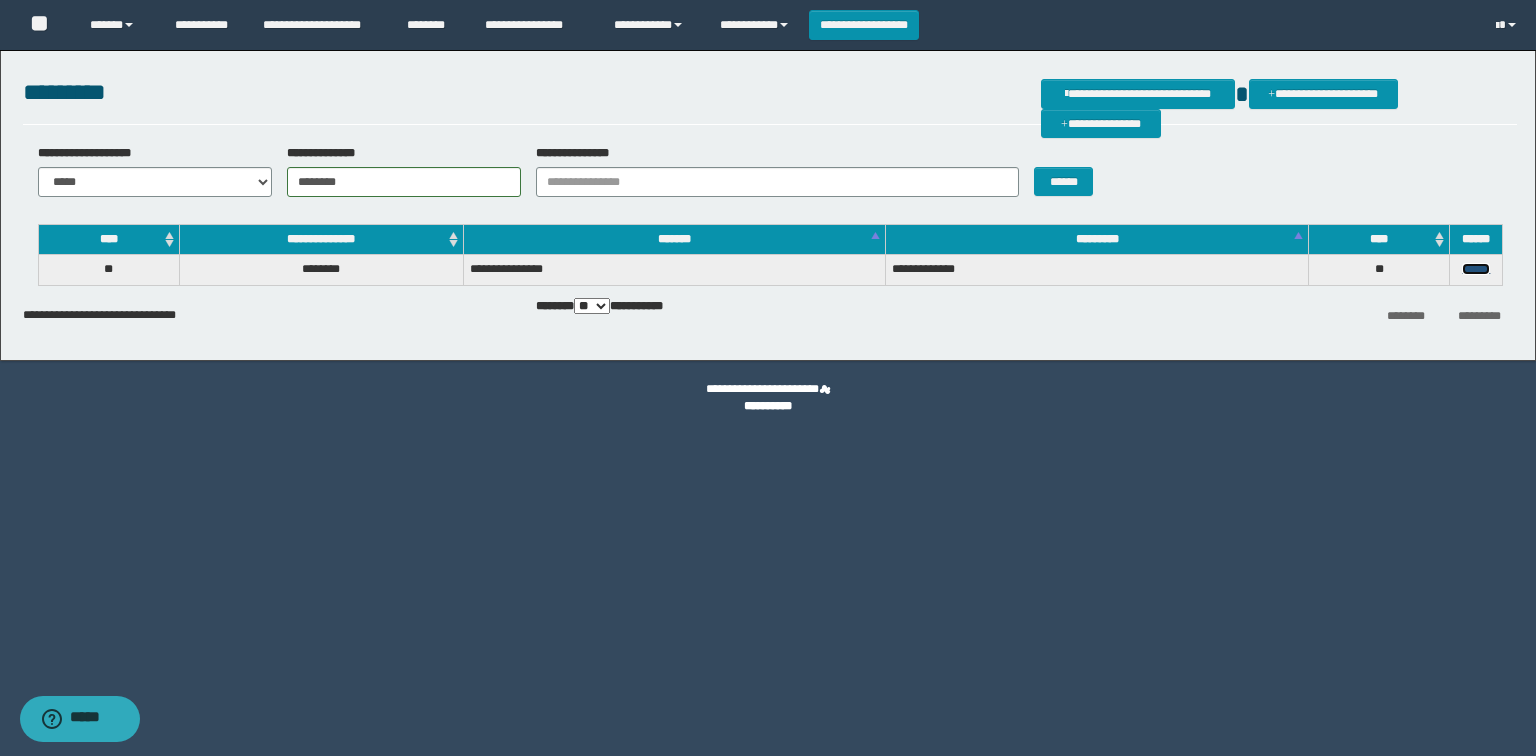 click on "******" at bounding box center [1476, 269] 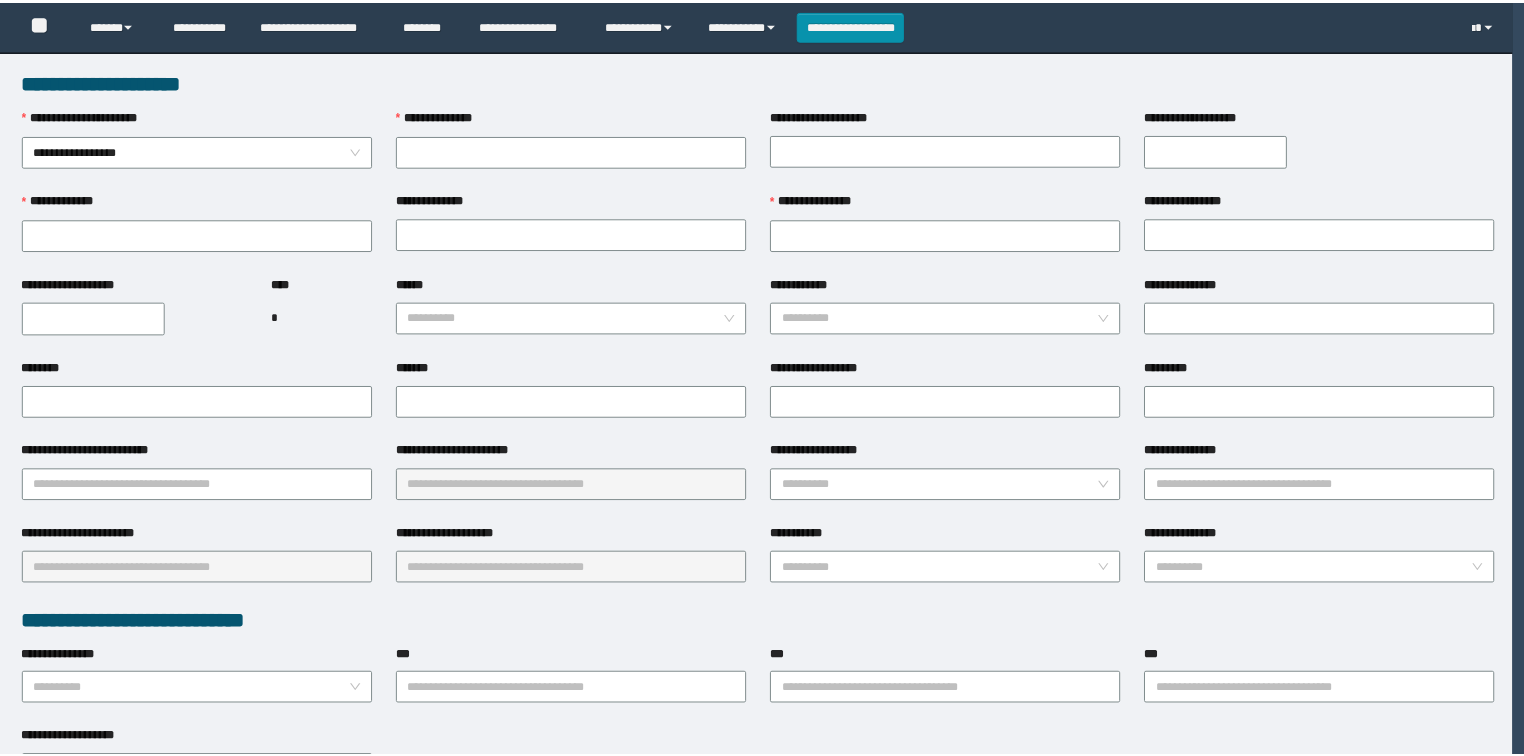 scroll, scrollTop: 0, scrollLeft: 0, axis: both 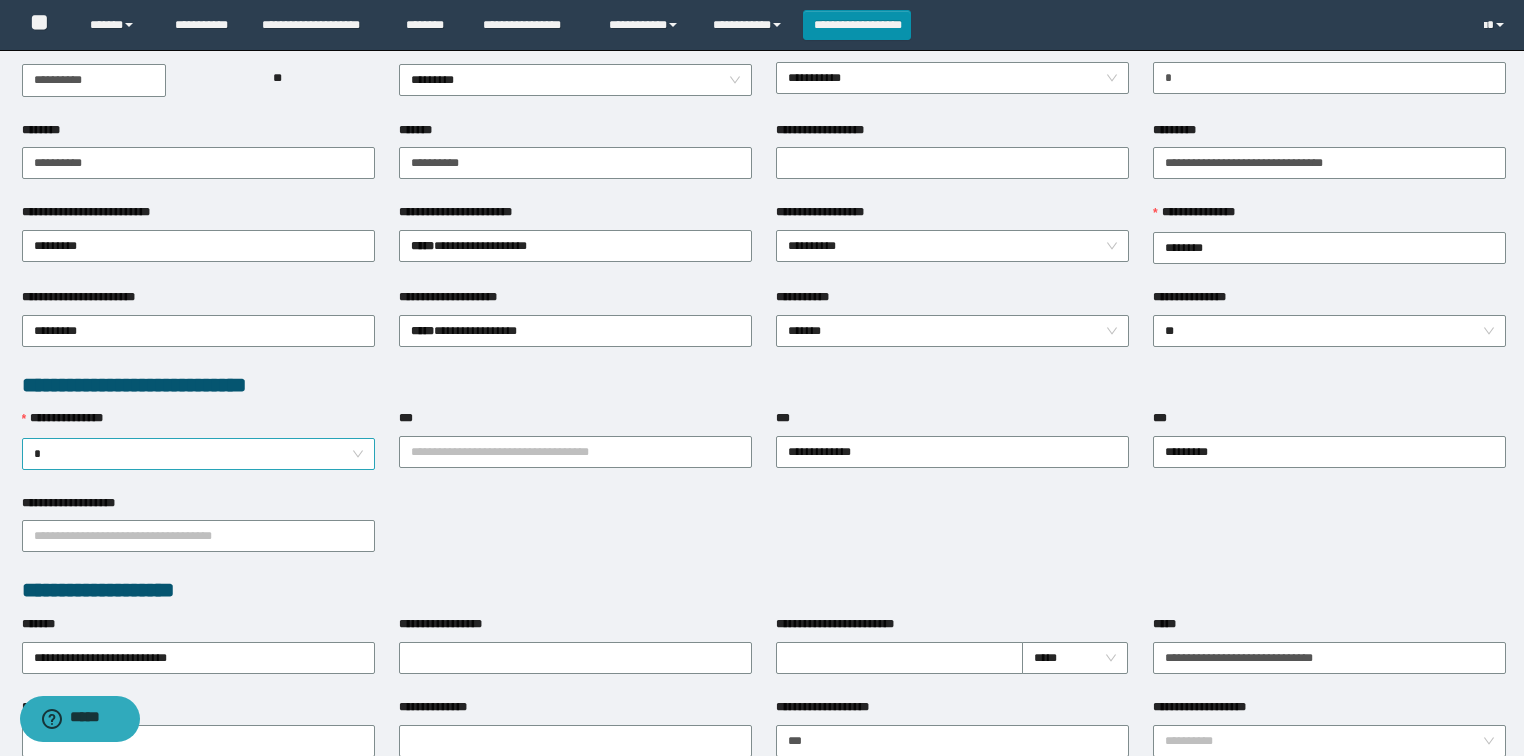 click on "*" at bounding box center (199, 454) 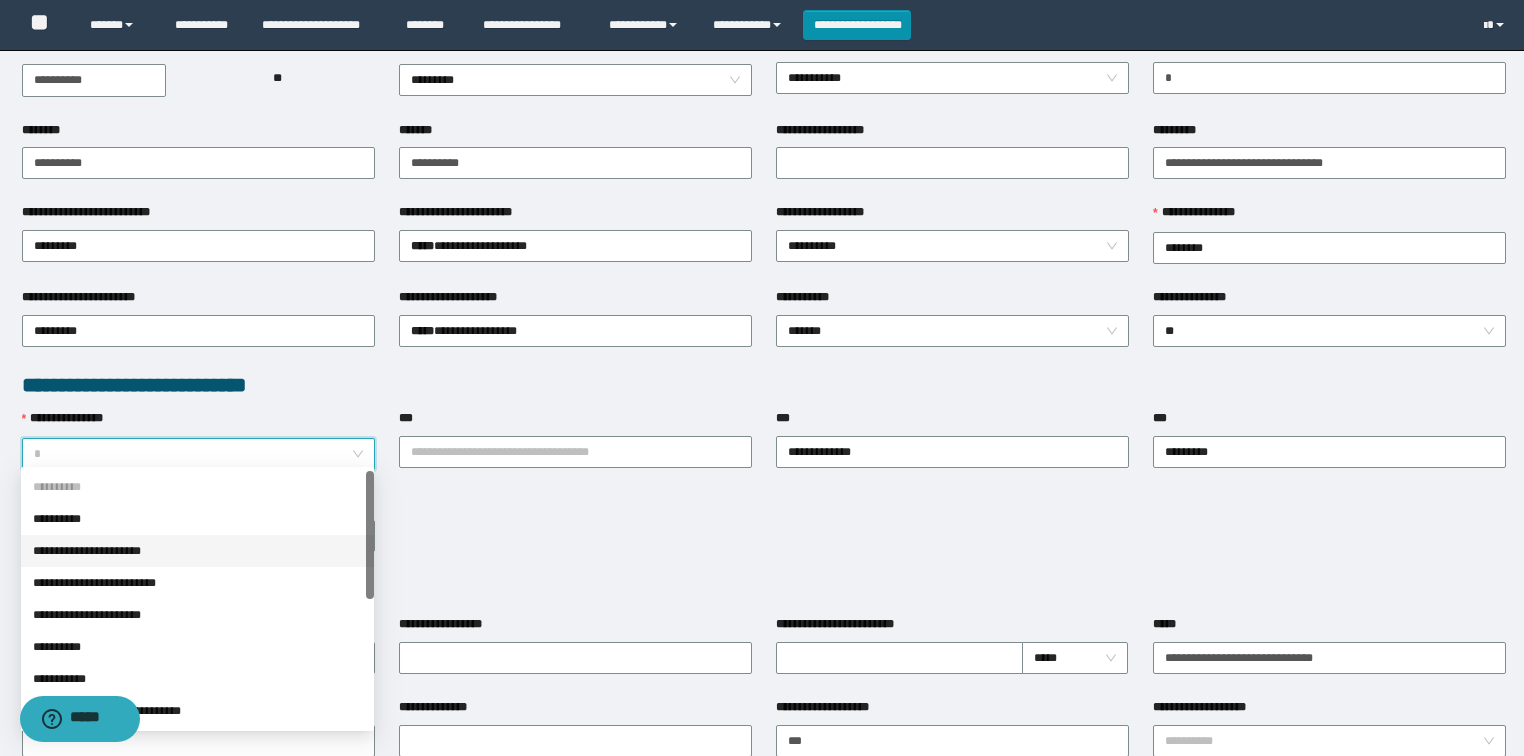 click on "**********" at bounding box center (197, 551) 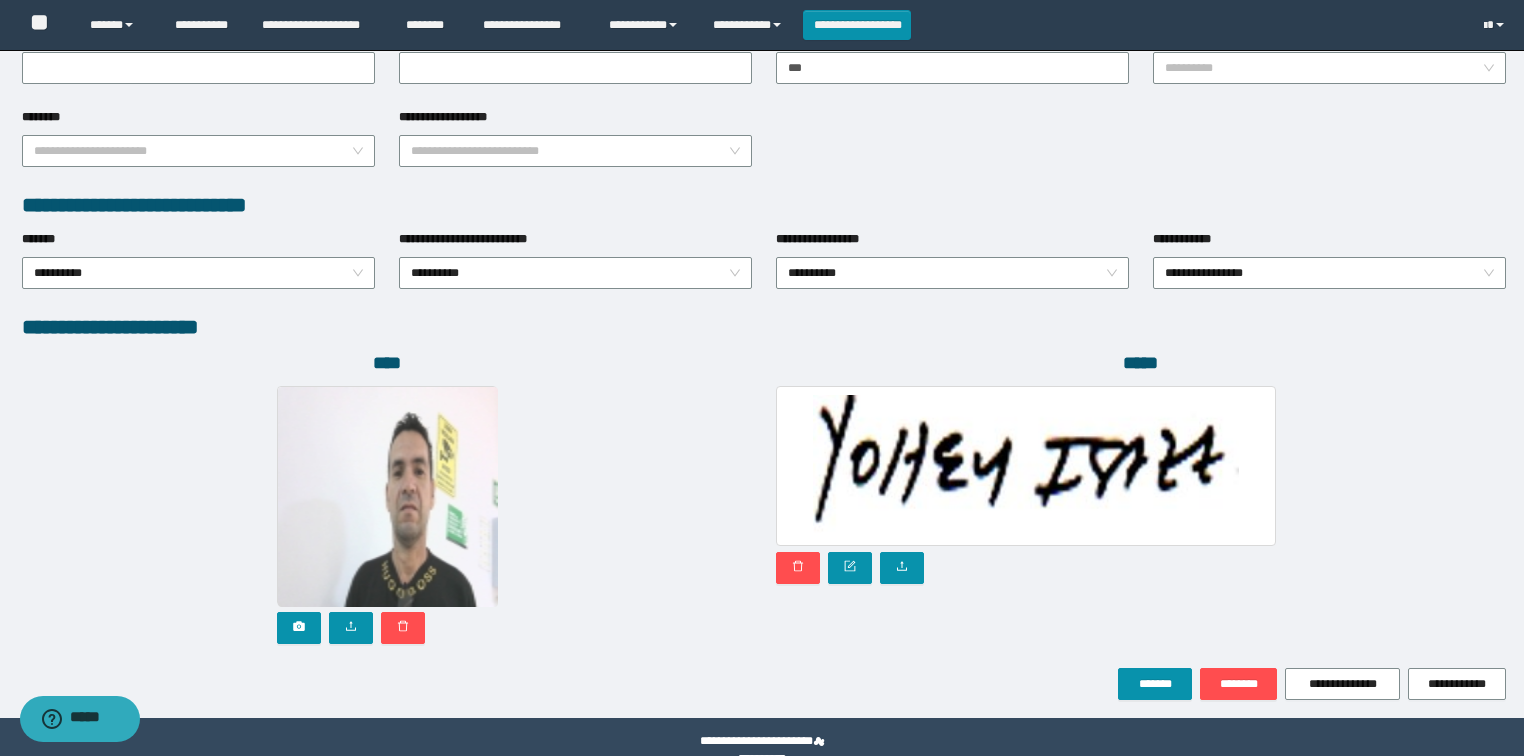 scroll, scrollTop: 946, scrollLeft: 0, axis: vertical 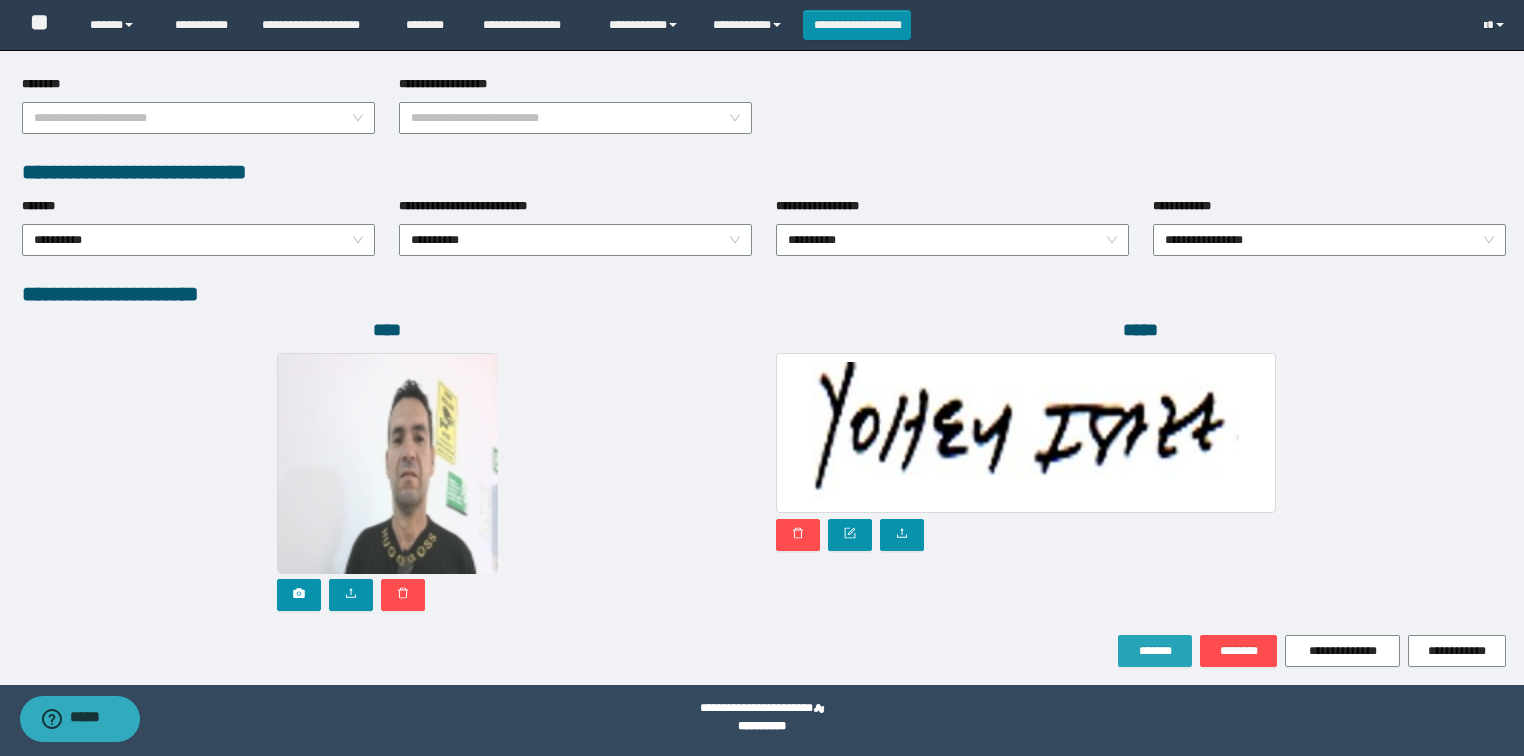click on "*******" at bounding box center [1155, 651] 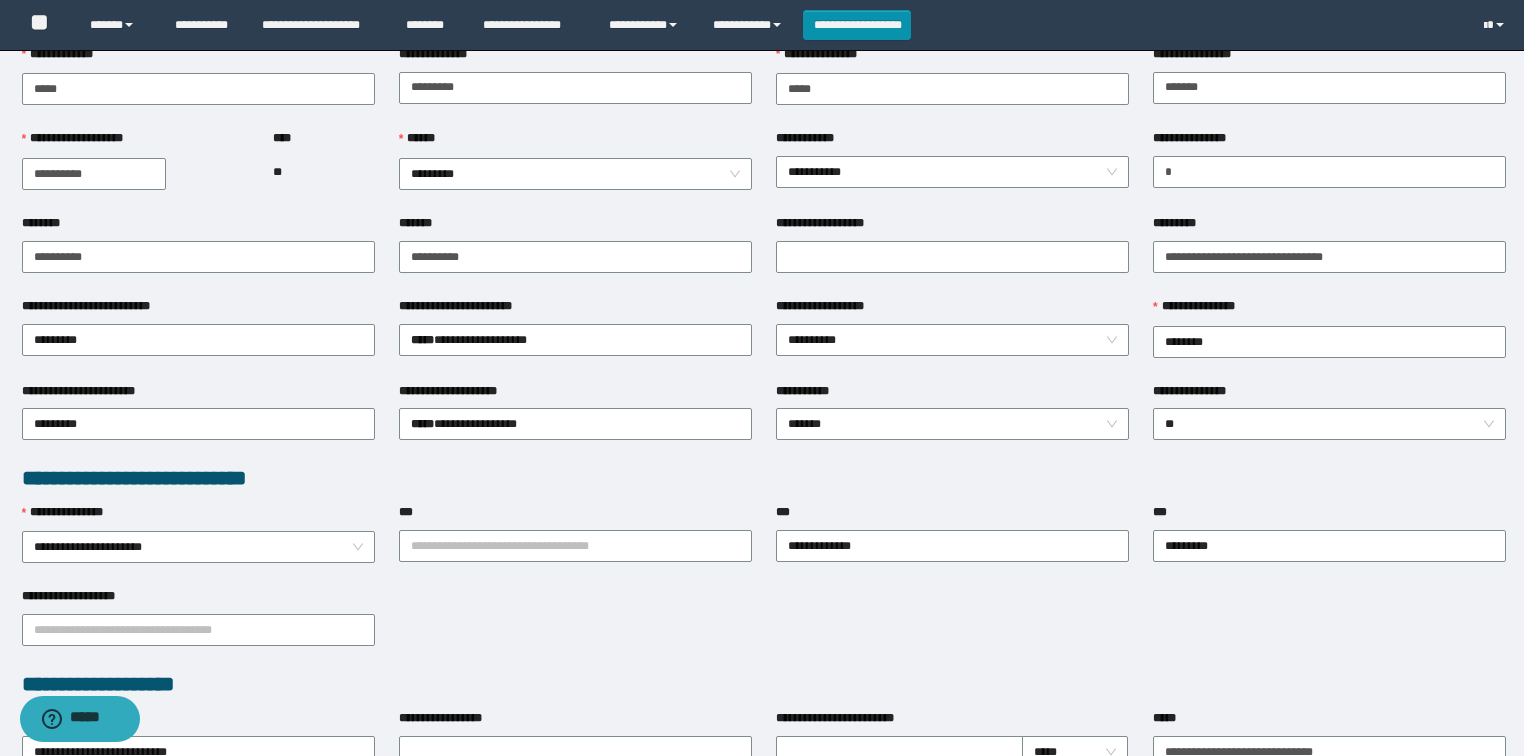 scroll, scrollTop: 119, scrollLeft: 0, axis: vertical 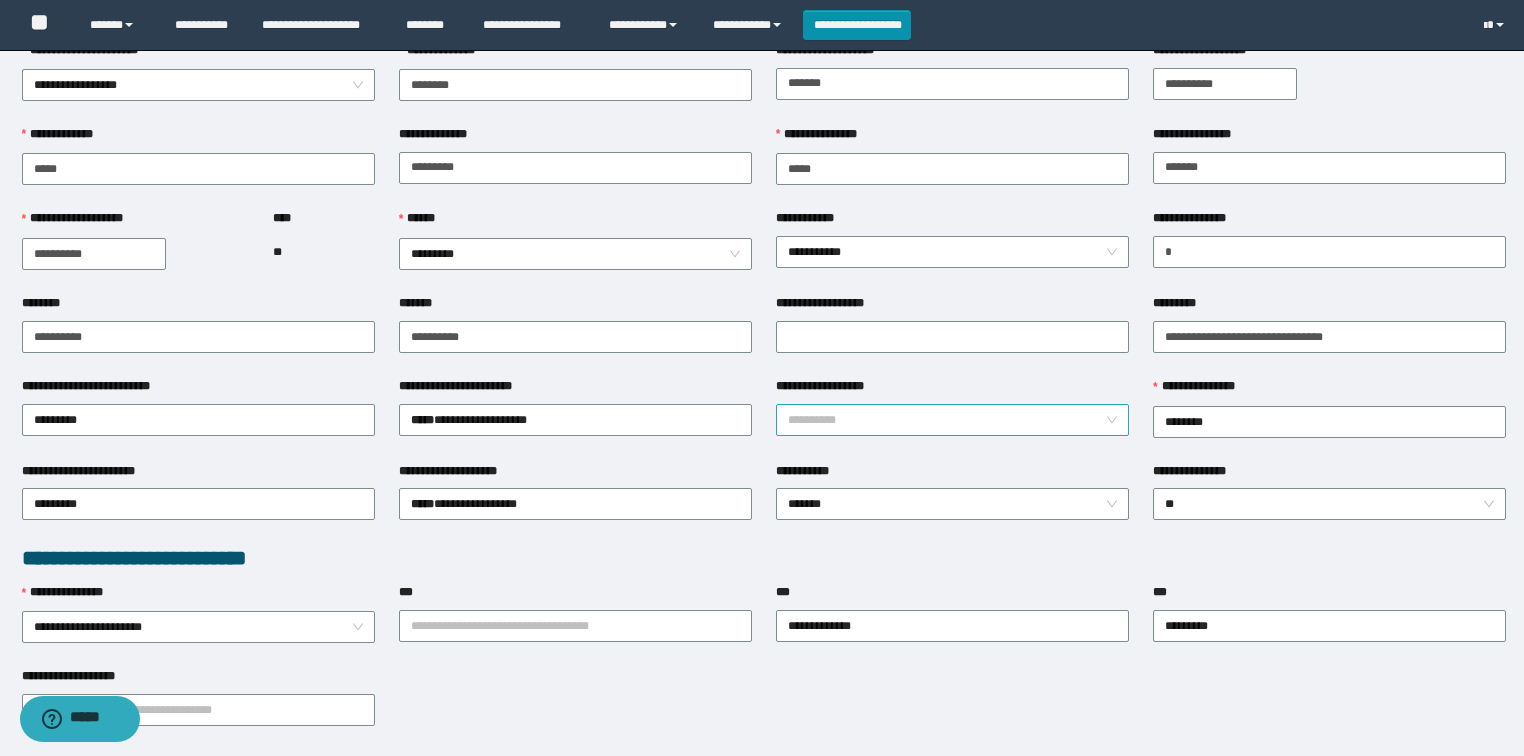 click on "**********" at bounding box center [953, 420] 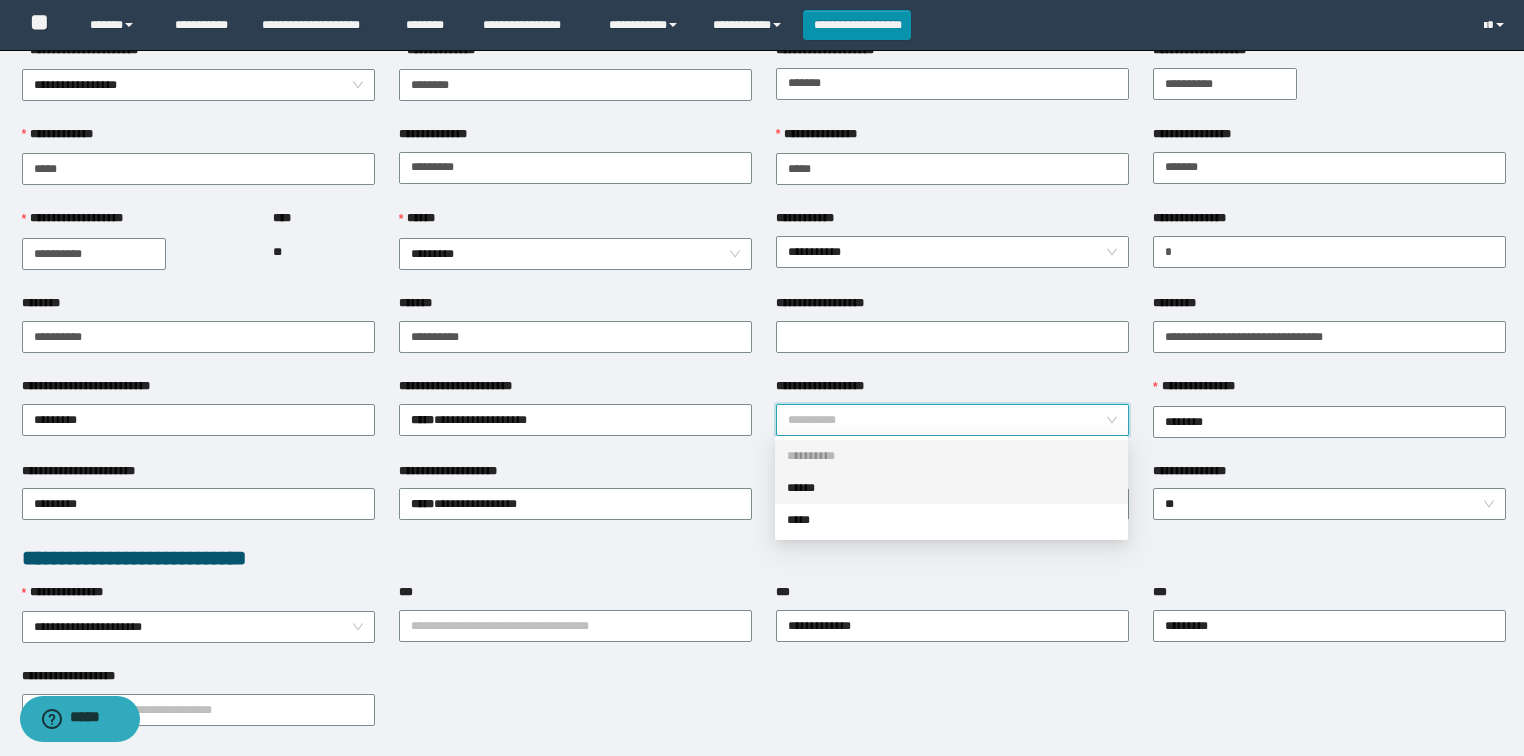 click on "******" at bounding box center (951, 488) 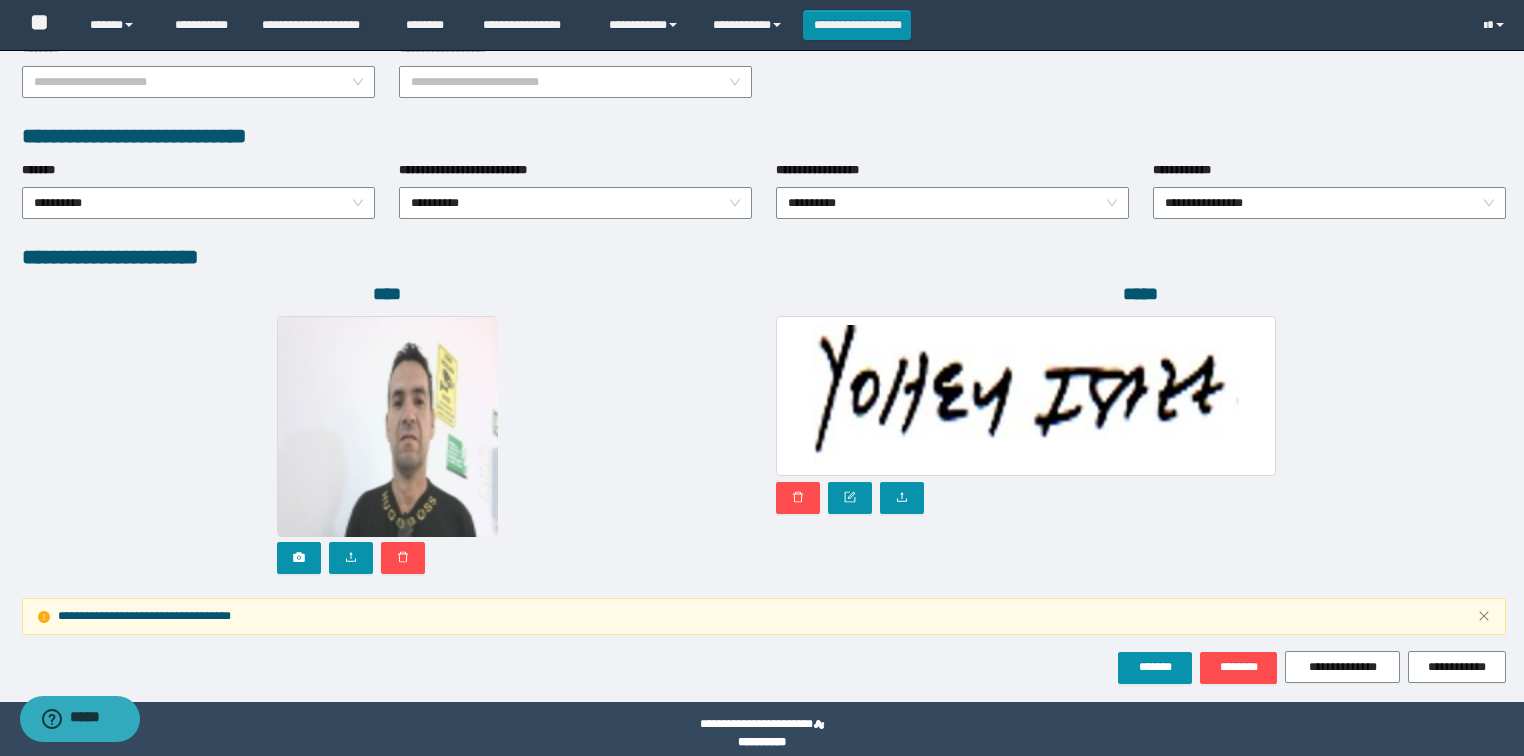 scroll, scrollTop: 1051, scrollLeft: 0, axis: vertical 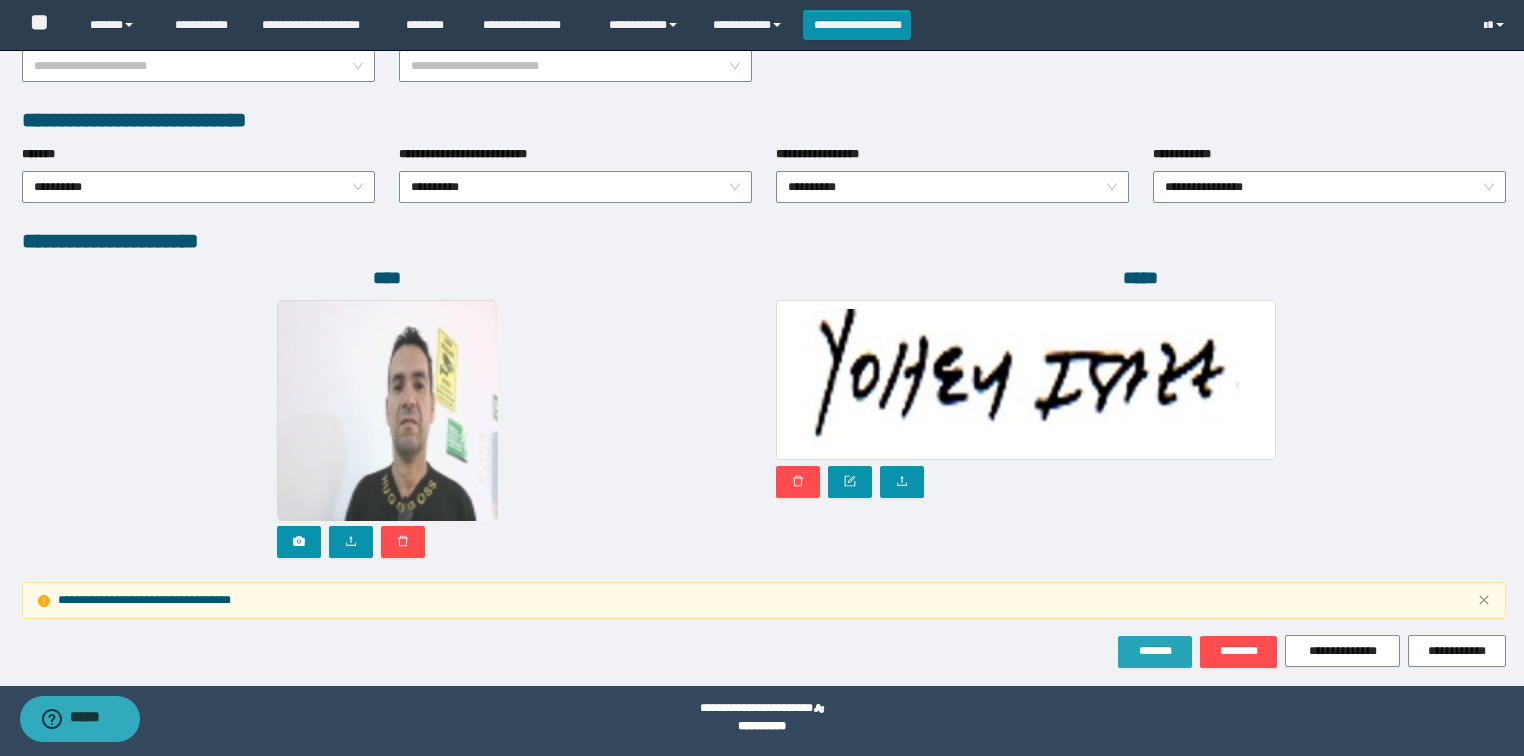 click on "*******" at bounding box center [1155, 652] 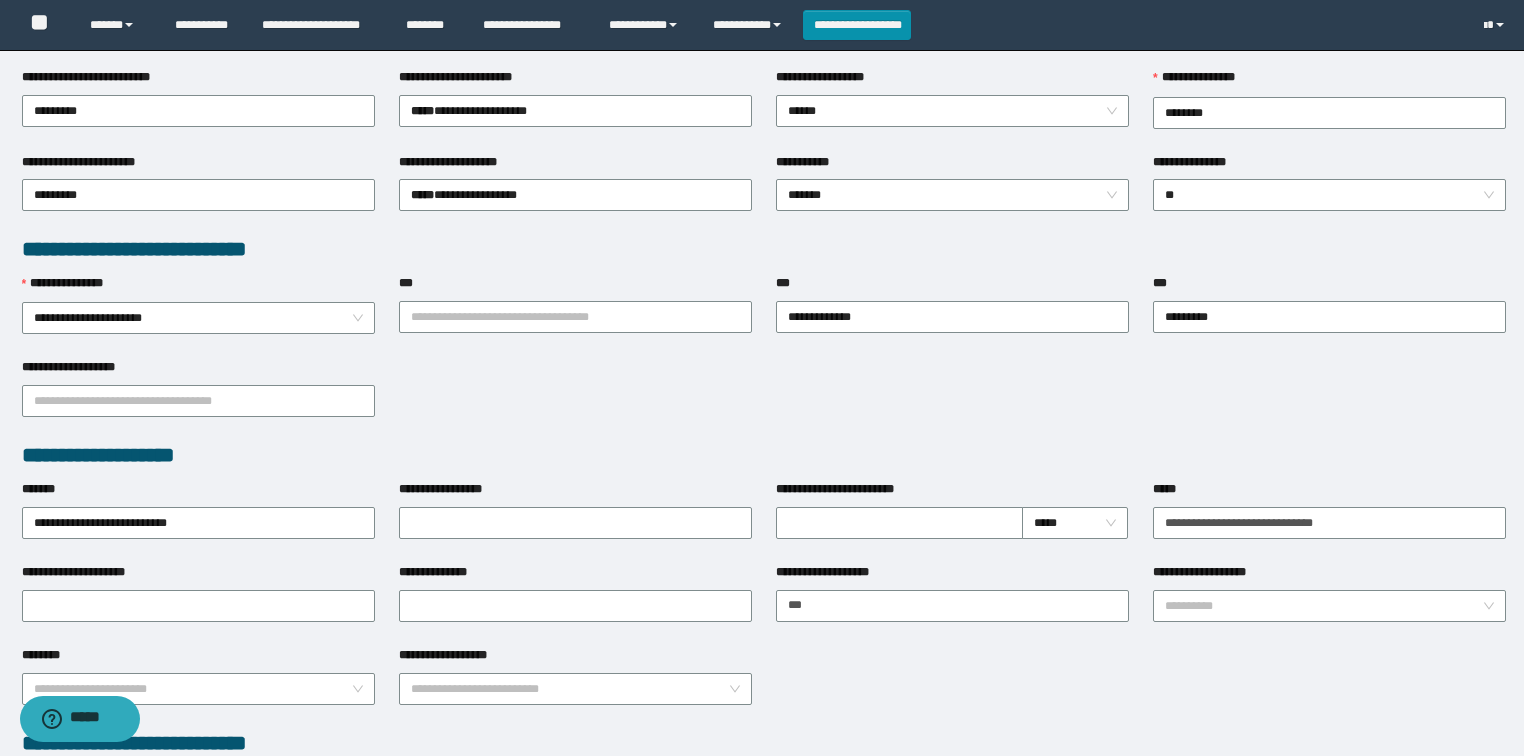 scroll, scrollTop: 171, scrollLeft: 0, axis: vertical 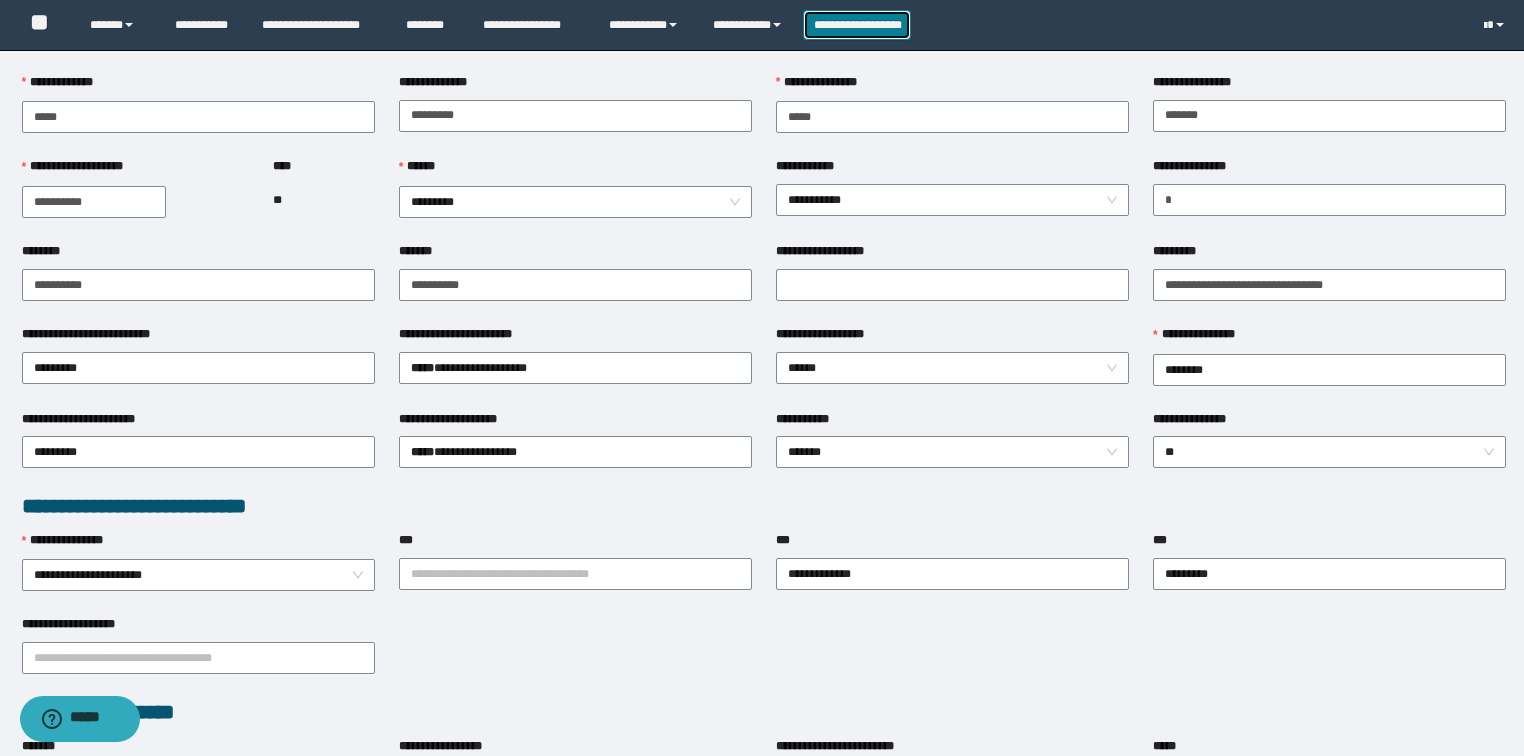 click on "**********" at bounding box center [857, 25] 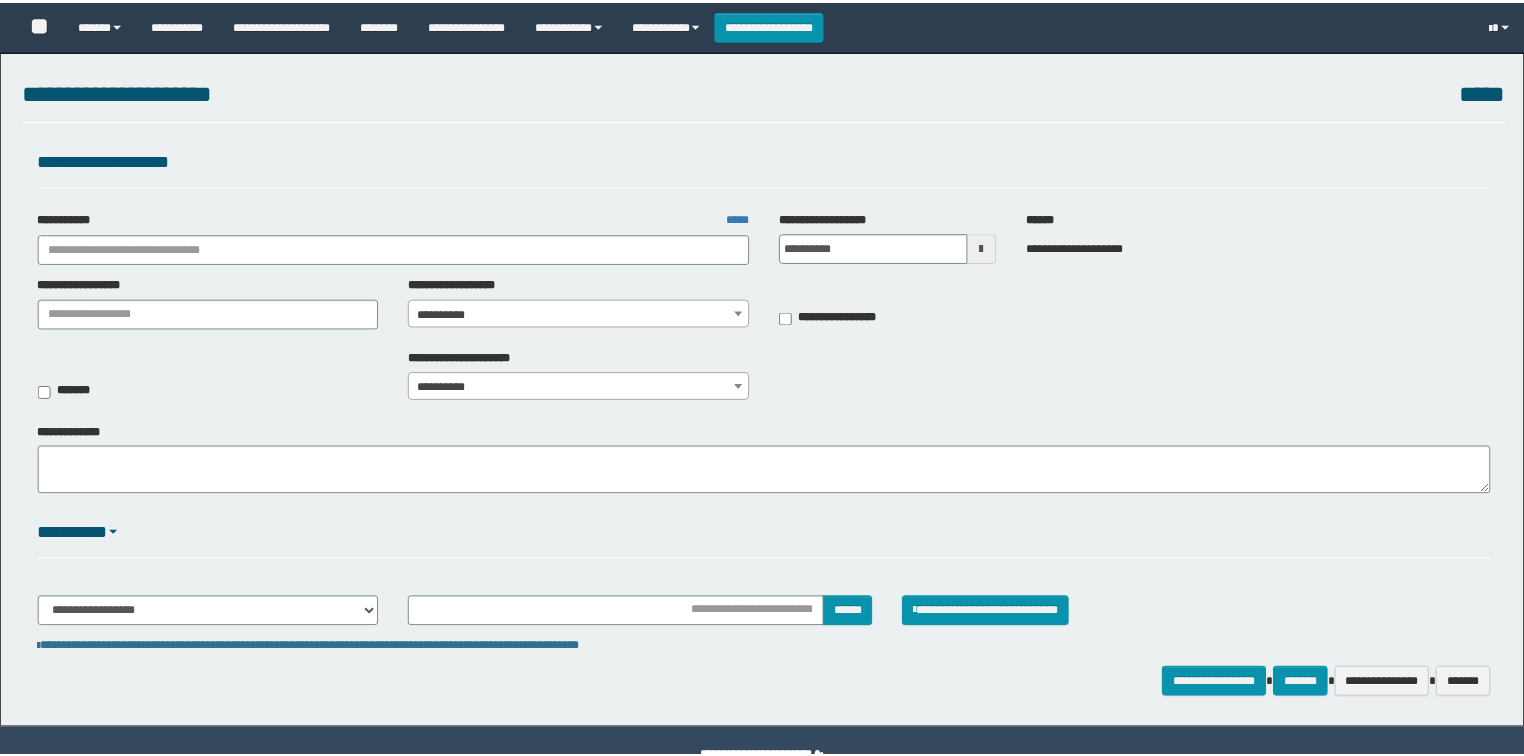 scroll, scrollTop: 0, scrollLeft: 0, axis: both 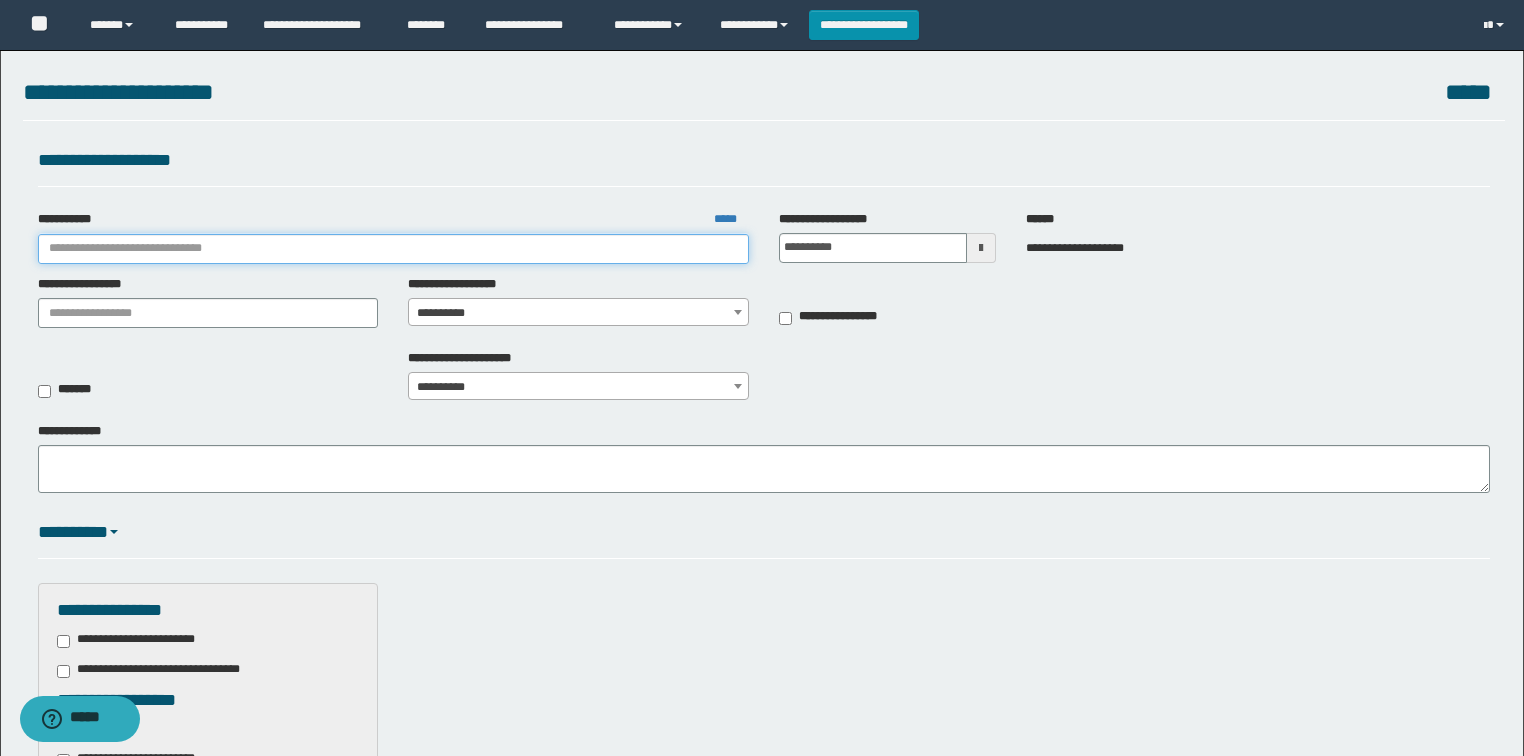 click on "**********" at bounding box center [393, 249] 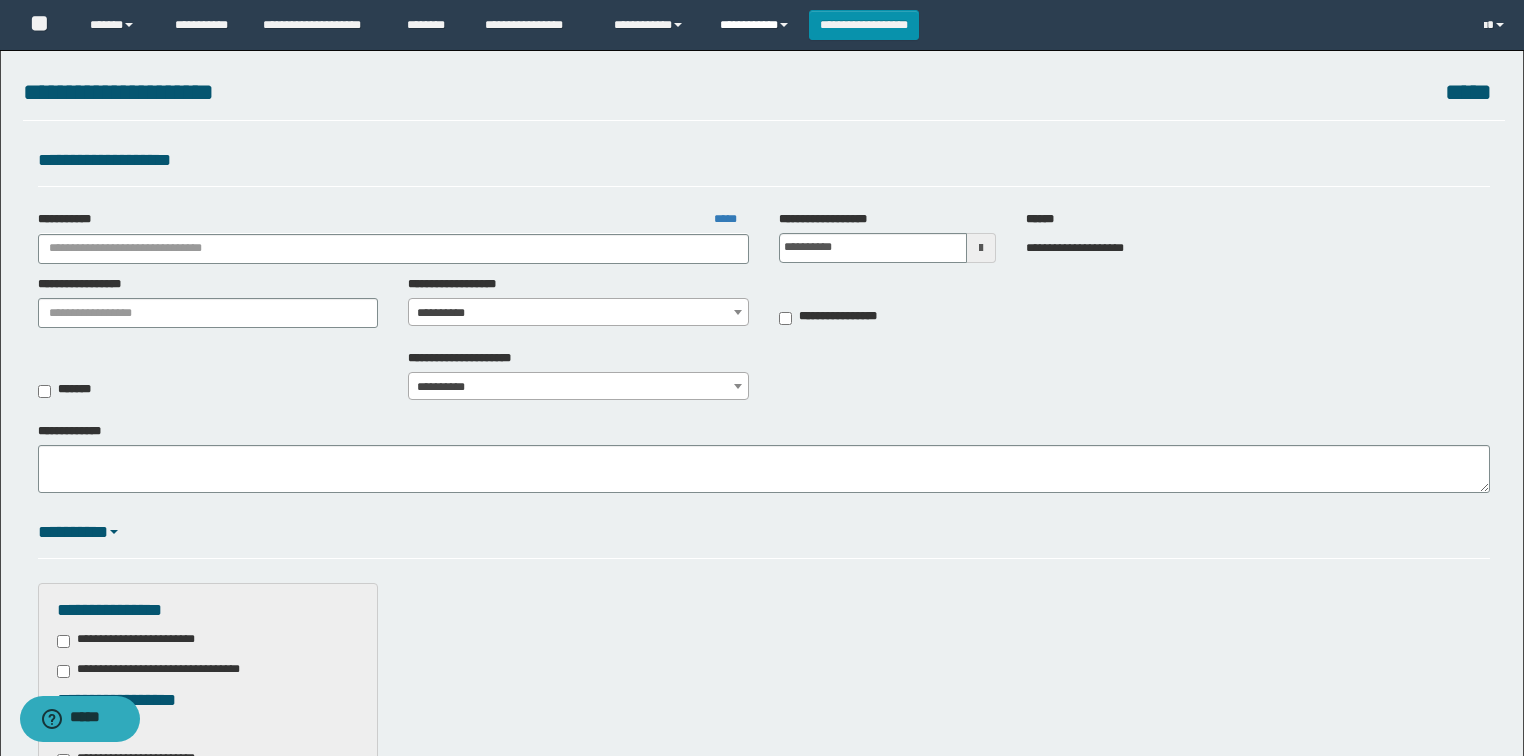 click on "**********" at bounding box center (757, 25) 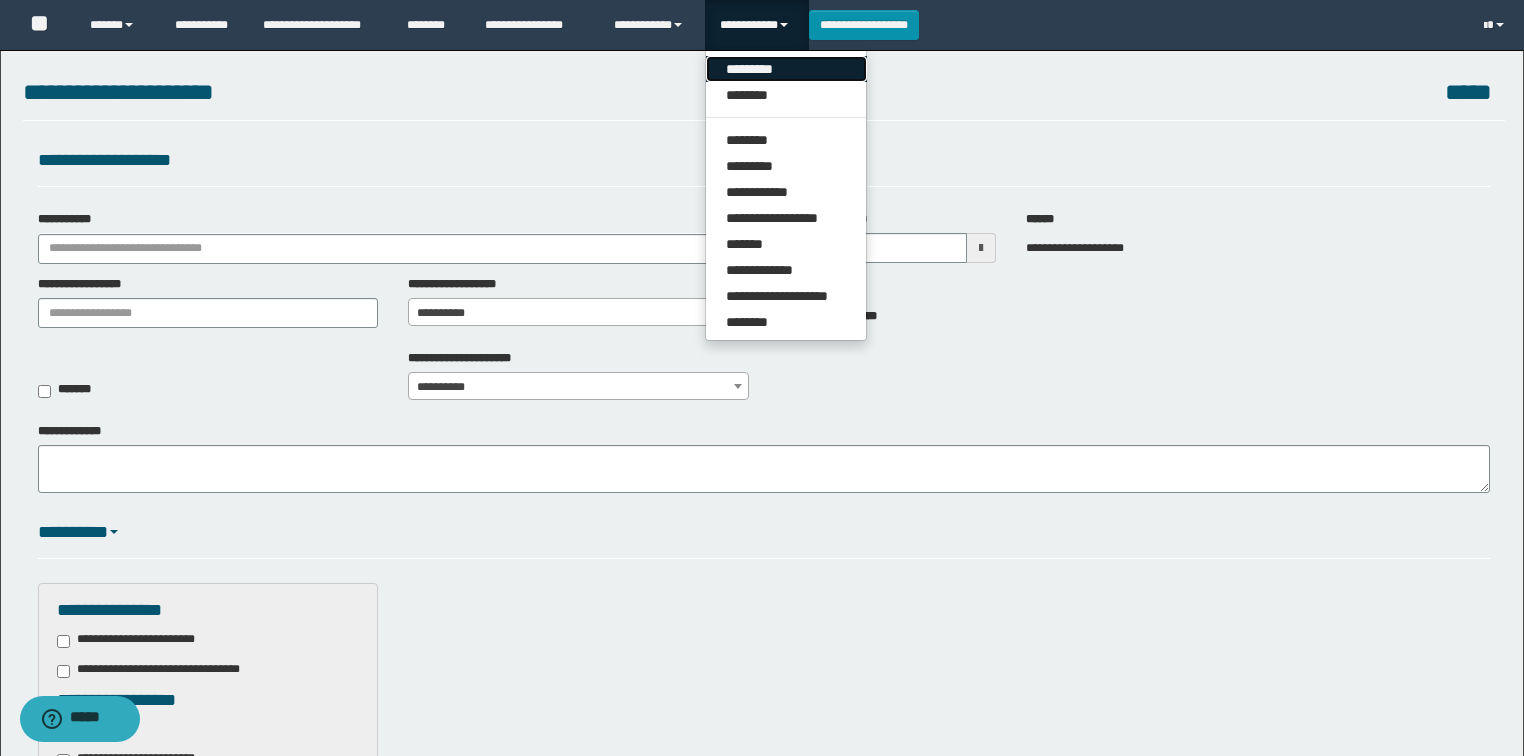 click on "*********" at bounding box center [786, 69] 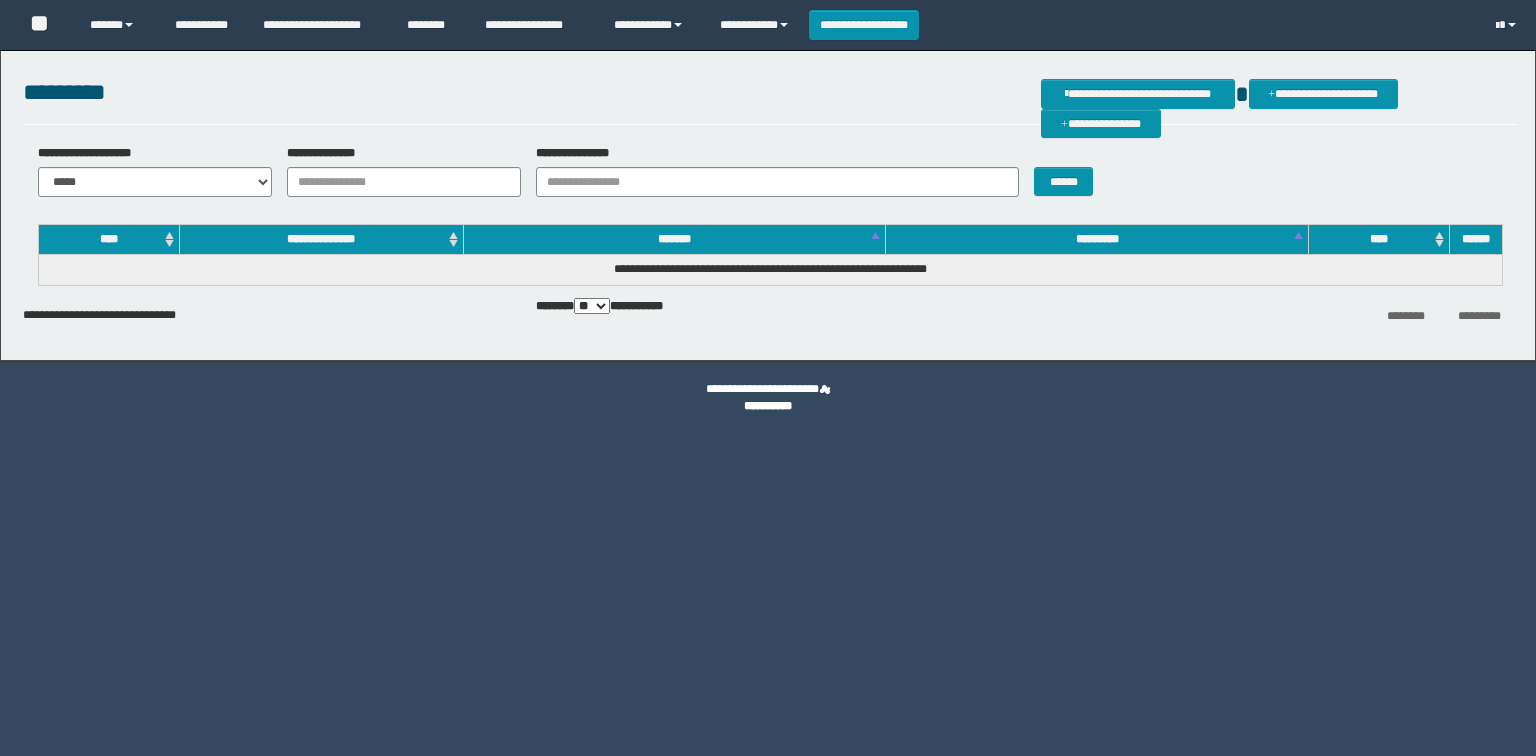 scroll, scrollTop: 0, scrollLeft: 0, axis: both 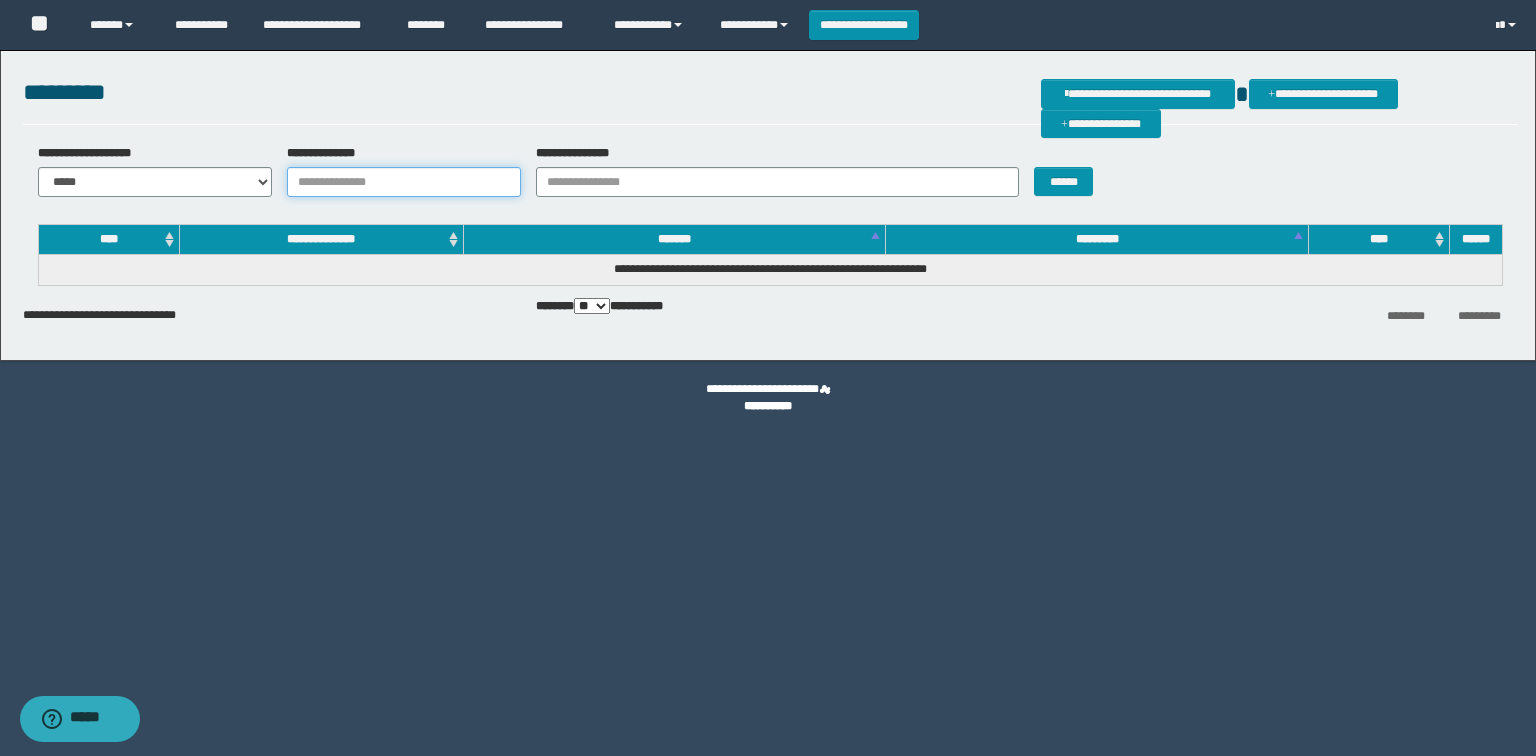 click on "**********" at bounding box center (404, 182) 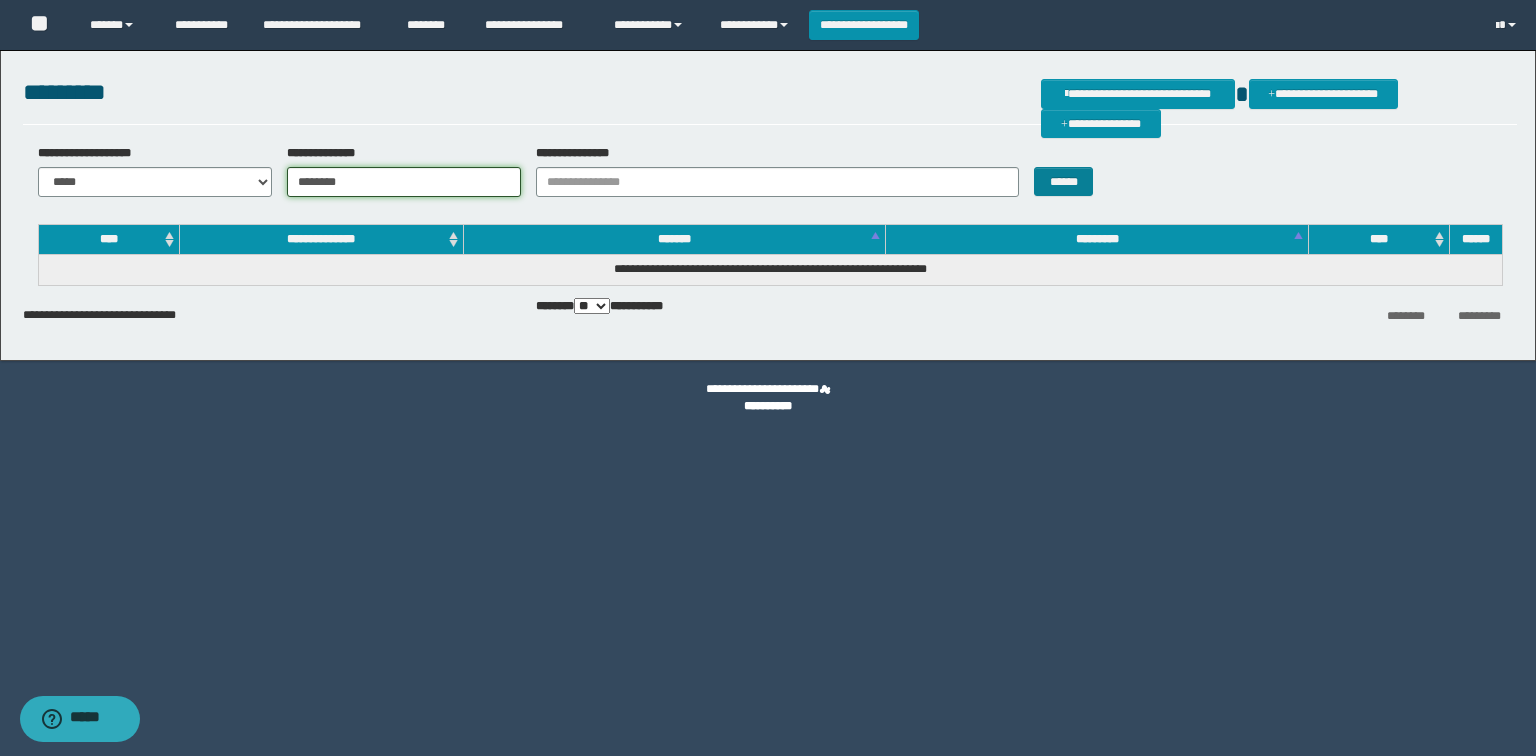 type on "********" 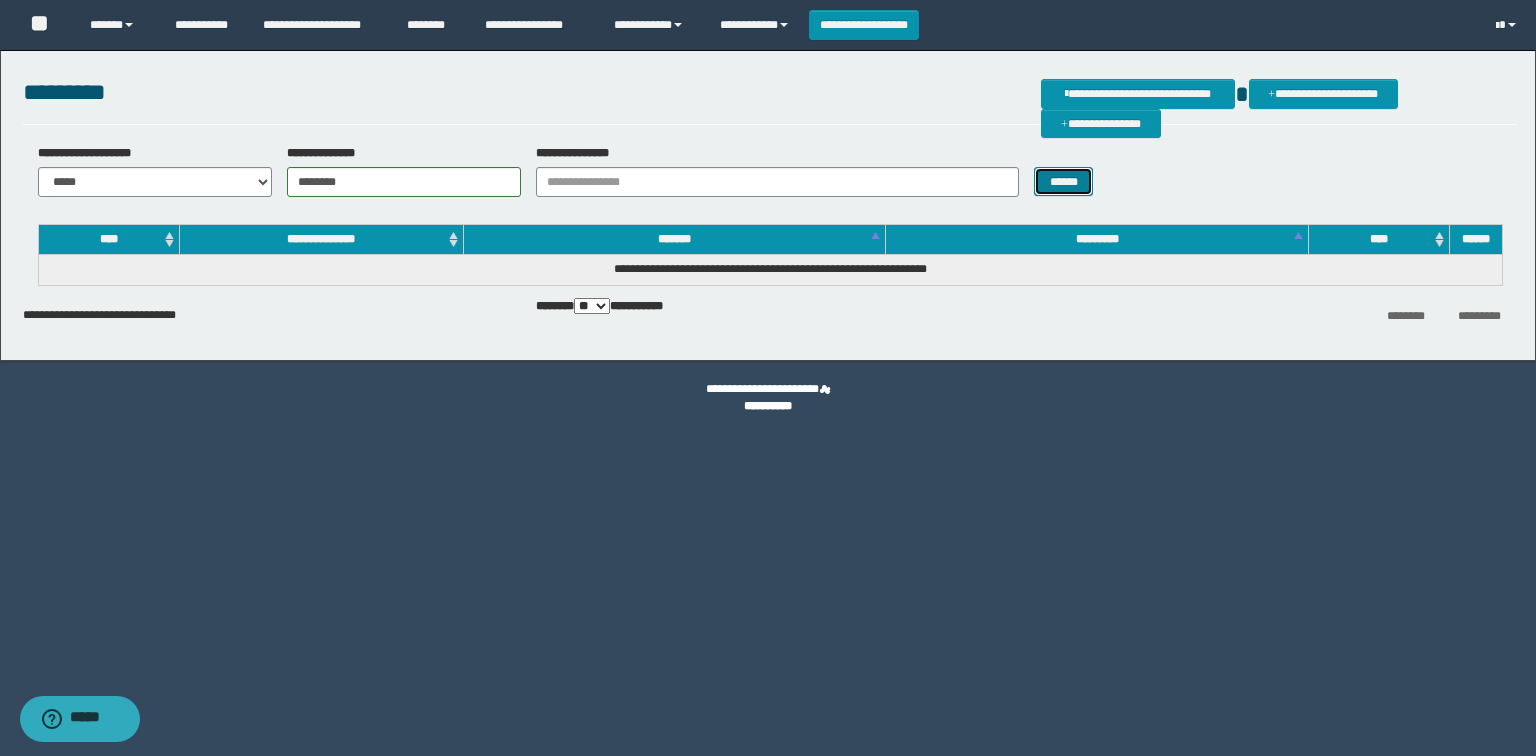 click on "******" at bounding box center [1063, 182] 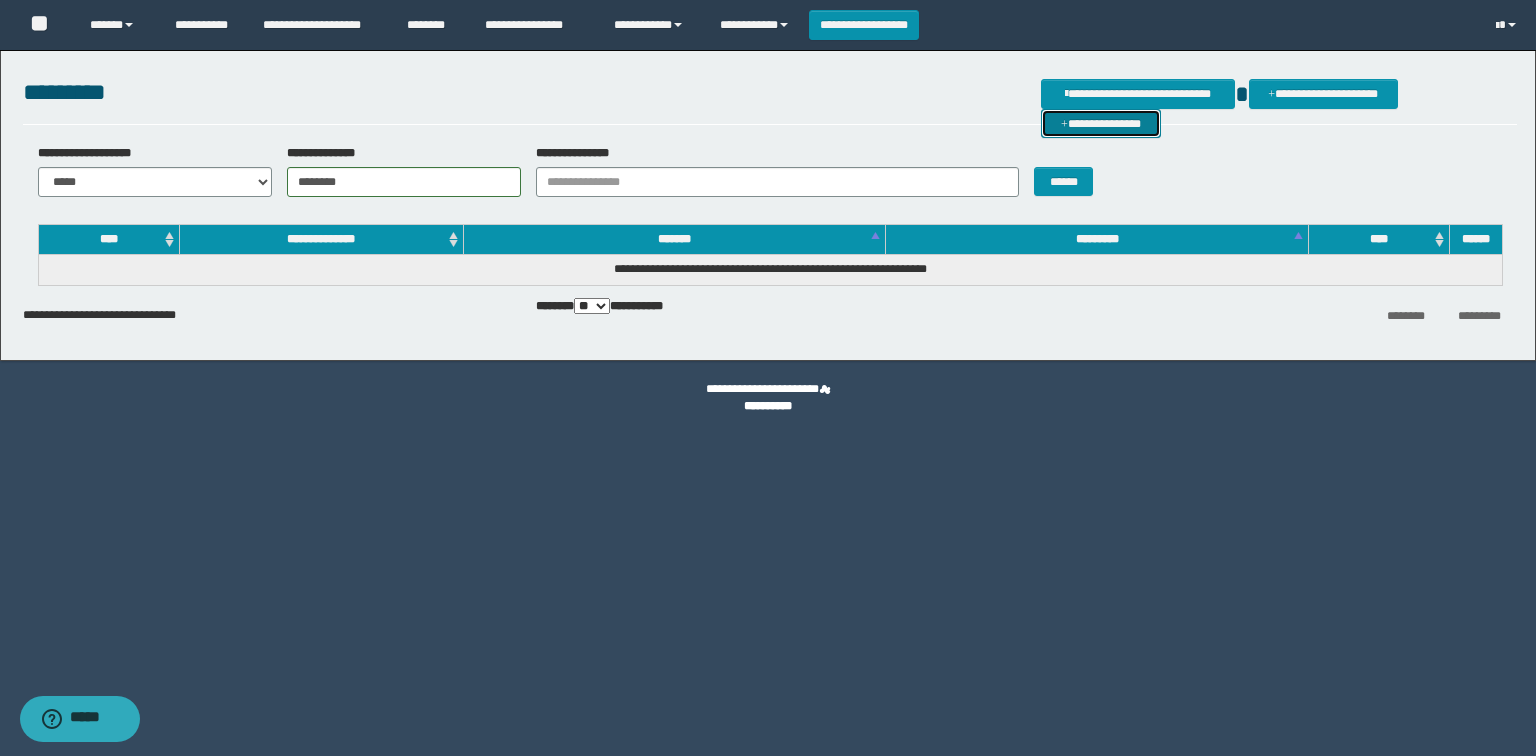 click on "**********" at bounding box center (1101, 124) 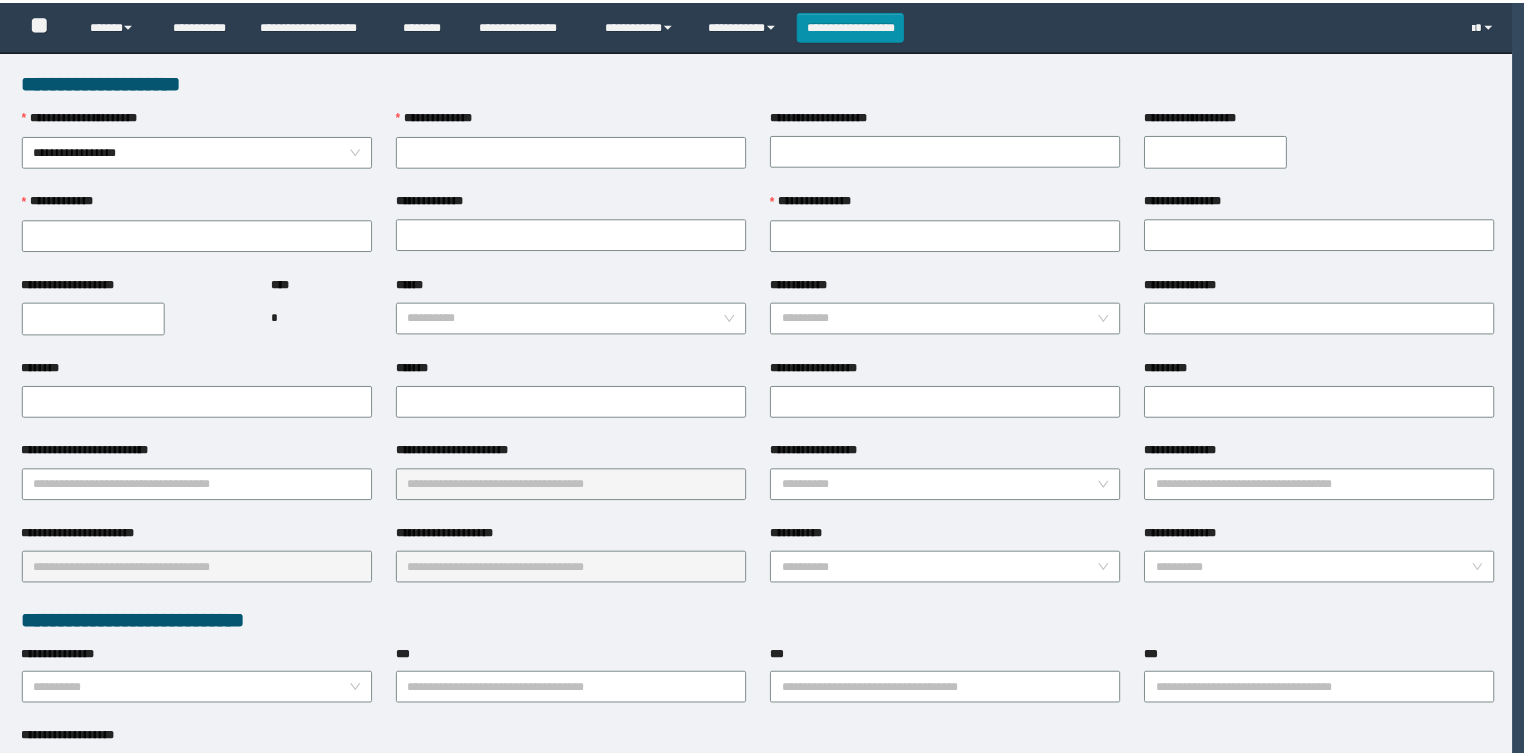 scroll, scrollTop: 0, scrollLeft: 0, axis: both 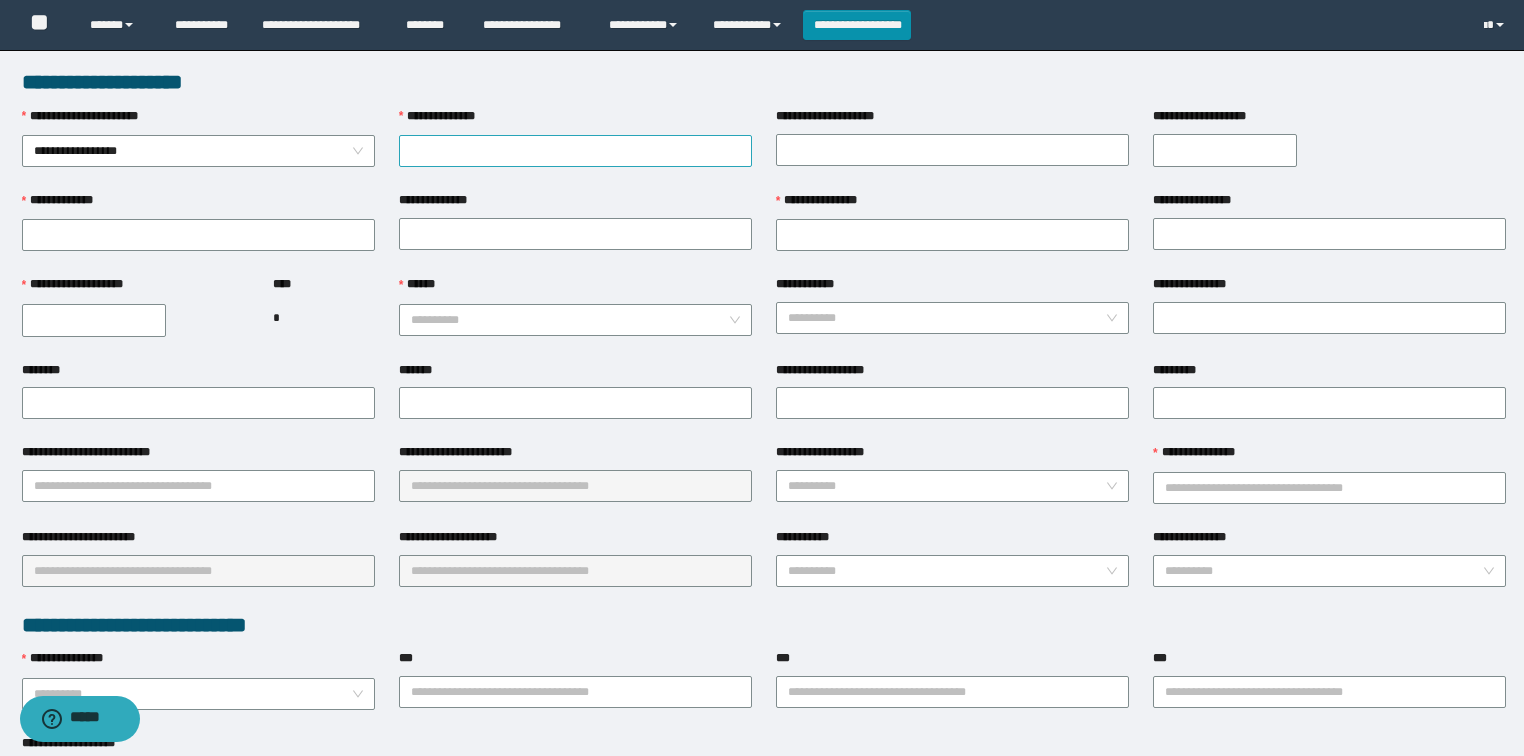 click on "**********" at bounding box center (575, 151) 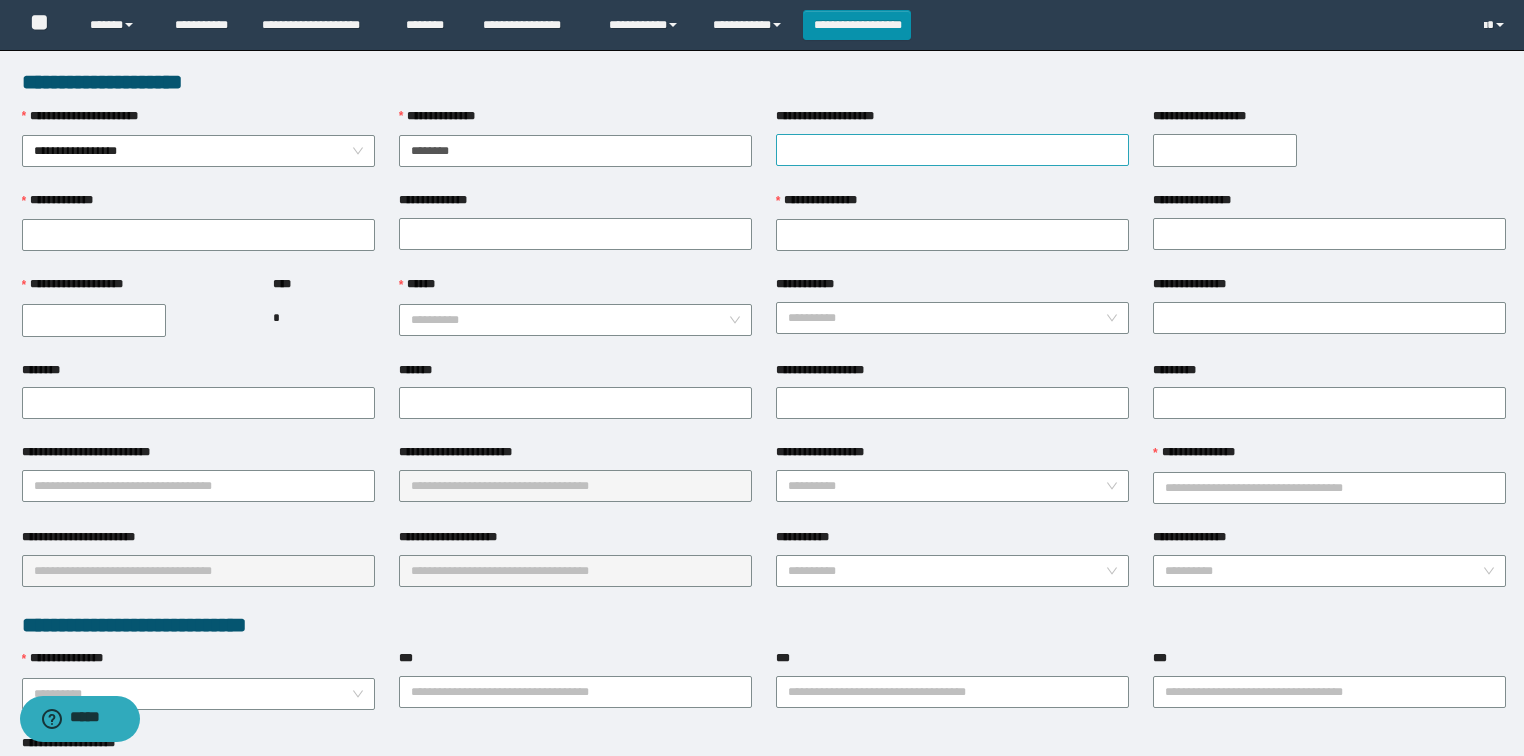 type on "********" 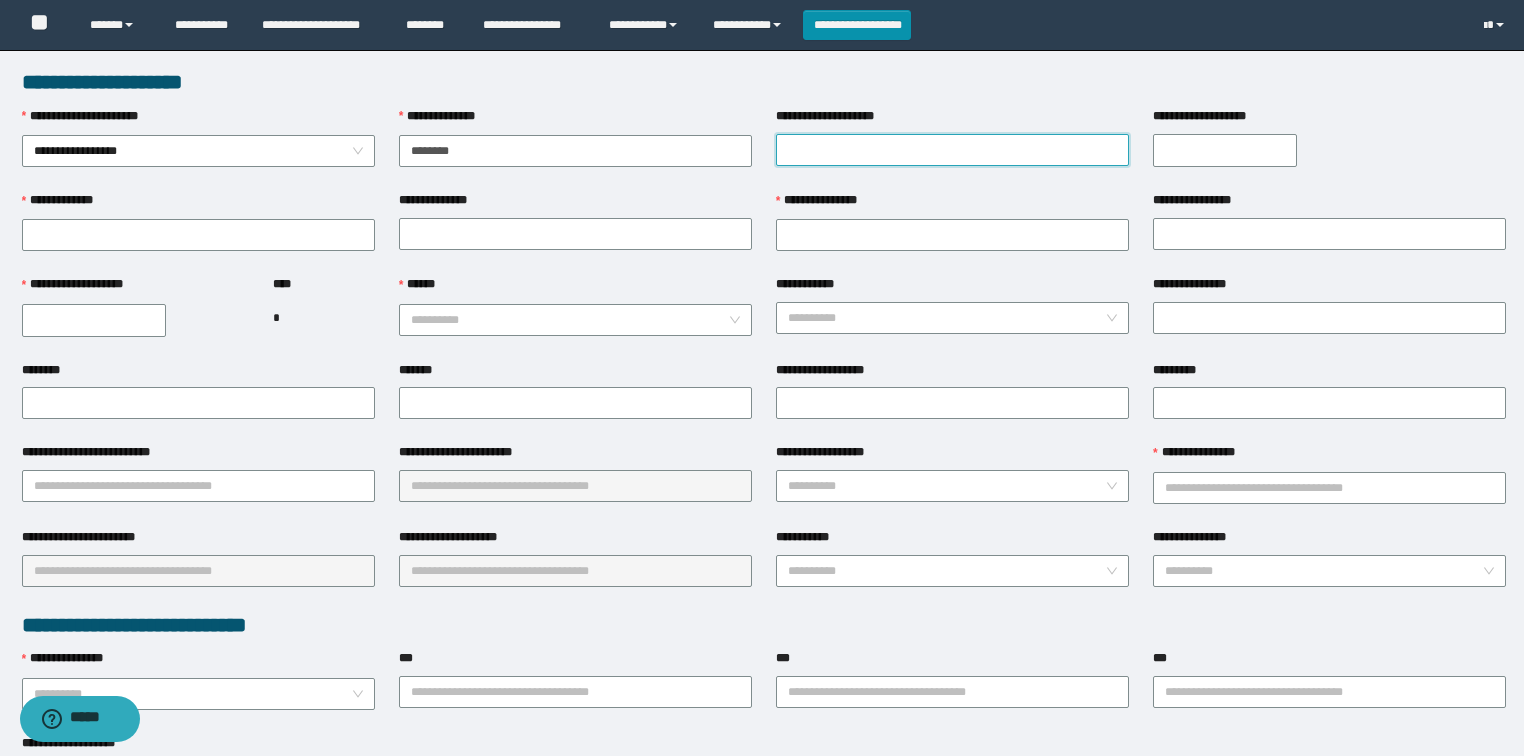 click on "**********" at bounding box center [952, 150] 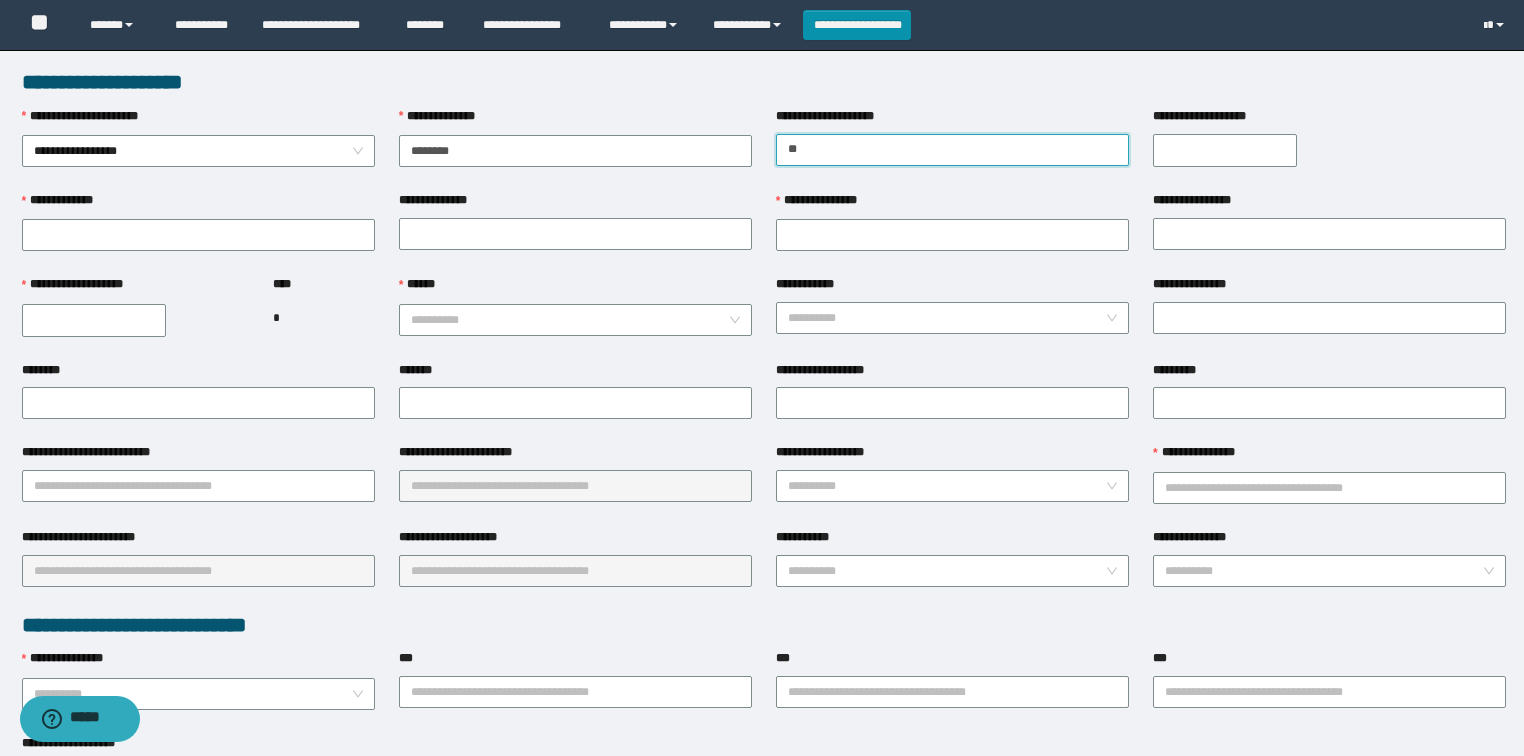type on "*" 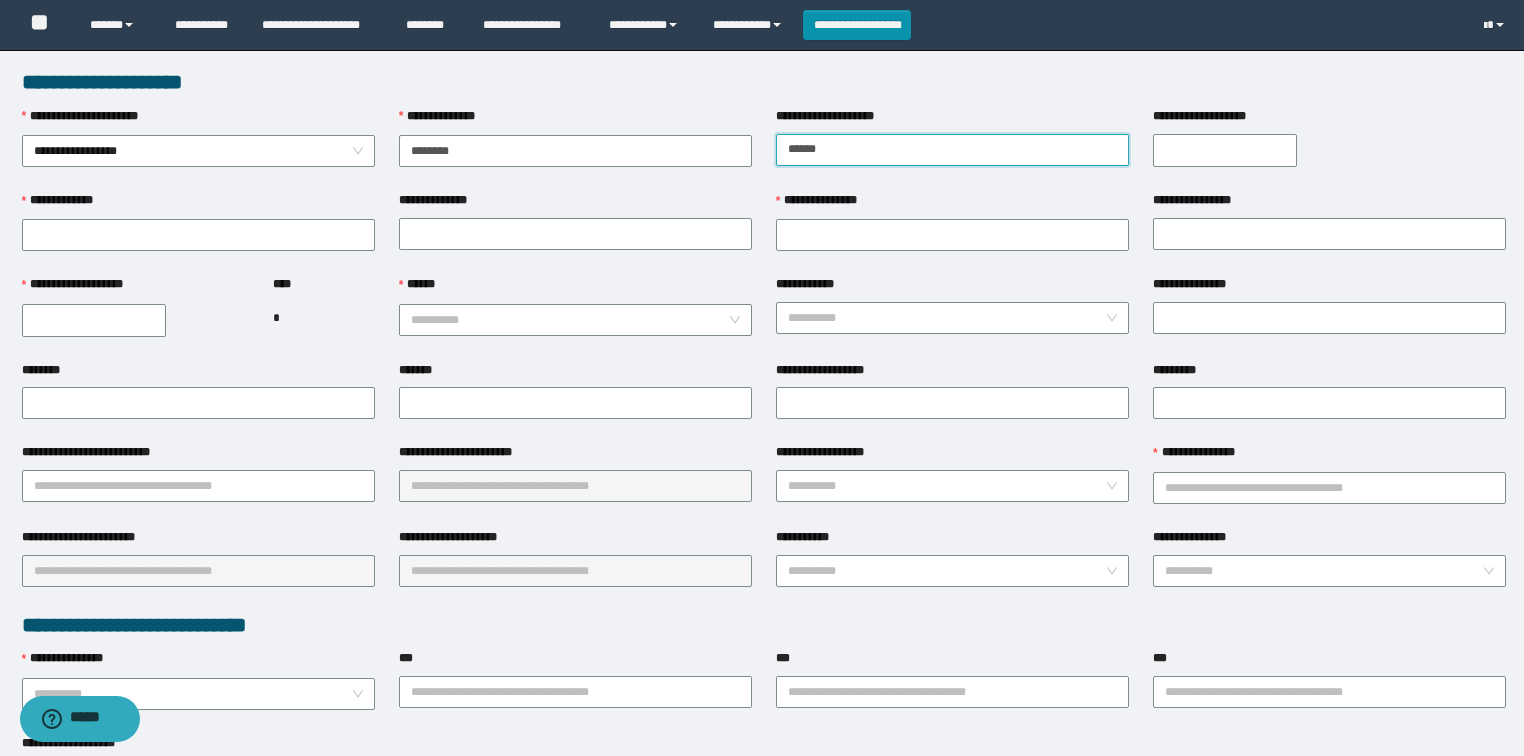 type on "**********" 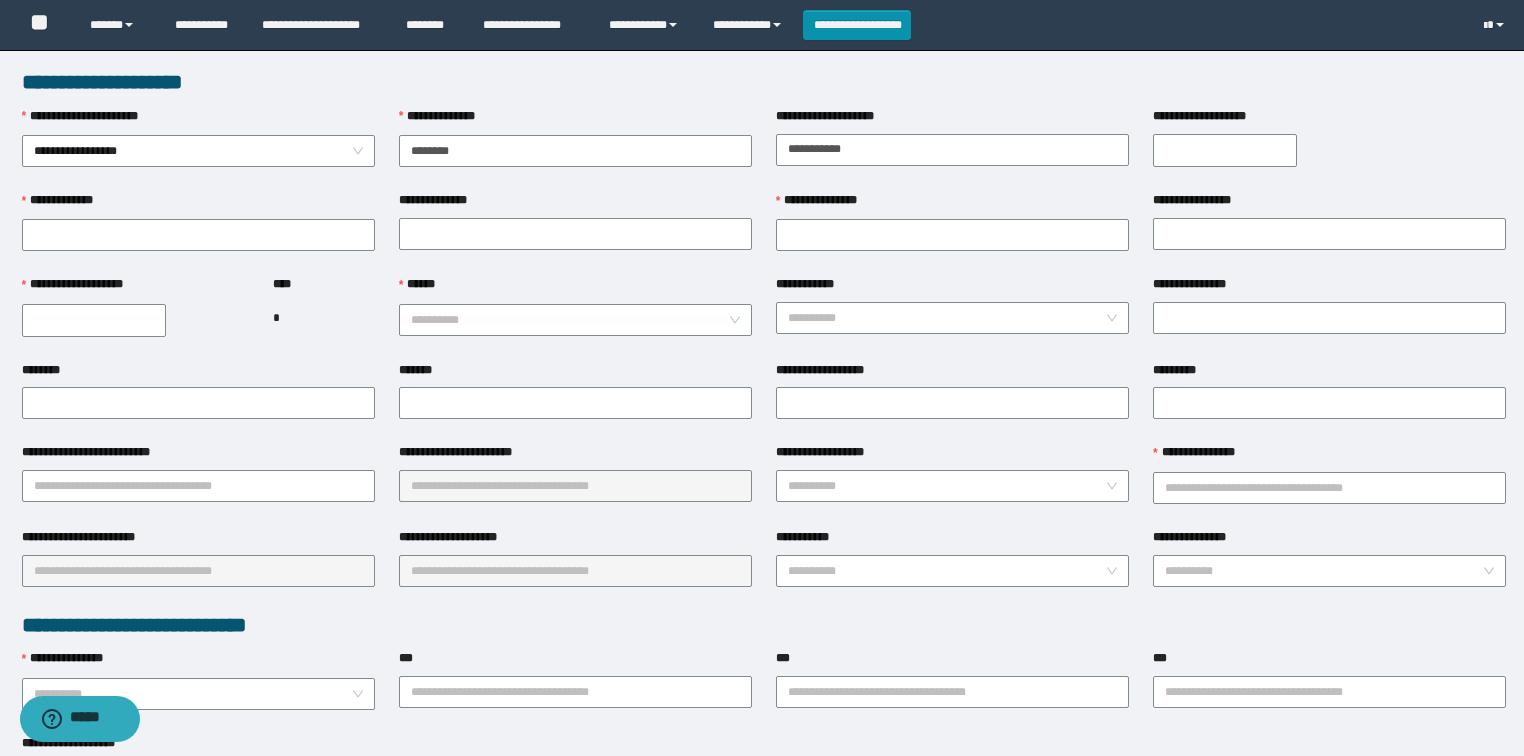 click on "**********" at bounding box center [1225, 150] 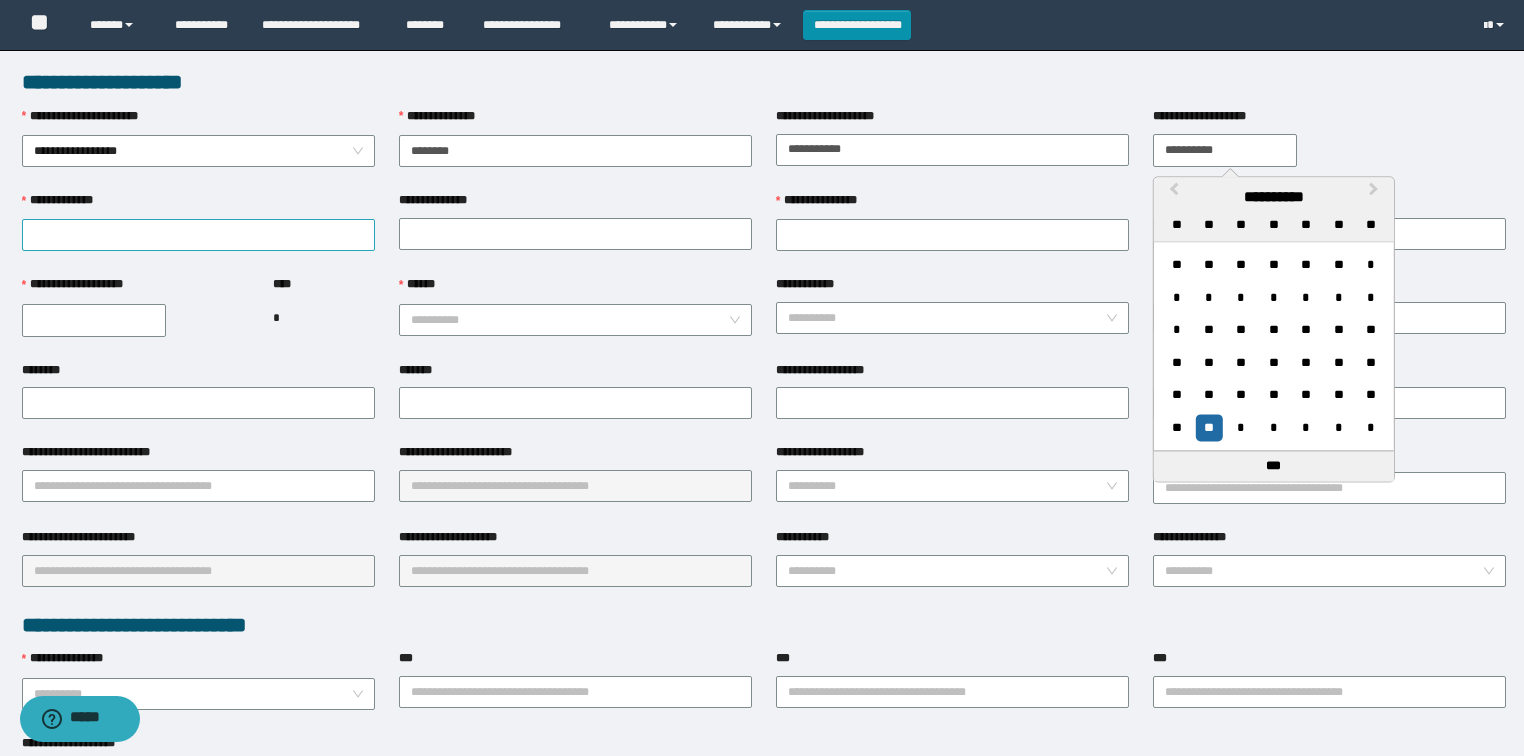 type on "**********" 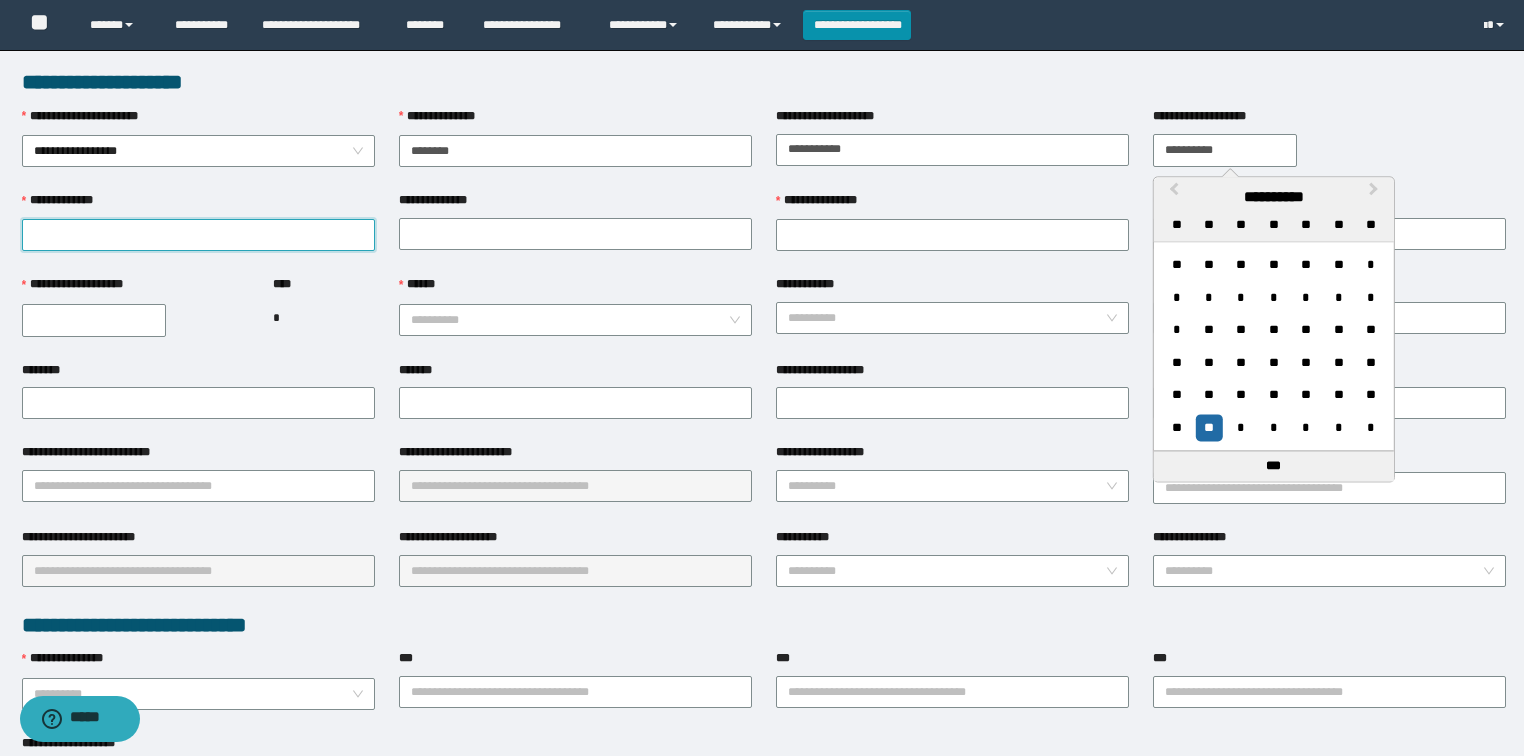click on "**********" at bounding box center (198, 235) 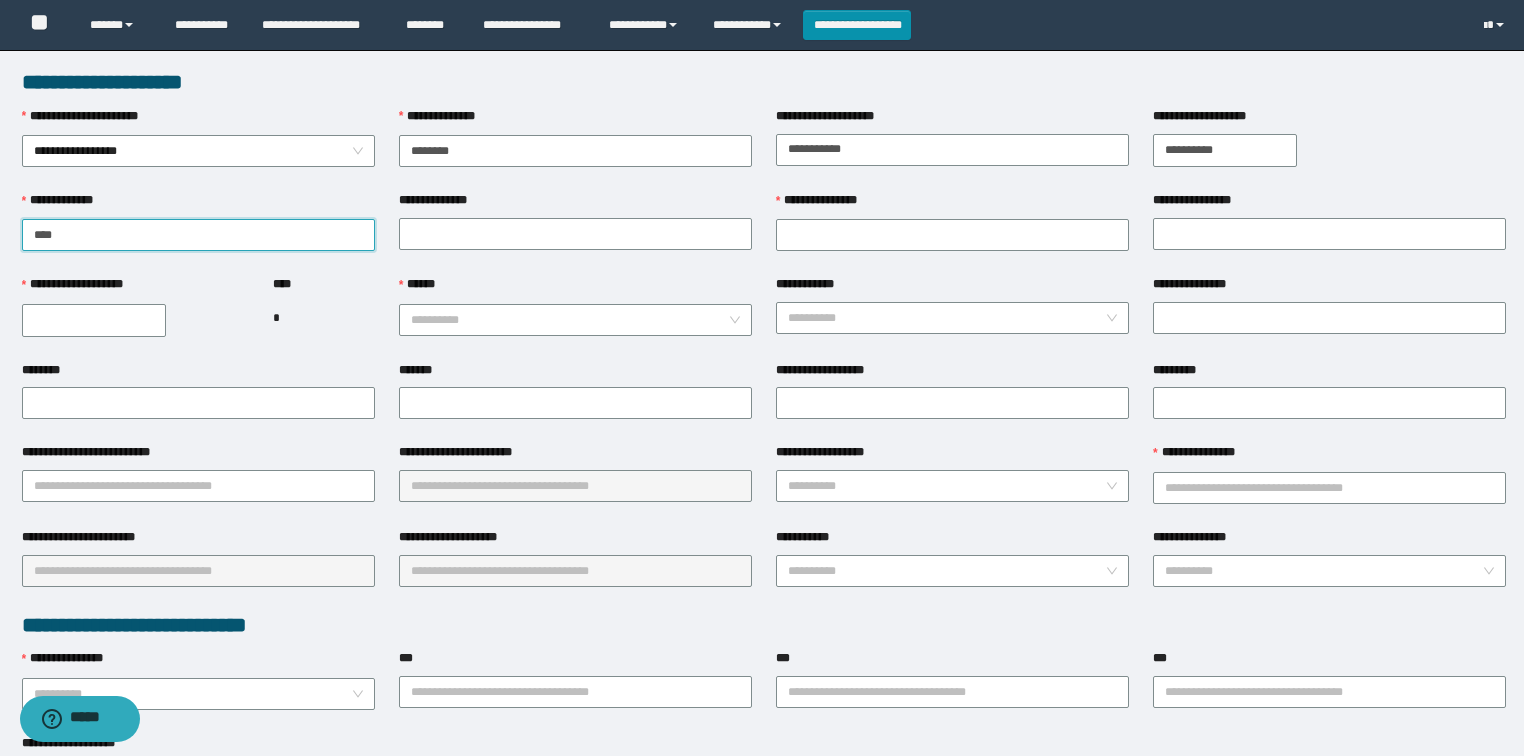 type on "****" 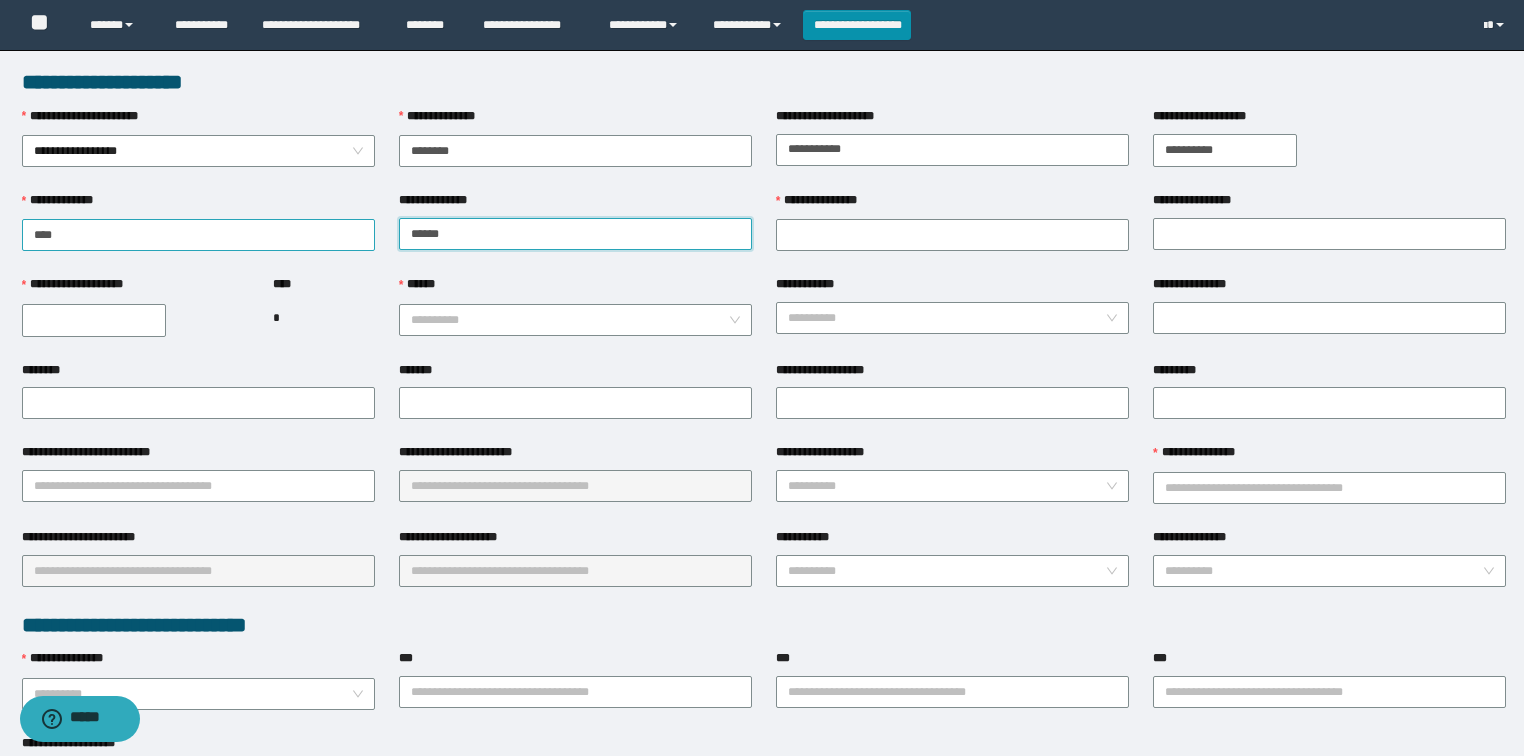 type on "******" 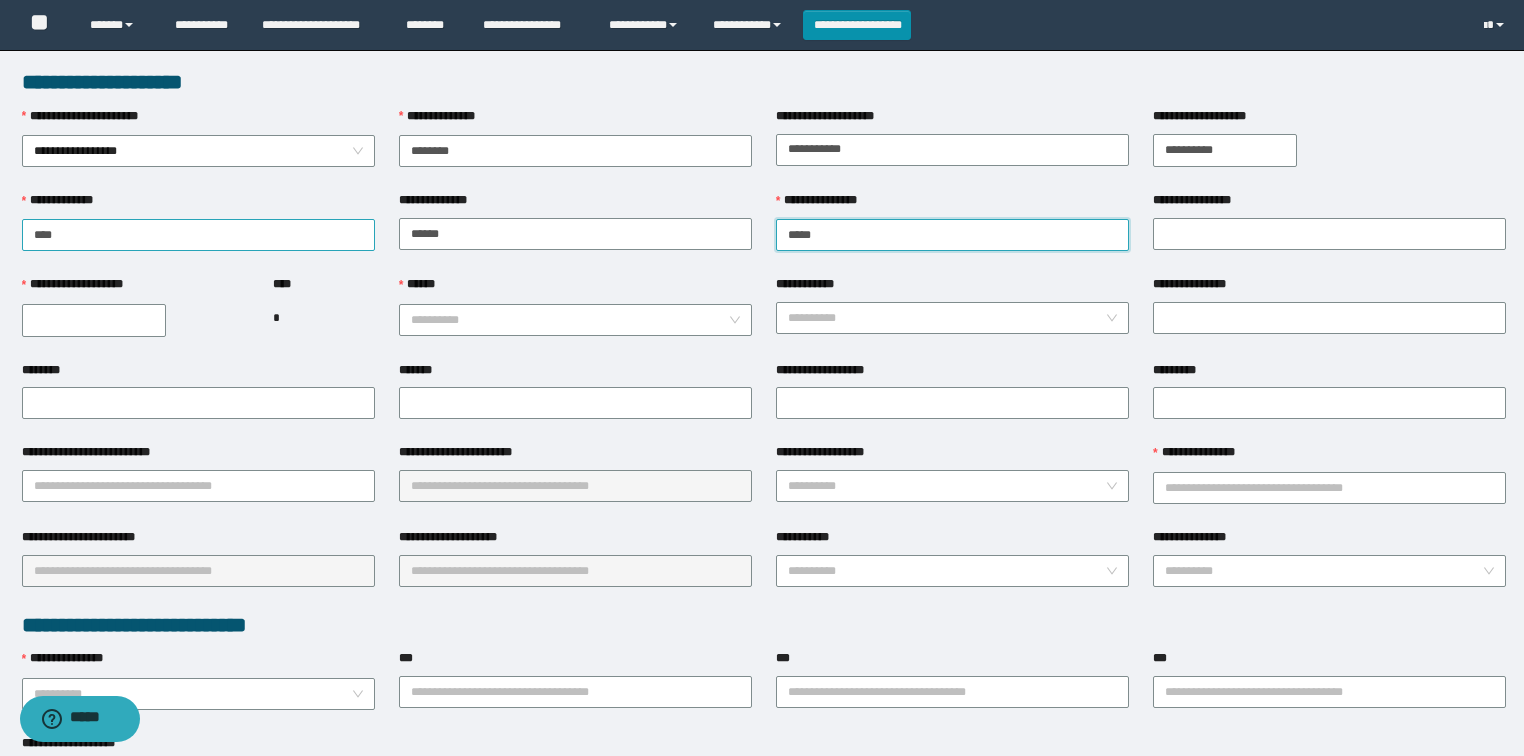 type on "*****" 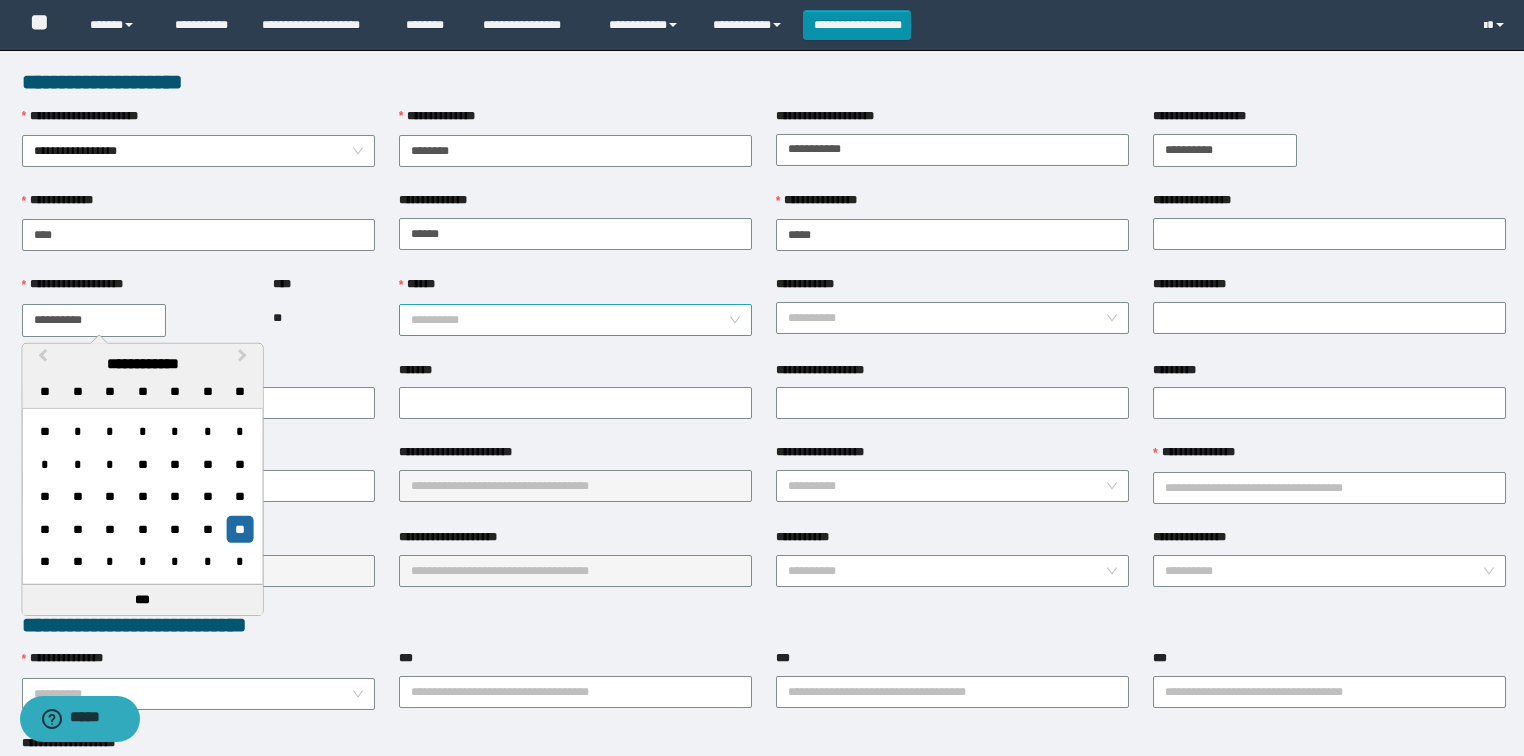 type on "**********" 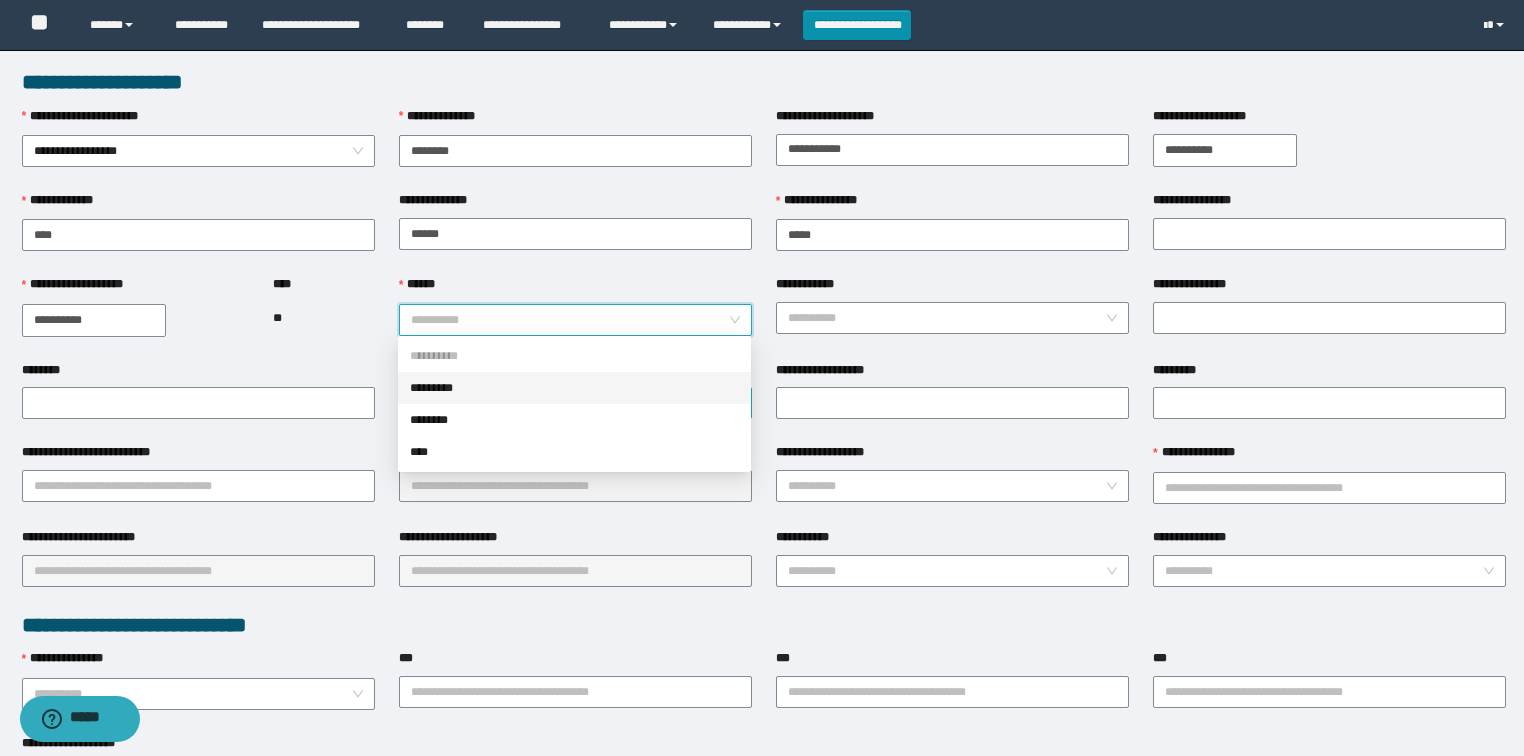 click on "*********" at bounding box center (574, 388) 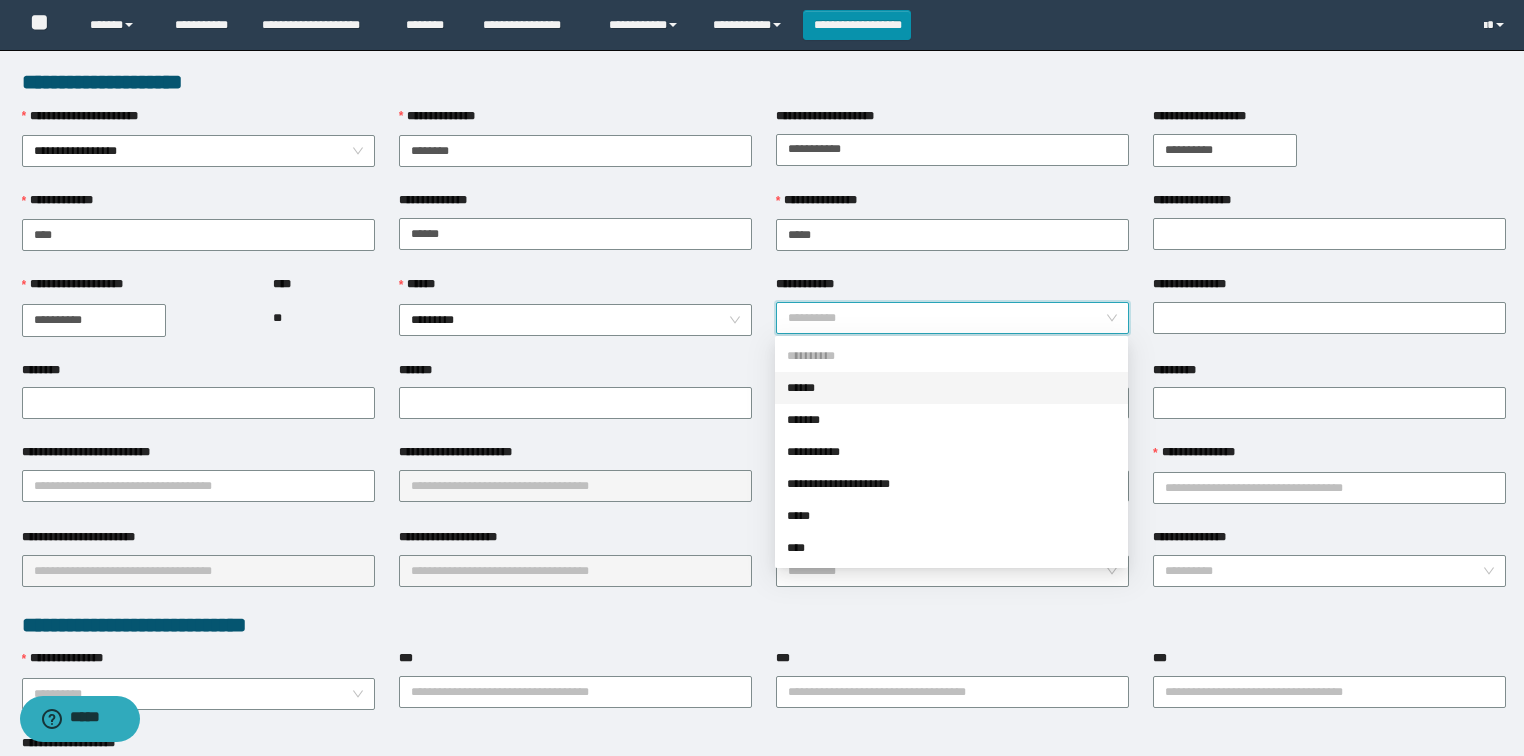 click on "**********" at bounding box center [946, 318] 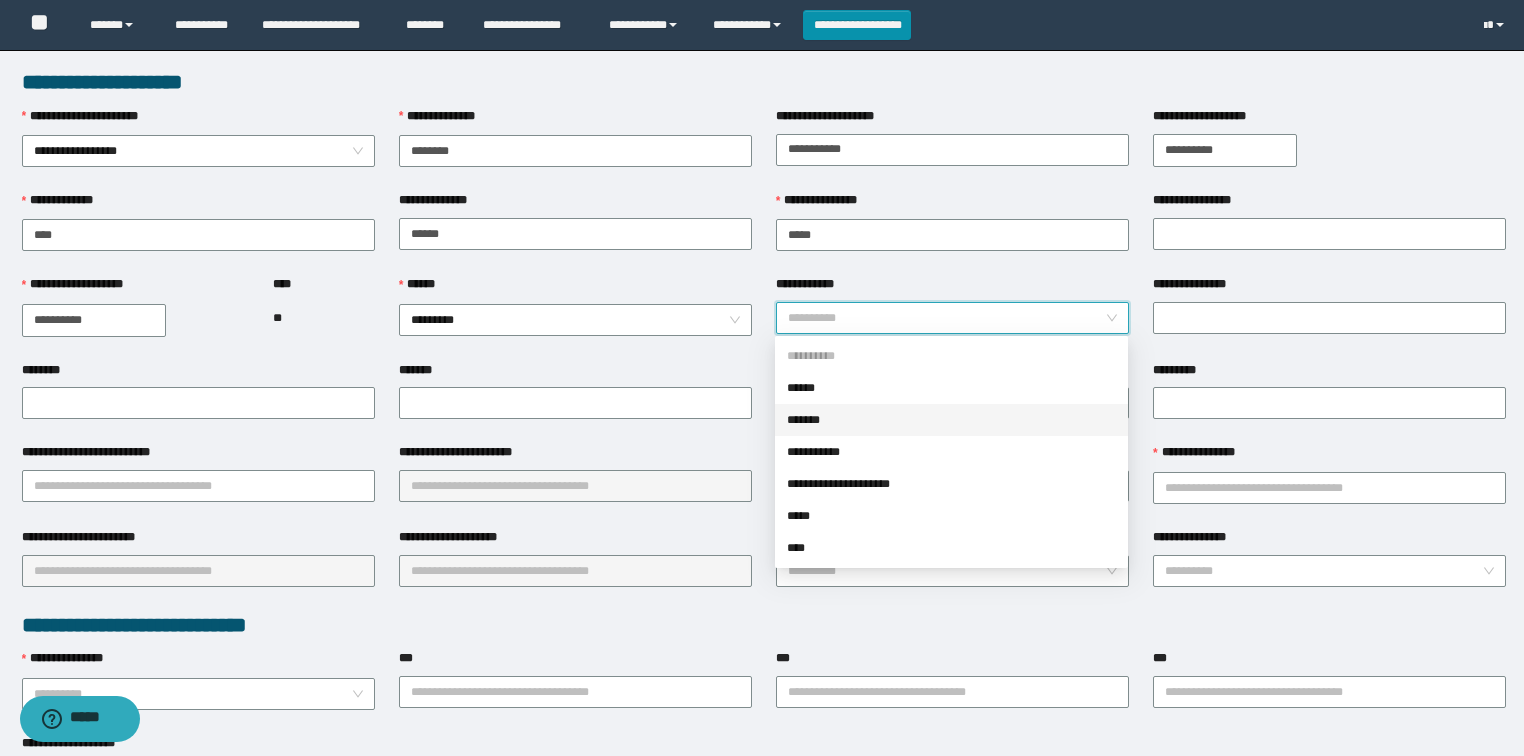 click on "*******" at bounding box center [951, 420] 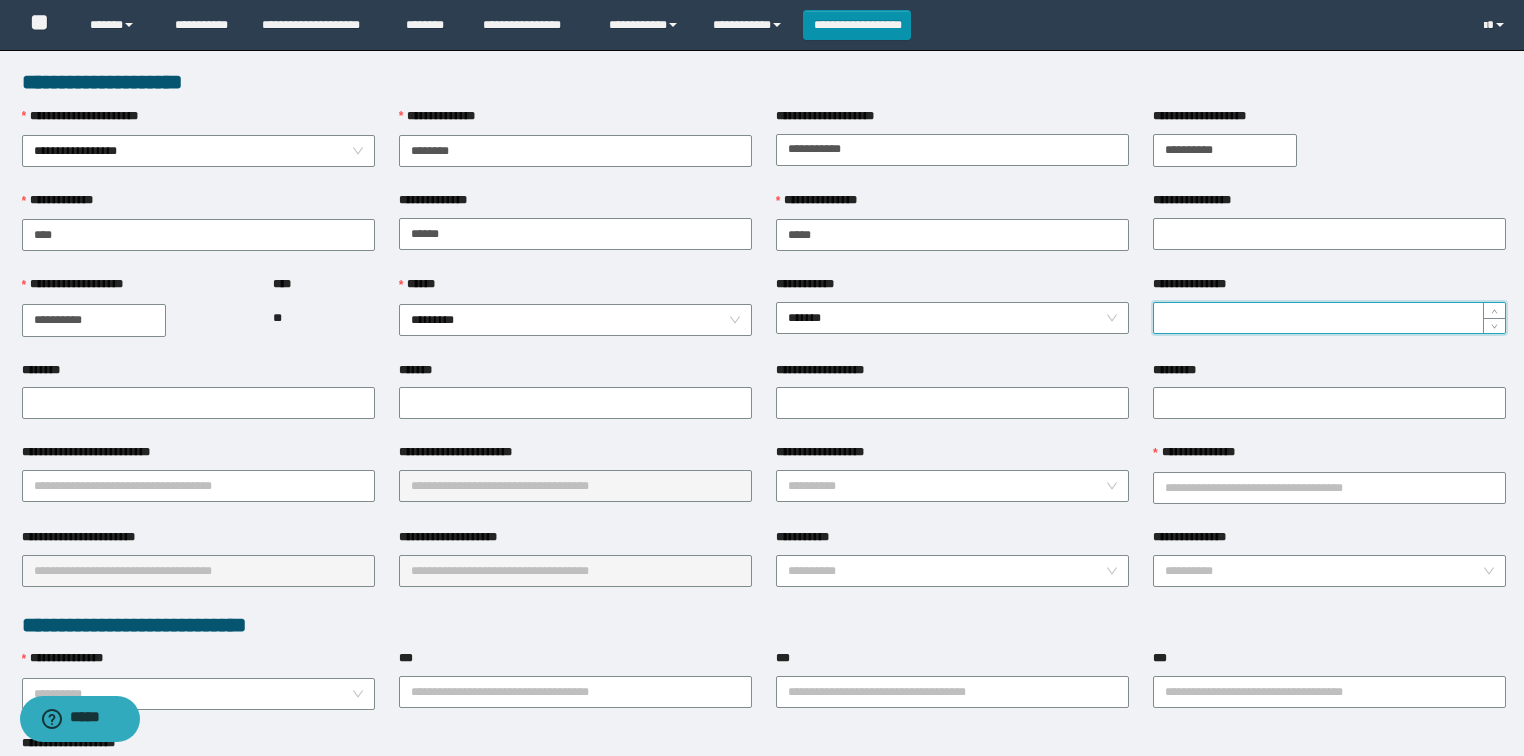 click on "**********" at bounding box center [1329, 318] 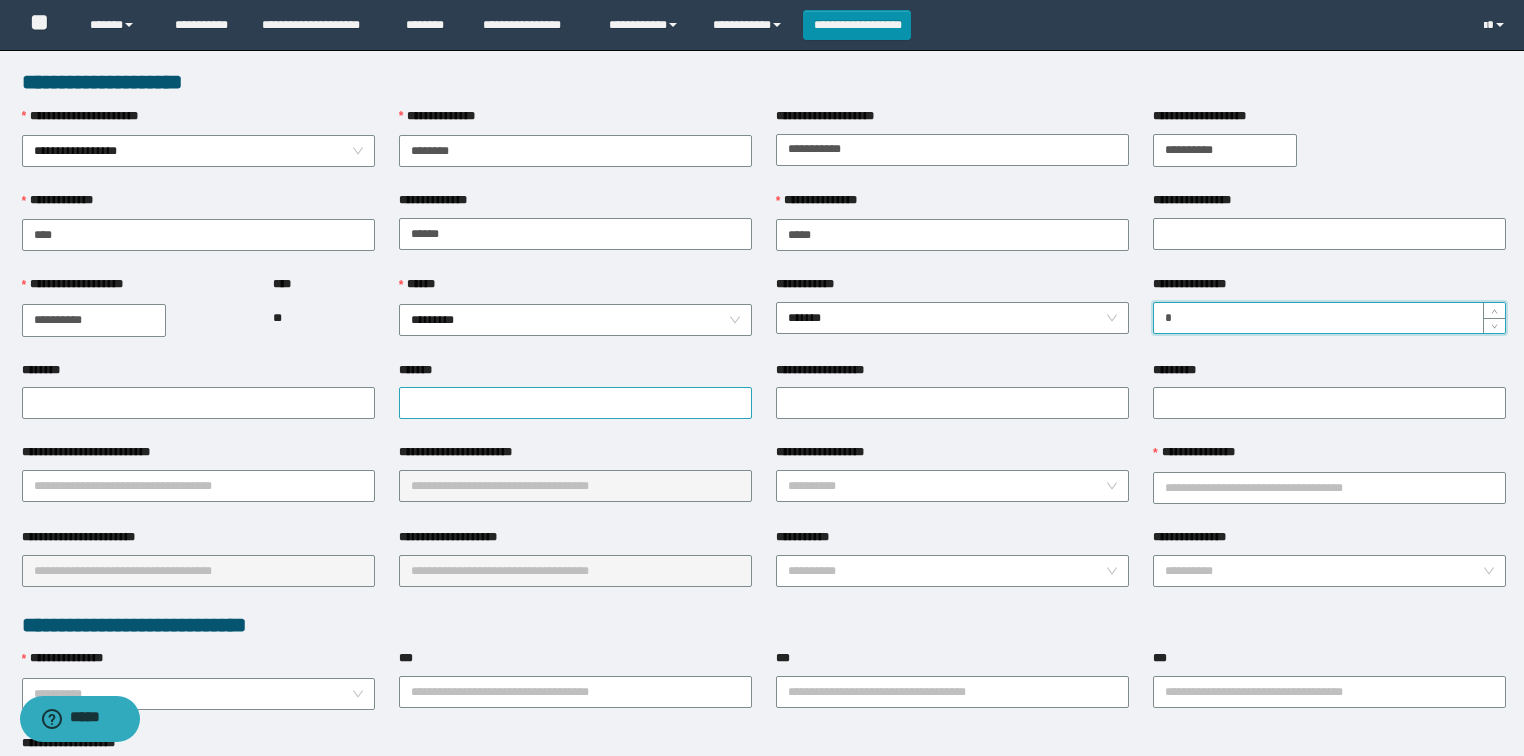 type on "*" 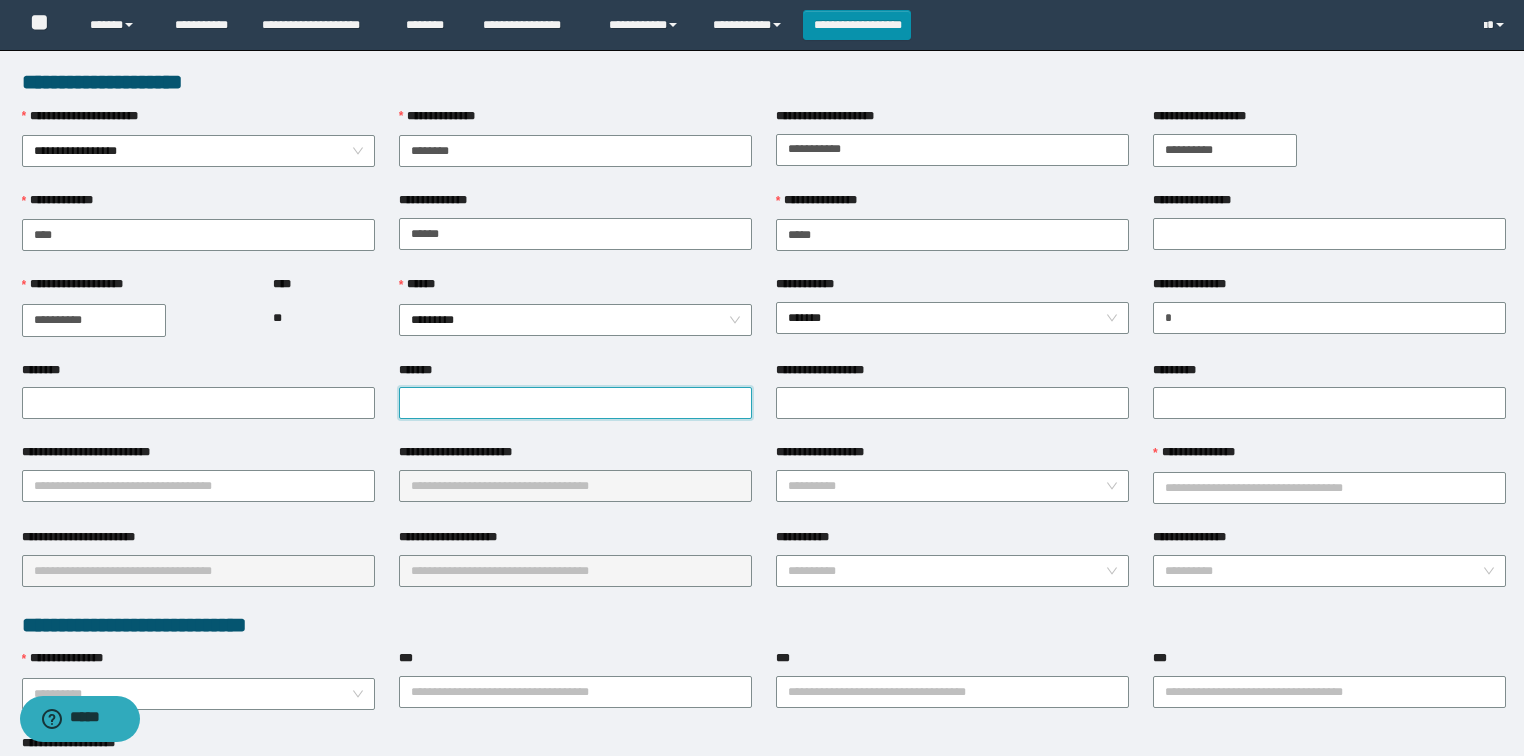 click on "*******" at bounding box center [575, 403] 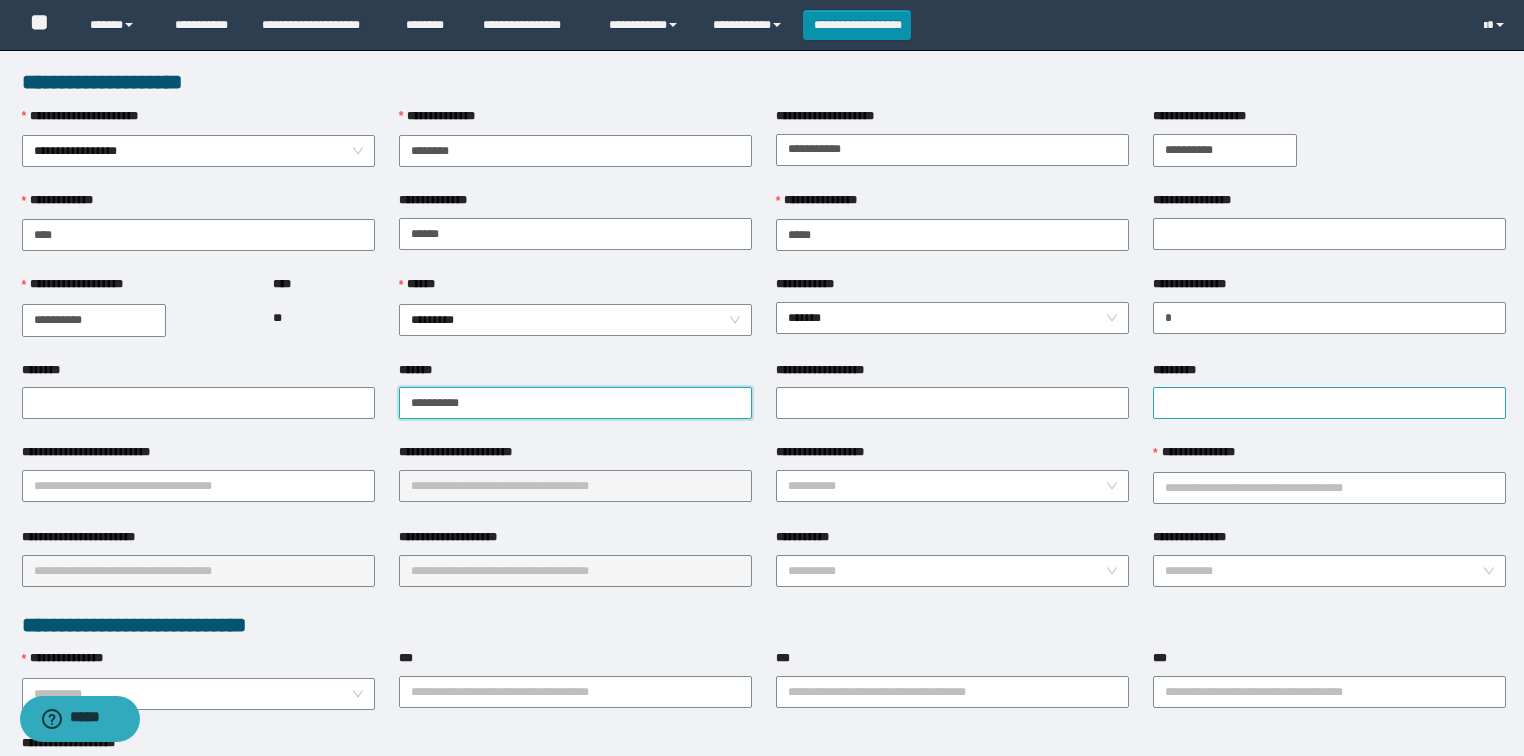 type on "**********" 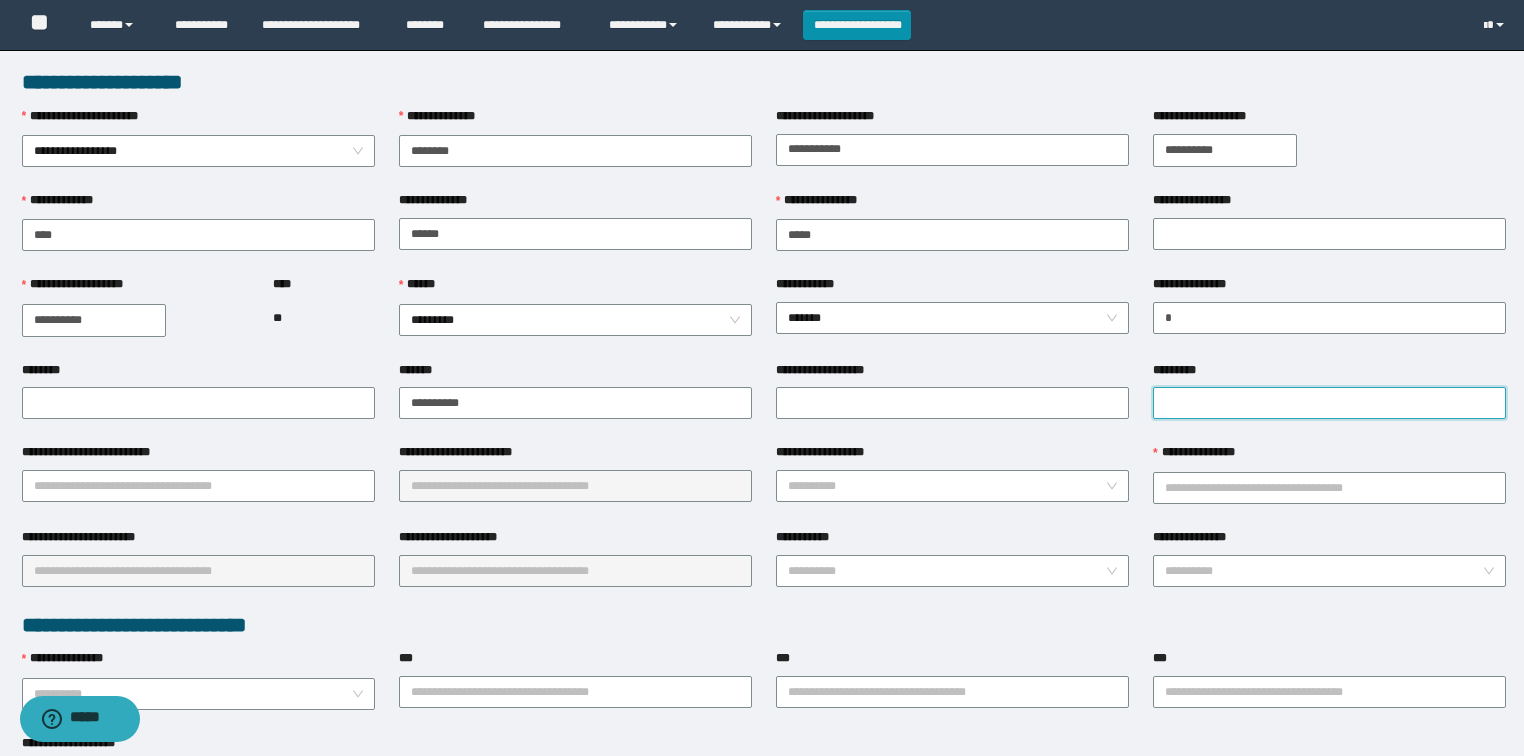 click on "*********" at bounding box center (1329, 403) 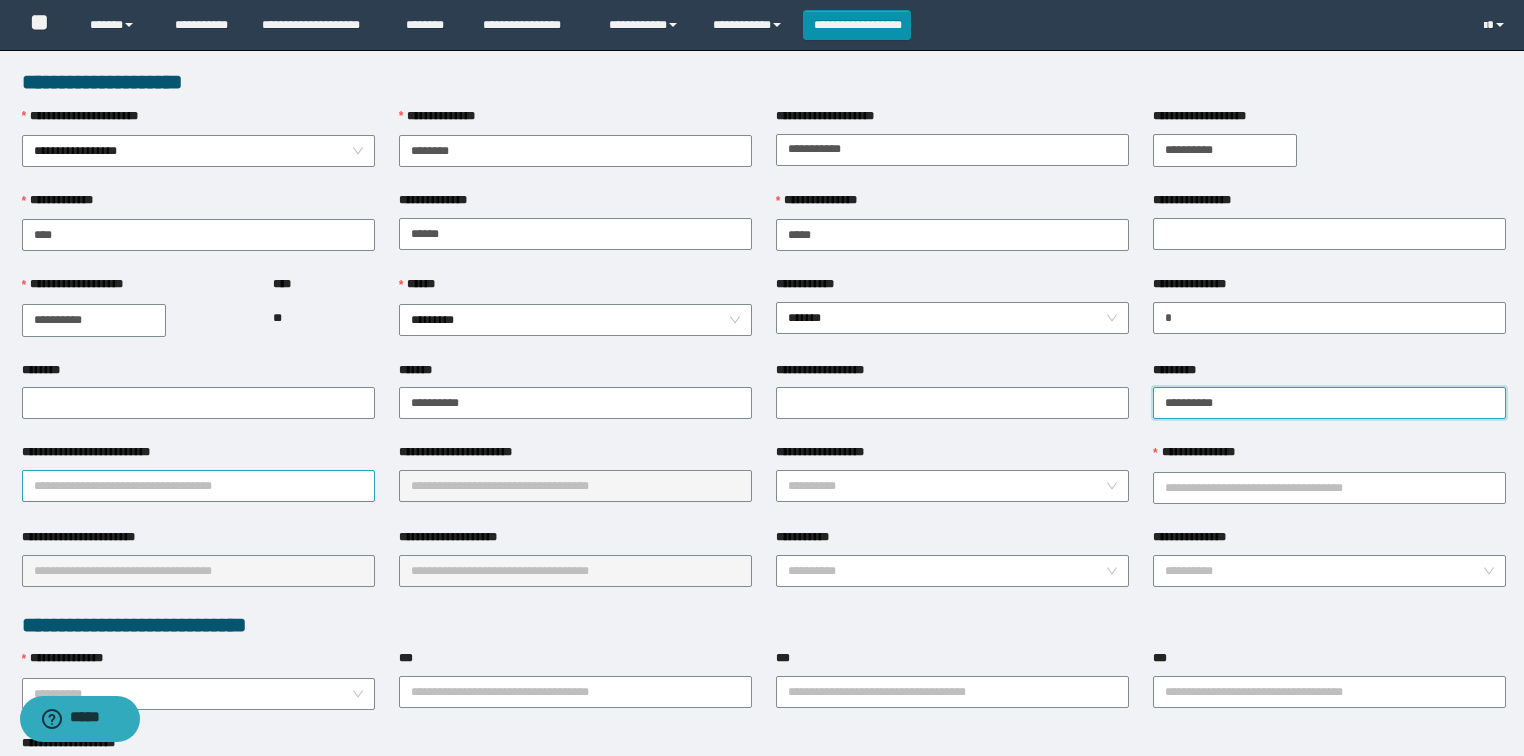 type on "**********" 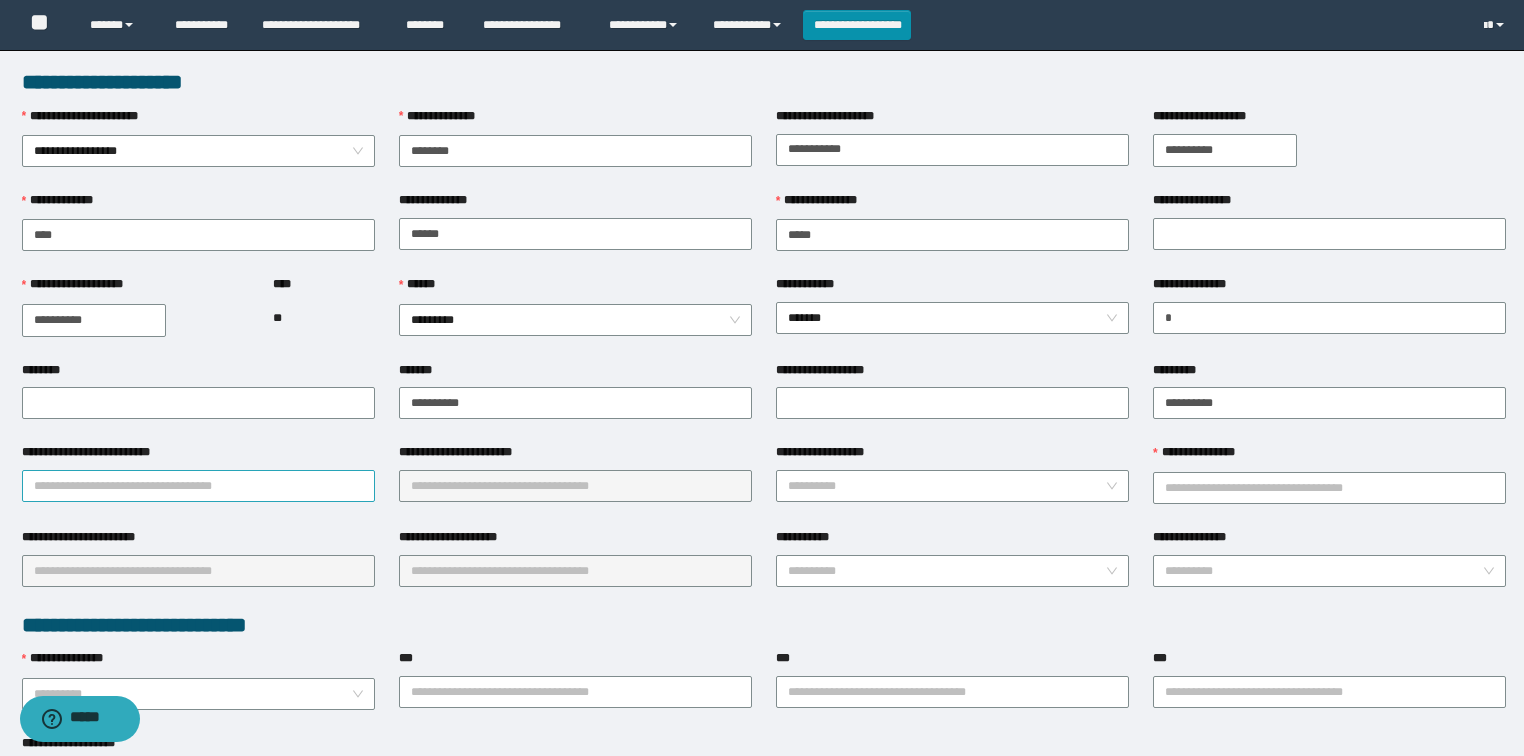 click on "**********" at bounding box center [198, 486] 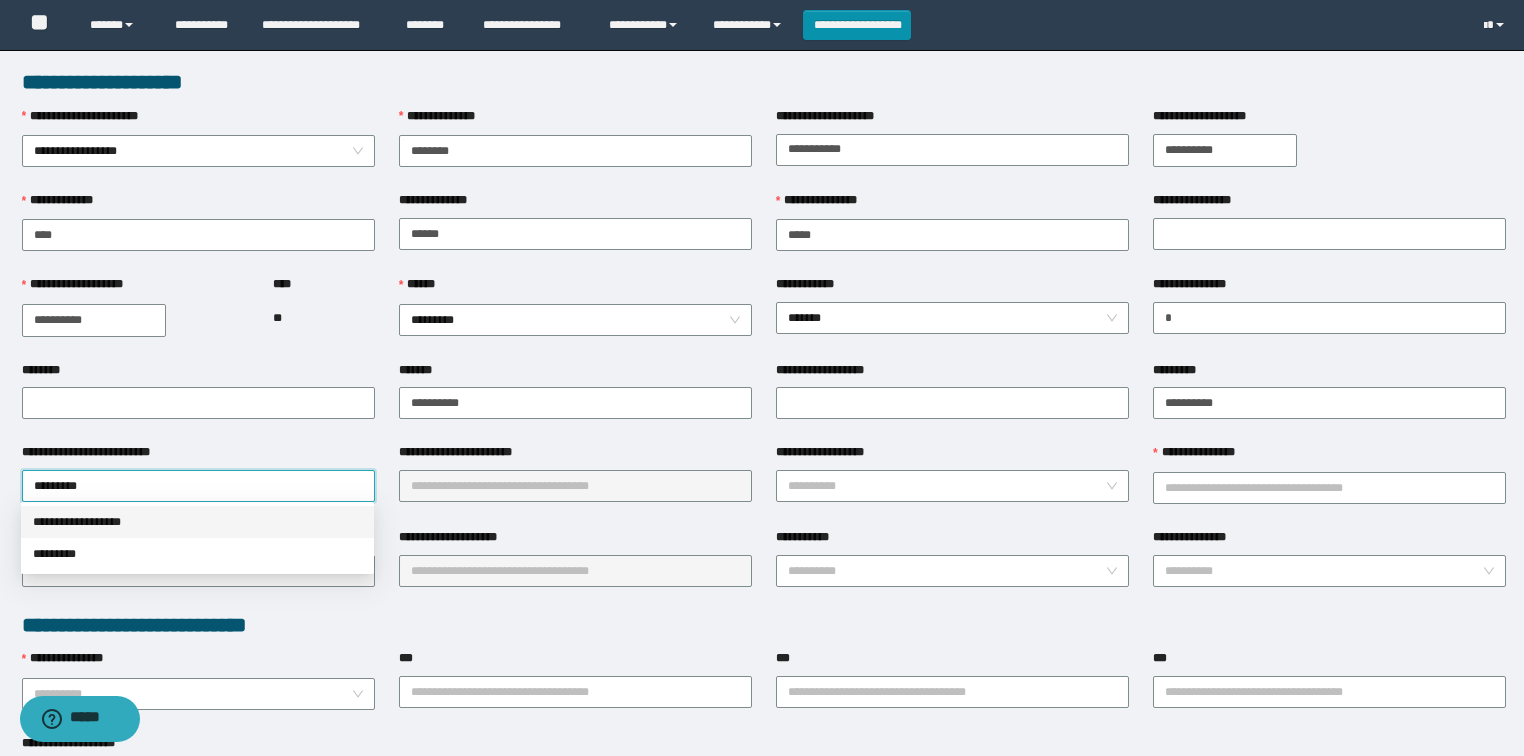 type on "*********" 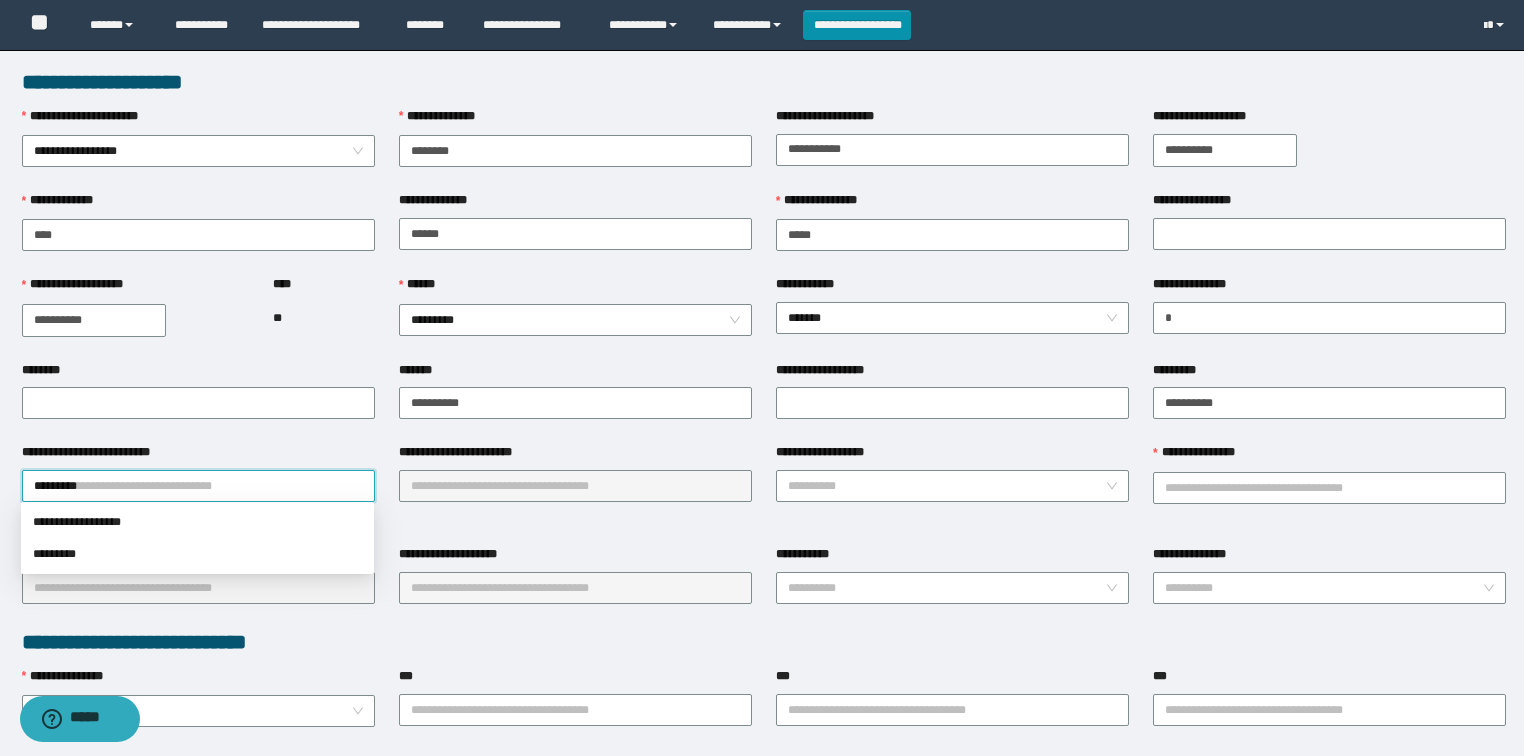click on "*********" at bounding box center (198, 486) 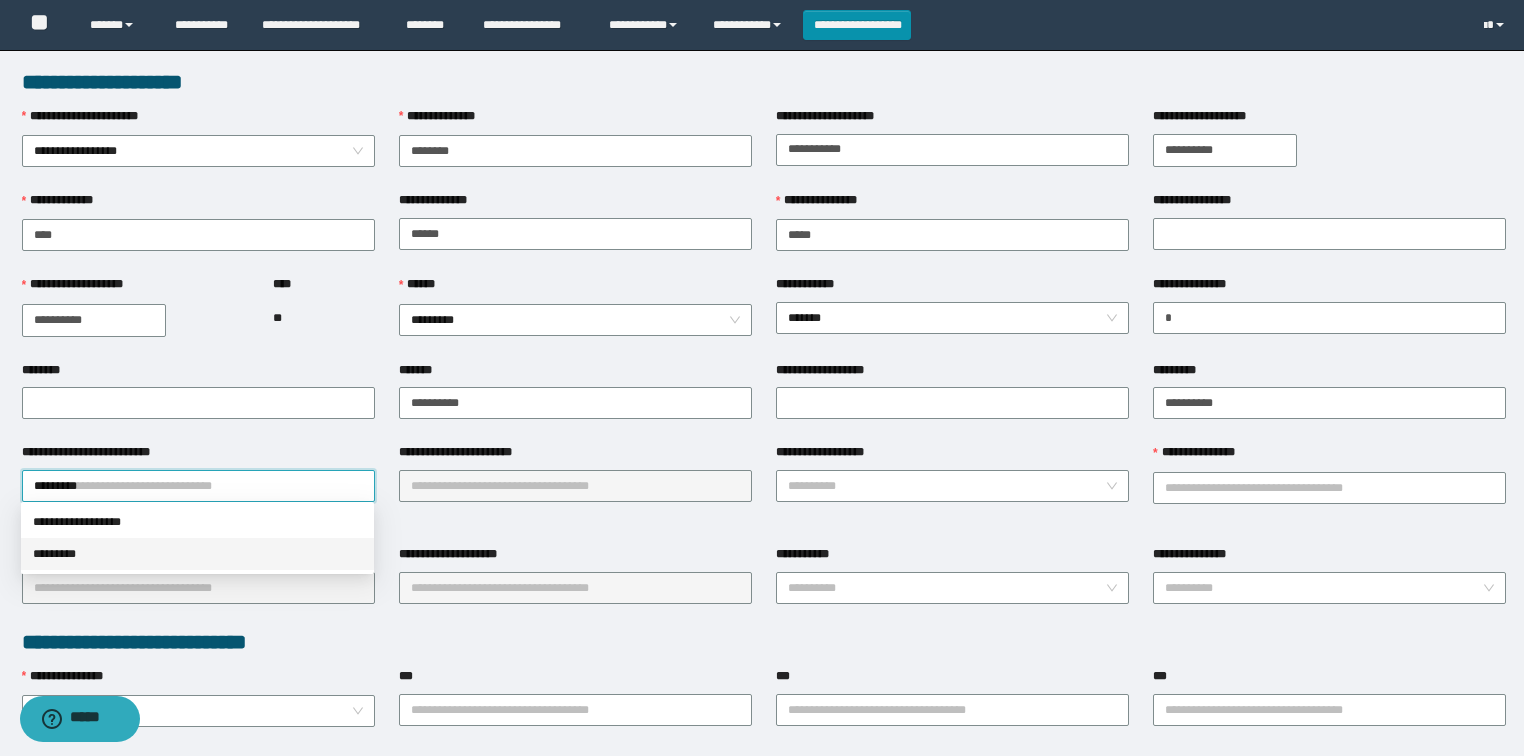 click on "*********" at bounding box center [197, 554] 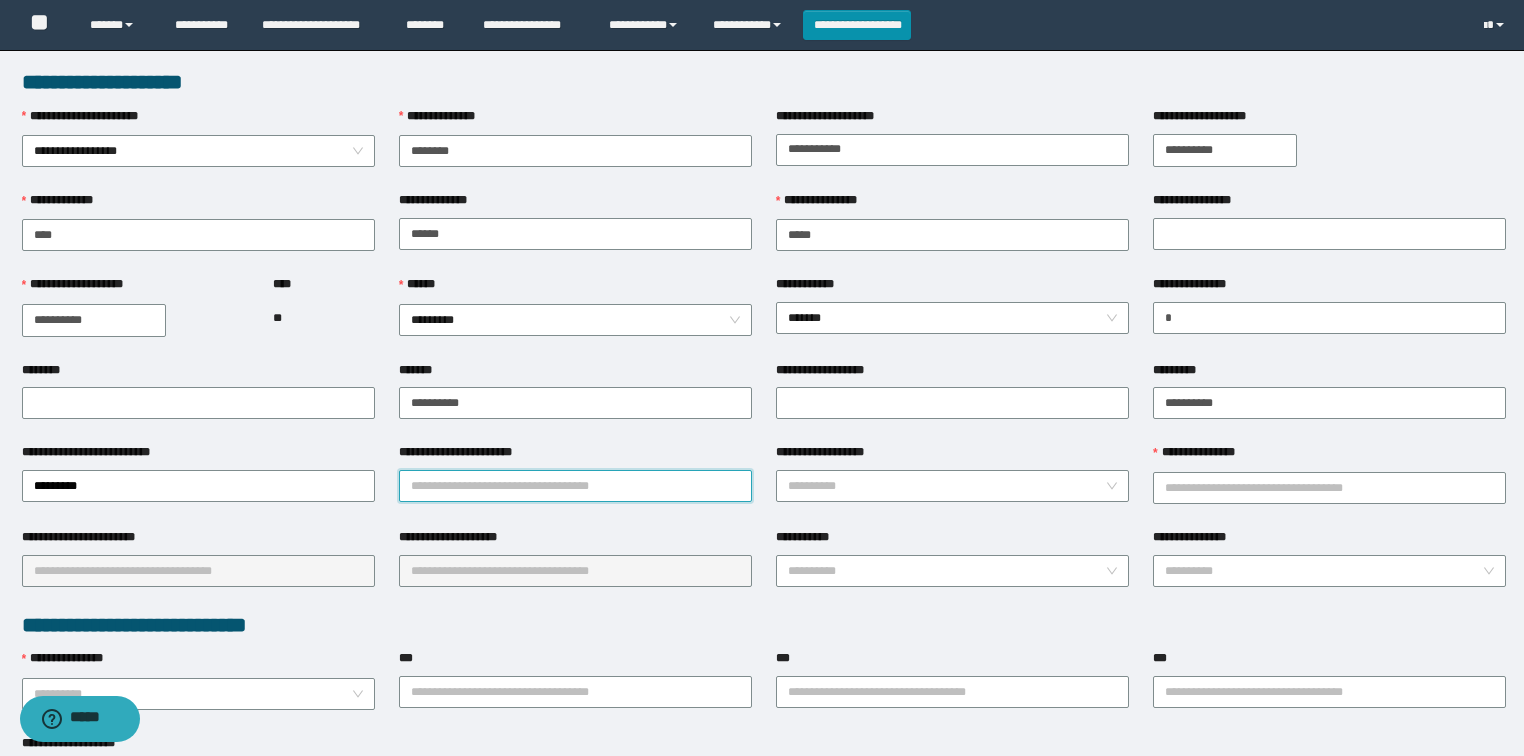 click on "**********" at bounding box center (575, 486) 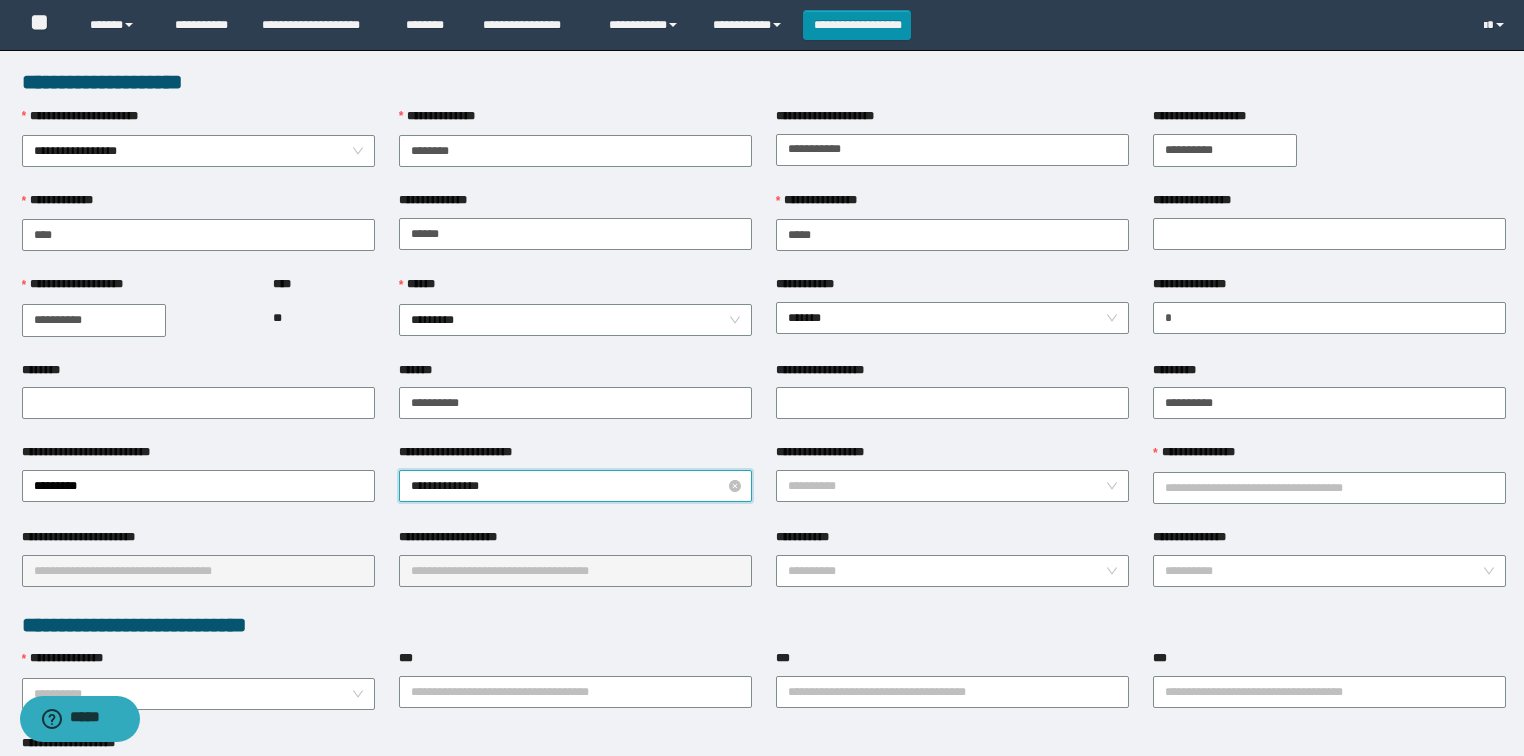 click on "**********" at bounding box center [575, 486] 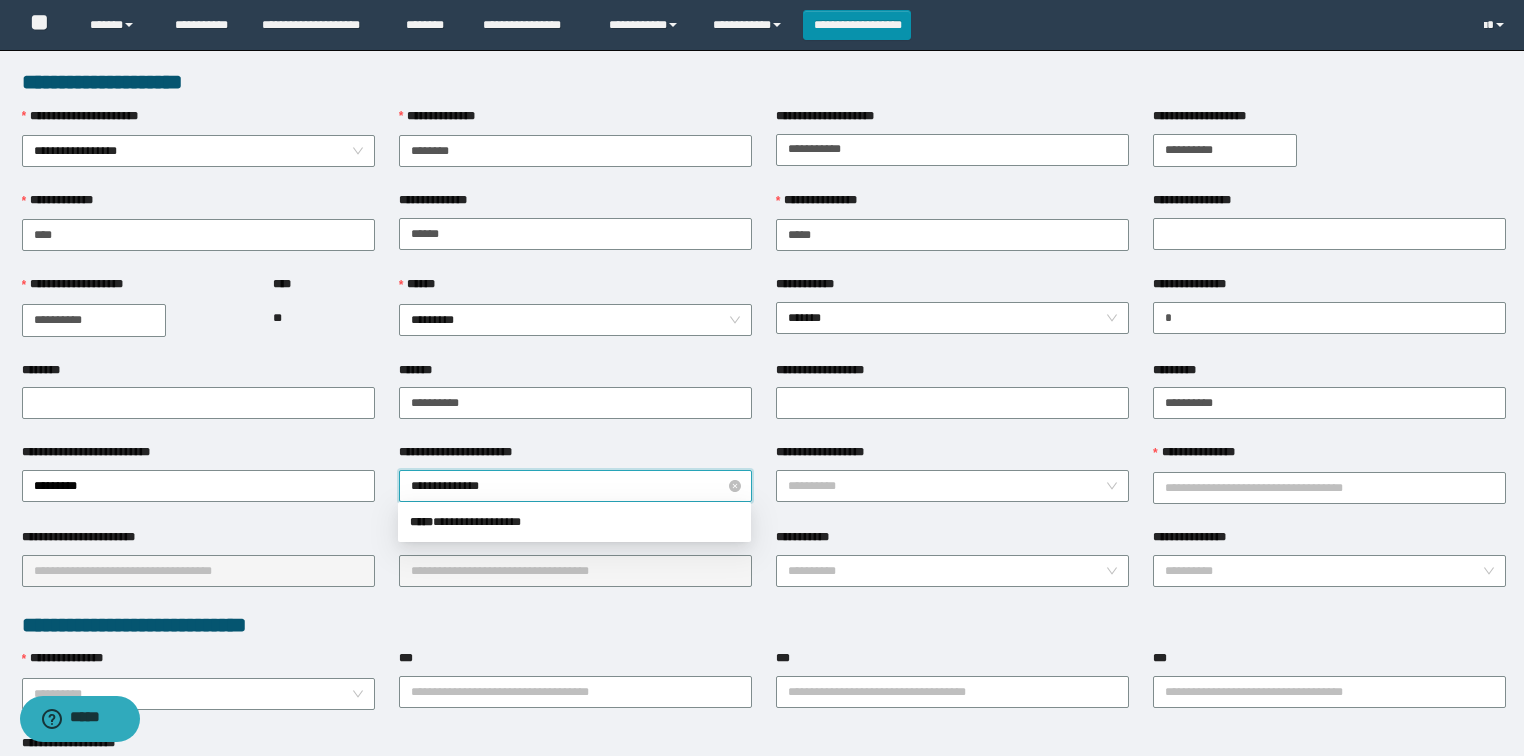 type on "**********" 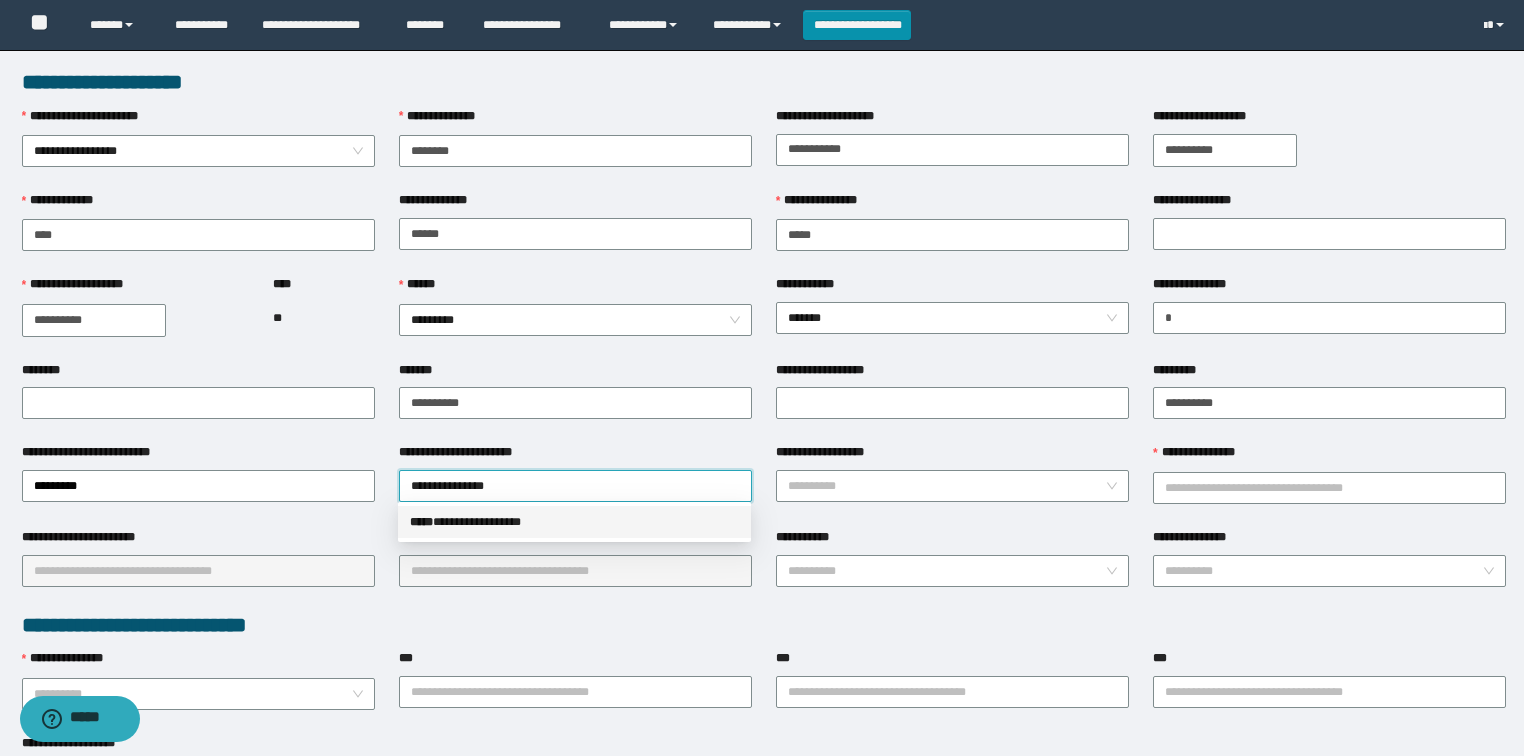 click on "**********" at bounding box center [574, 522] 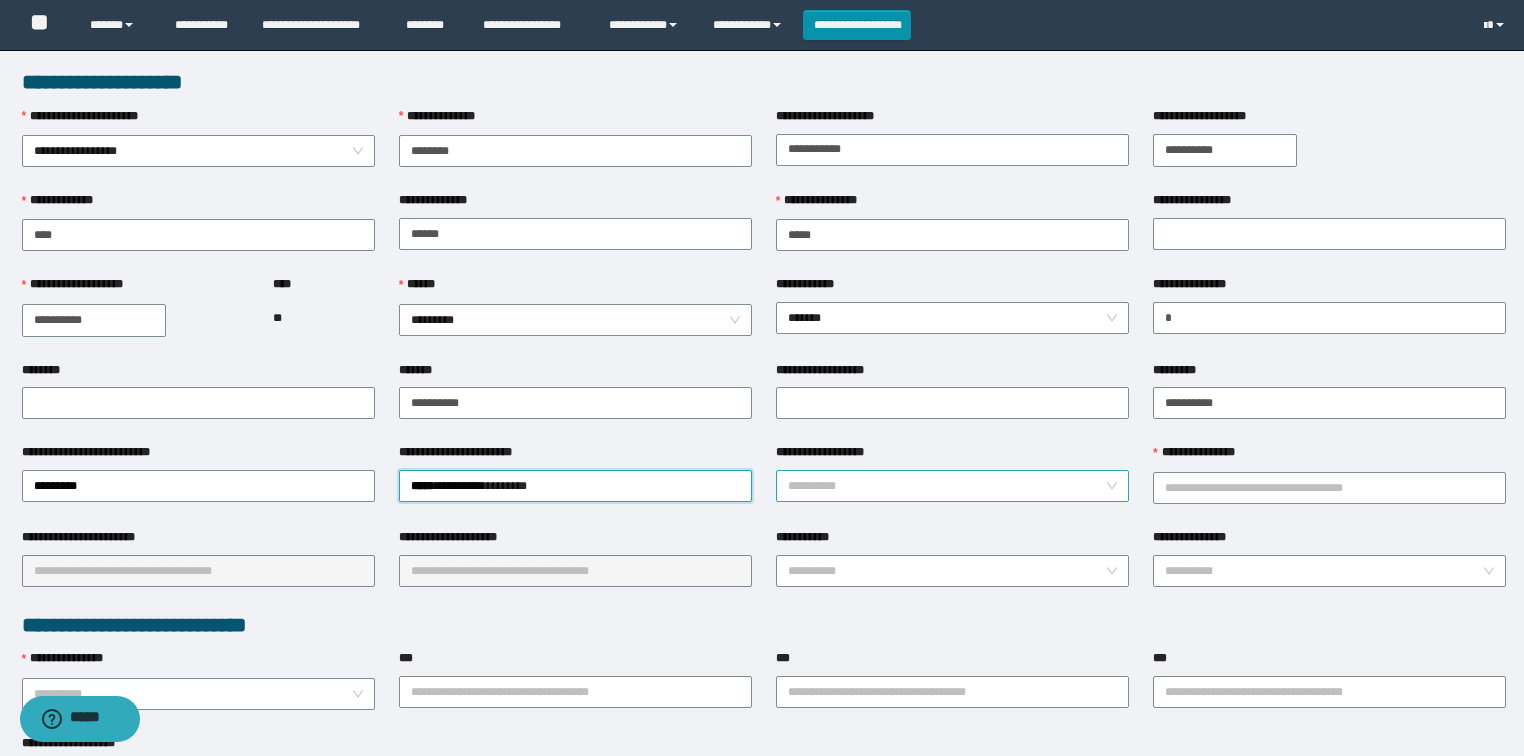click on "**********" at bounding box center (946, 486) 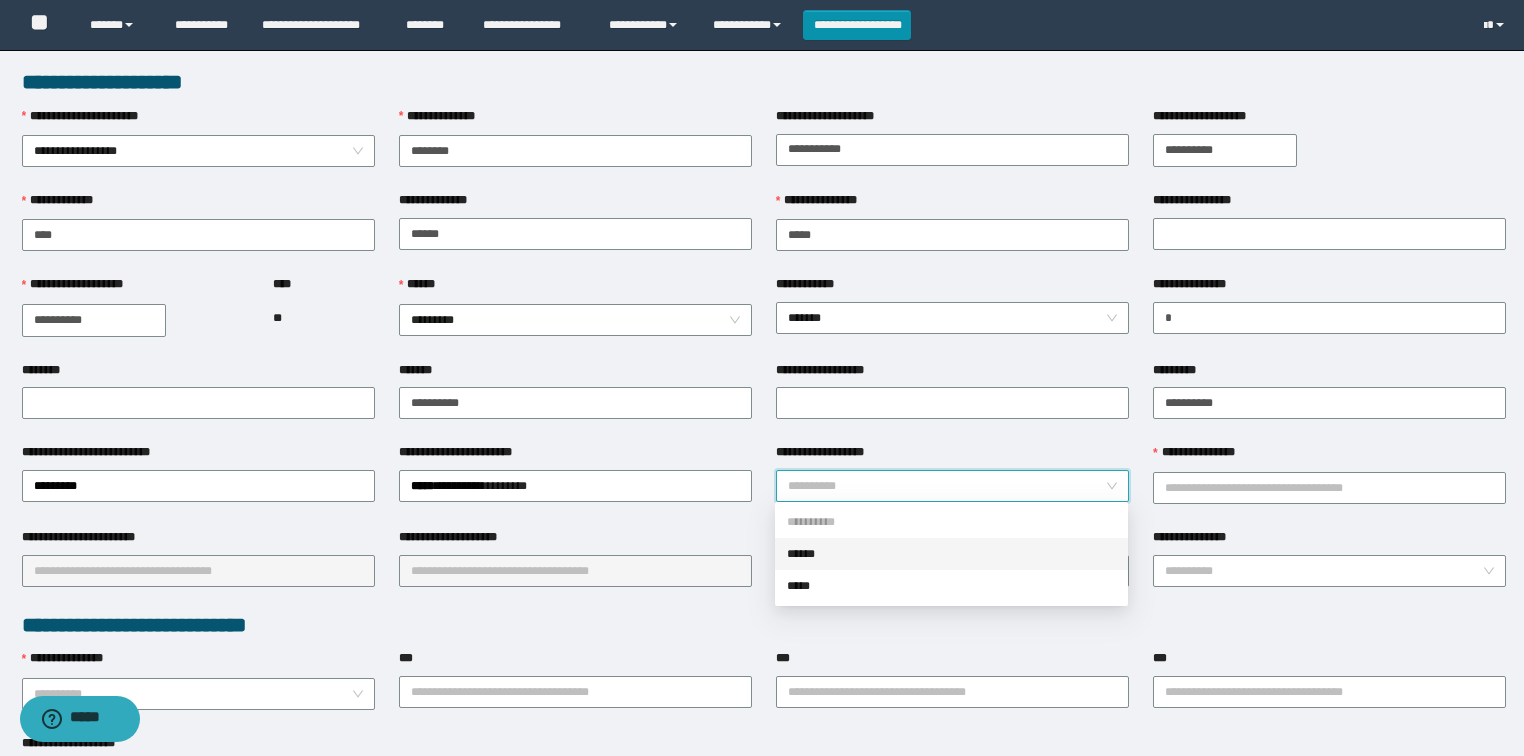 click on "******" at bounding box center [951, 554] 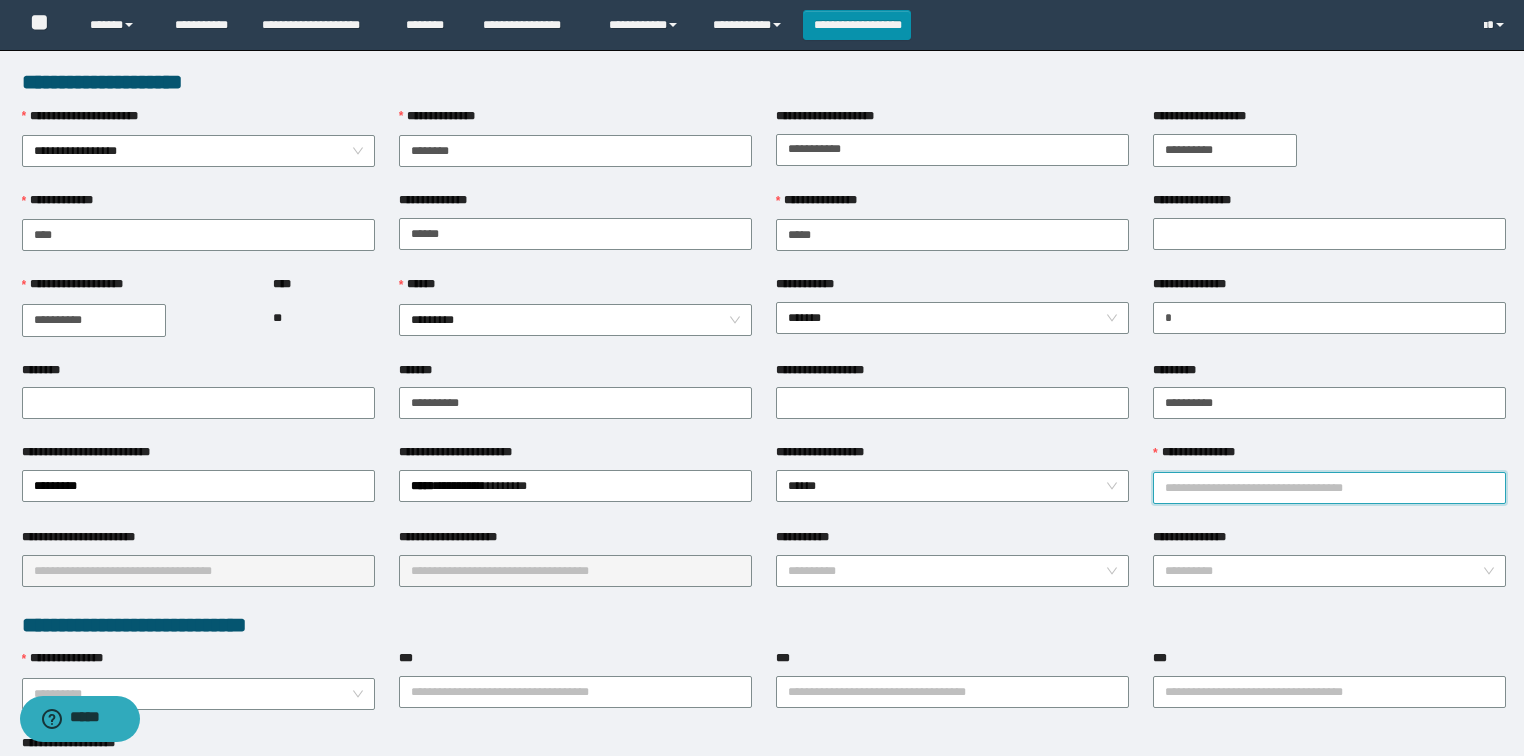 click on "**********" at bounding box center (1329, 488) 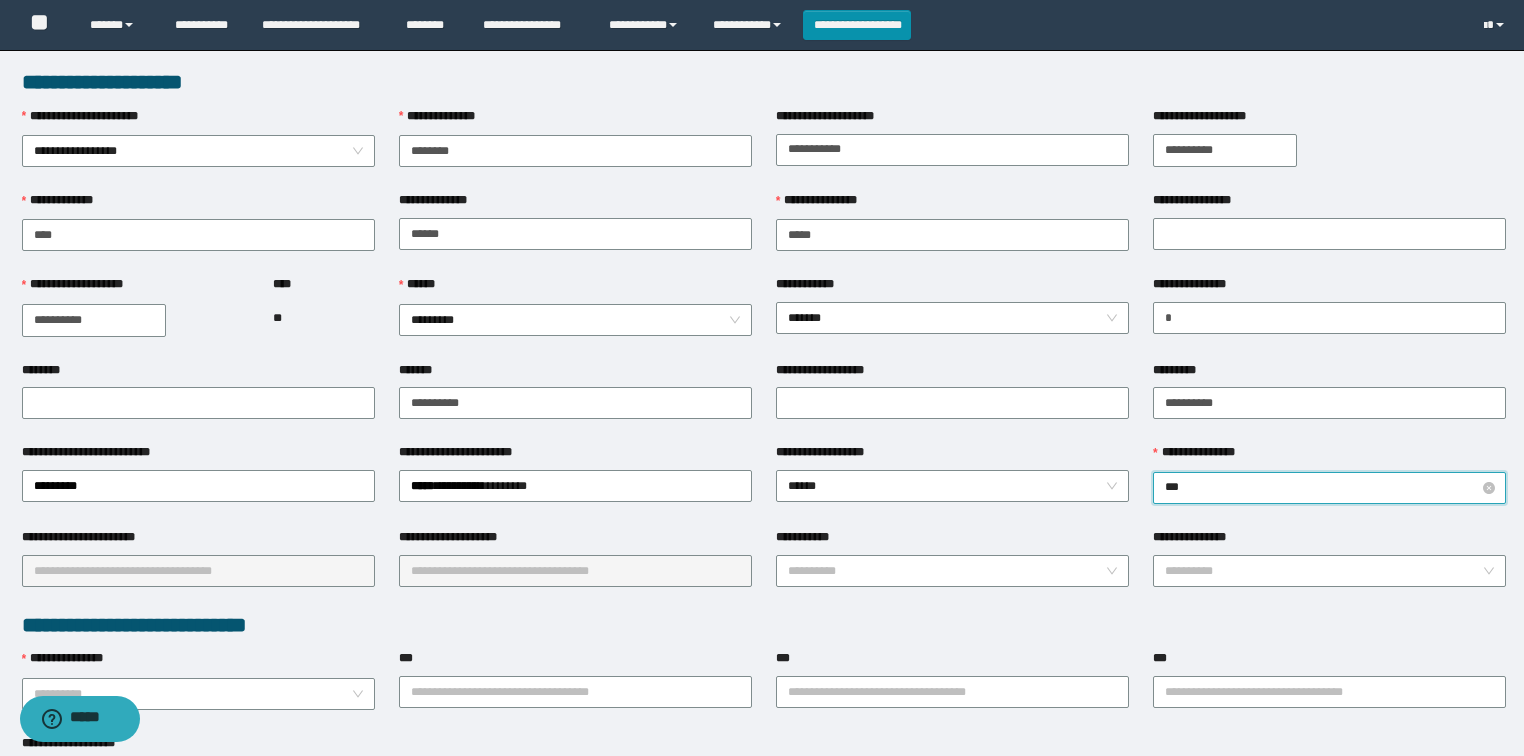 type on "****" 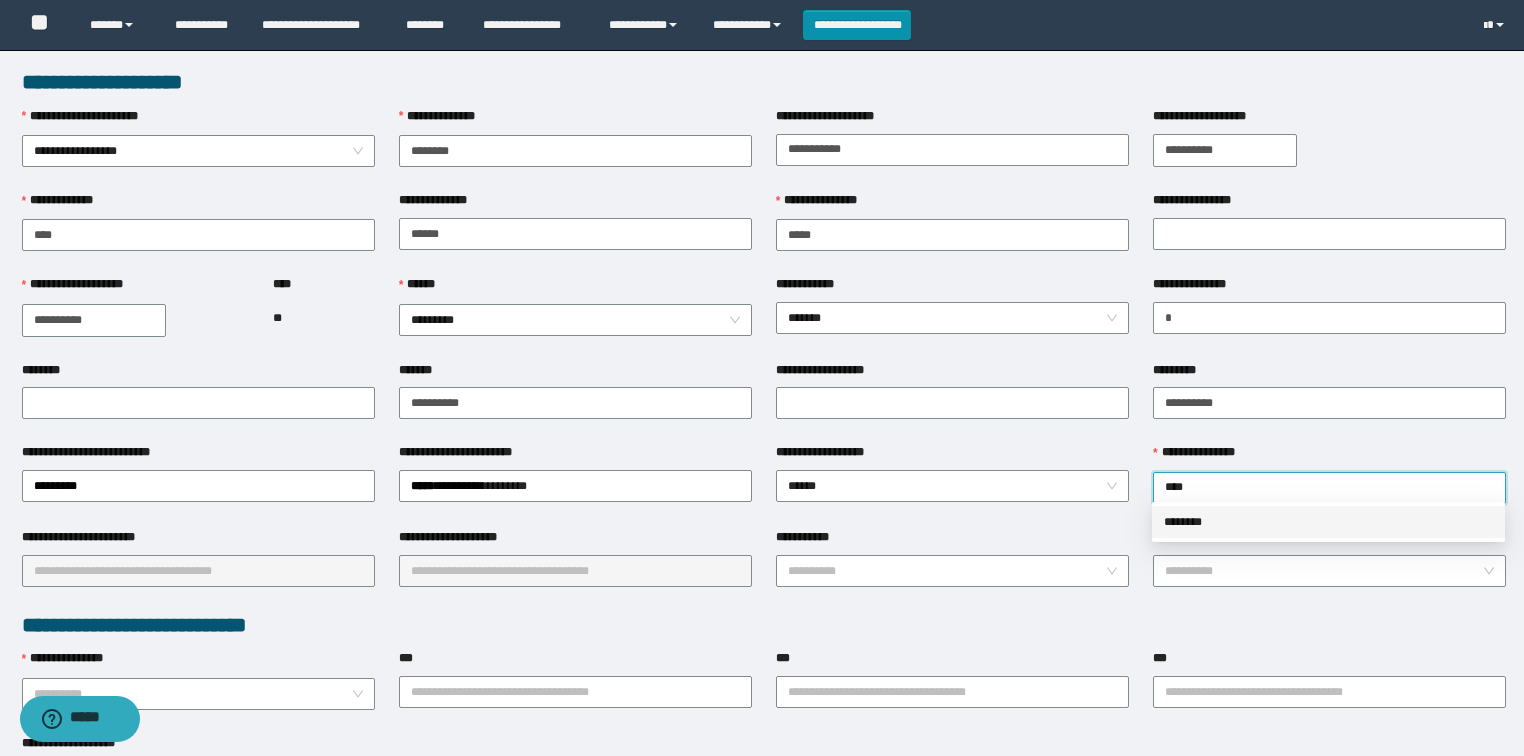 click on "********" at bounding box center (1328, 522) 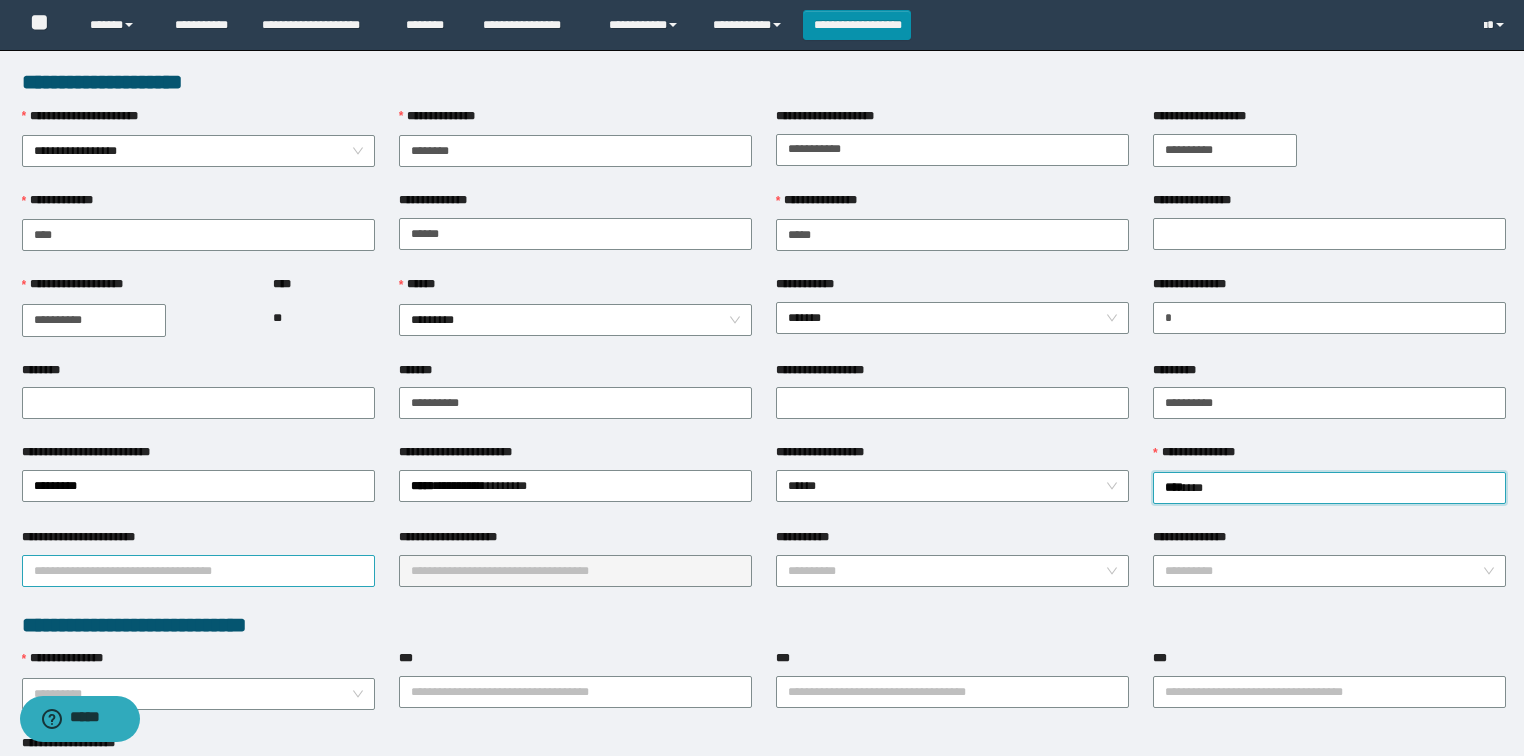 click on "**********" at bounding box center [198, 571] 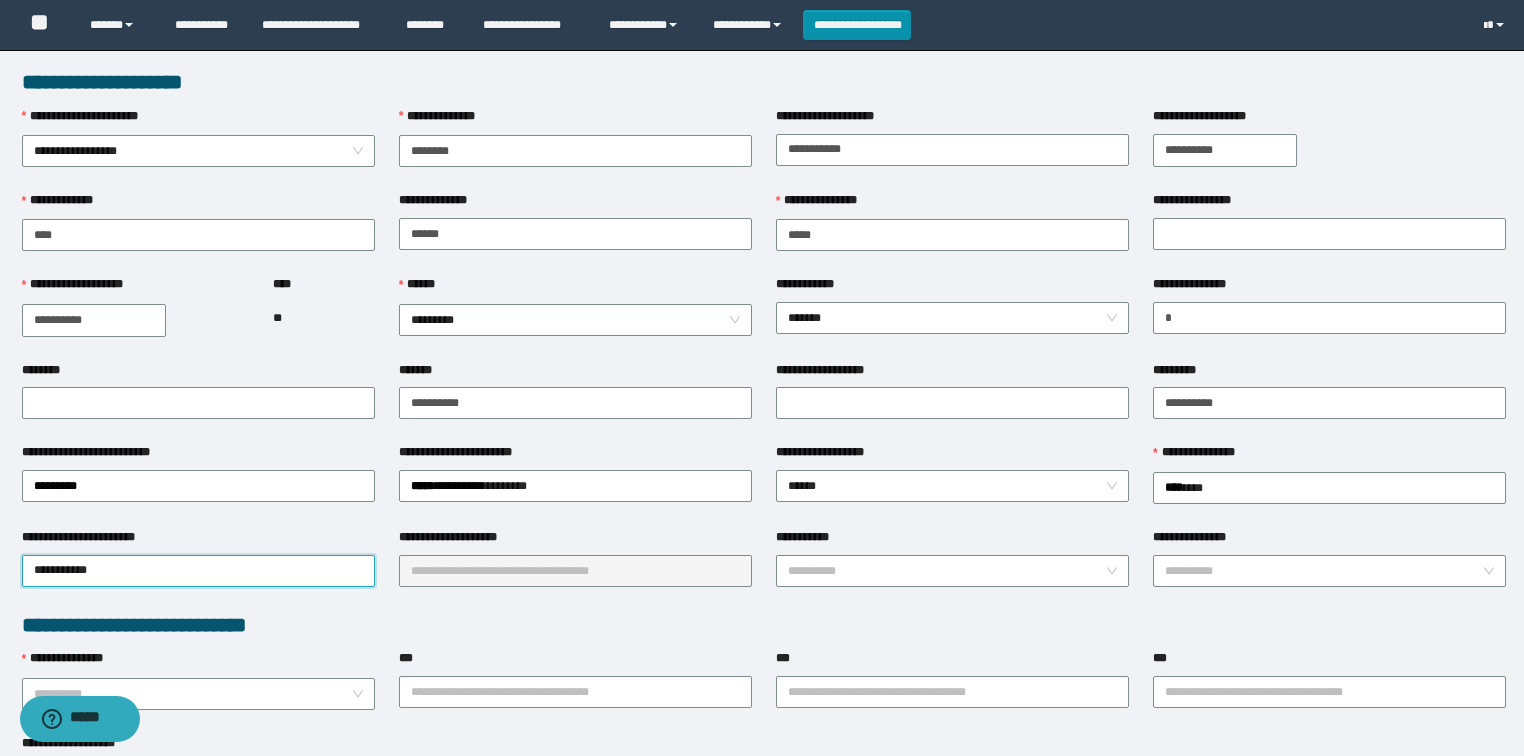 type on "**********" 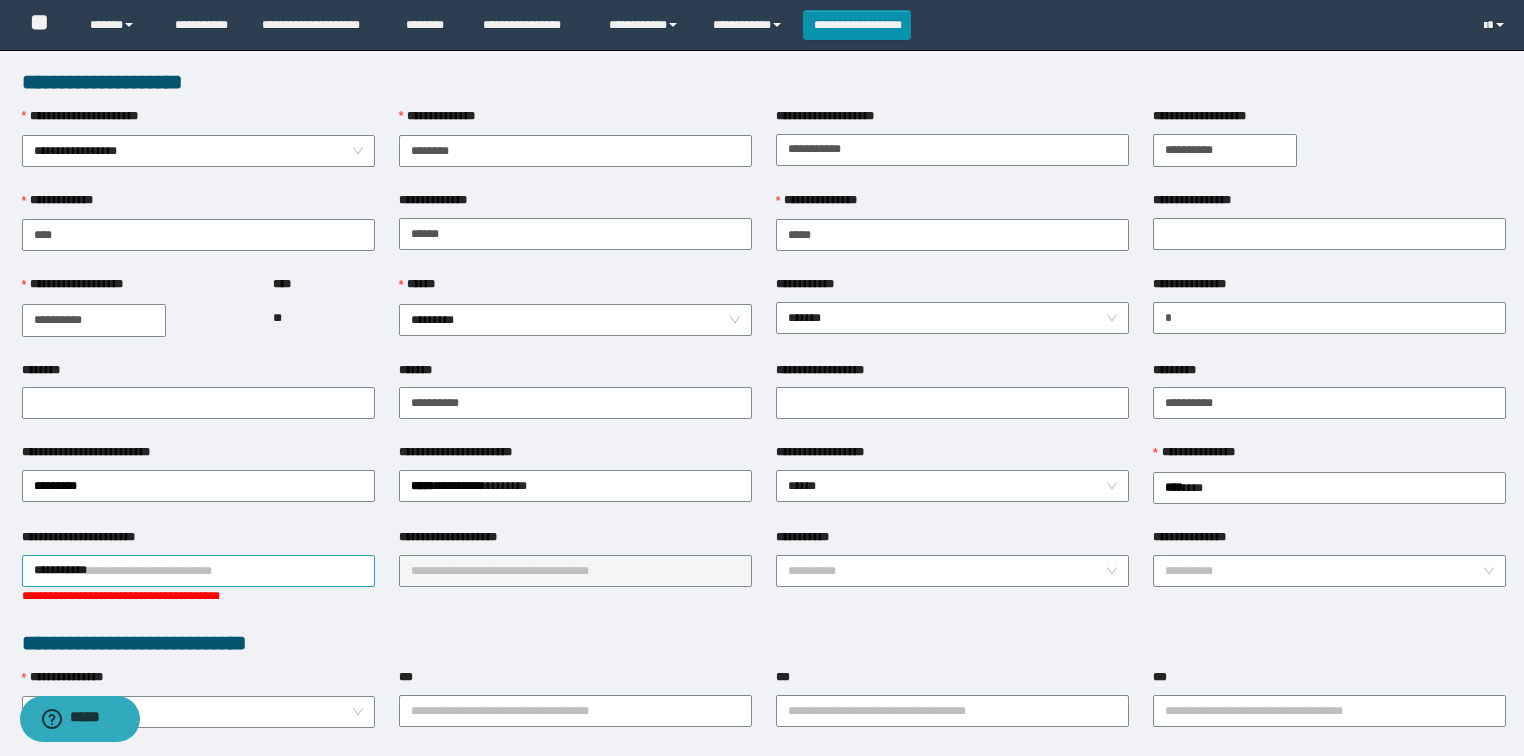 click on "**********" at bounding box center [198, 571] 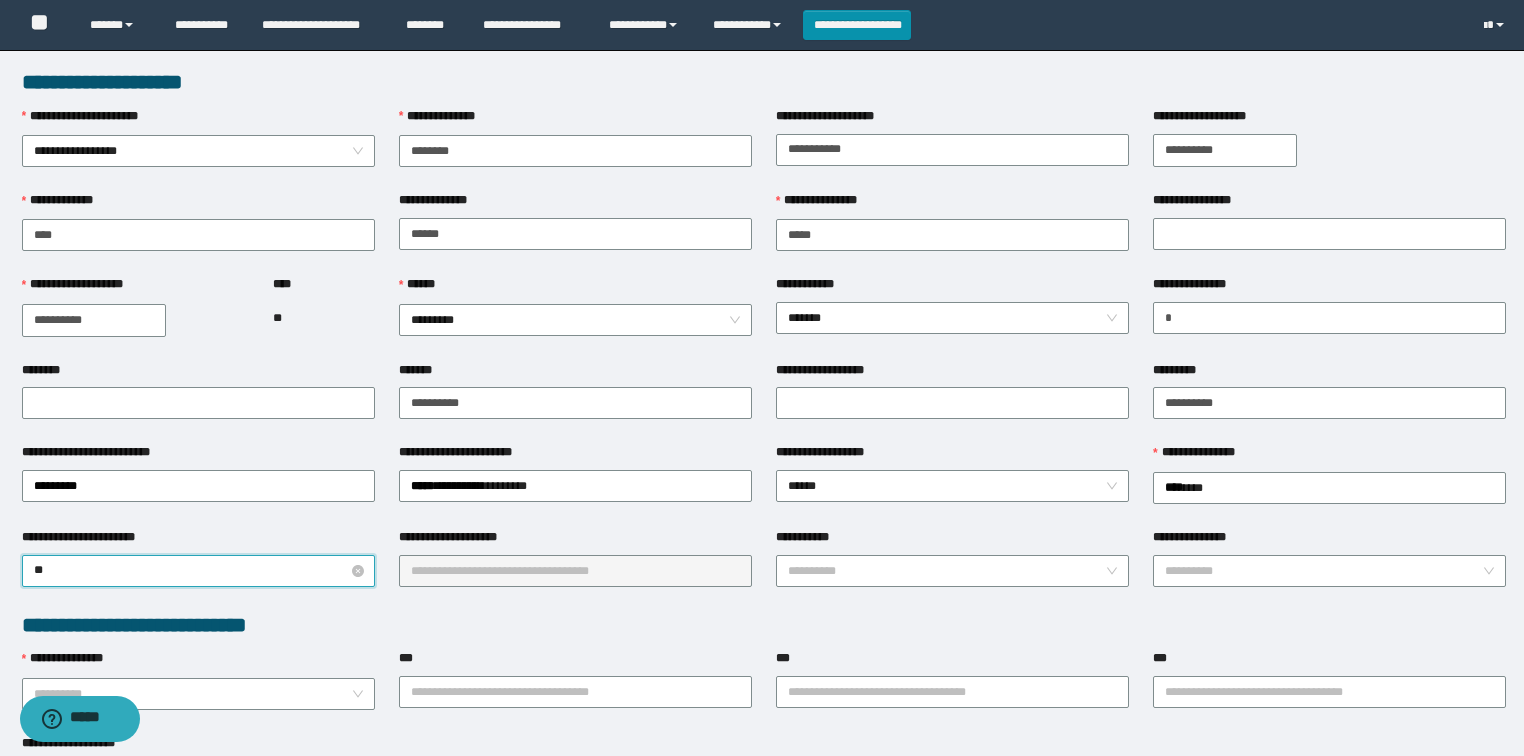 type on "*" 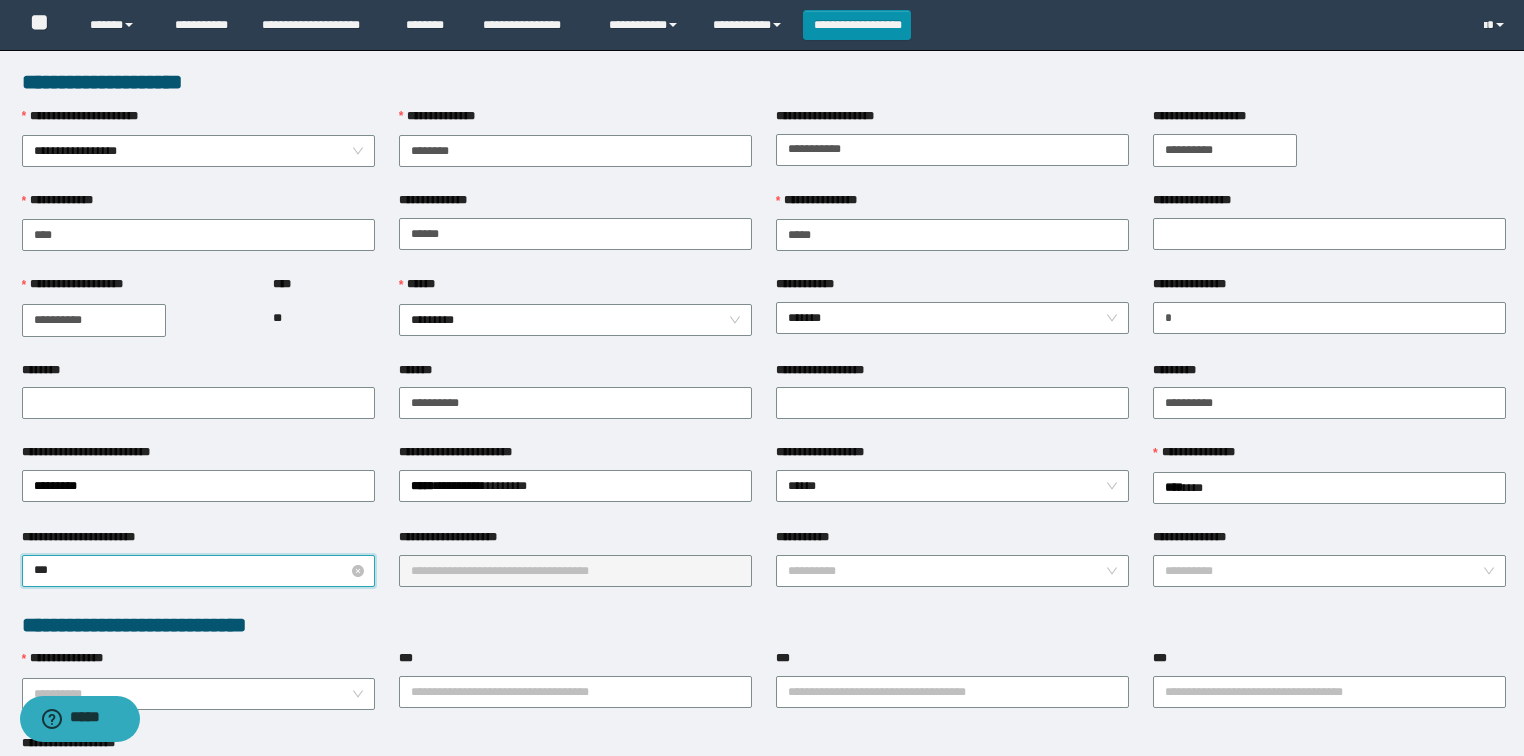 type on "****" 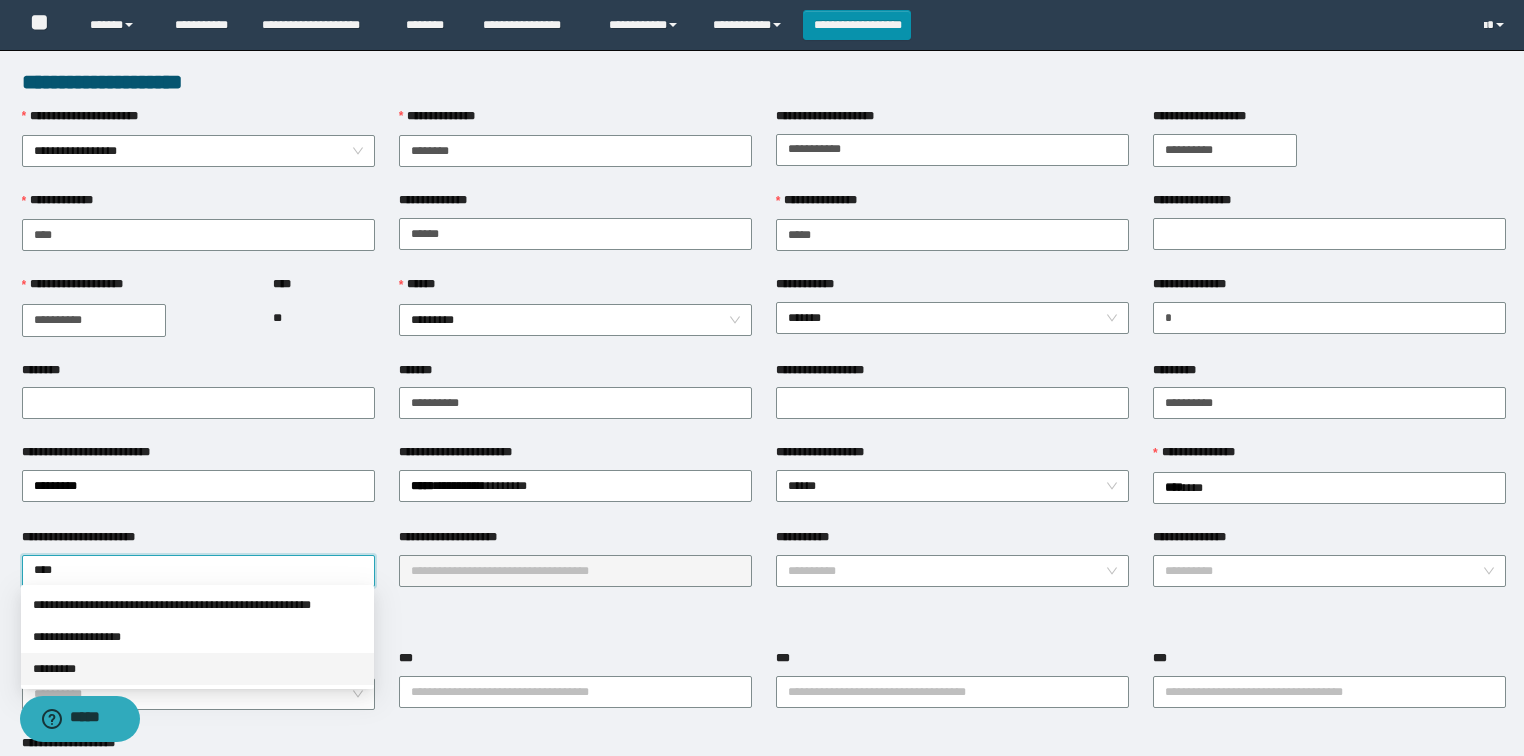 click on "*********" at bounding box center (197, 669) 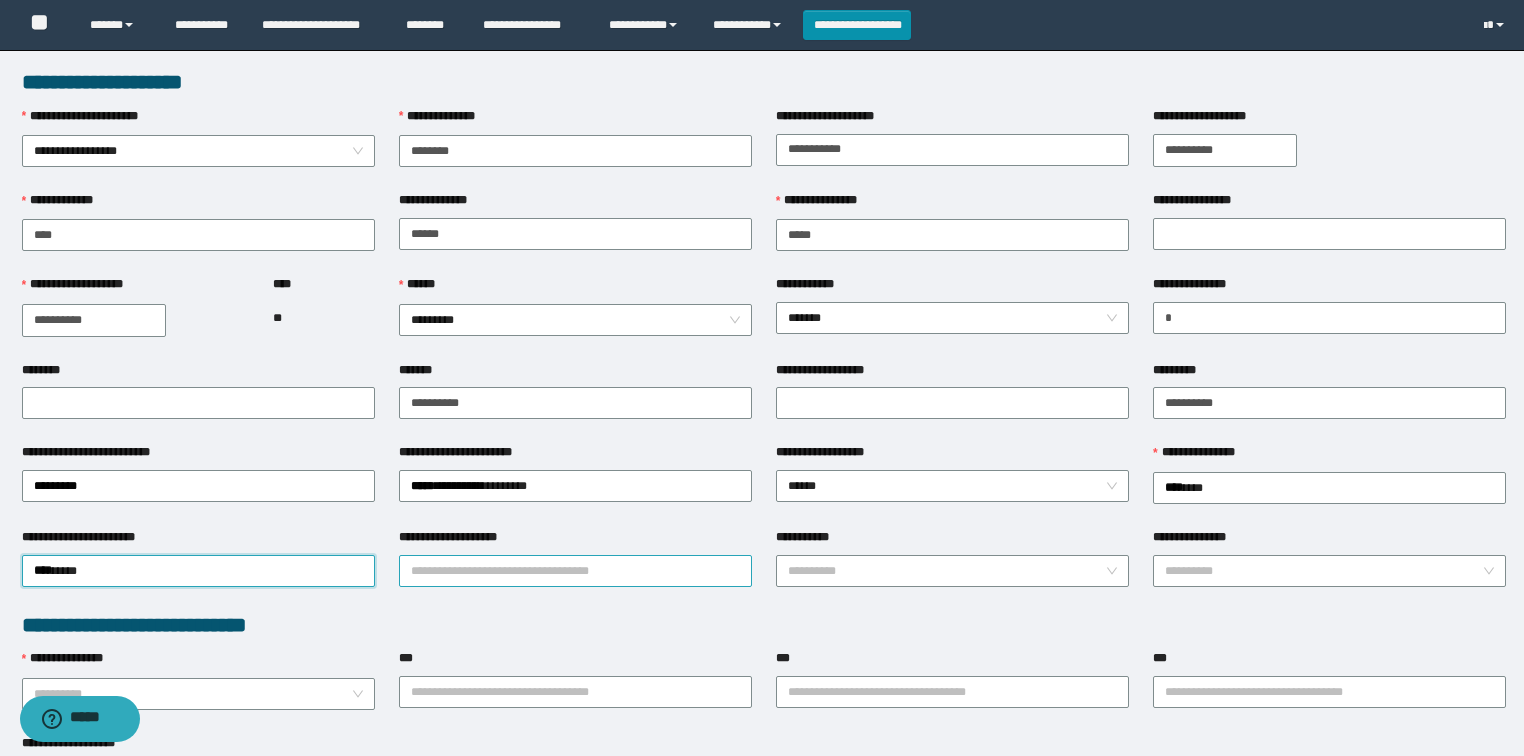 click on "**********" at bounding box center [575, 571] 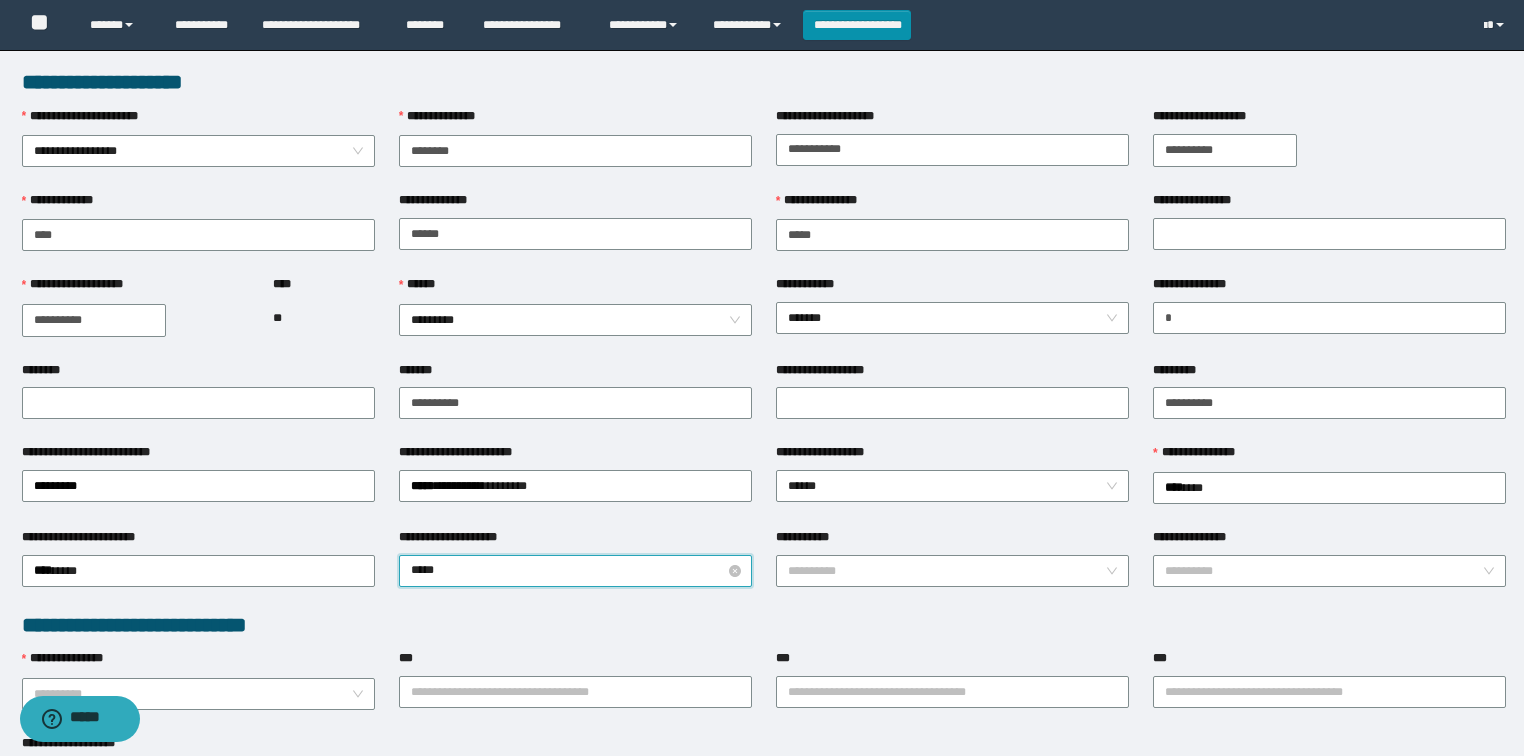 type on "******" 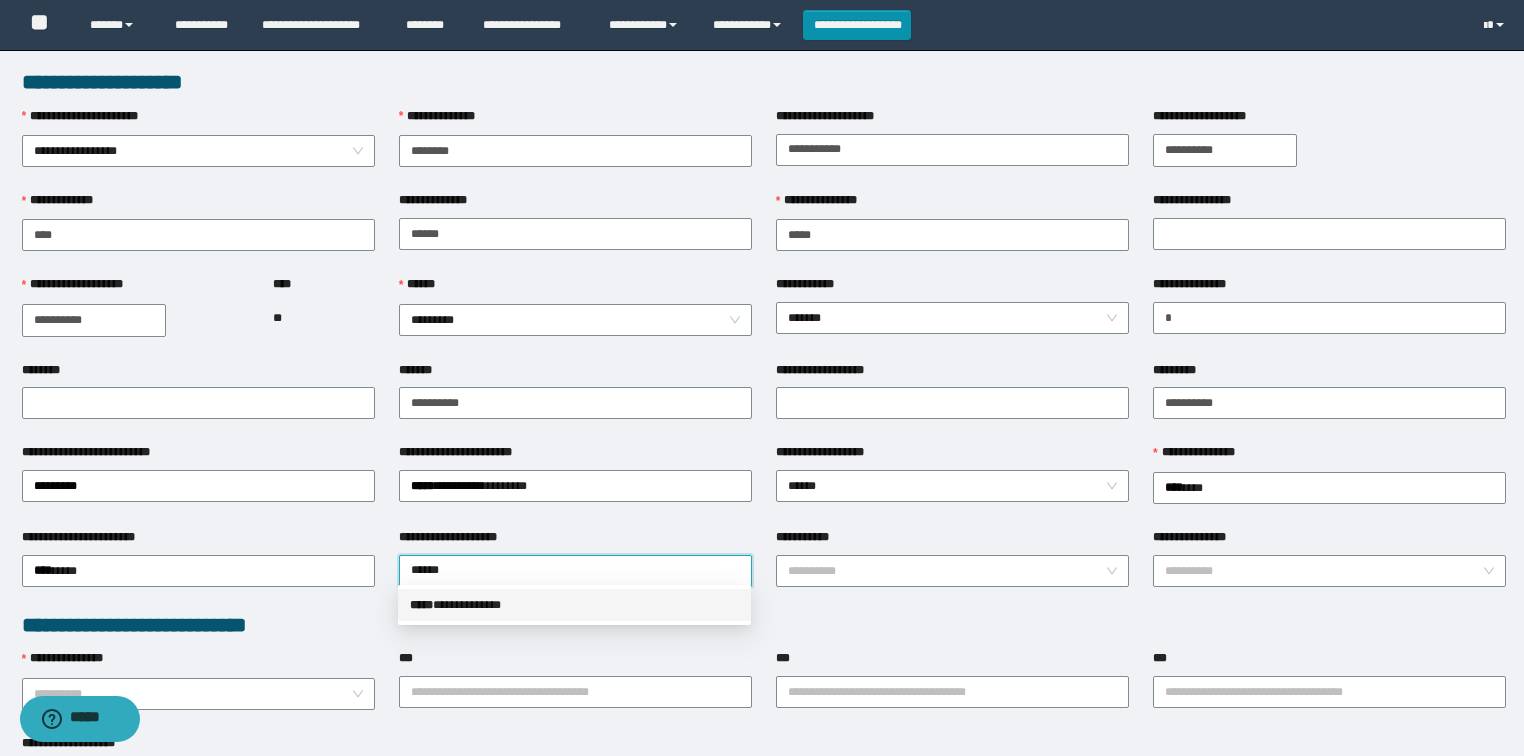 click on "**********" at bounding box center (574, 605) 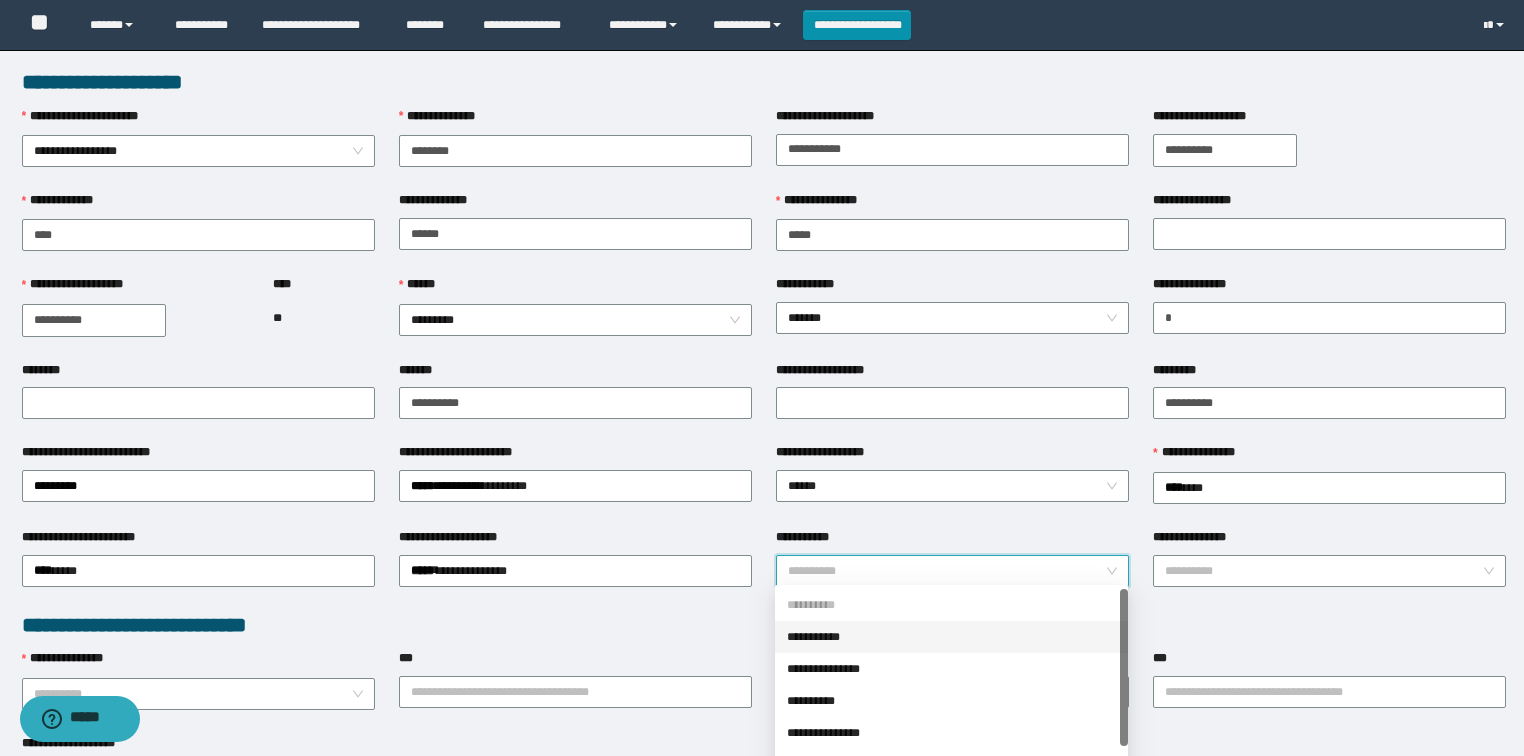 click on "**********" at bounding box center [946, 571] 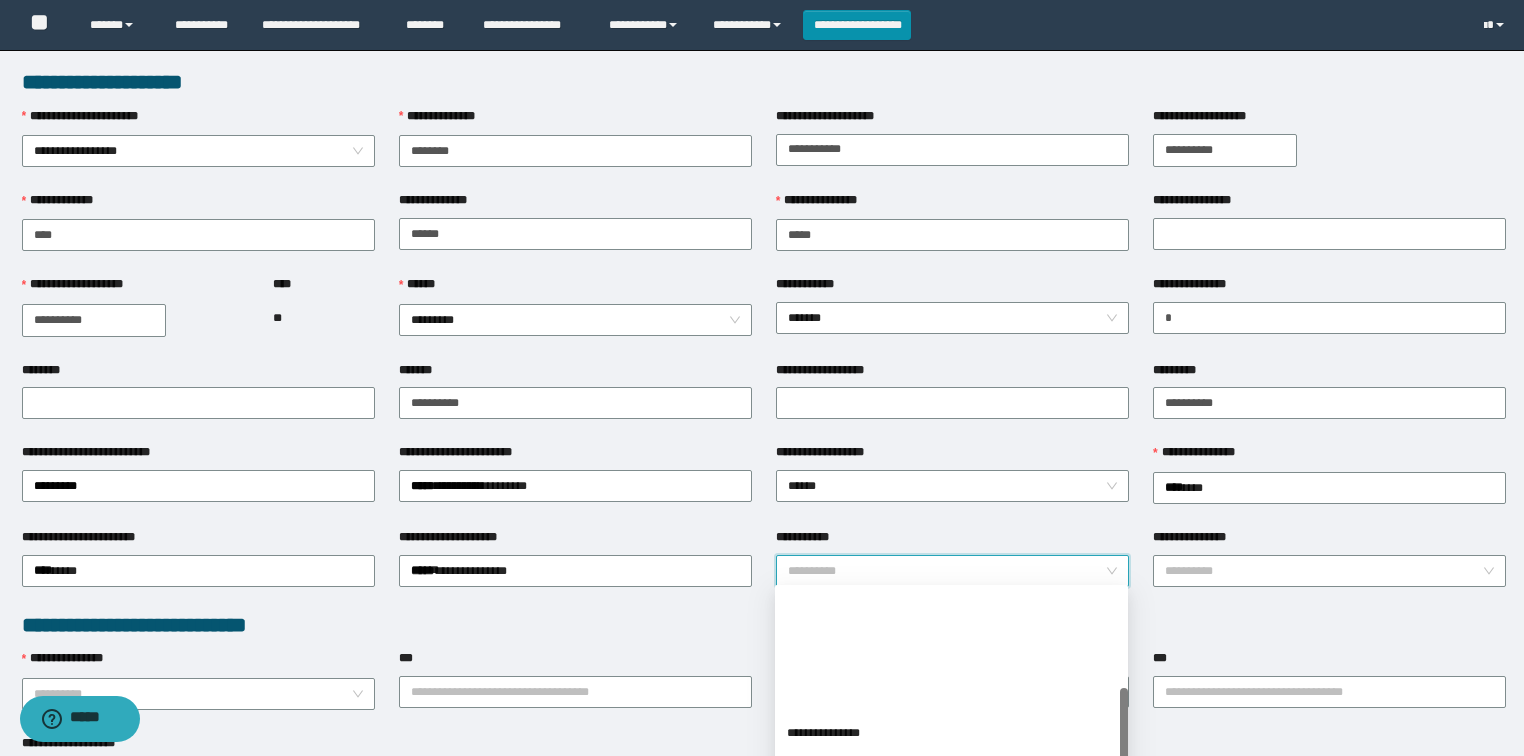 scroll, scrollTop: 160, scrollLeft: 0, axis: vertical 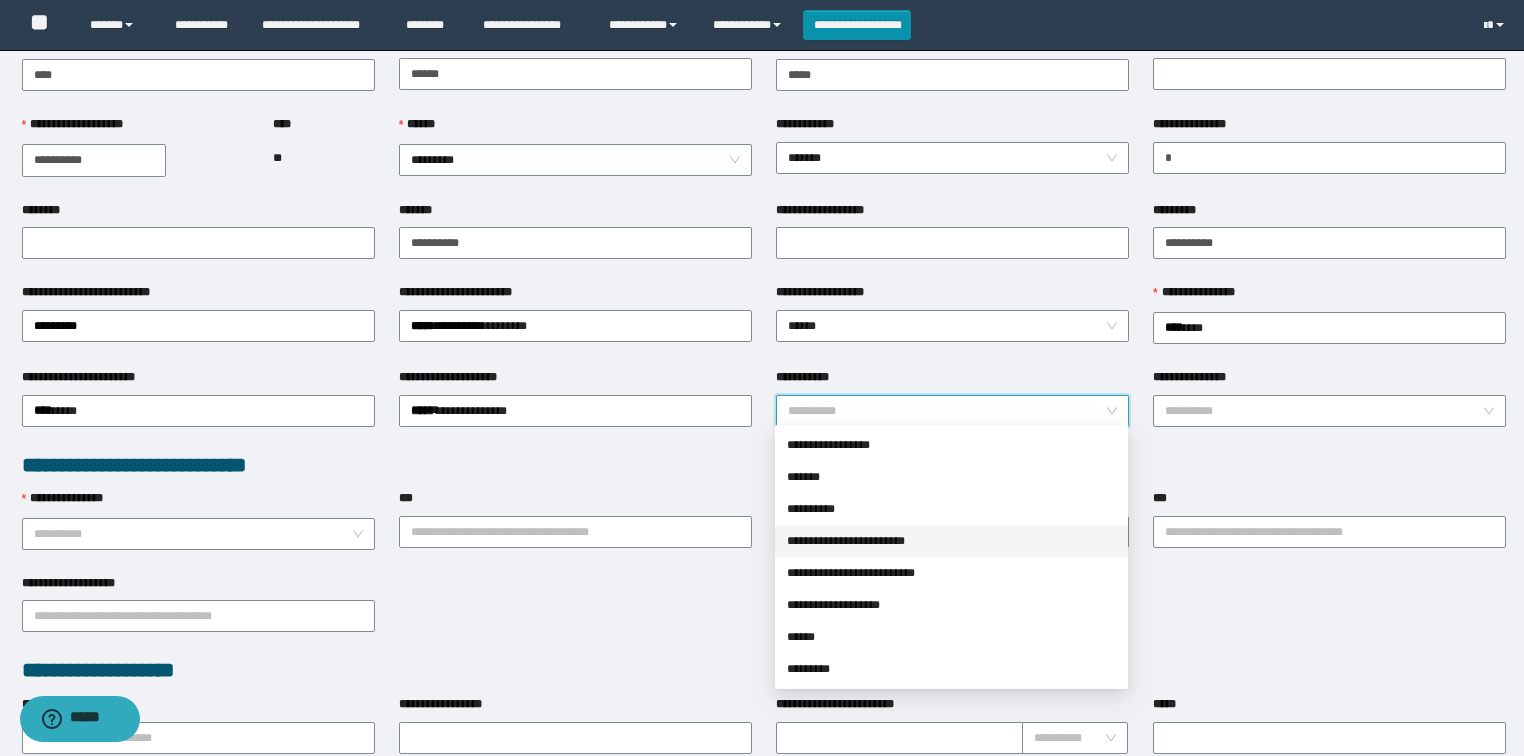 click on "**********" at bounding box center (951, 541) 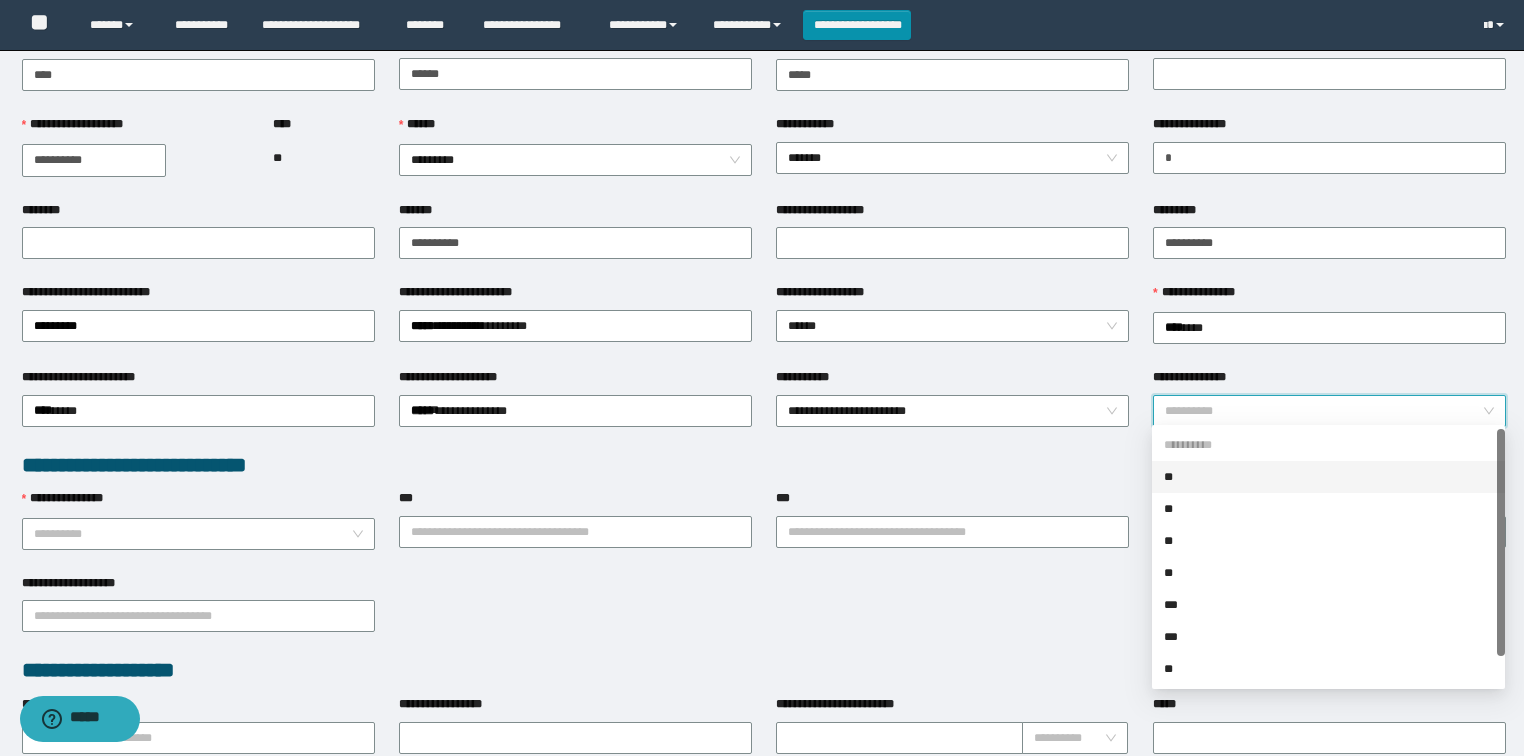 click on "**********" at bounding box center [1323, 411] 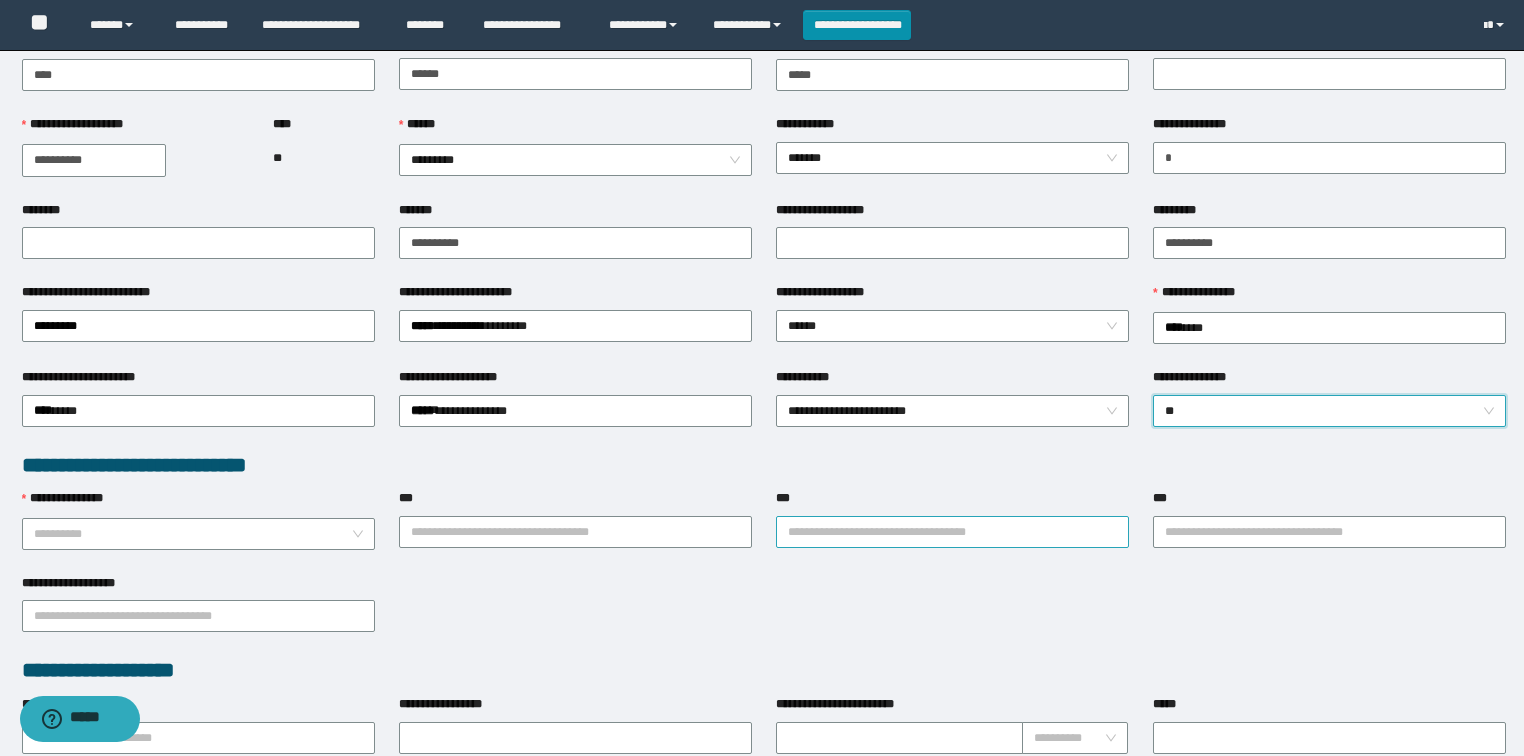click on "***" at bounding box center (952, 532) 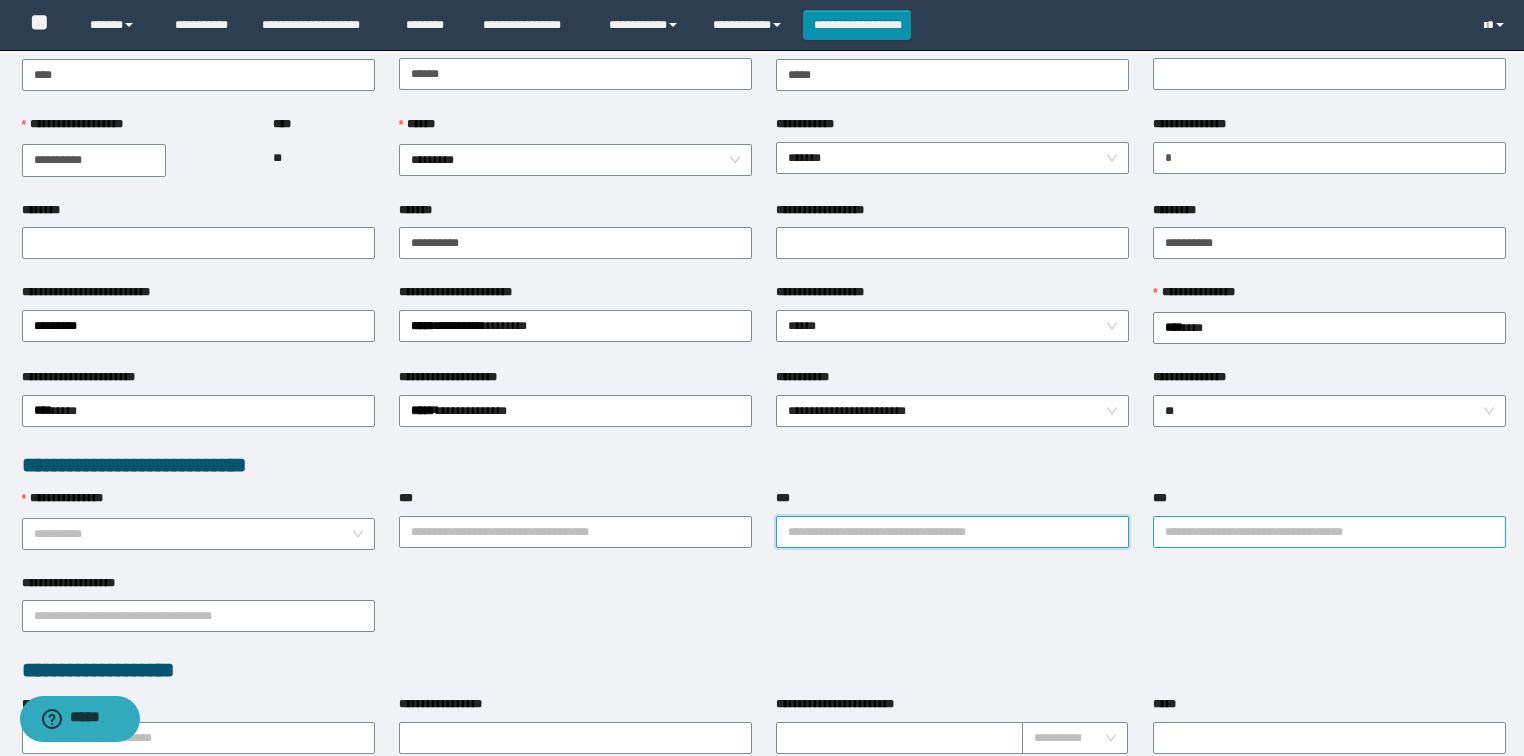 click on "***" at bounding box center [1329, 532] 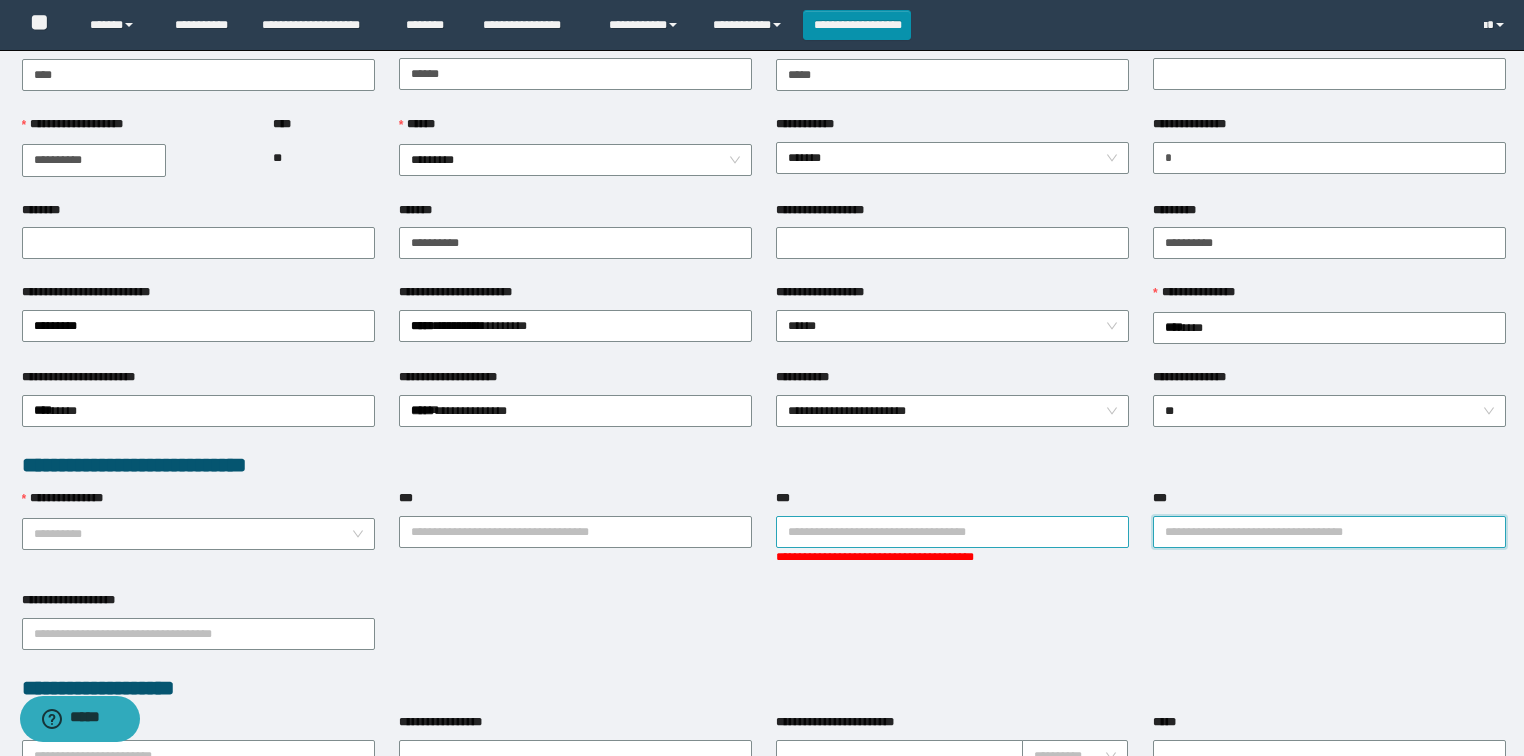 click on "***" at bounding box center [952, 532] 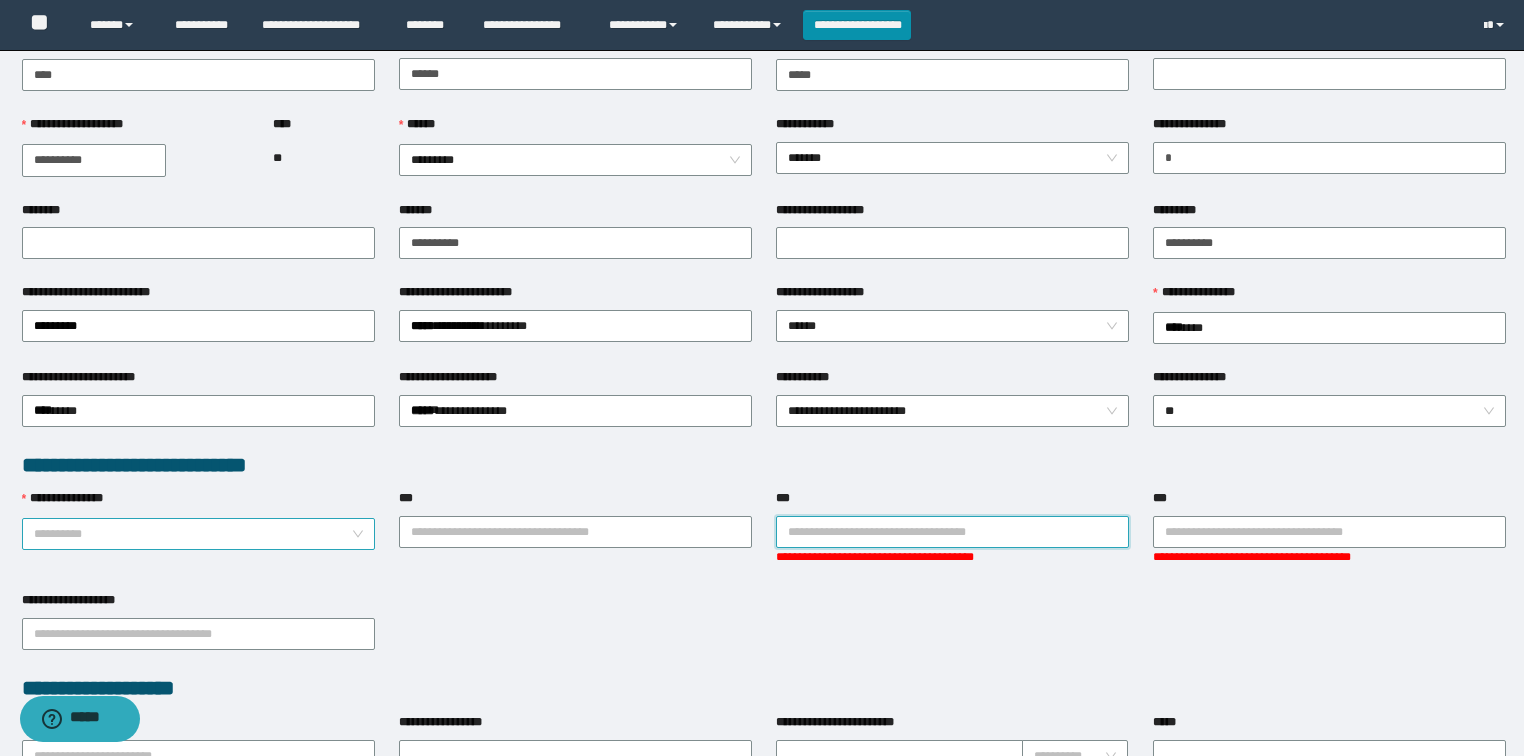 click on "**********" at bounding box center (192, 534) 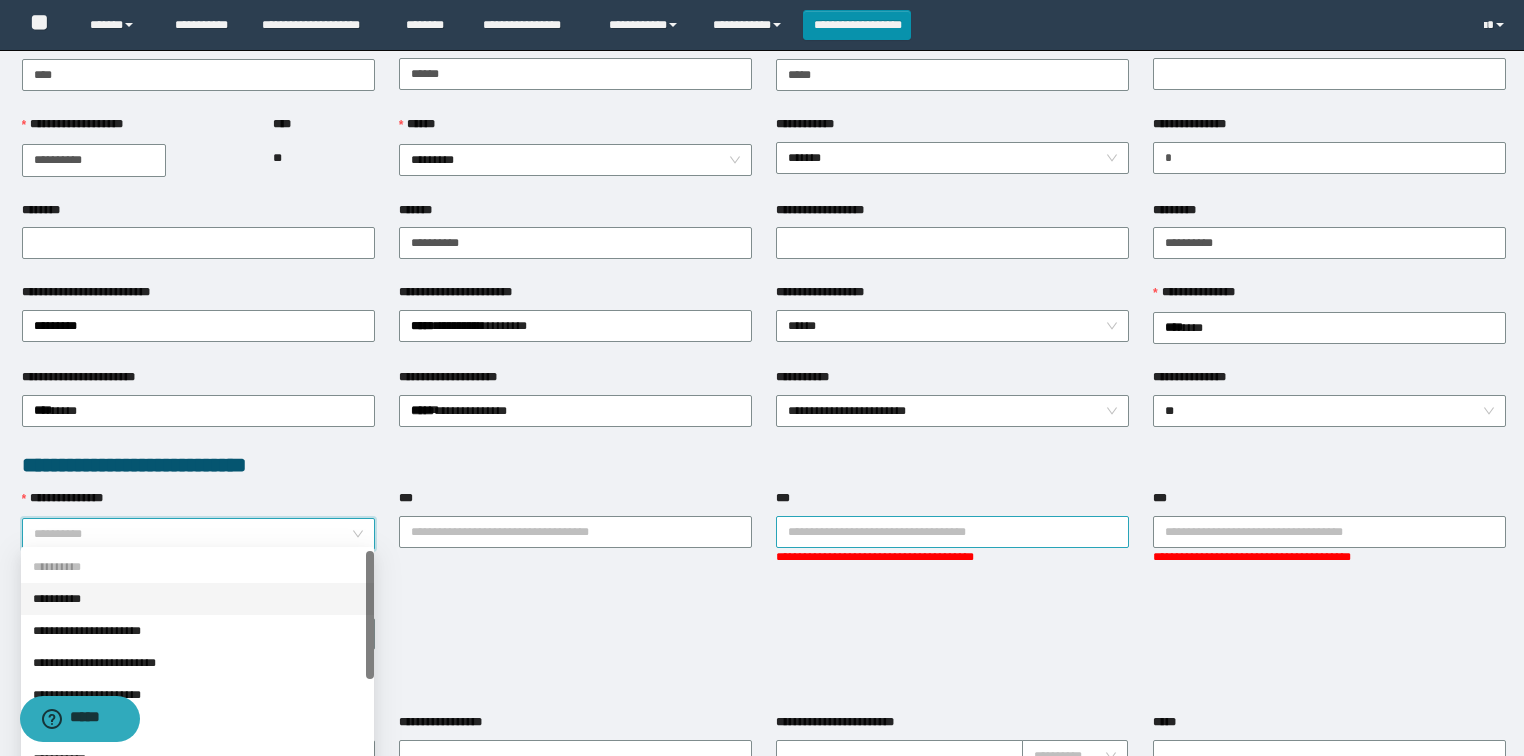 click on "***" at bounding box center [952, 532] 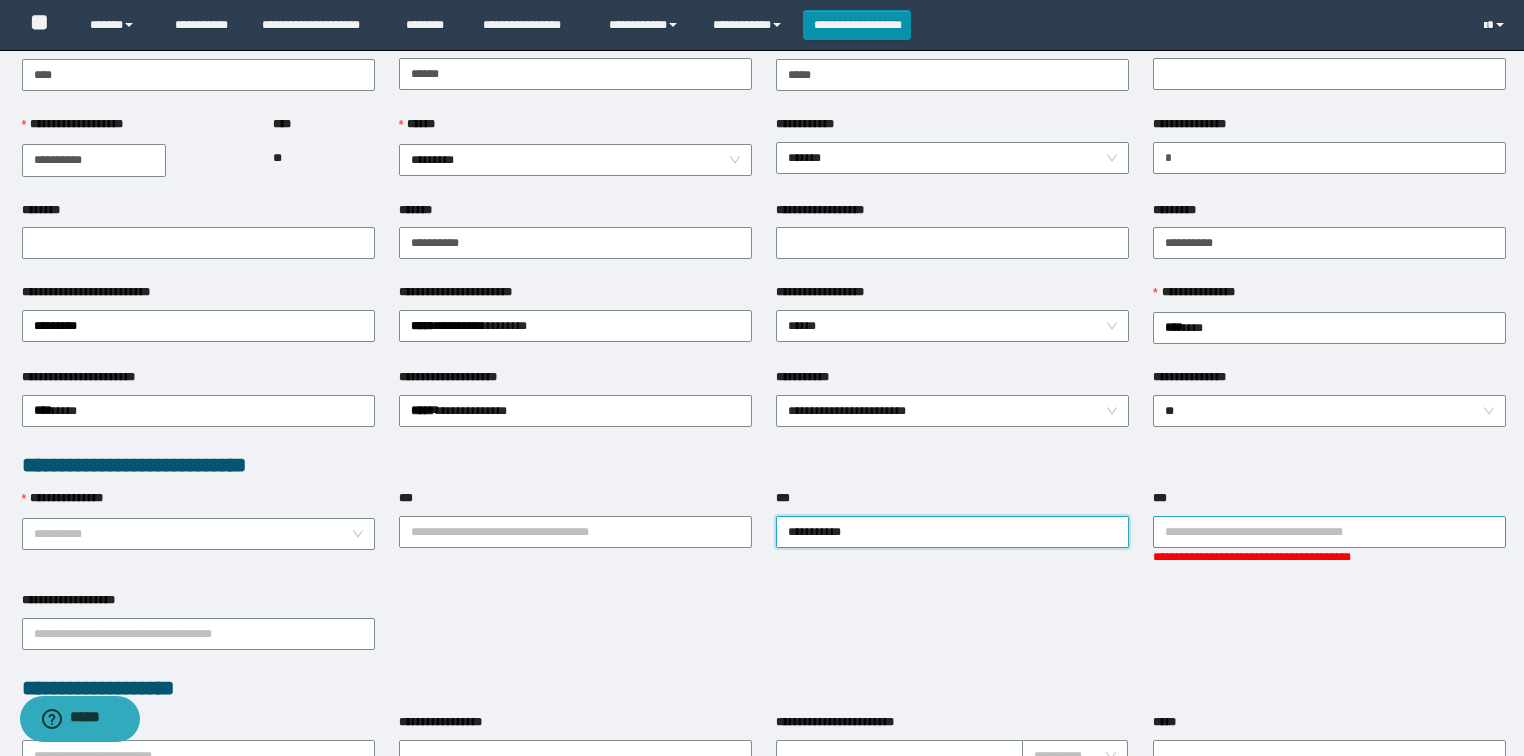 type on "**********" 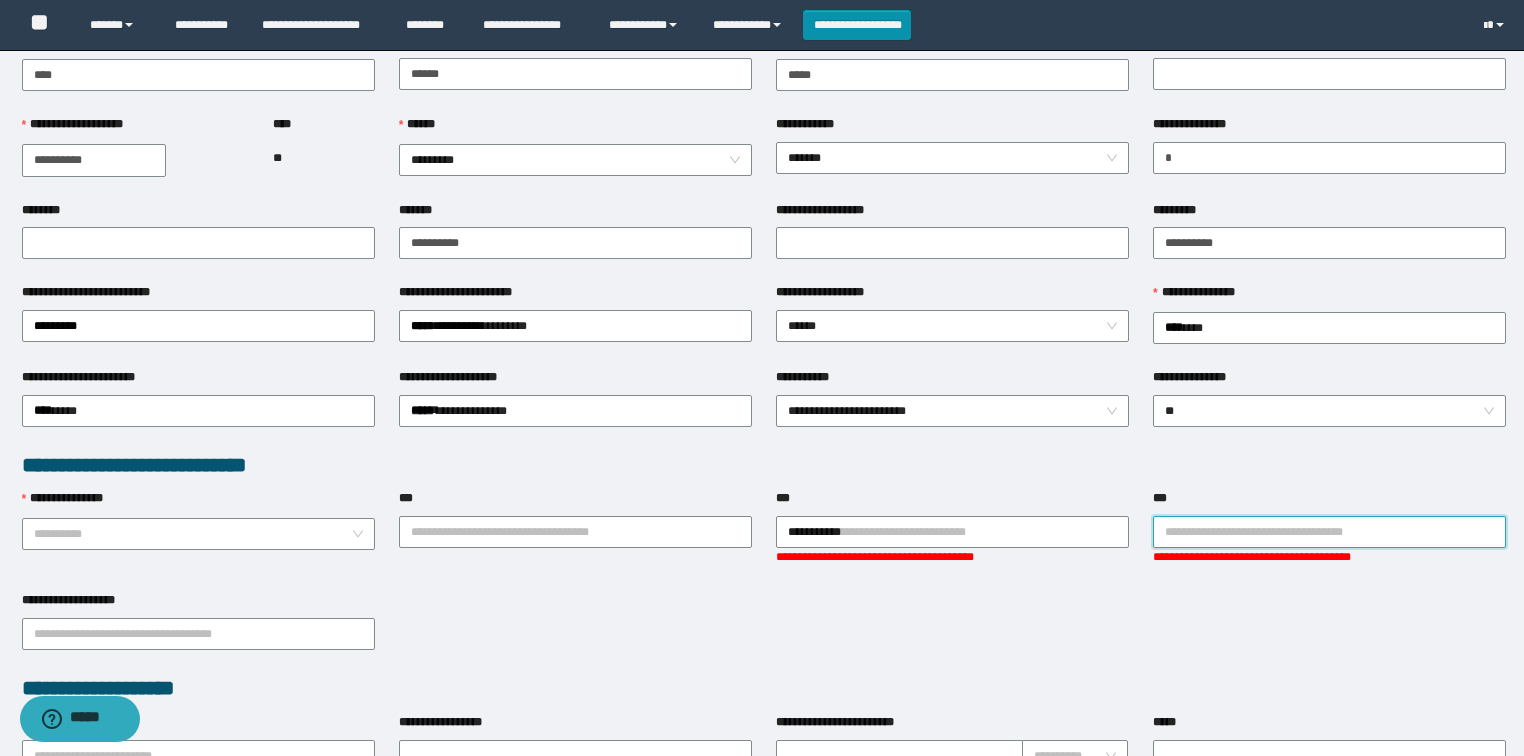 click on "***" at bounding box center [1329, 532] 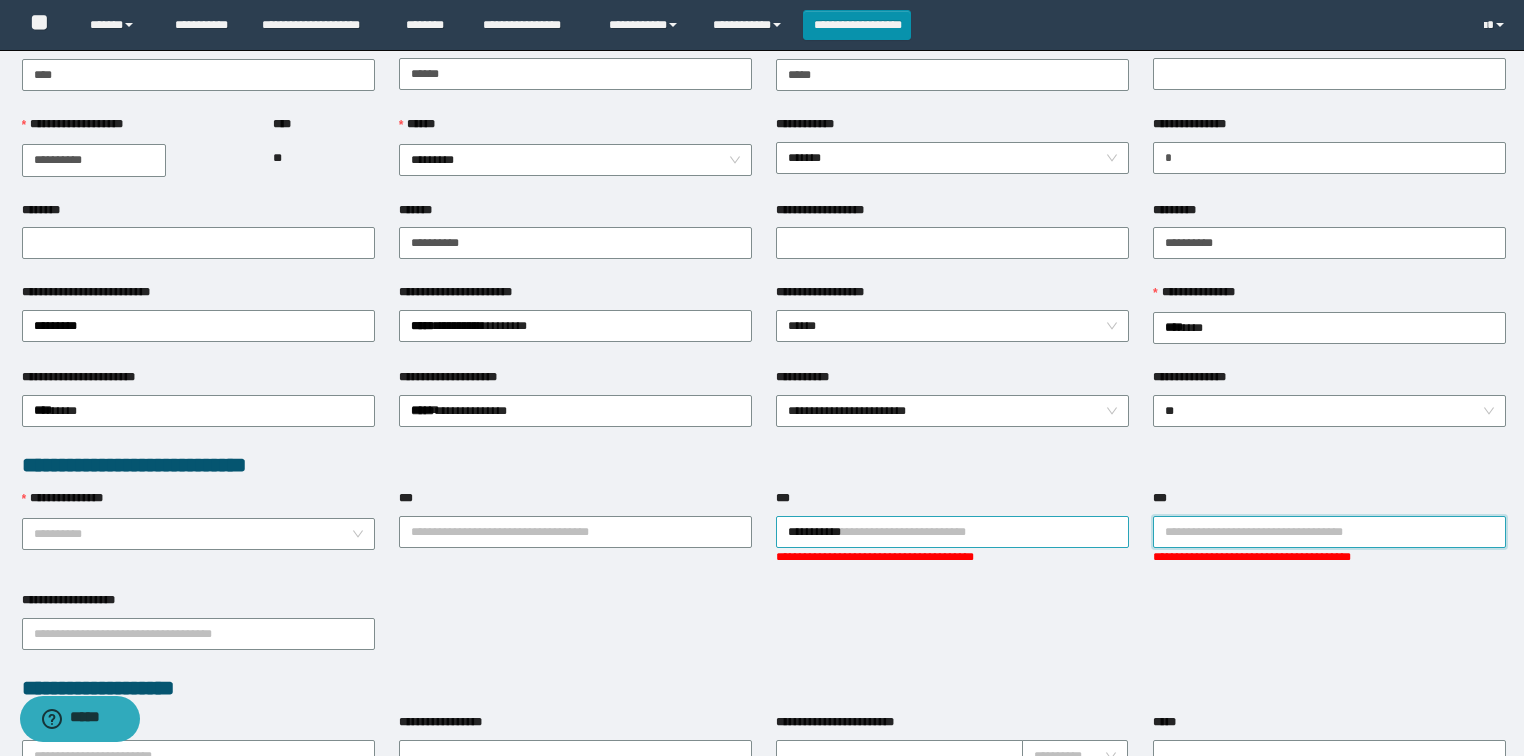 click on "**********" at bounding box center (952, 532) 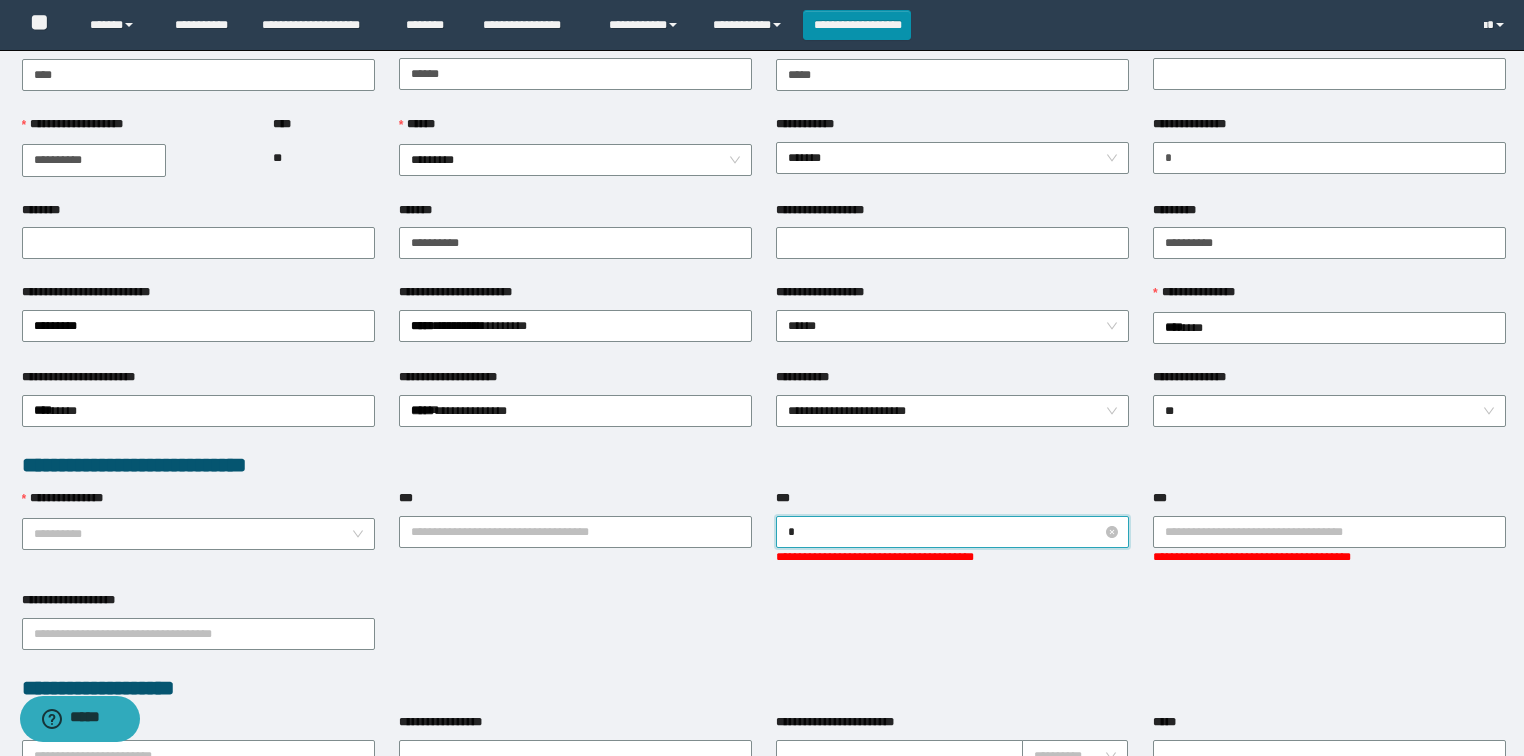 type on "**" 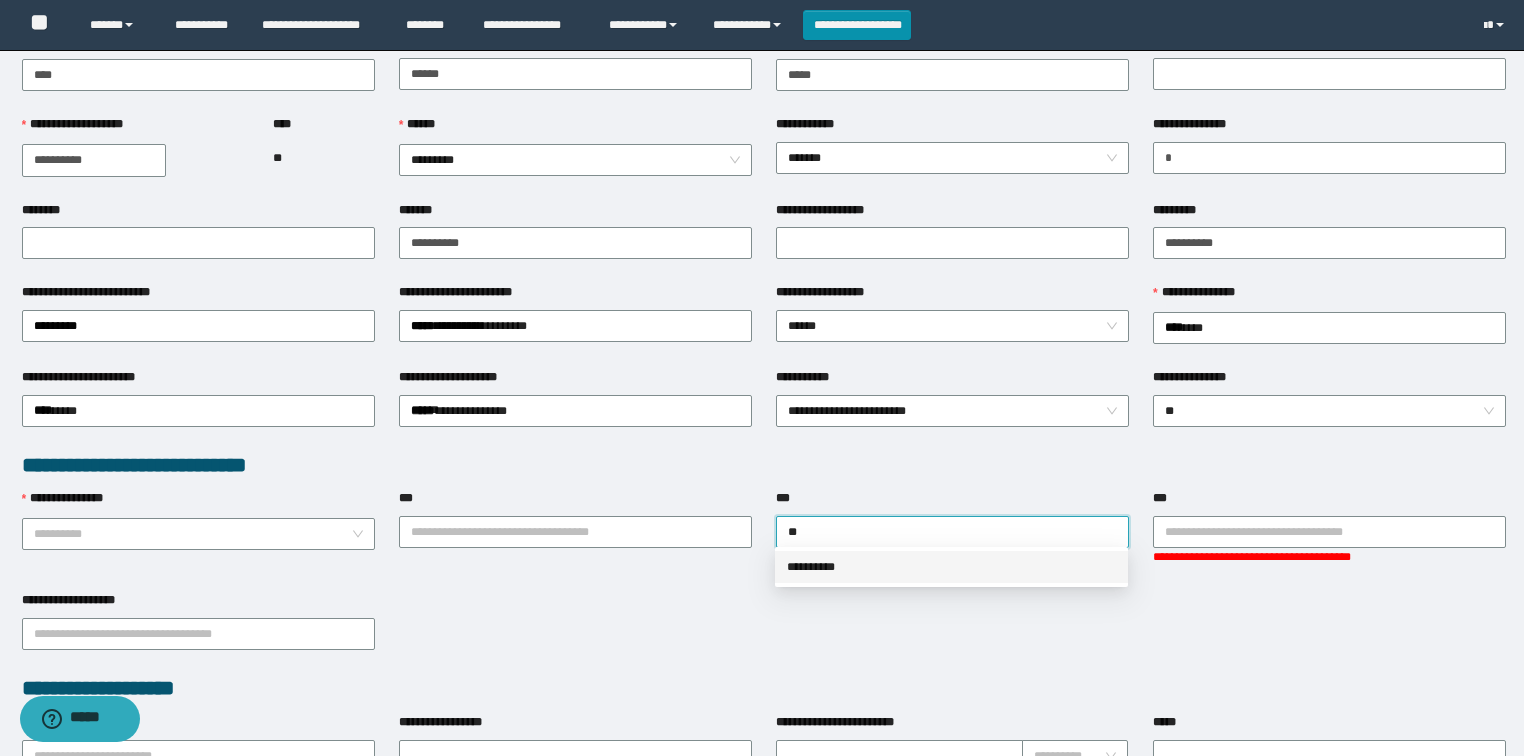 click on "**********" at bounding box center [951, 567] 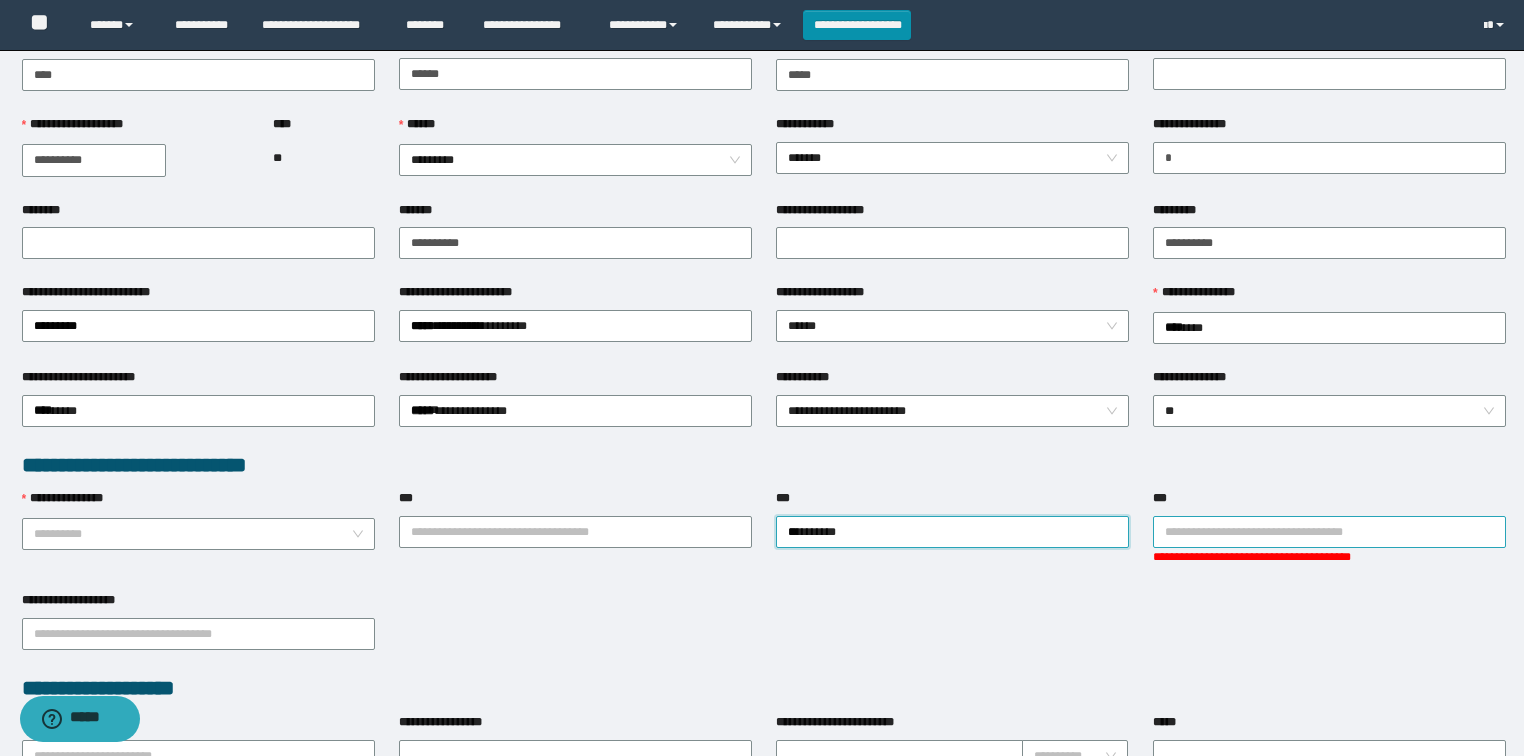 click on "***" at bounding box center (1329, 532) 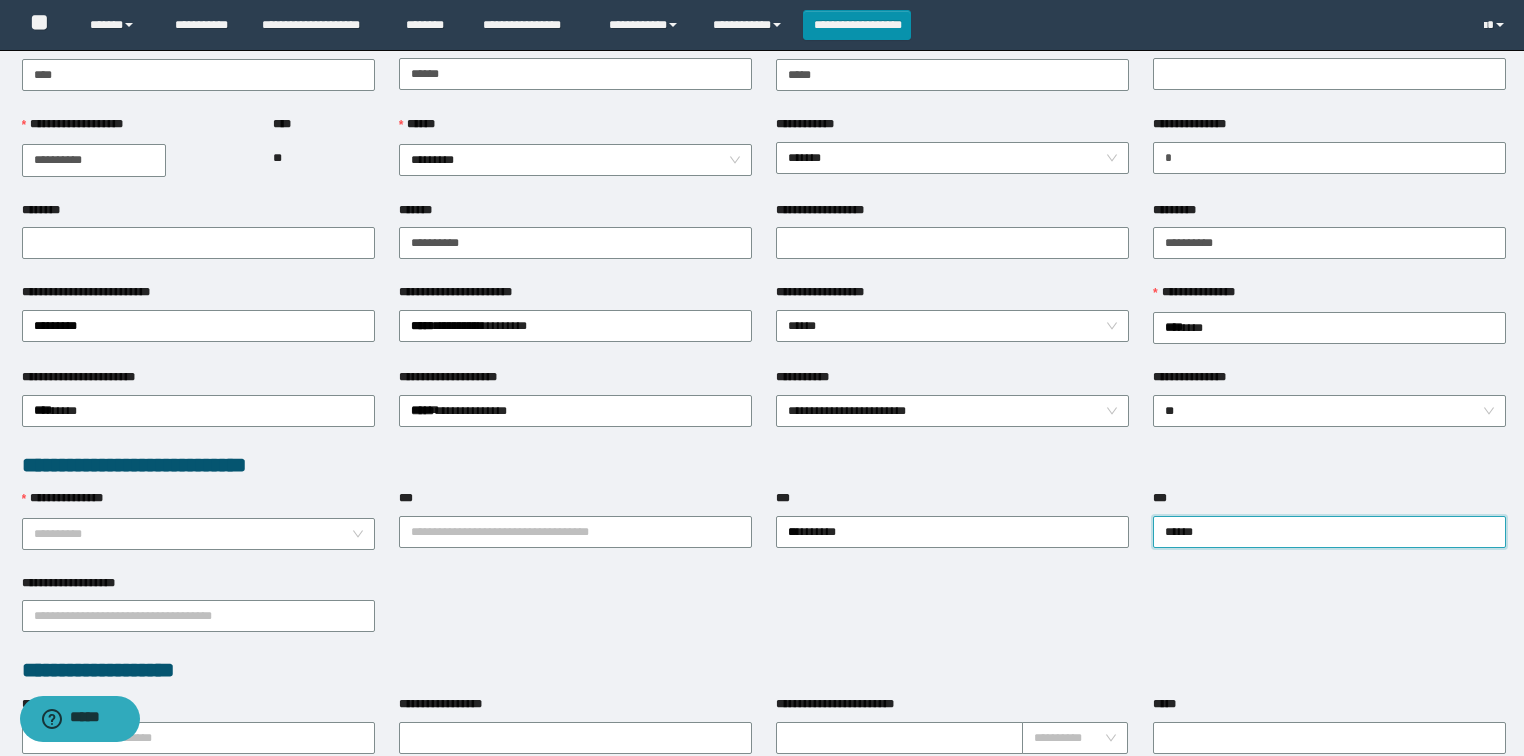 type on "*******" 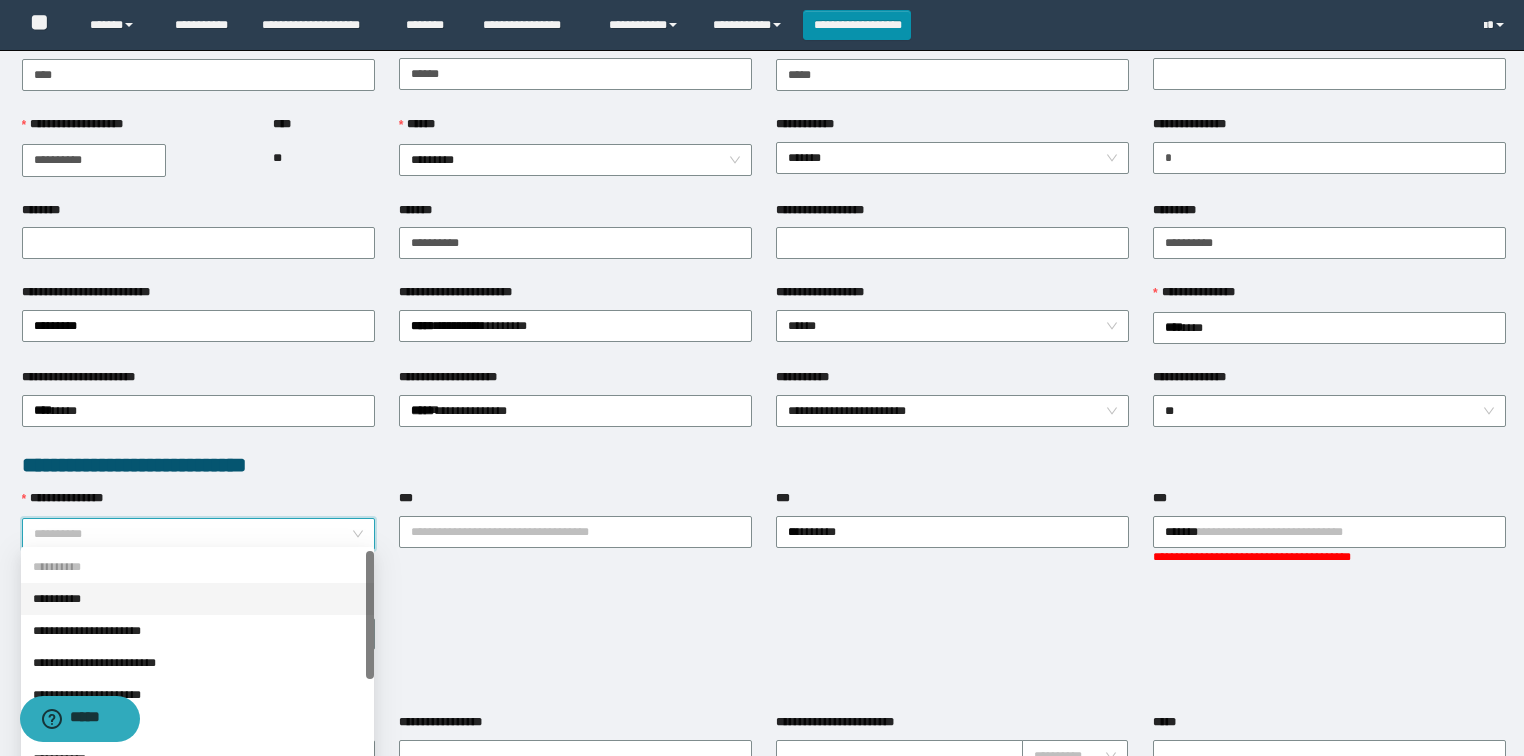 click on "**********" at bounding box center (192, 534) 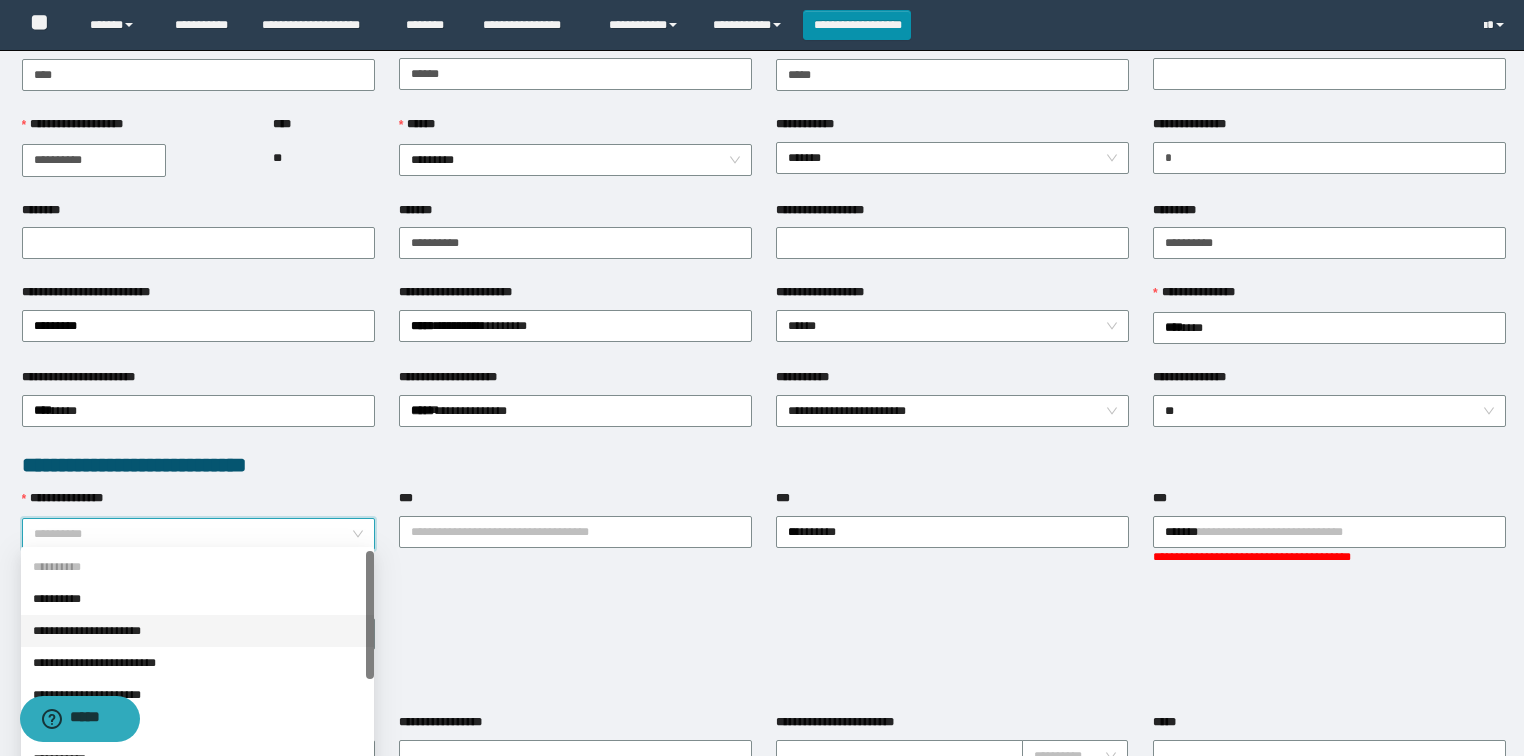 click on "**********" at bounding box center [197, 631] 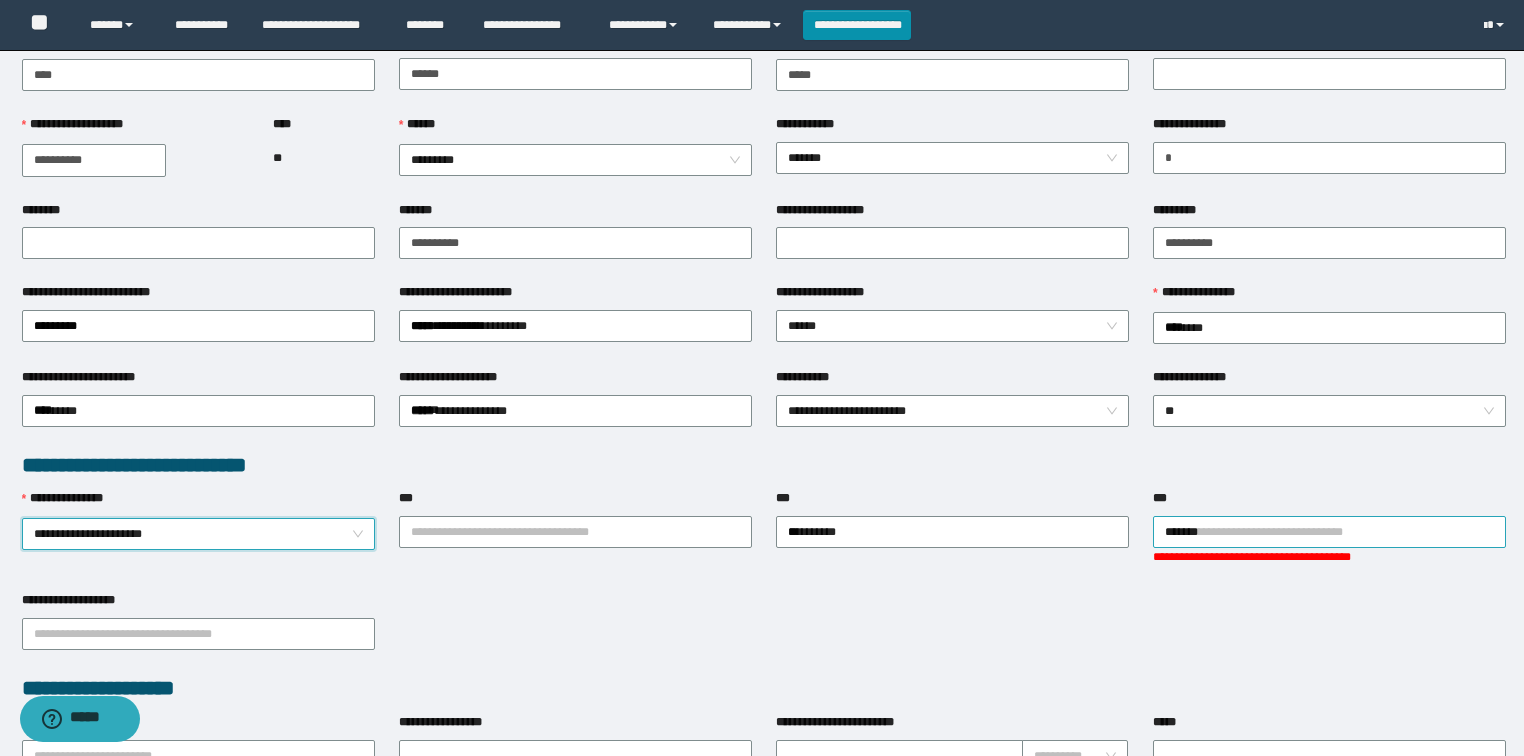 click on "*******" at bounding box center (1329, 532) 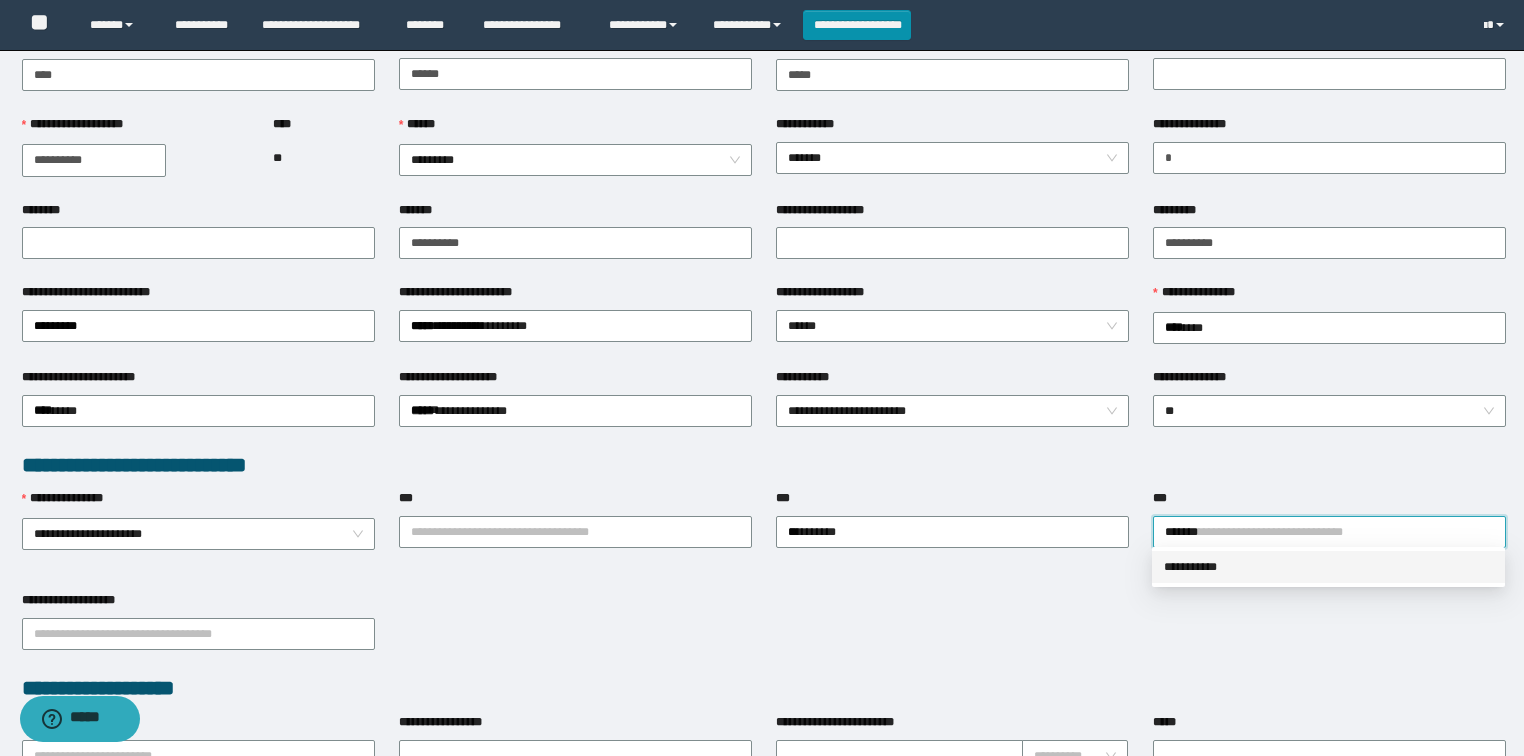 click on "**********" at bounding box center (1328, 567) 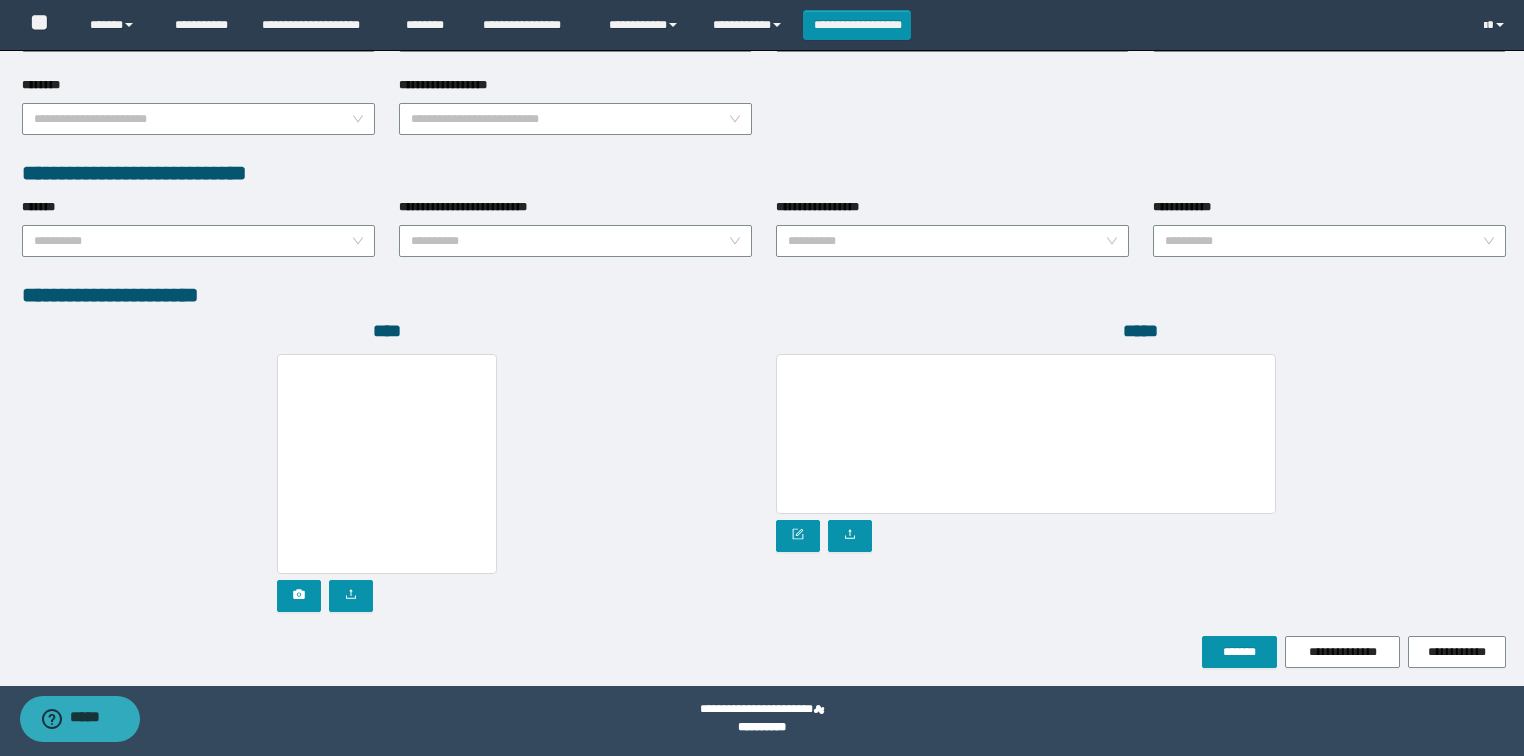 scroll, scrollTop: 946, scrollLeft: 0, axis: vertical 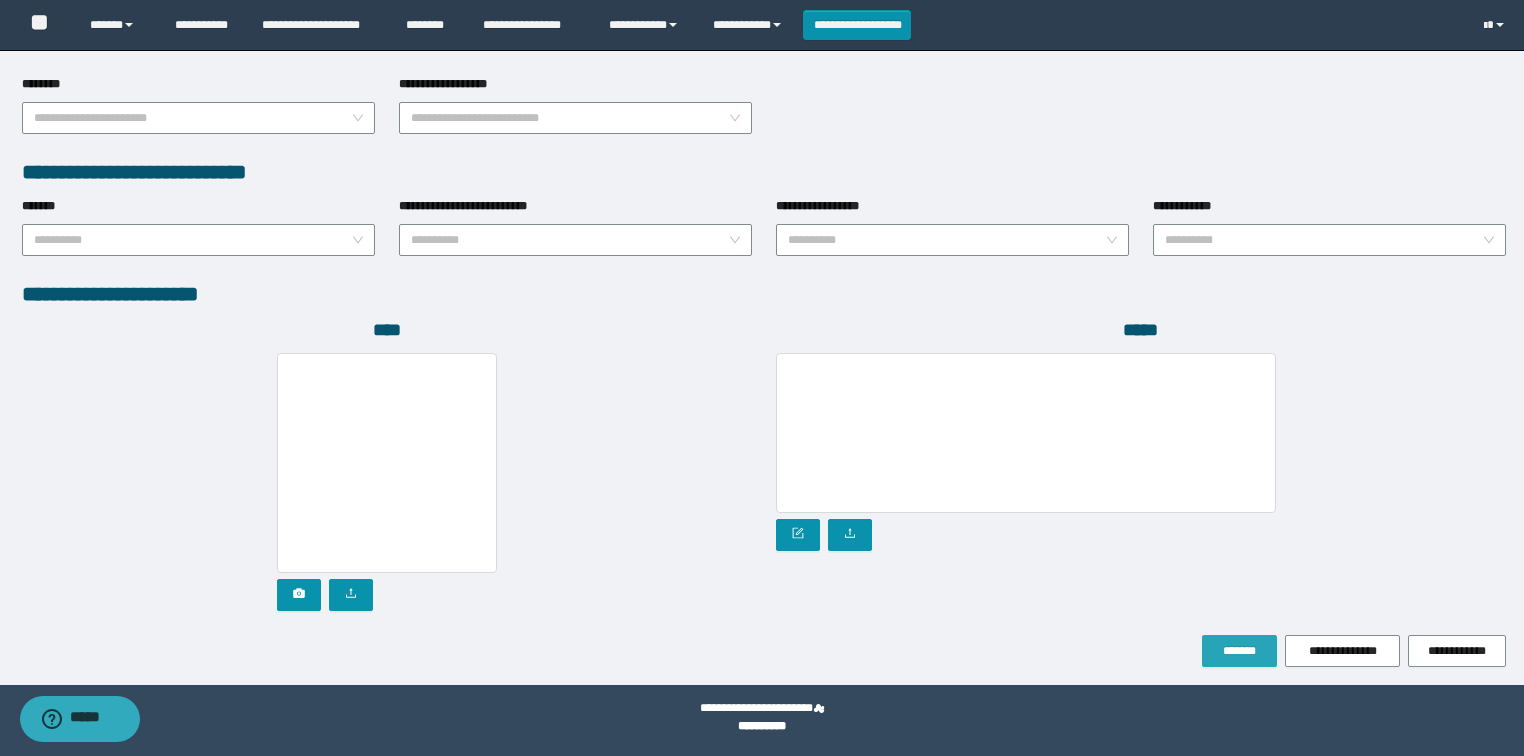 click on "*******" at bounding box center (1239, 651) 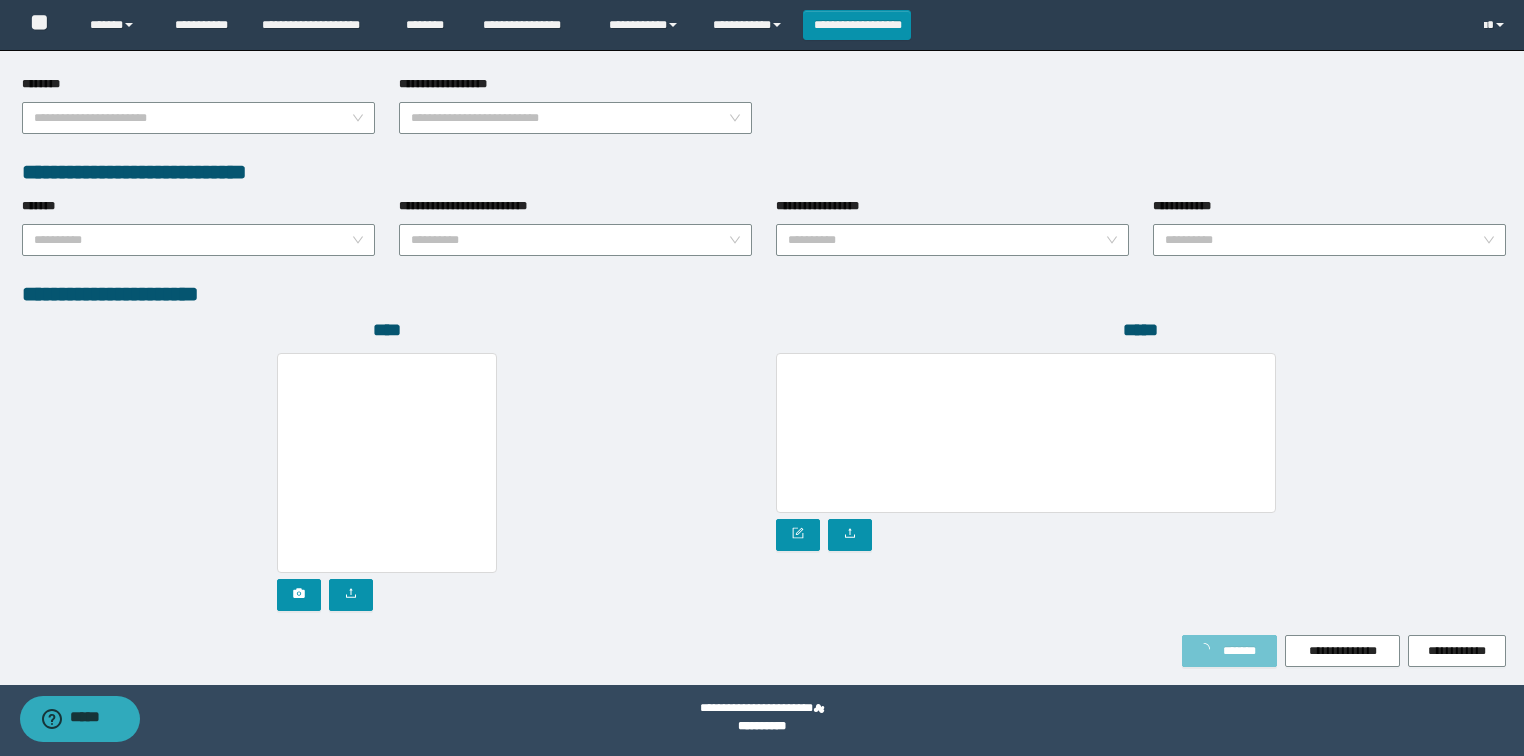 scroll, scrollTop: 999, scrollLeft: 0, axis: vertical 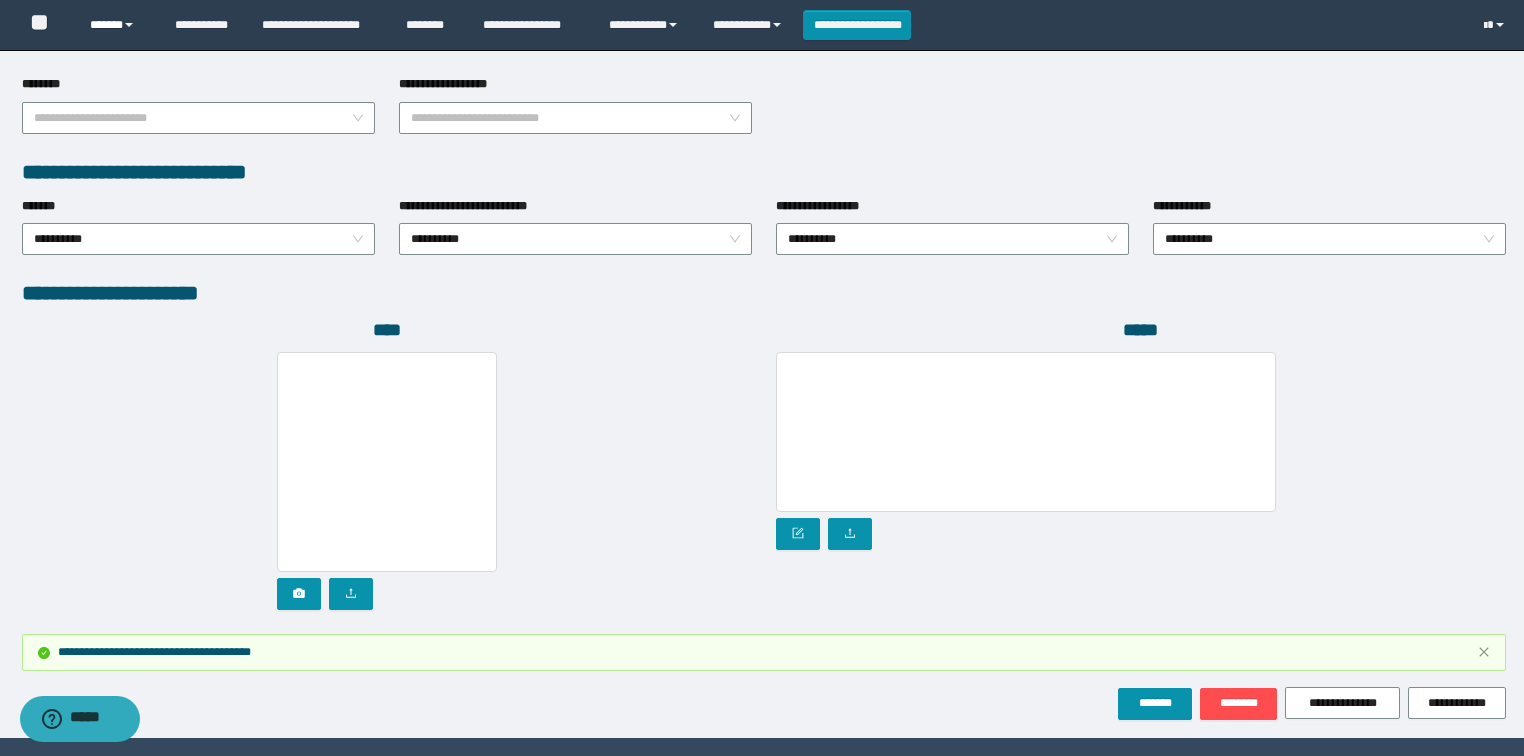 click on "******" at bounding box center [117, 25] 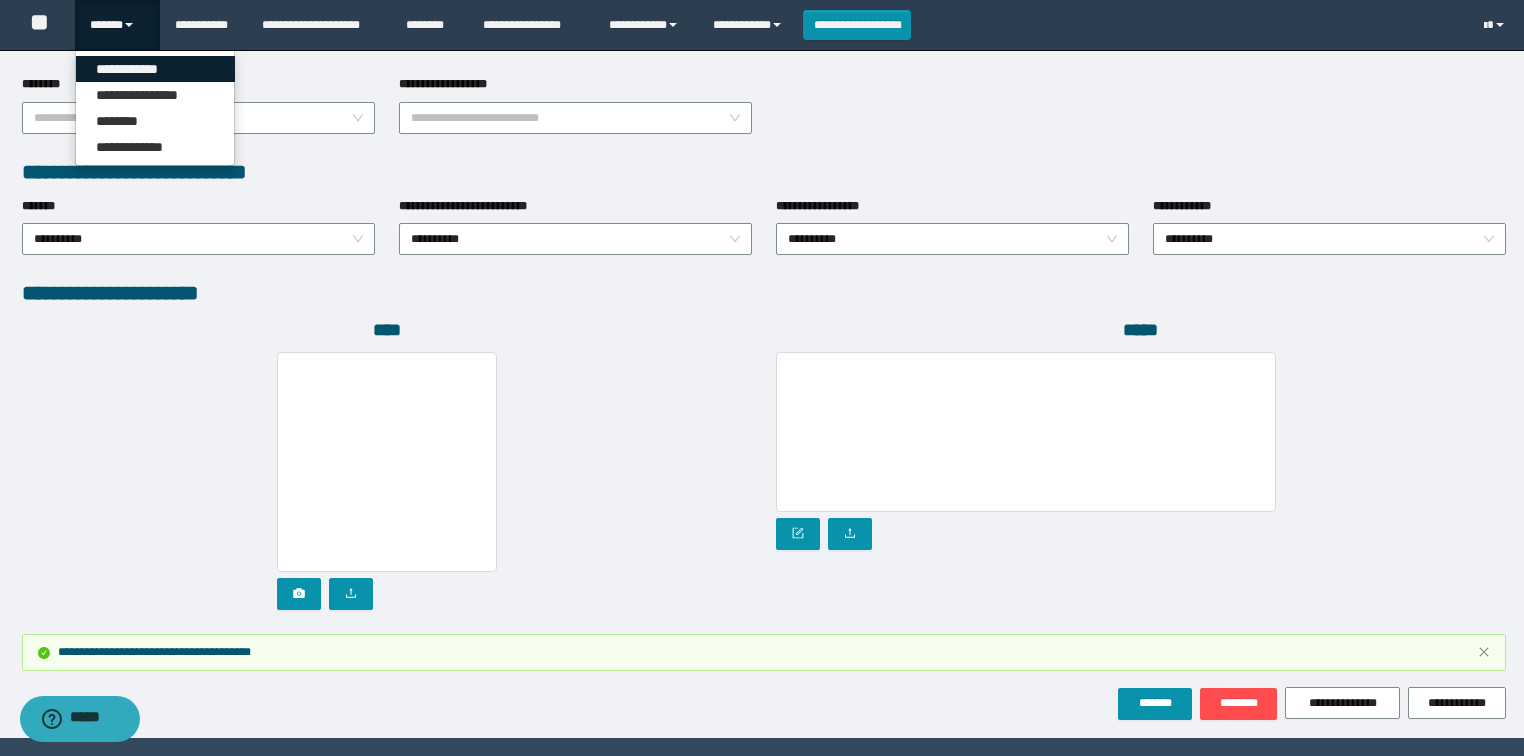 click on "**********" at bounding box center [155, 69] 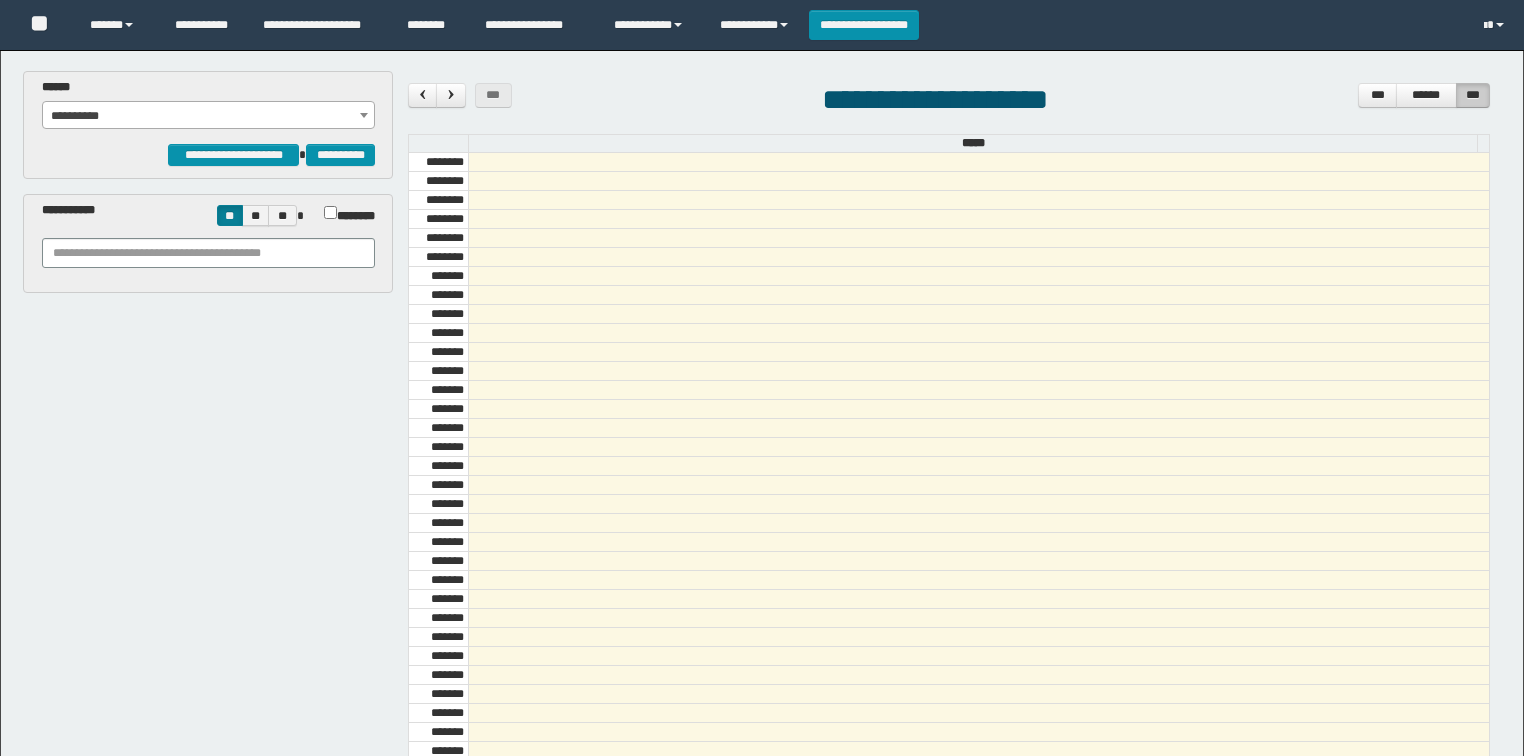 scroll, scrollTop: 0, scrollLeft: 0, axis: both 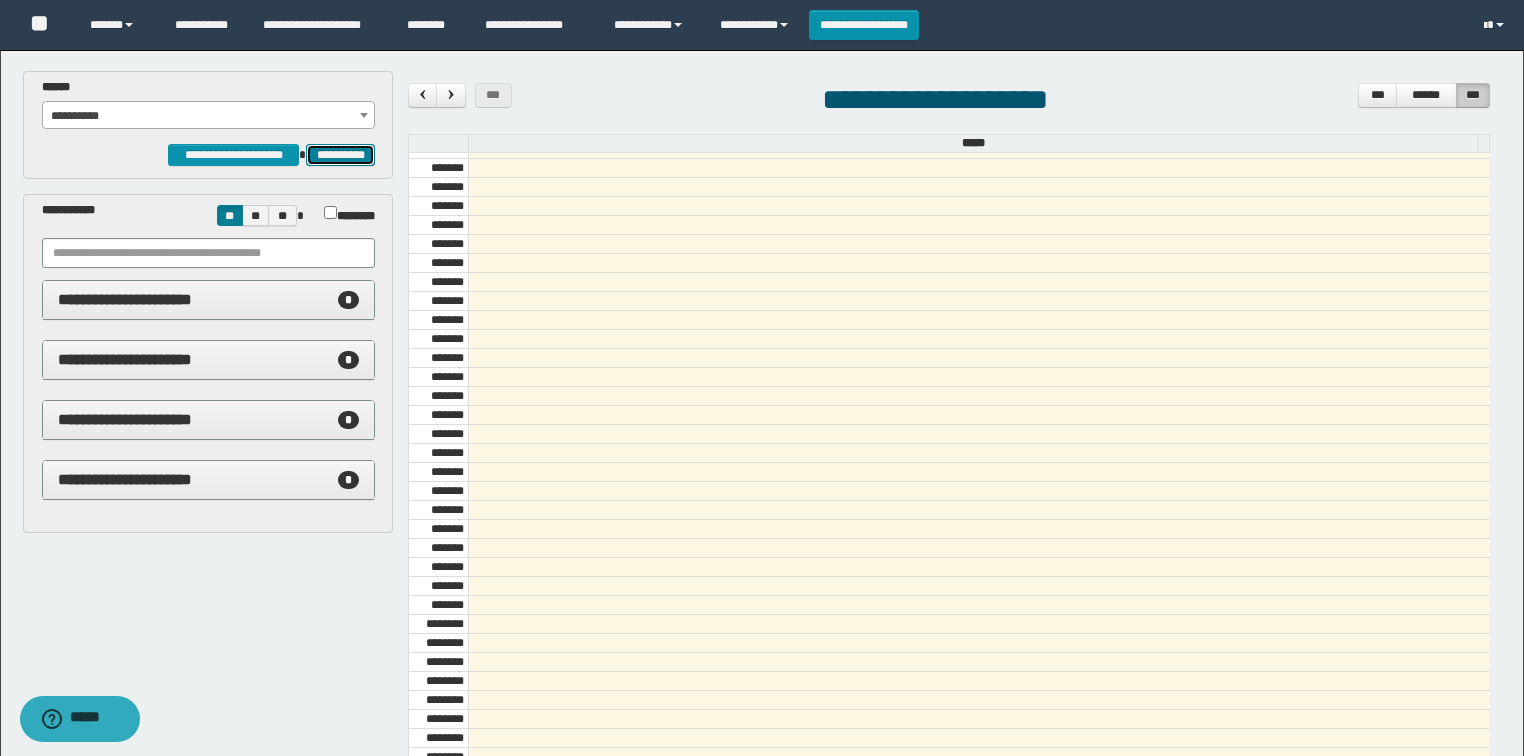 click on "**********" at bounding box center (340, 155) 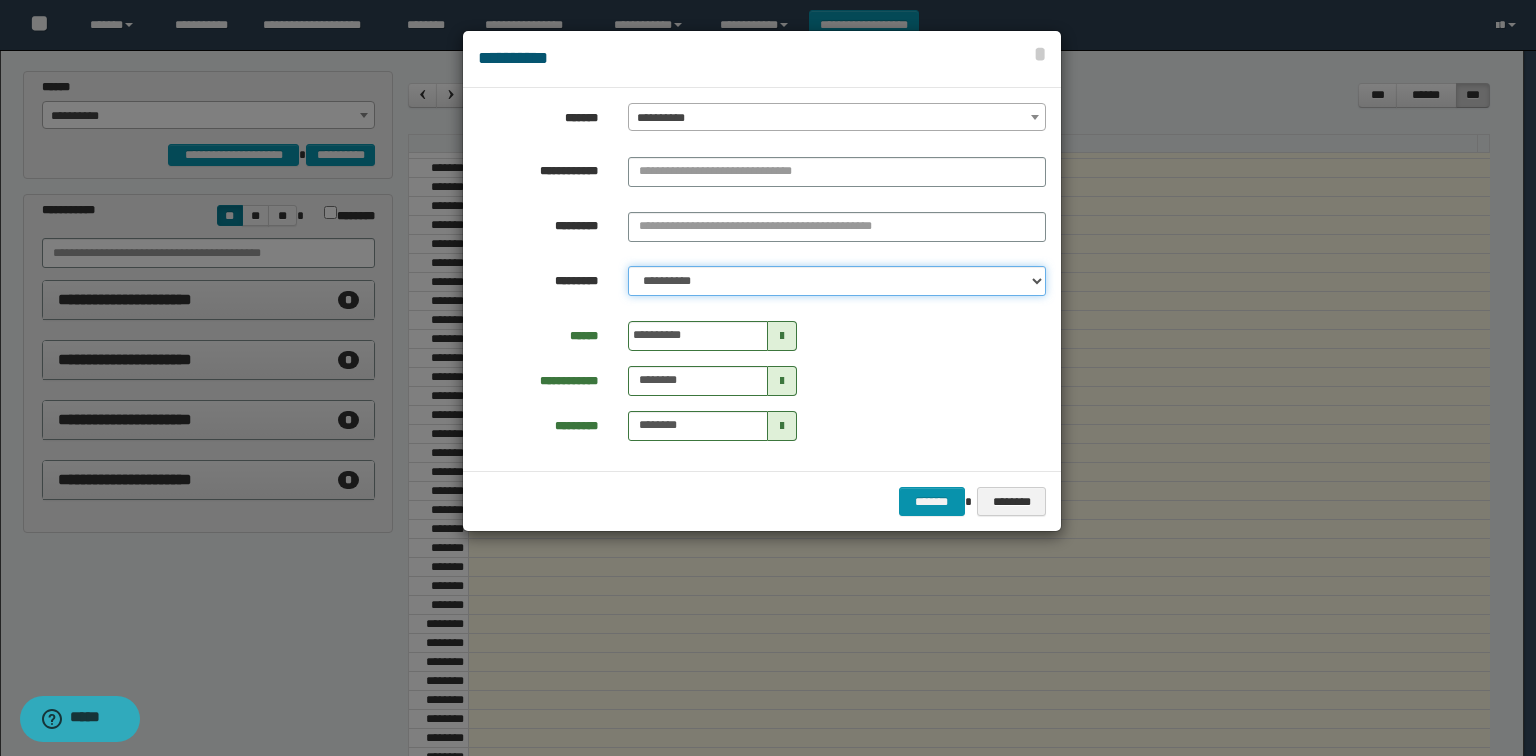 click on "**********" at bounding box center (837, 281) 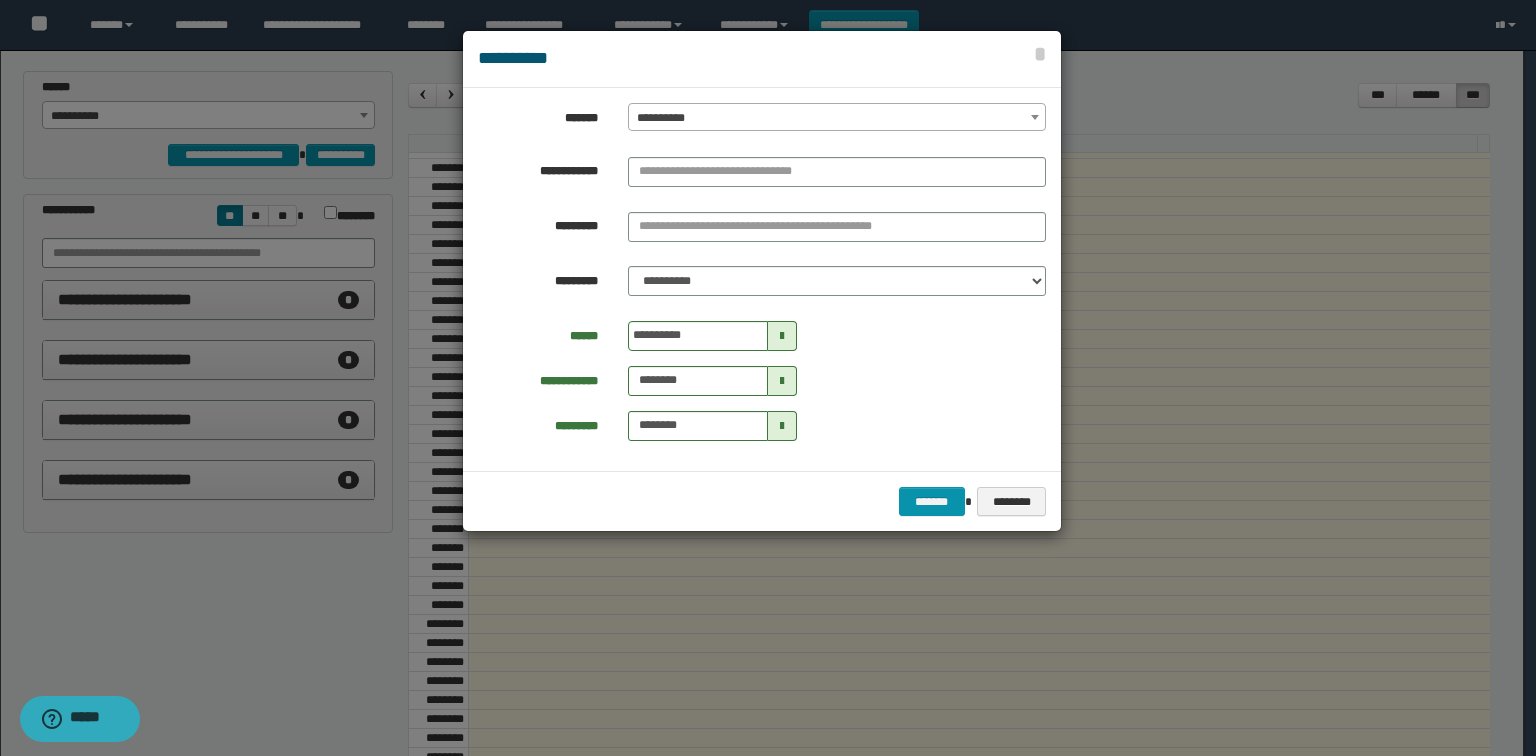click on "**********" at bounding box center [837, 118] 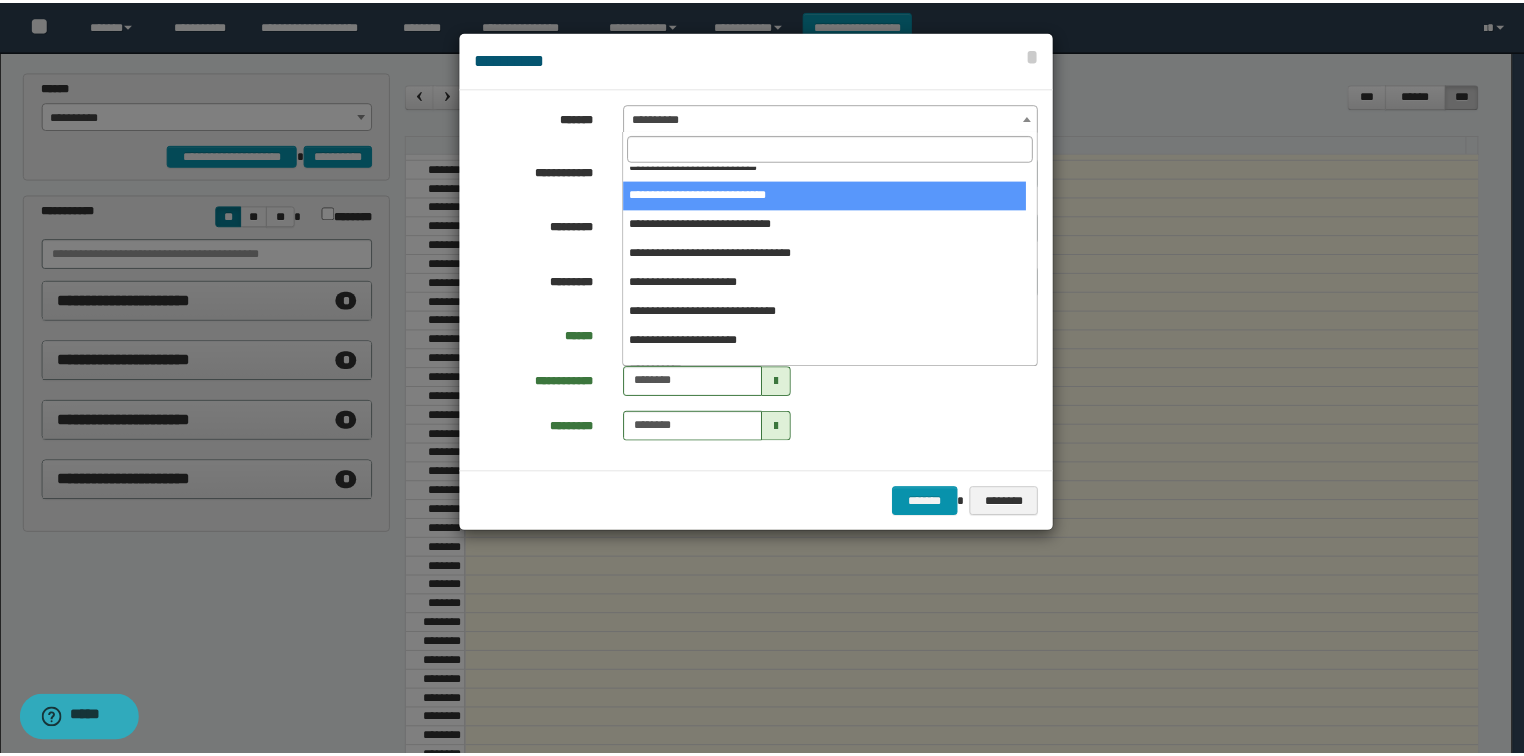 scroll, scrollTop: 120, scrollLeft: 0, axis: vertical 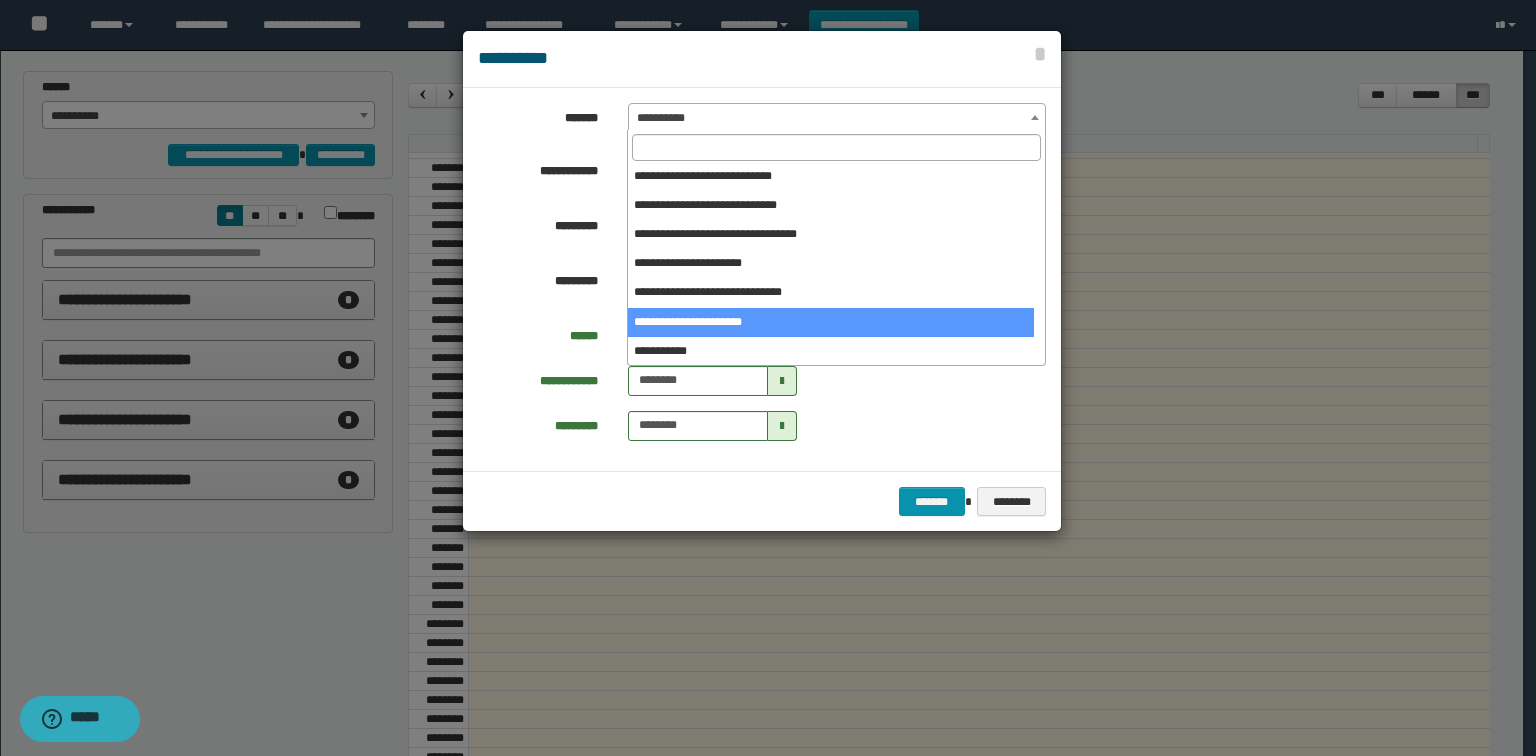 select on "******" 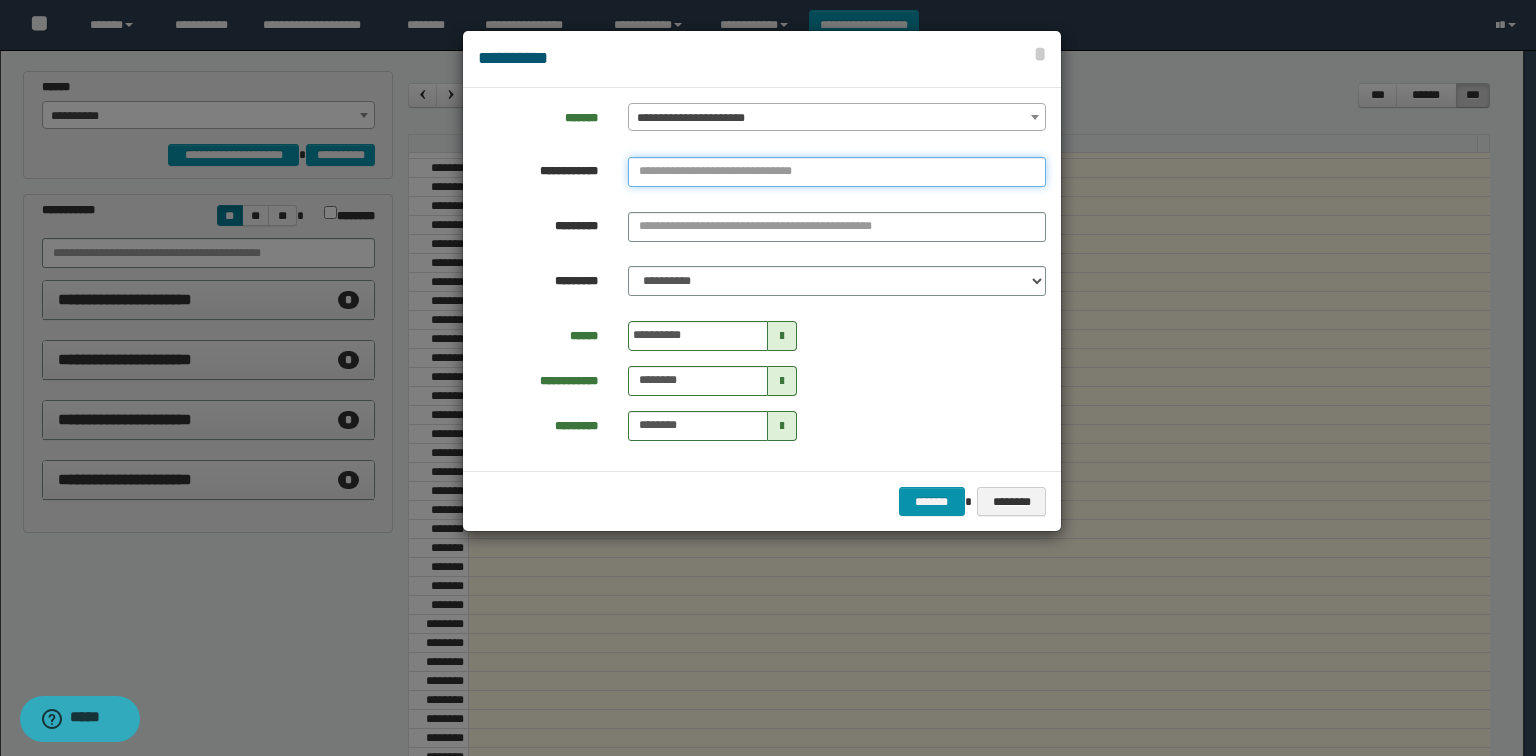 click at bounding box center (837, 172) 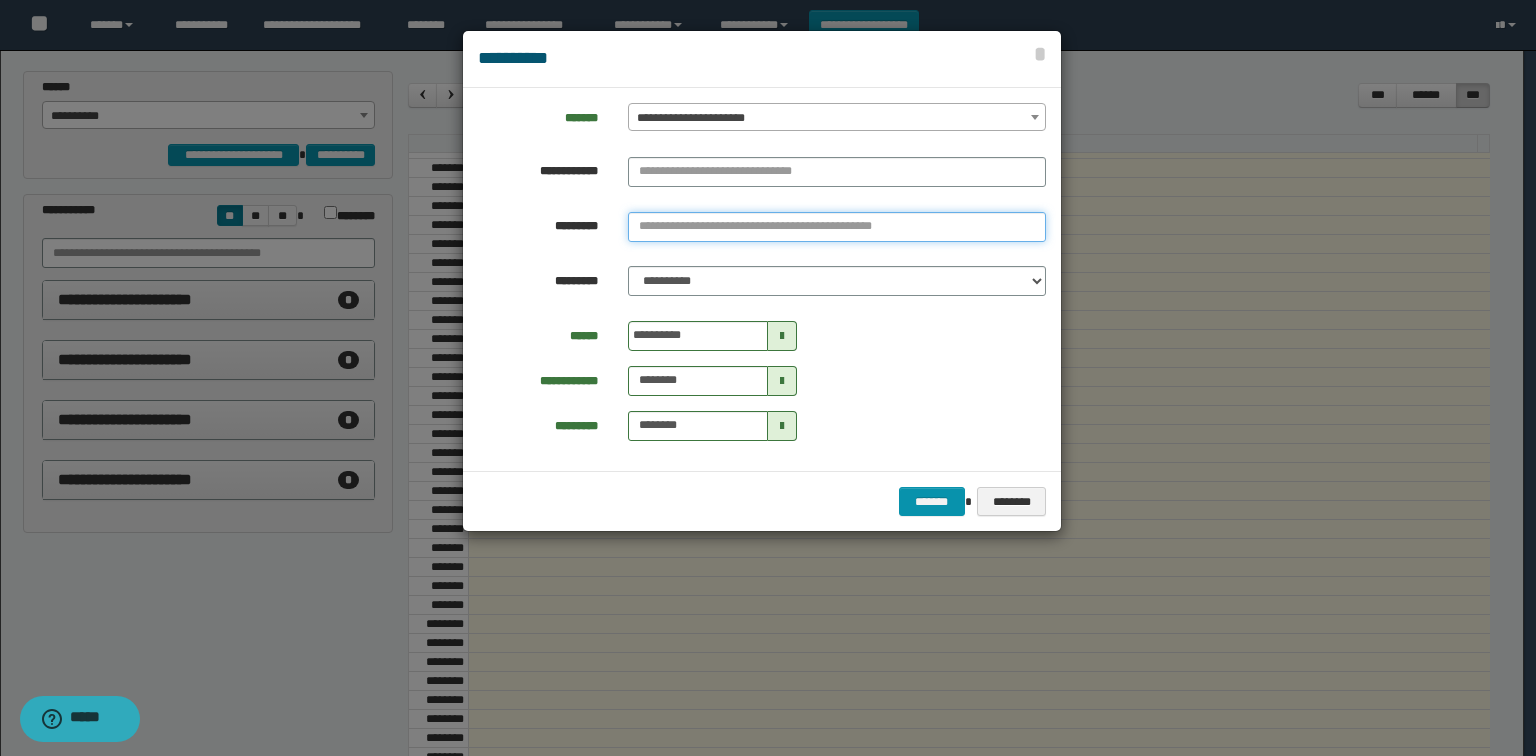 click on "**********" at bounding box center (837, 227) 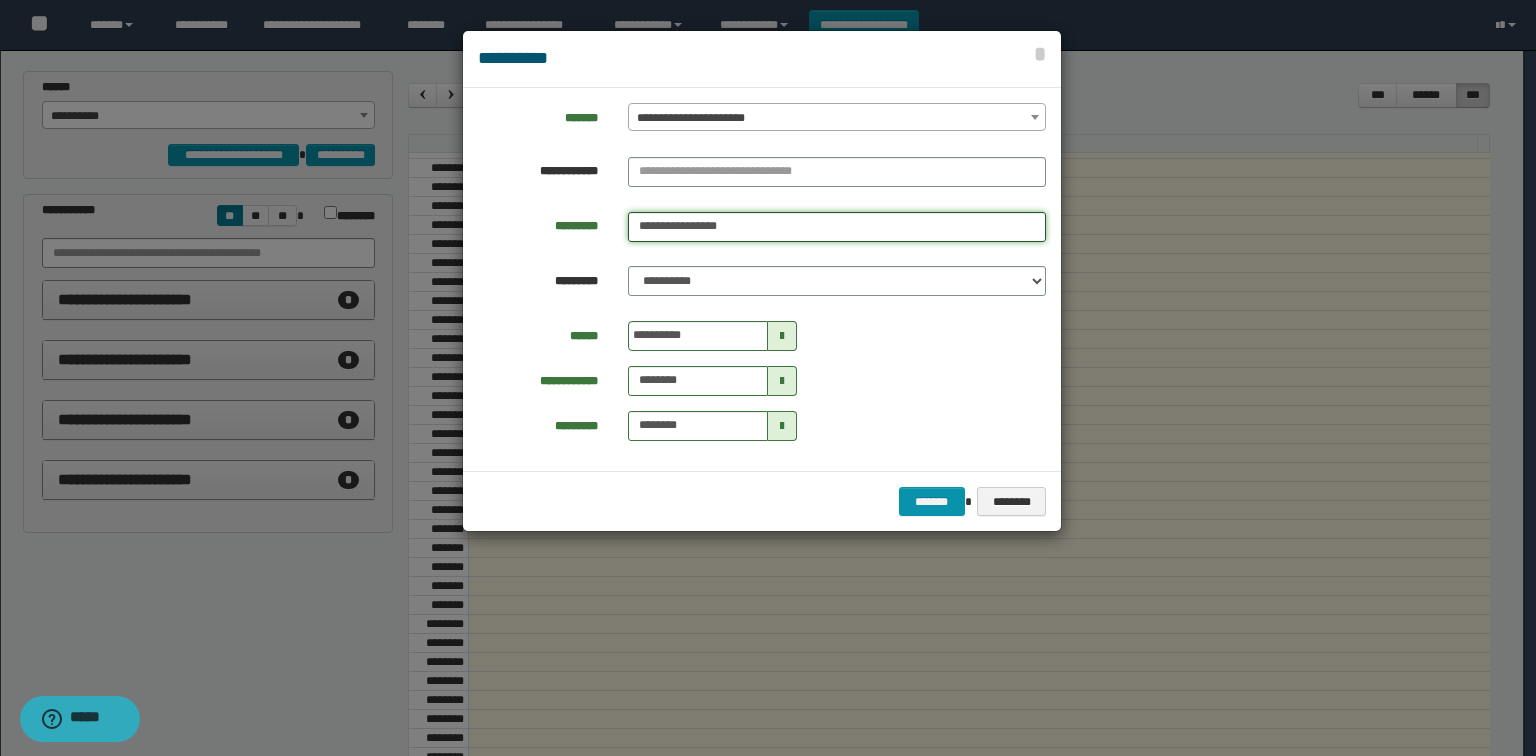 type on "**********" 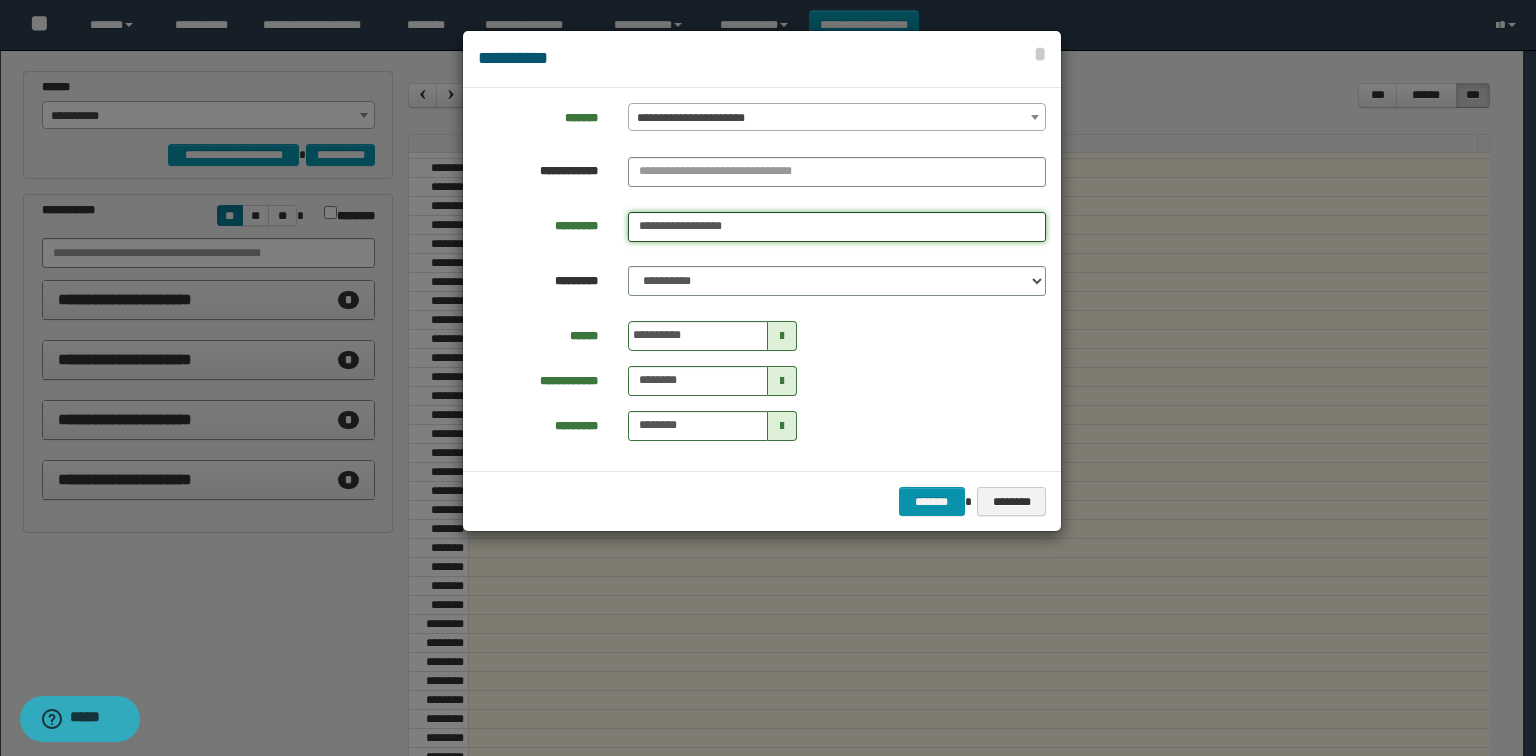 type on "**********" 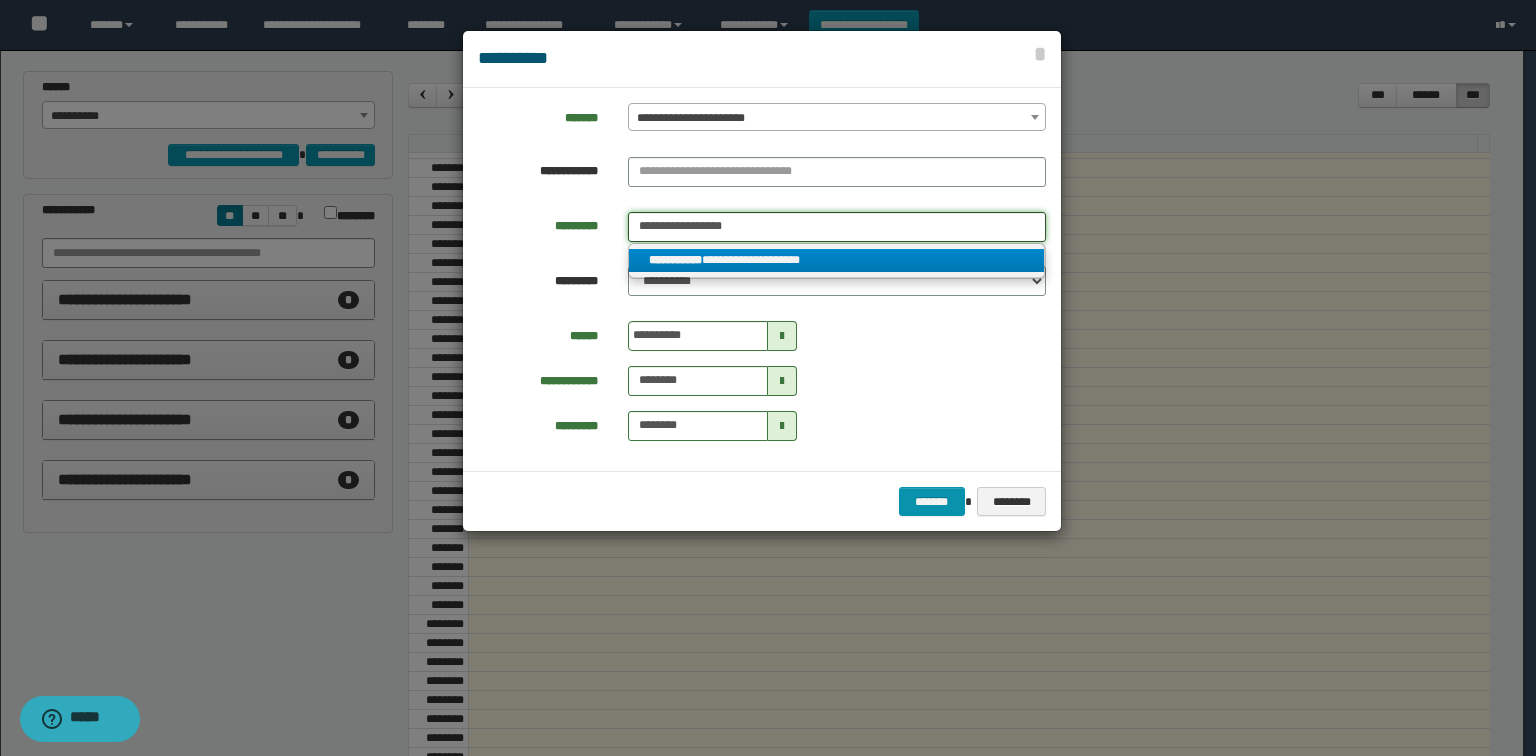 type on "**********" 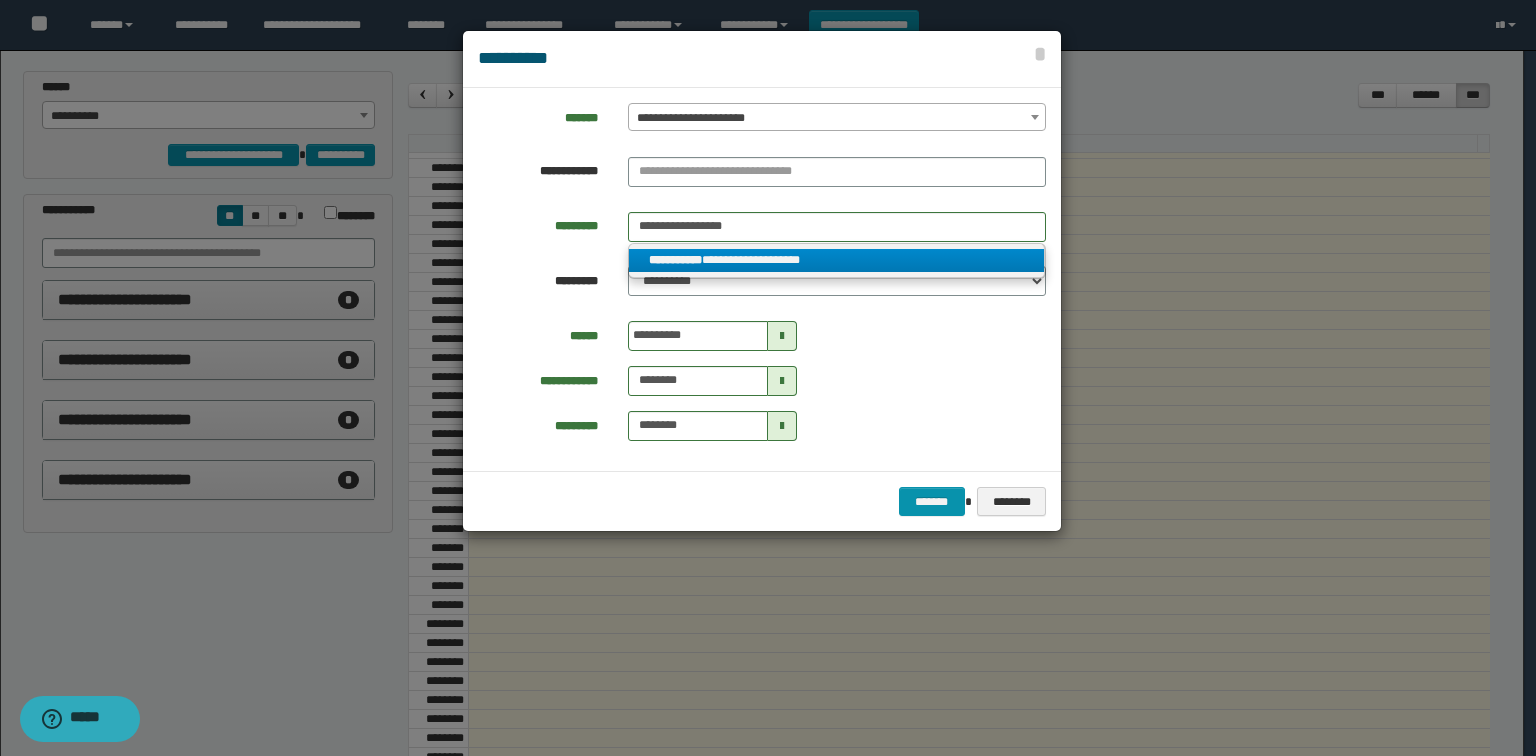 click on "**********" at bounding box center (837, 260) 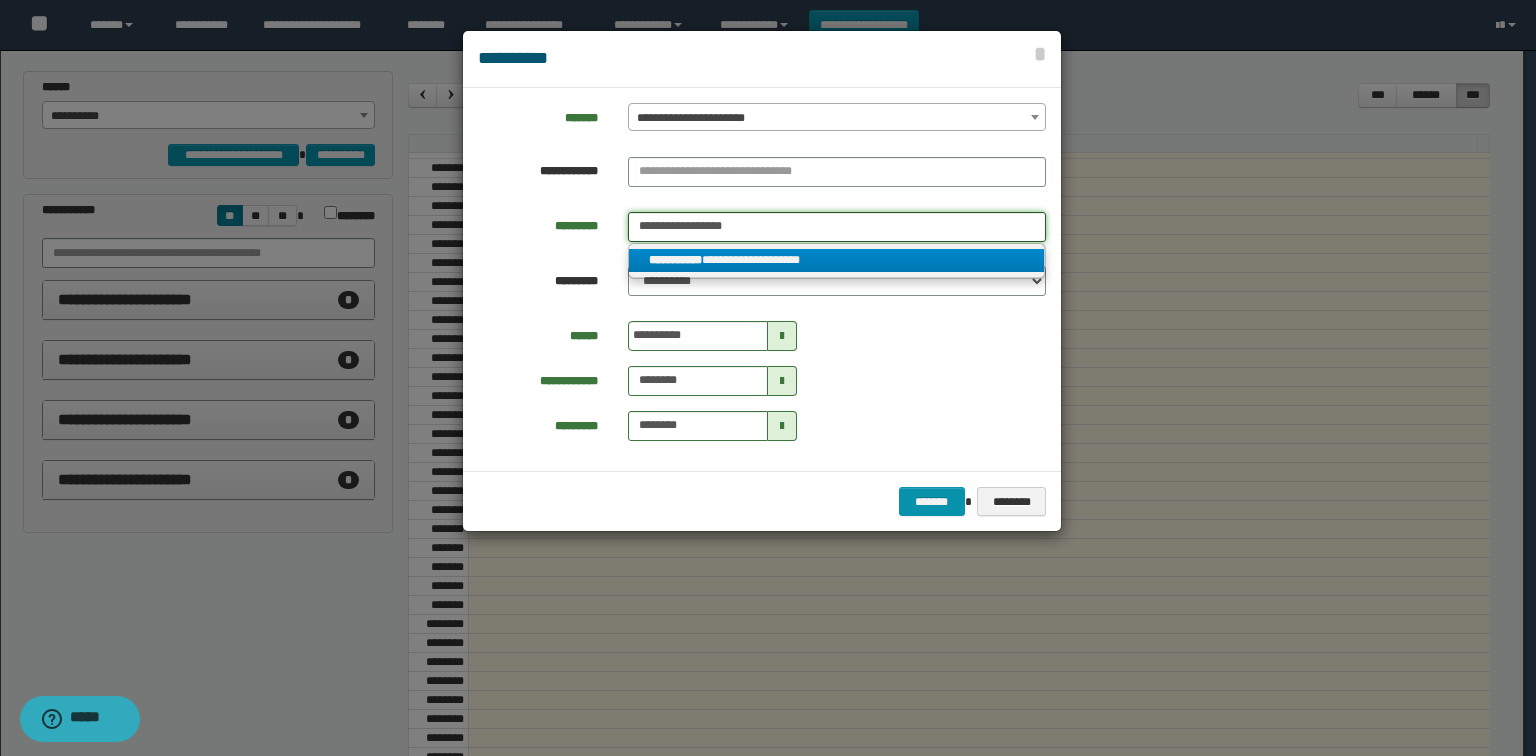 type 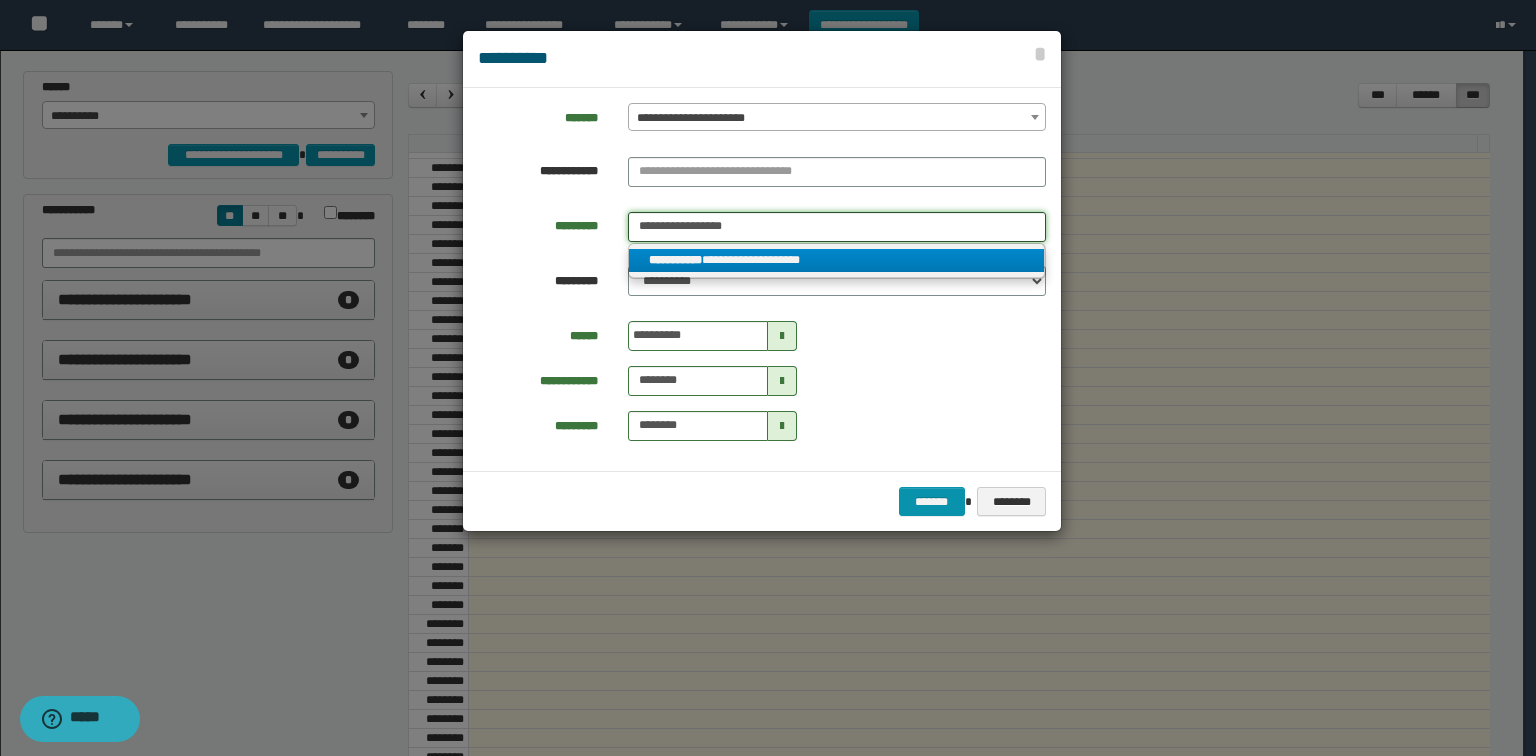 type on "**********" 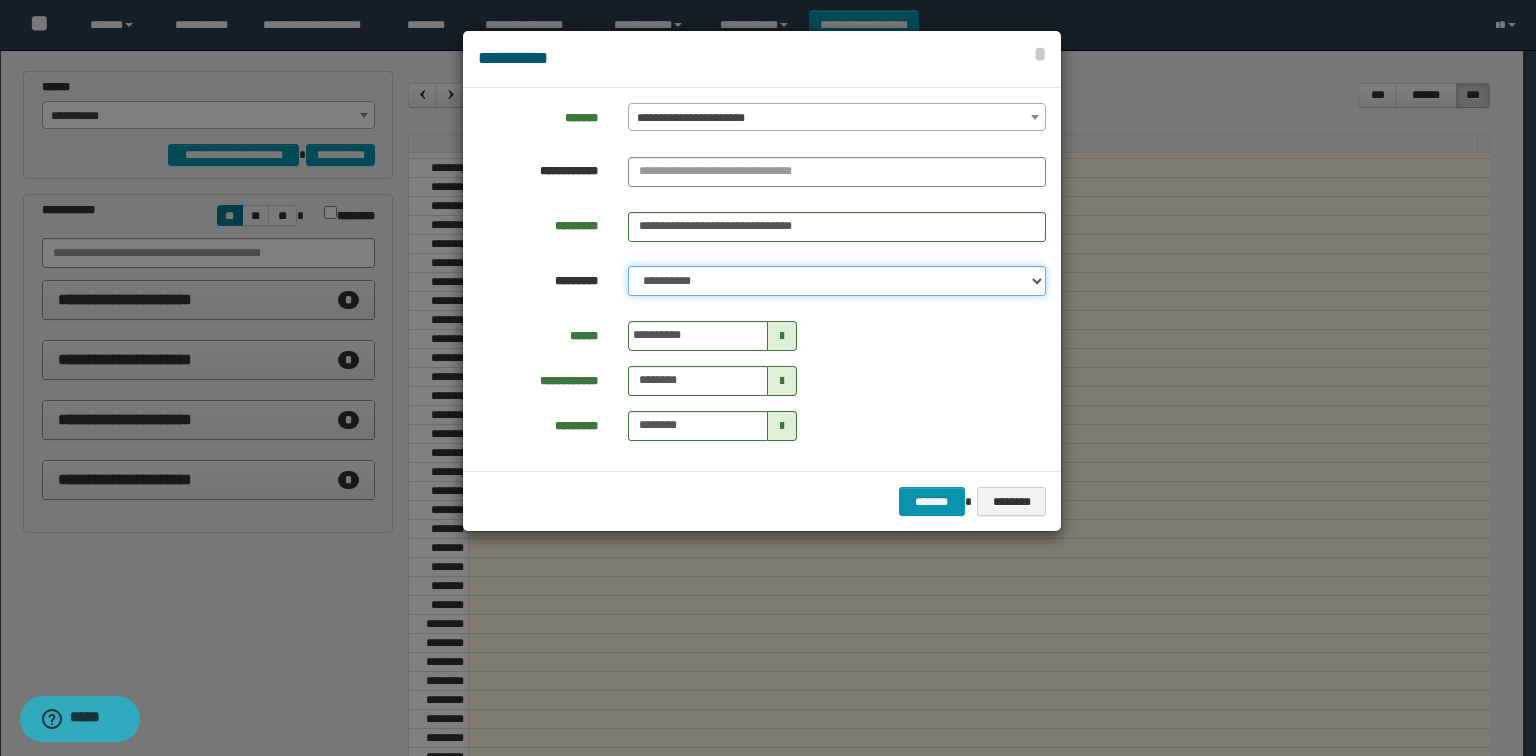 click on "**********" at bounding box center (837, 281) 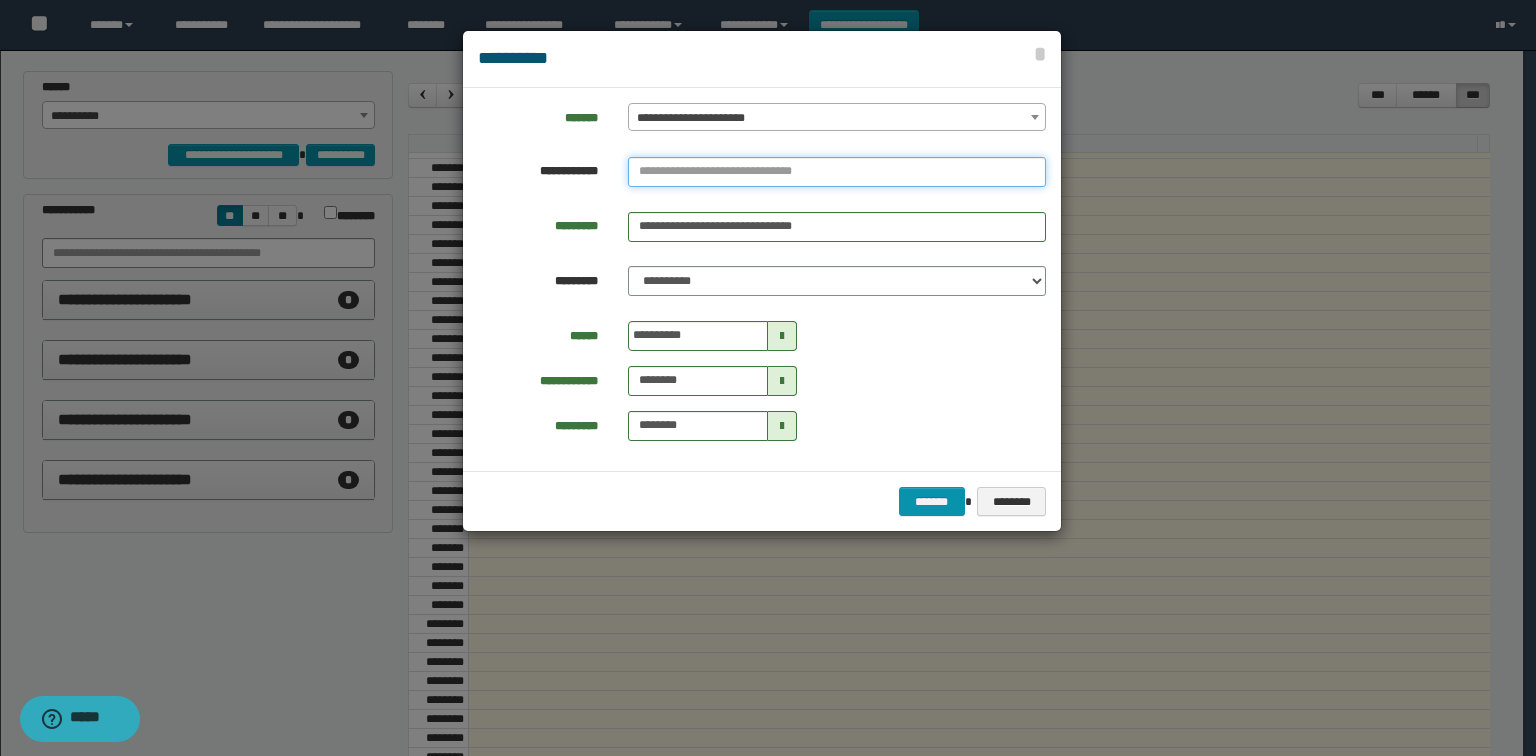 click at bounding box center (837, 172) 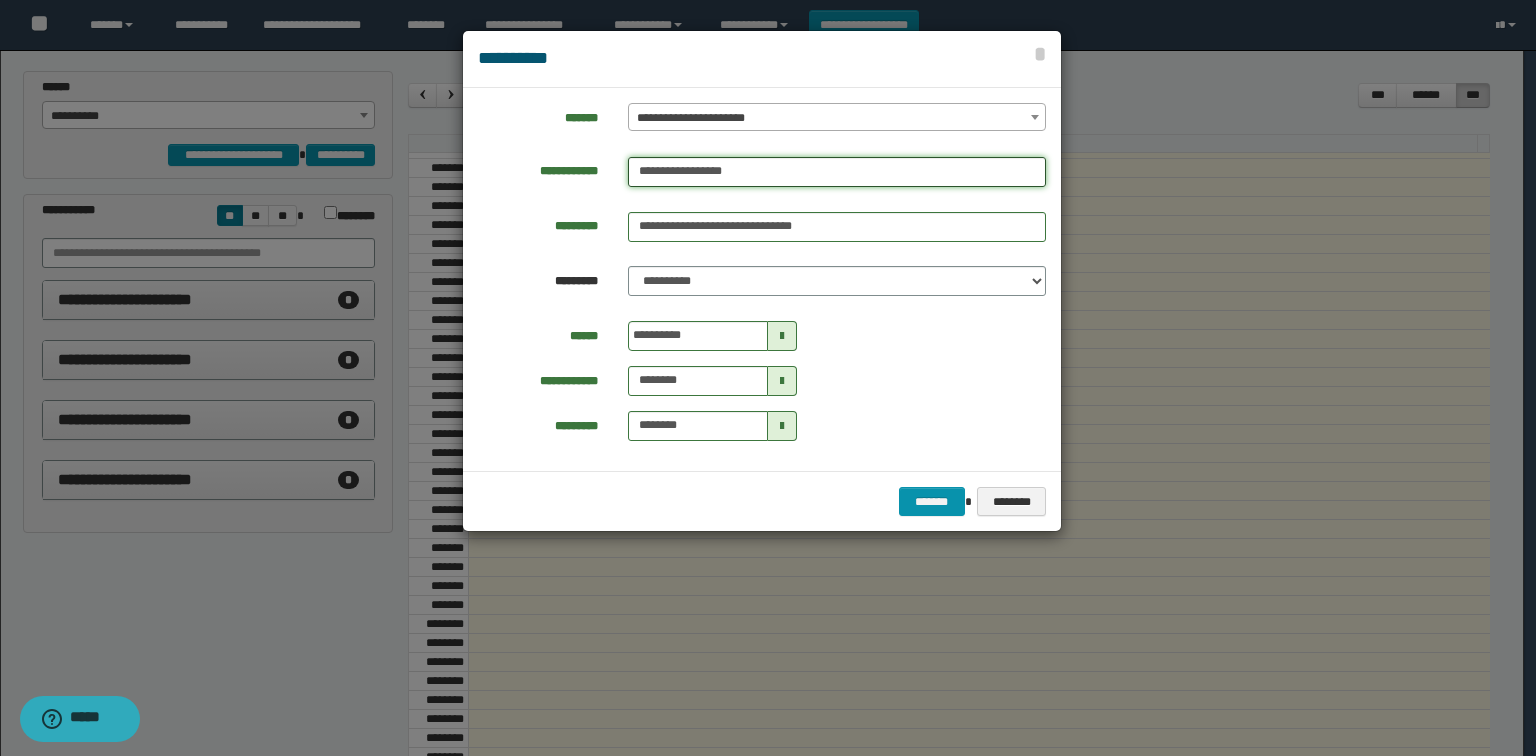 type on "**********" 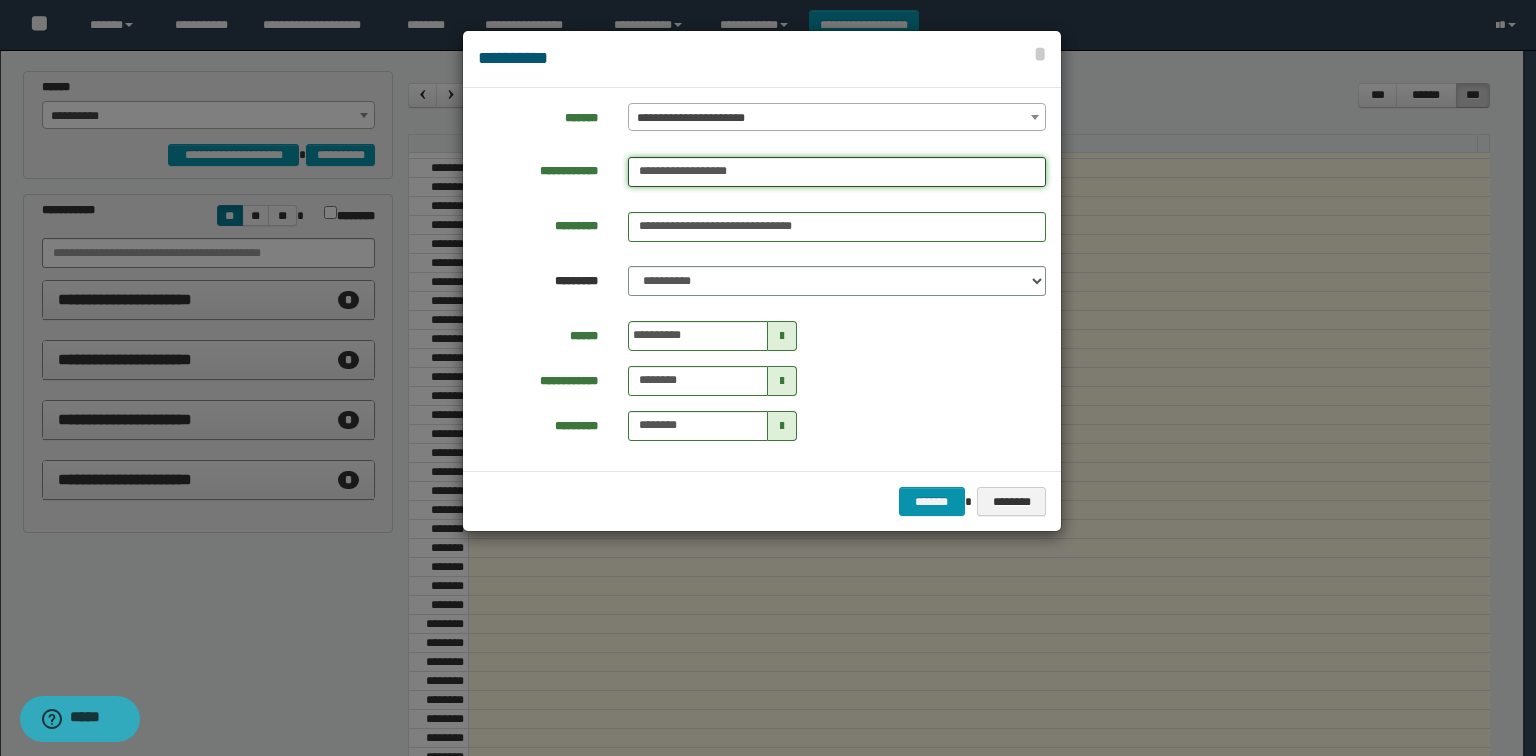 type on "**********" 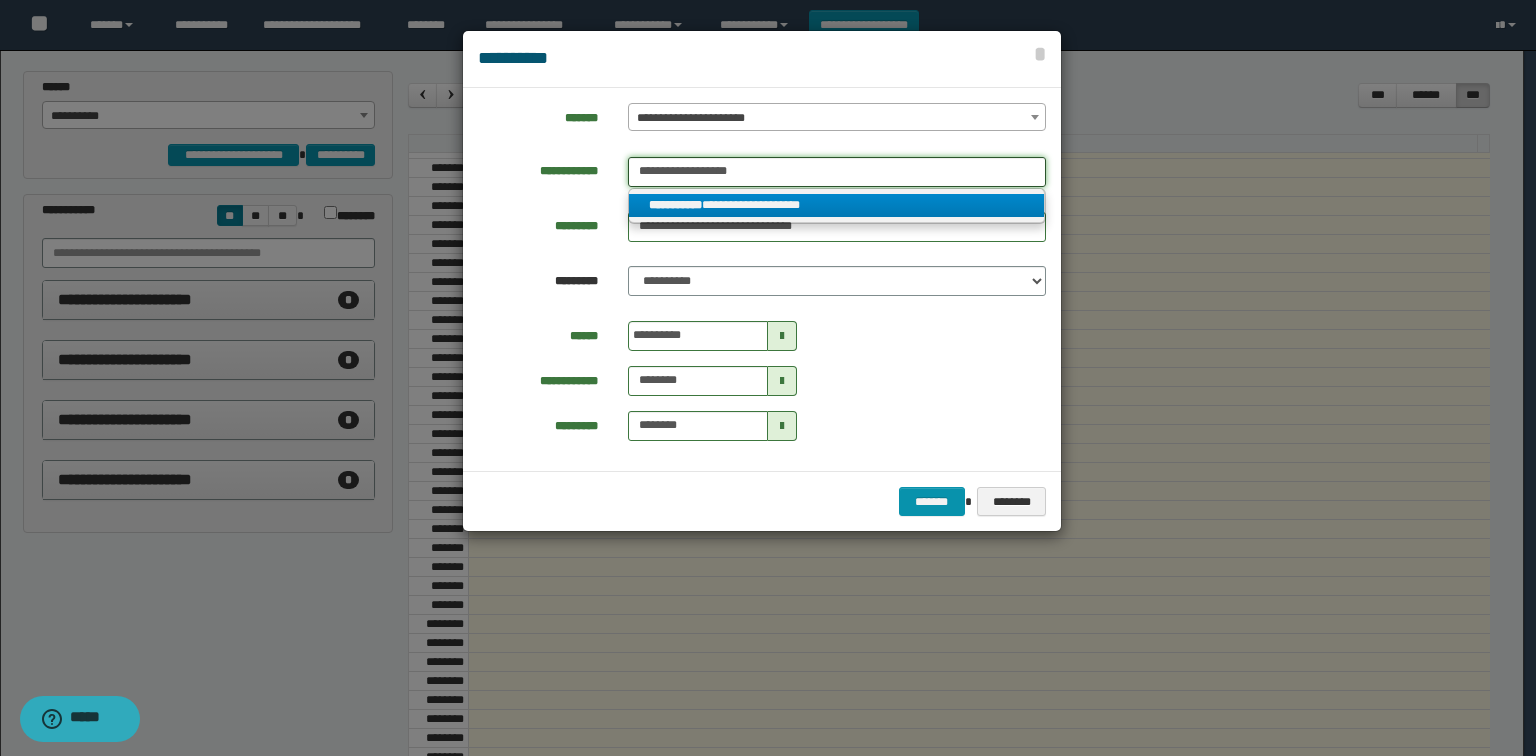 type on "**********" 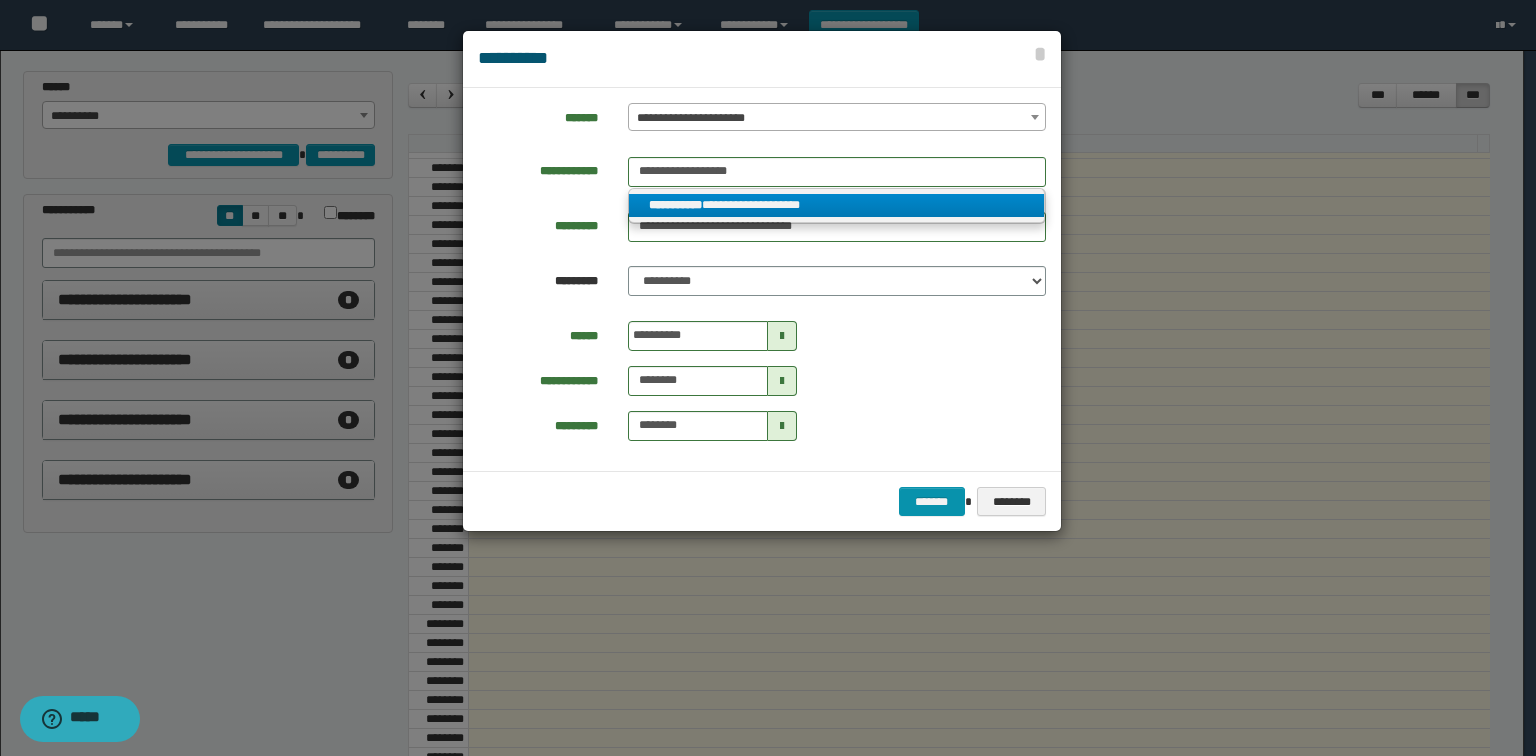 click on "**********" at bounding box center (837, 205) 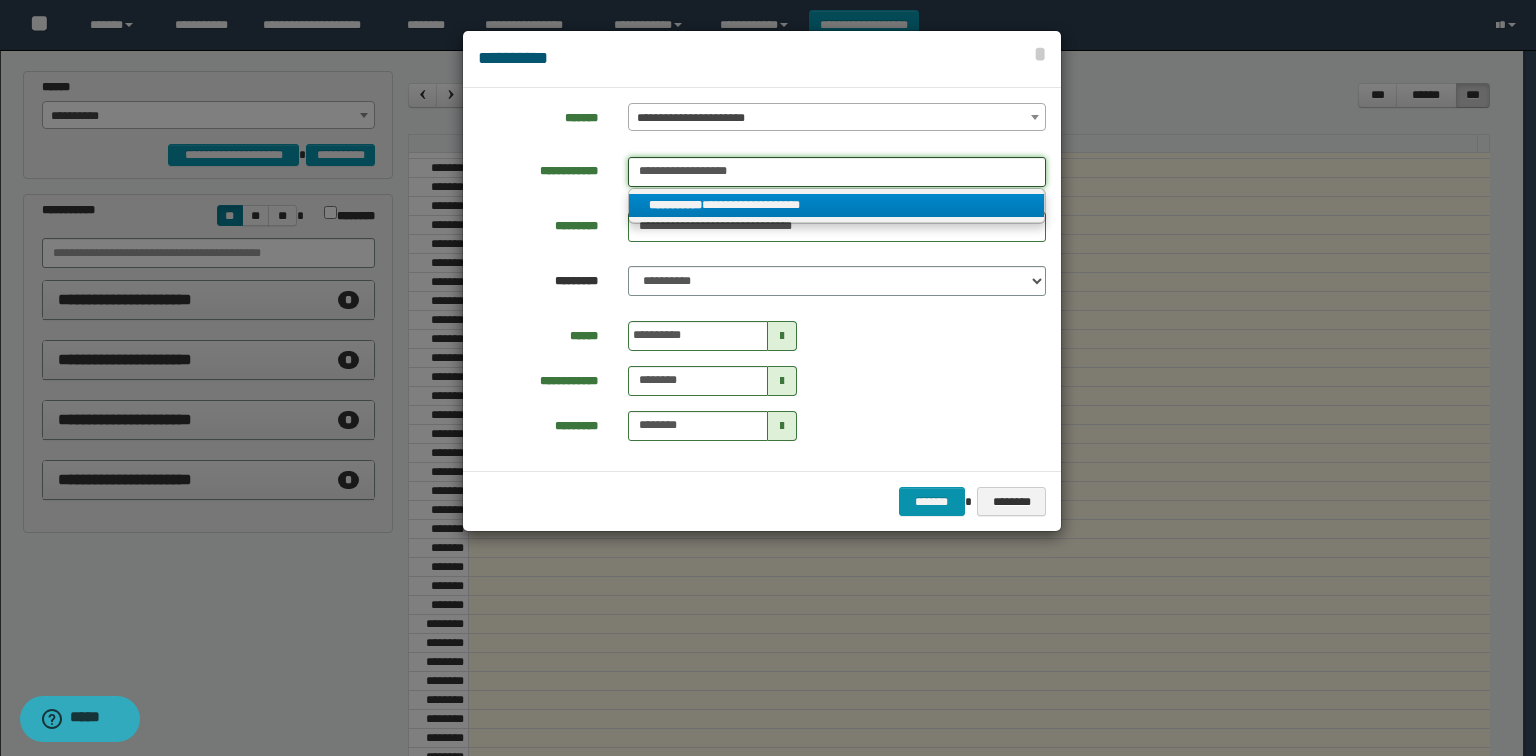 type 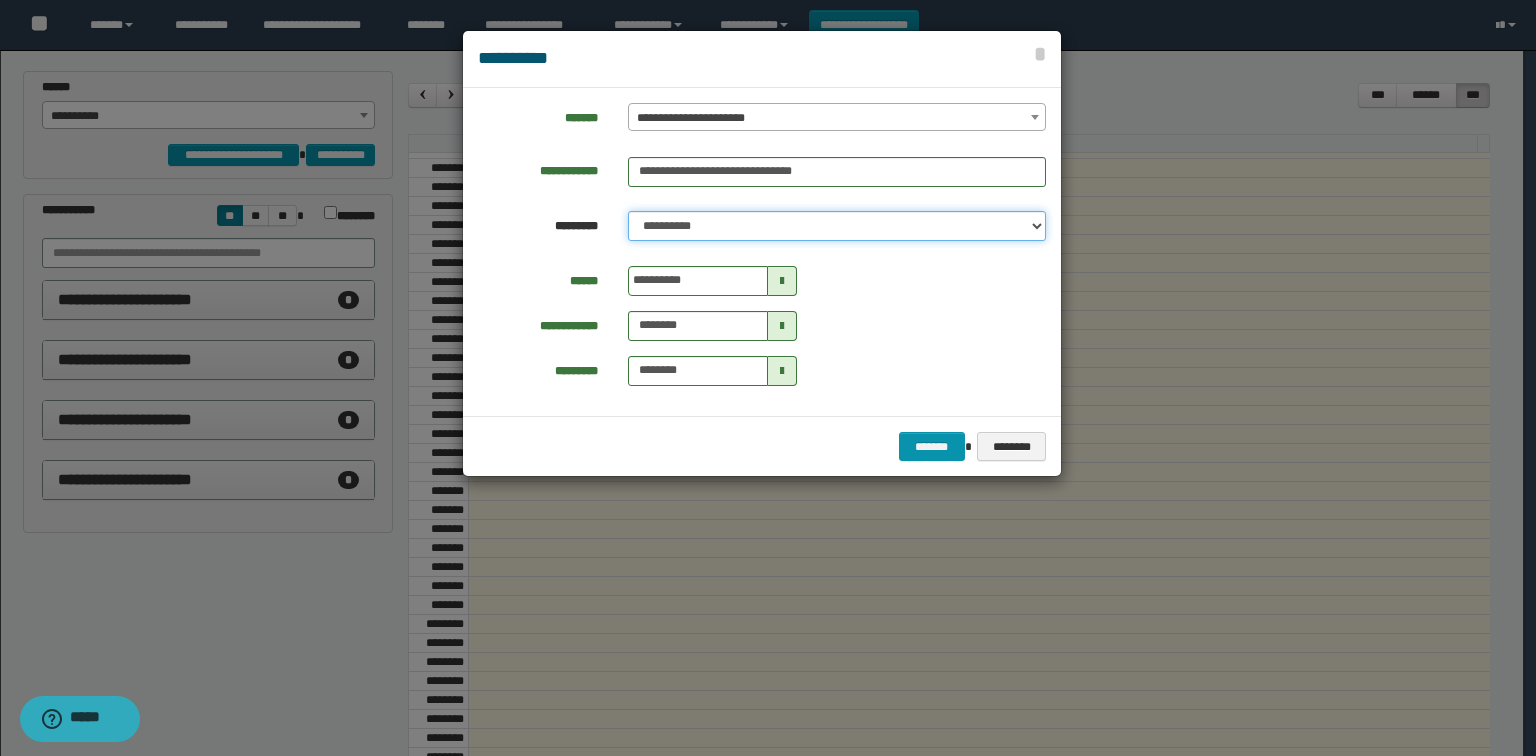 click on "**********" at bounding box center [837, 226] 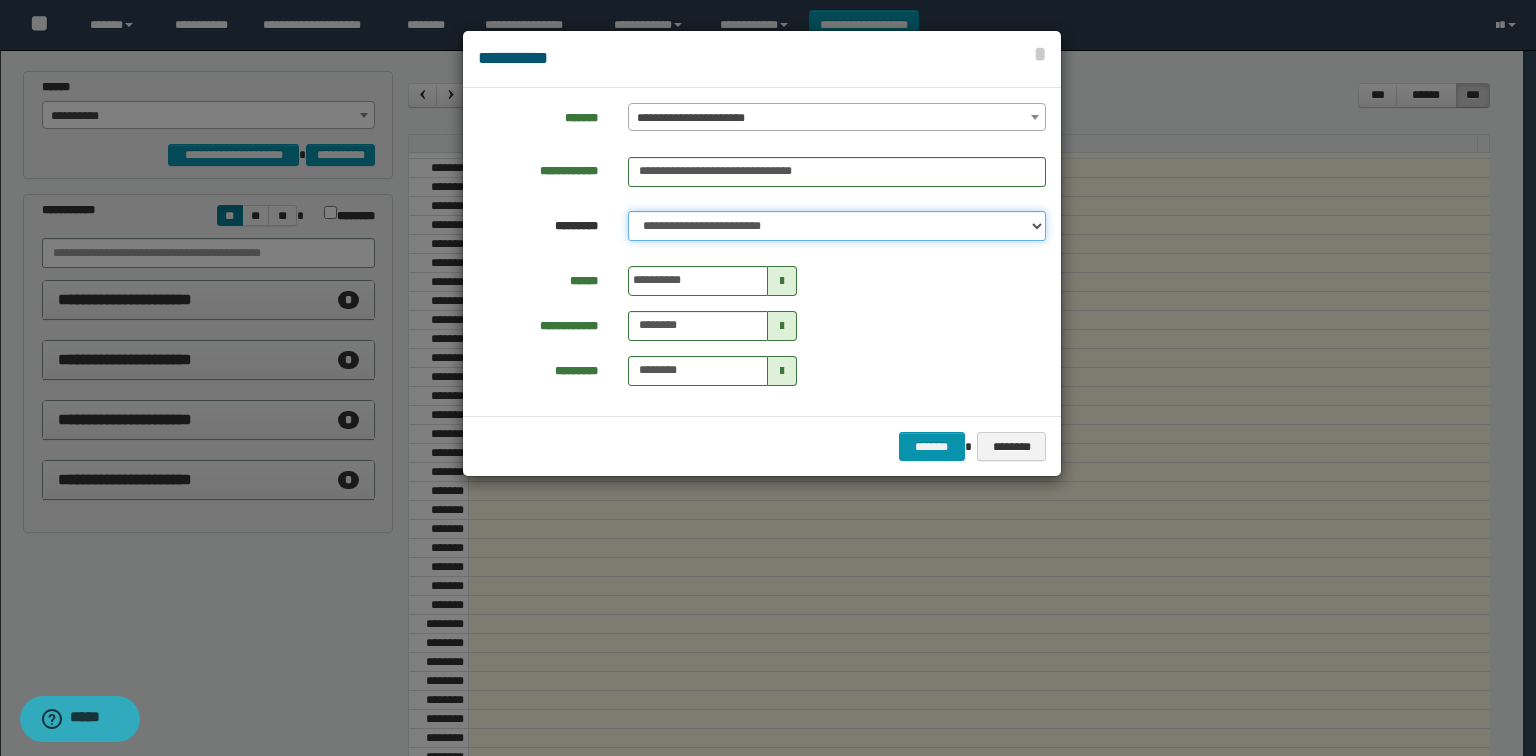 click on "**********" at bounding box center [837, 226] 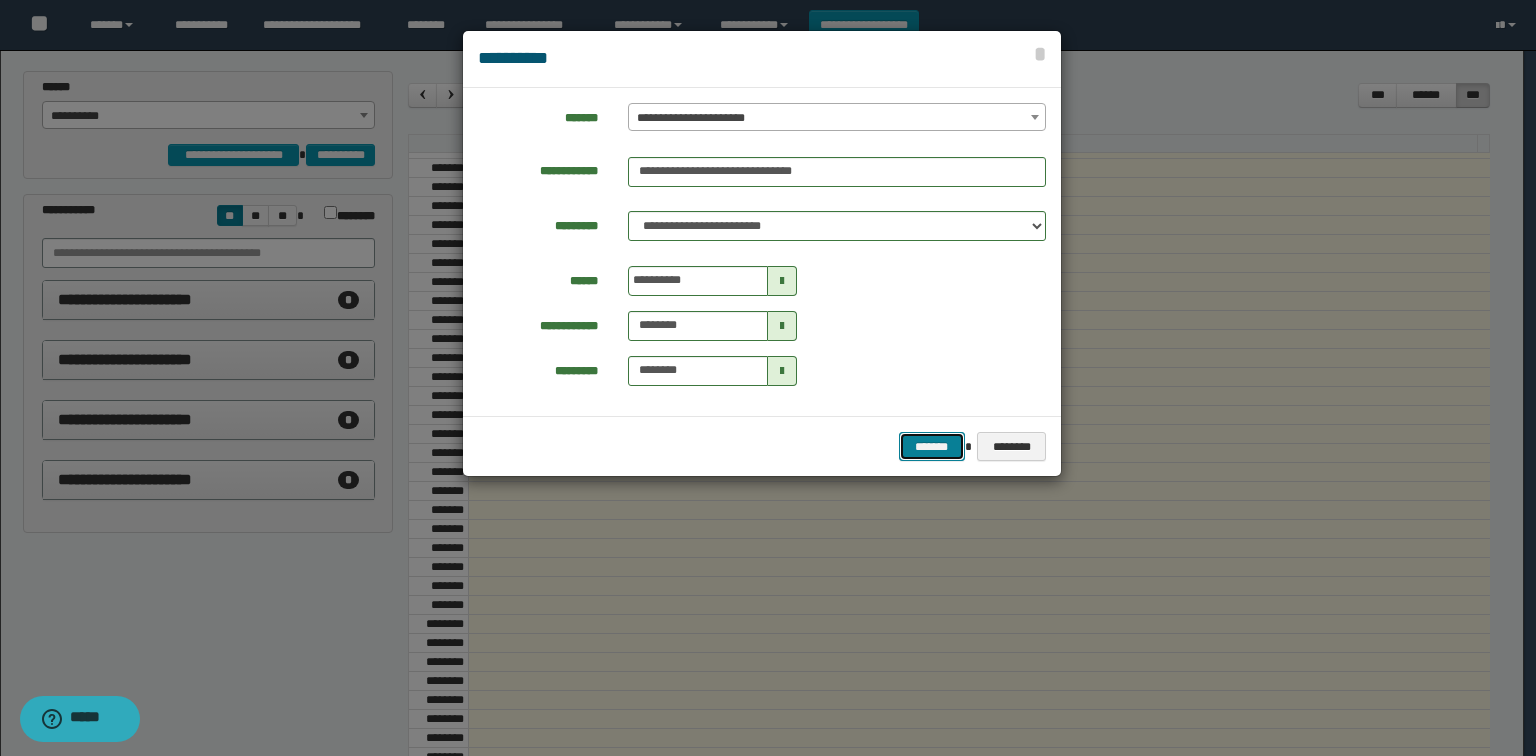 click on "*******" at bounding box center (932, 447) 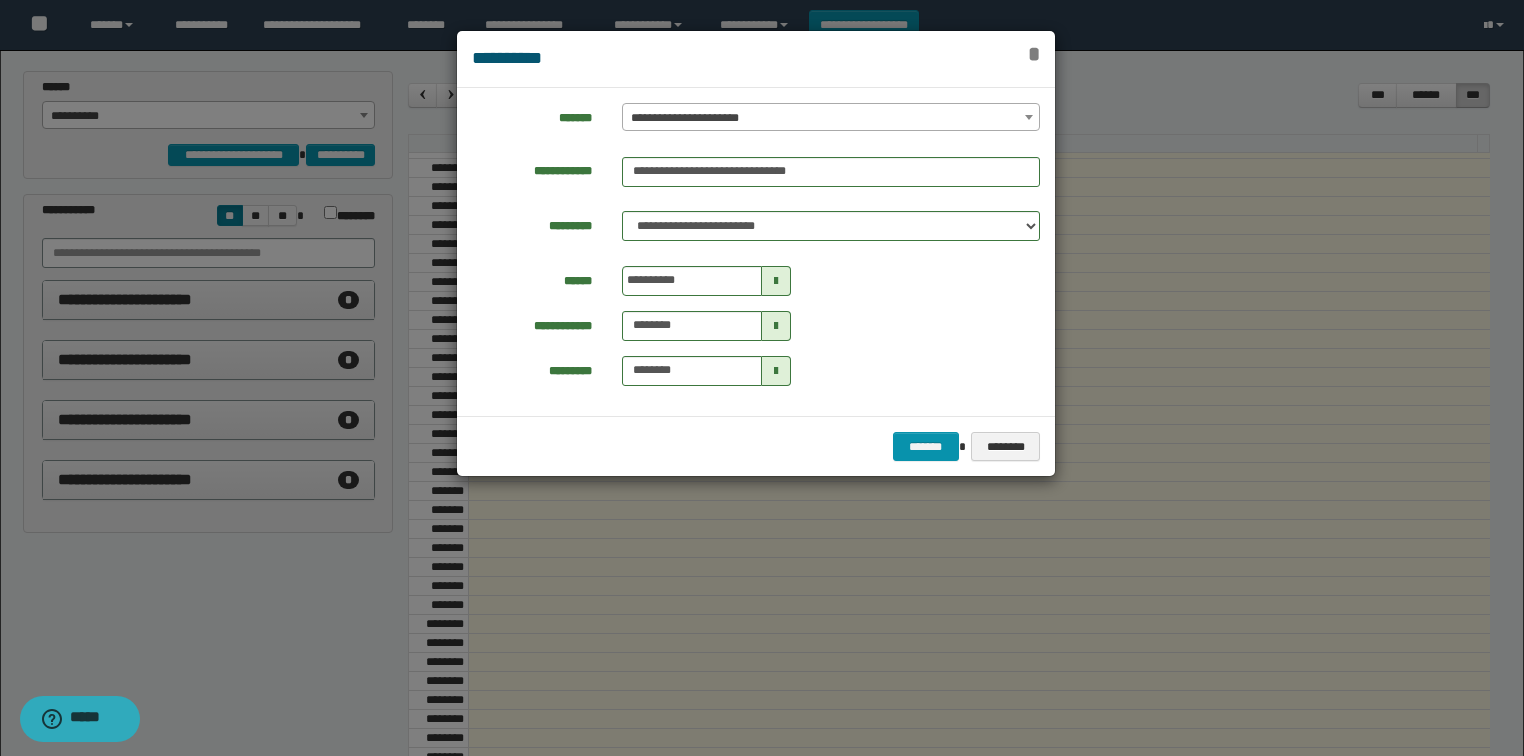 click on "*" at bounding box center [1034, 54] 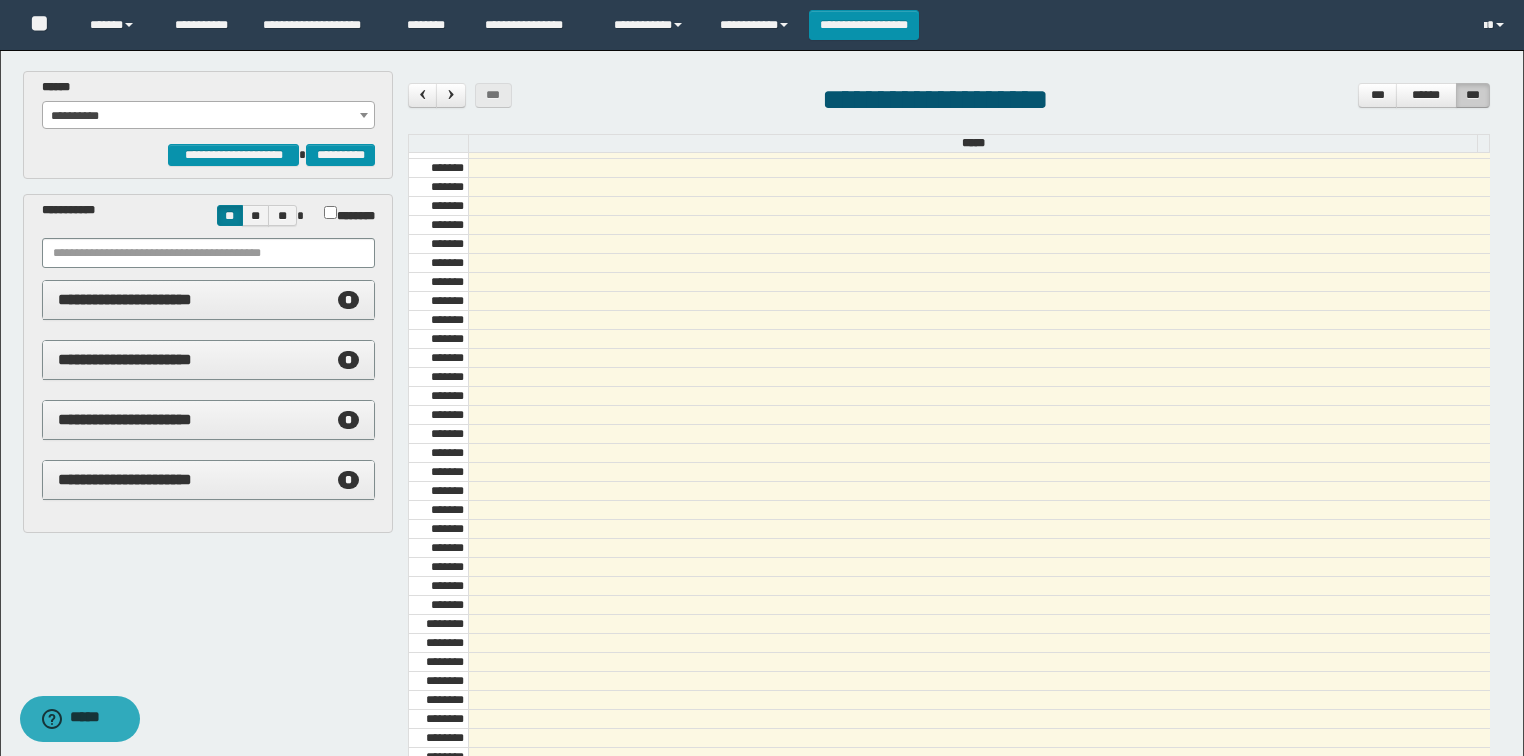 click on "**********" at bounding box center (209, 116) 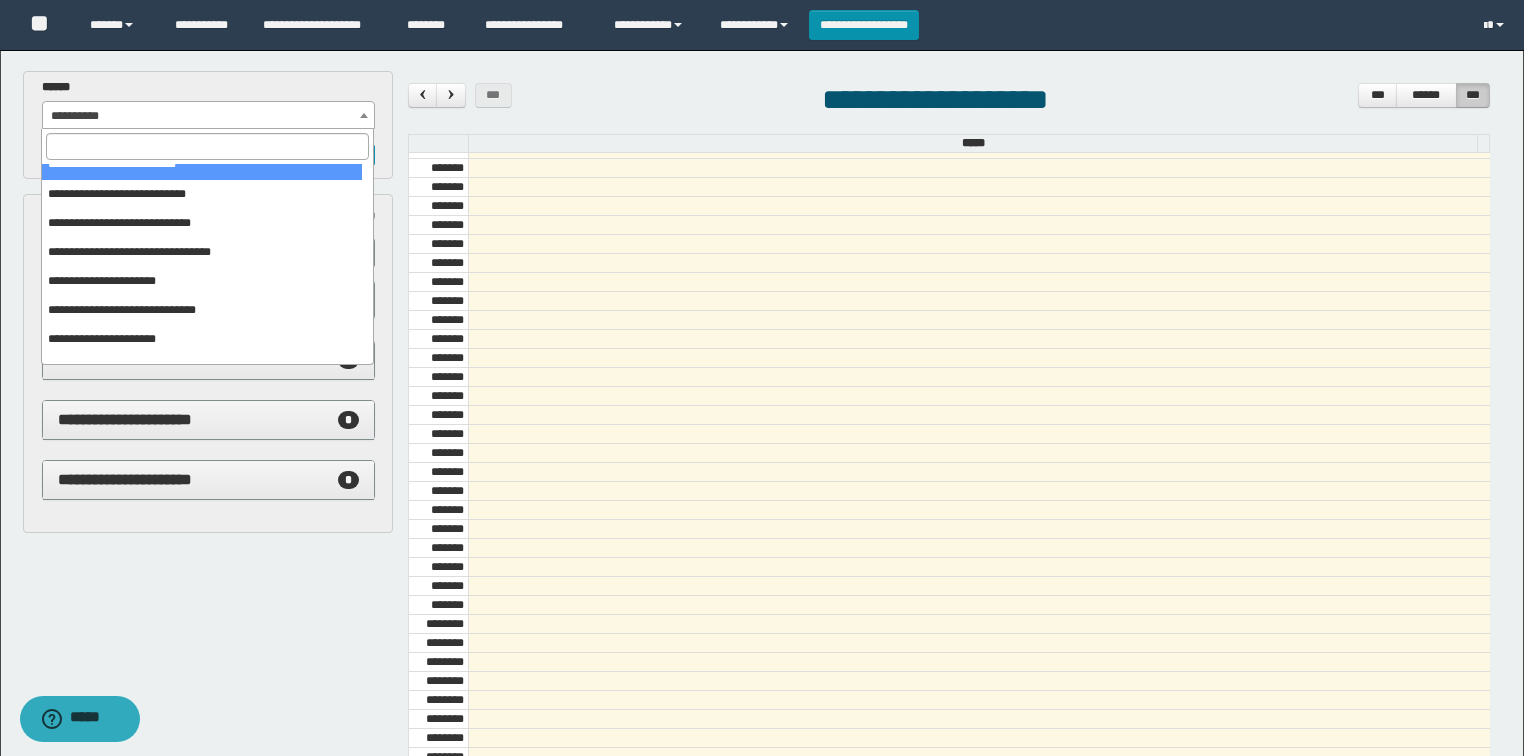 scroll, scrollTop: 120, scrollLeft: 0, axis: vertical 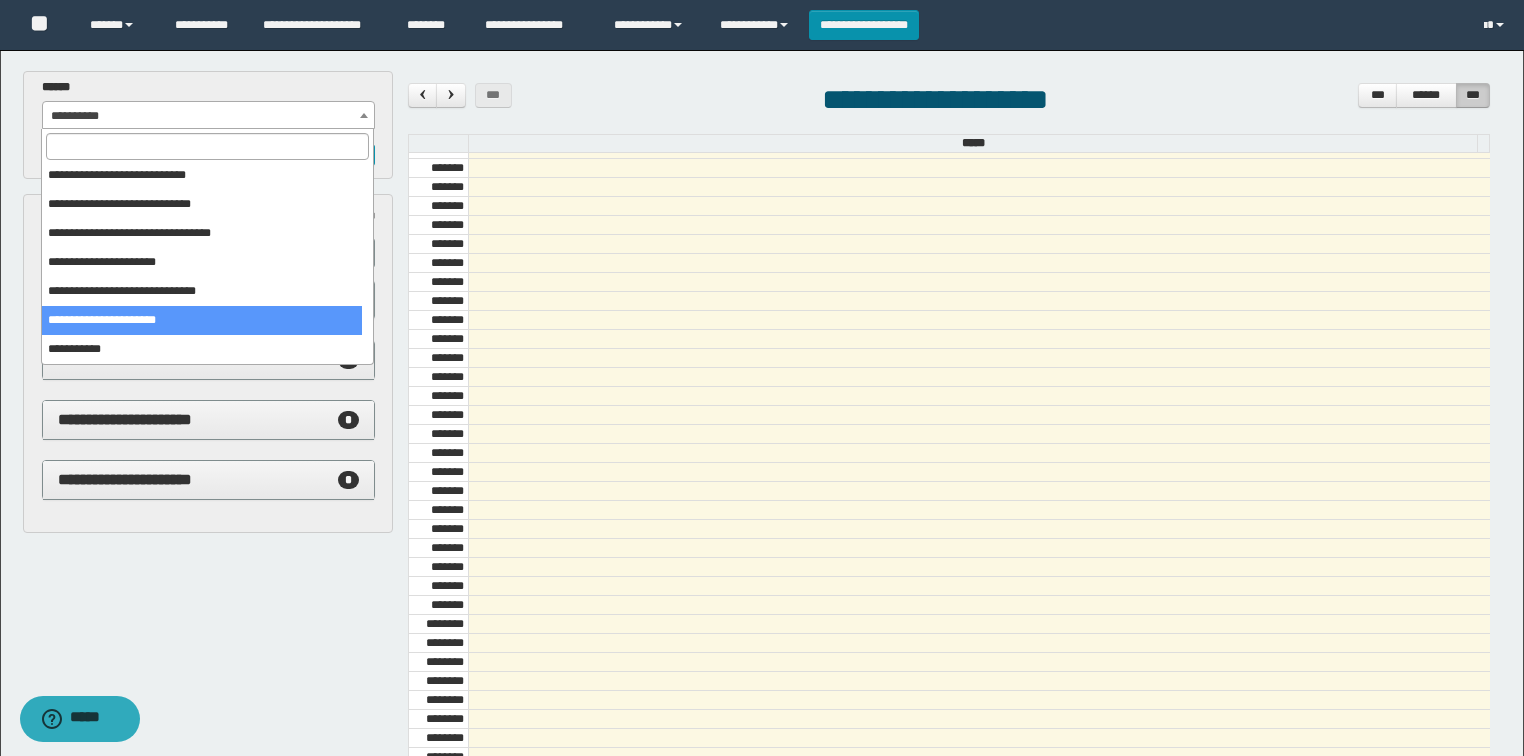 select on "******" 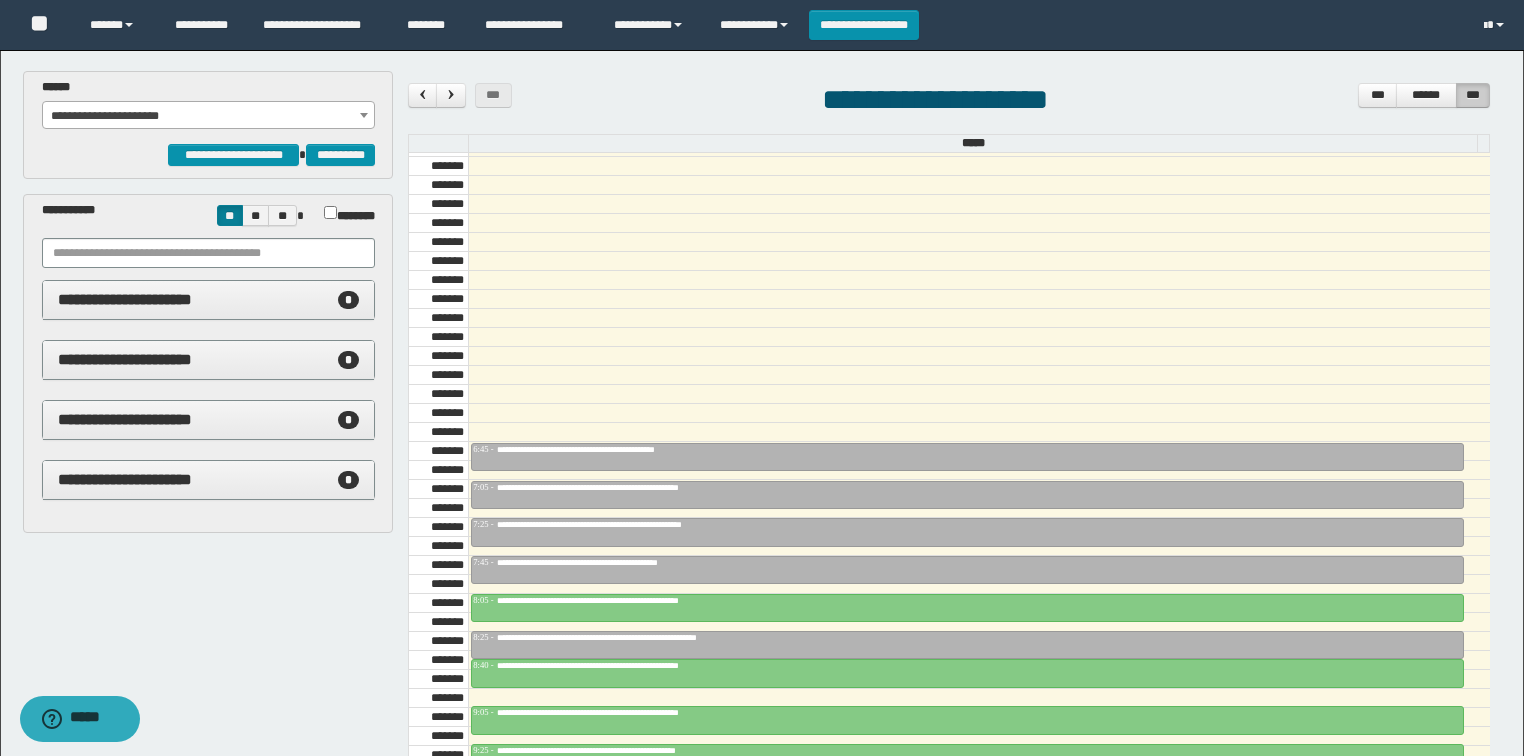 scroll, scrollTop: 278, scrollLeft: 0, axis: vertical 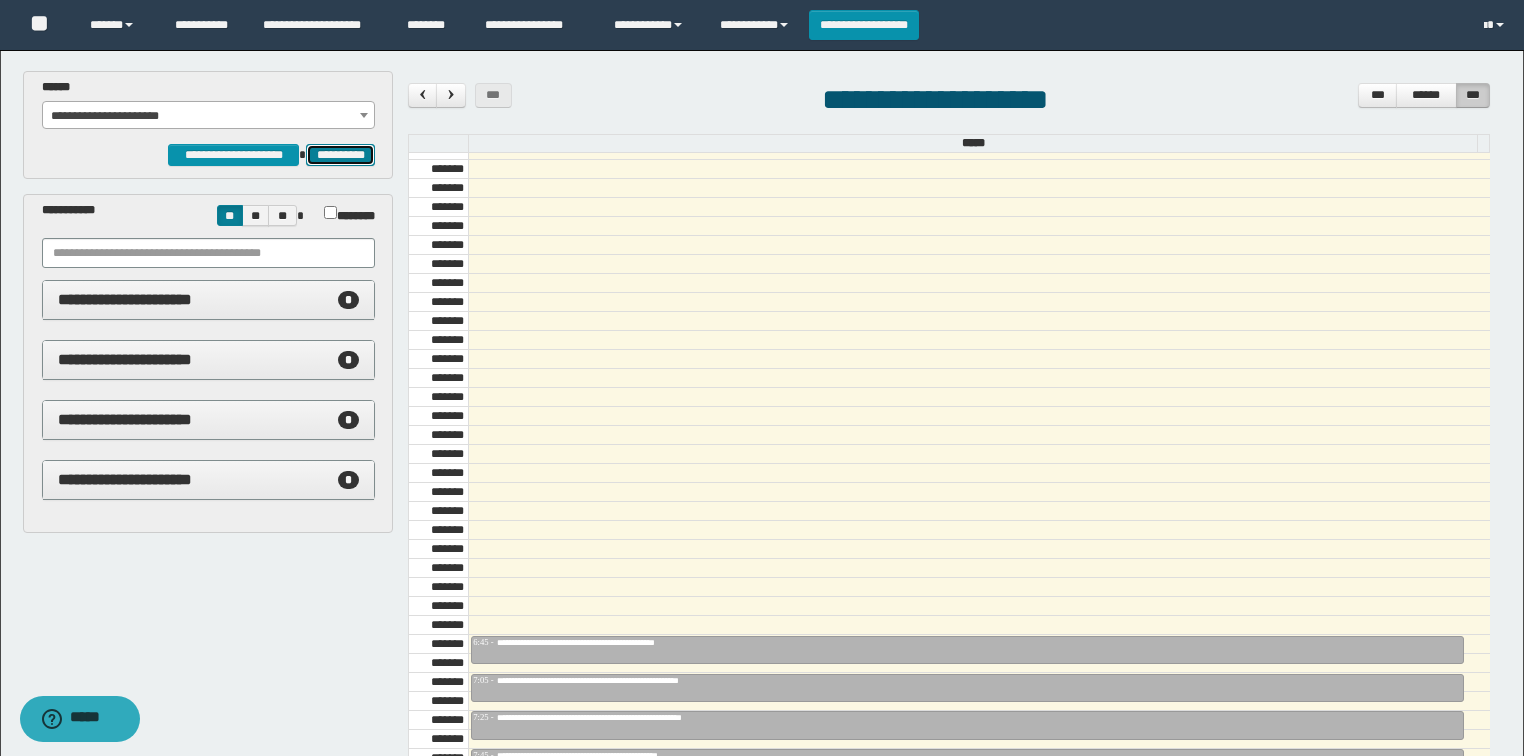 click on "**********" at bounding box center [340, 155] 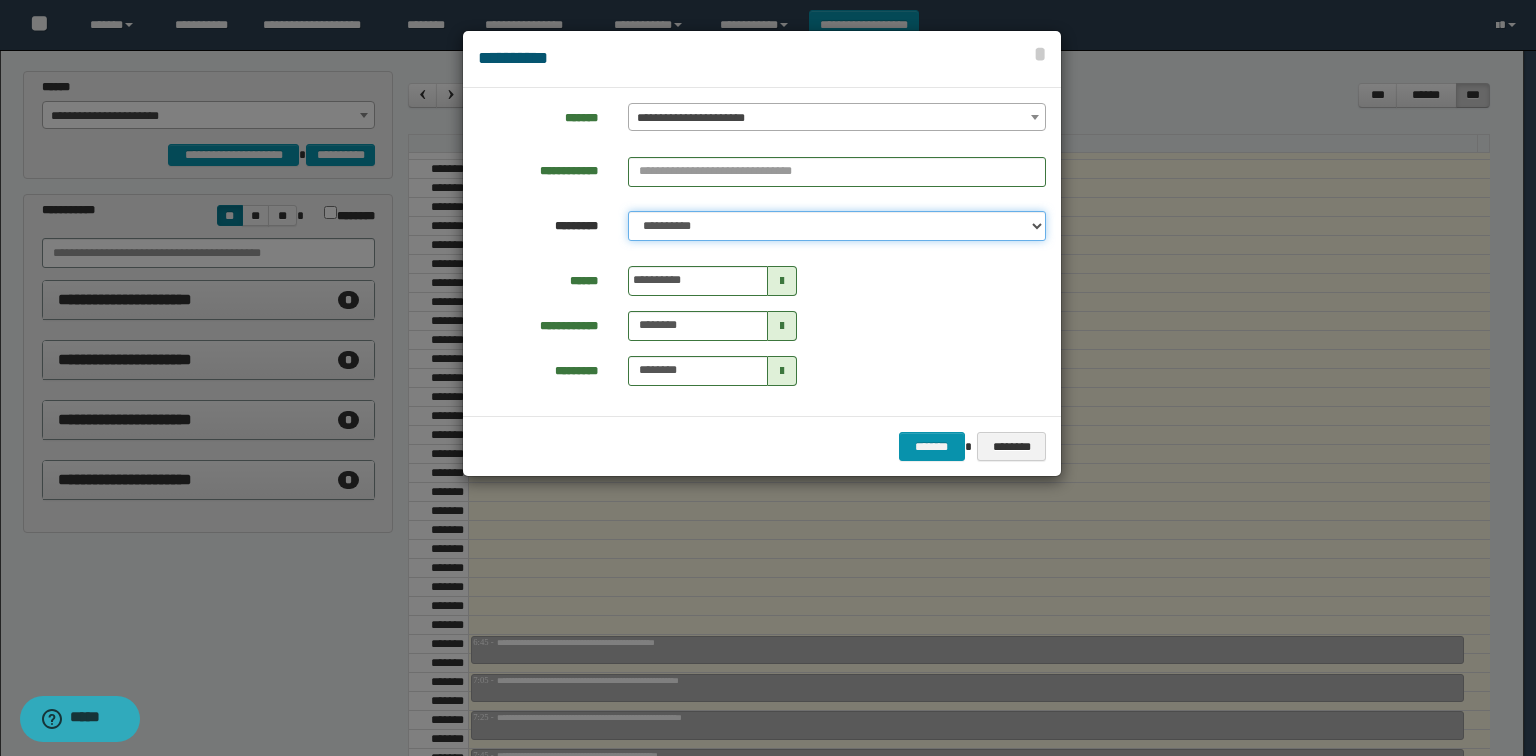 click on "**********" at bounding box center [837, 226] 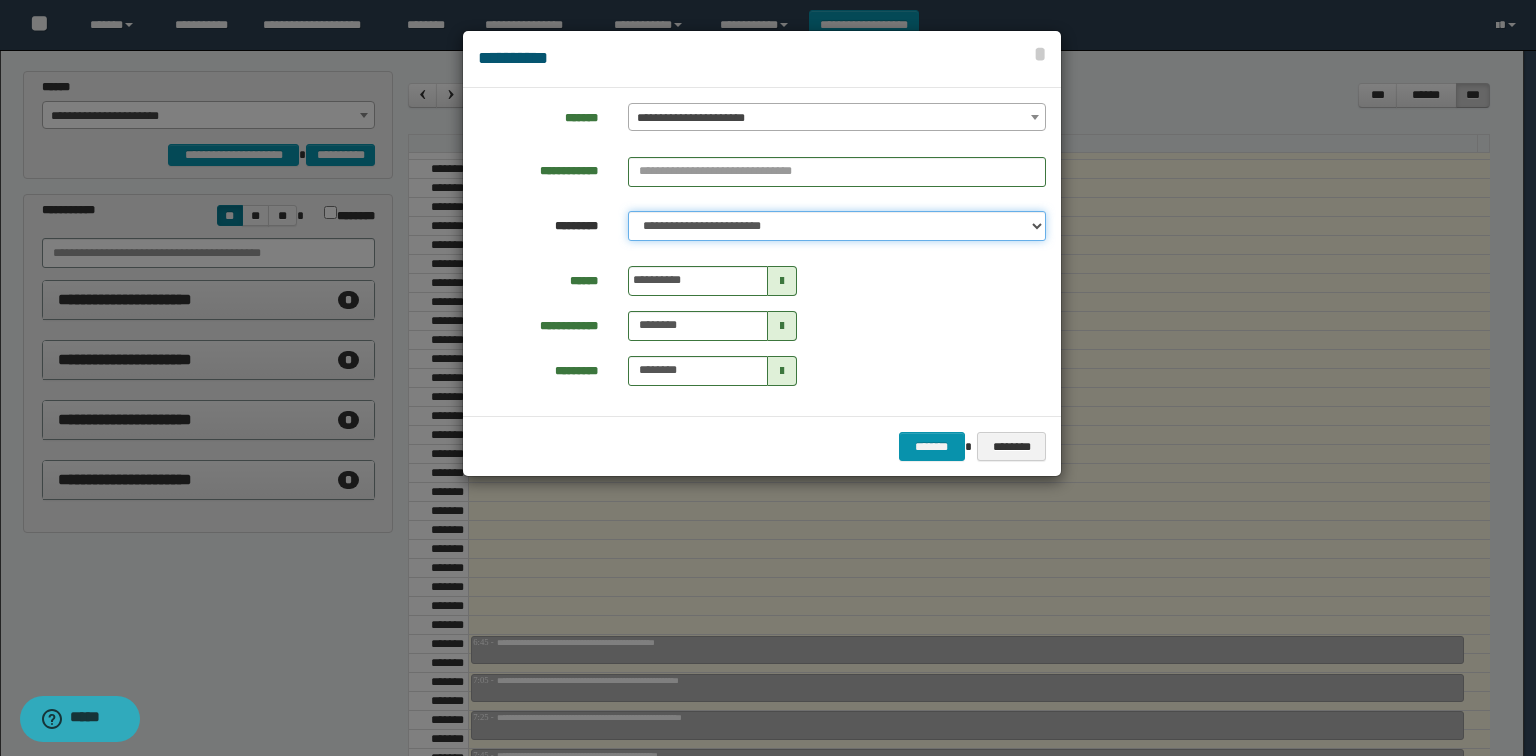 click on "**********" at bounding box center (837, 226) 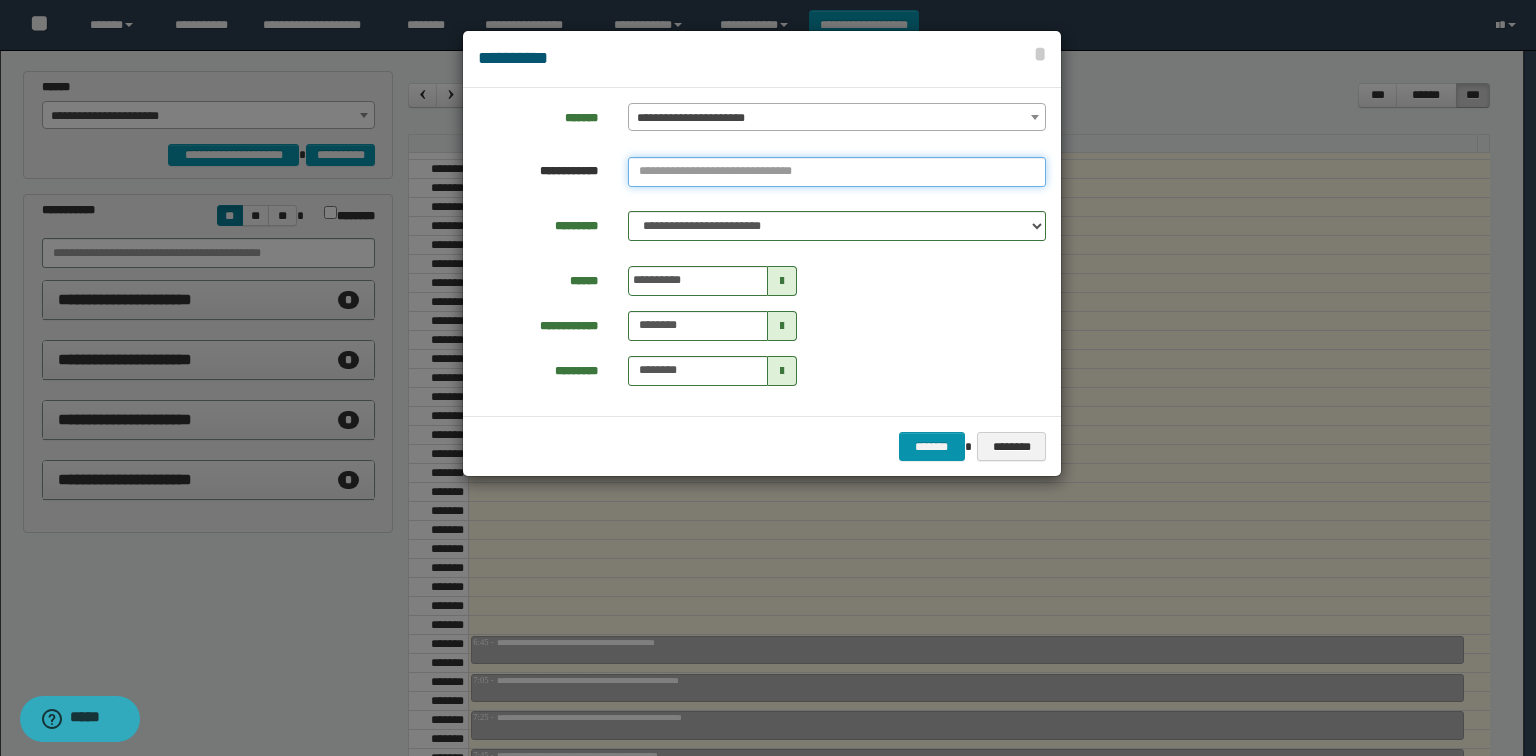 click at bounding box center [837, 172] 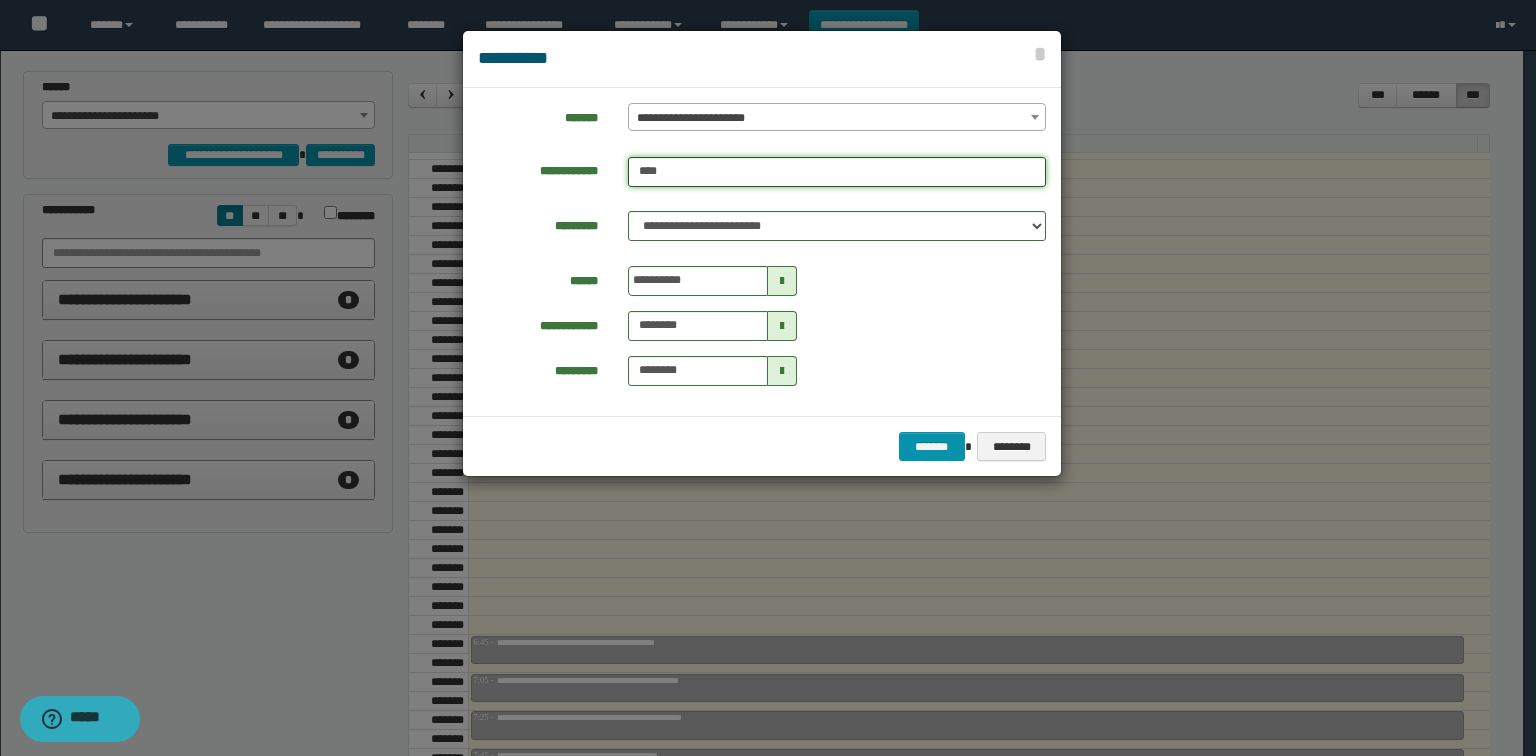 type on "****" 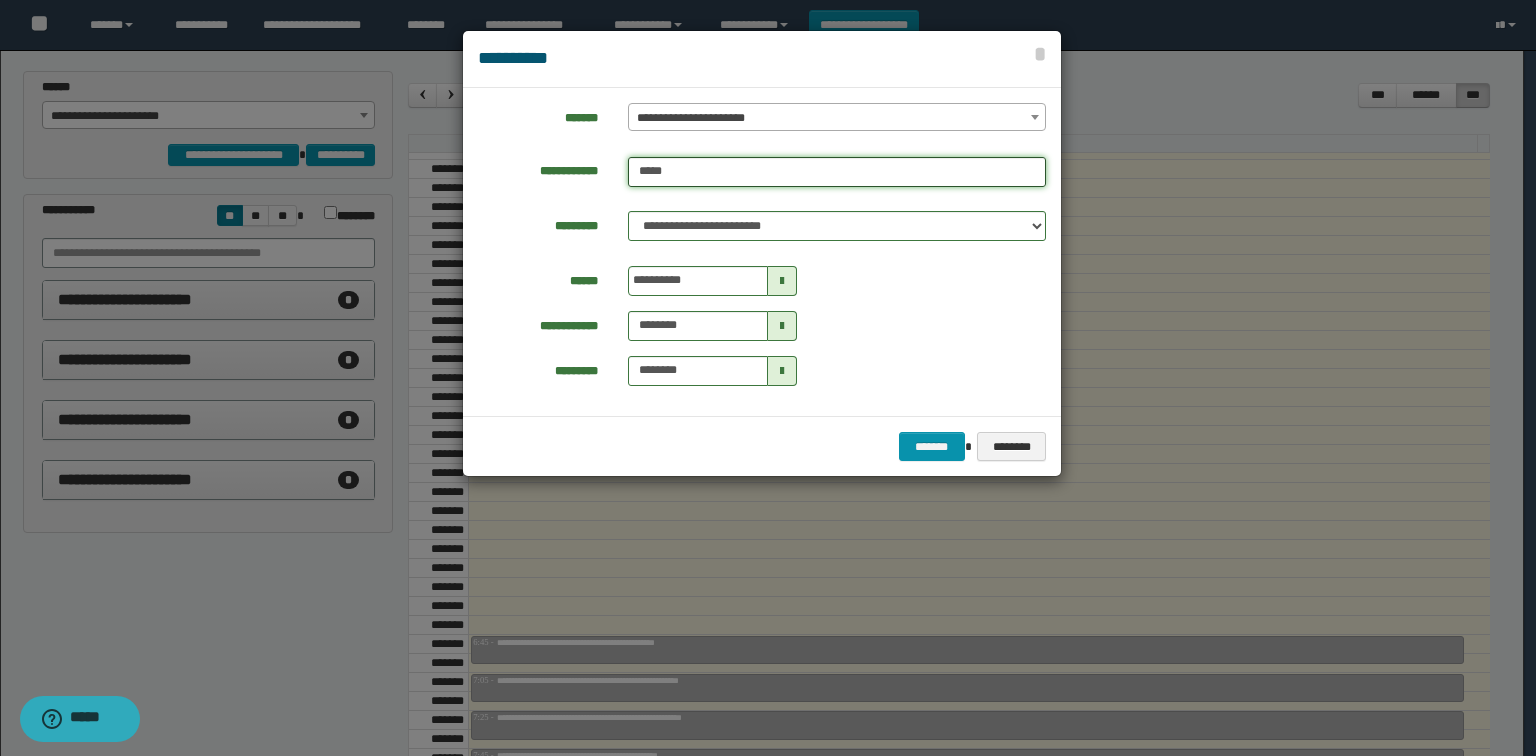 type on "****" 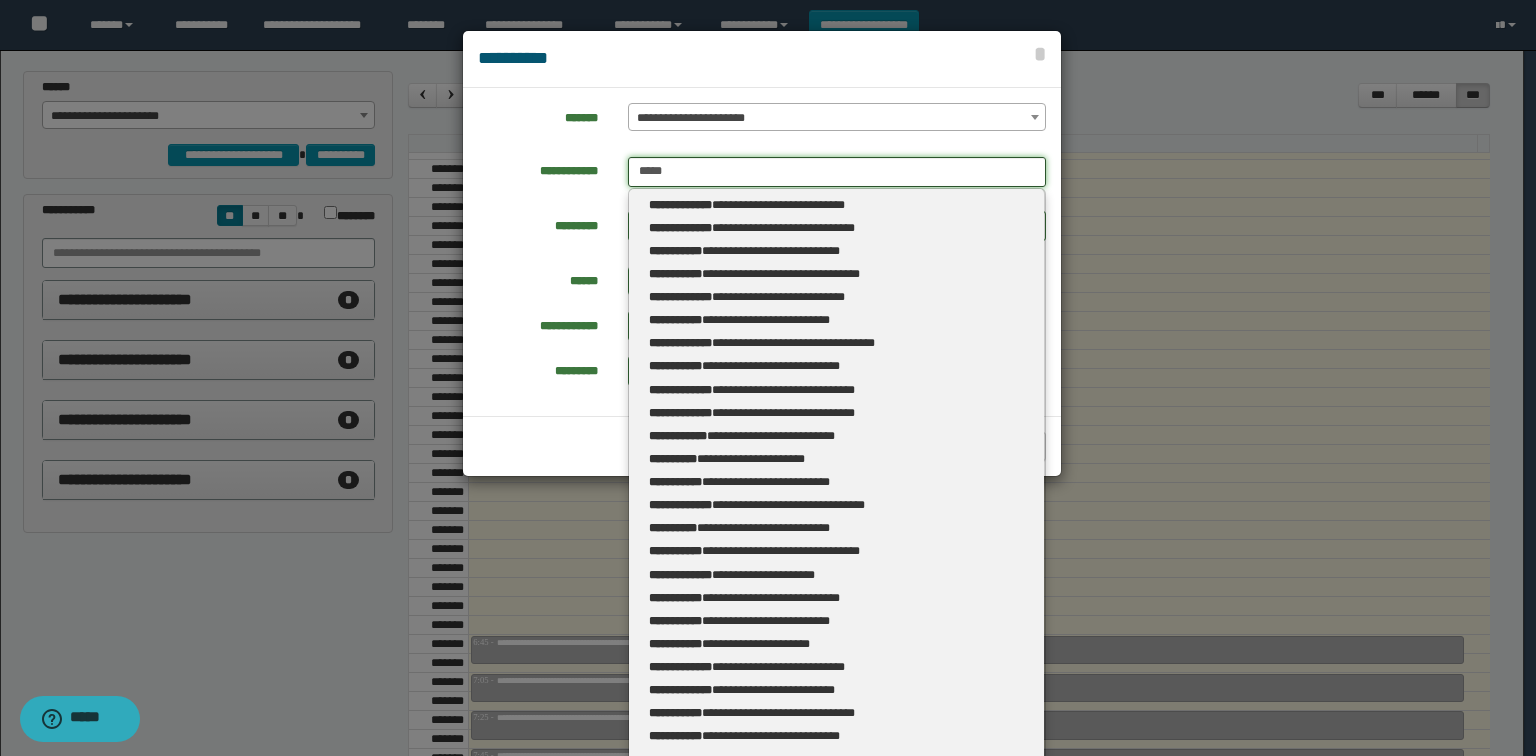 type 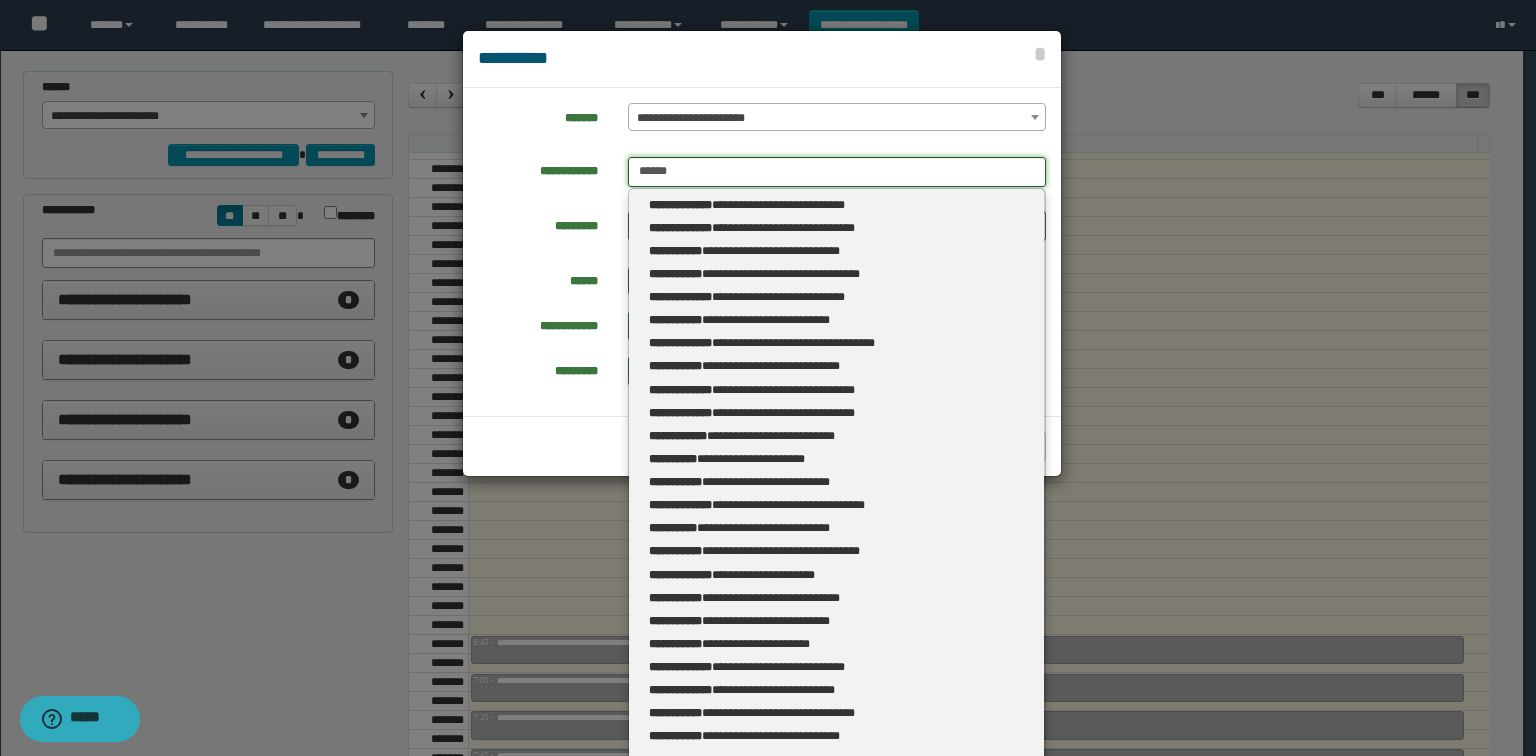 type on "******" 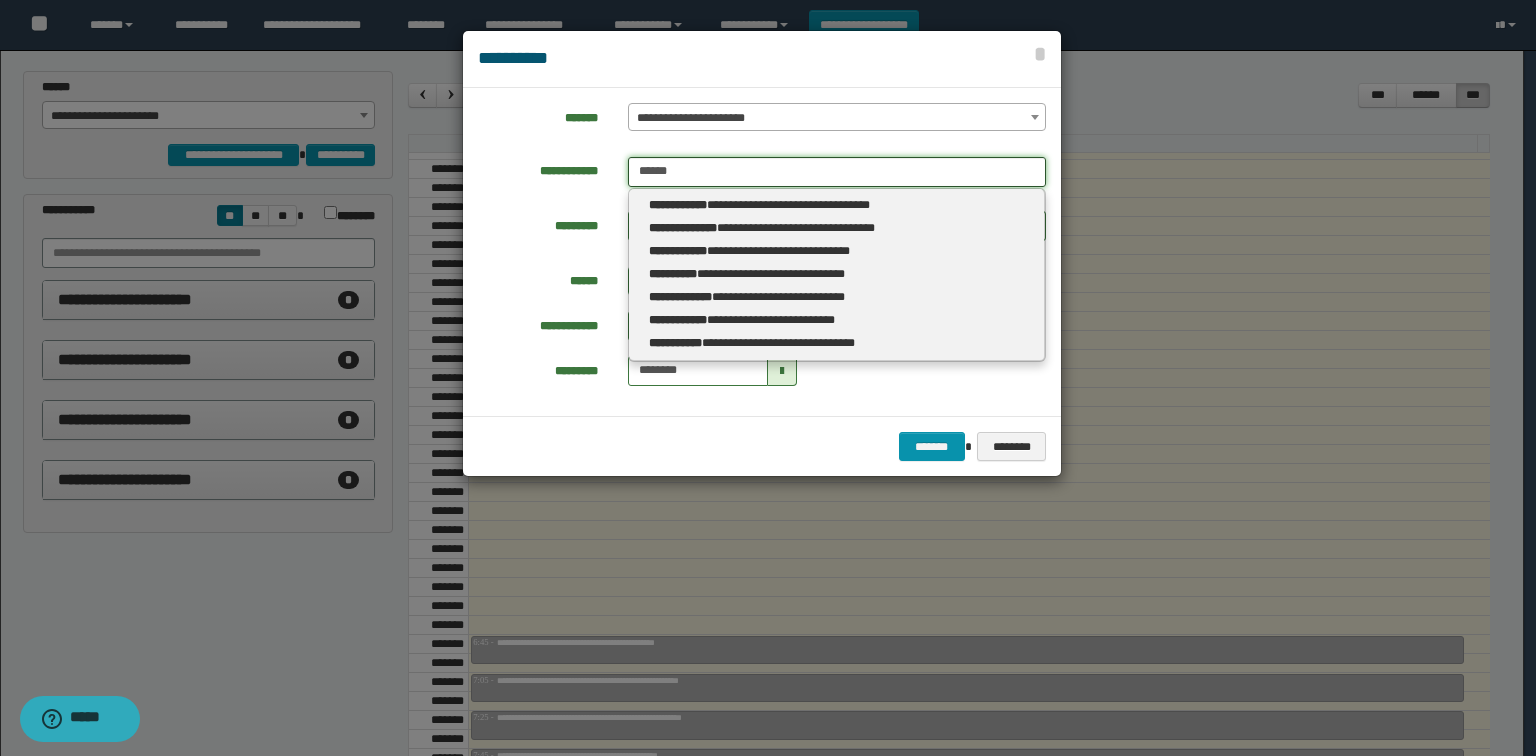 type 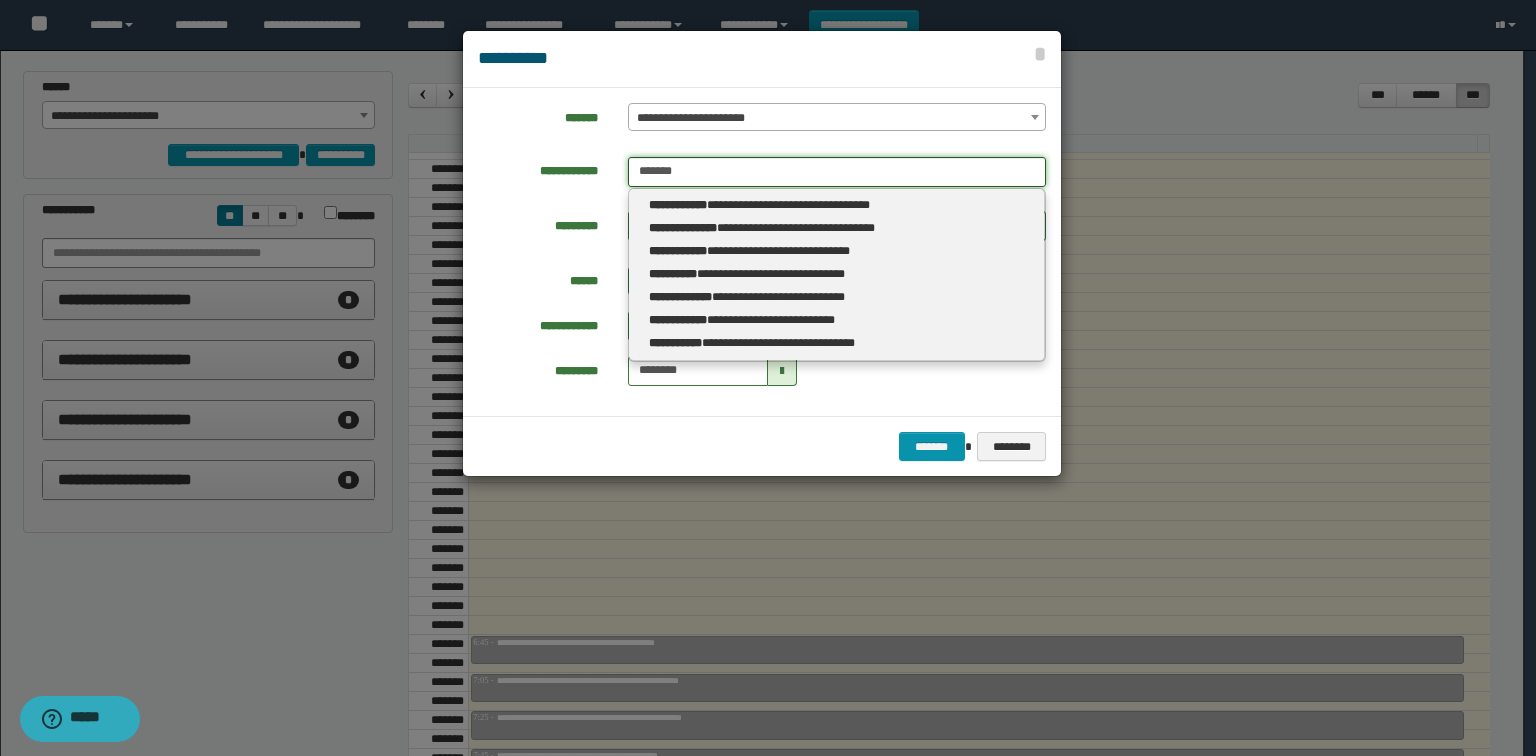 type on "*******" 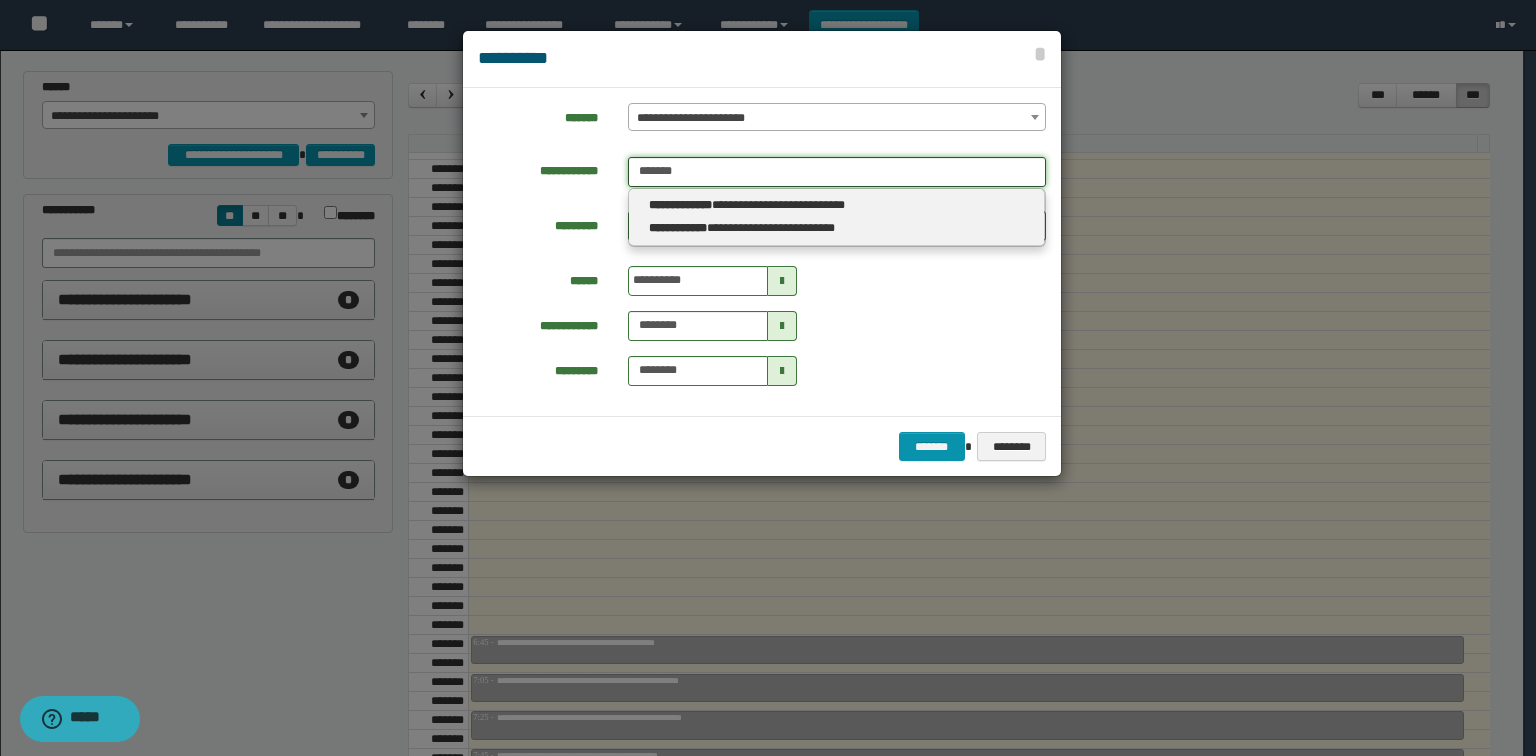 type 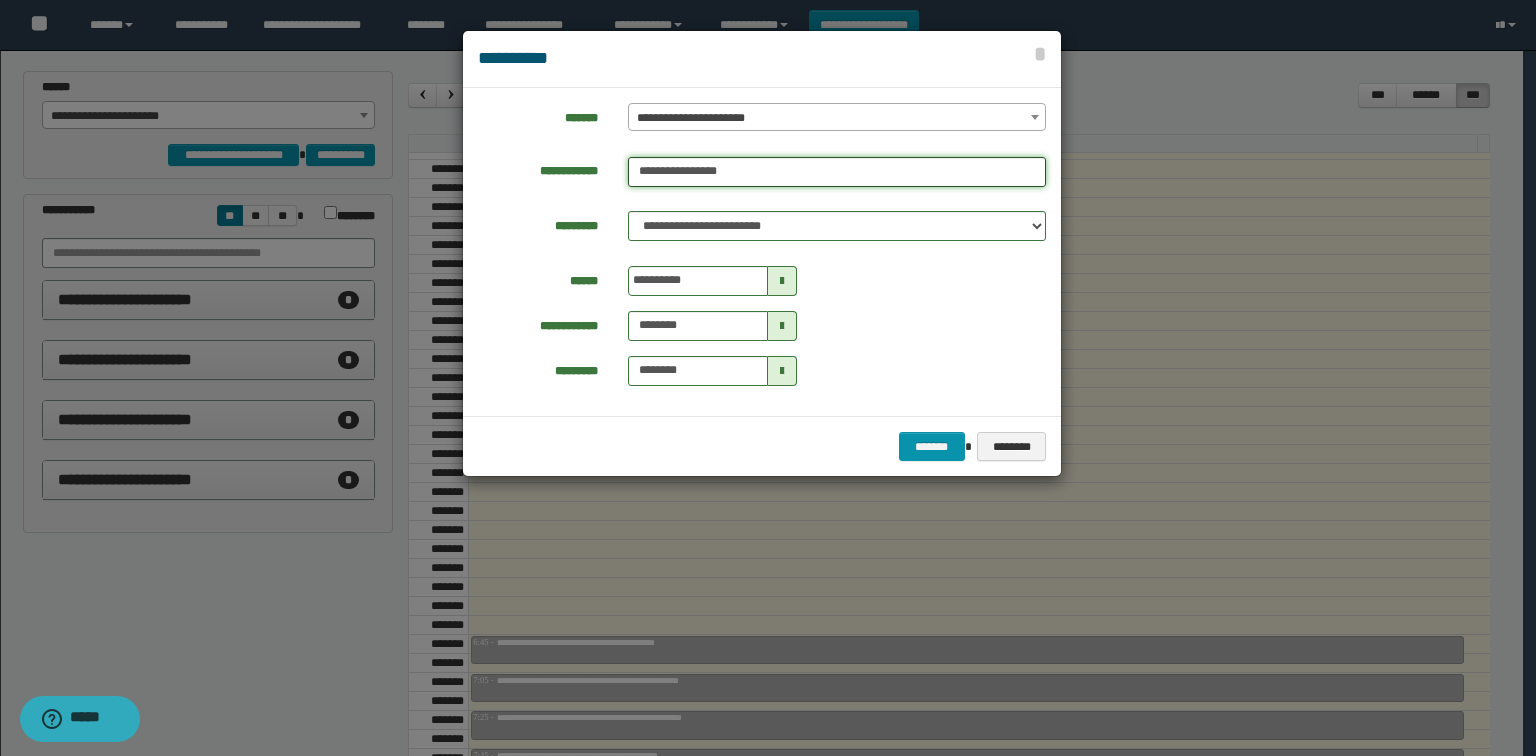 type on "**********" 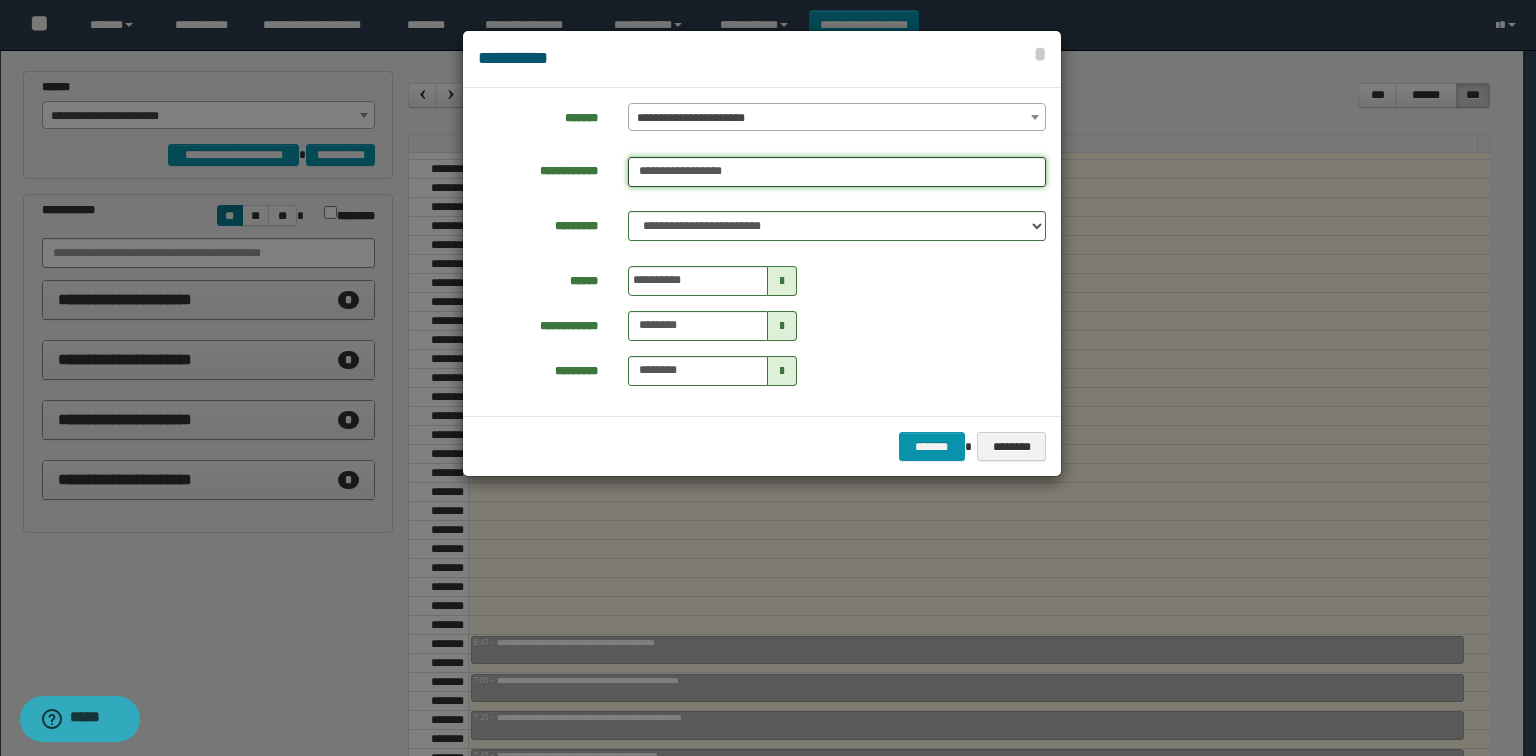 type on "**********" 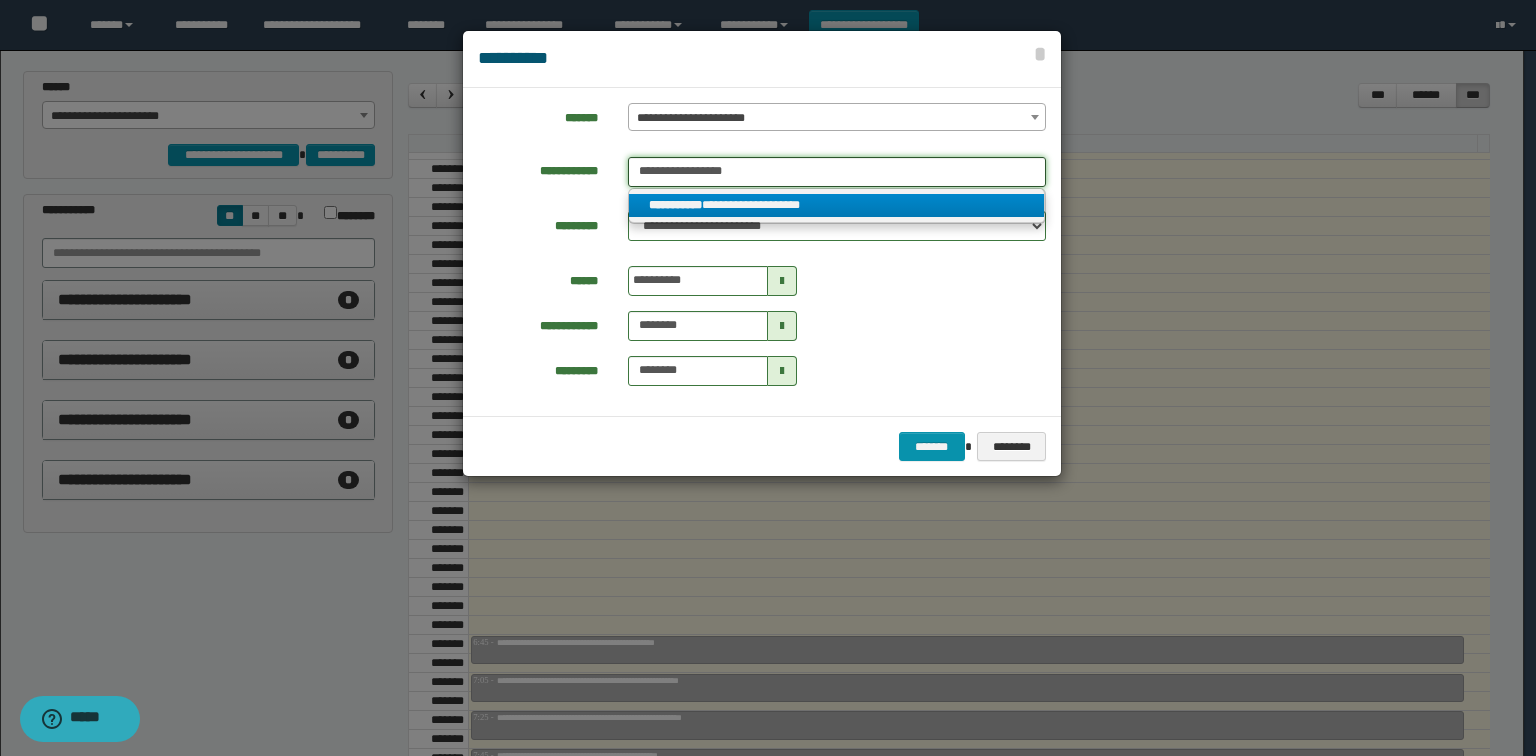 type on "**********" 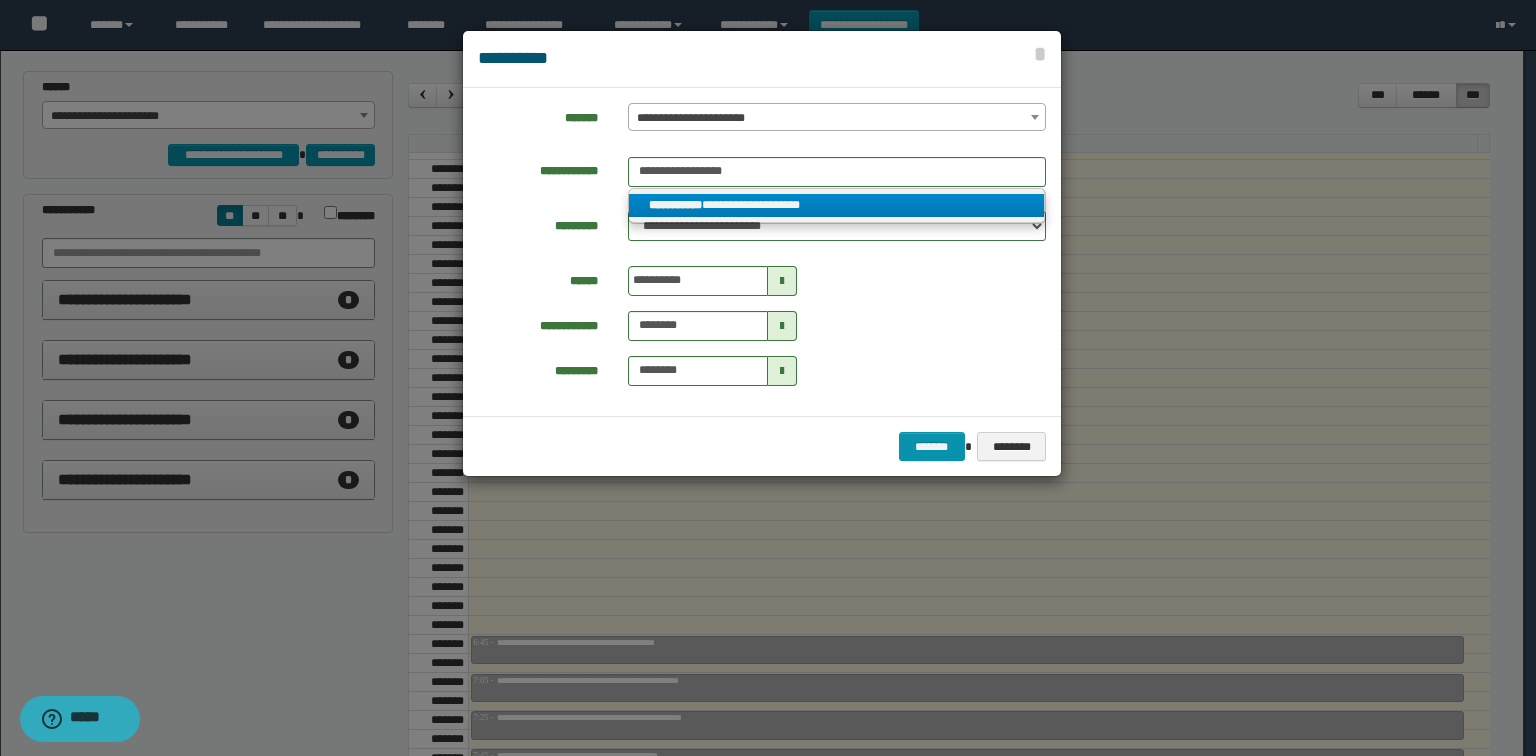 click on "**********" at bounding box center (837, 205) 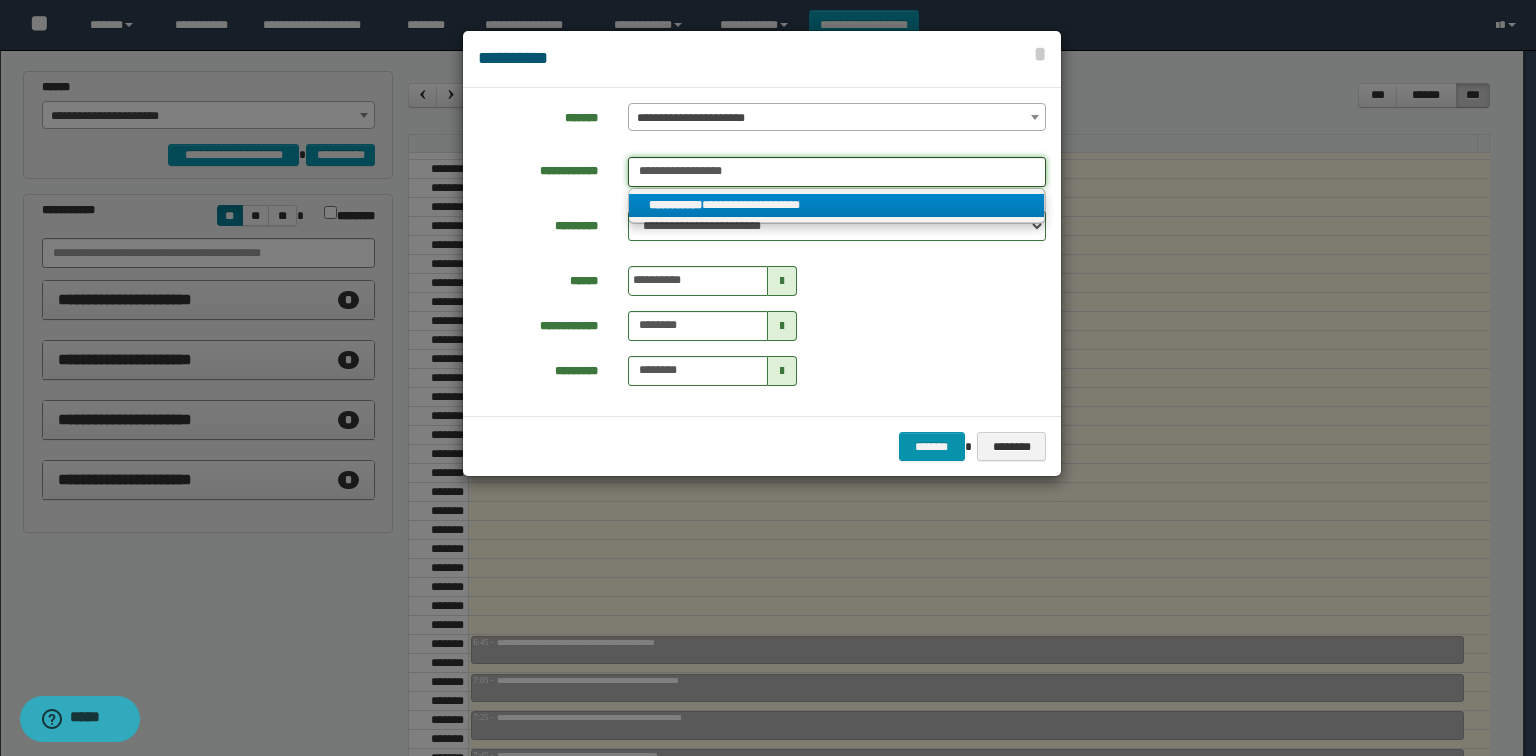 type 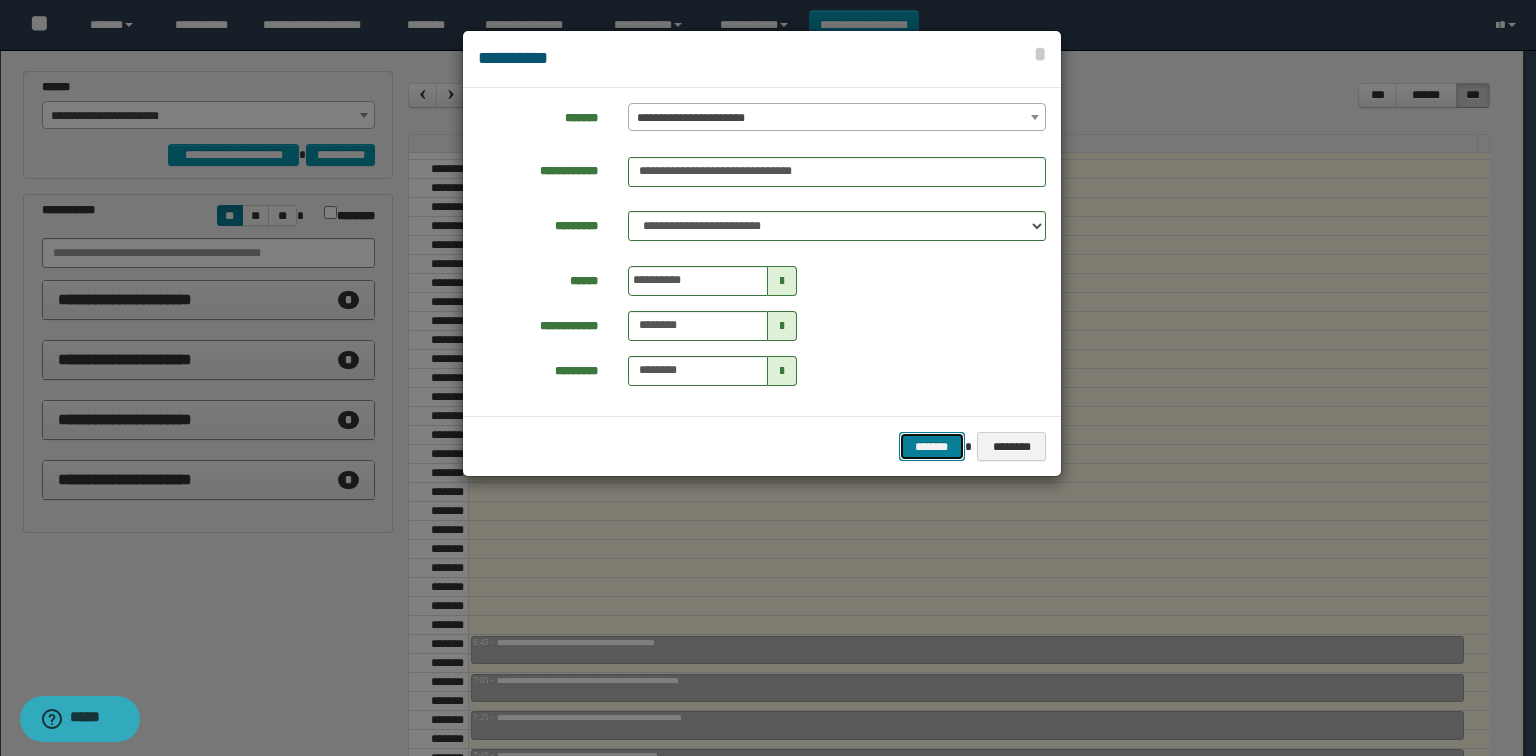 click on "*******" at bounding box center [932, 447] 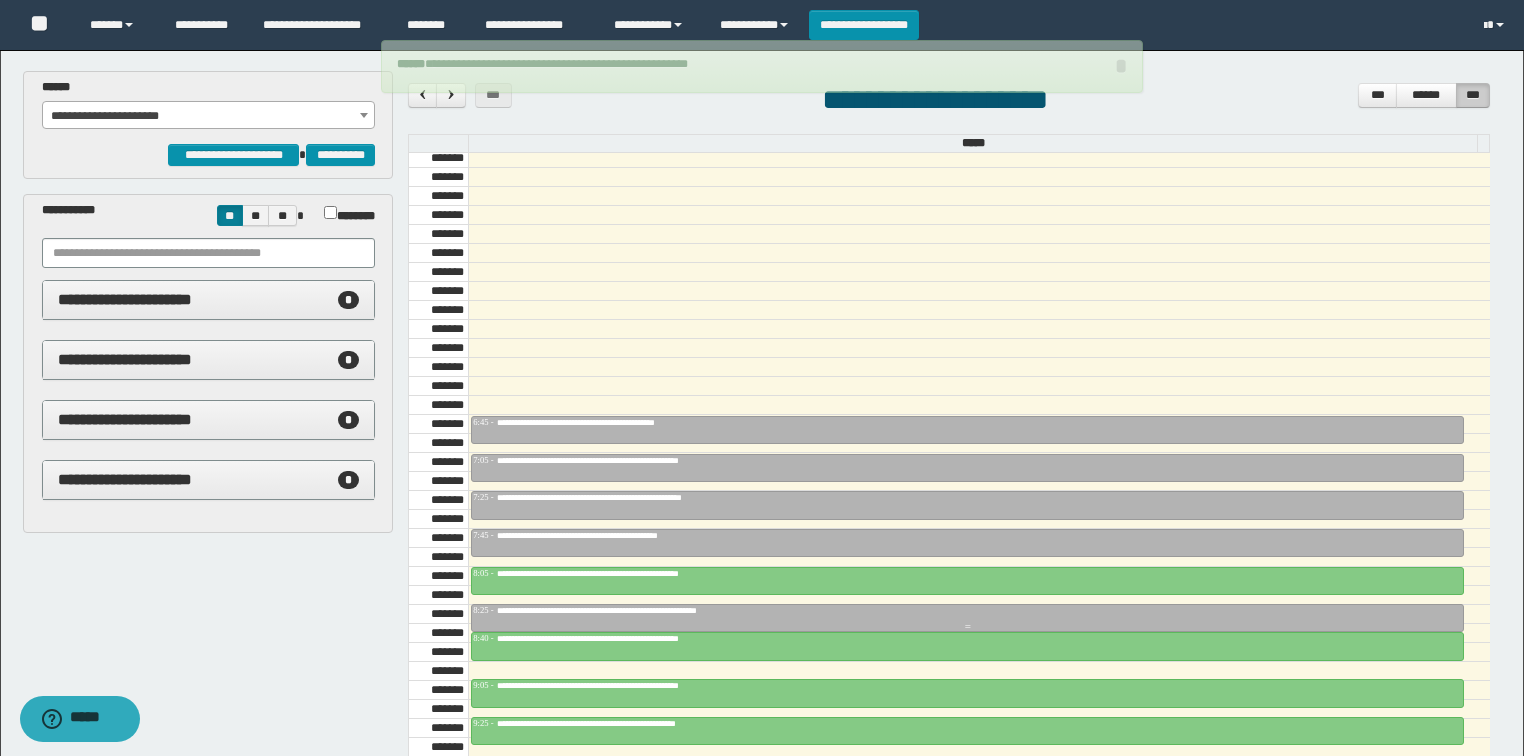 scroll, scrollTop: 598, scrollLeft: 0, axis: vertical 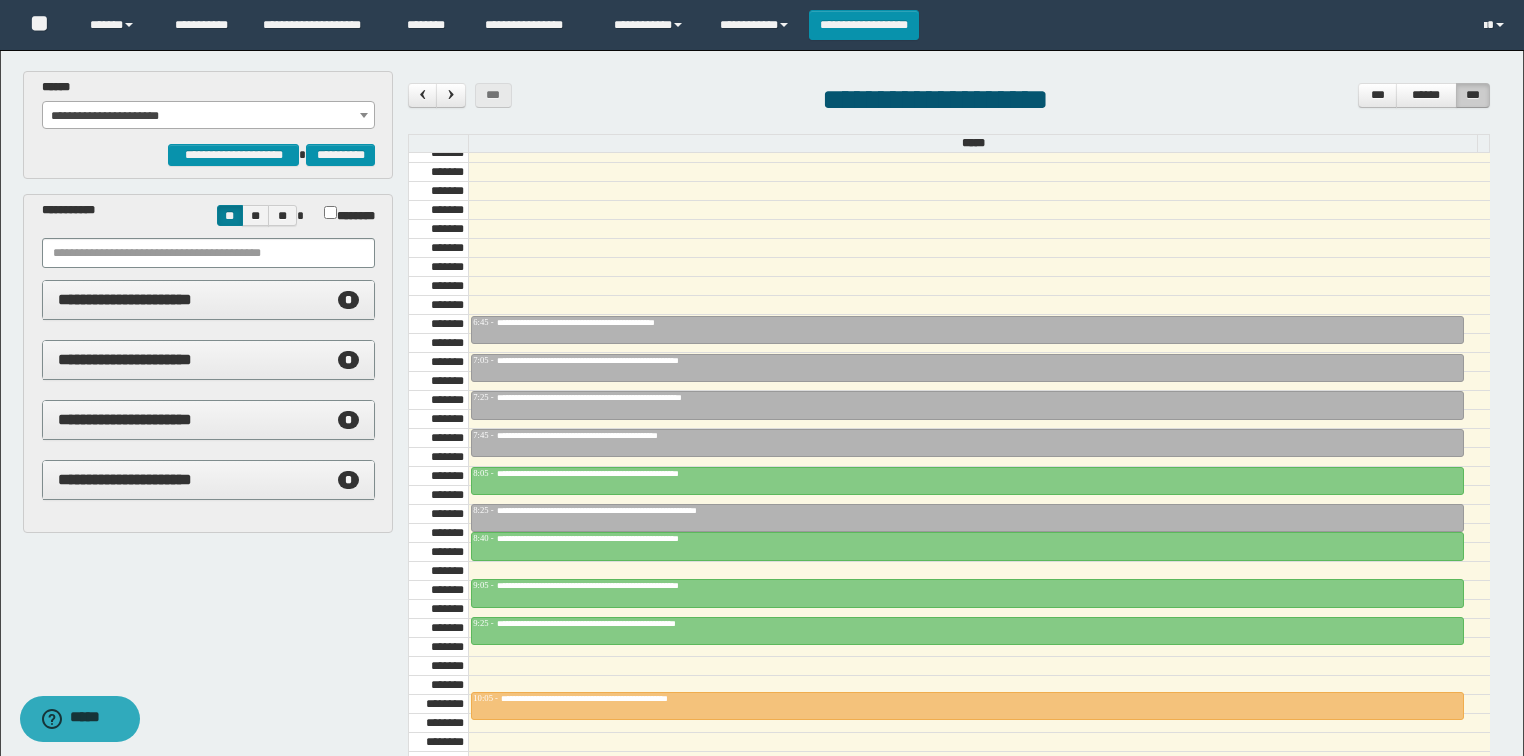 click on "**********" at bounding box center [209, 116] 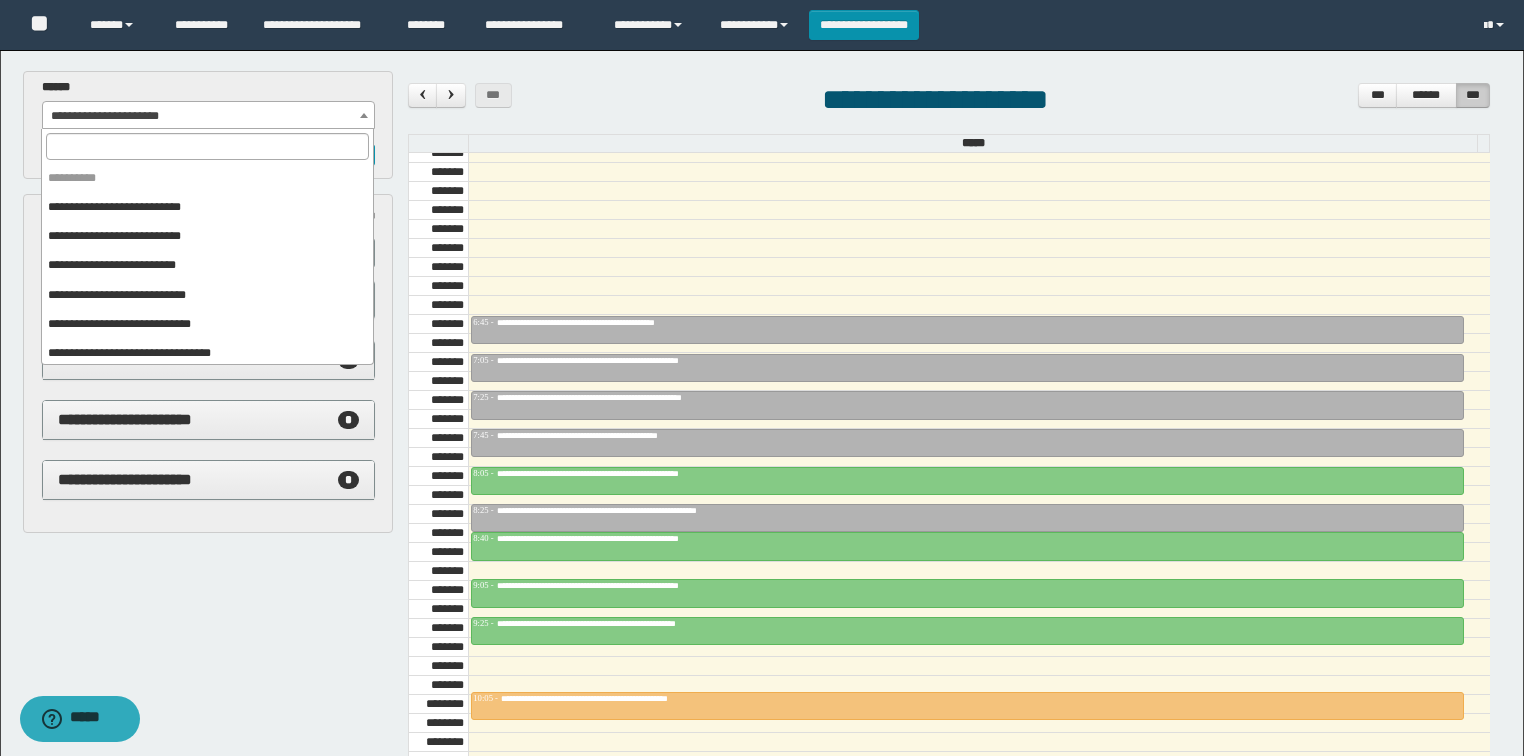 scroll, scrollTop: 120, scrollLeft: 0, axis: vertical 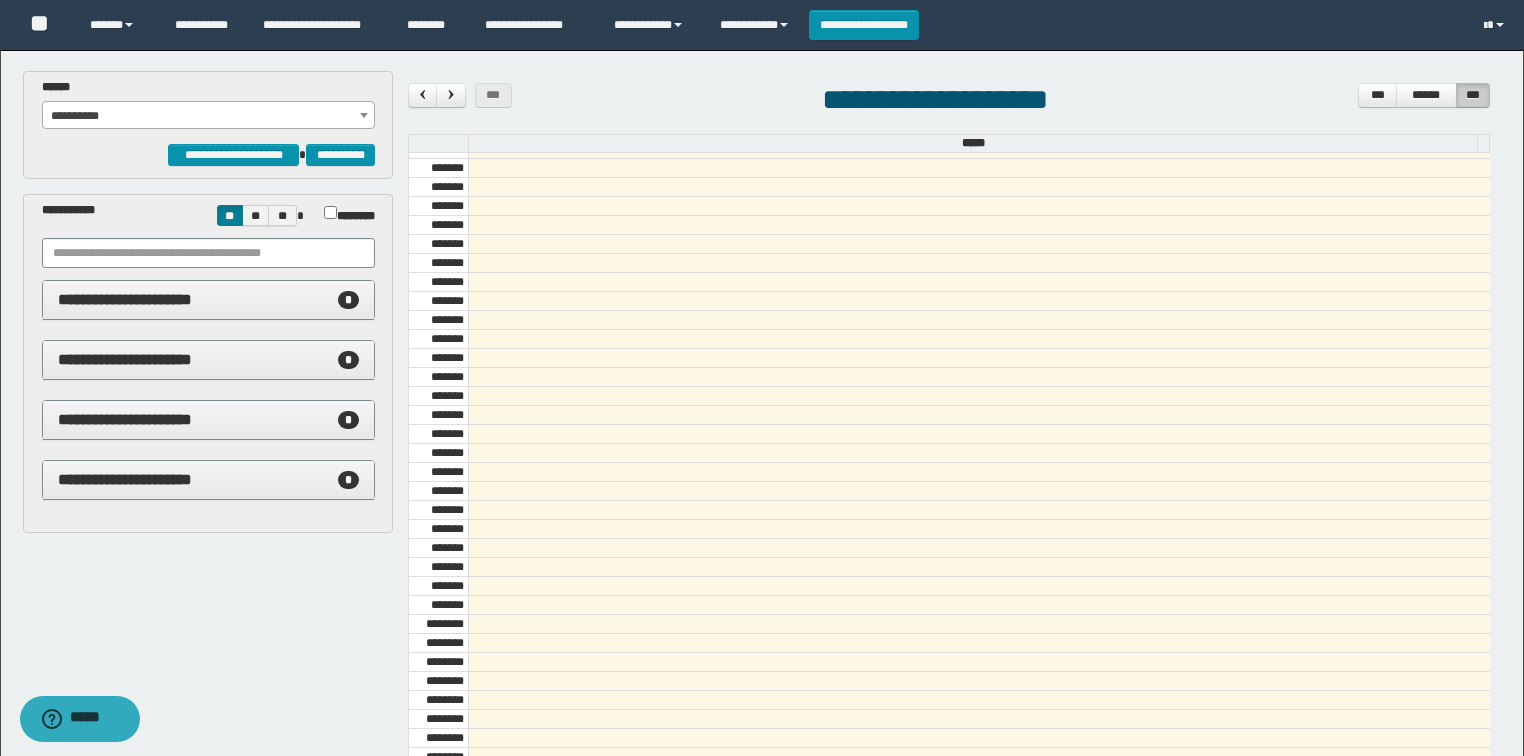 click on "**********" at bounding box center [209, 116] 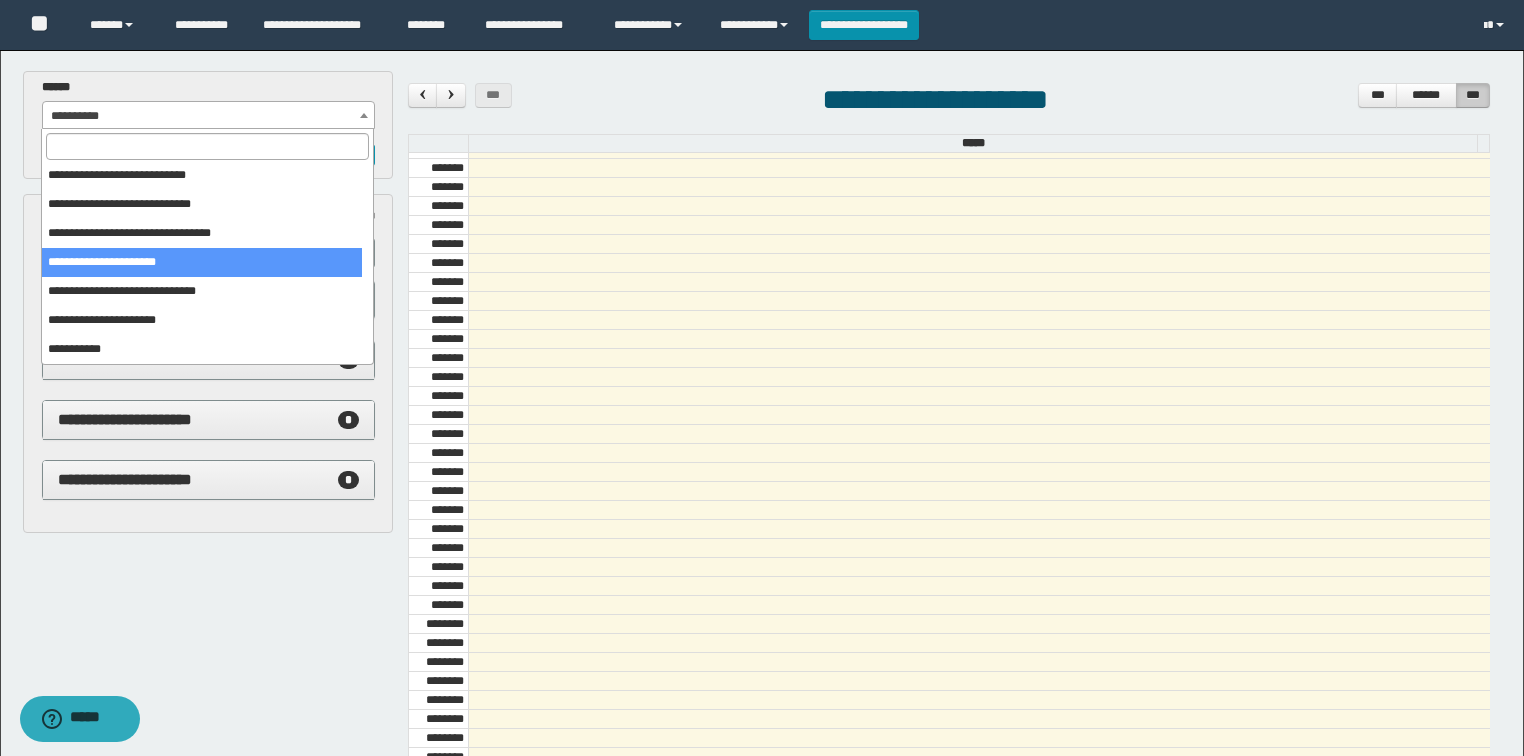scroll, scrollTop: 120, scrollLeft: 0, axis: vertical 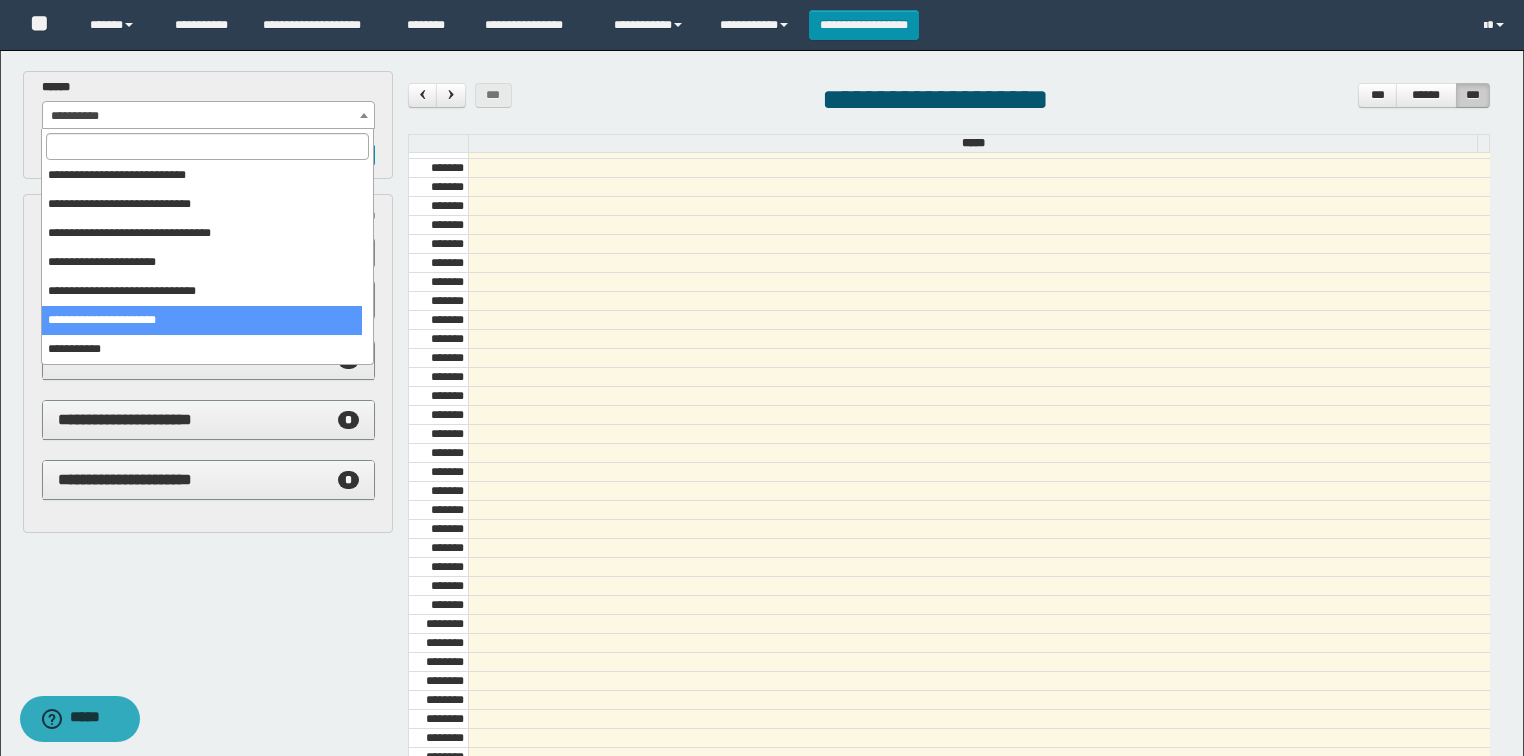 select on "******" 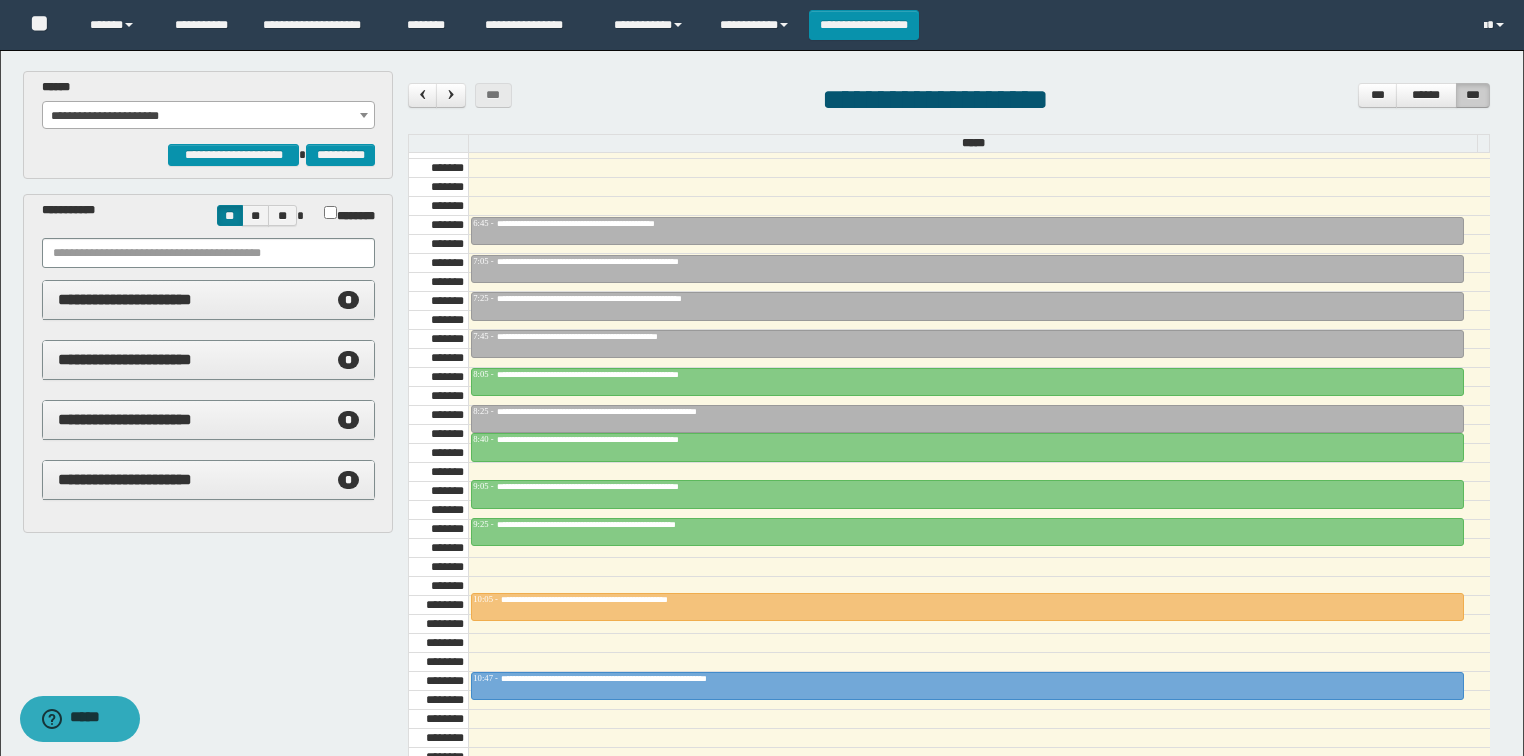 scroll, scrollTop: 518, scrollLeft: 0, axis: vertical 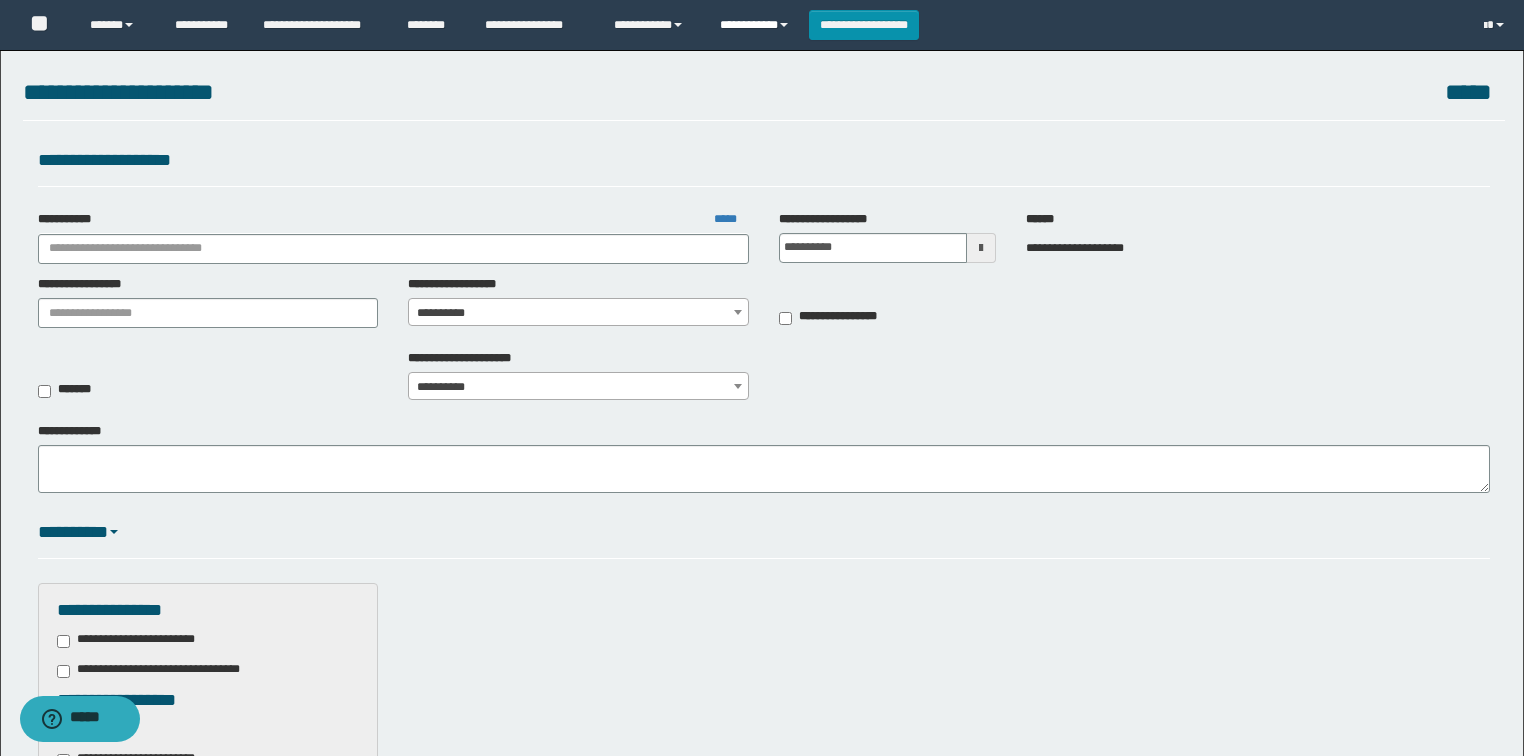 click on "**********" at bounding box center [757, 25] 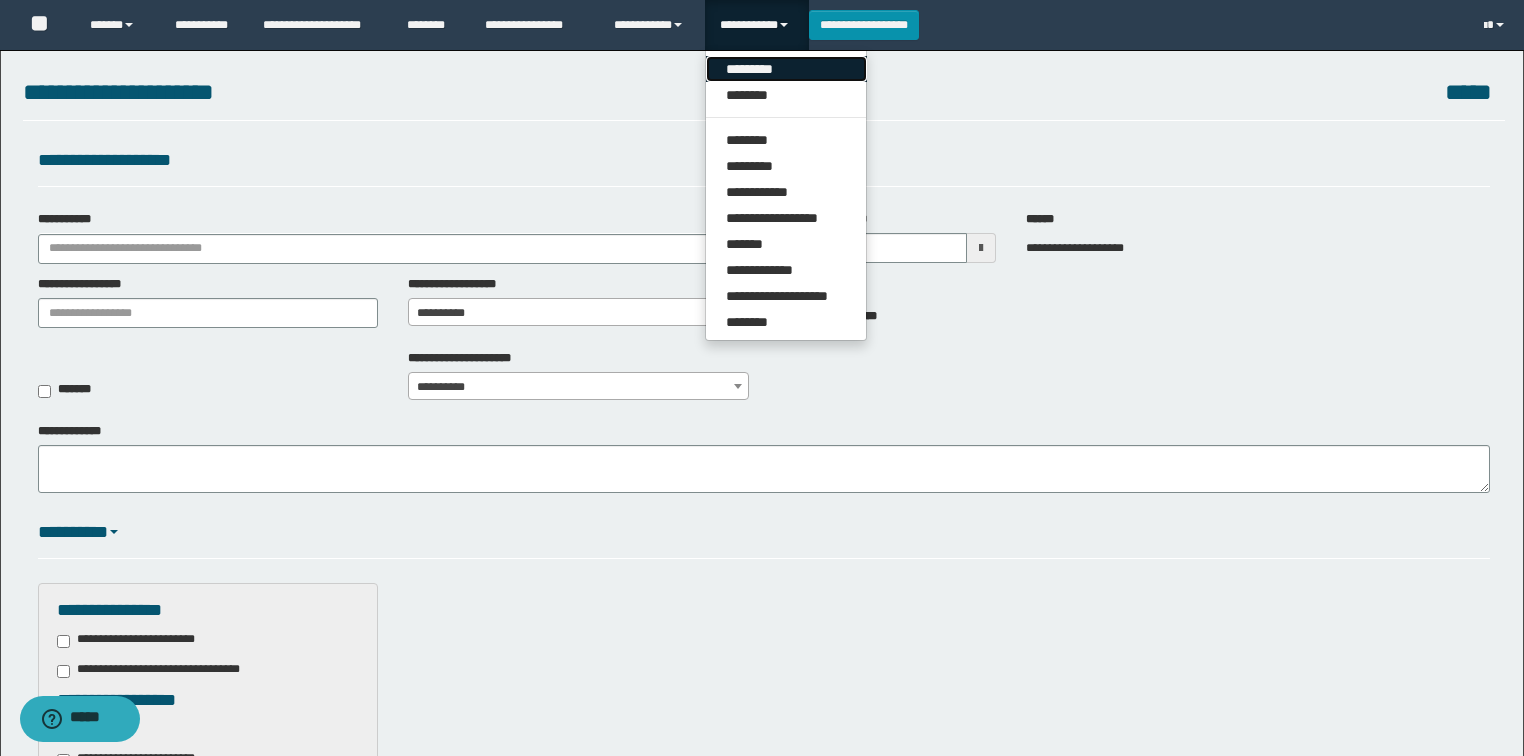 click on "*********" at bounding box center [786, 69] 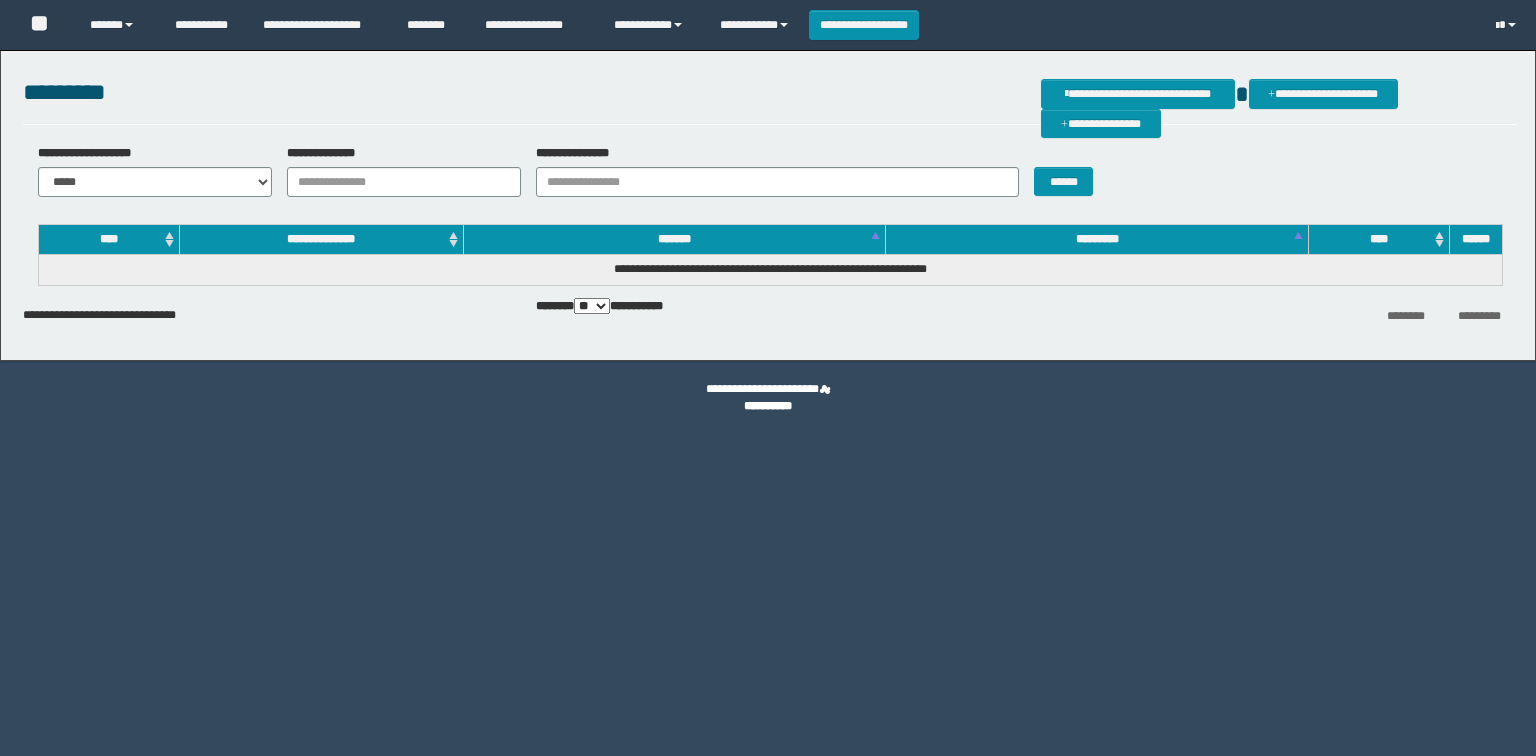 scroll, scrollTop: 0, scrollLeft: 0, axis: both 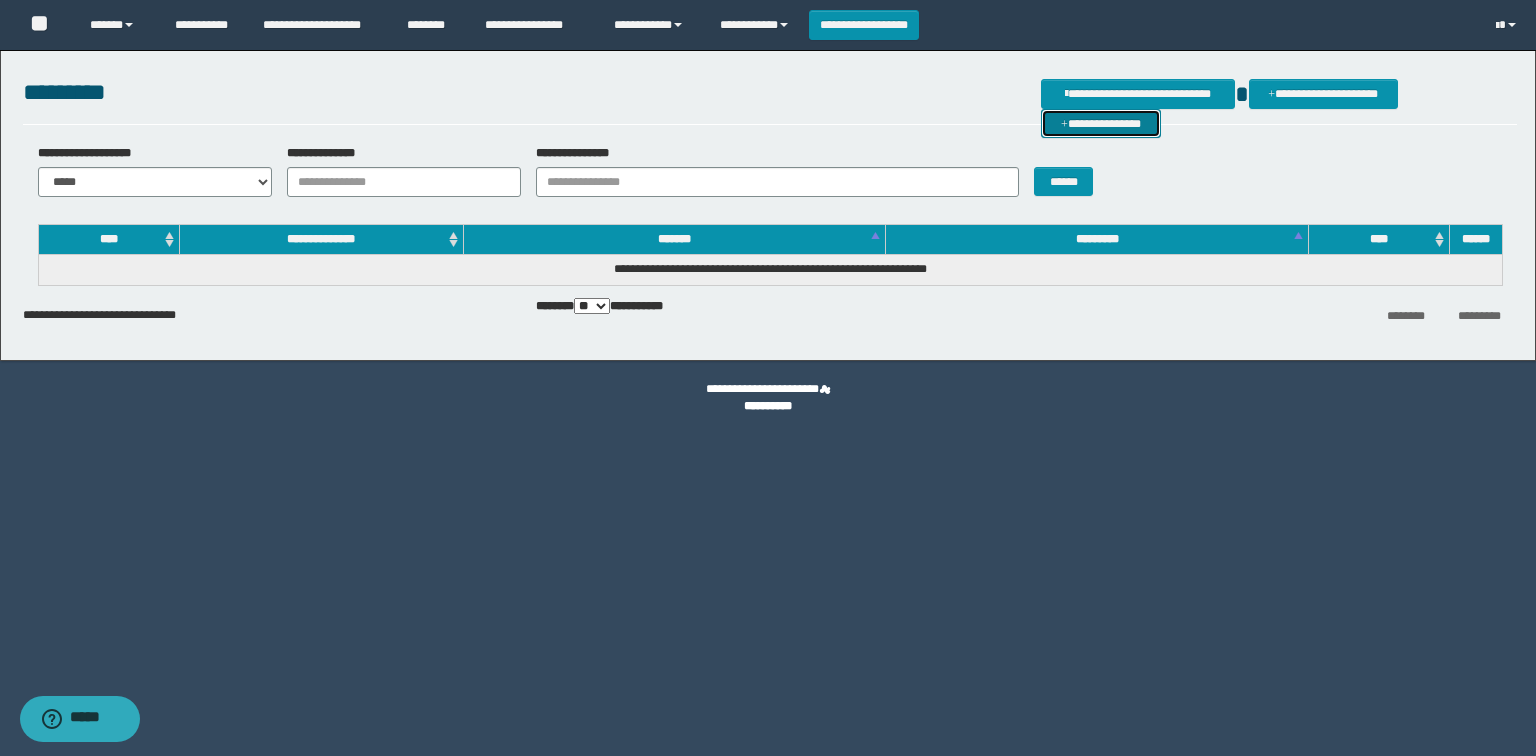 click on "**********" at bounding box center (1101, 124) 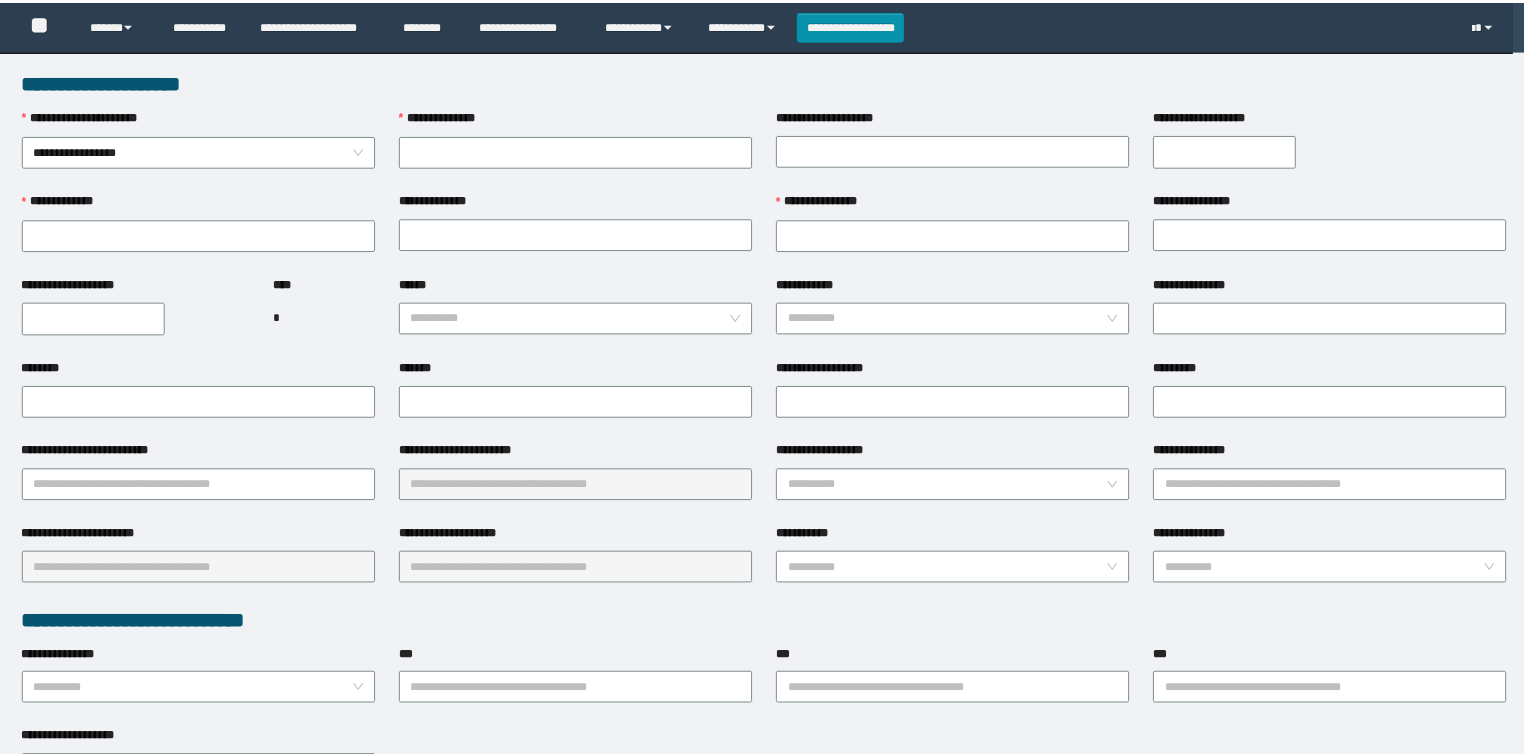 scroll, scrollTop: 0, scrollLeft: 0, axis: both 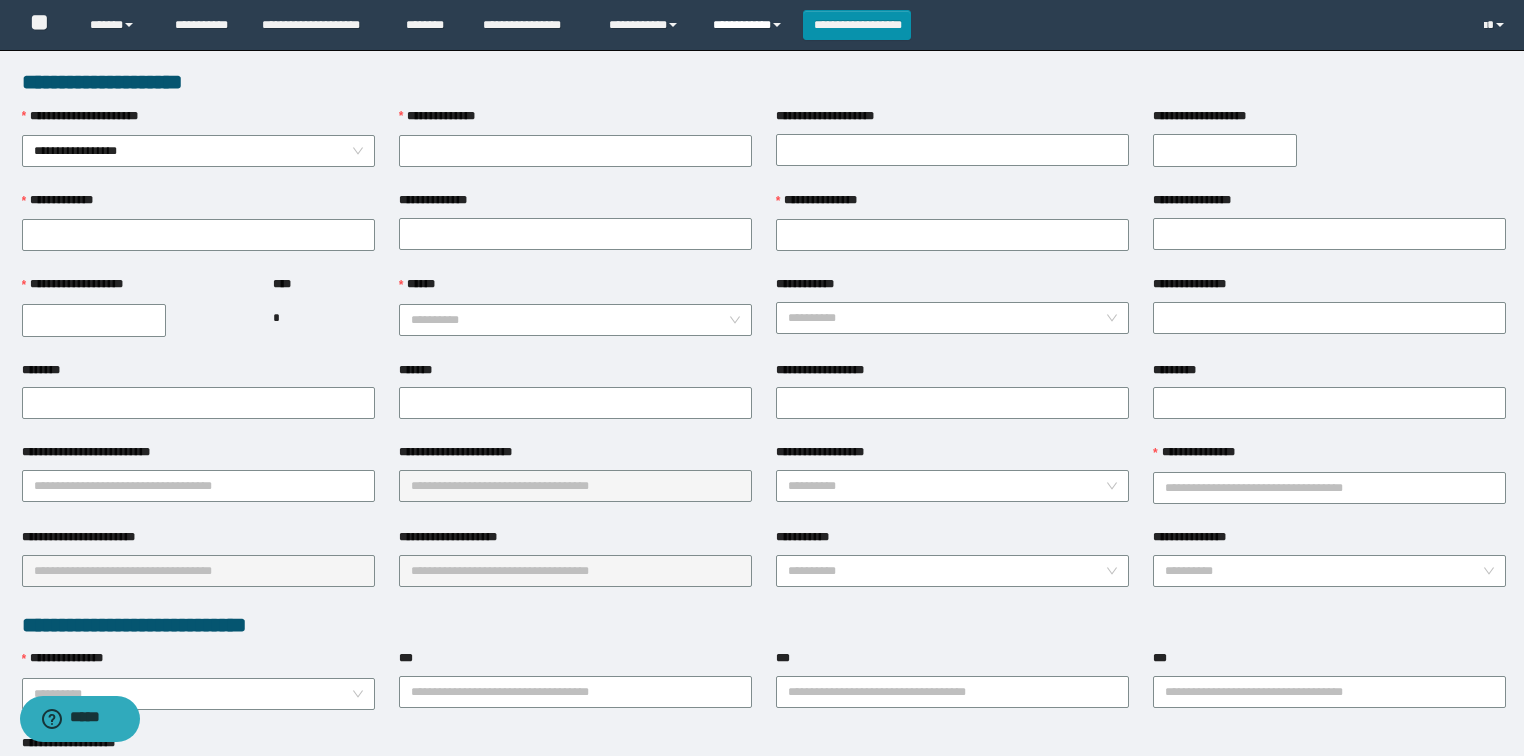 click on "**********" at bounding box center (750, 25) 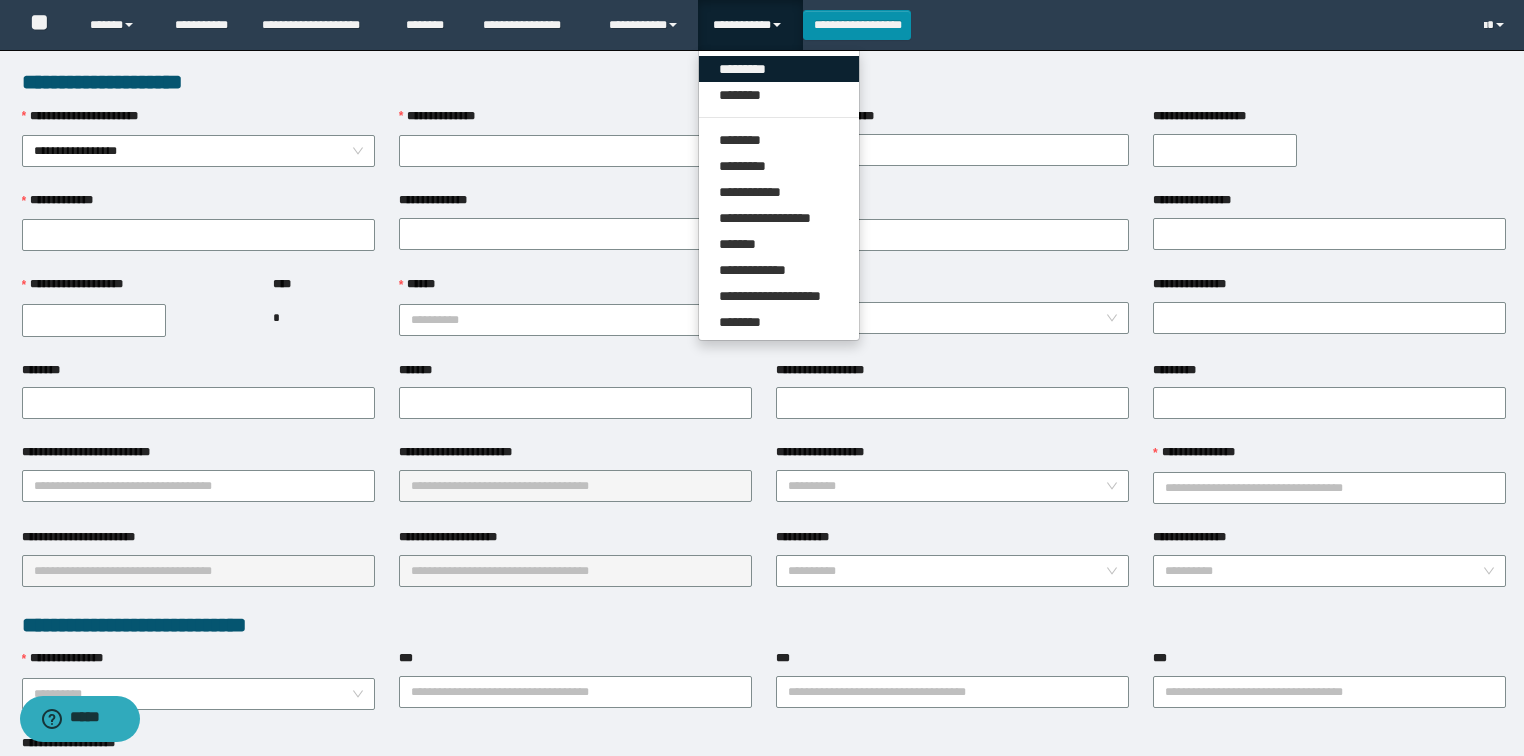 click on "*********" at bounding box center (779, 69) 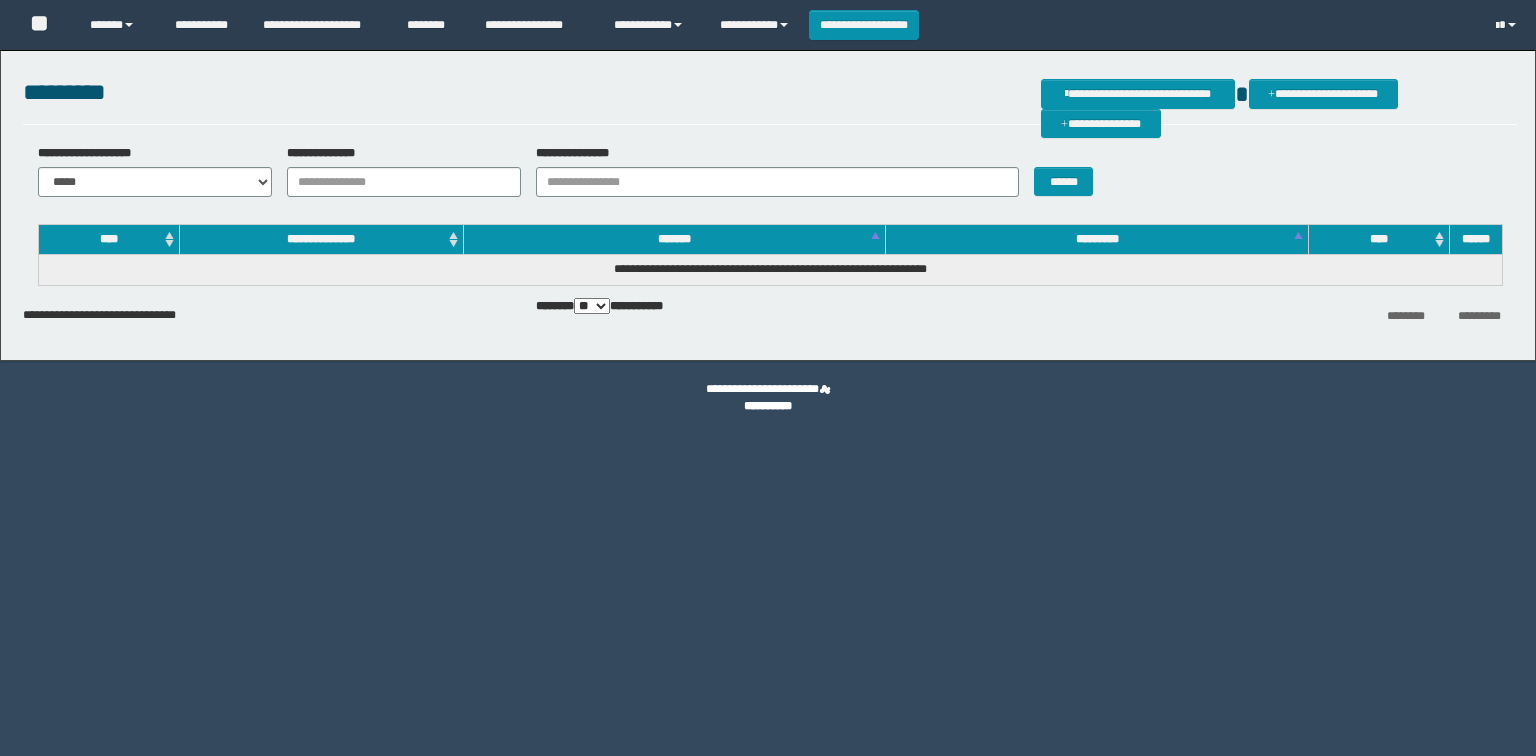 scroll, scrollTop: 0, scrollLeft: 0, axis: both 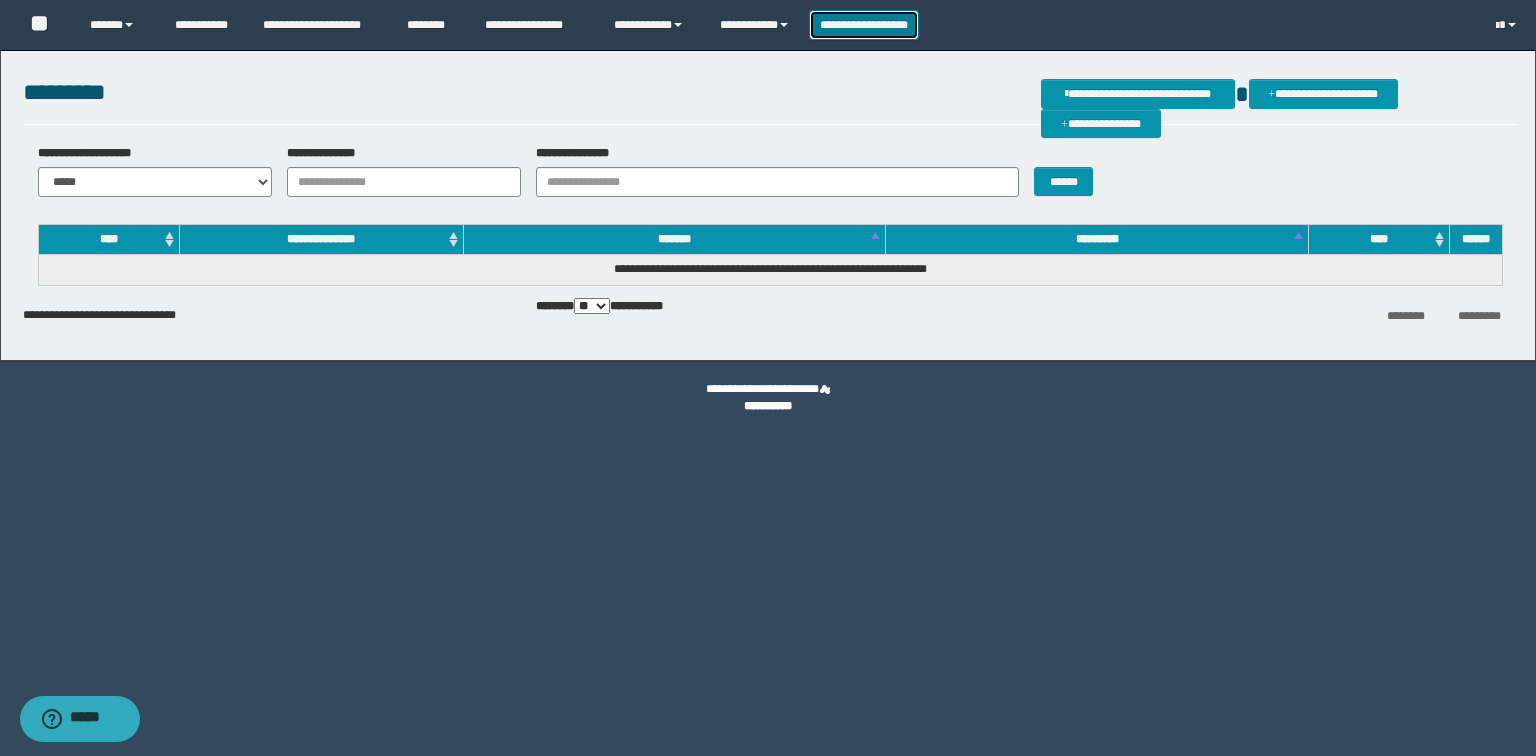 click on "**********" at bounding box center (864, 25) 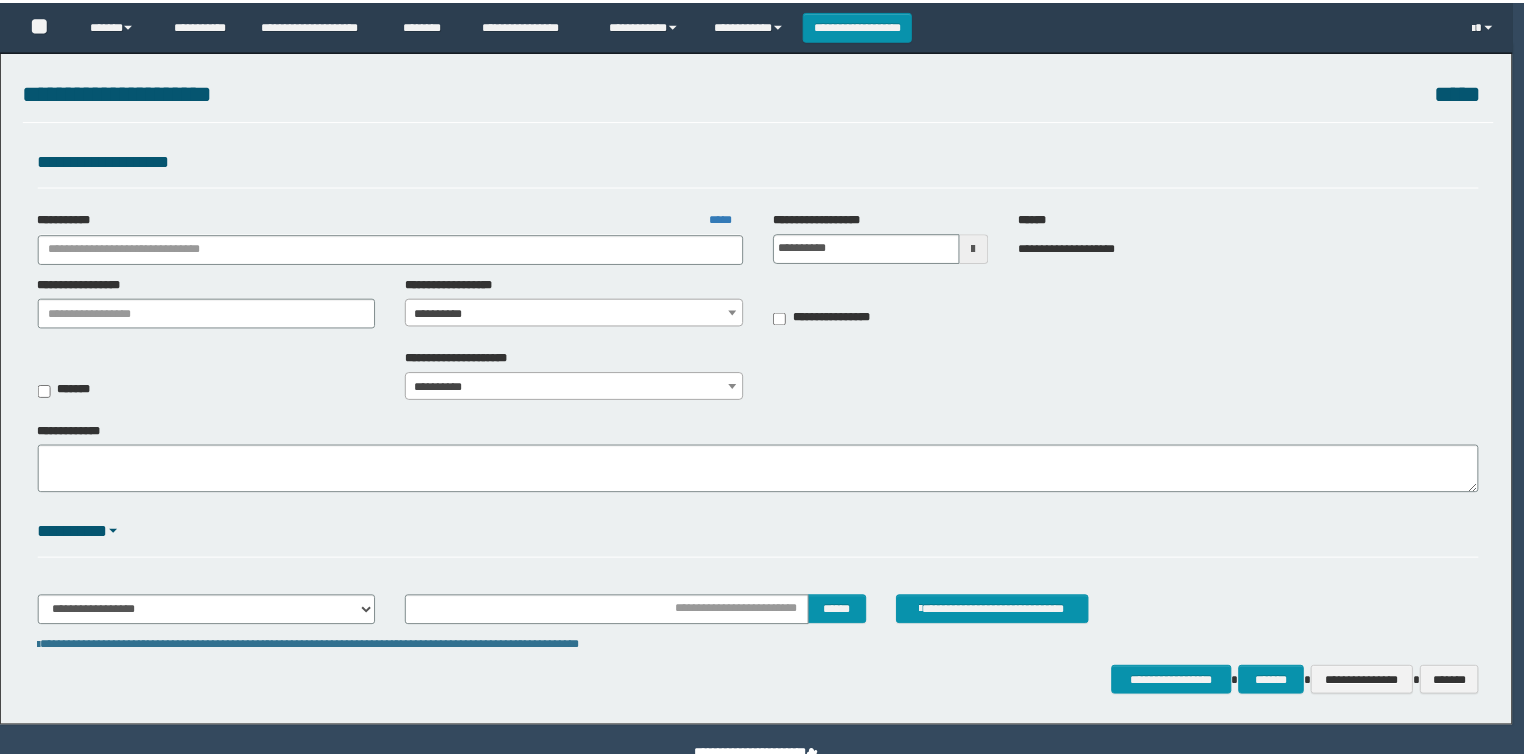 scroll, scrollTop: 0, scrollLeft: 0, axis: both 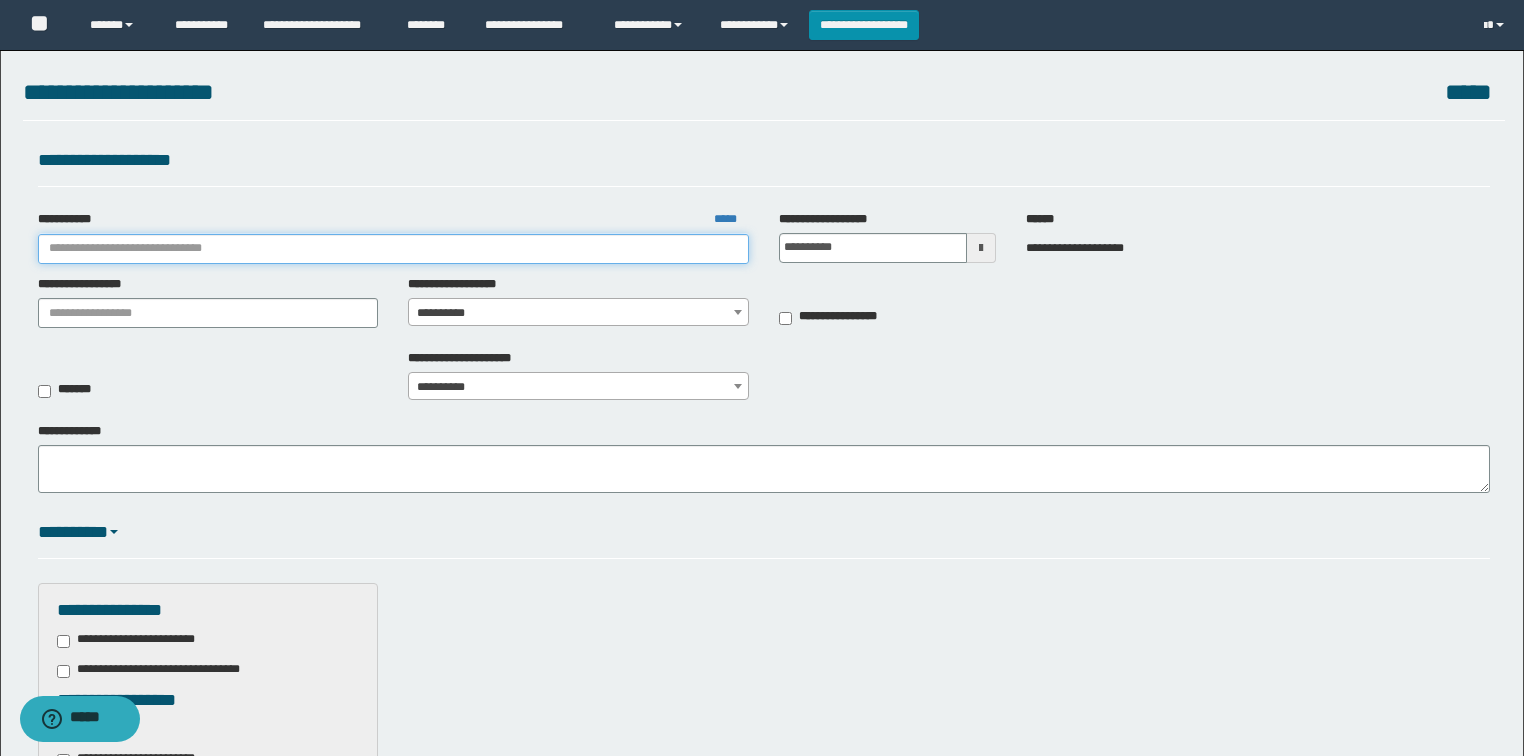 click on "**********" at bounding box center [393, 249] 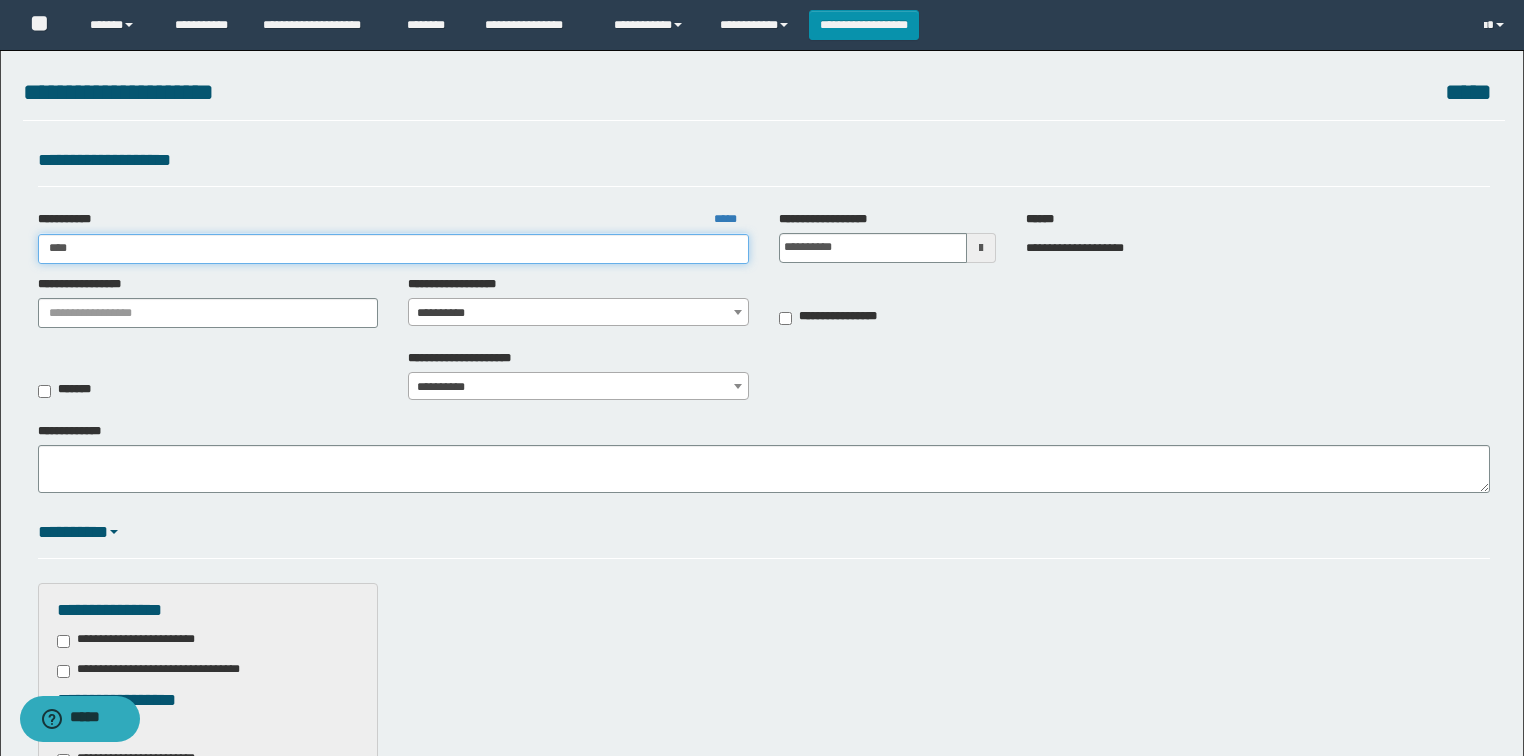 type on "*****" 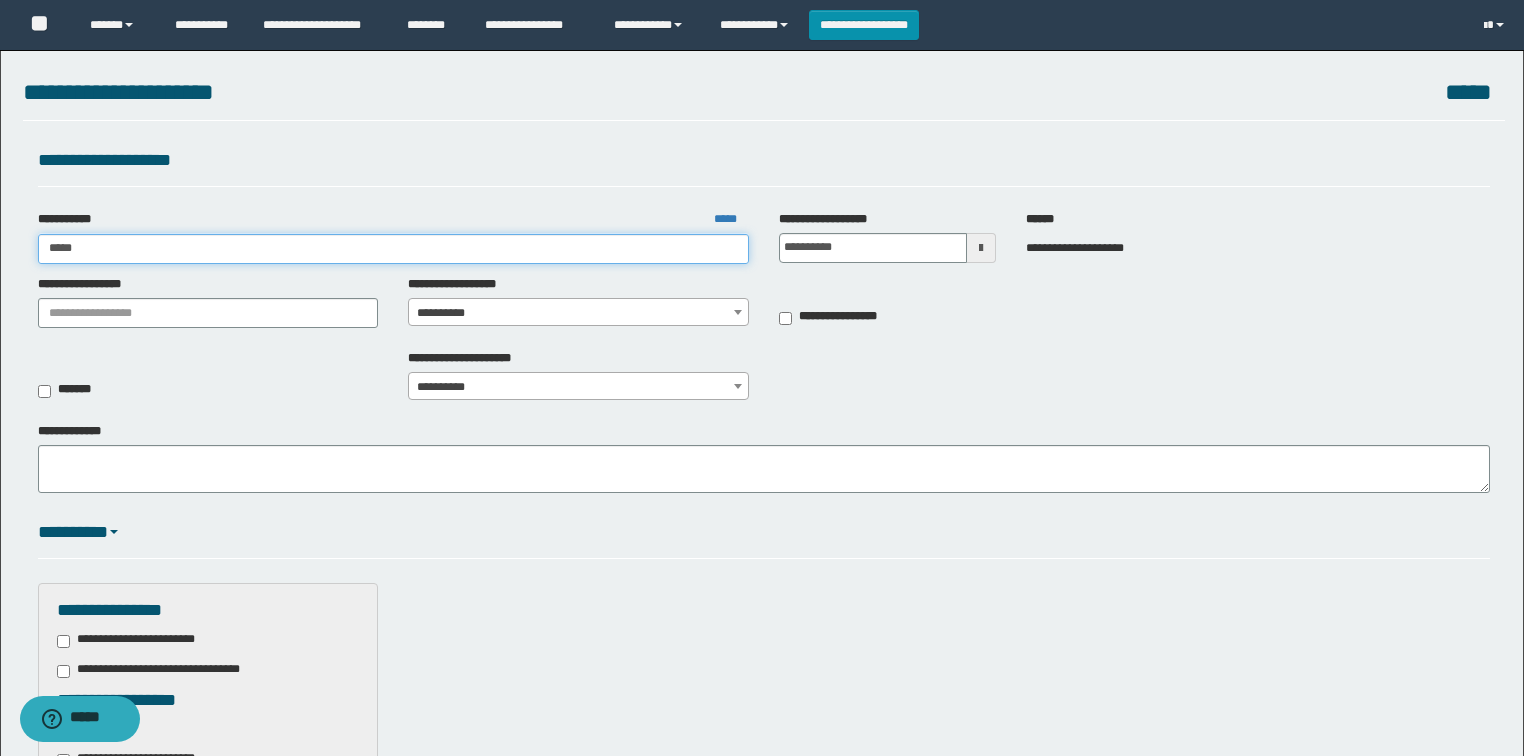 type on "*****" 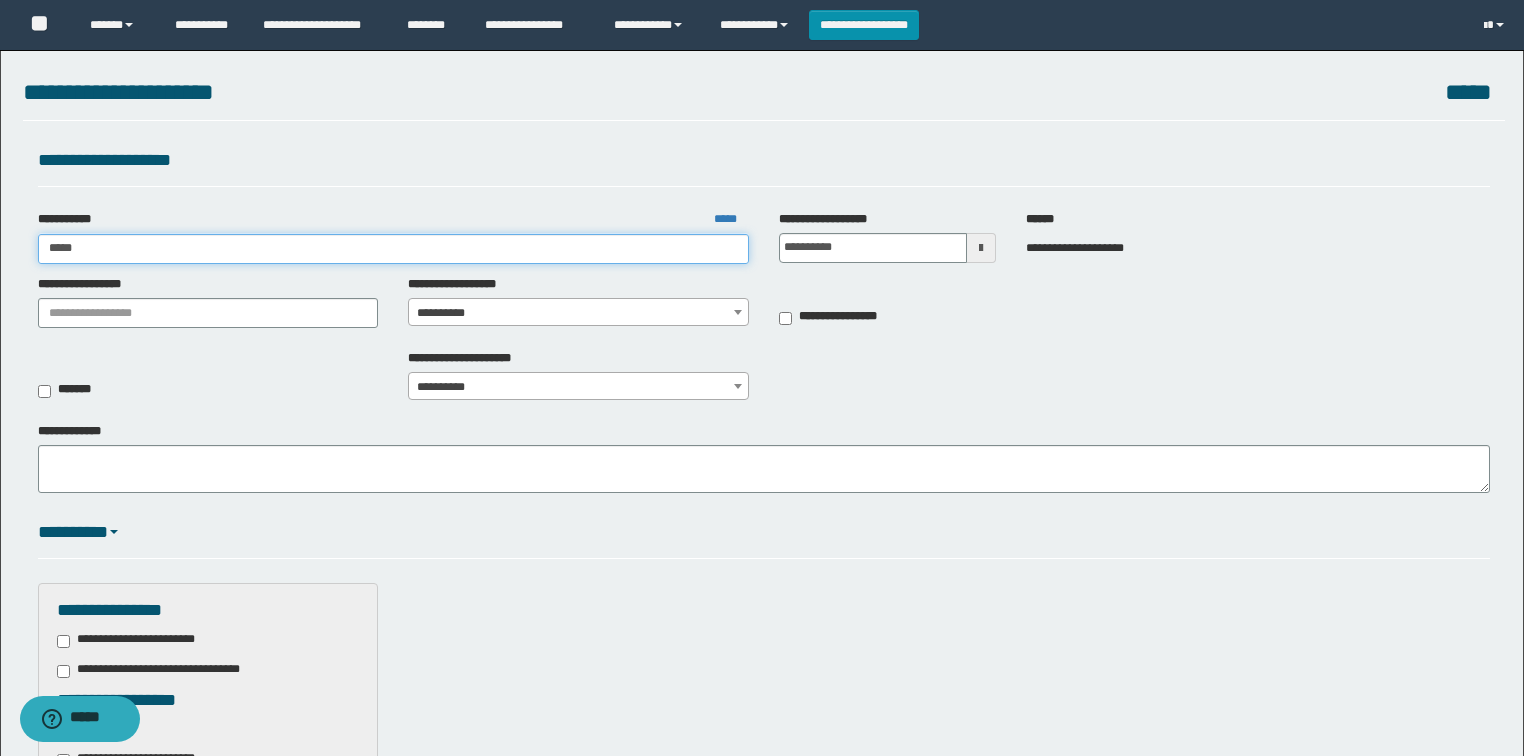 type 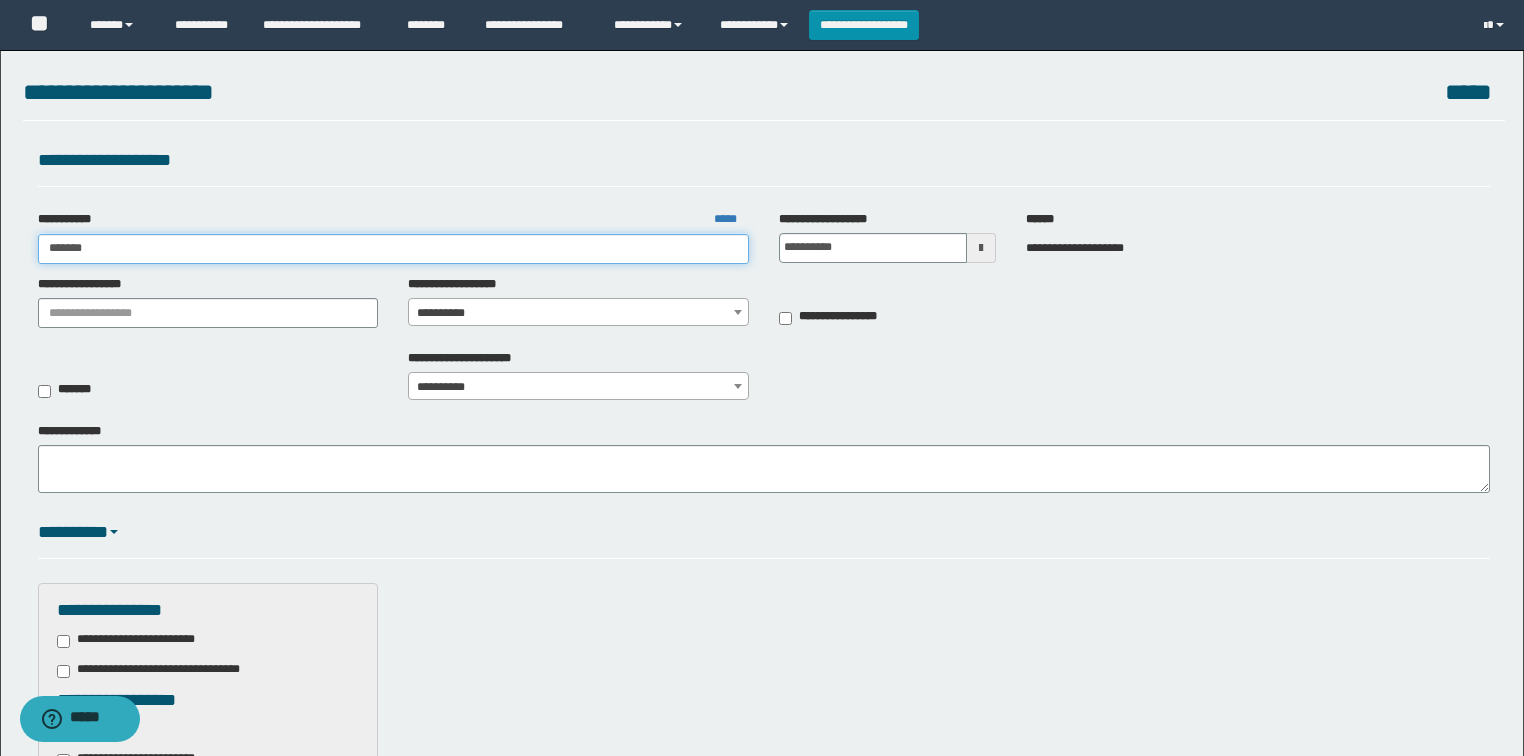 type on "********" 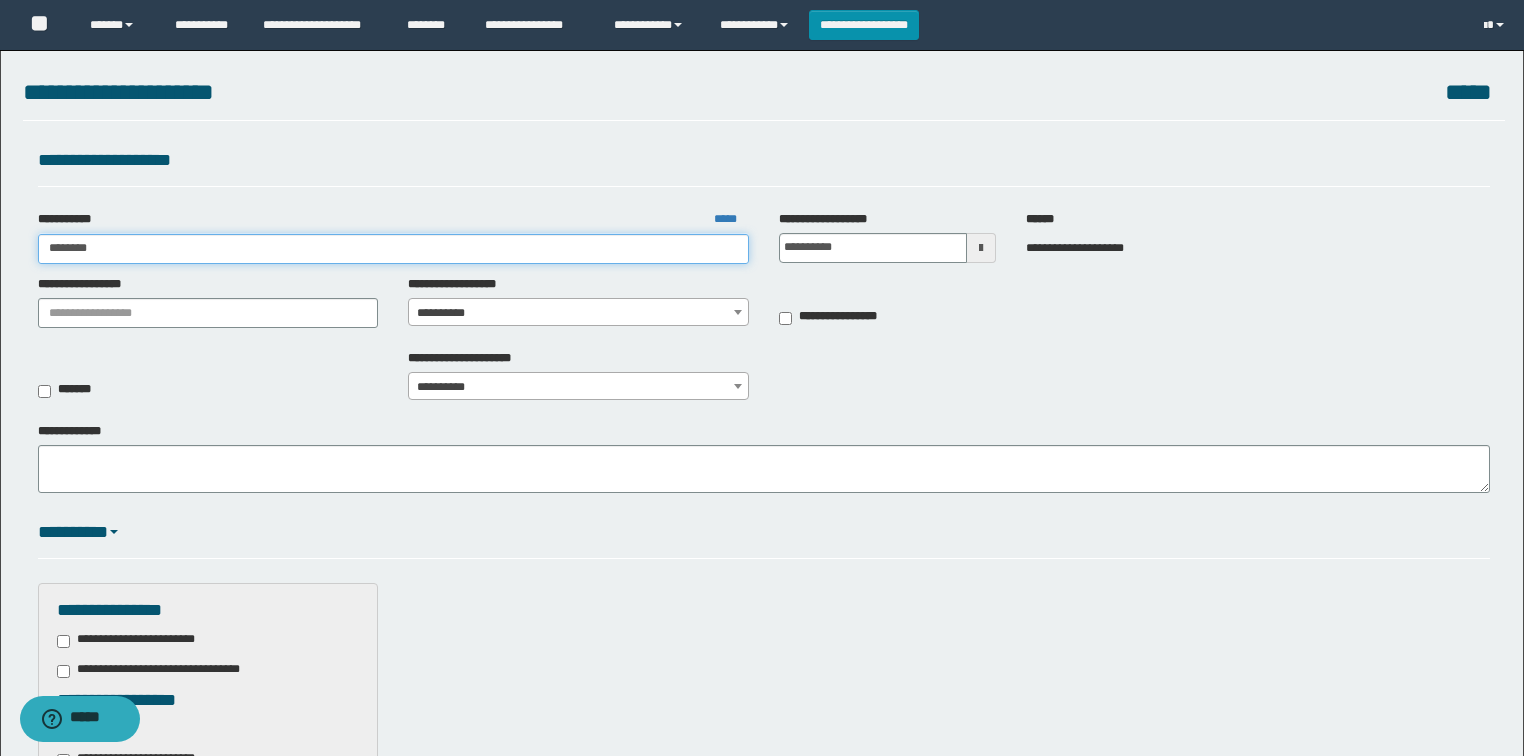type on "********" 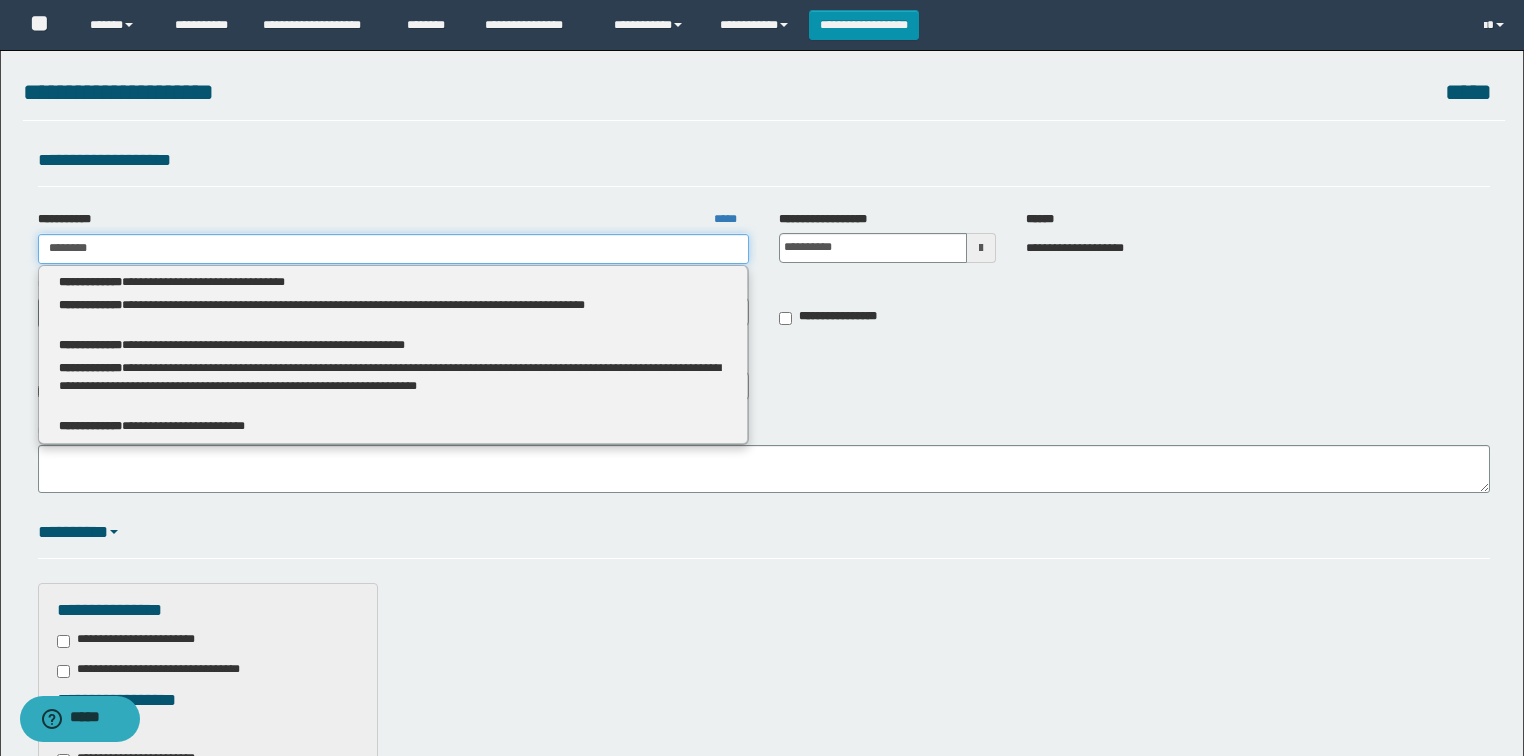 type 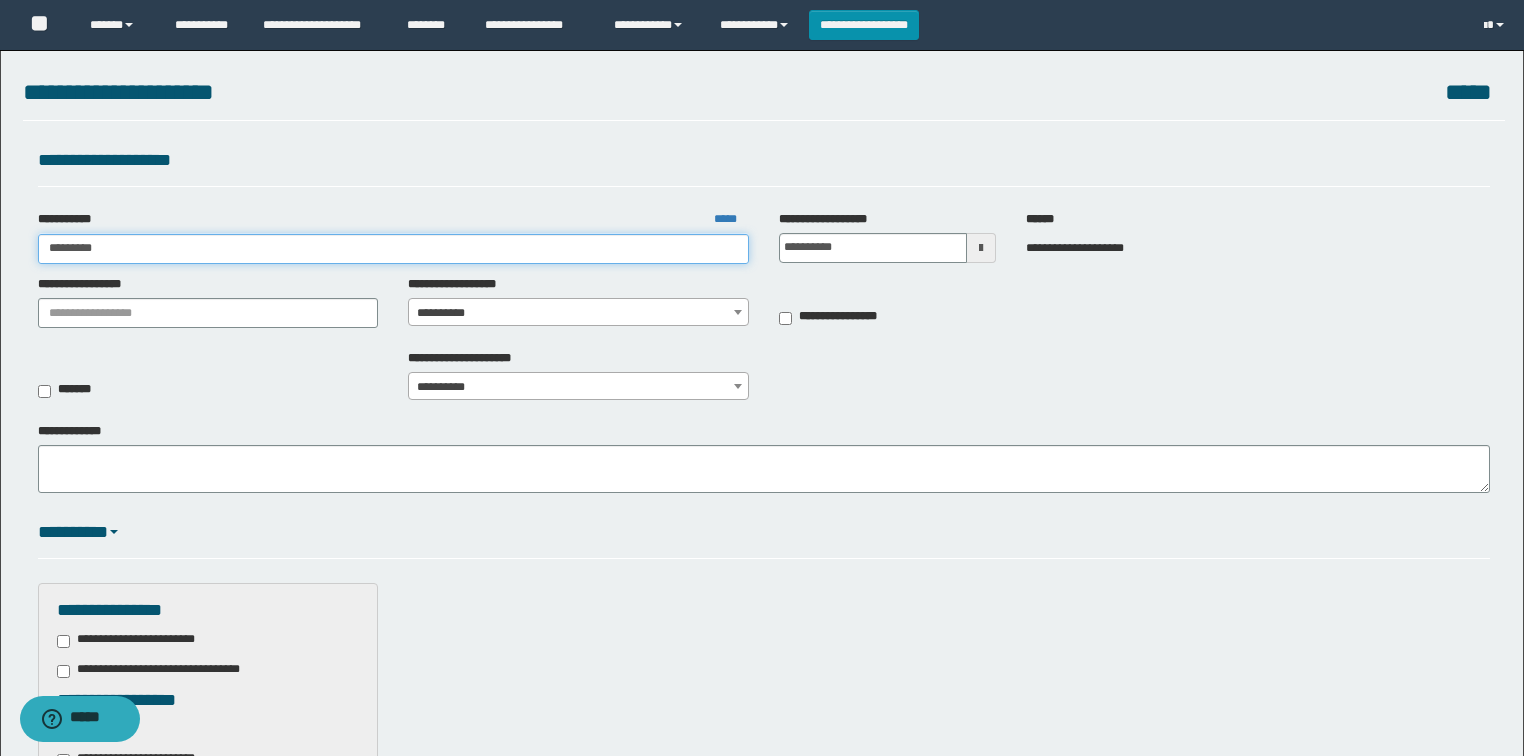 type on "*********" 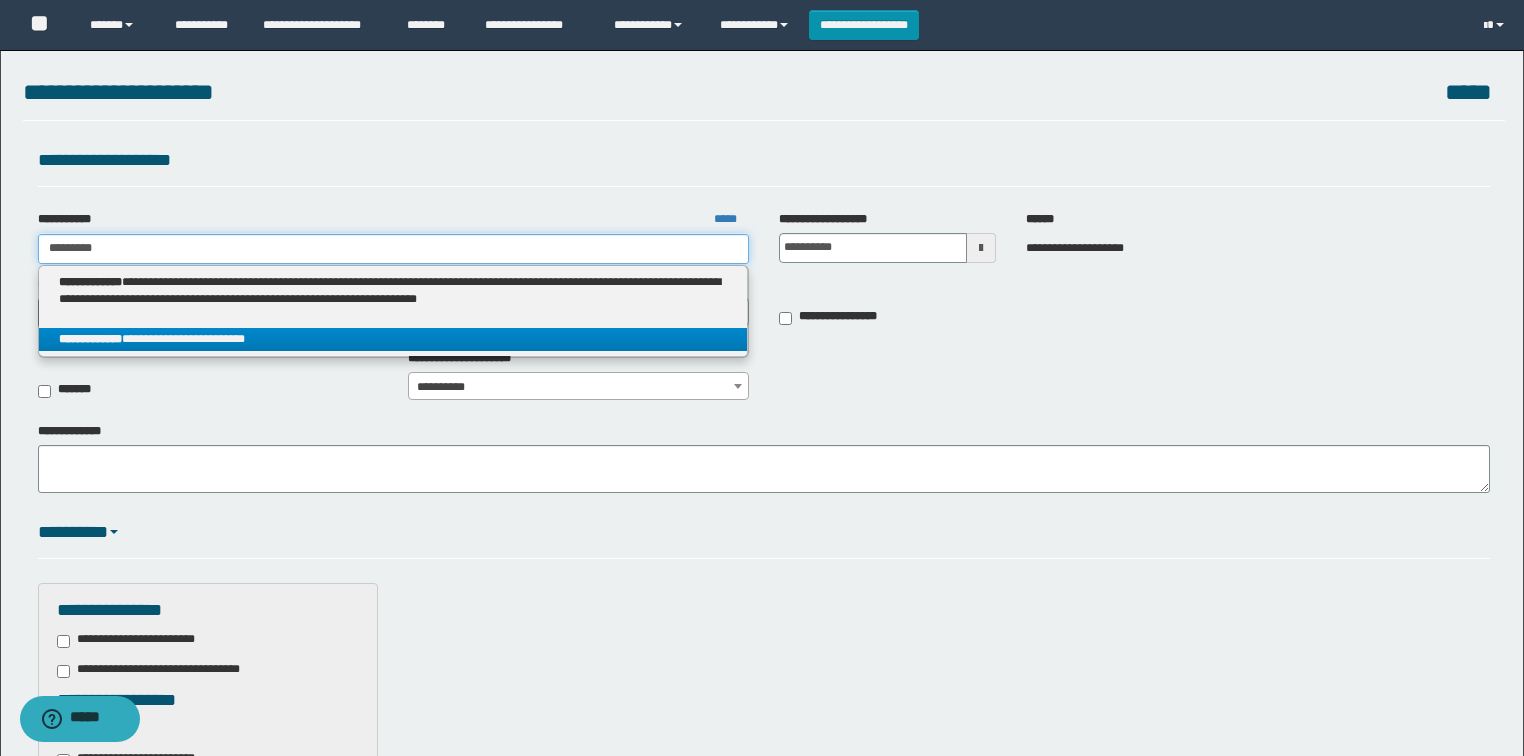 type on "*********" 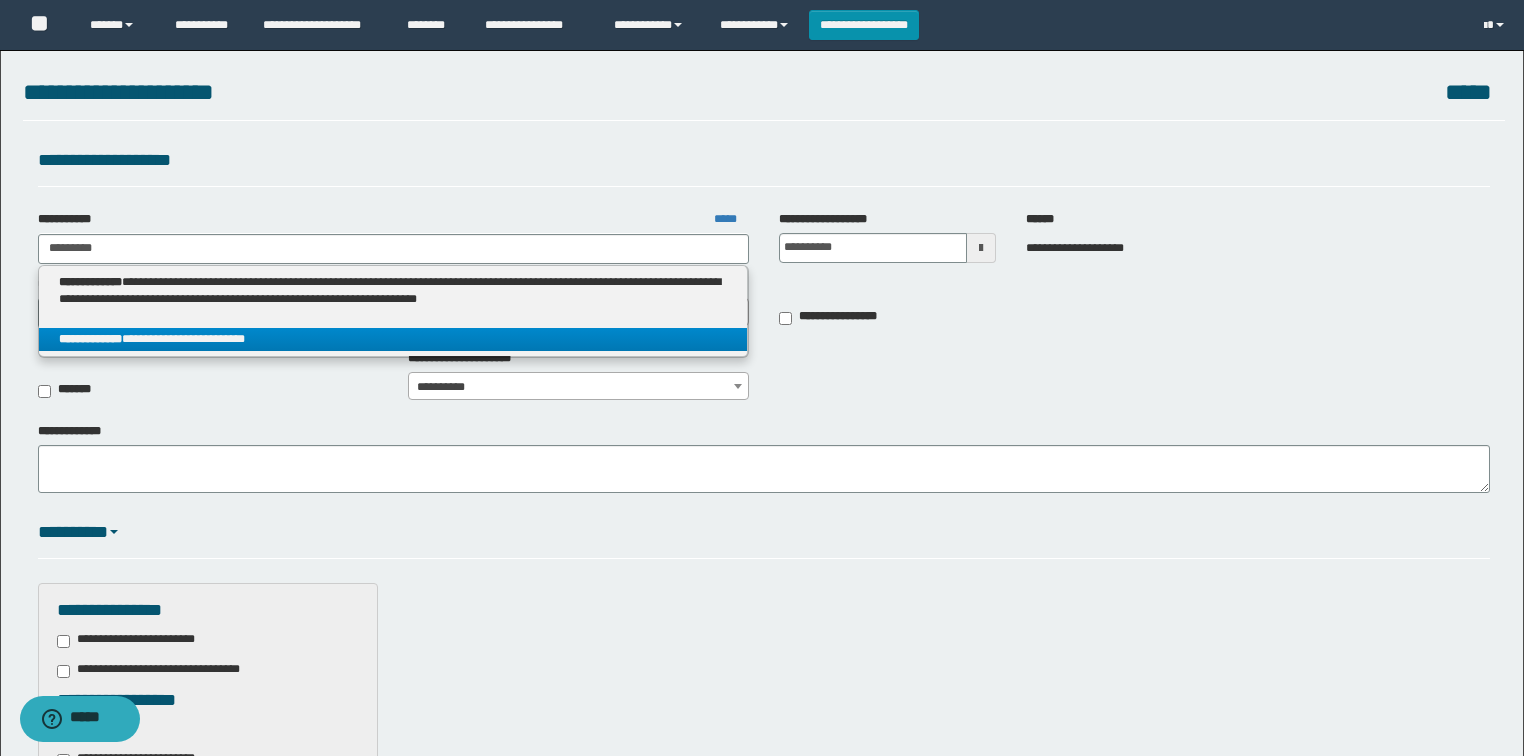 click on "**********" at bounding box center (393, 339) 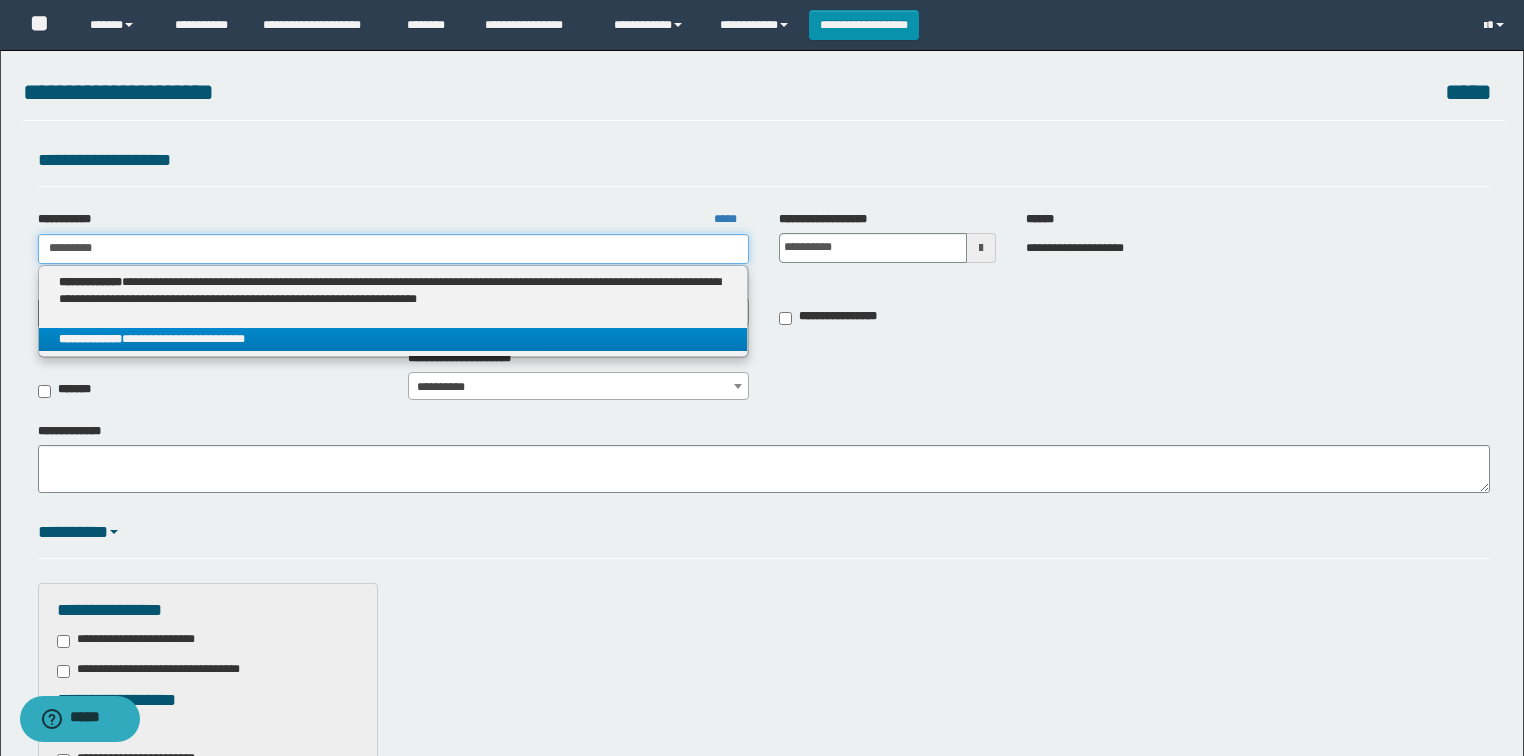 type 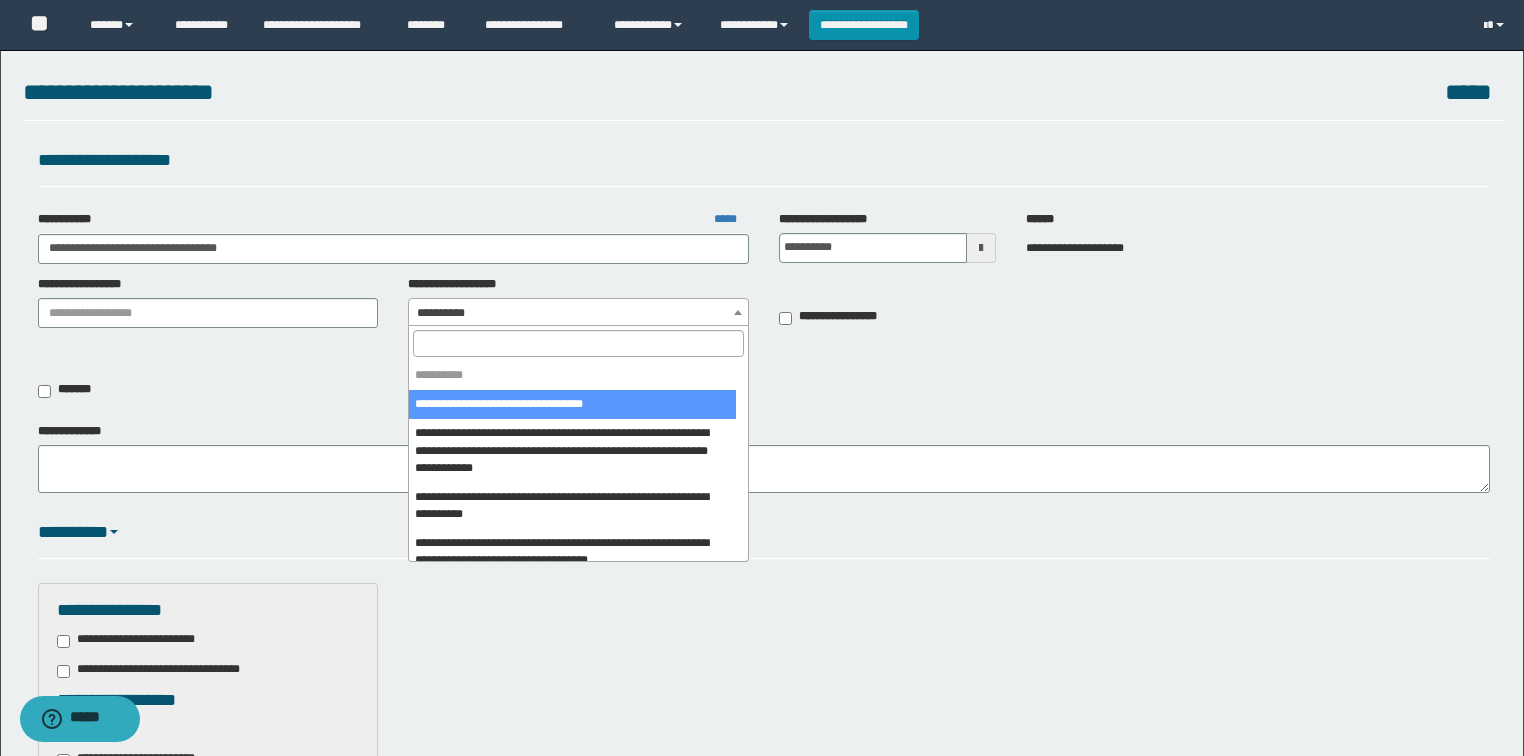 click on "**********" at bounding box center [578, 313] 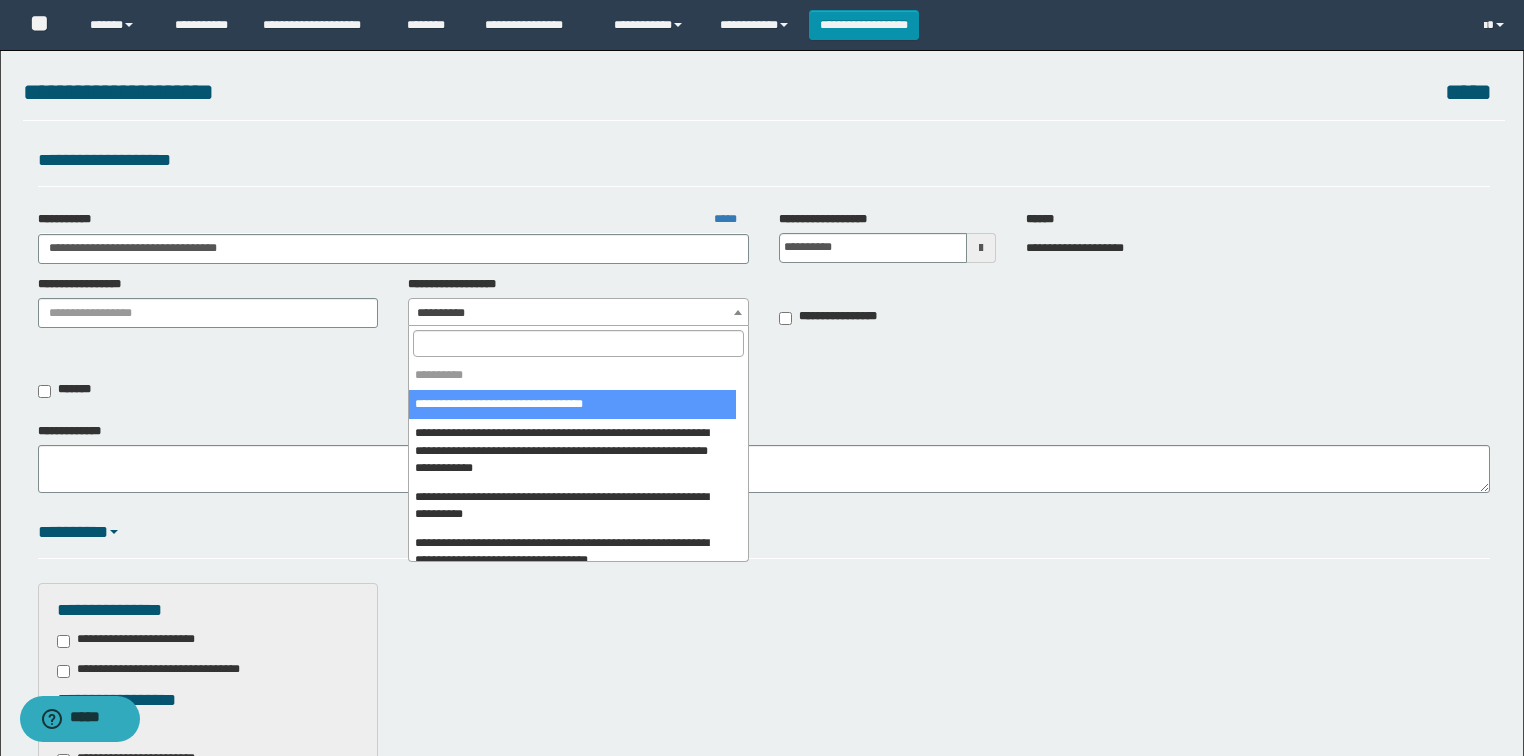 click at bounding box center (578, 343) 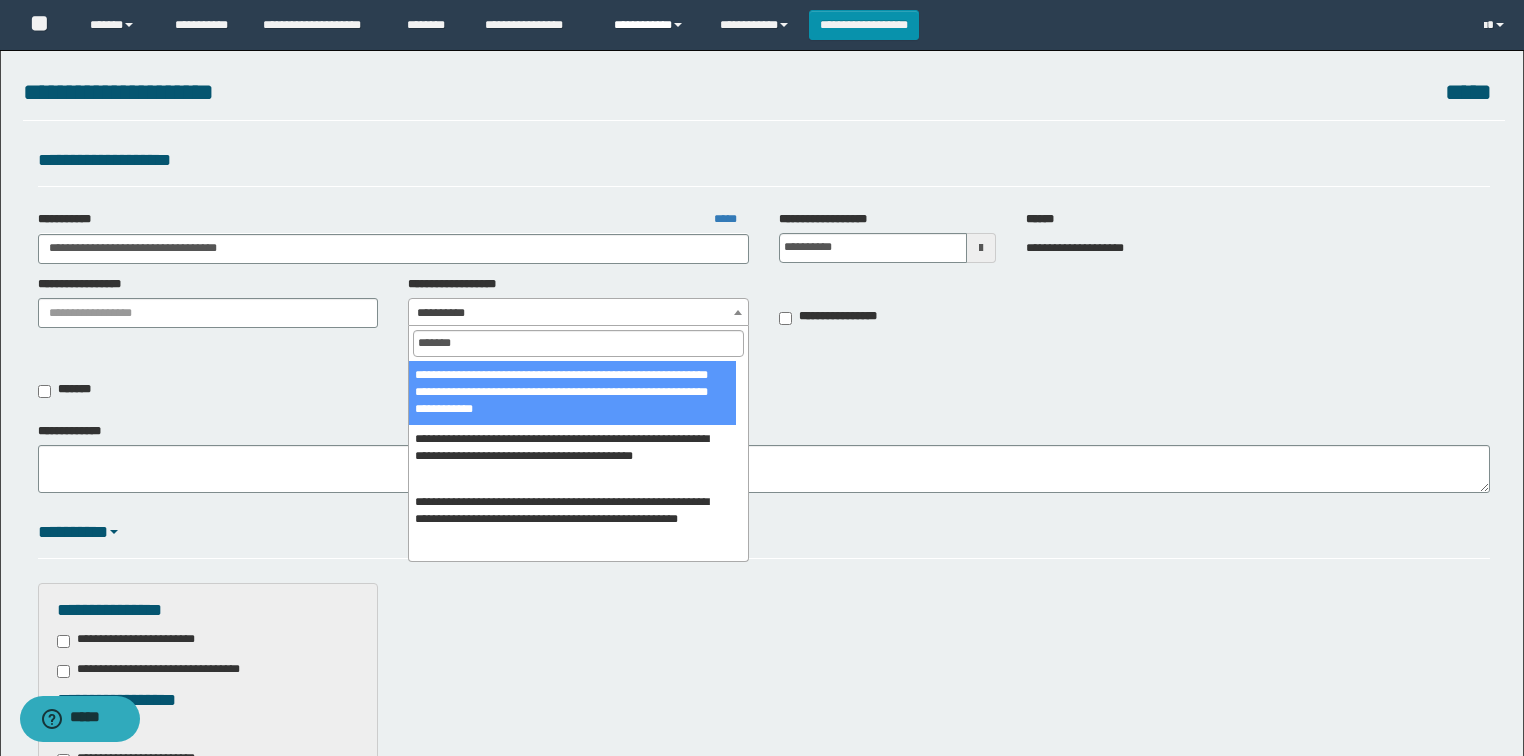 type on "*******" 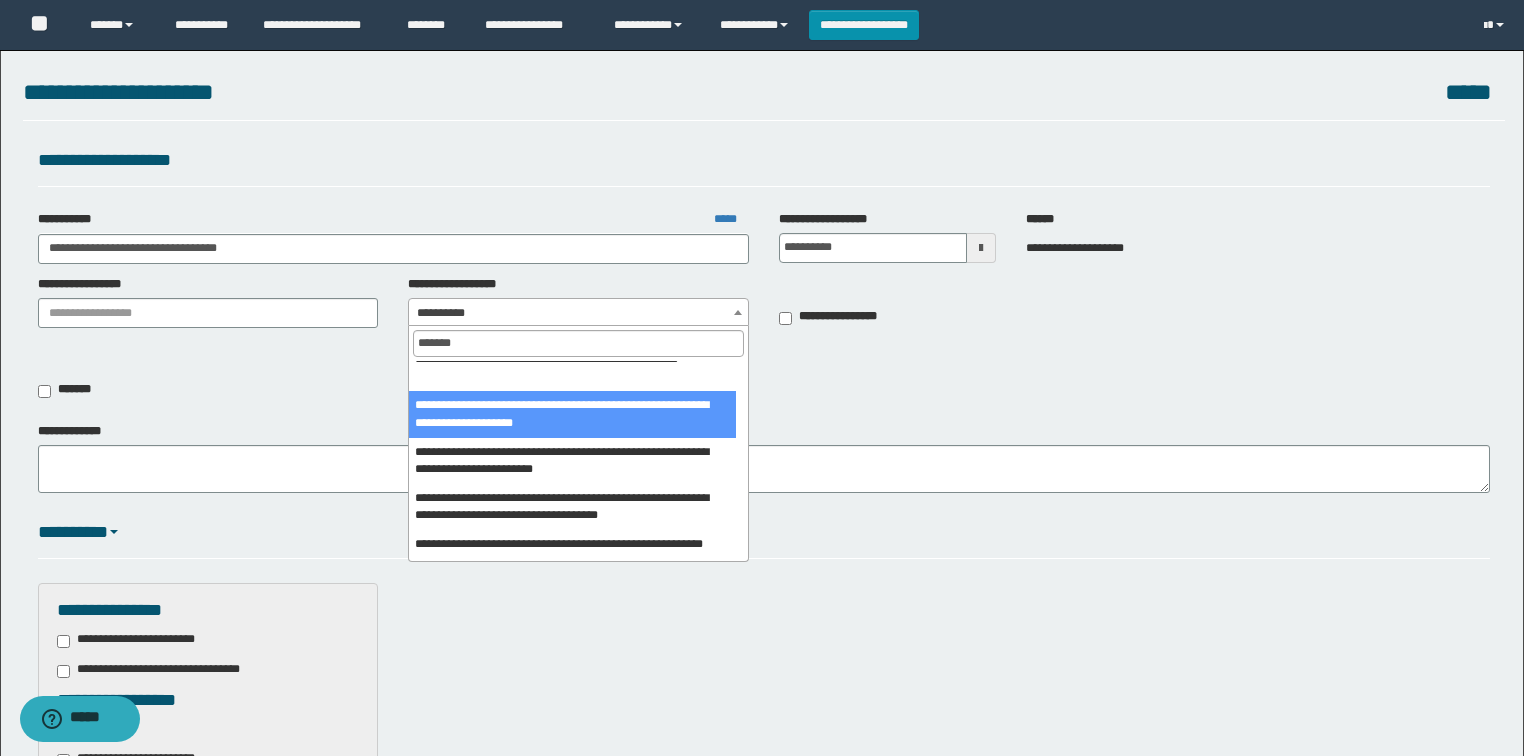 scroll, scrollTop: 240, scrollLeft: 0, axis: vertical 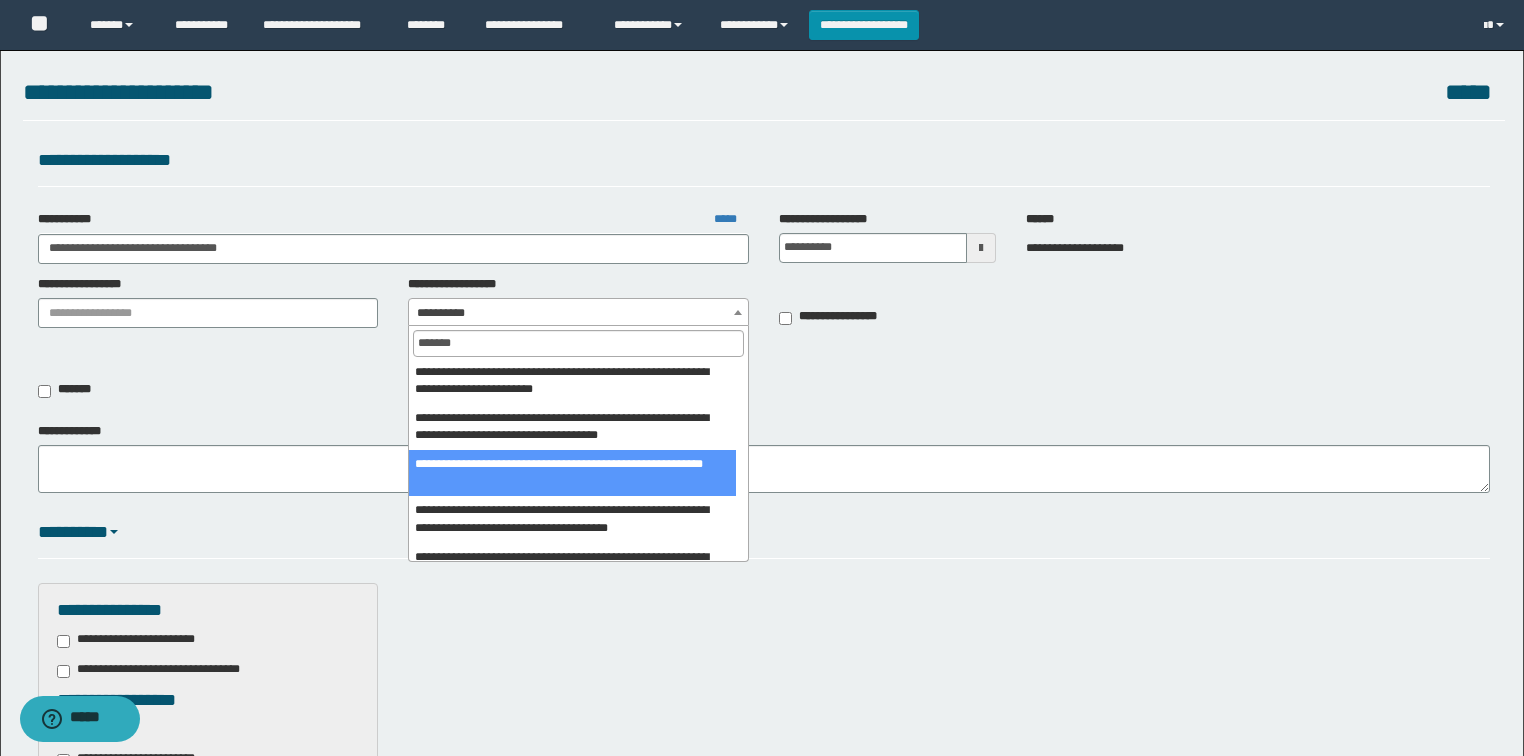 select on "***" 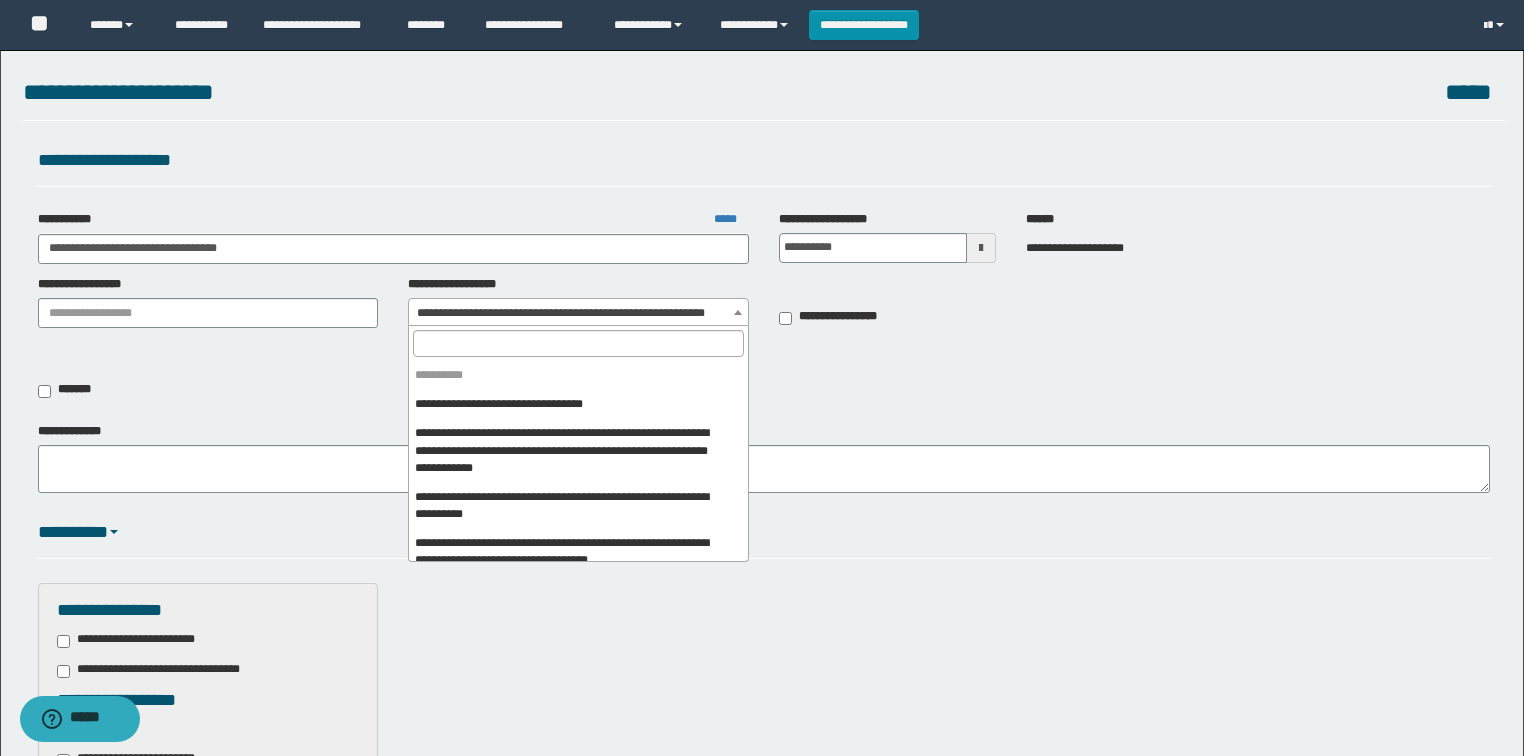 click on "**********" at bounding box center [578, 313] 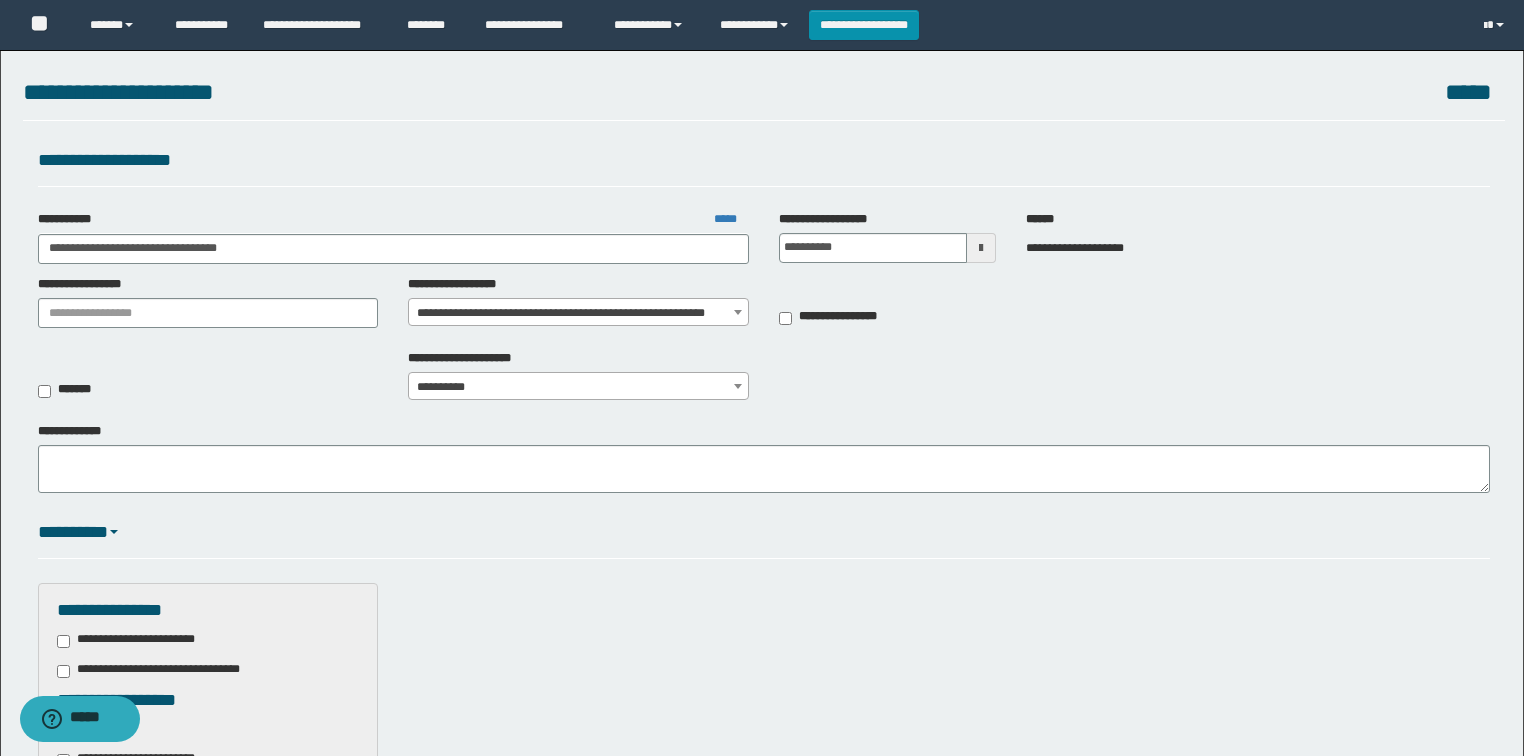 click on "**********" at bounding box center [764, 381] 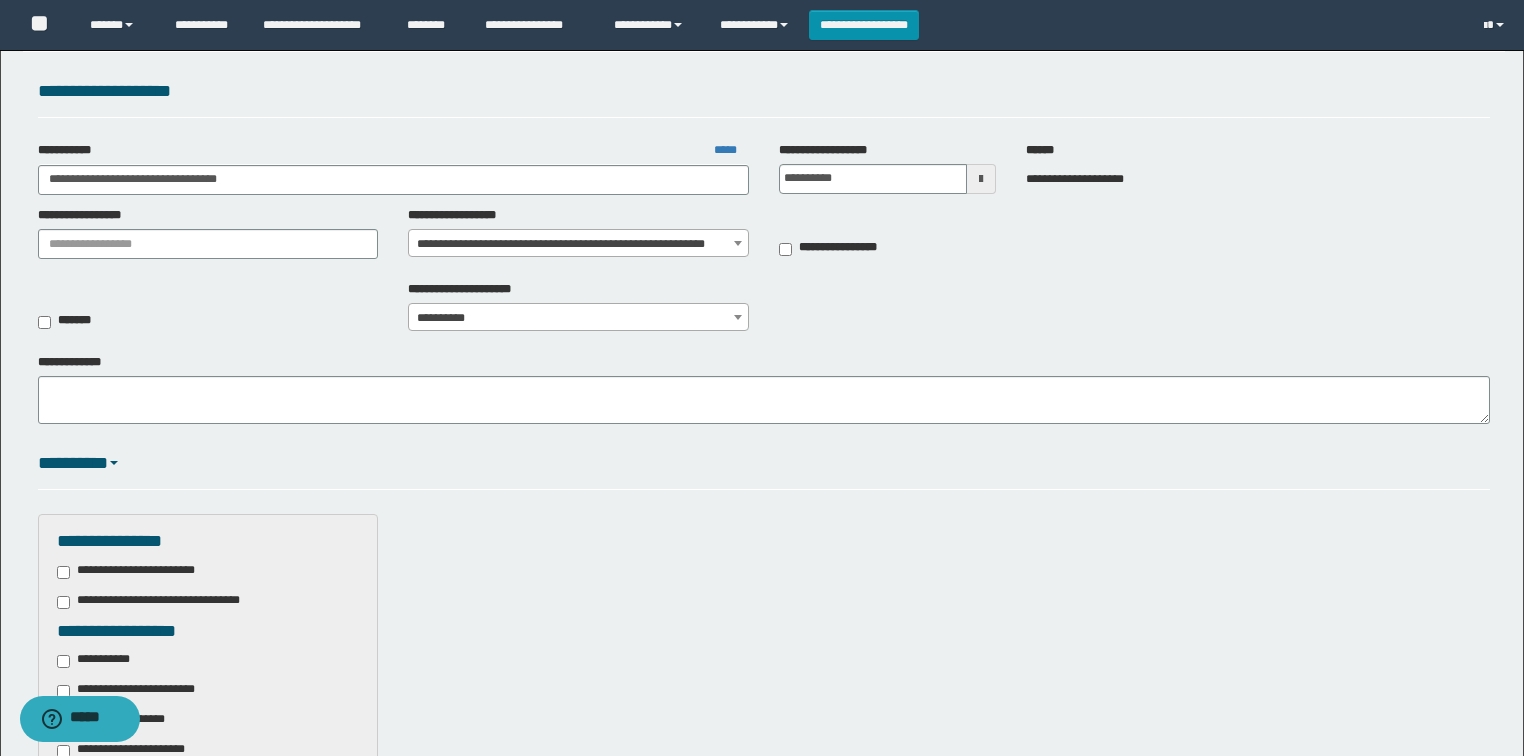 scroll, scrollTop: 0, scrollLeft: 0, axis: both 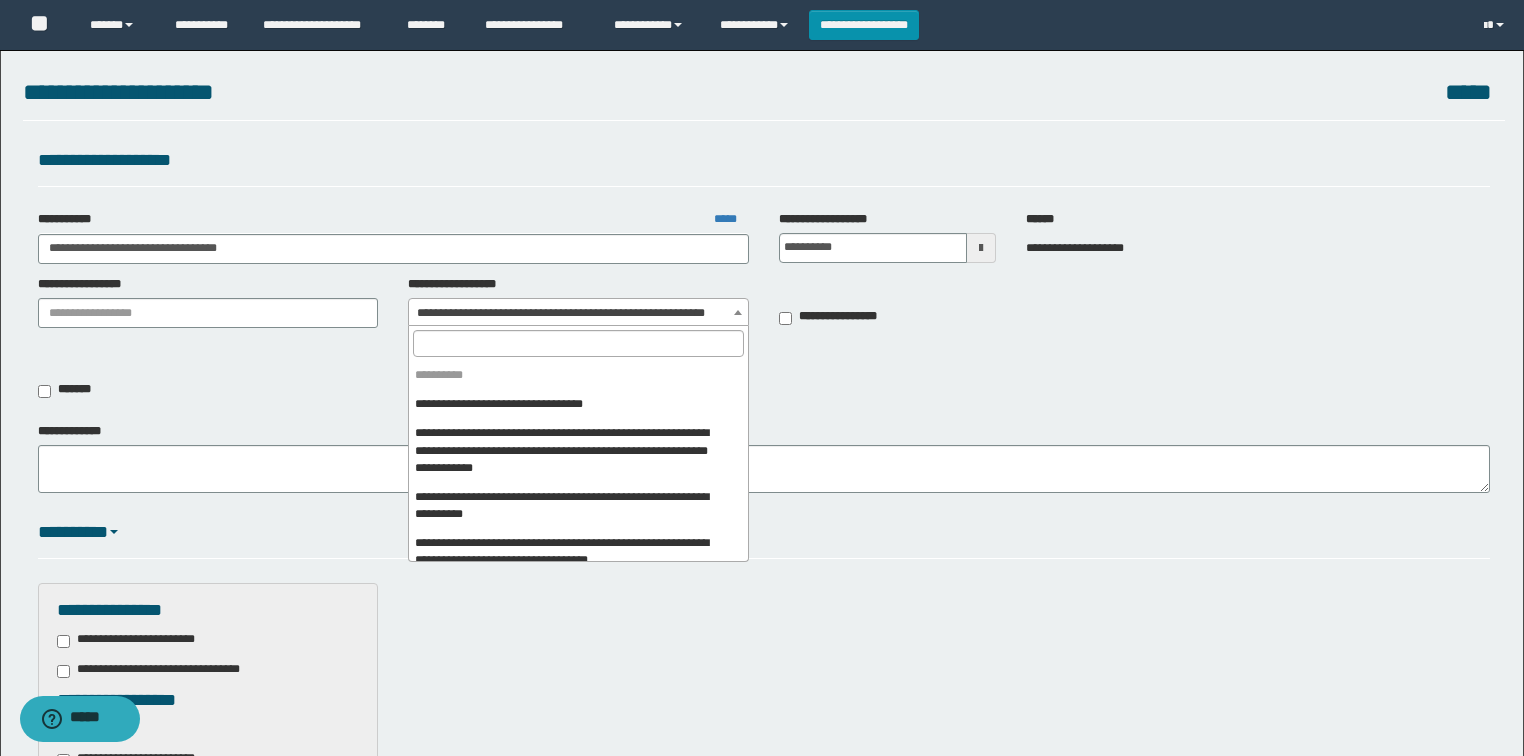 click on "**********" at bounding box center (578, 313) 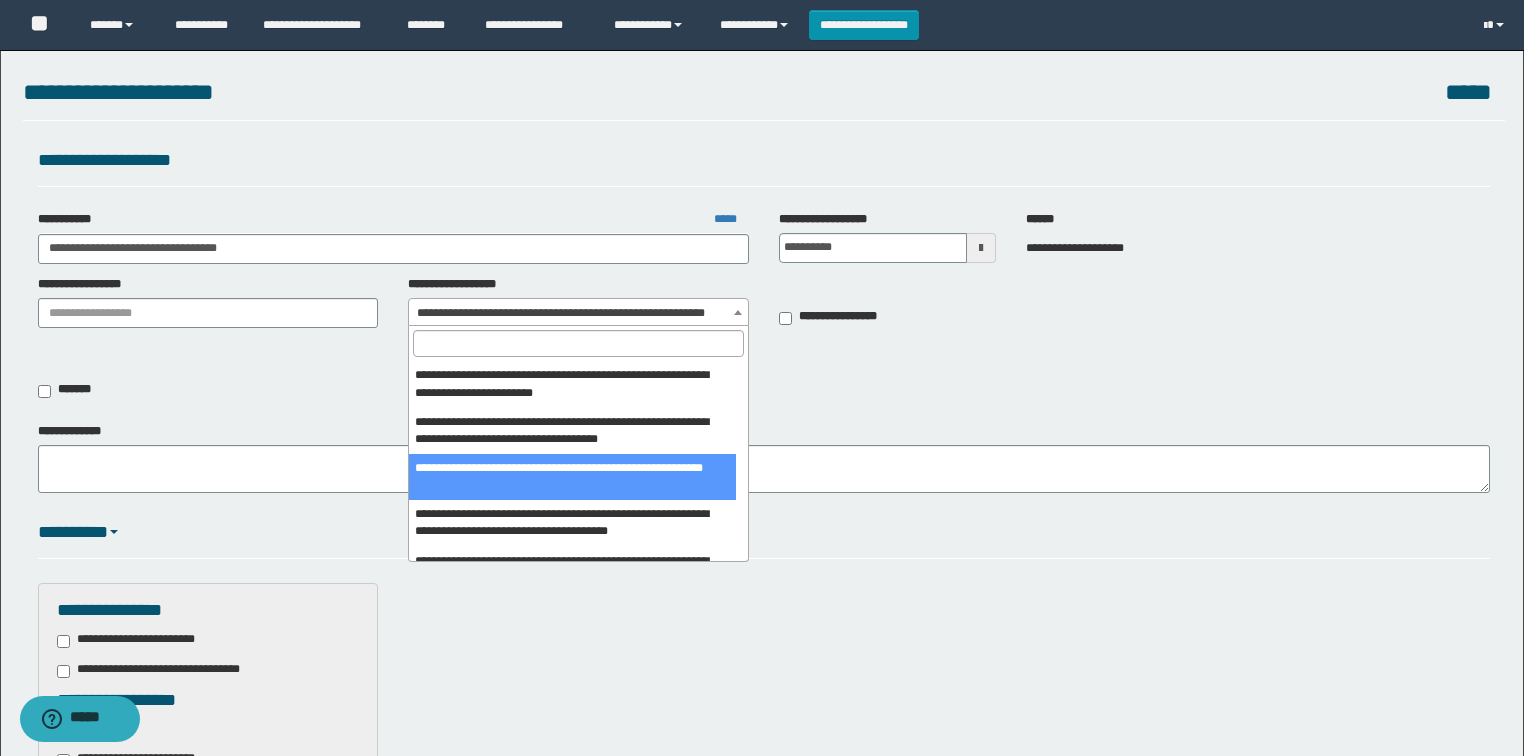 click at bounding box center [578, 343] 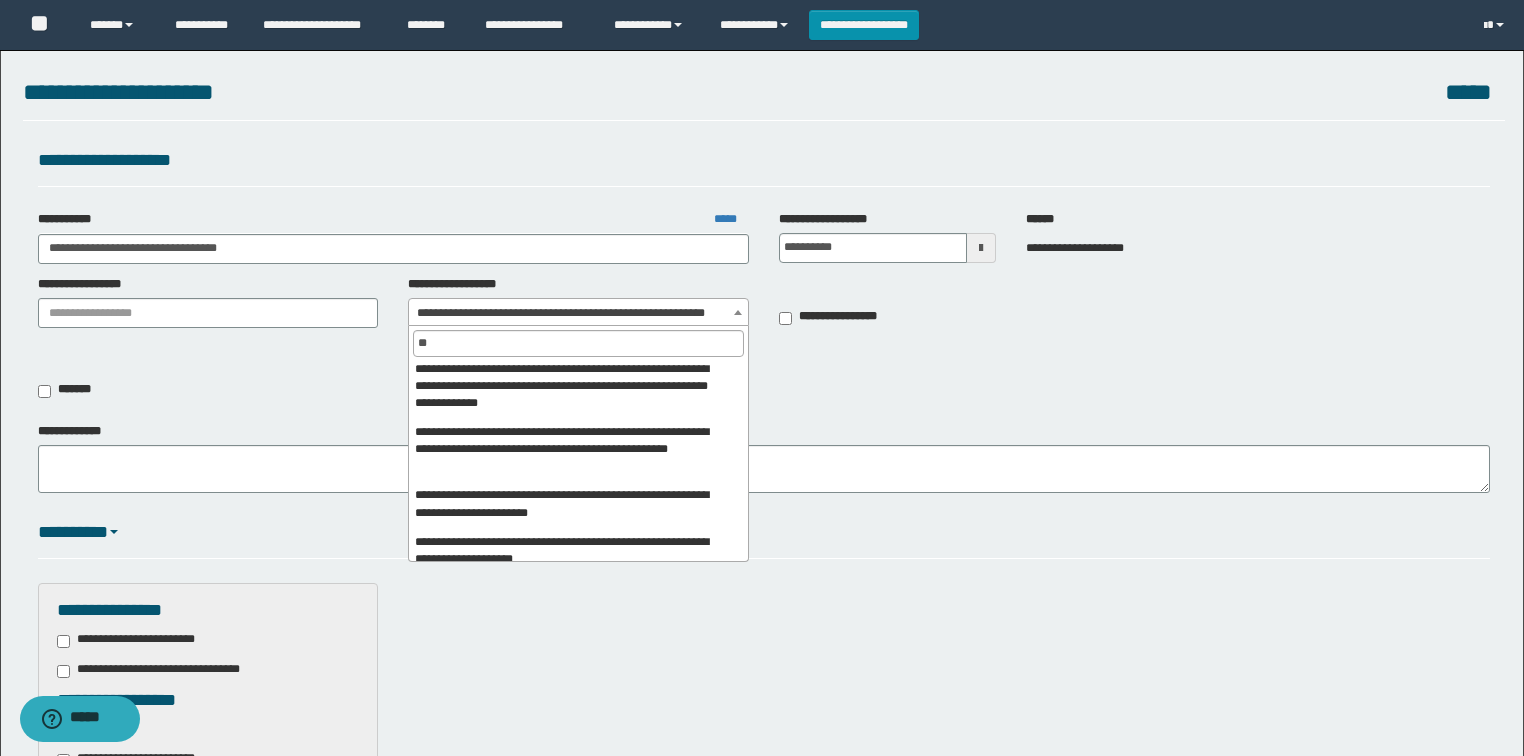 scroll, scrollTop: 236, scrollLeft: 0, axis: vertical 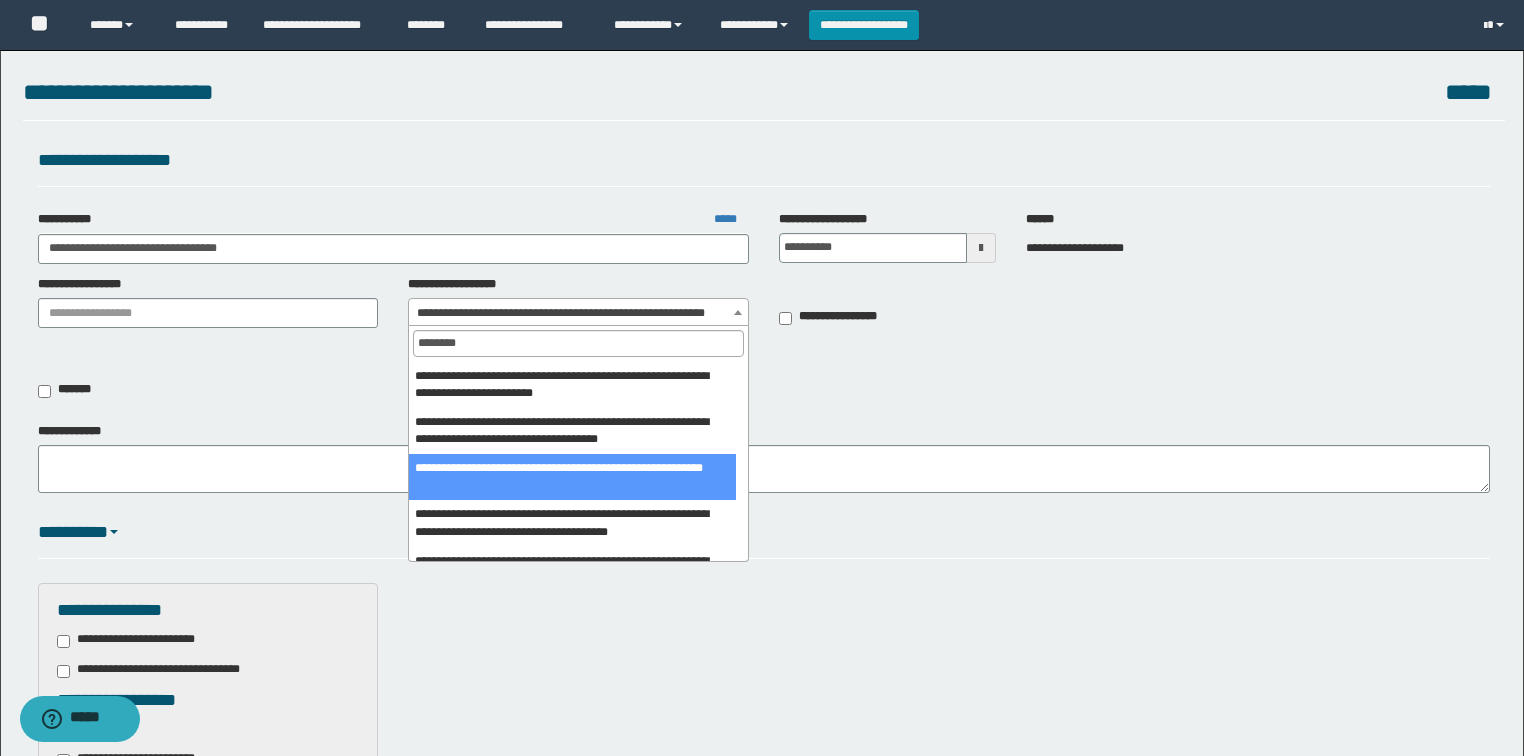 type on "*******" 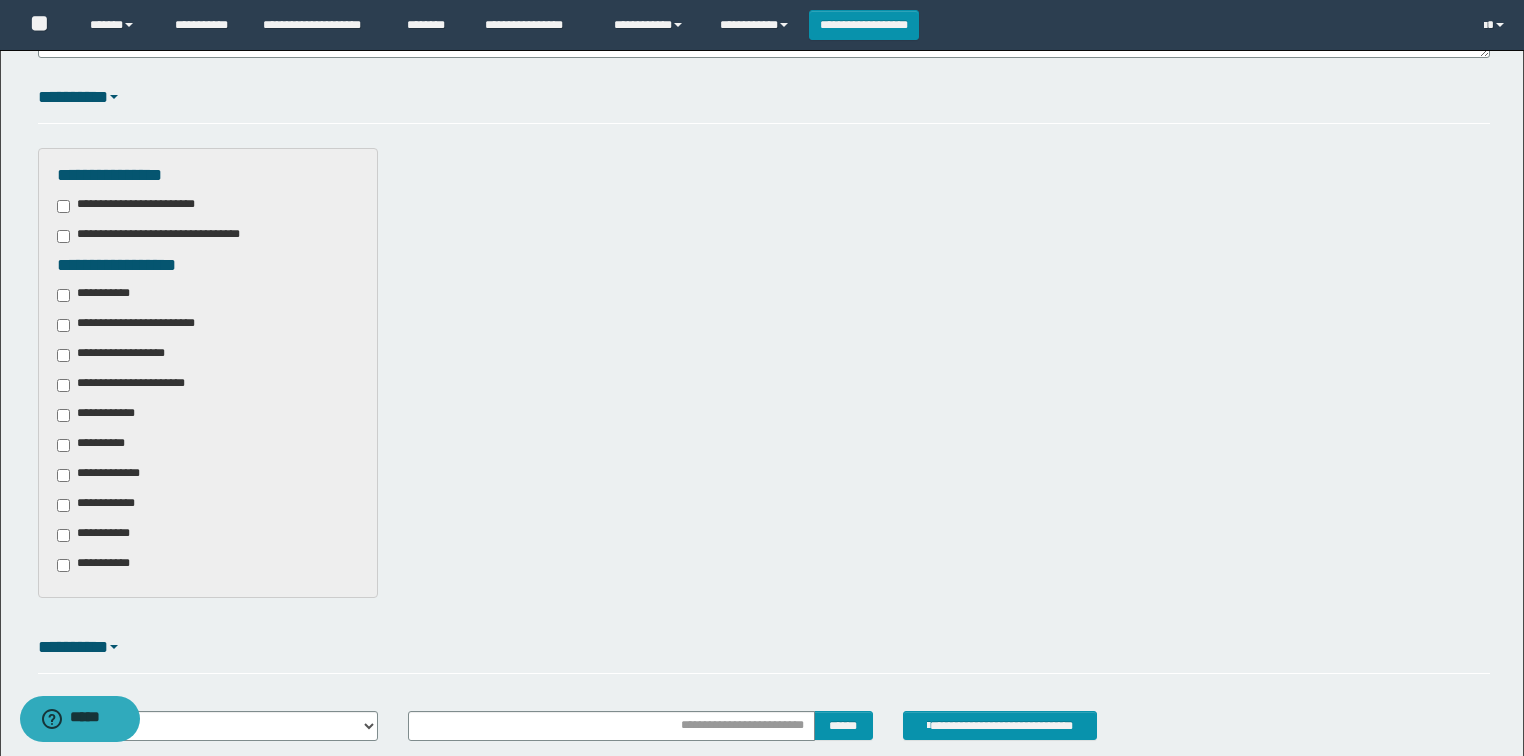 scroll, scrollTop: 355, scrollLeft: 0, axis: vertical 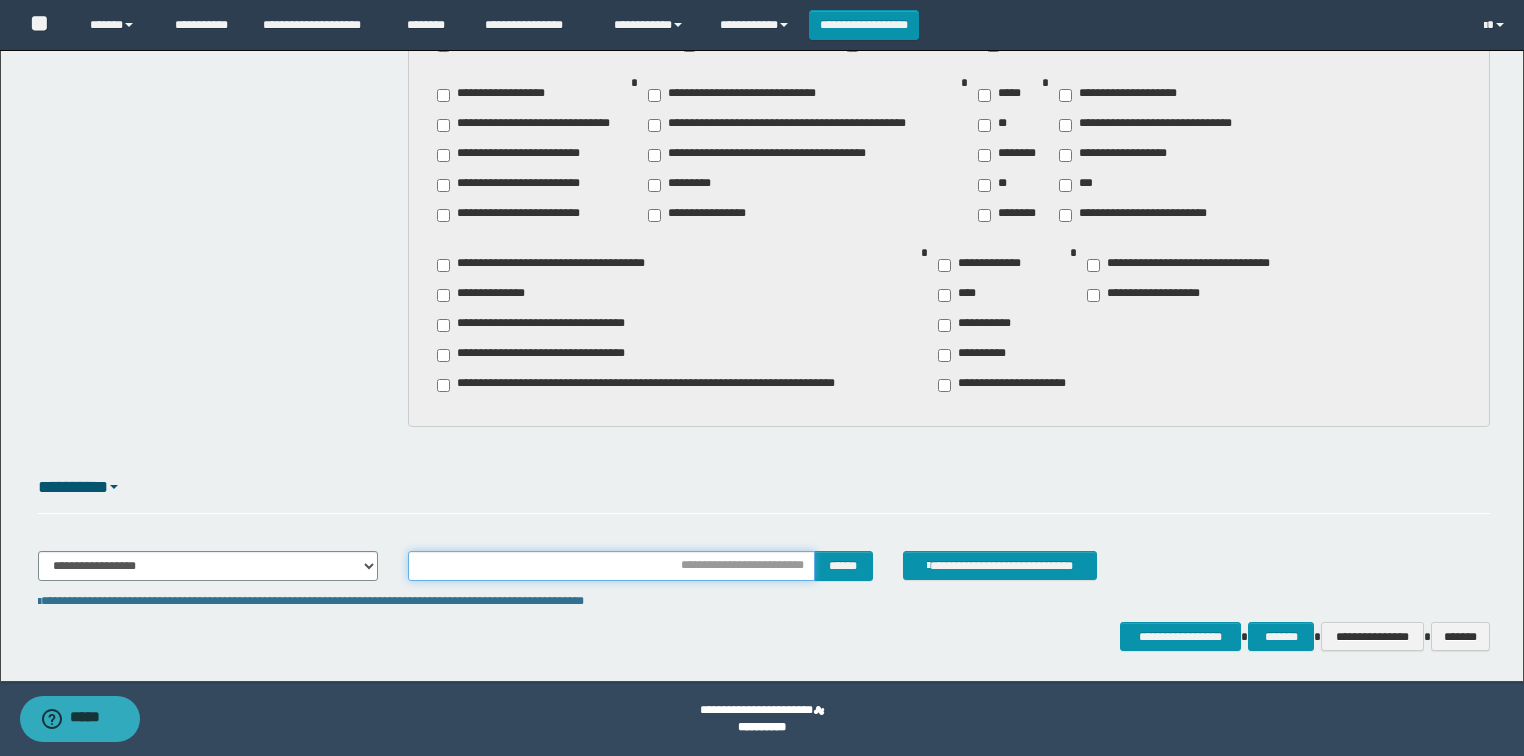 click at bounding box center (611, 566) 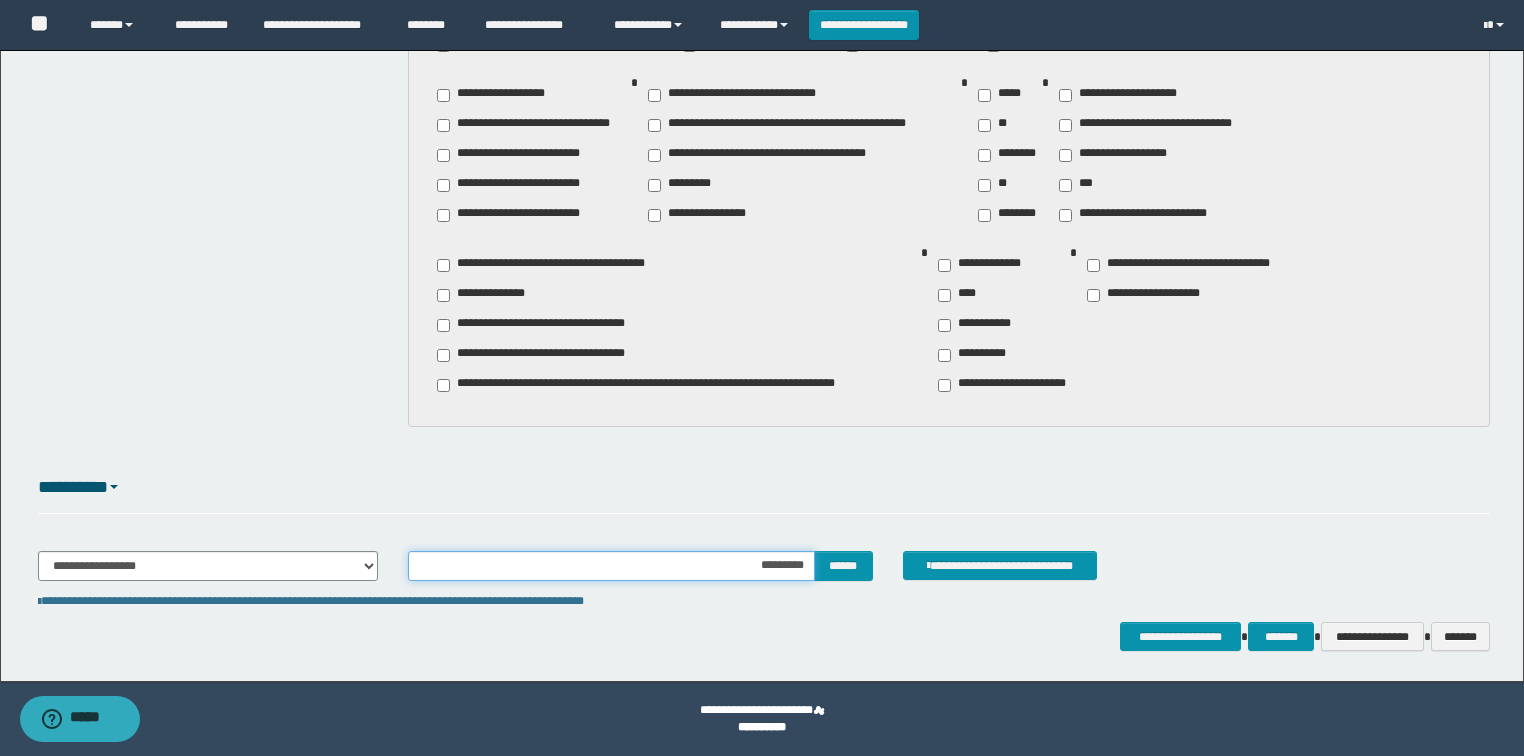 type on "**********" 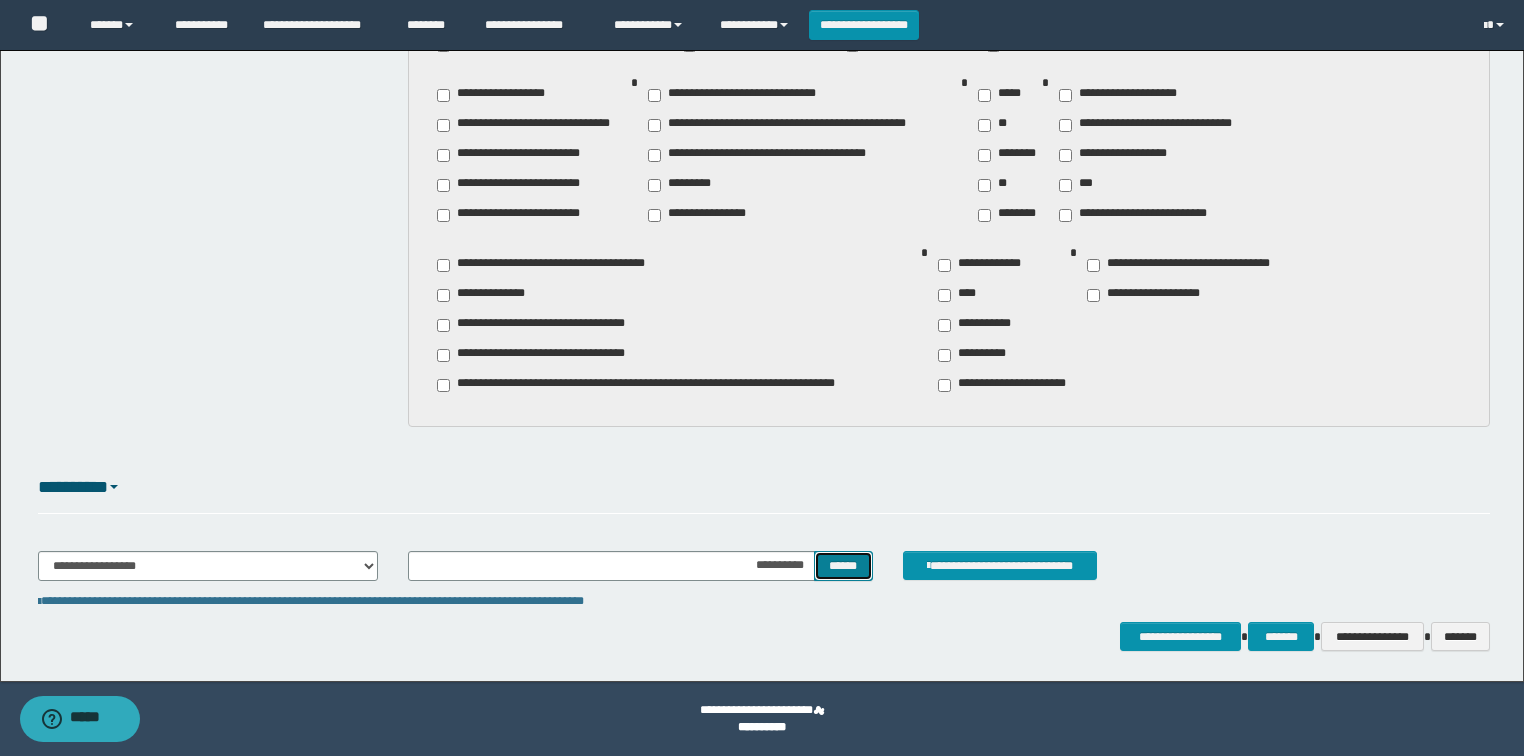 click on "******" at bounding box center [843, 566] 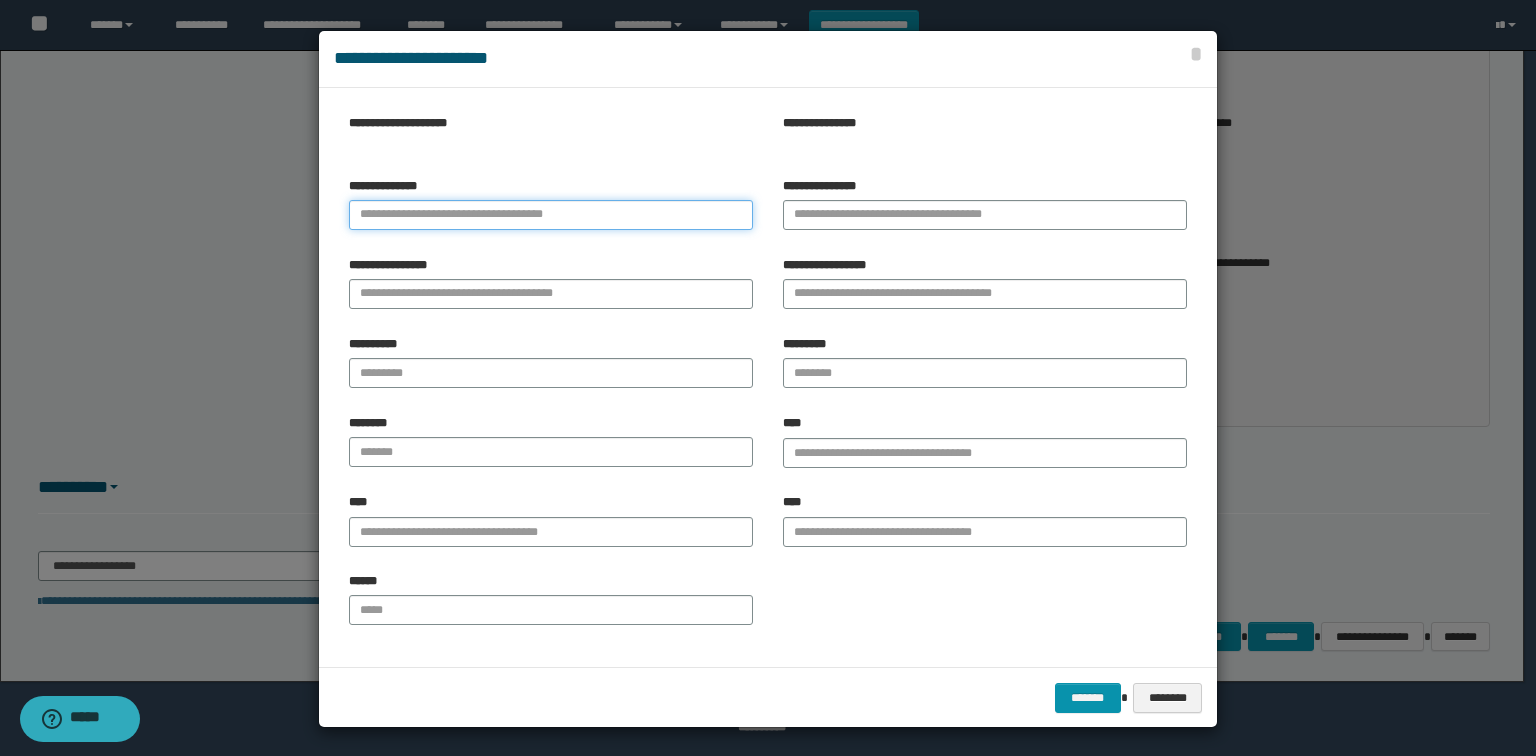 click on "**********" at bounding box center [551, 215] 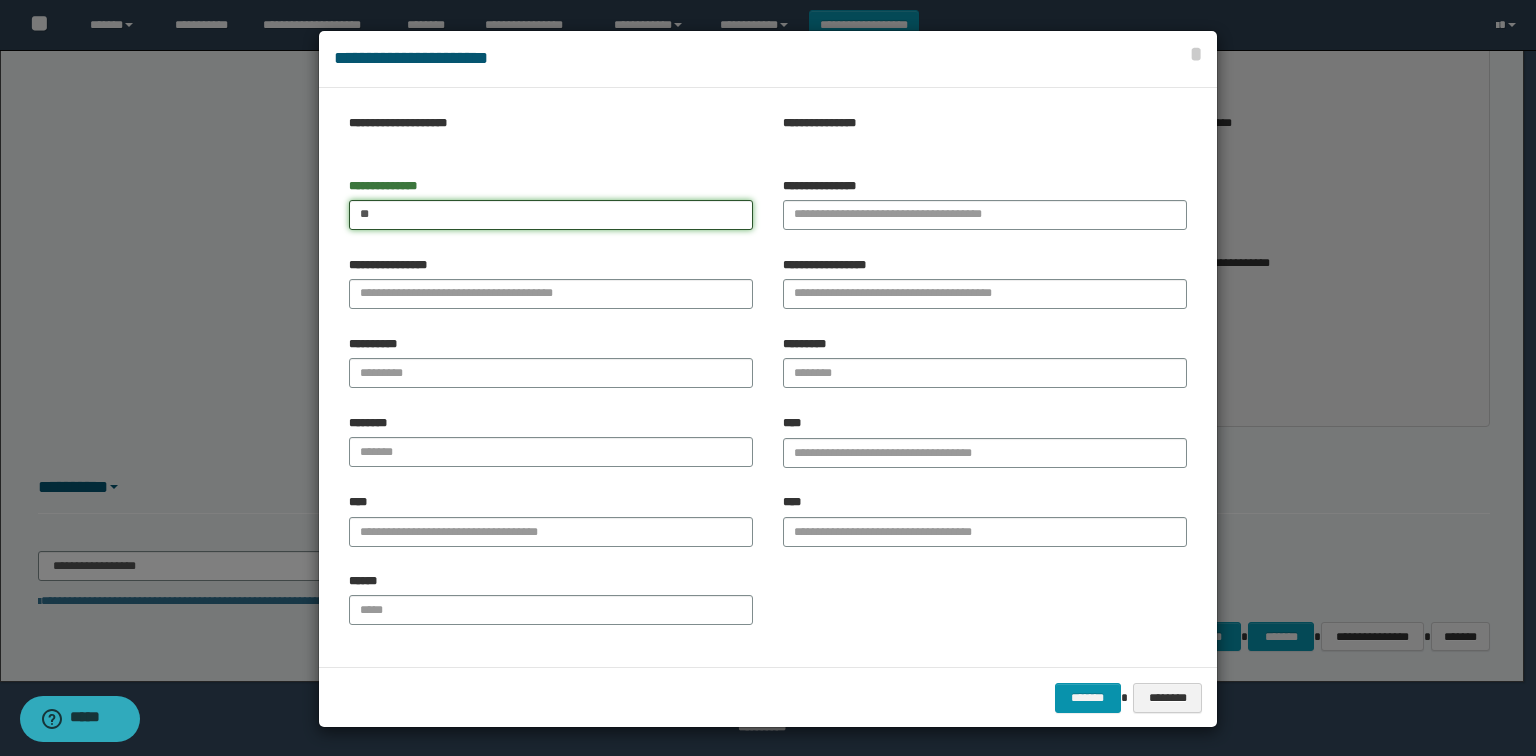 type on "*" 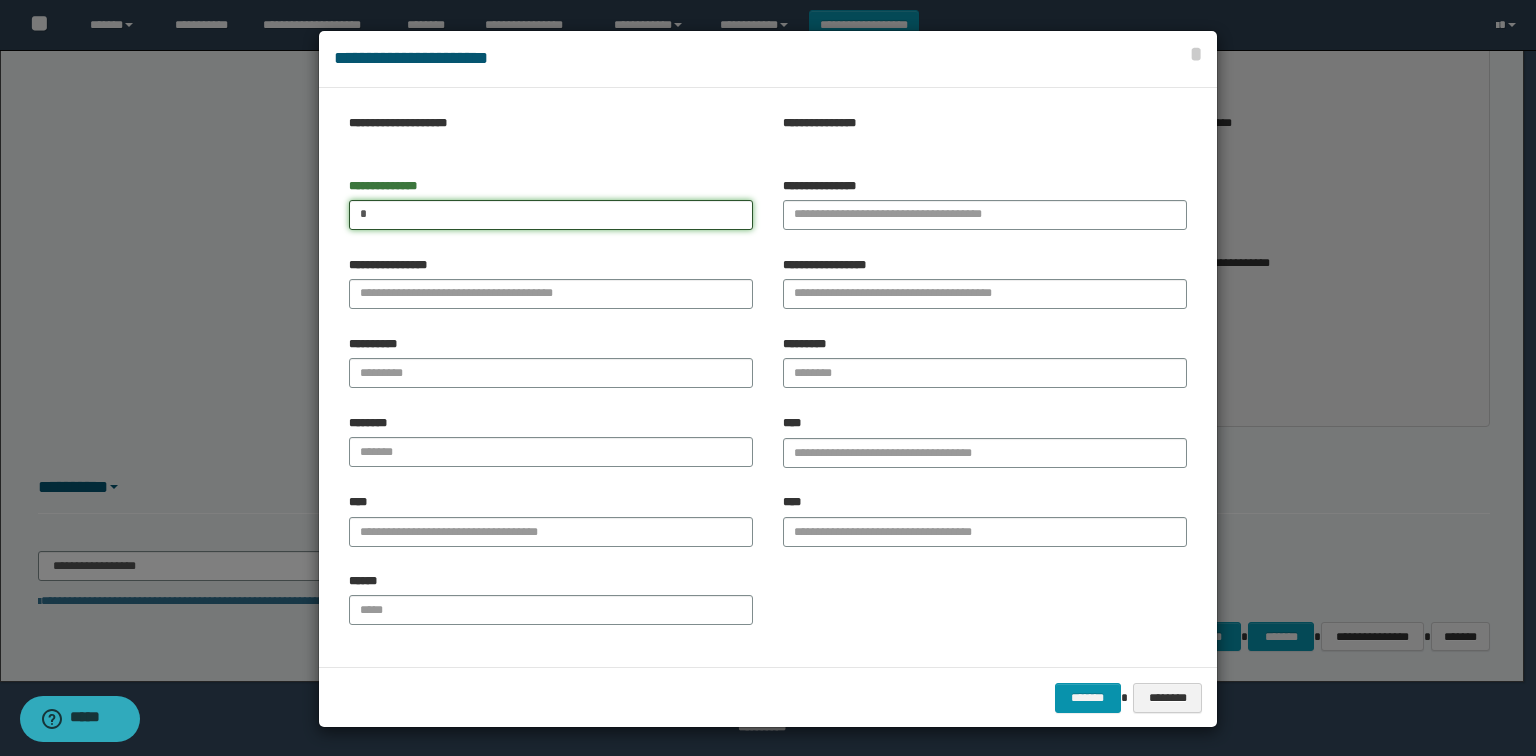 type 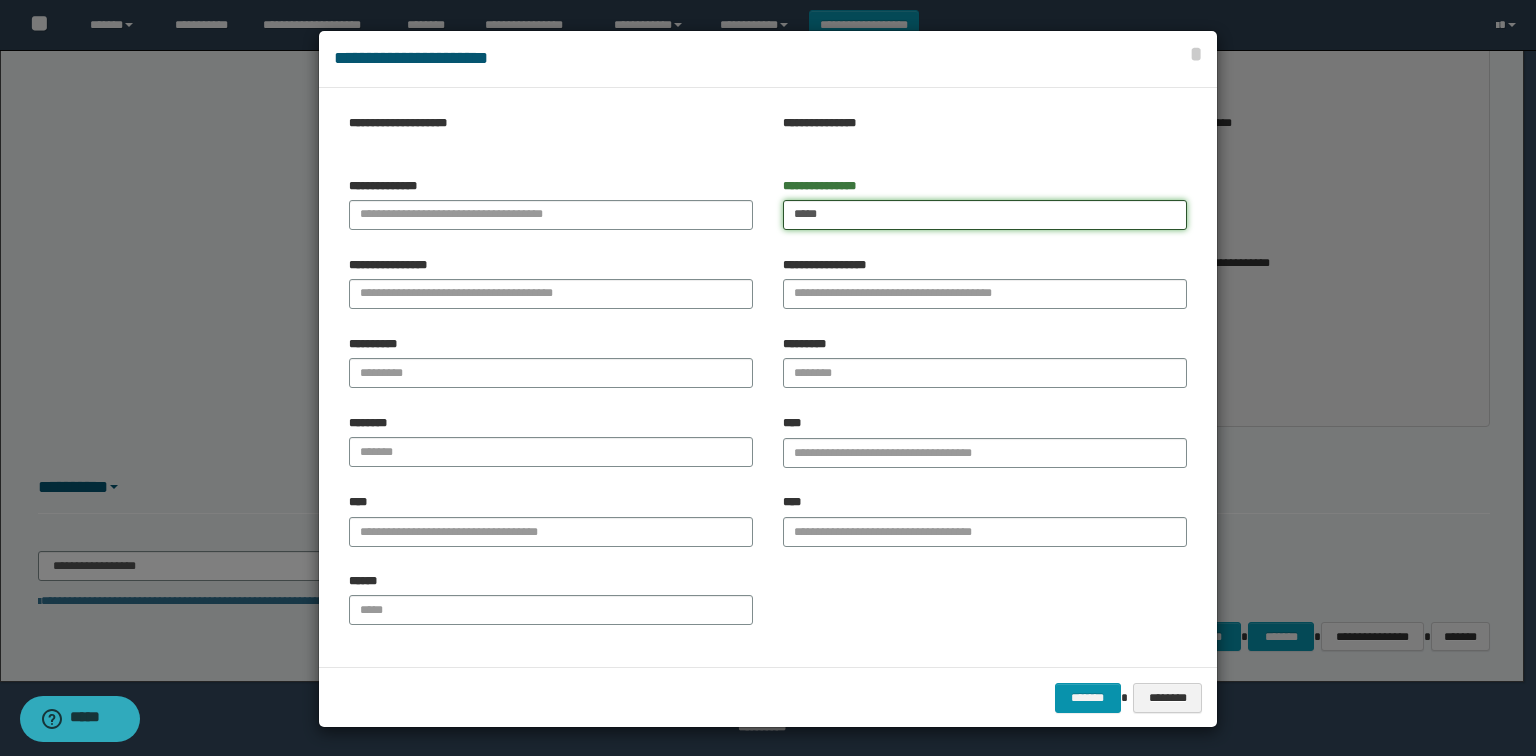 type on "*****" 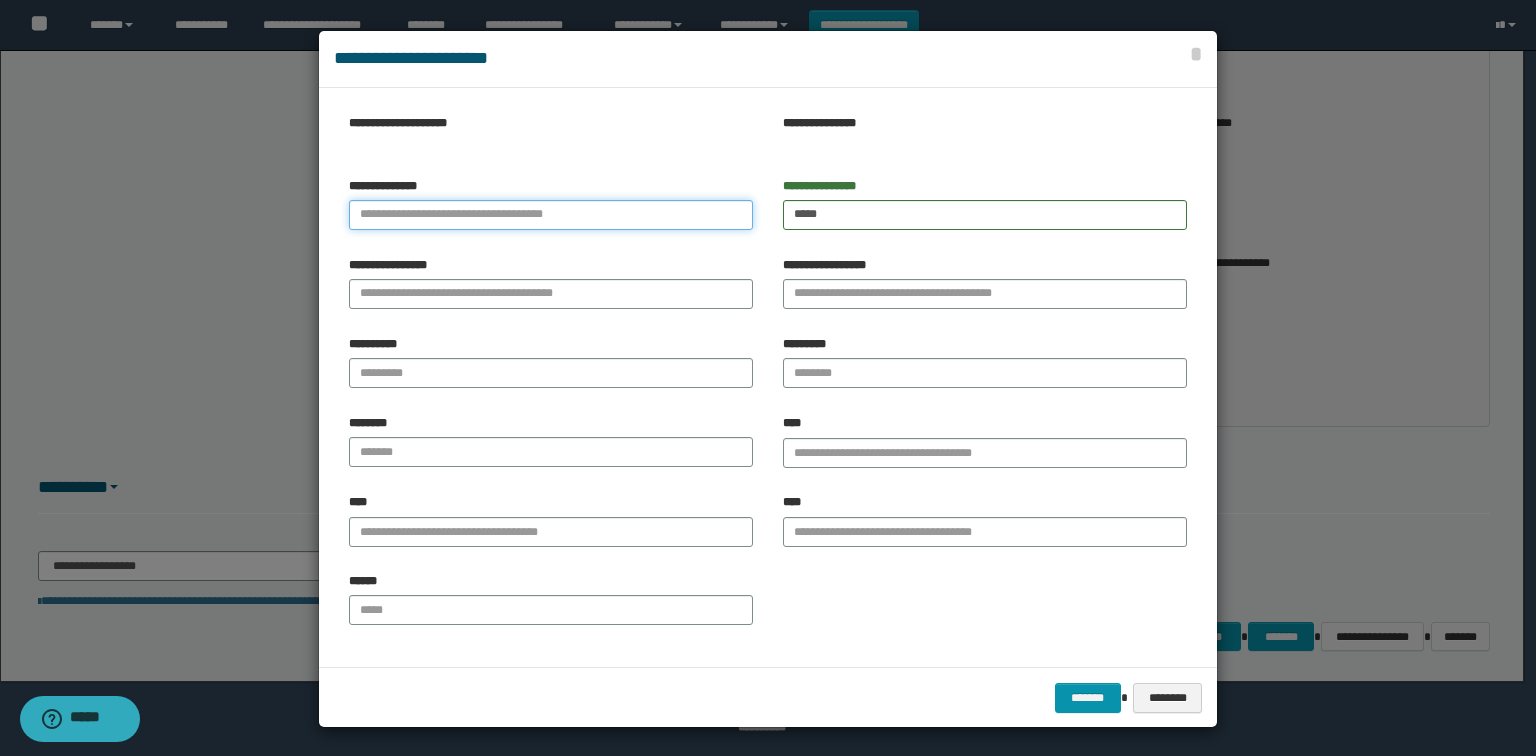 click on "**********" at bounding box center [551, 215] 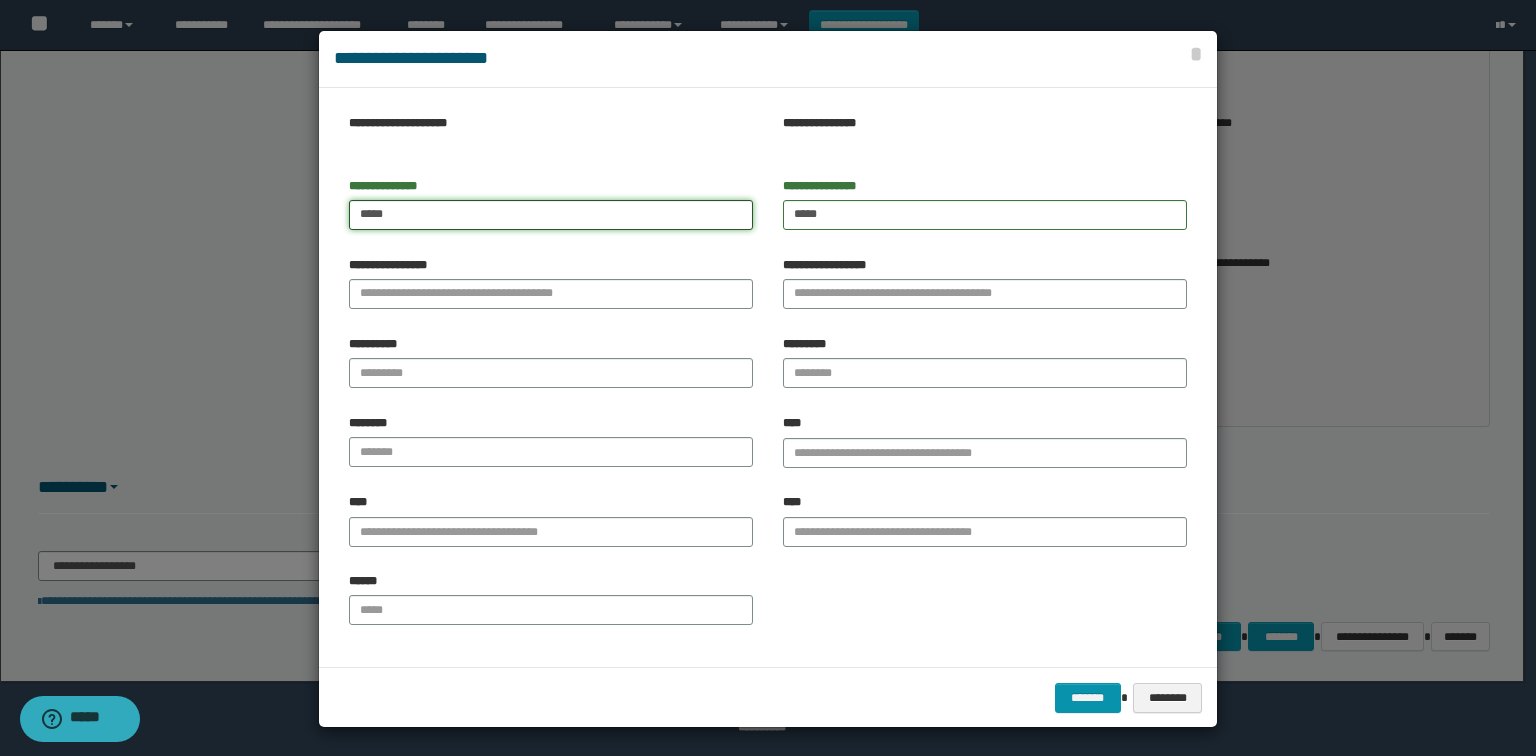 type on "*****" 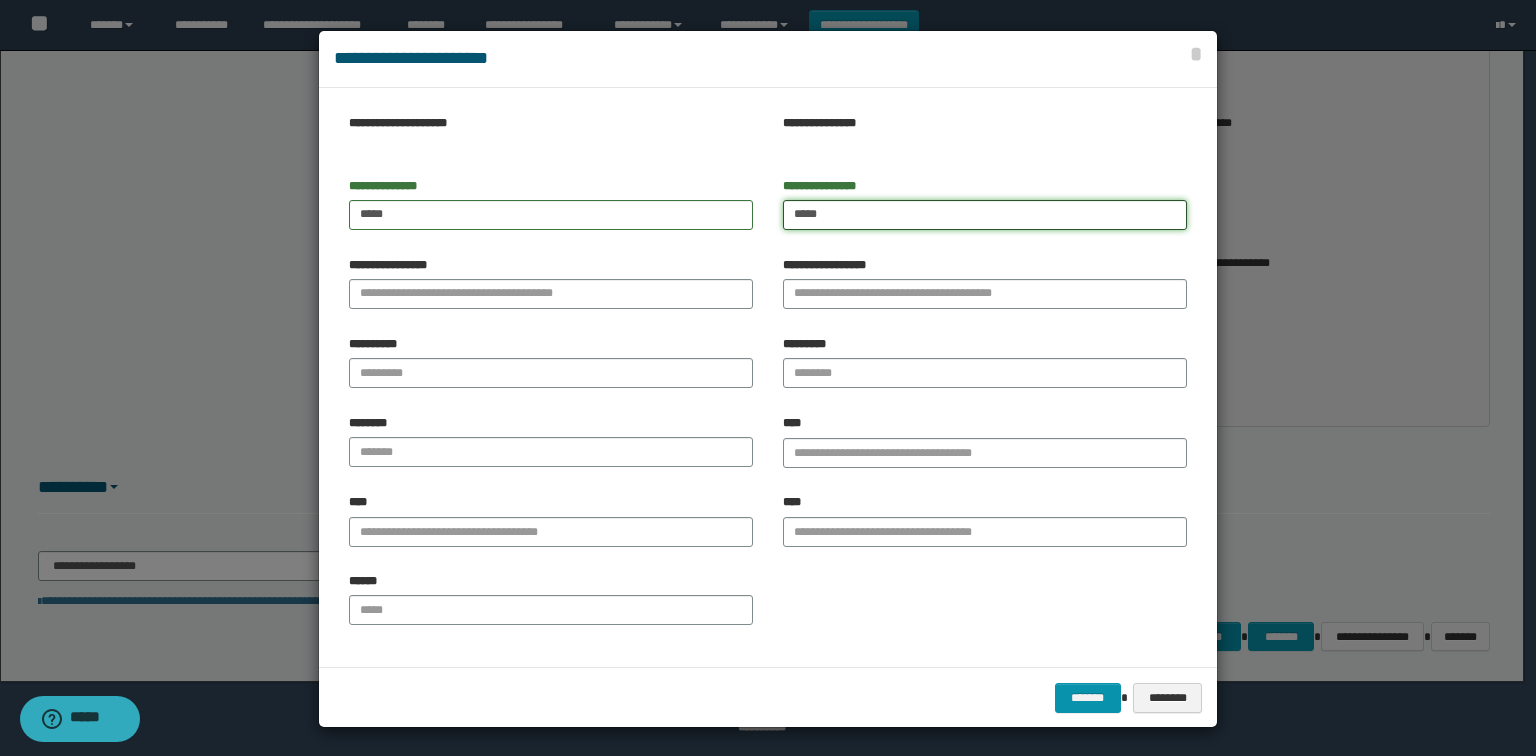 click on "*****" at bounding box center [985, 215] 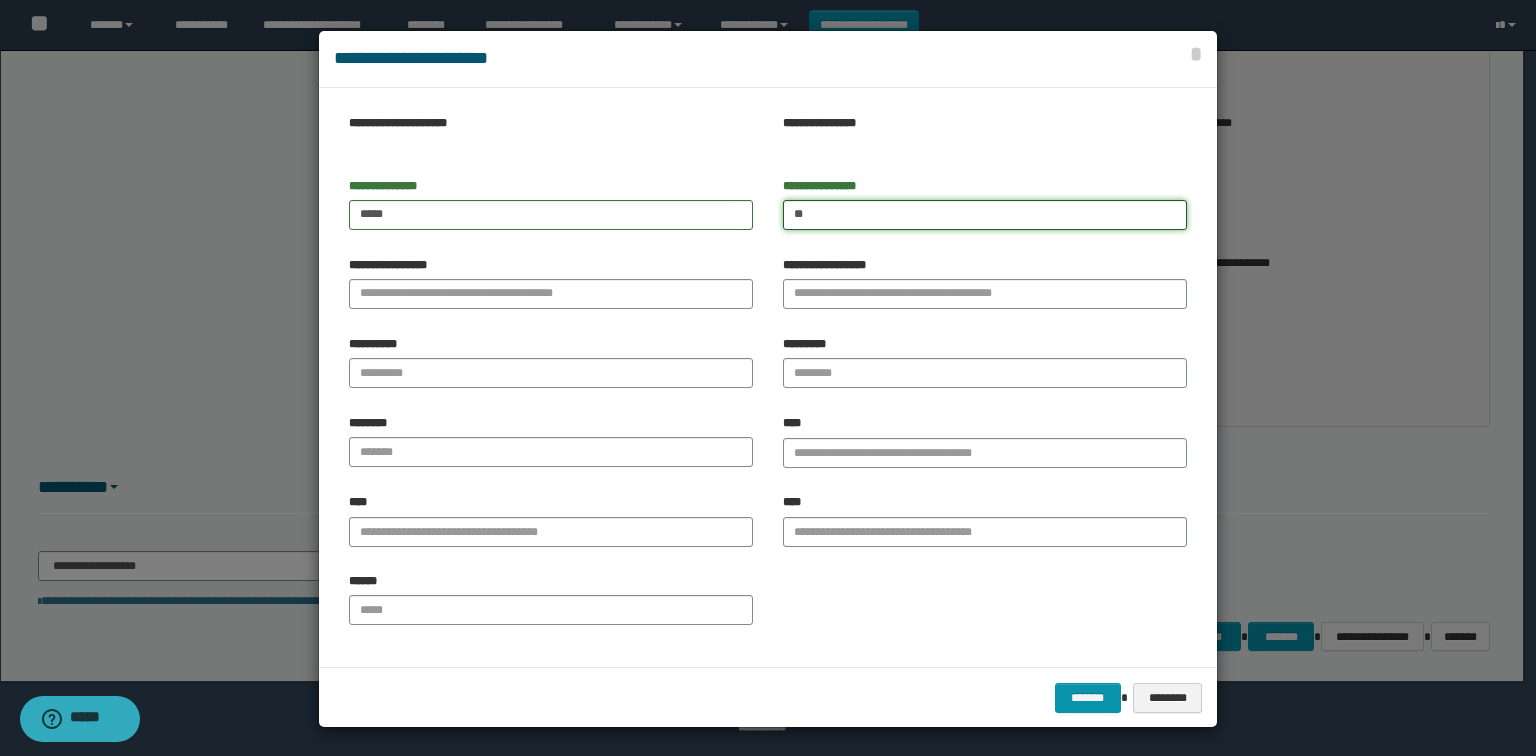 type on "*" 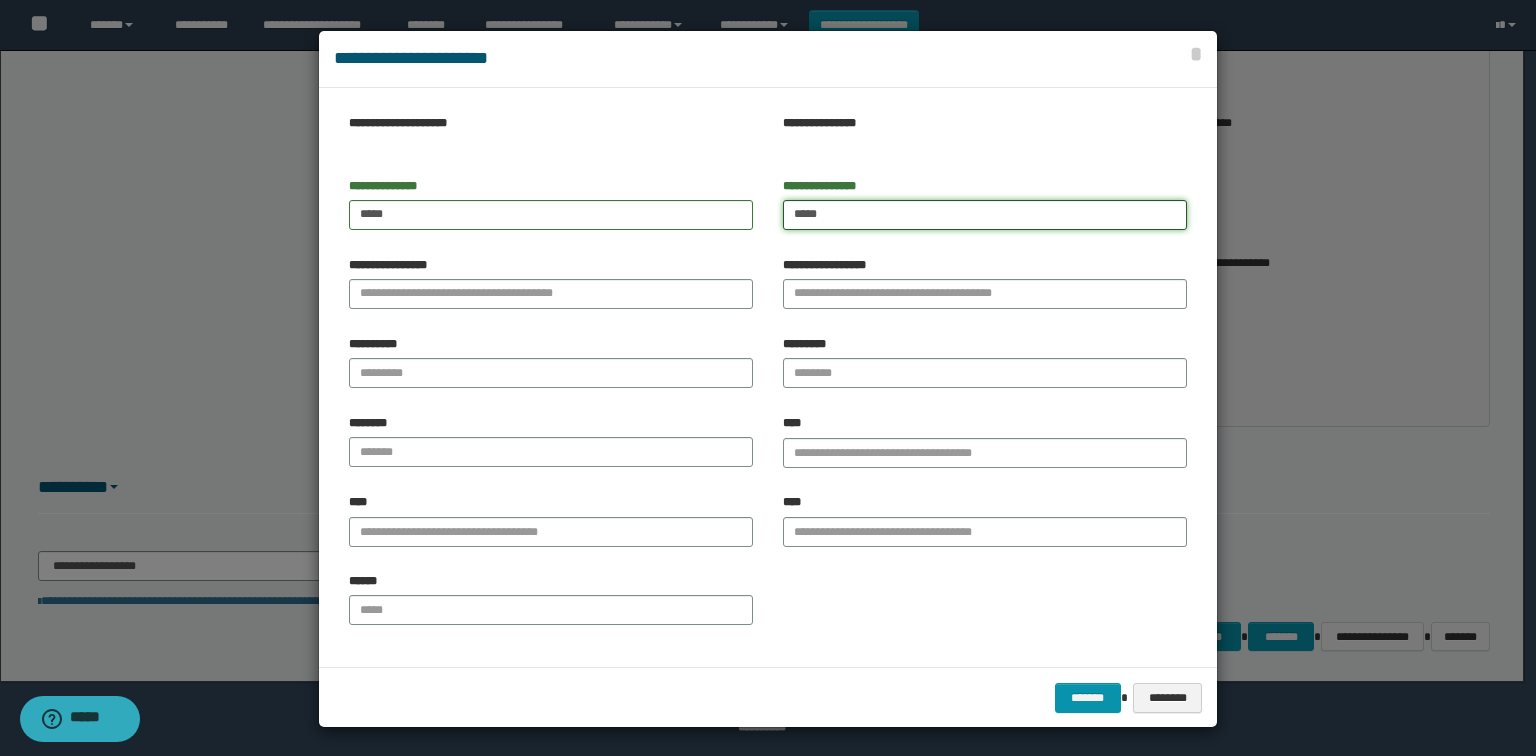 type on "*****" 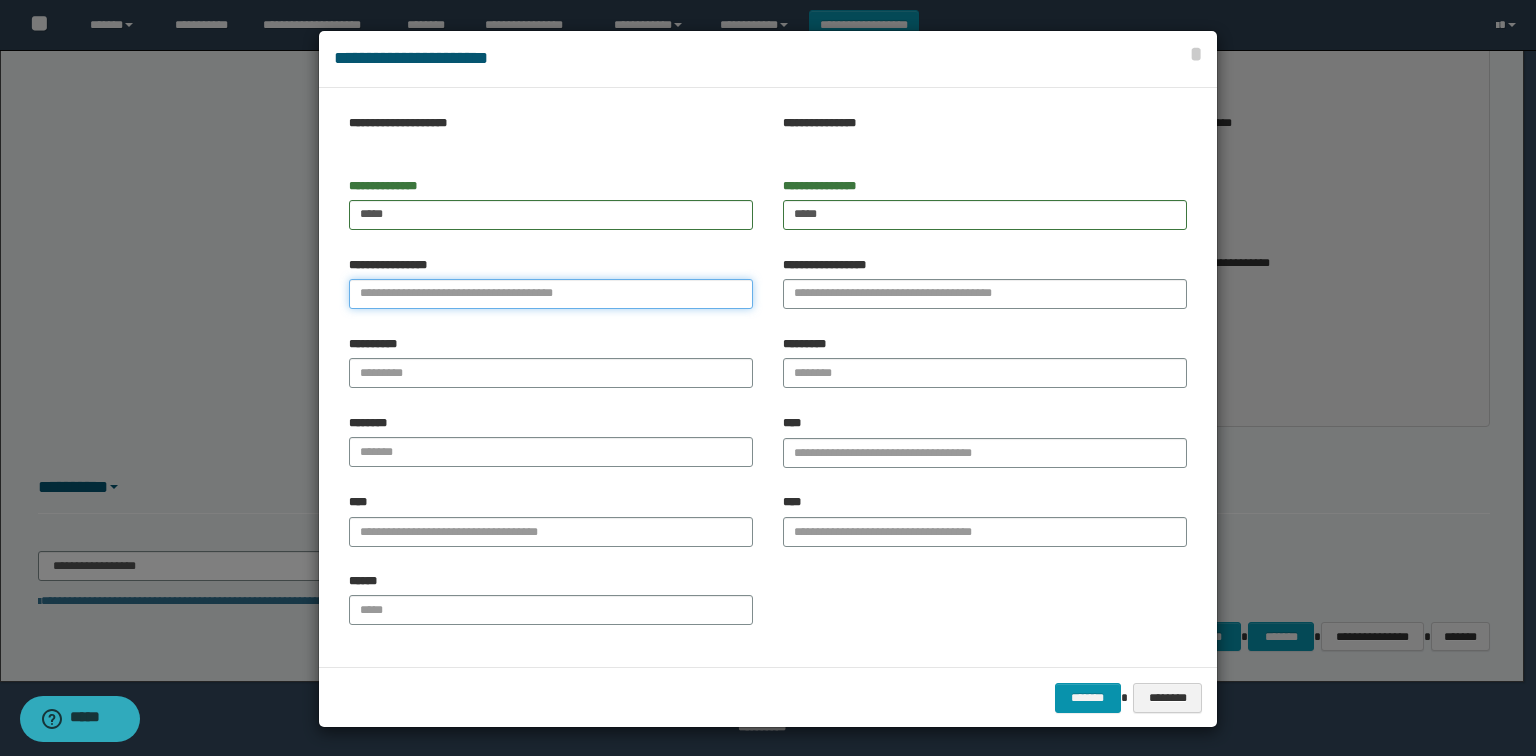 click on "**********" at bounding box center (551, 294) 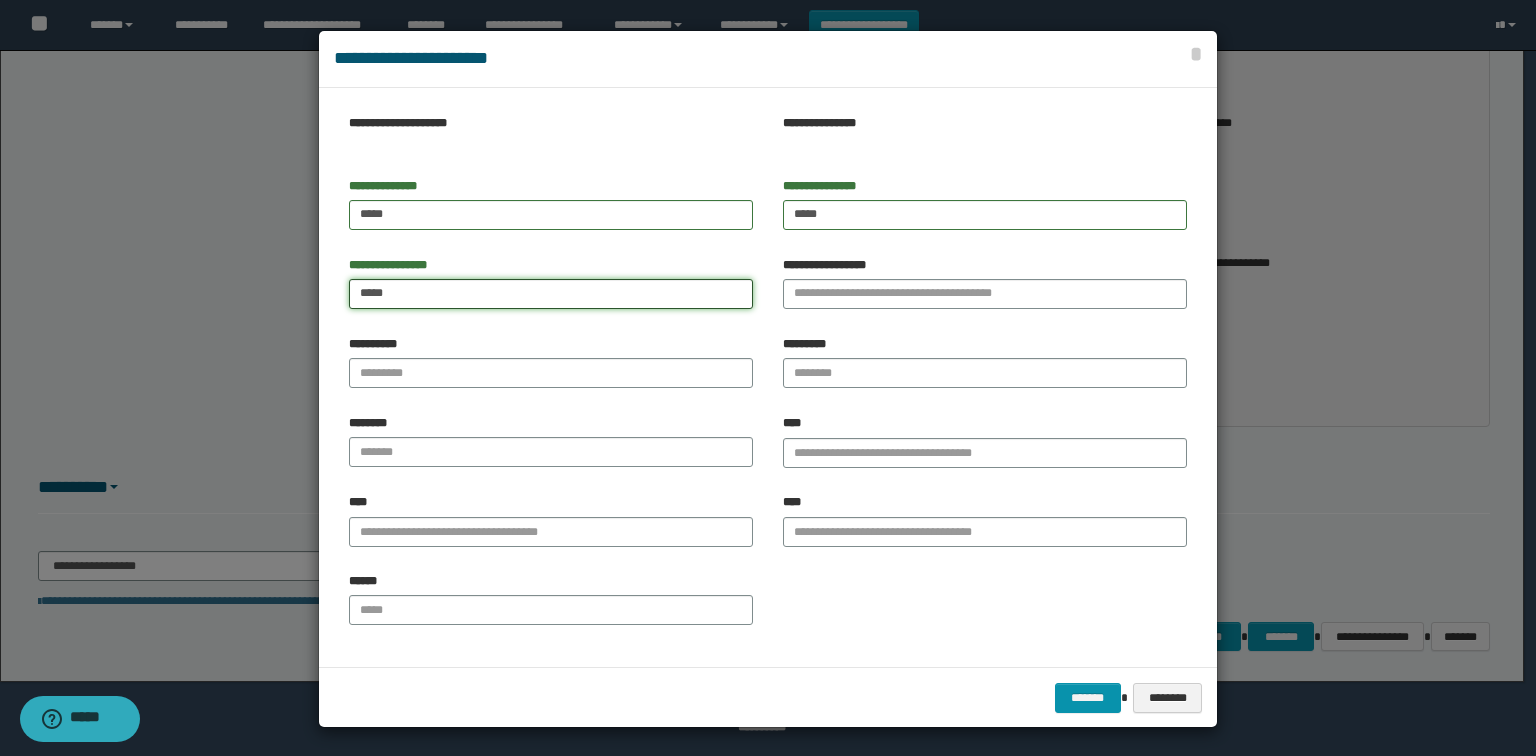 type on "*****" 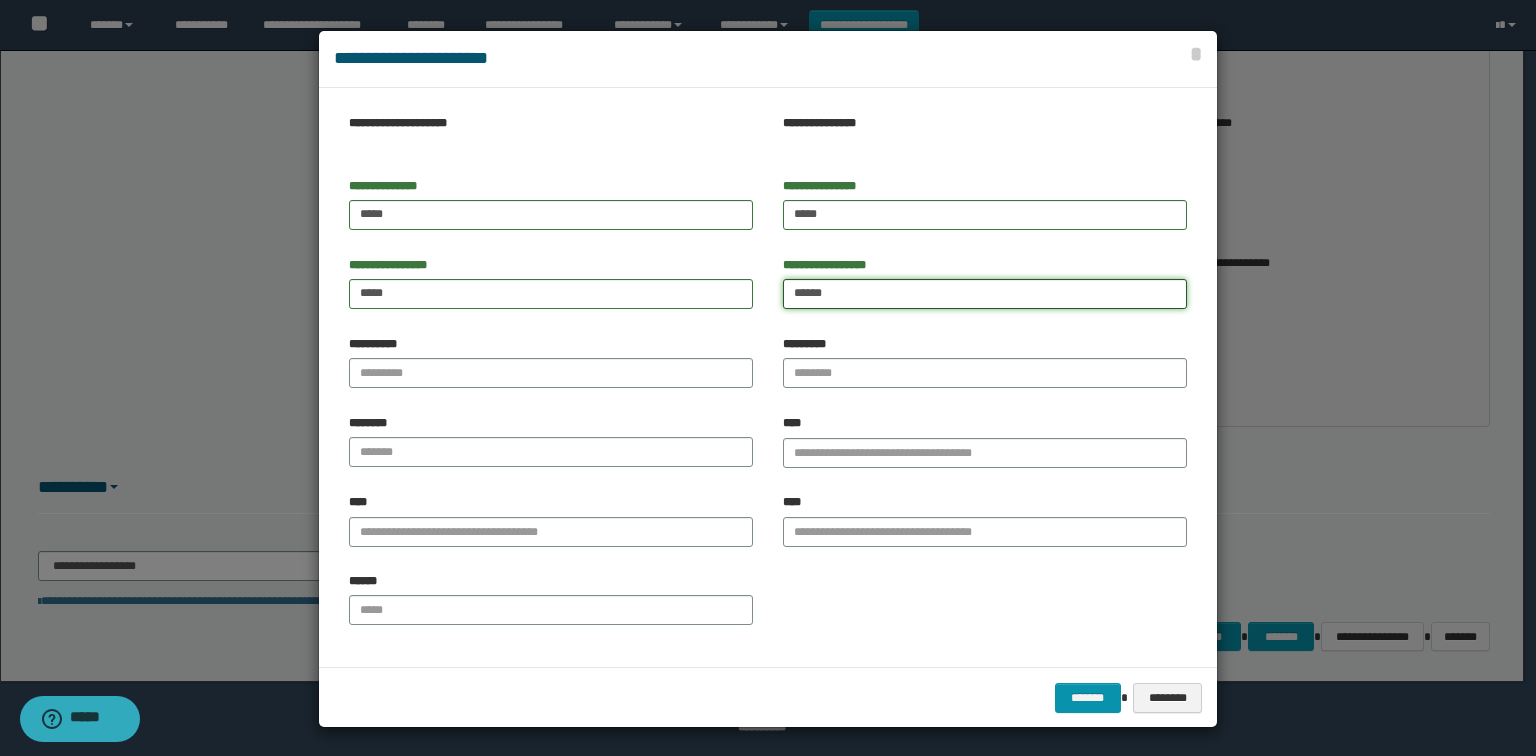type on "******" 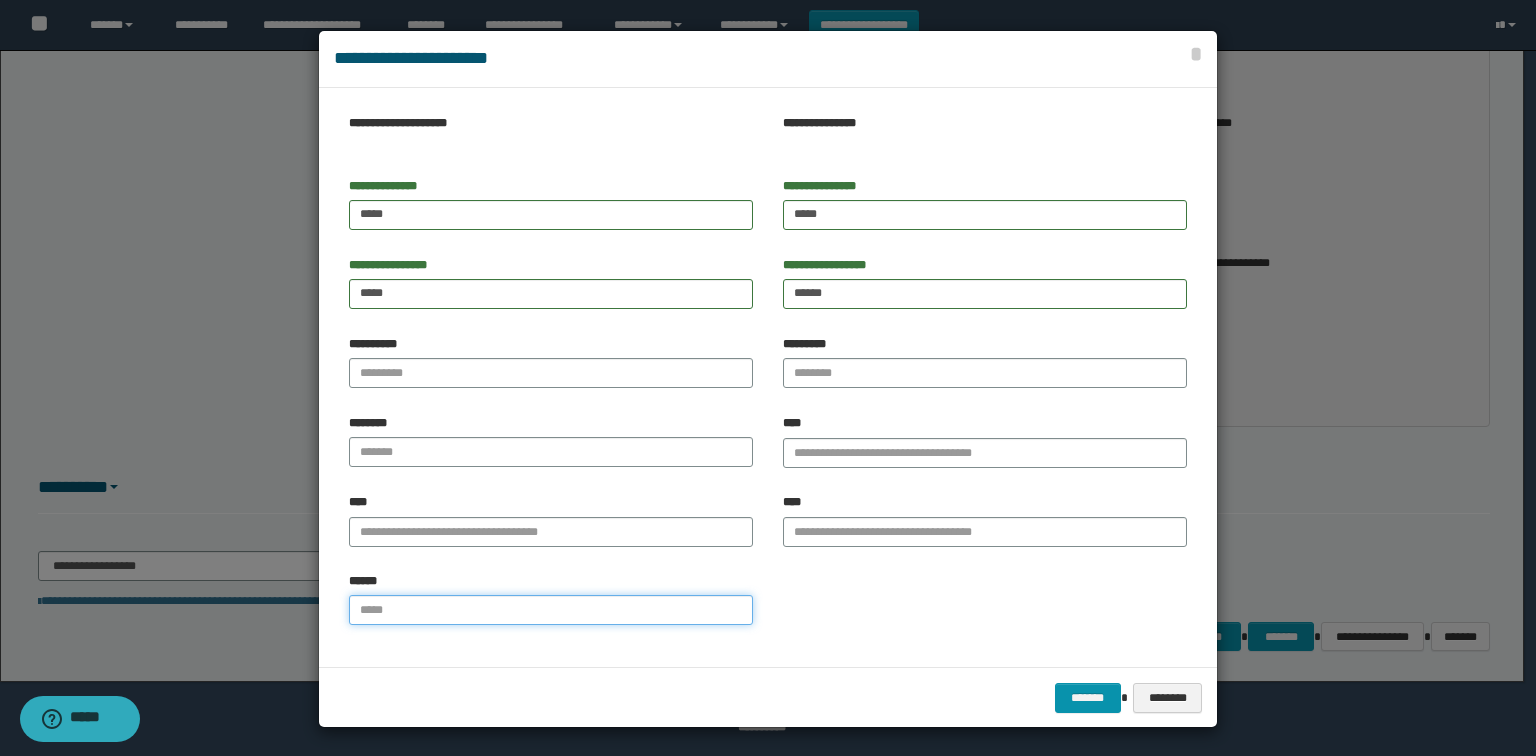 click on "******" at bounding box center (551, 610) 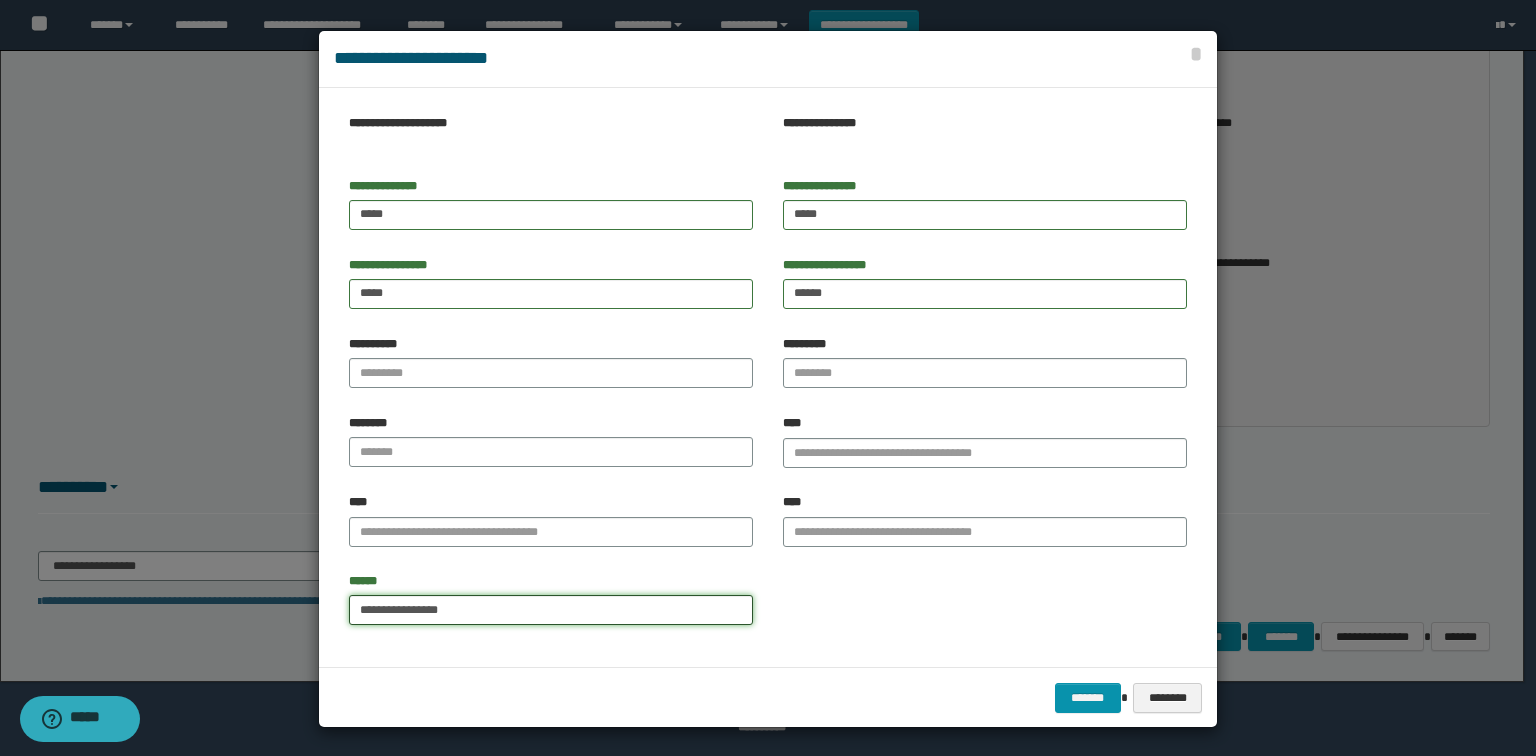 type on "**********" 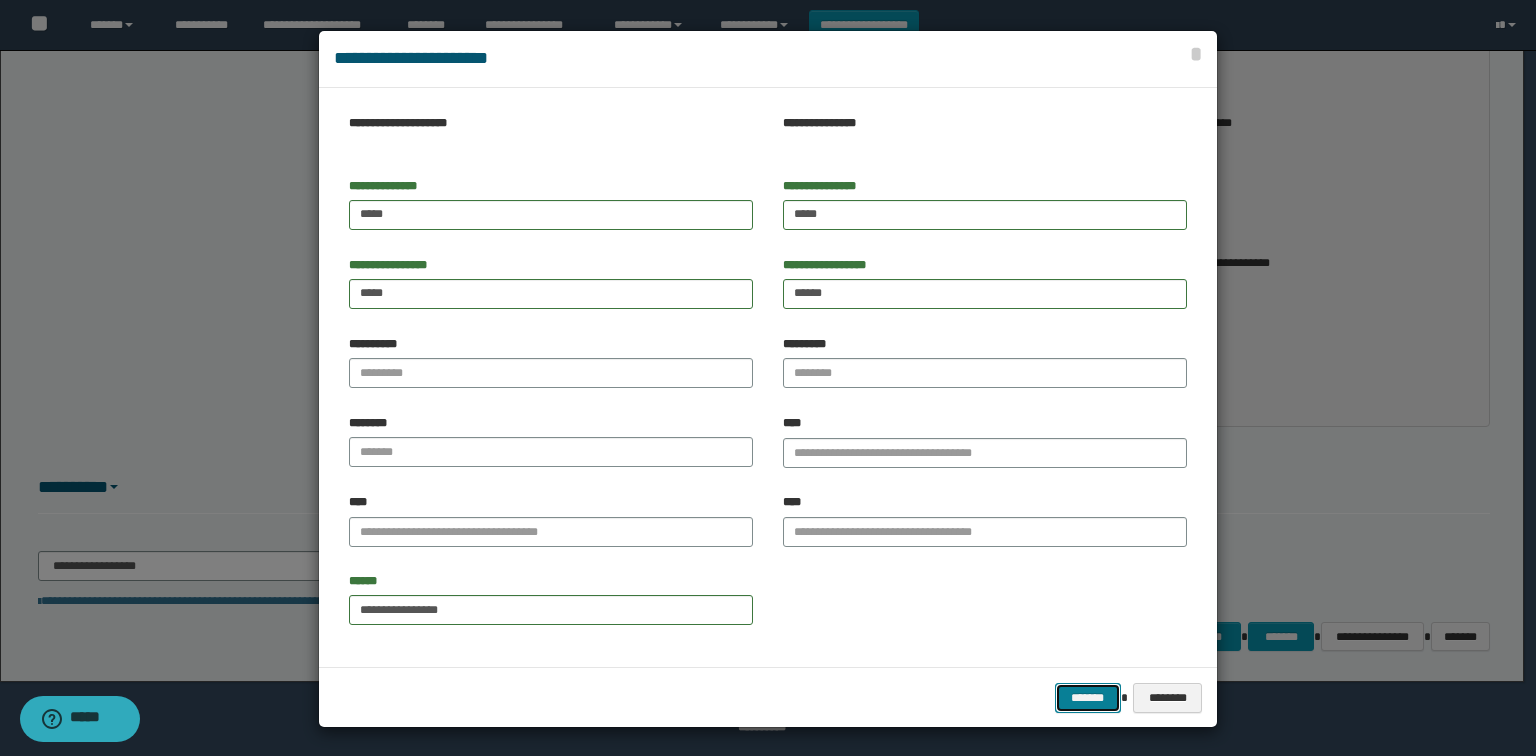 click on "*******" at bounding box center (1088, 698) 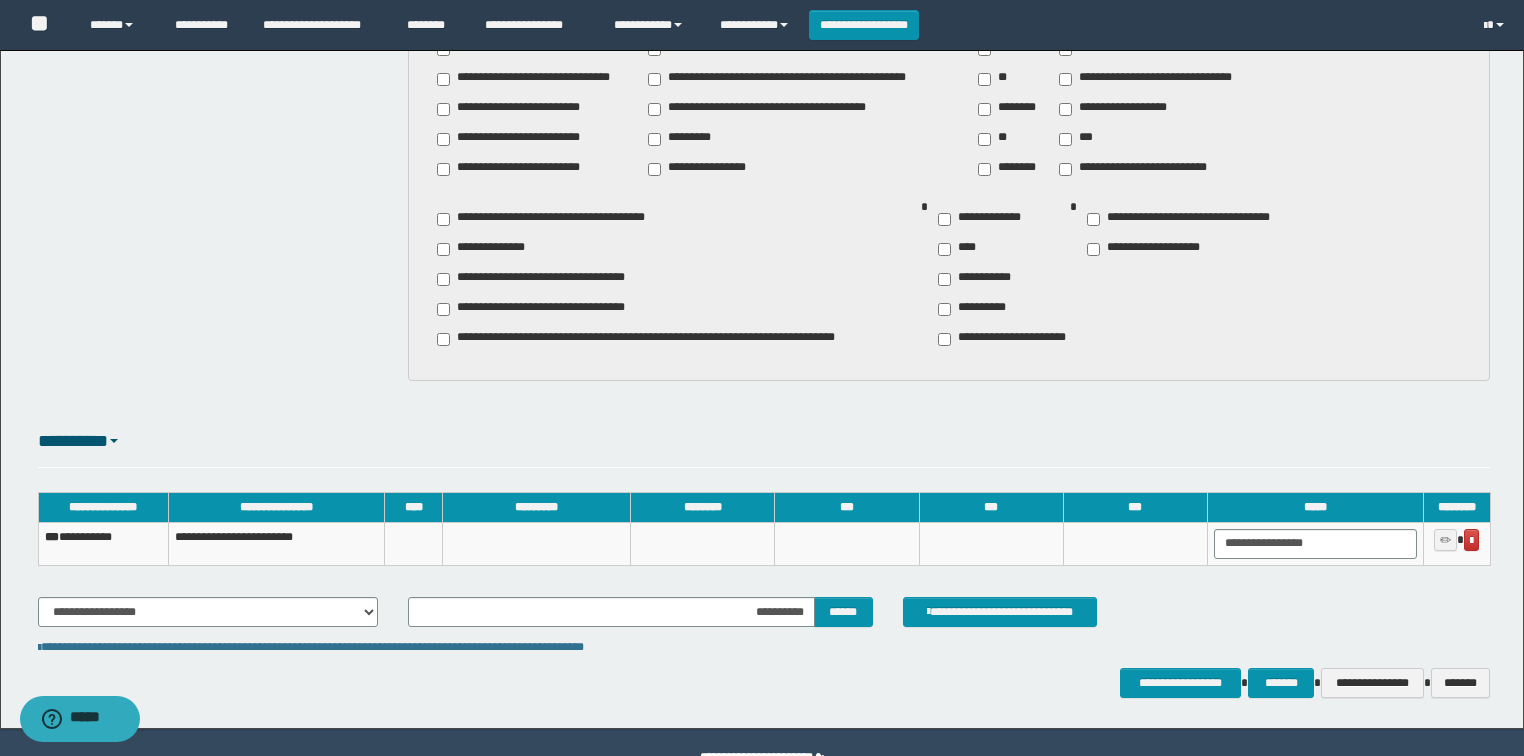 scroll, scrollTop: 1499, scrollLeft: 0, axis: vertical 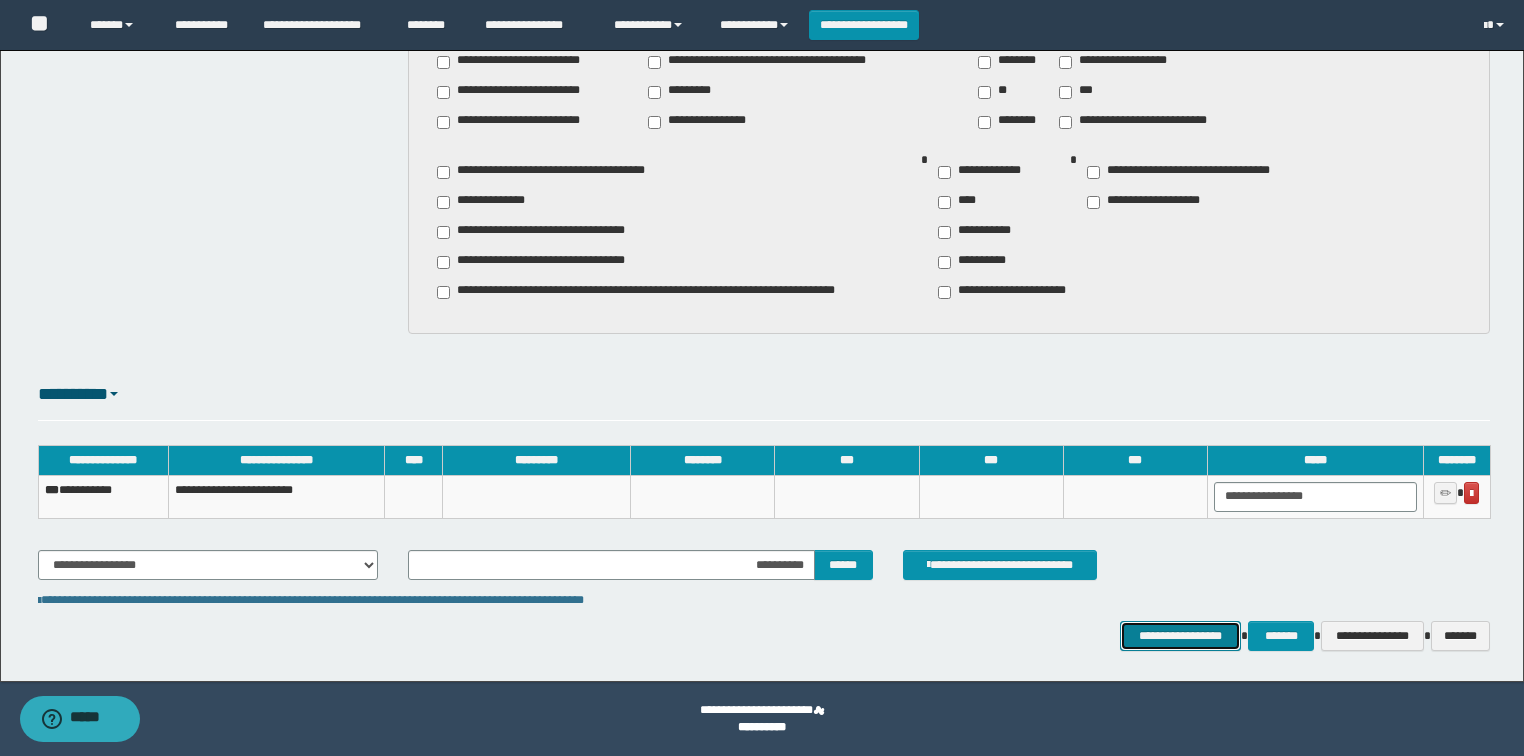 click on "**********" at bounding box center (1181, 636) 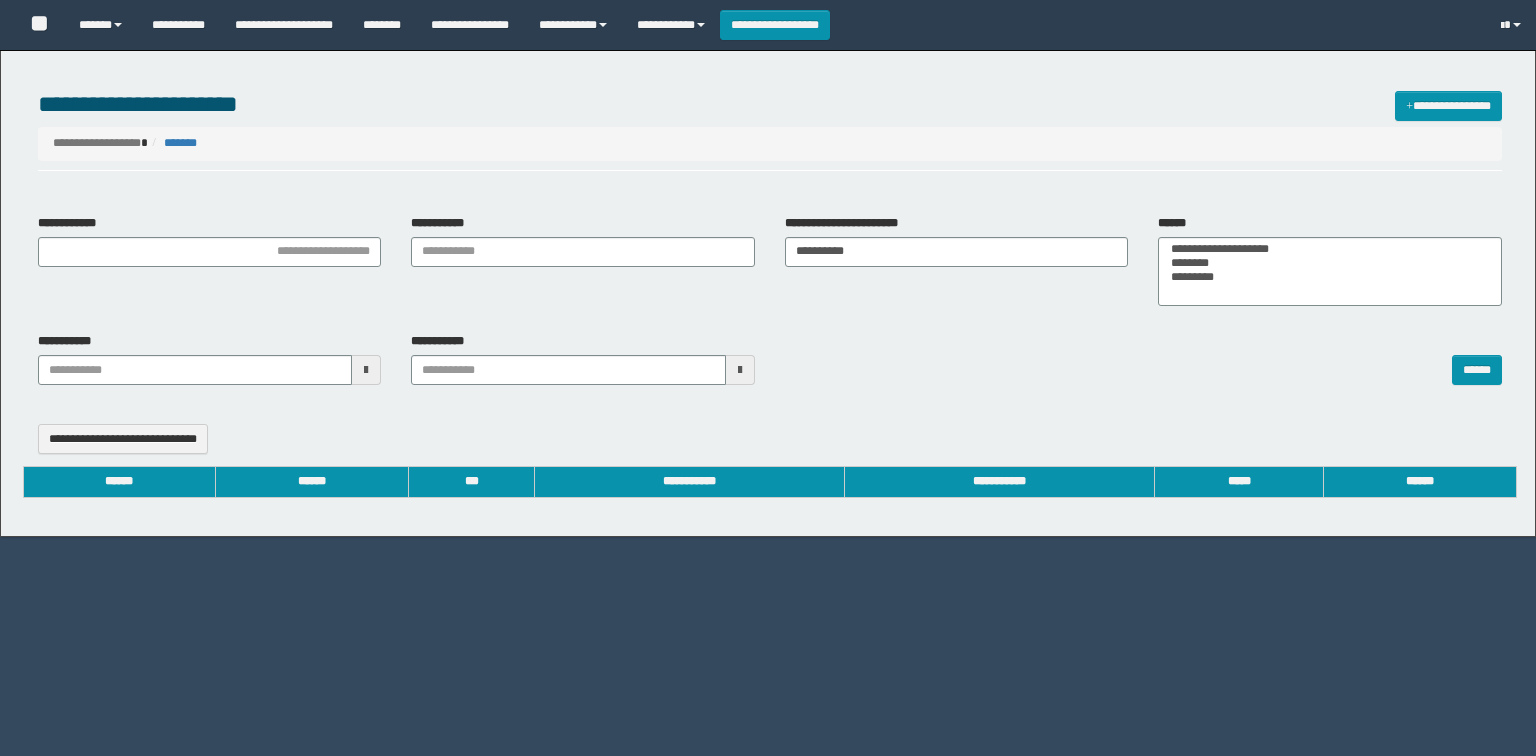 select 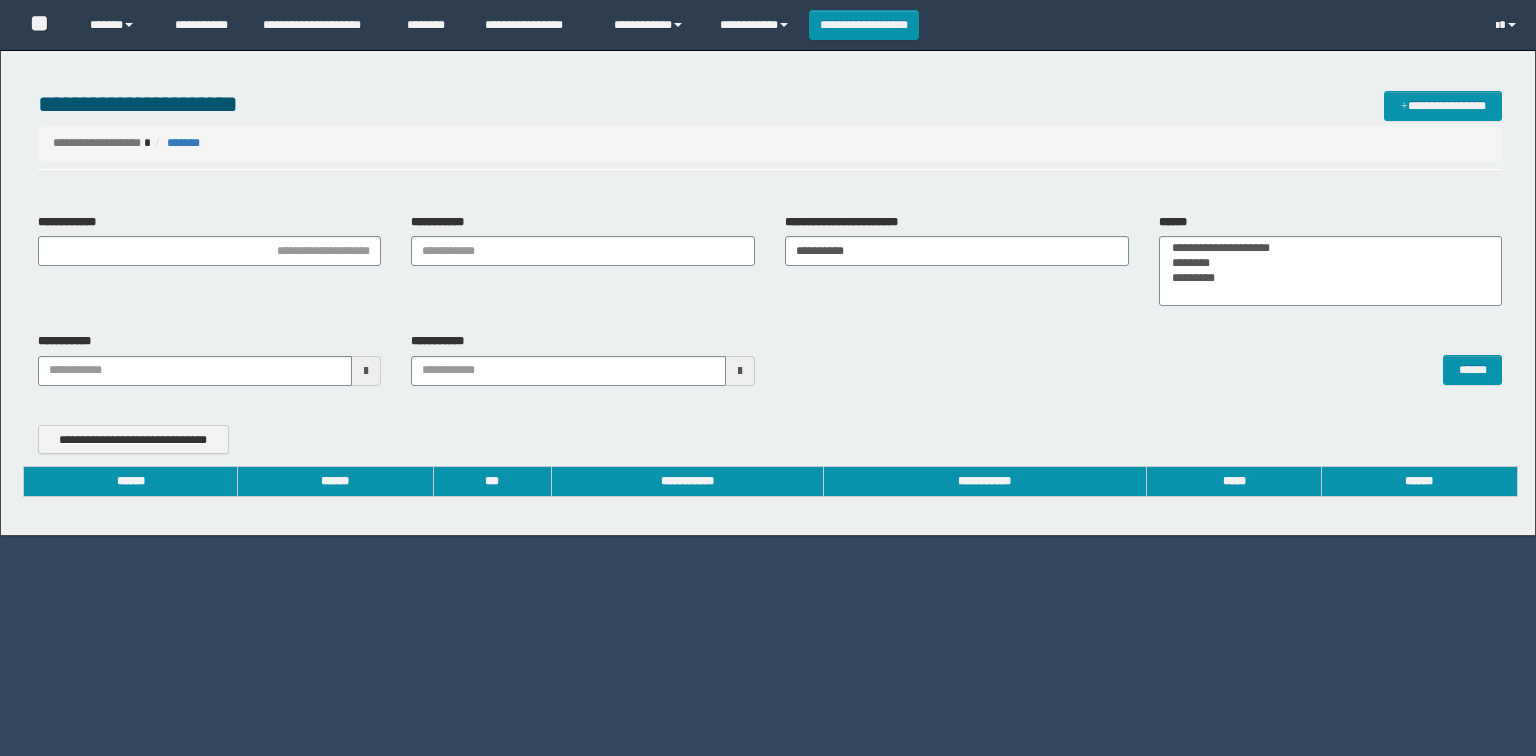 scroll, scrollTop: 0, scrollLeft: 0, axis: both 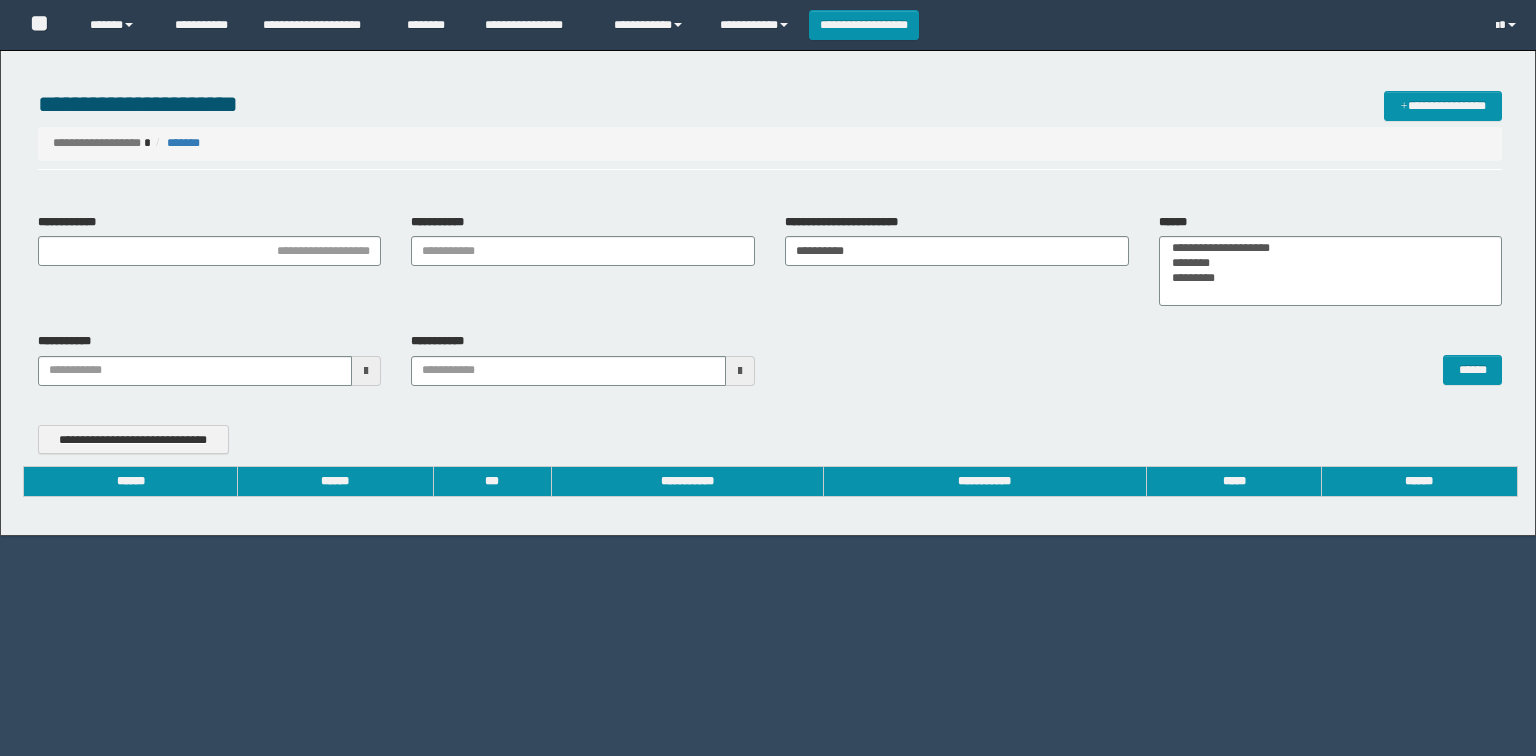 type 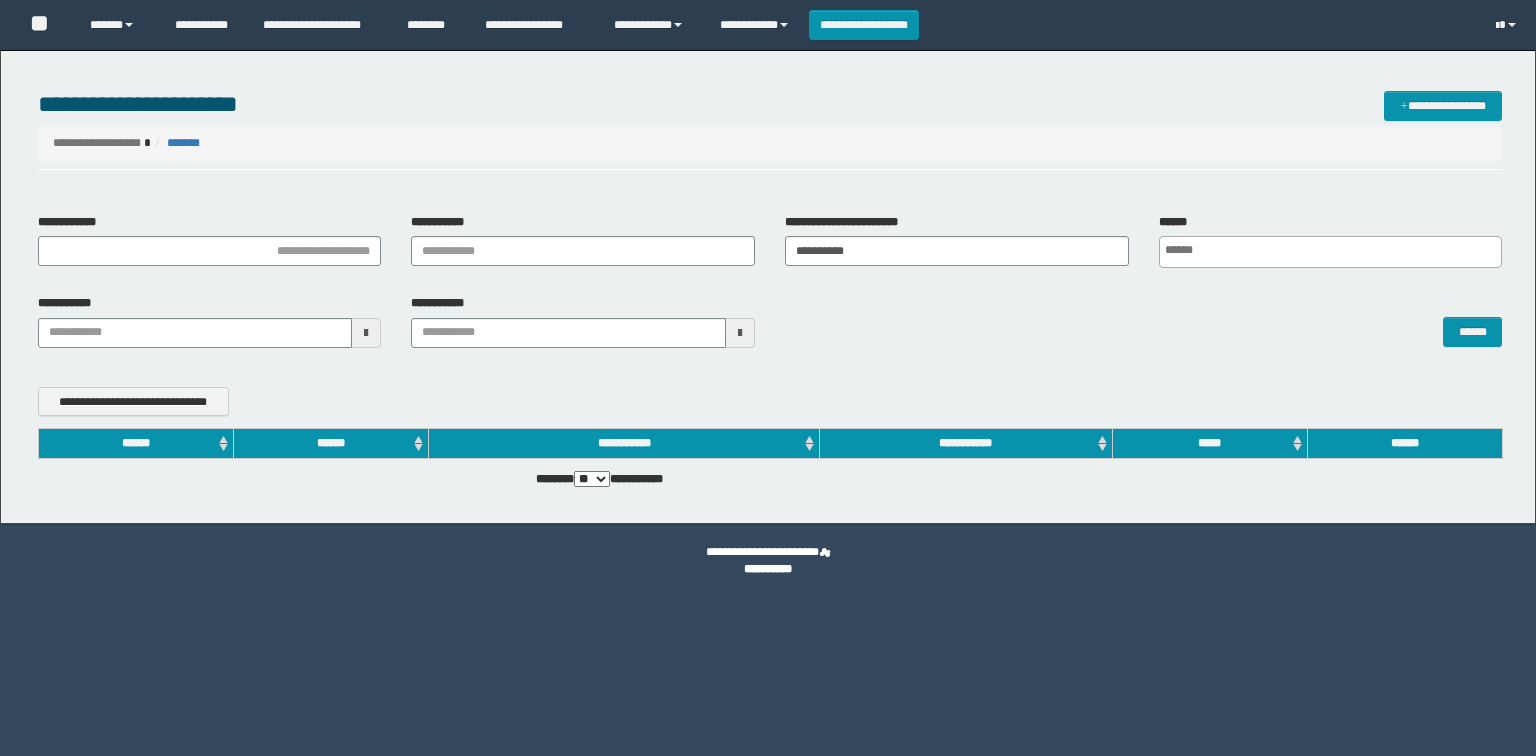 scroll, scrollTop: 0, scrollLeft: 0, axis: both 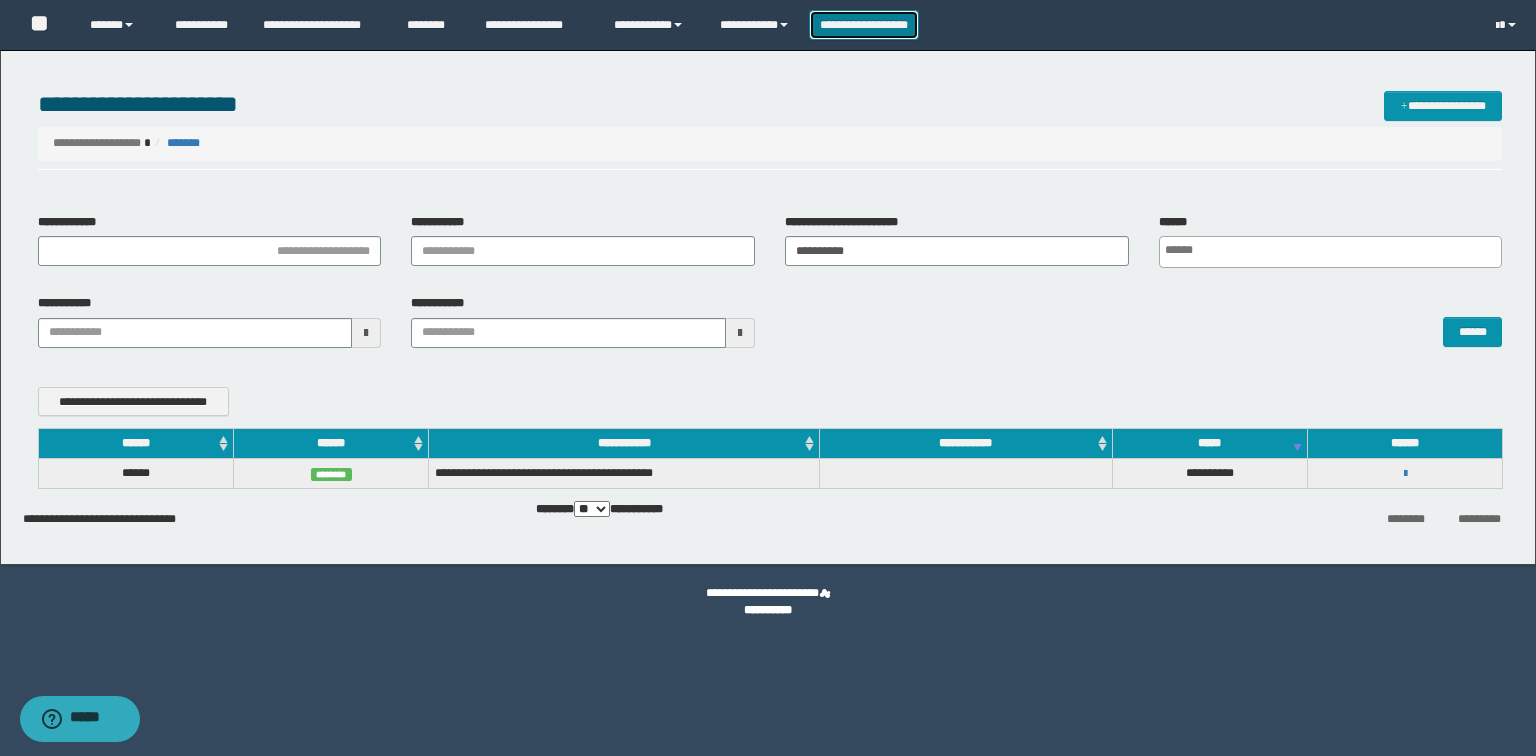 click on "**********" at bounding box center [864, 25] 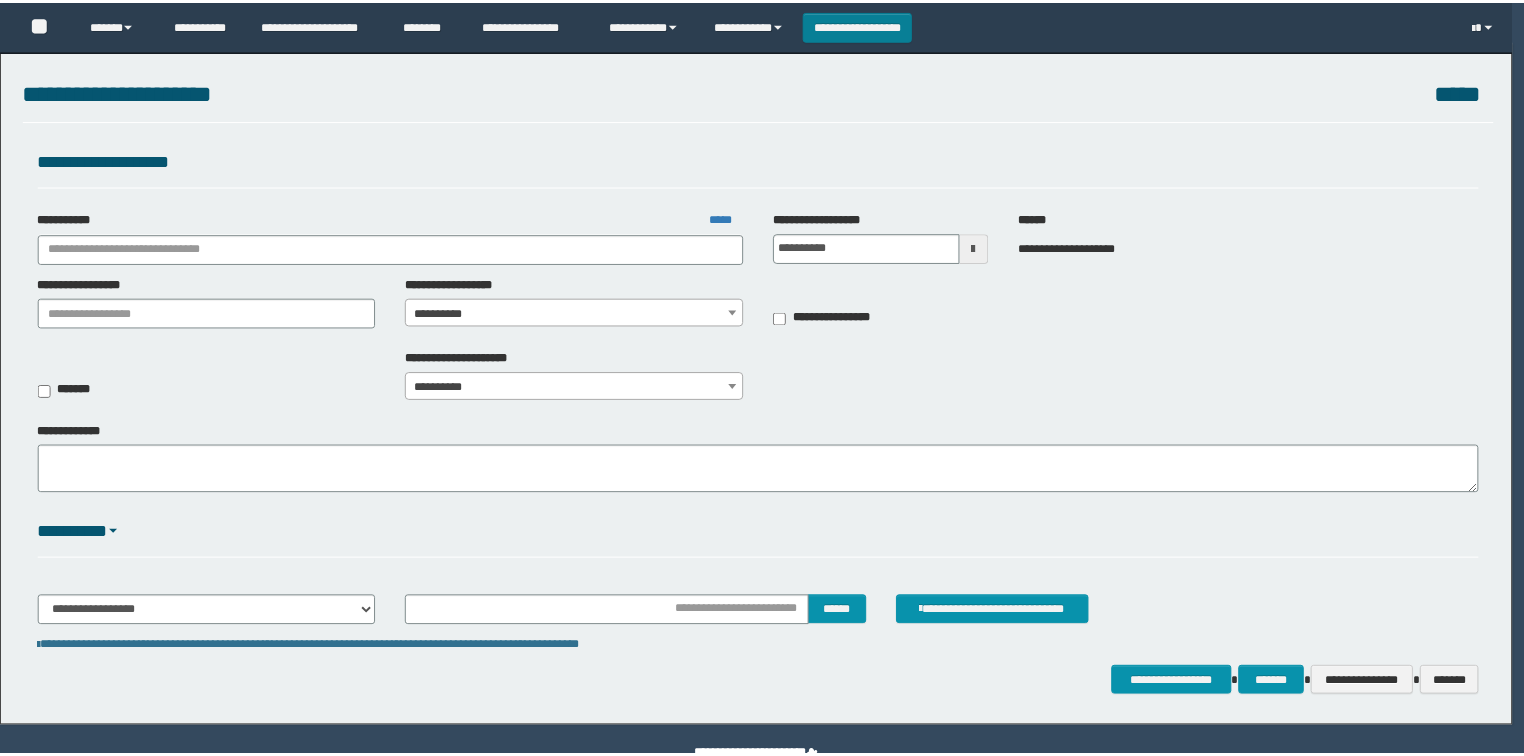 scroll, scrollTop: 0, scrollLeft: 0, axis: both 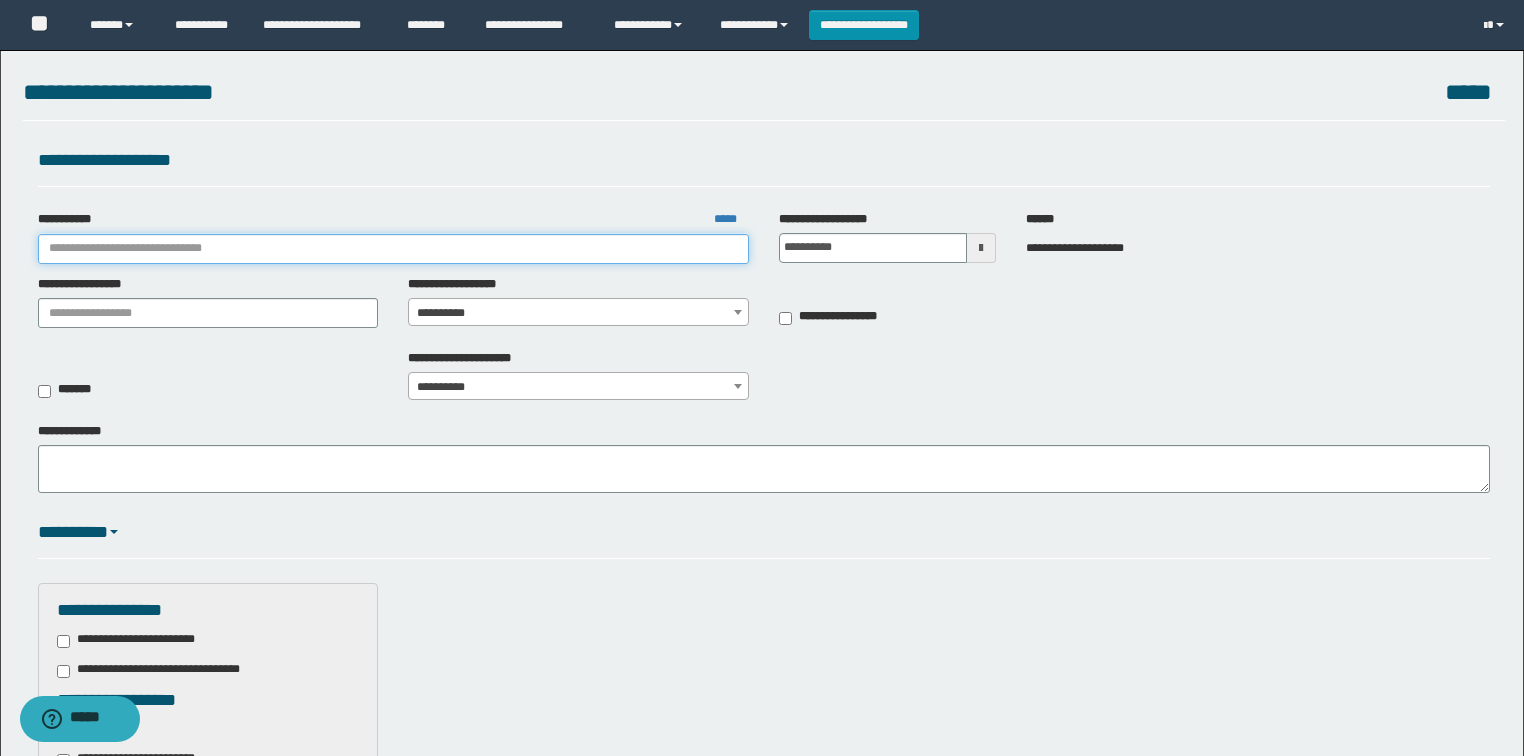 click on "**********" at bounding box center [393, 249] 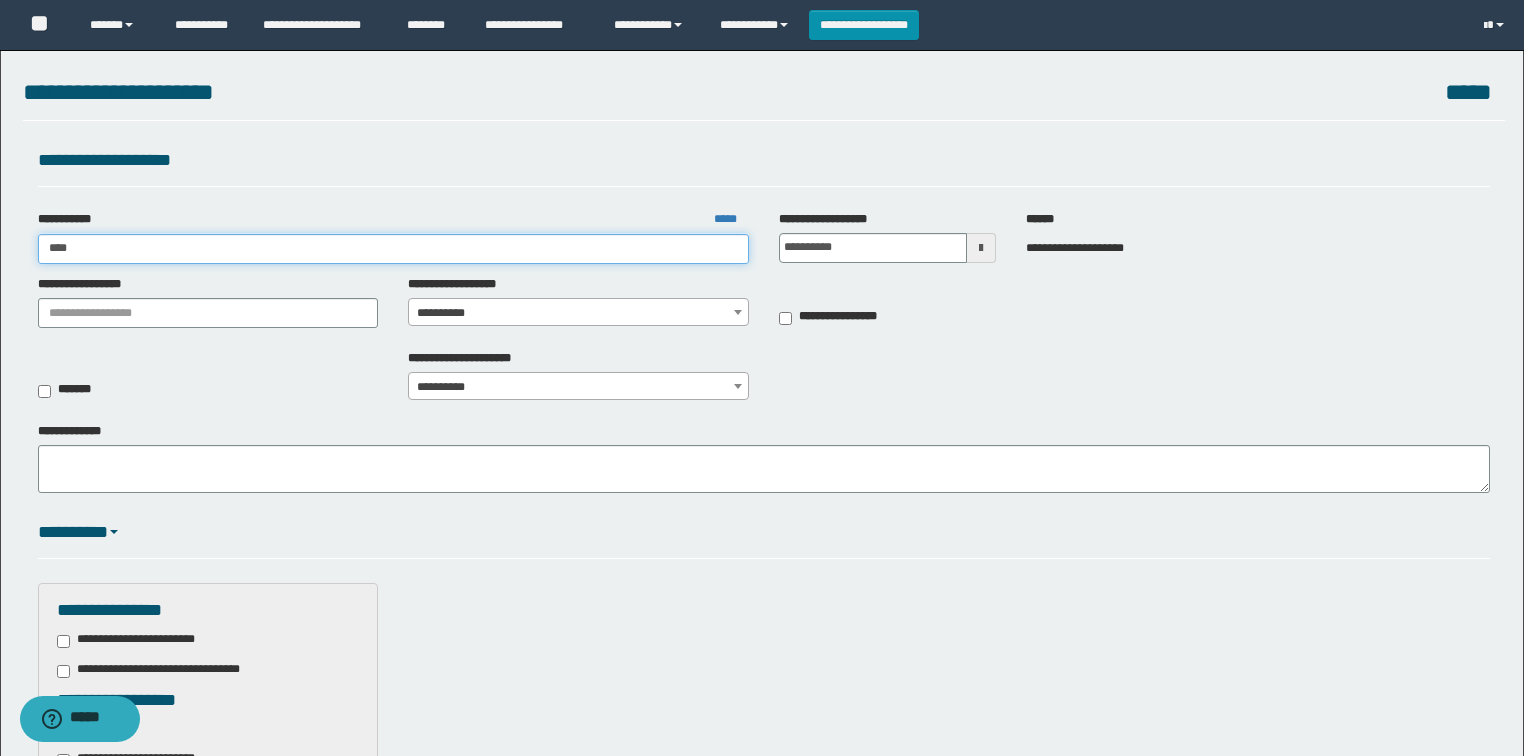 type on "*****" 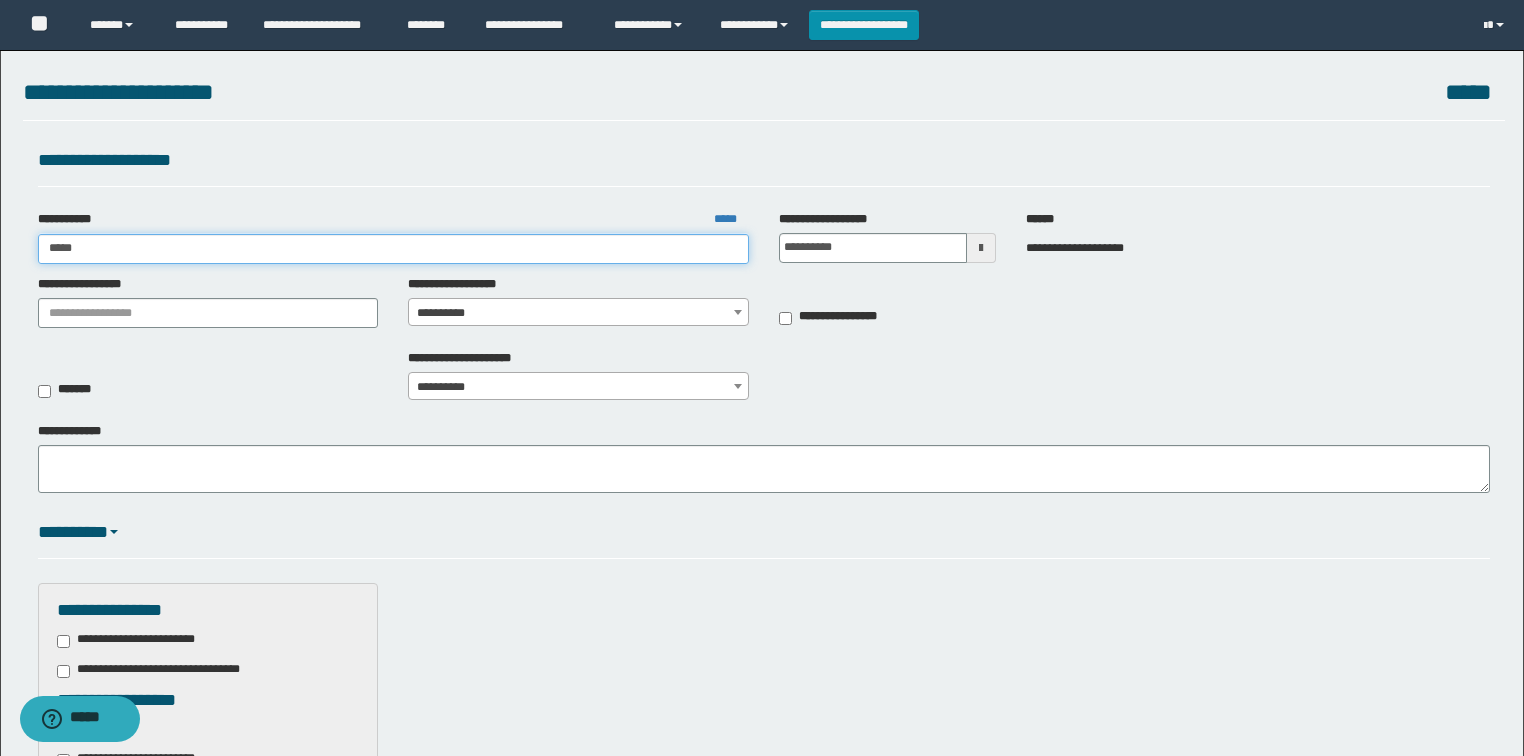 type on "*****" 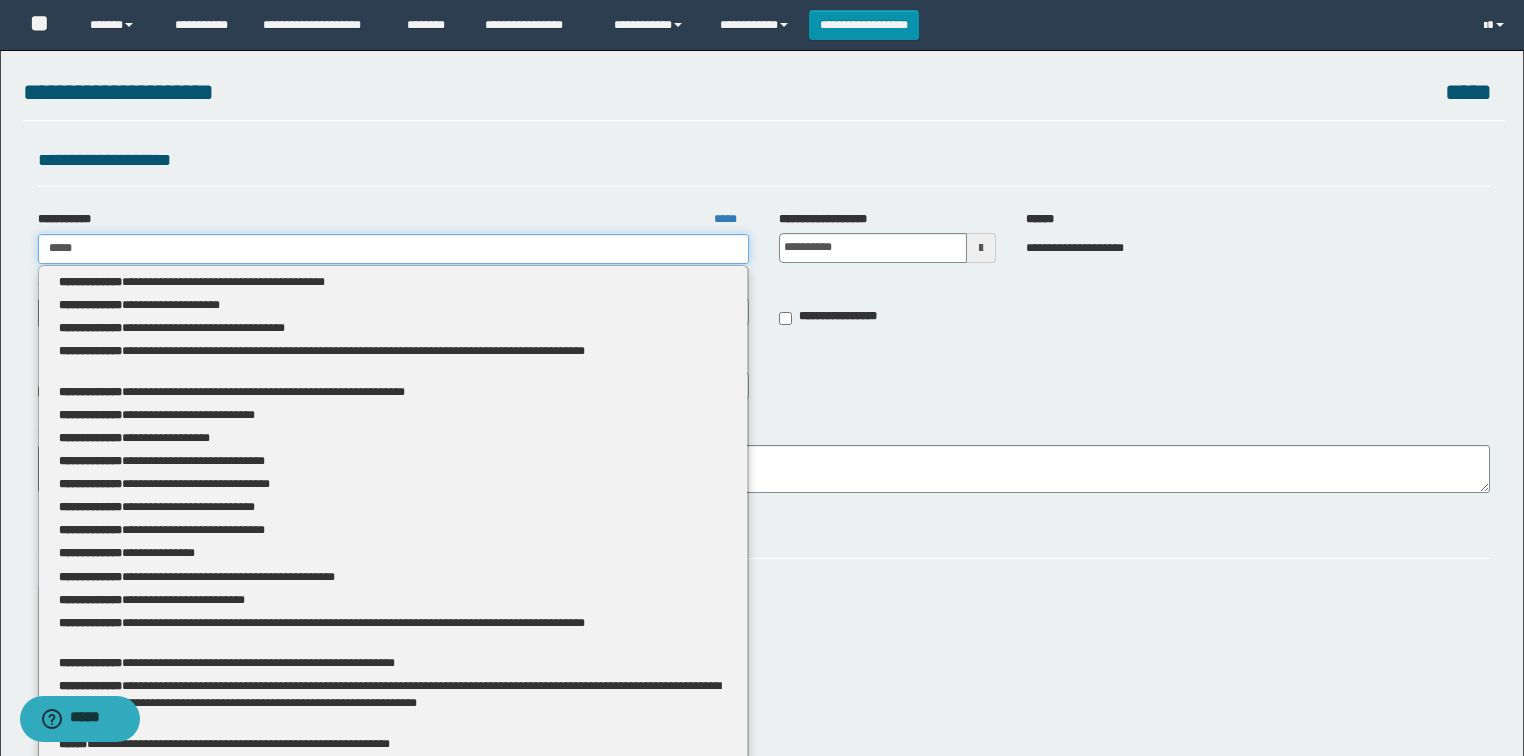 type 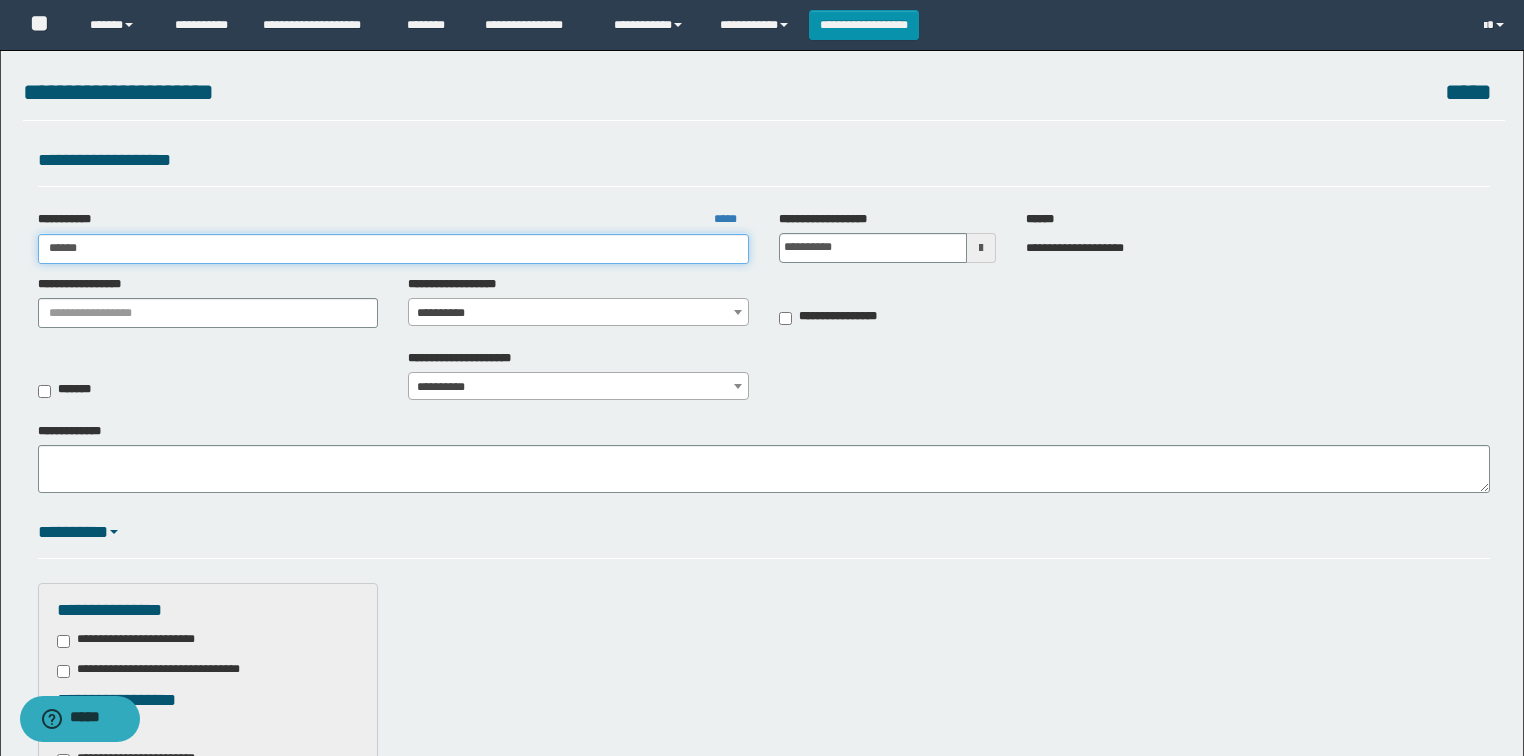 type on "*****" 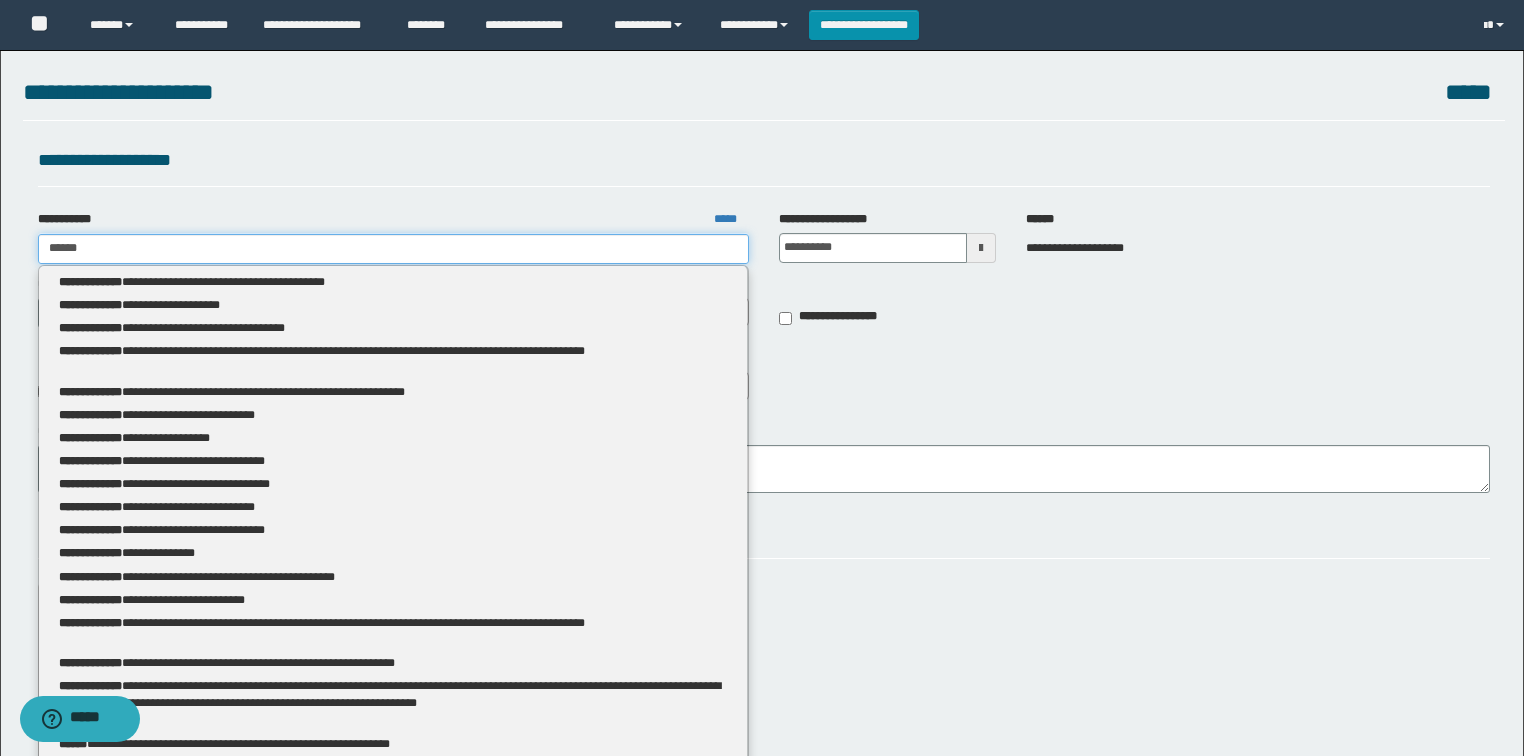 type 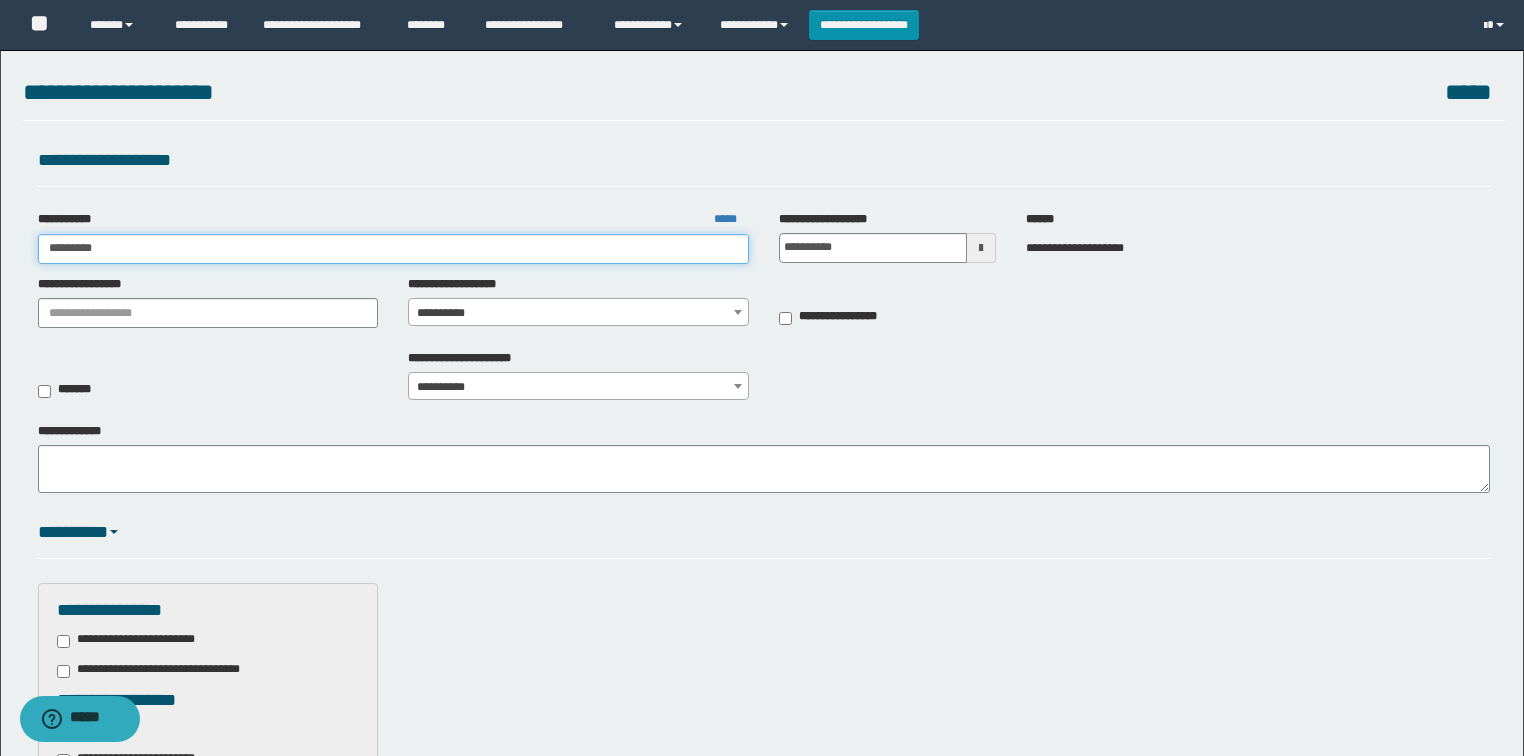 type on "**********" 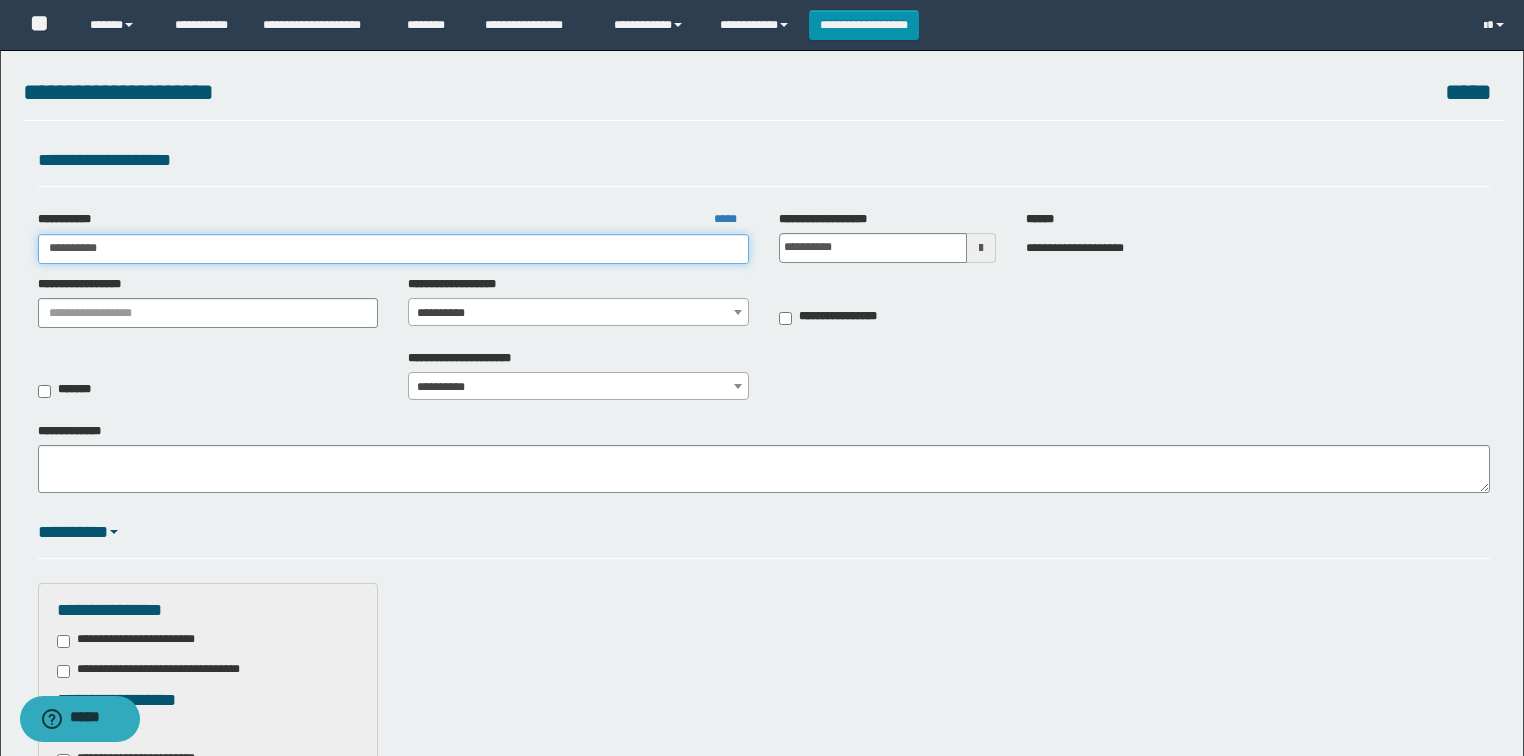type on "**********" 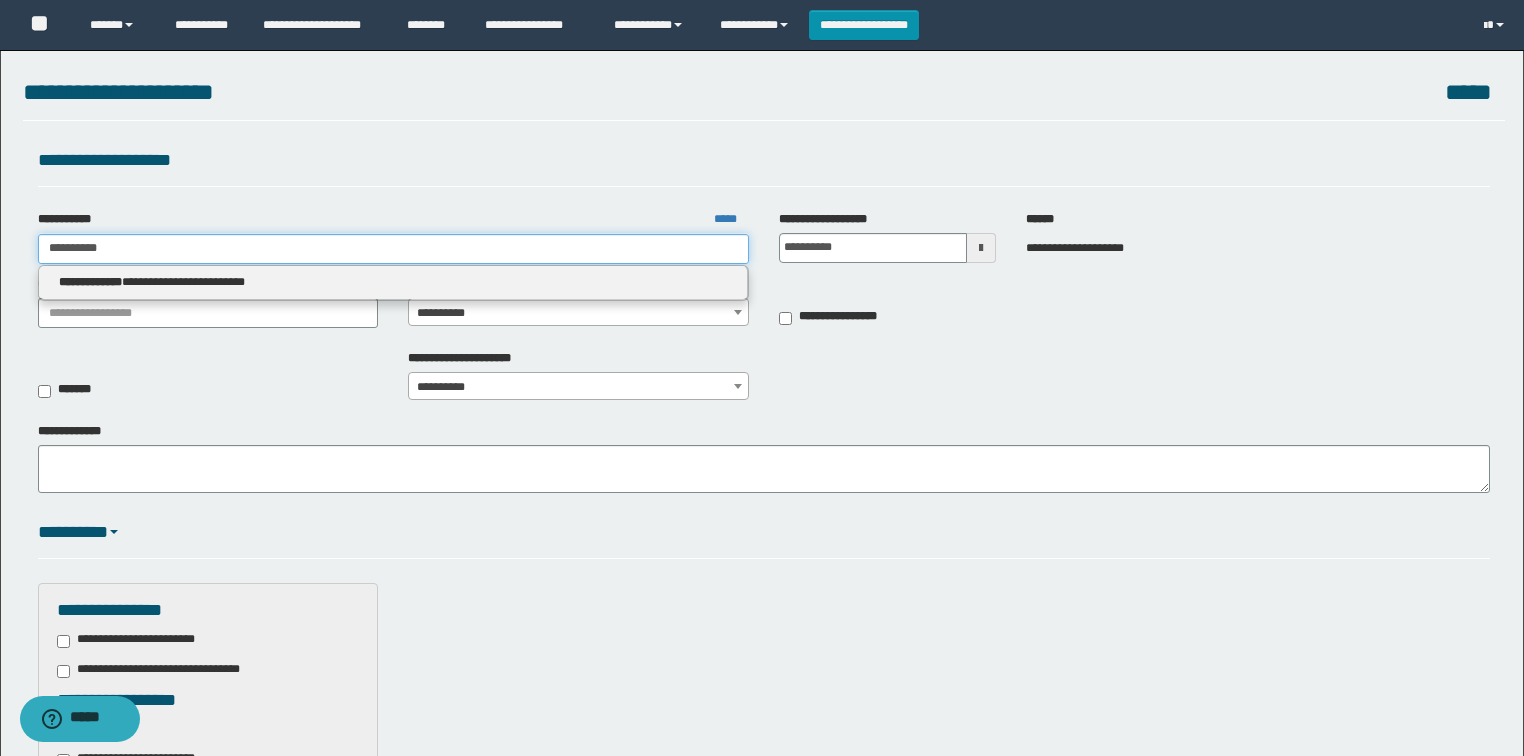 type 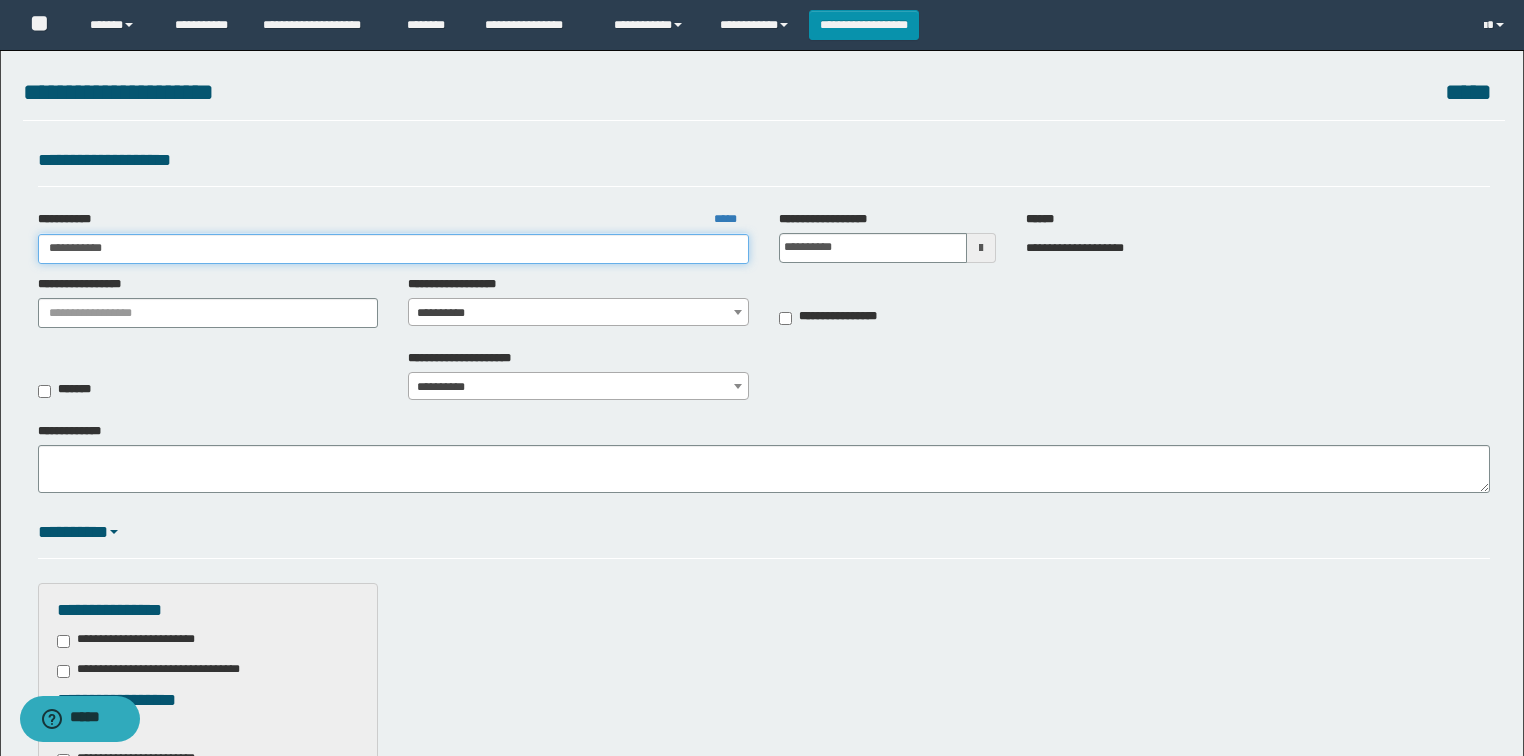 type on "**********" 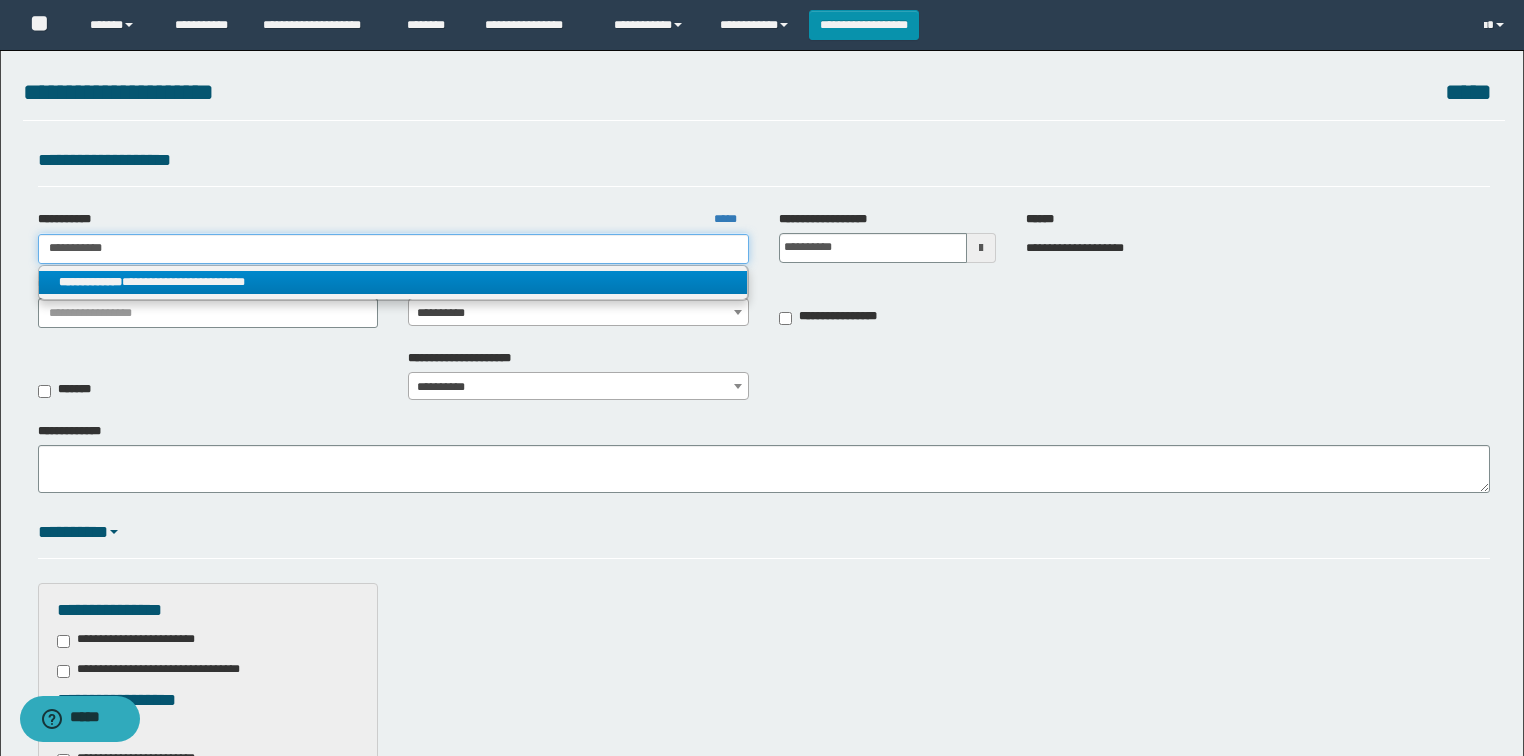 type on "**********" 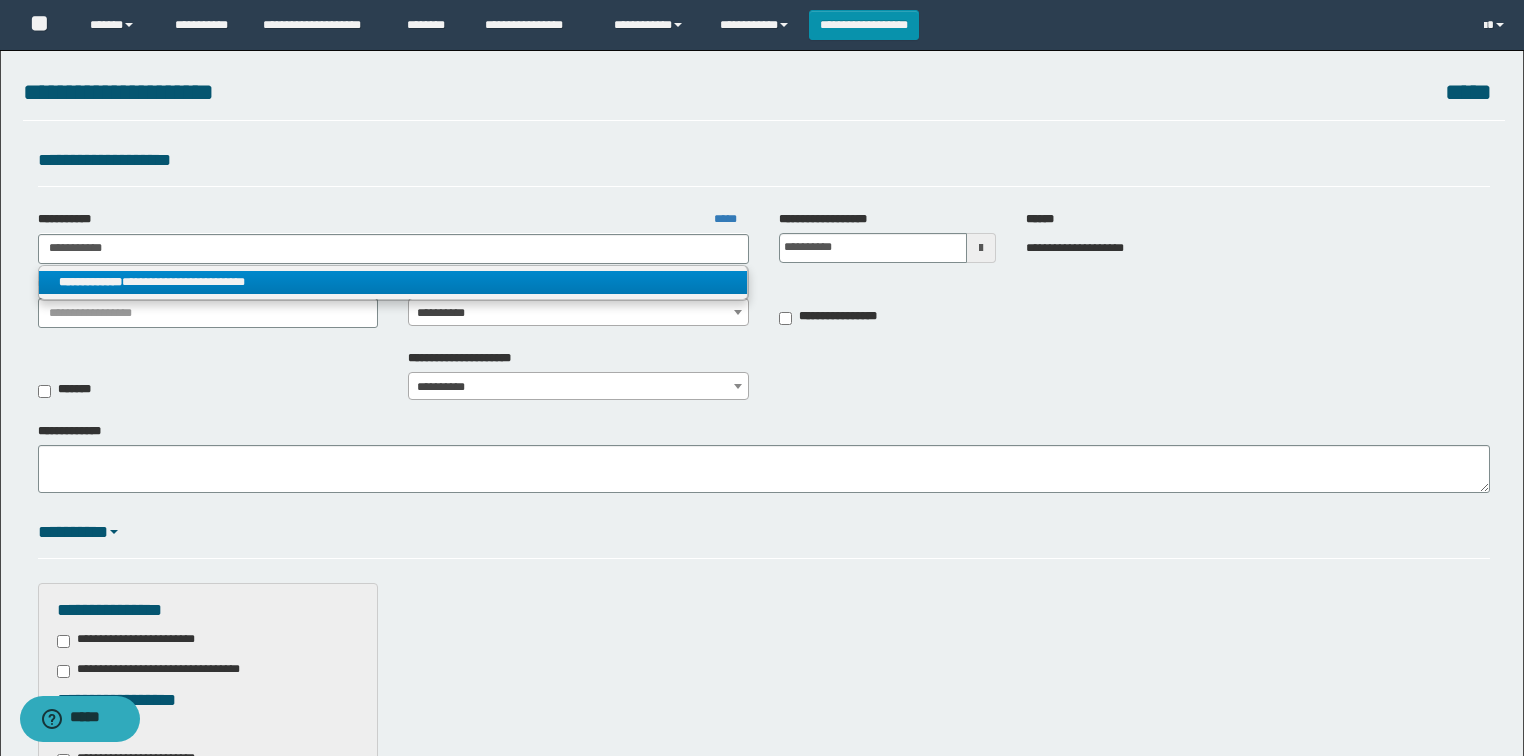 click on "**********" at bounding box center [393, 282] 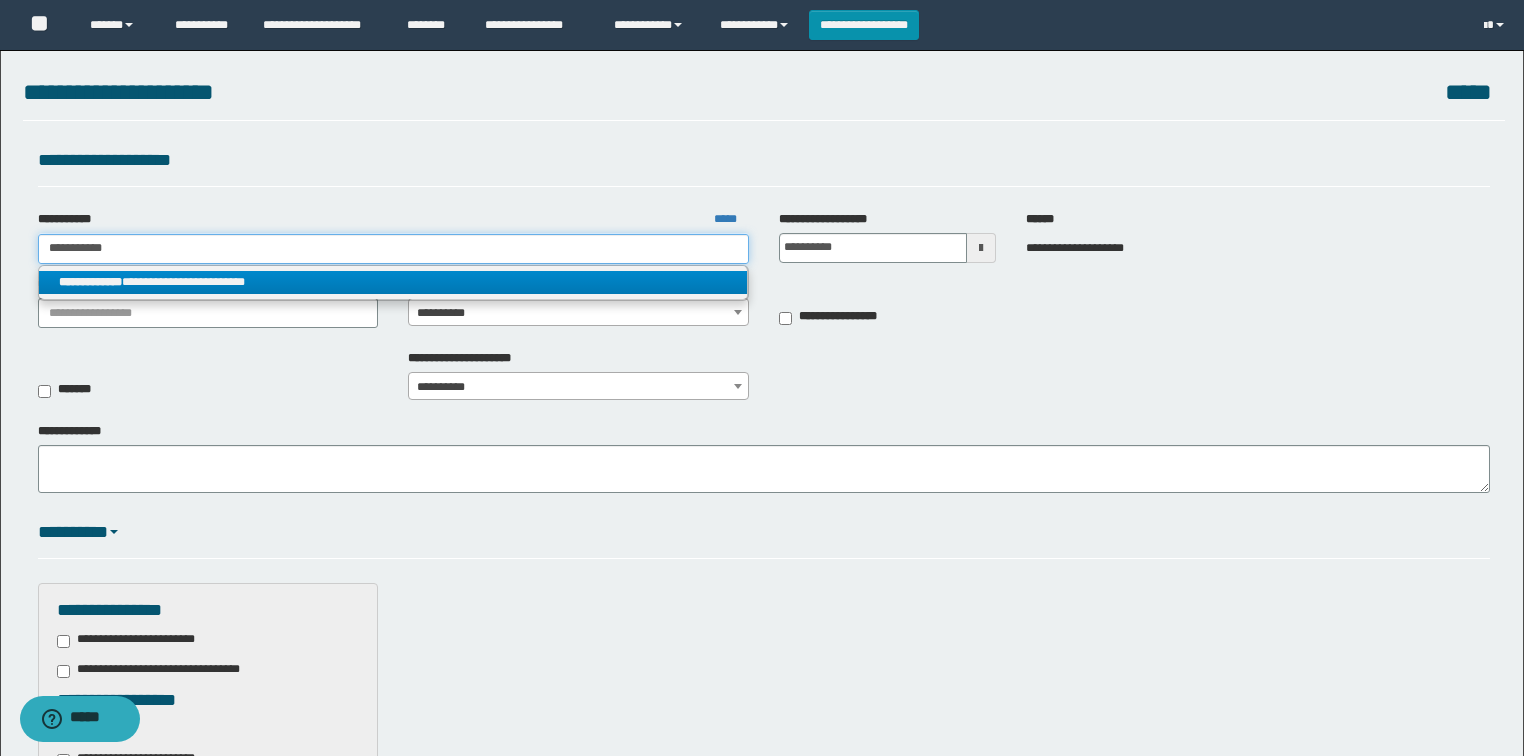 type 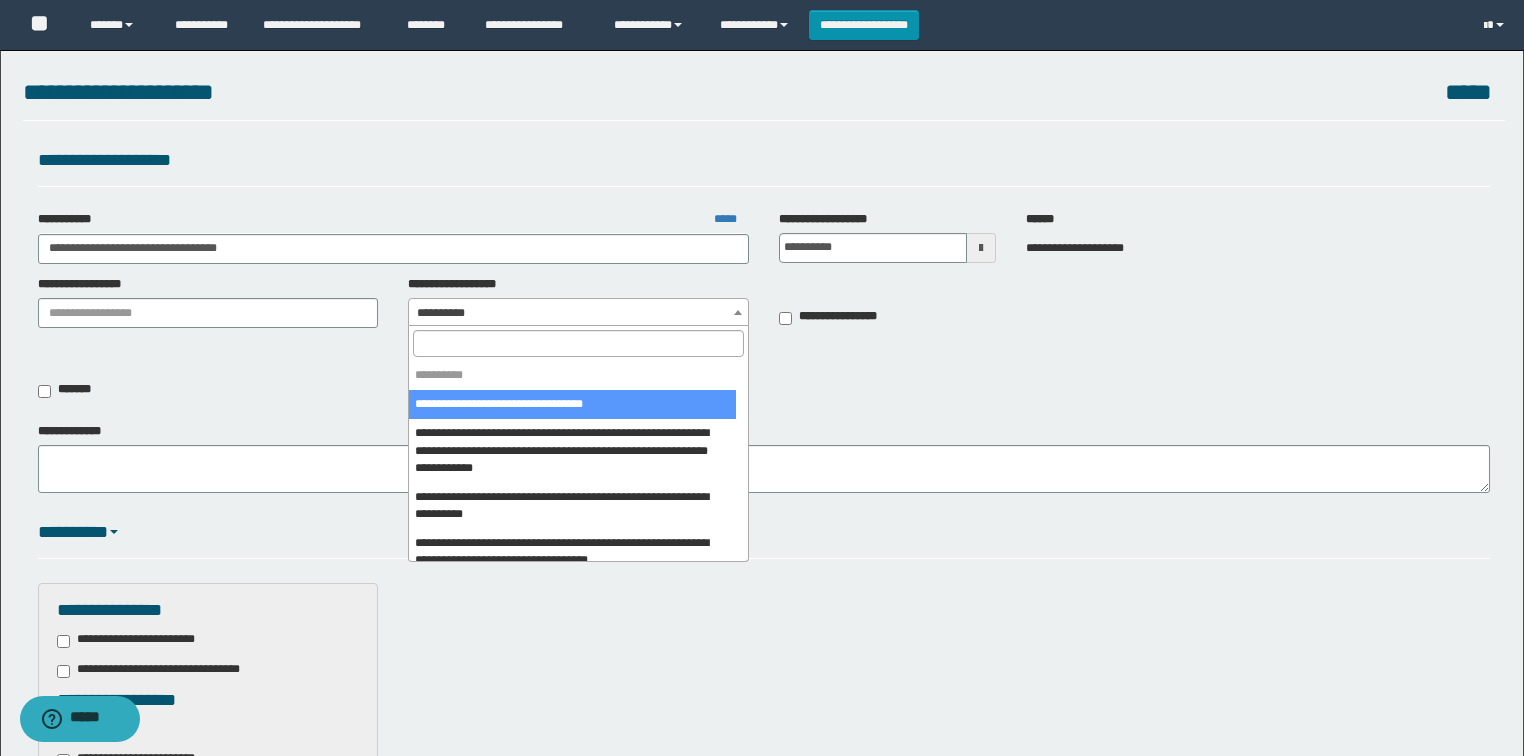 click on "**********" at bounding box center (578, 313) 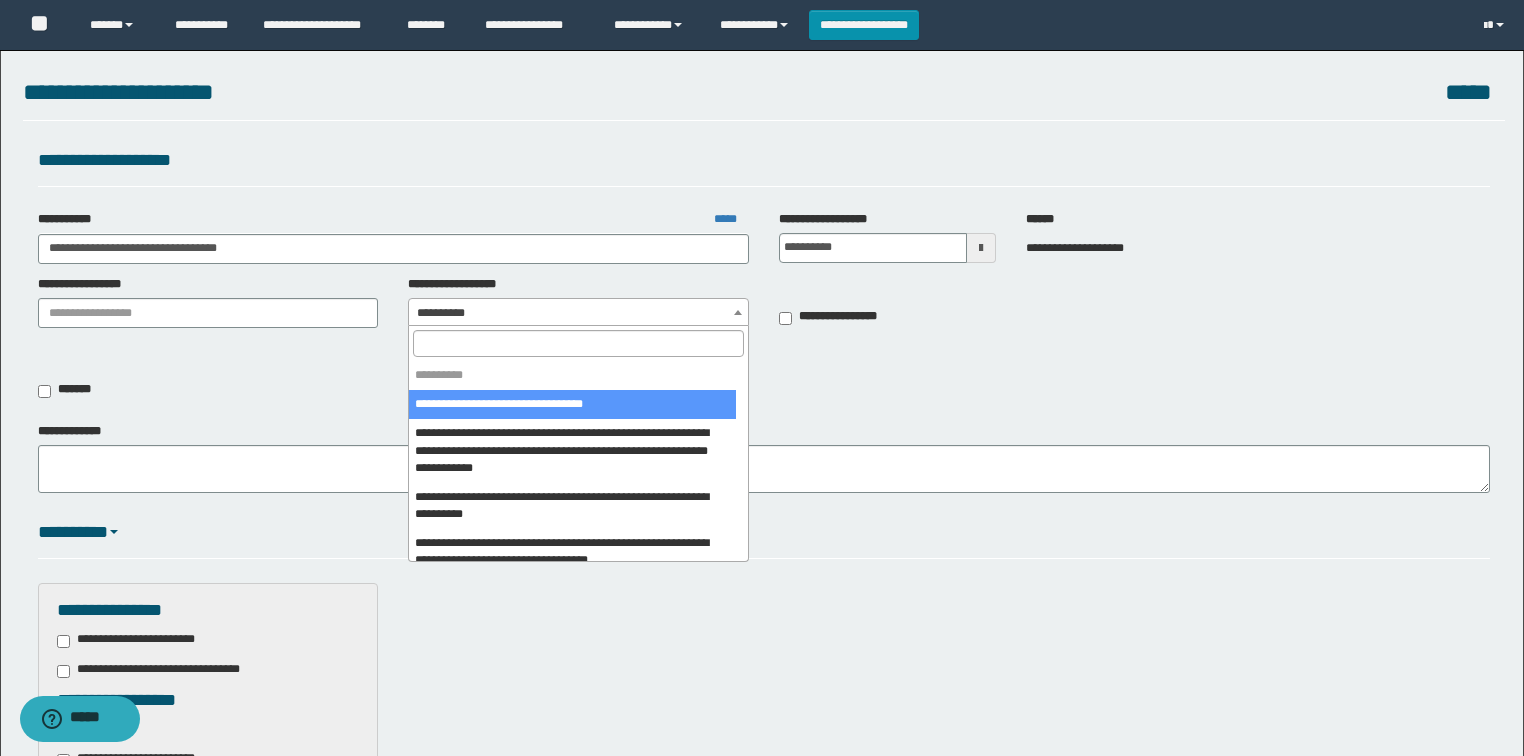click at bounding box center (578, 343) 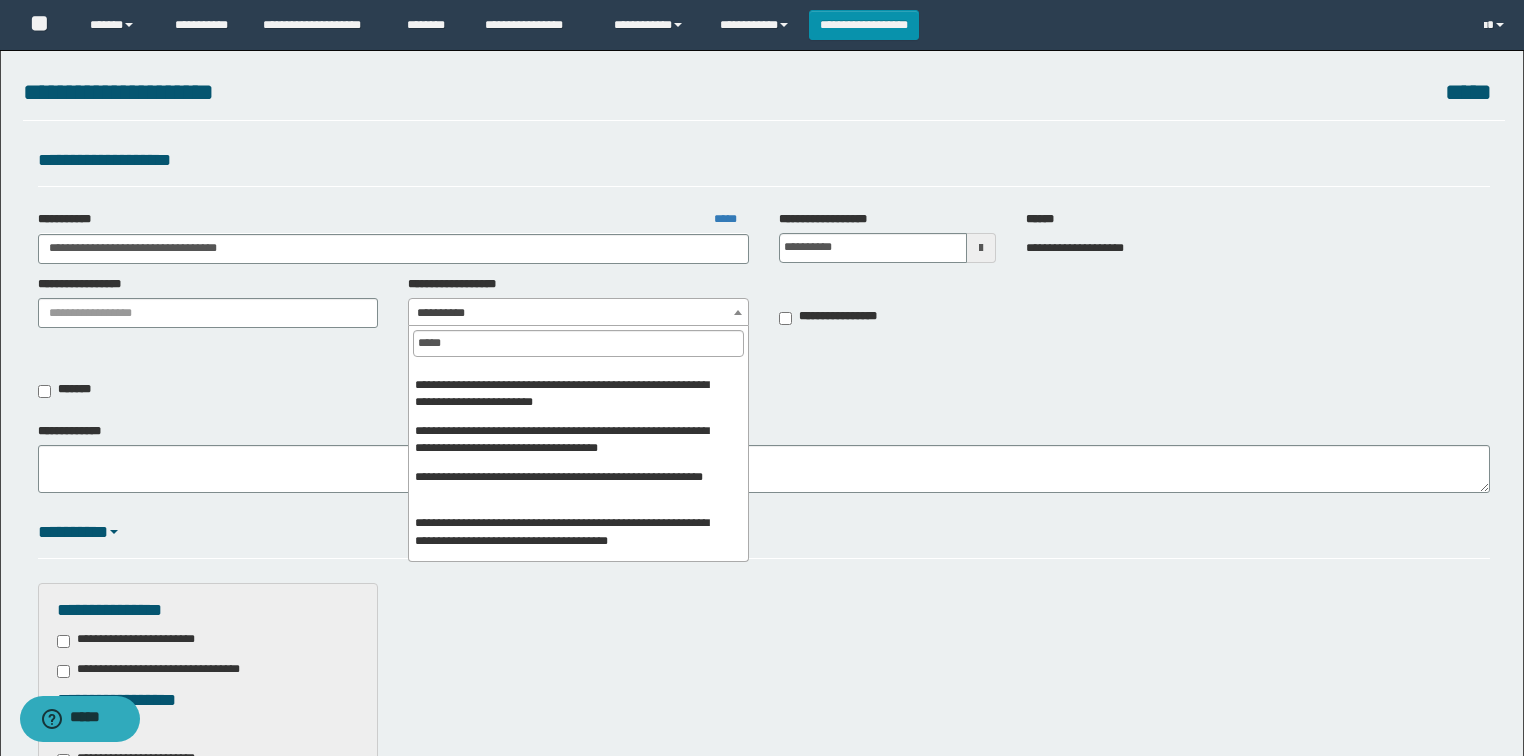 scroll, scrollTop: 240, scrollLeft: 0, axis: vertical 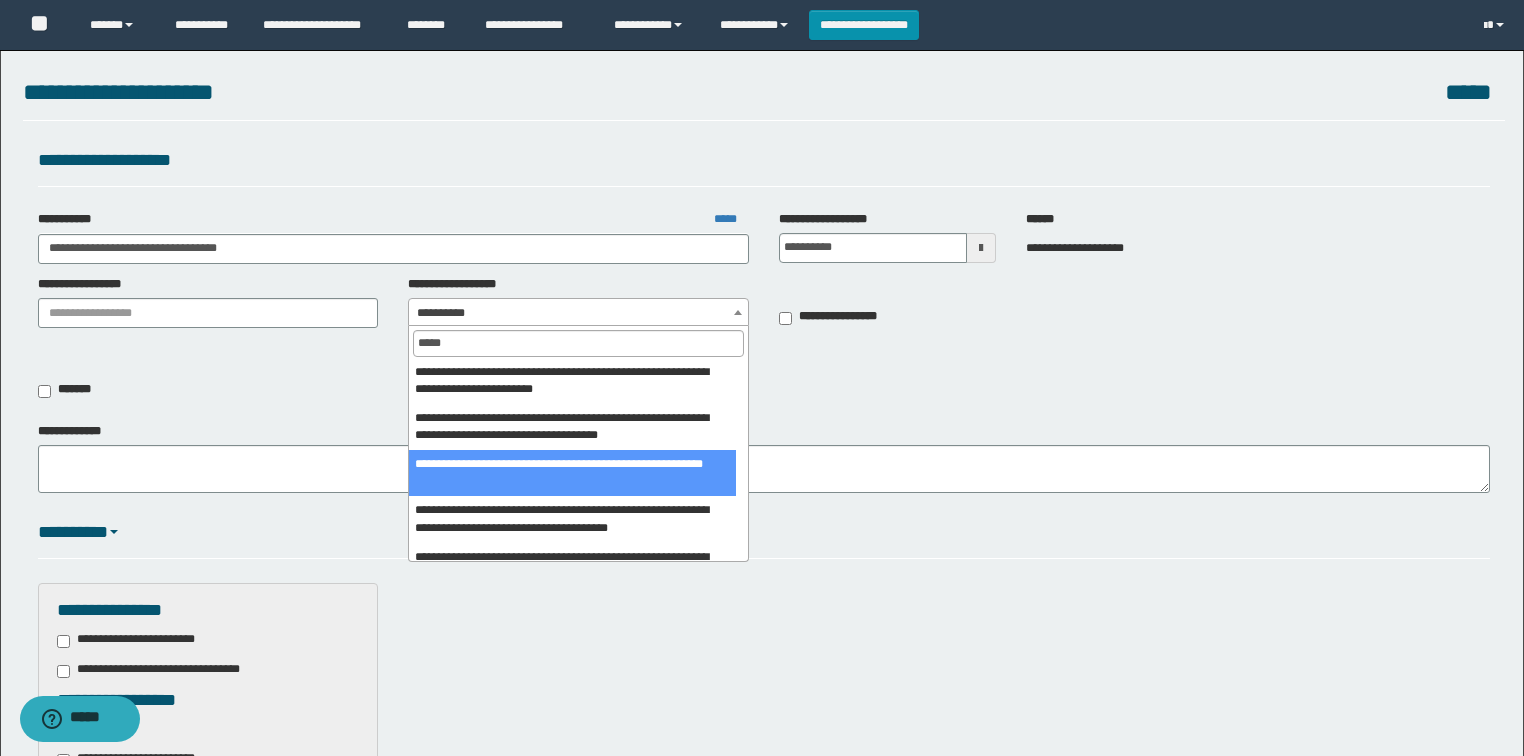 type on "*****" 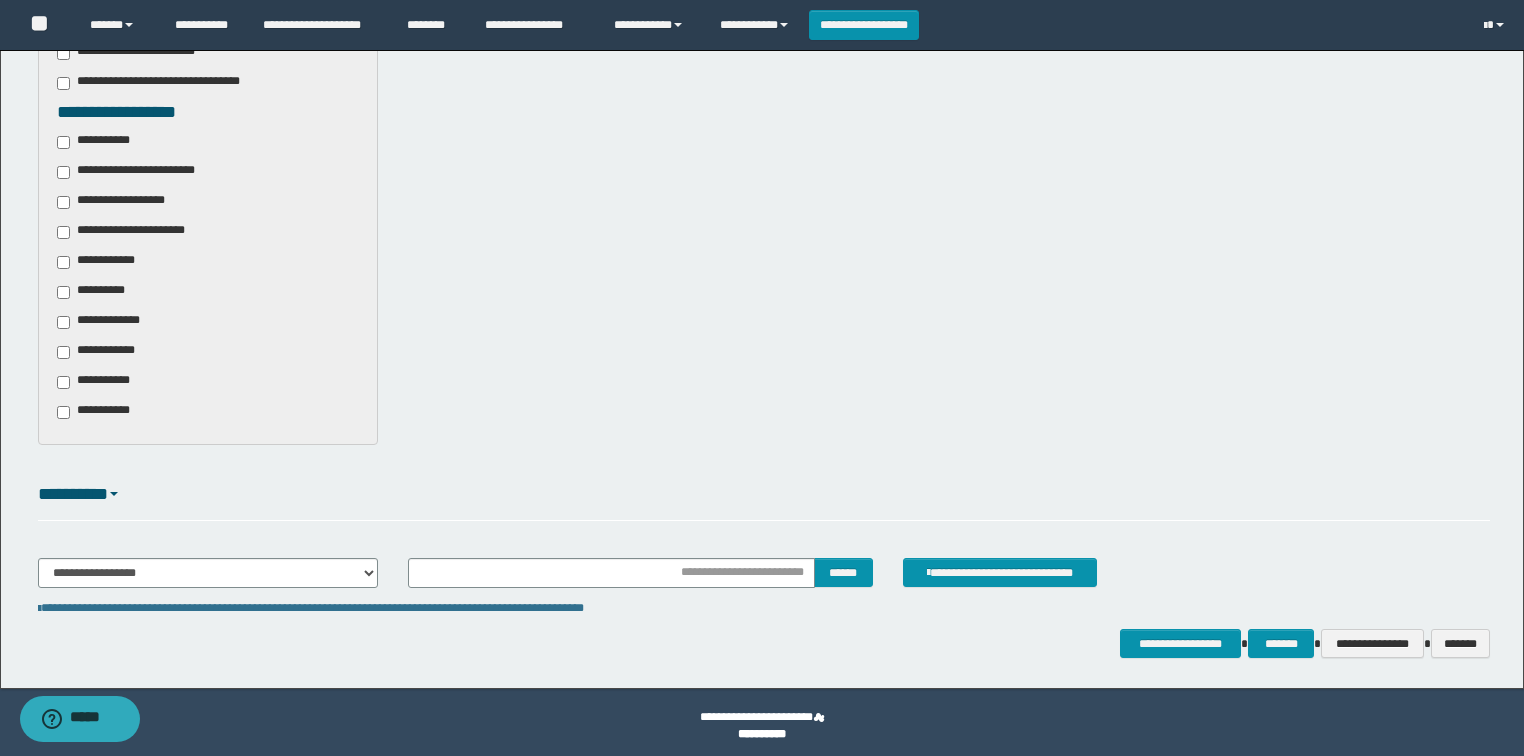 scroll, scrollTop: 595, scrollLeft: 0, axis: vertical 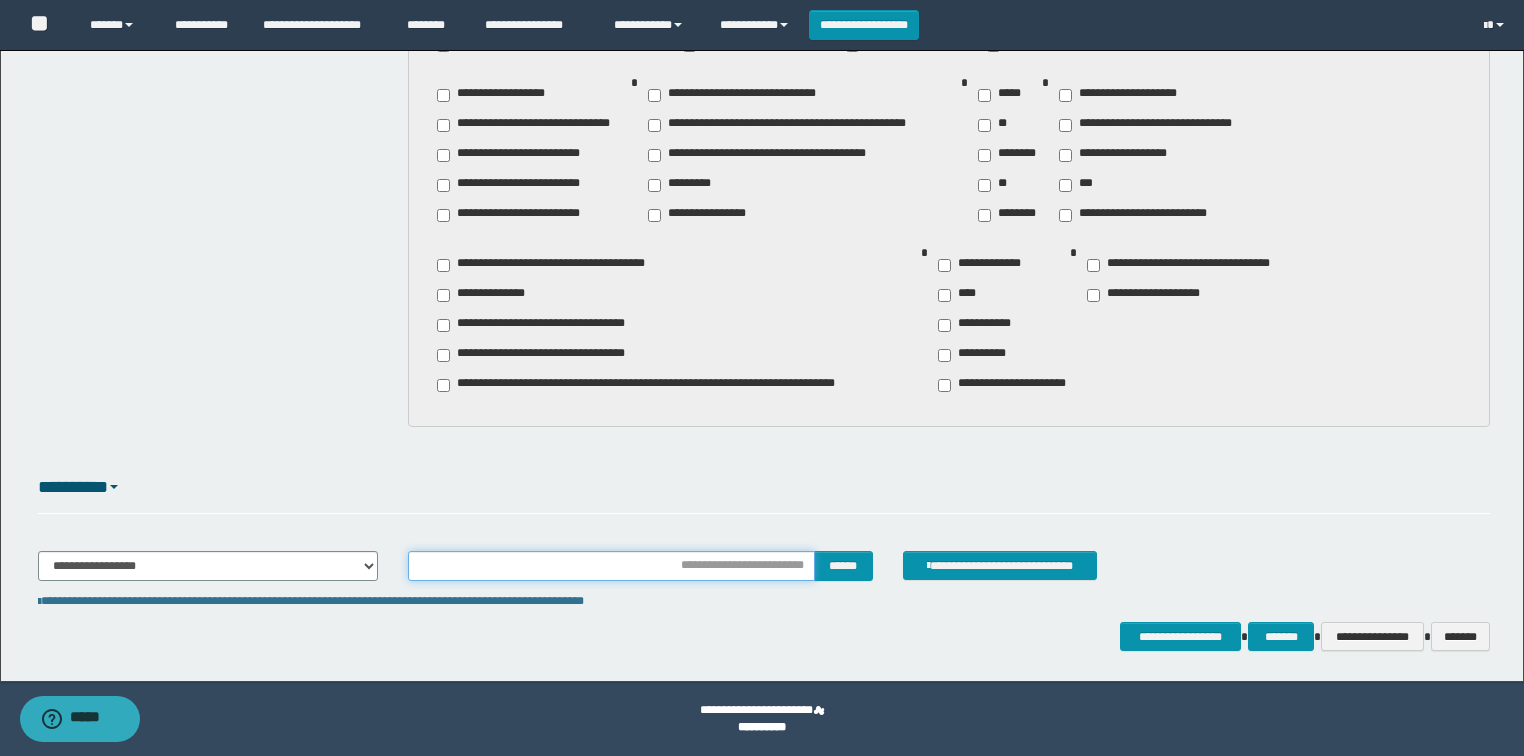 click at bounding box center (611, 566) 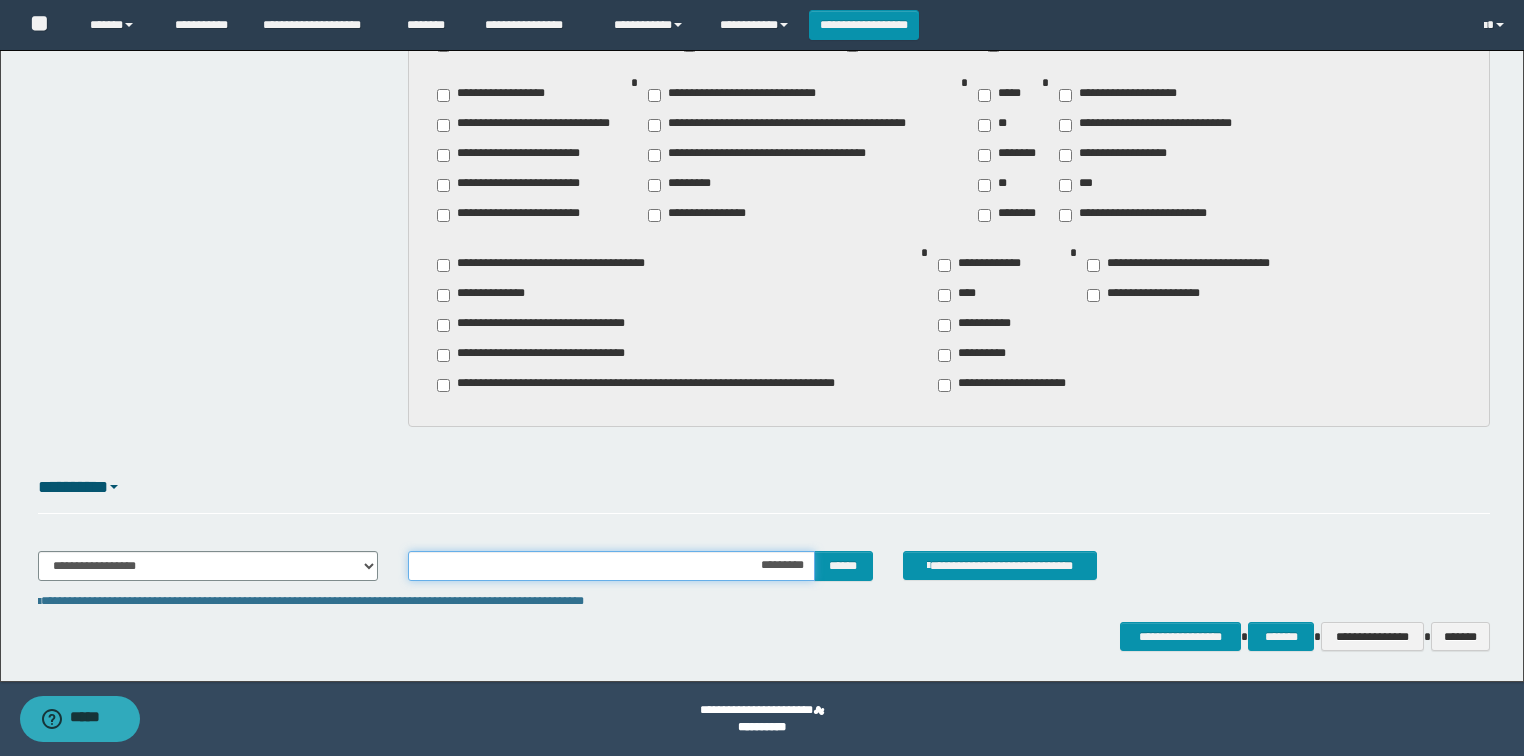type on "**********" 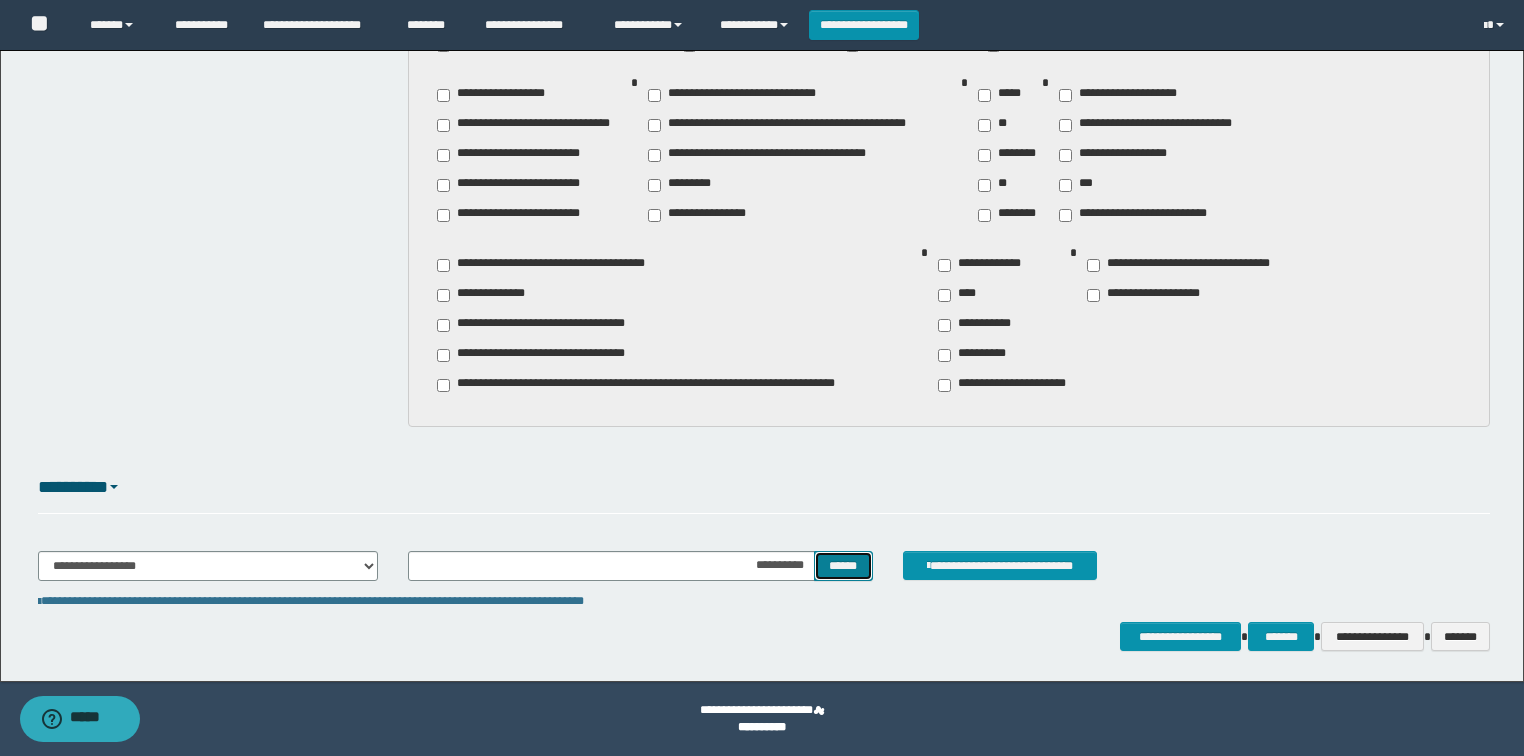 click on "******" at bounding box center (843, 566) 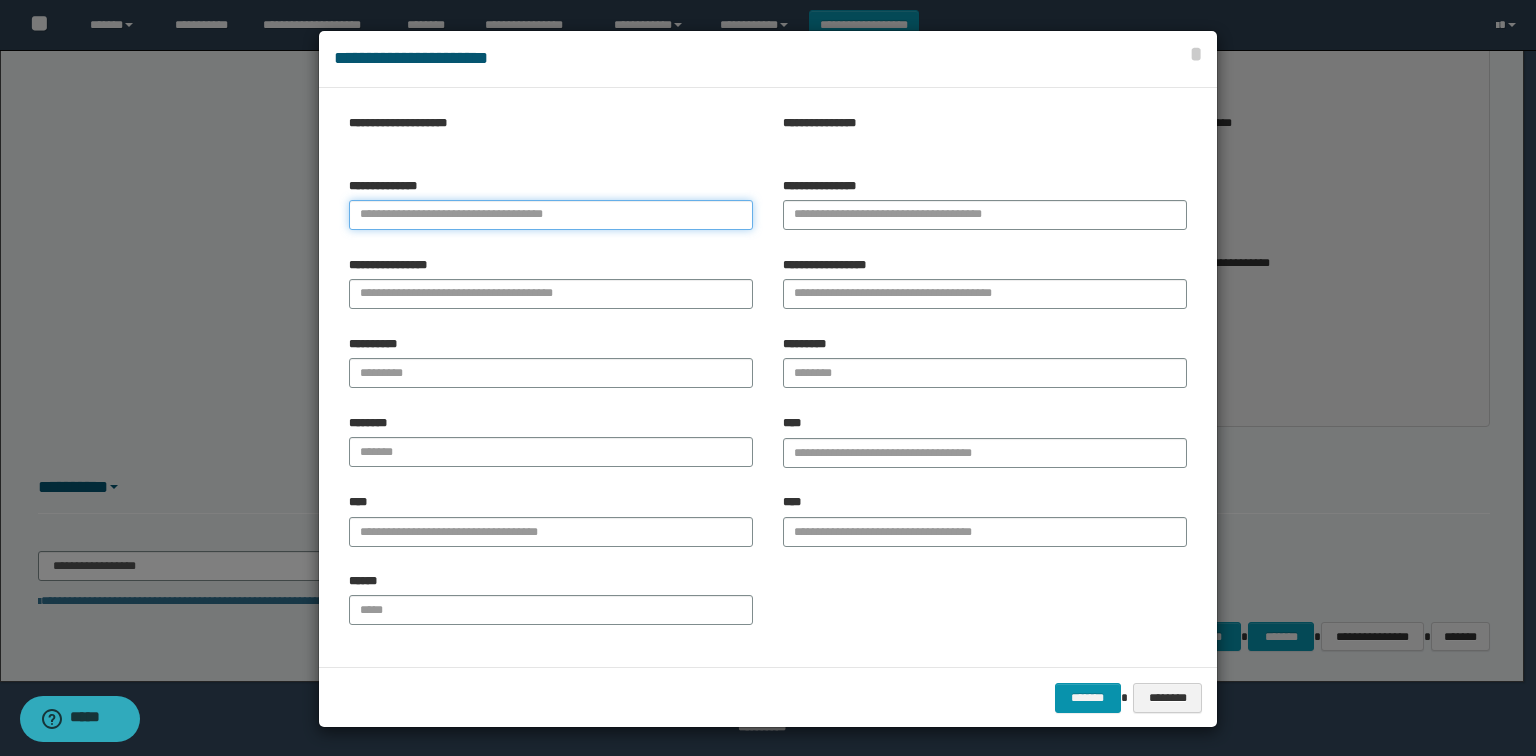 click on "**********" at bounding box center [551, 215] 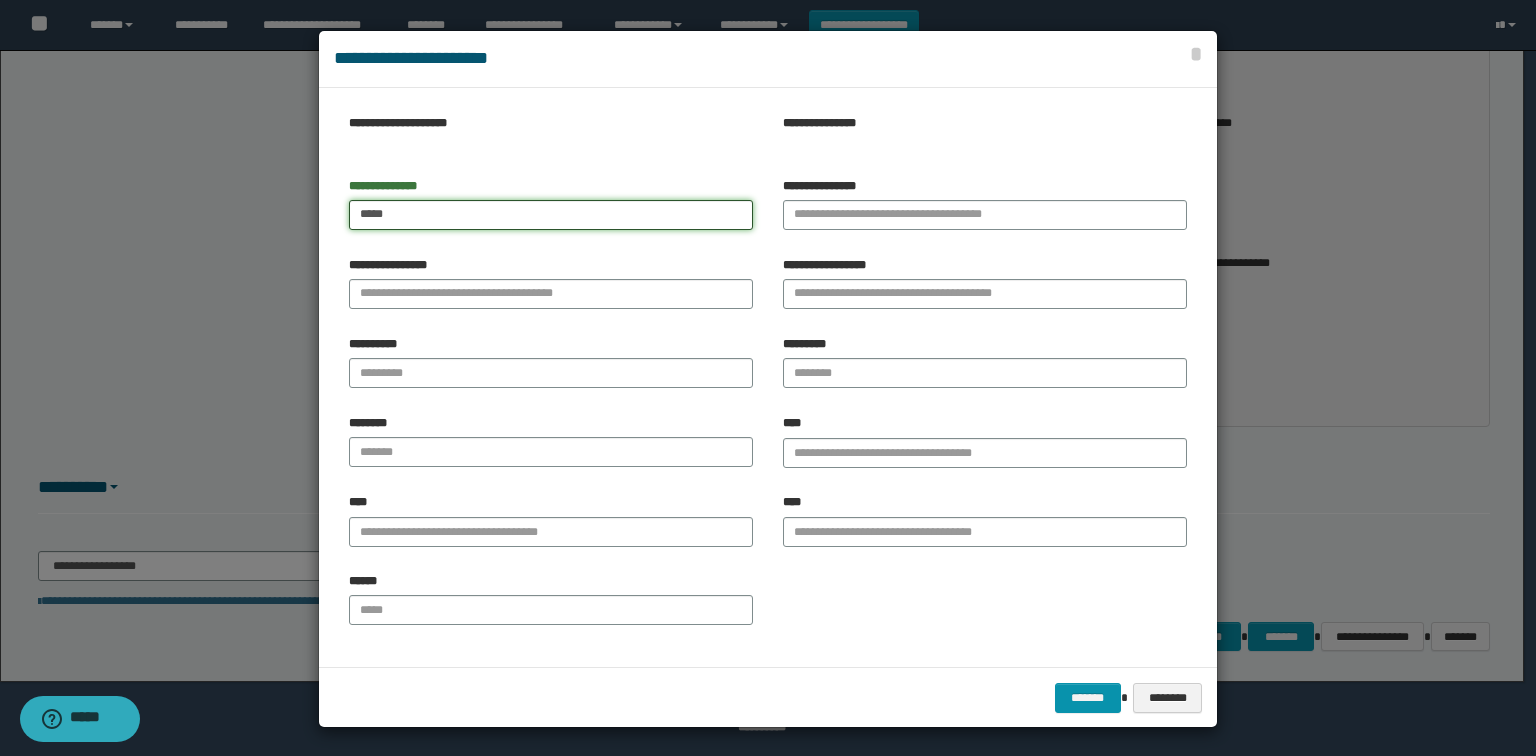 type on "*****" 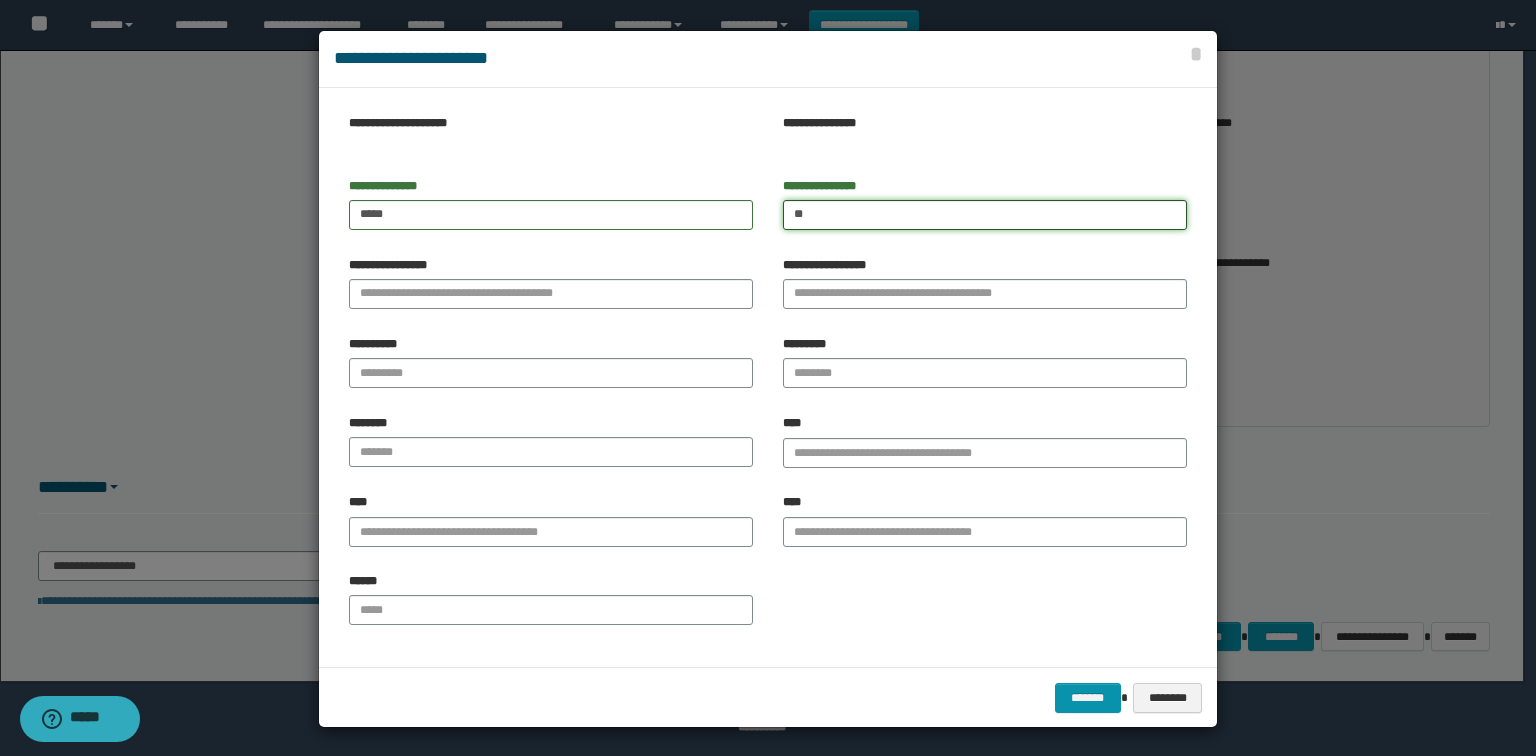 type on "*" 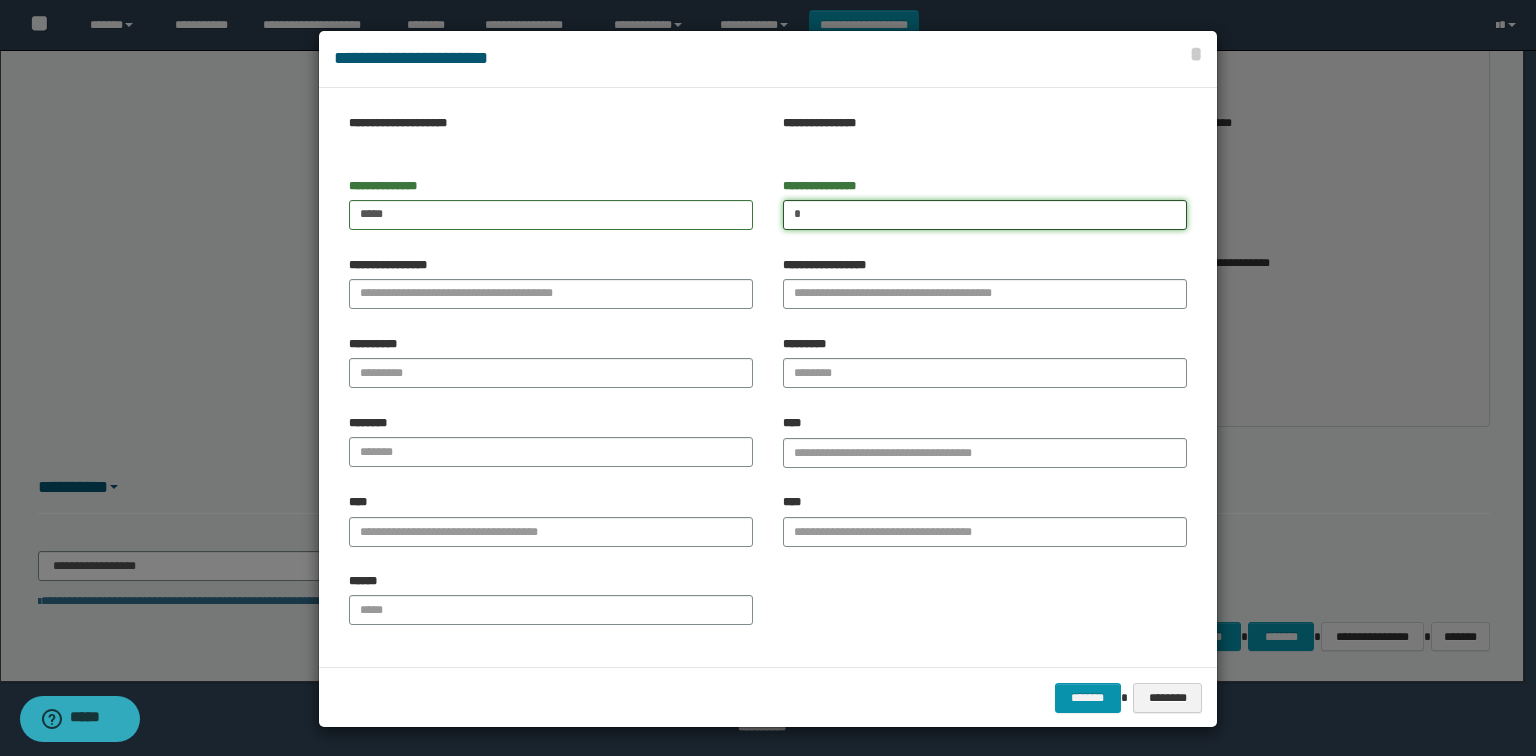type 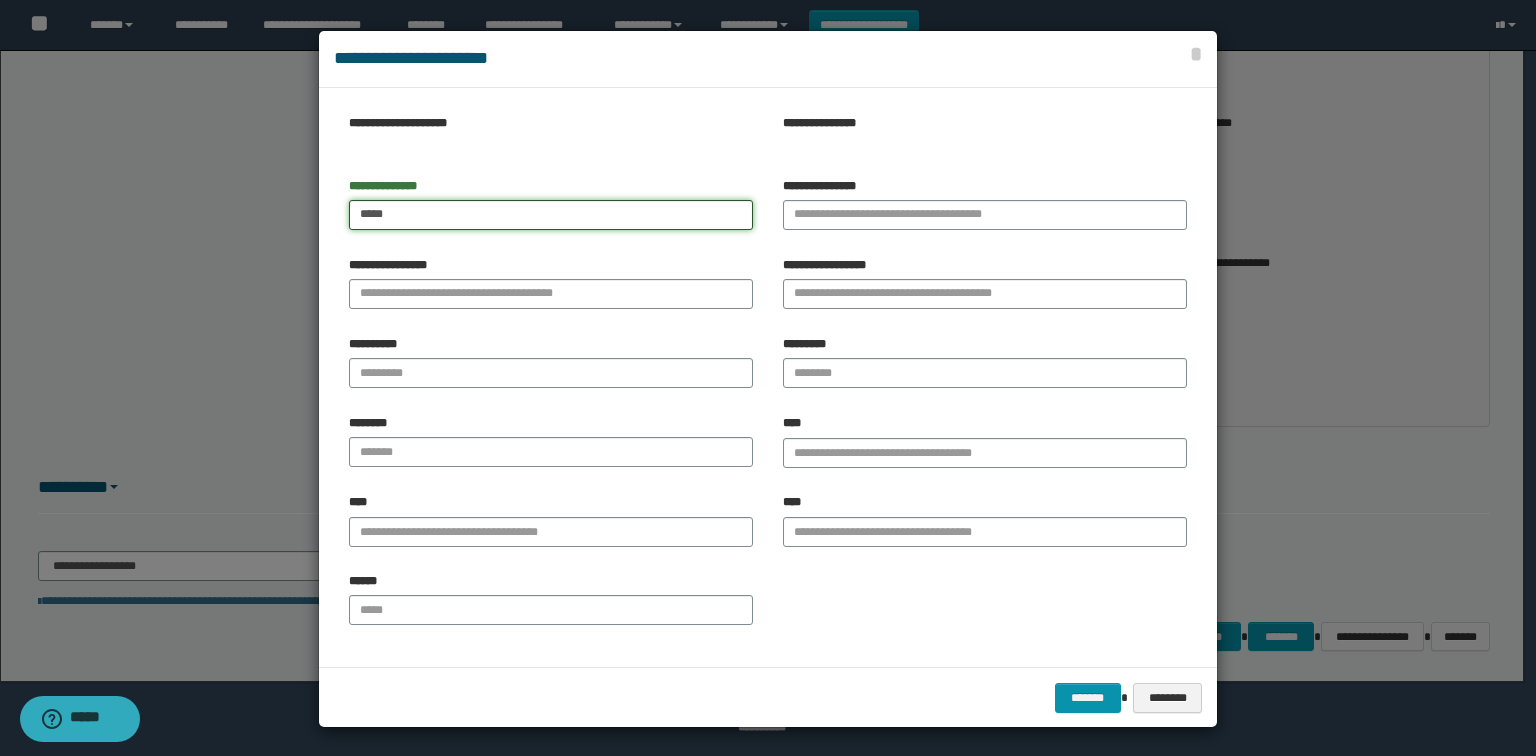 click on "*****" at bounding box center (551, 215) 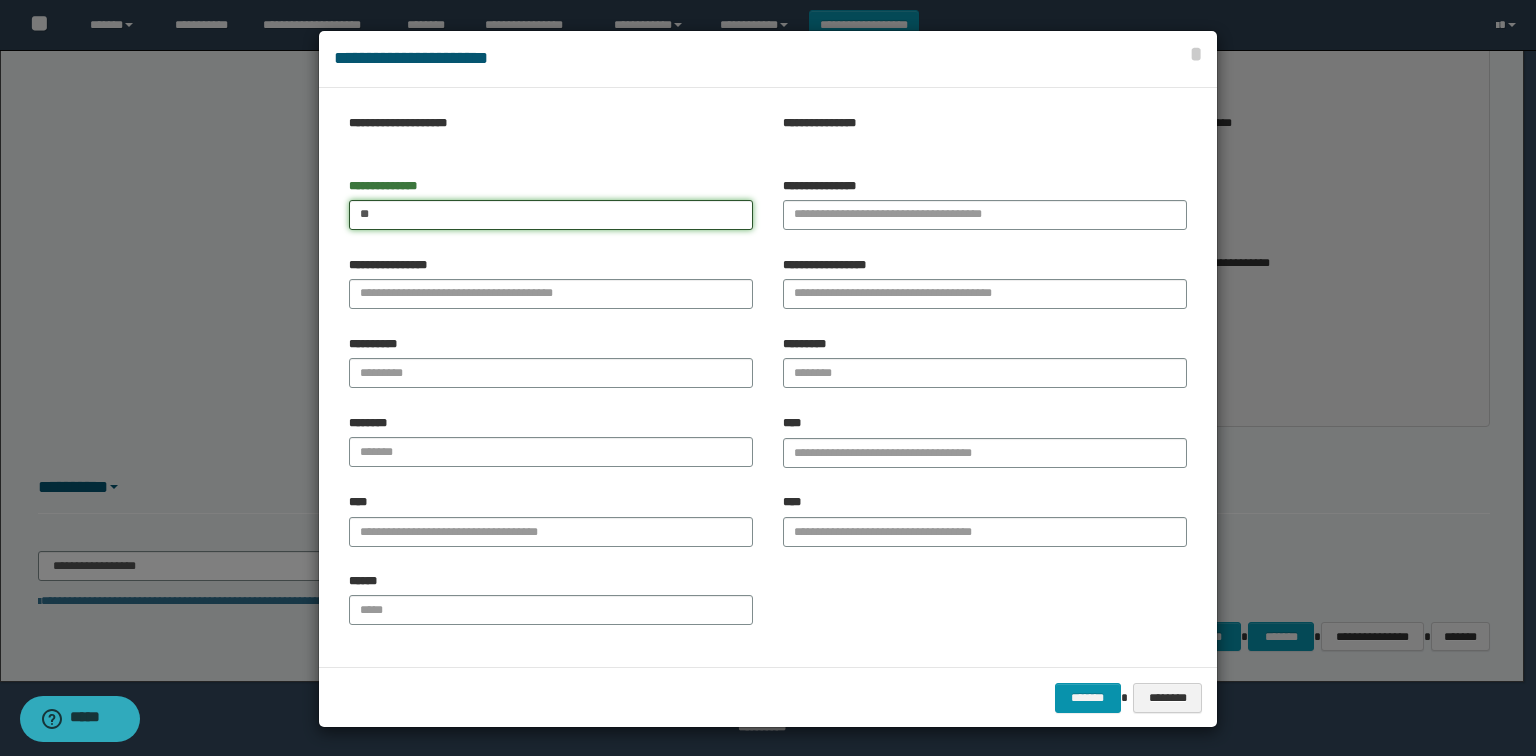type on "*" 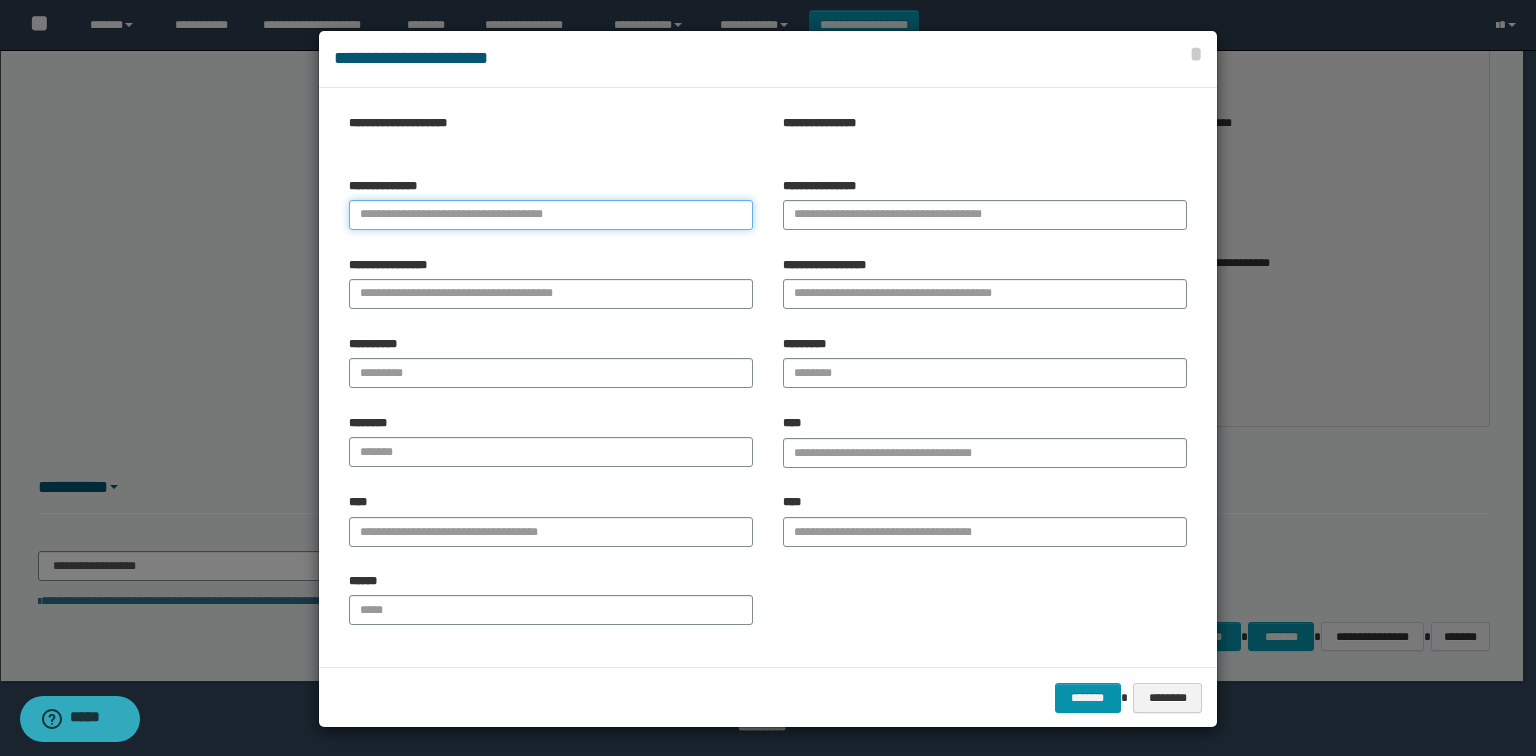 type 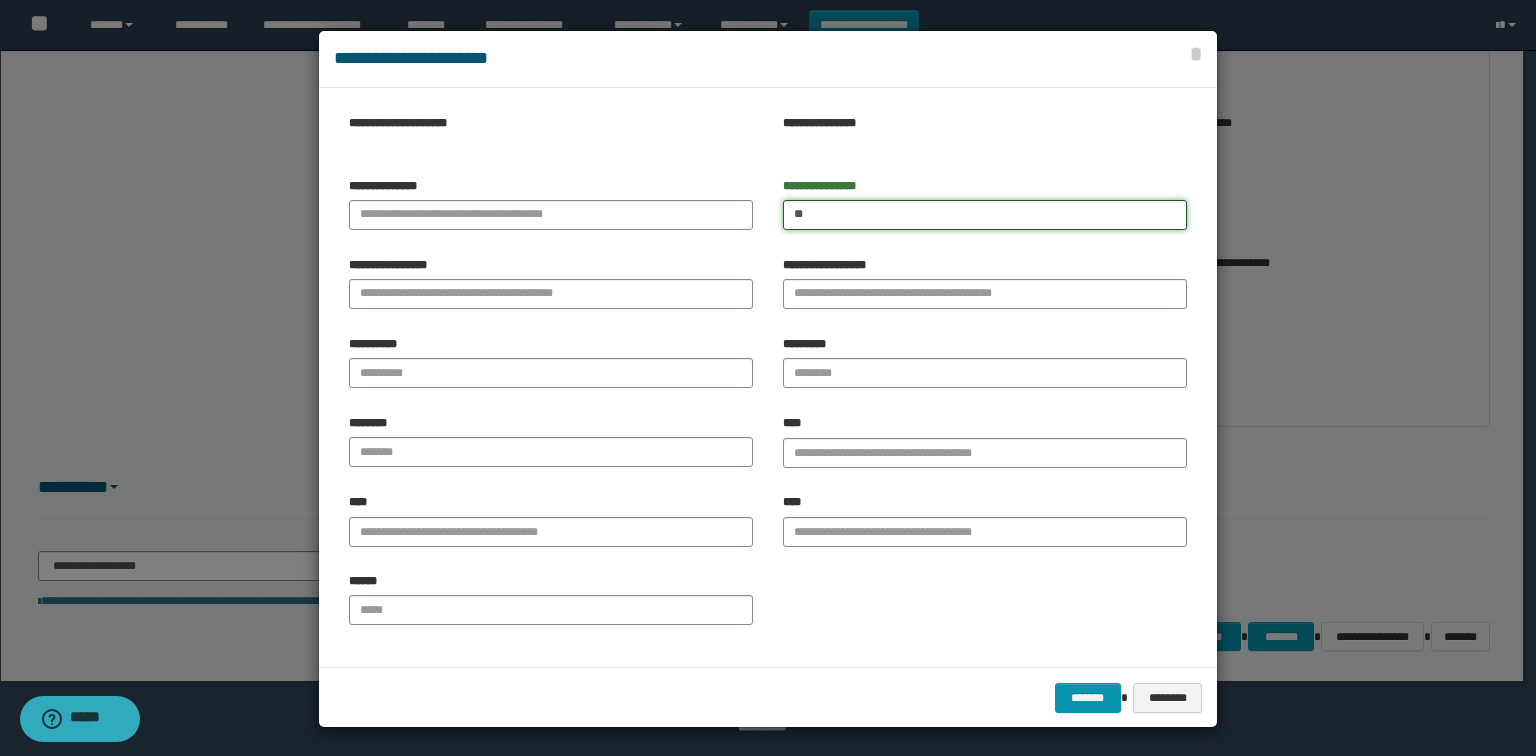 type on "*" 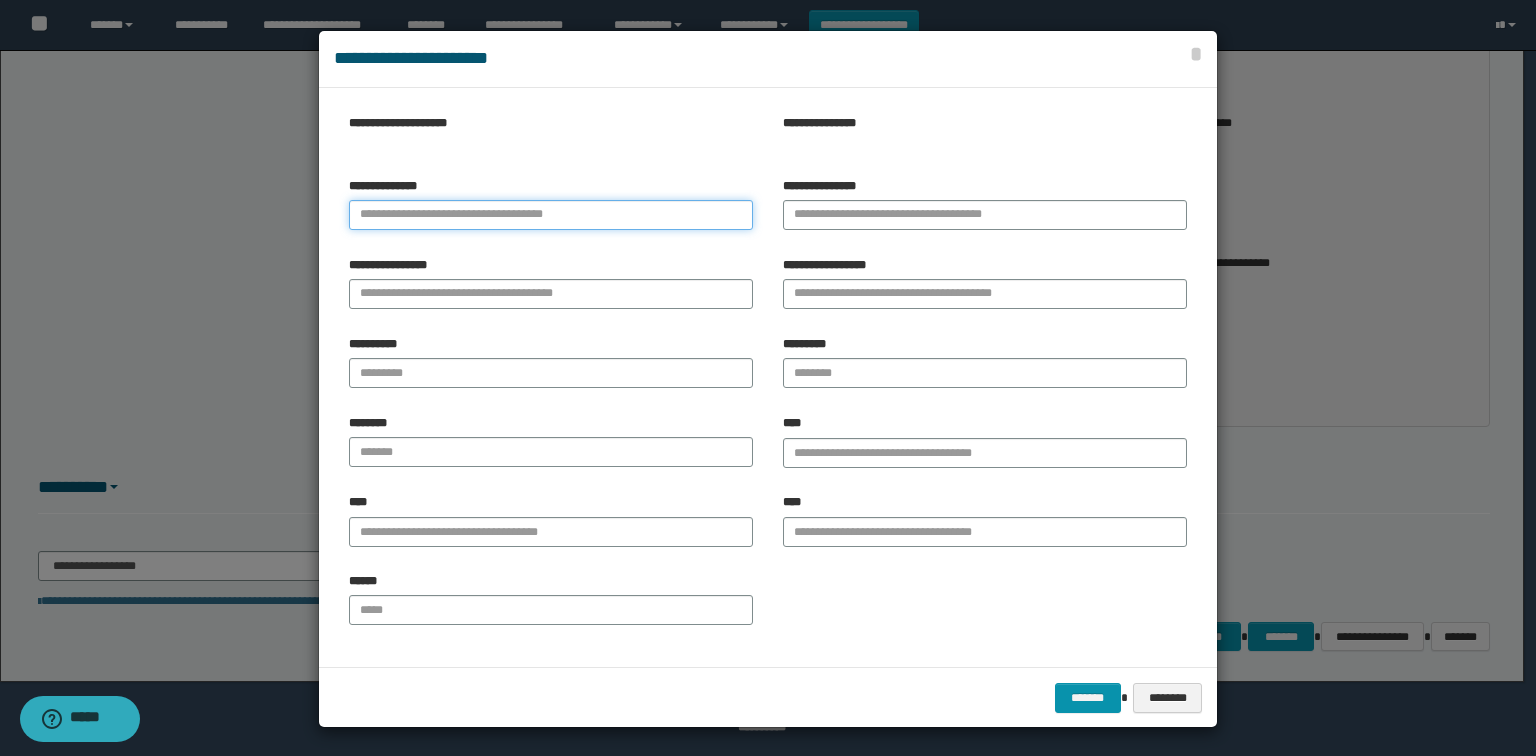 click on "**********" at bounding box center [551, 215] 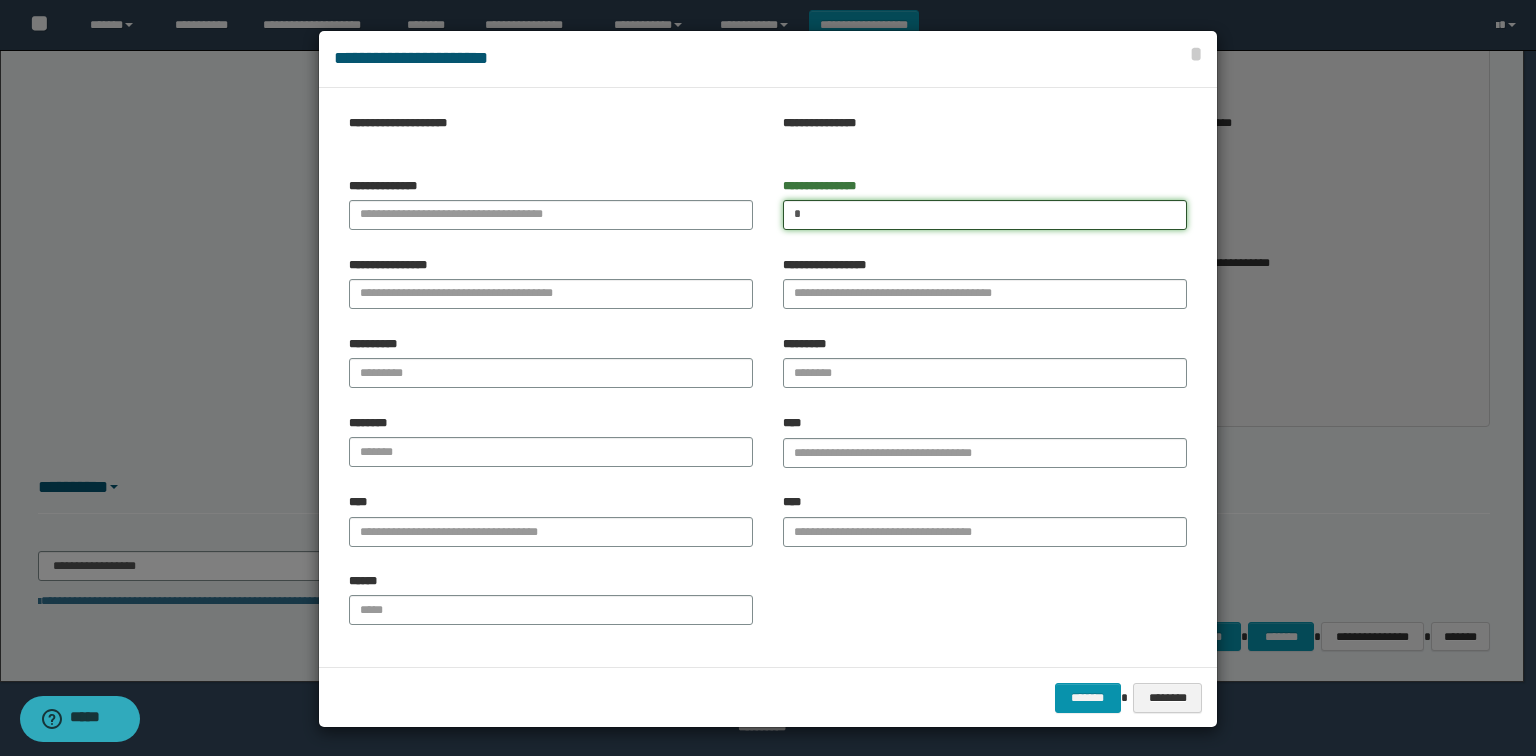 type on "*" 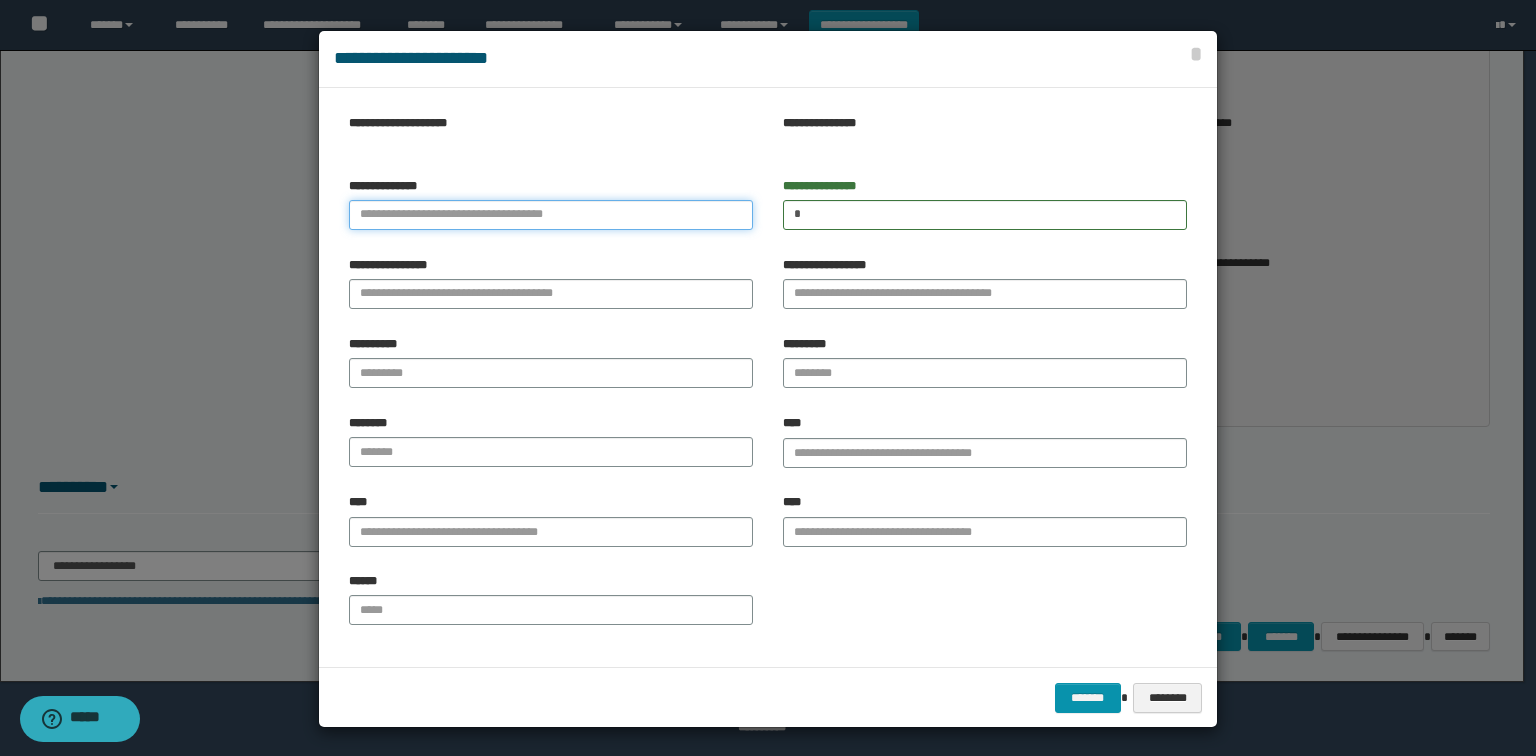 click on "**********" at bounding box center (551, 215) 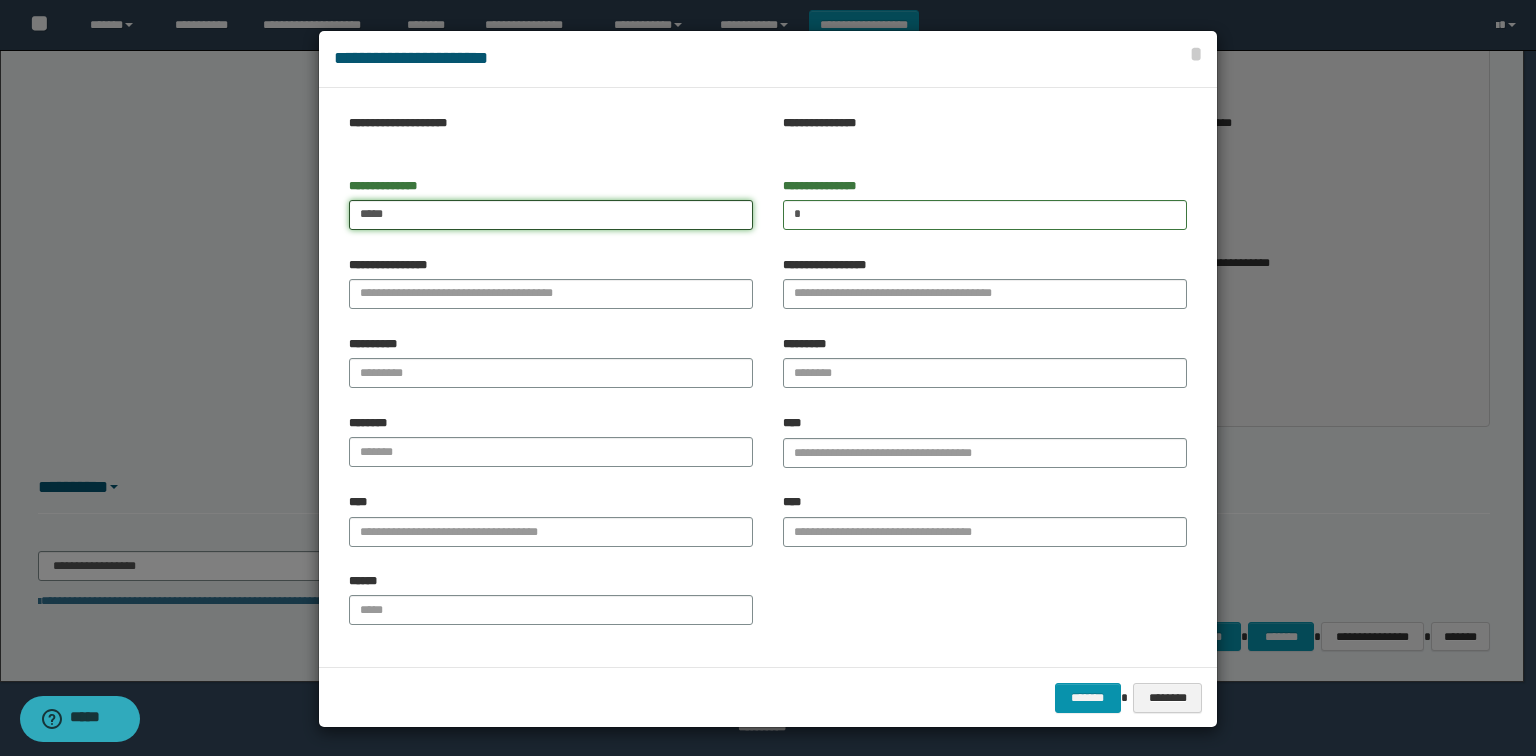 type on "*****" 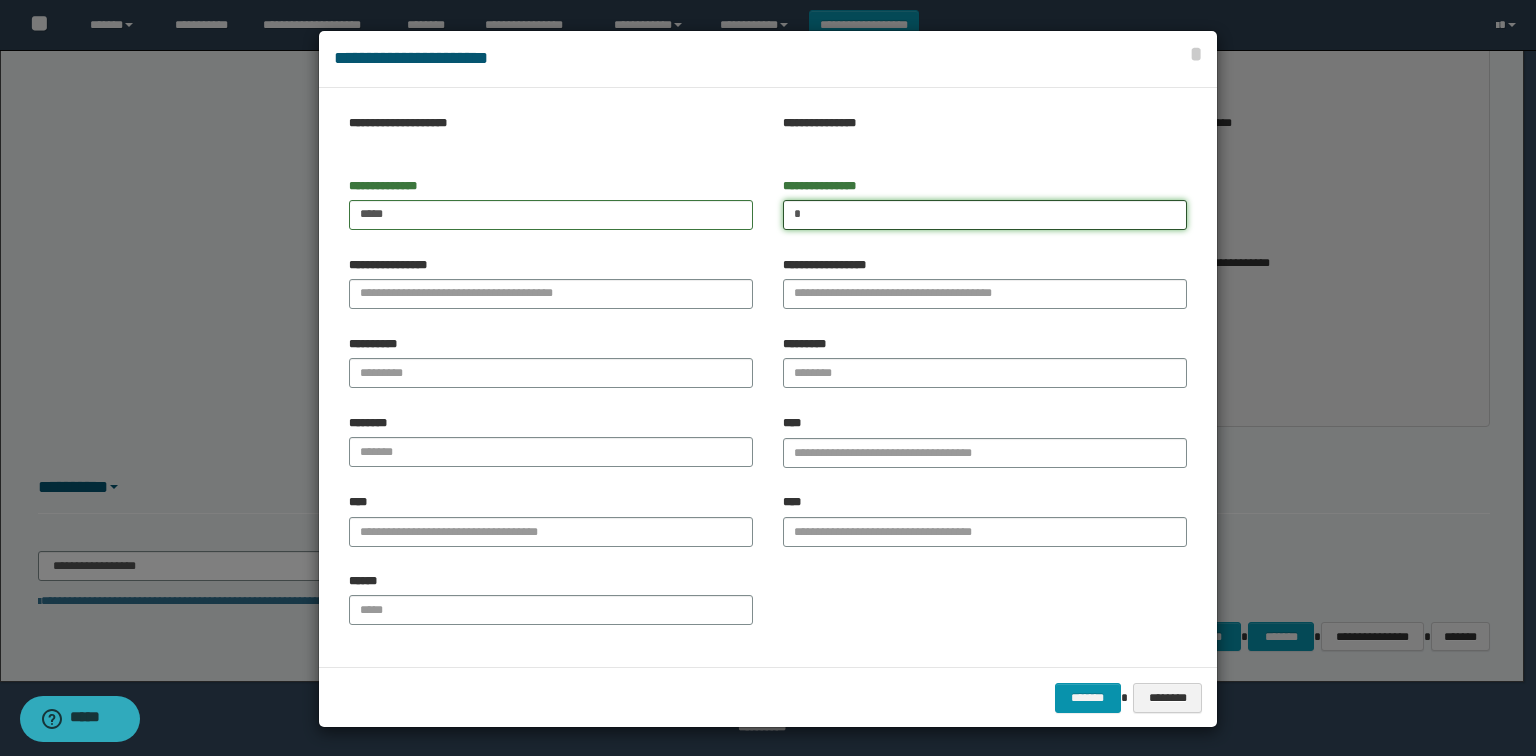 click on "*" at bounding box center (985, 215) 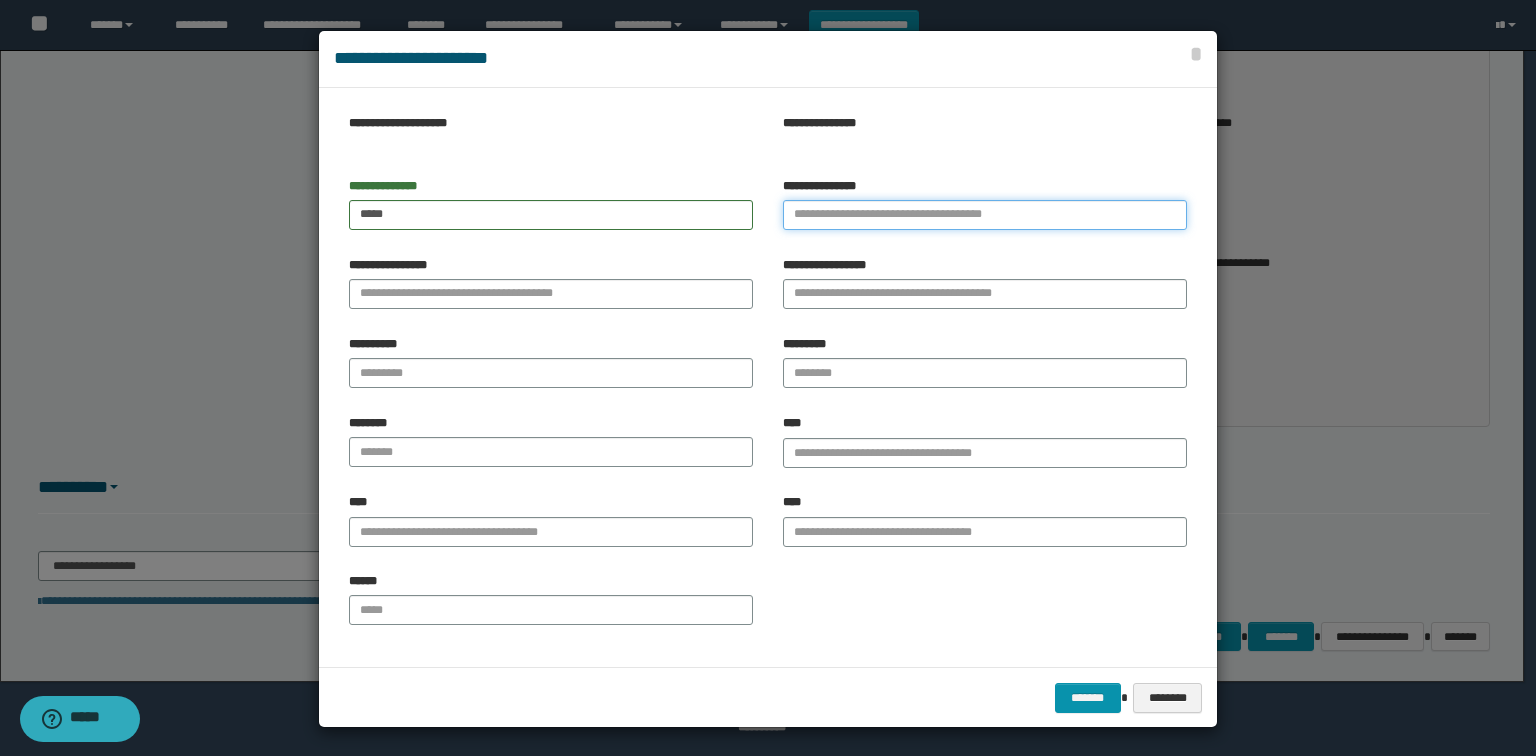 type 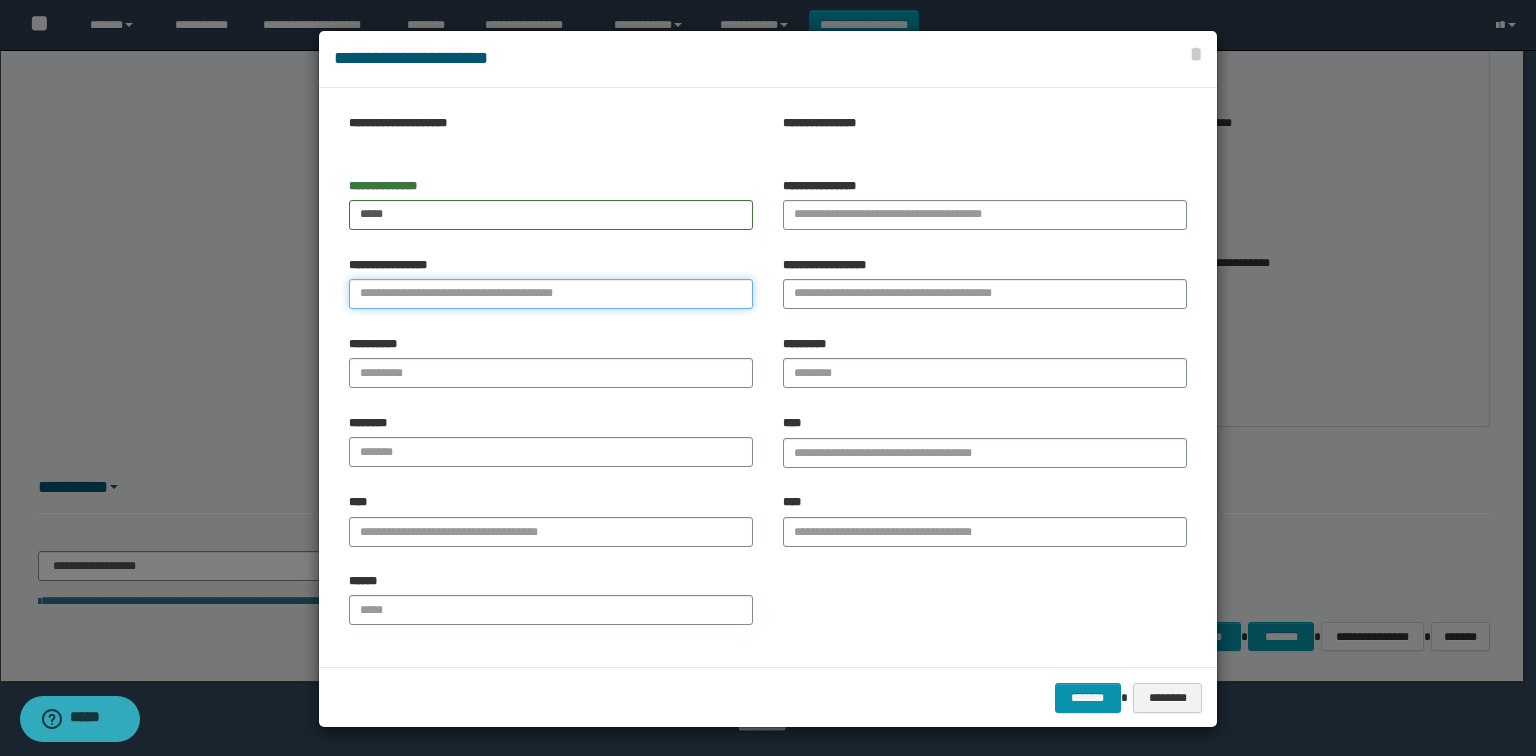 click on "**********" at bounding box center [551, 294] 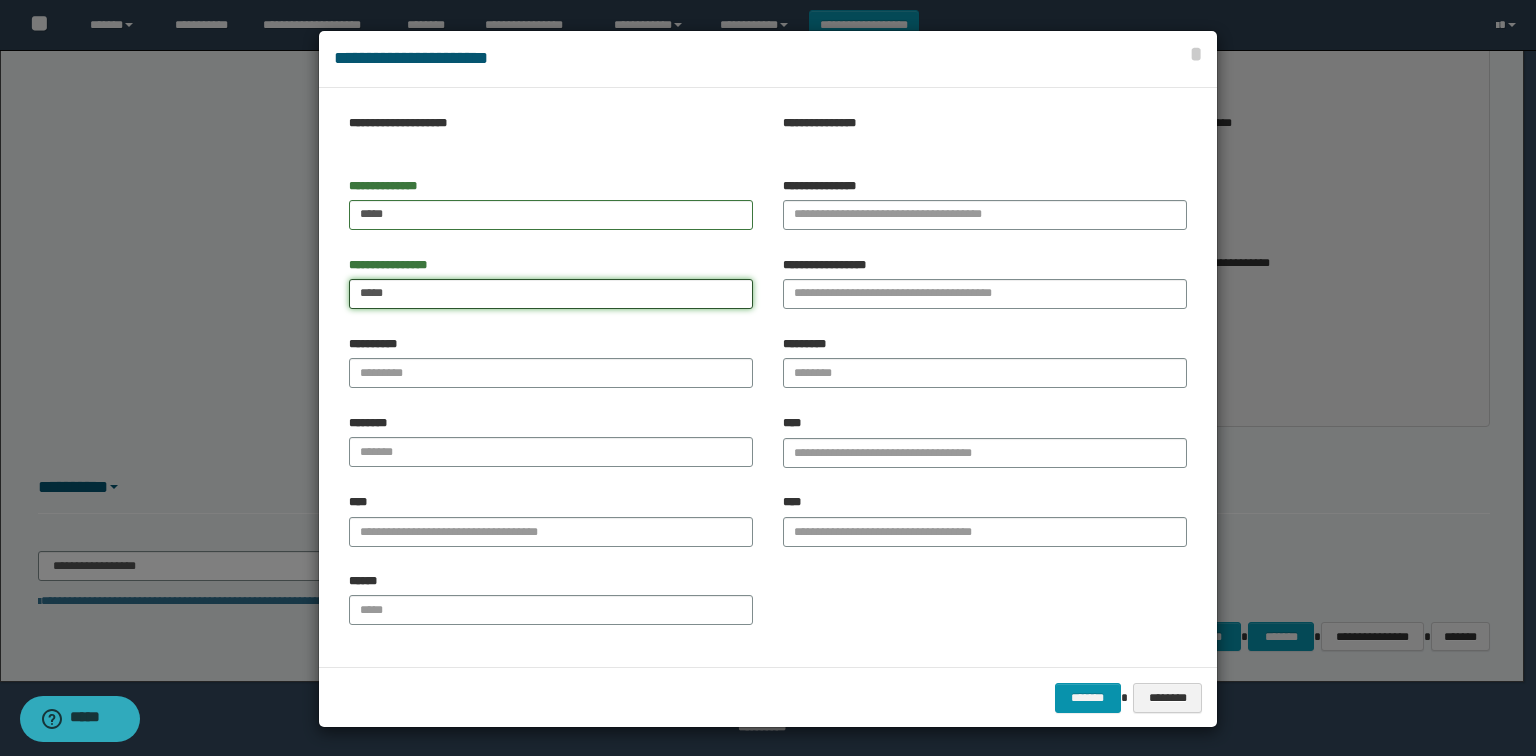 type on "*****" 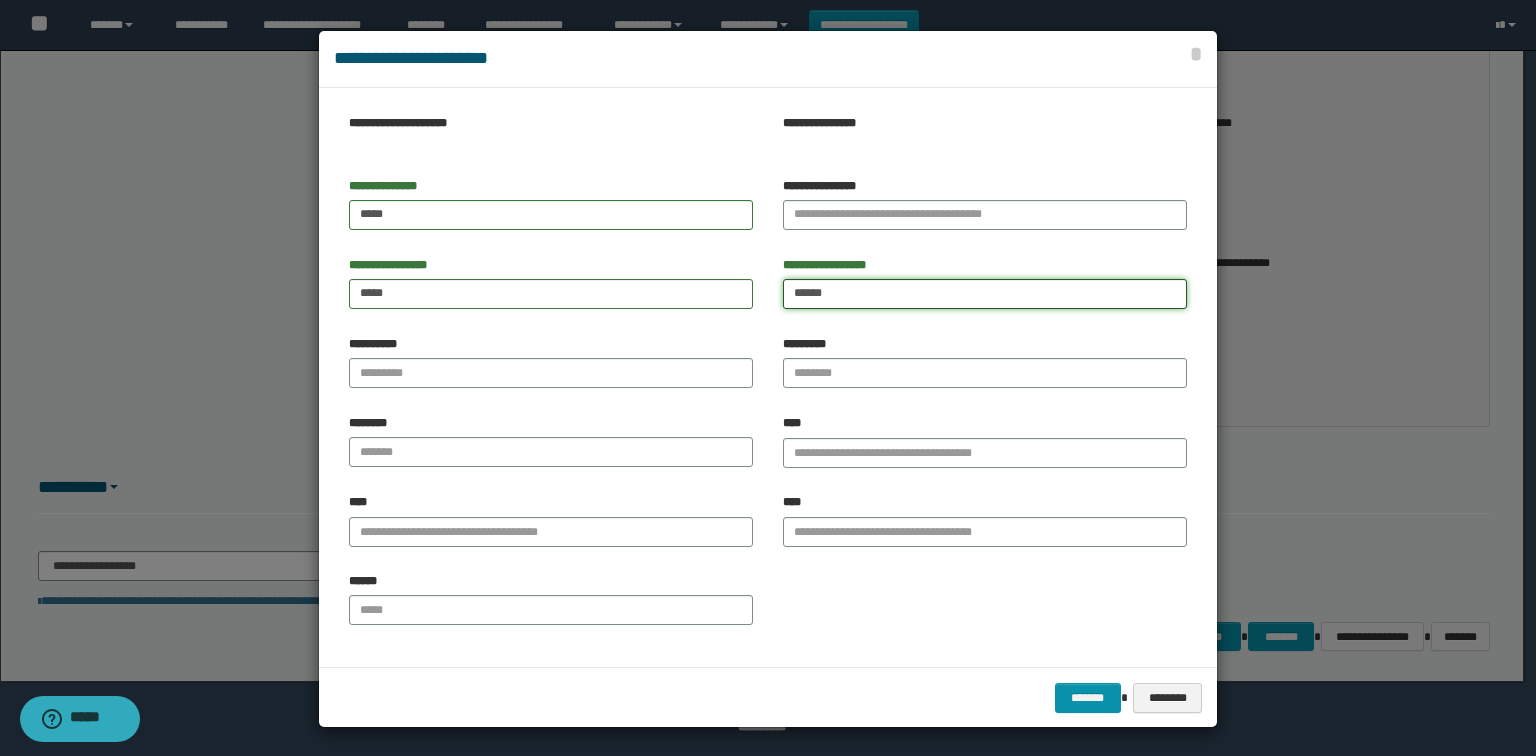 type on "******" 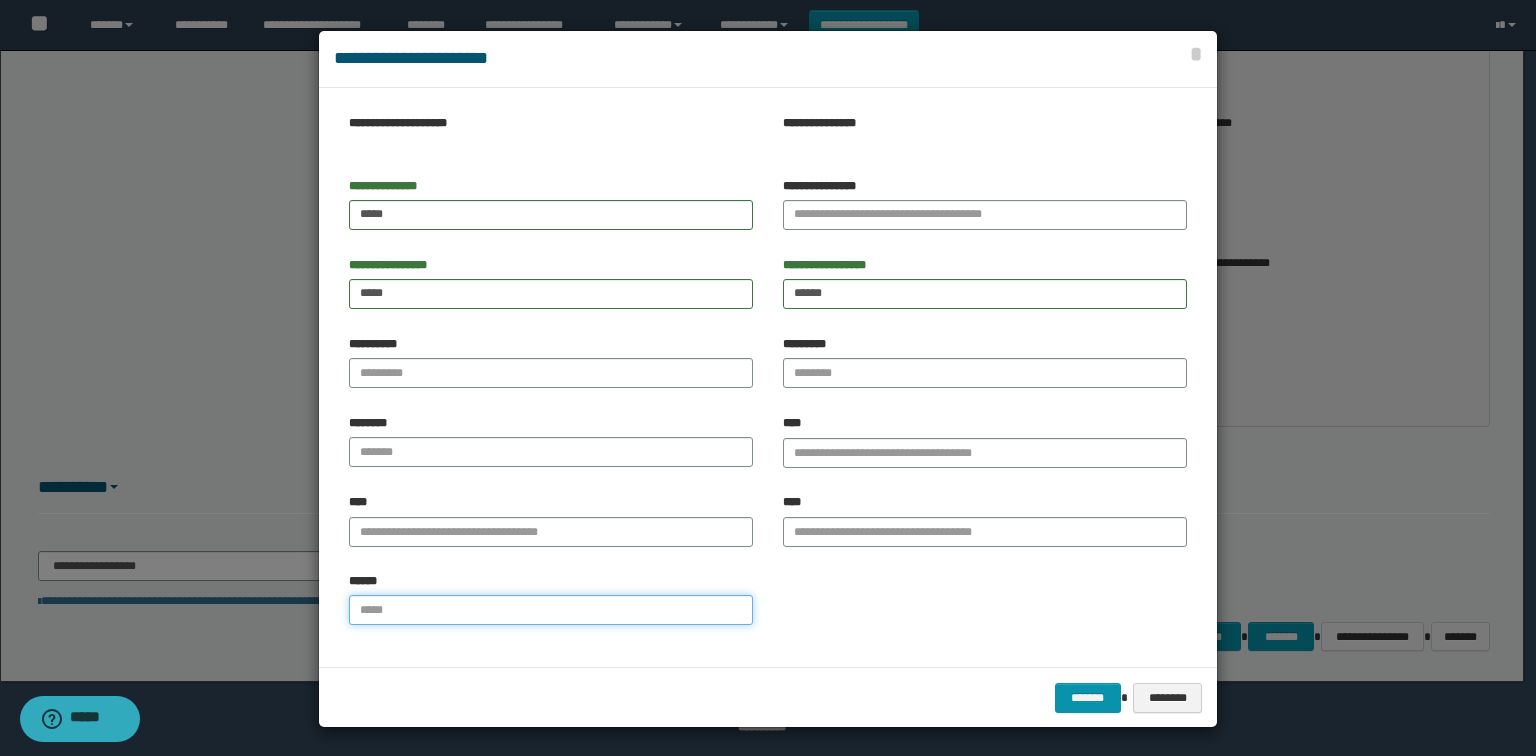click on "******" at bounding box center (551, 610) 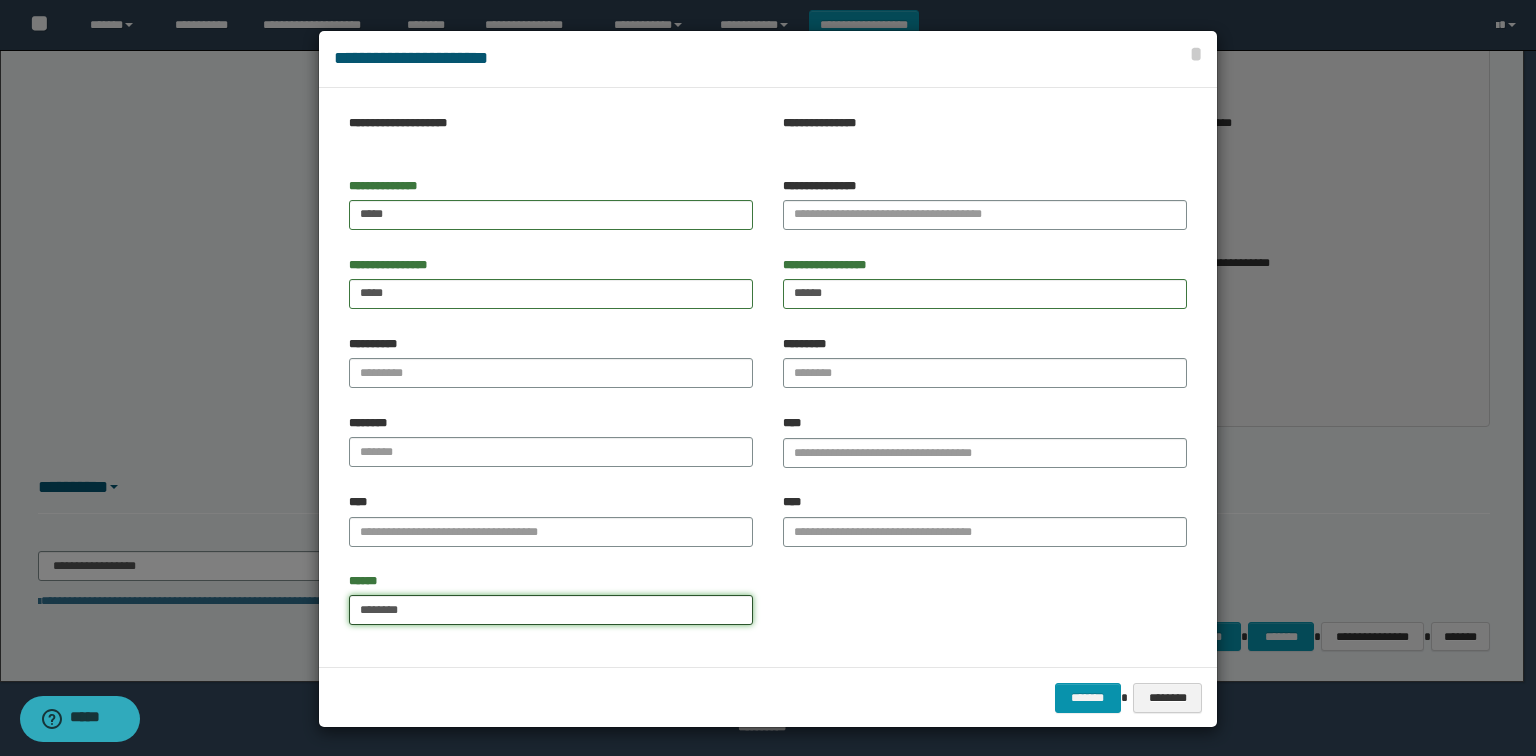 type on "********" 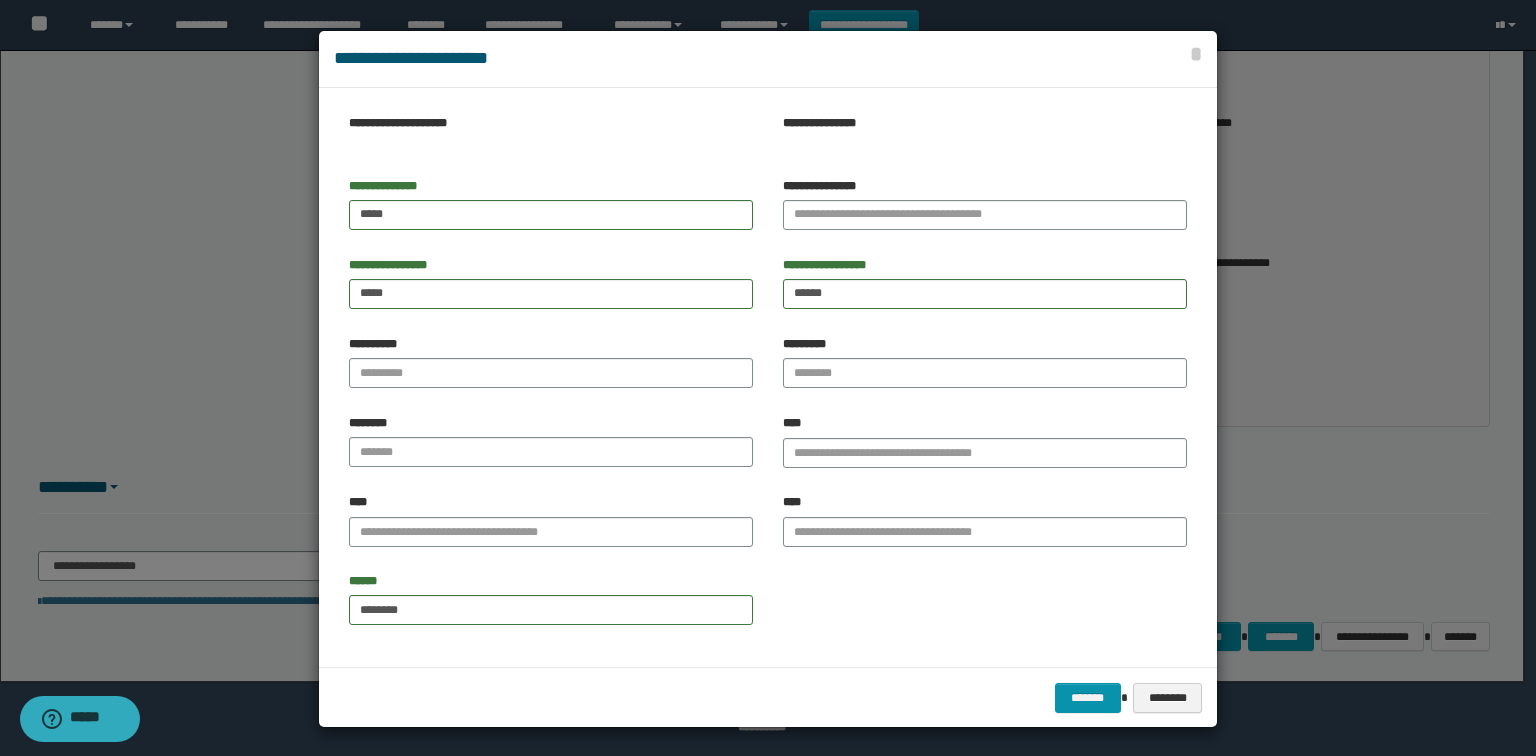 click on "**********" at bounding box center [768, 378] 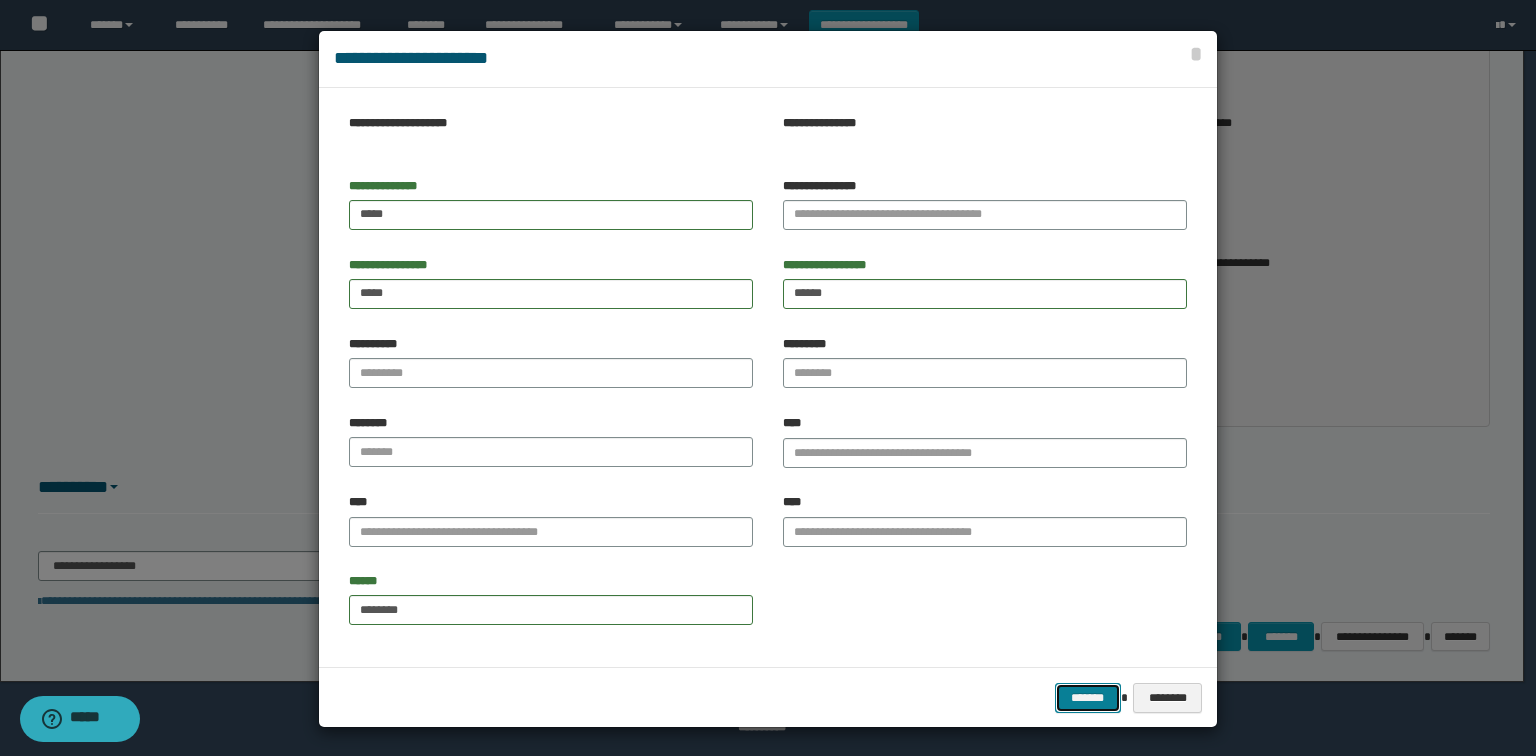 click on "*******" at bounding box center (1088, 698) 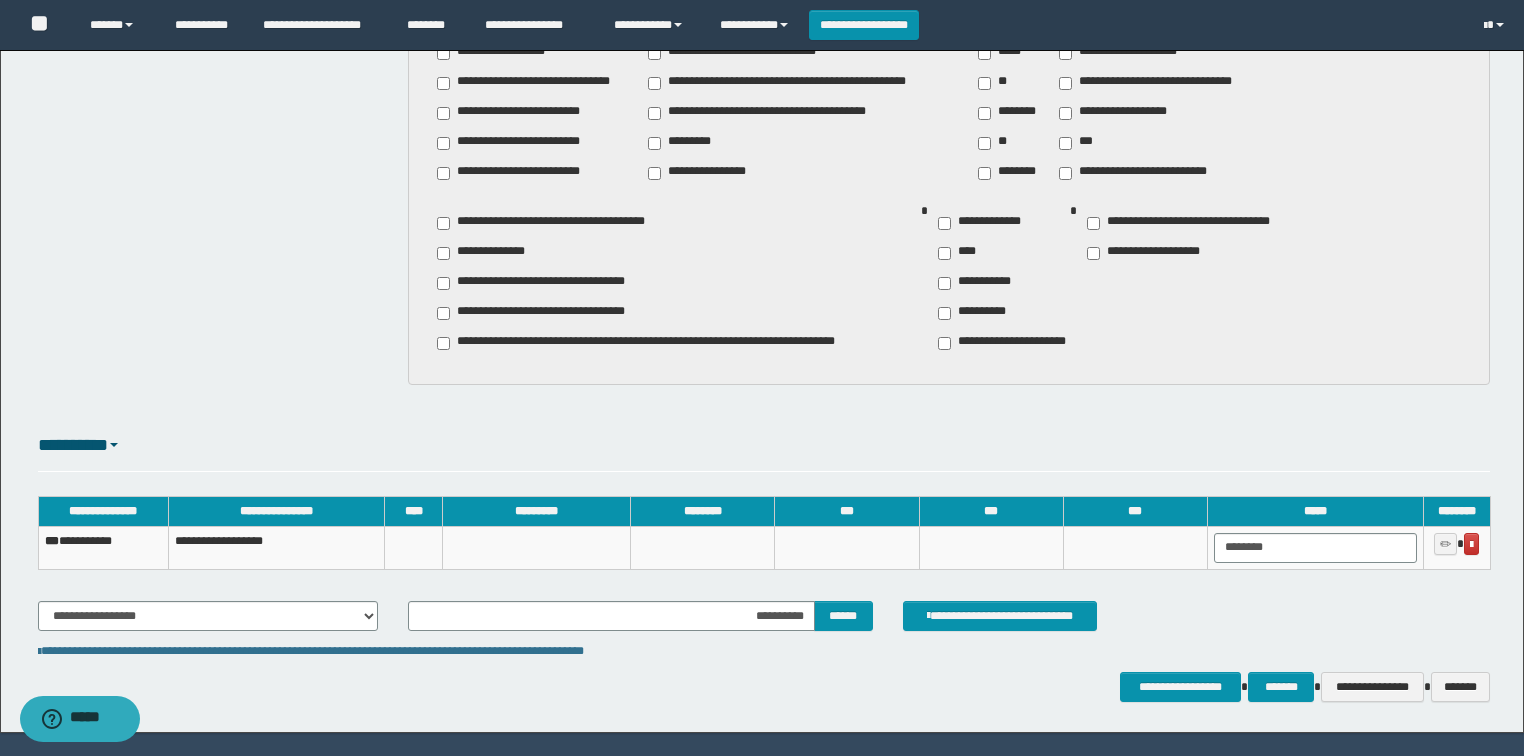 scroll, scrollTop: 1486, scrollLeft: 0, axis: vertical 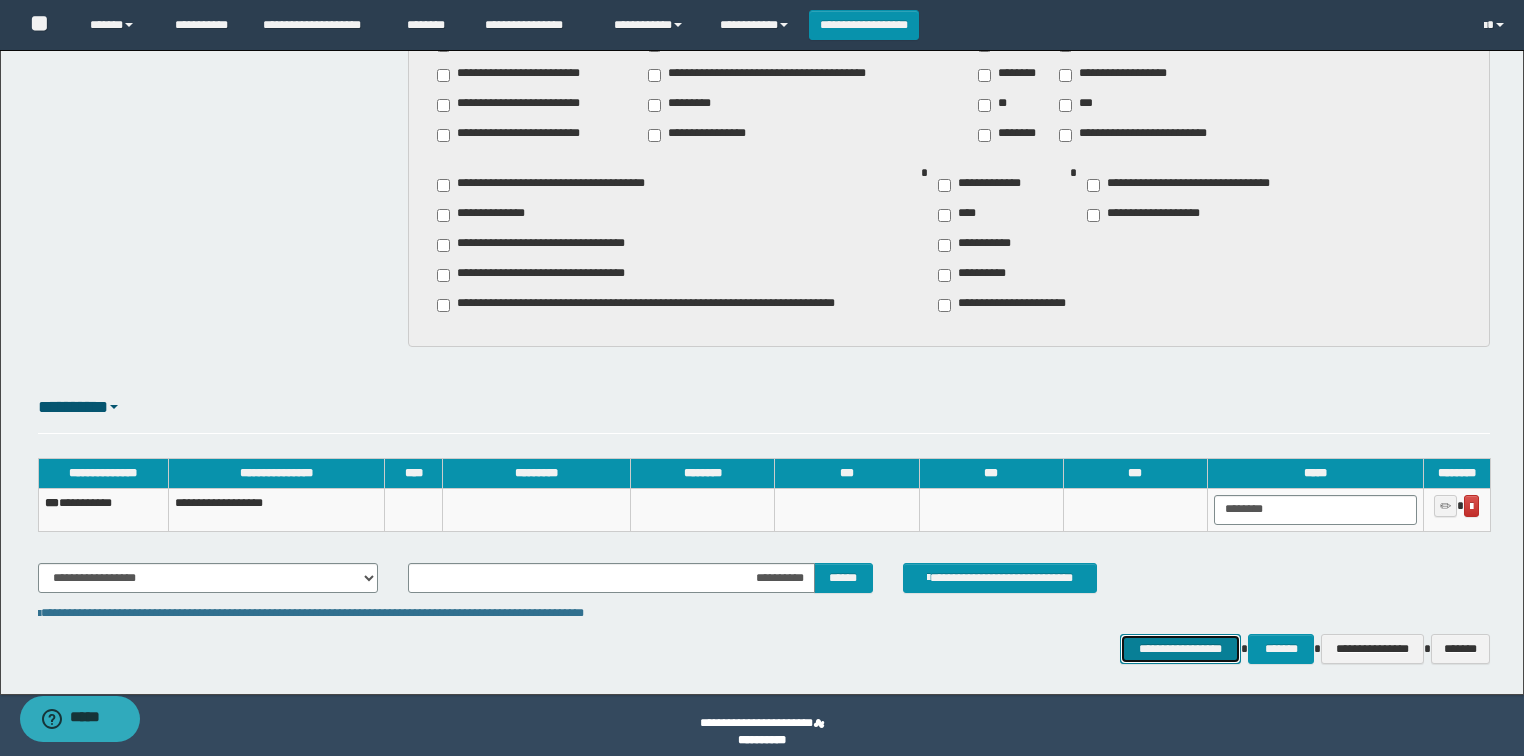 click on "**********" at bounding box center (1181, 649) 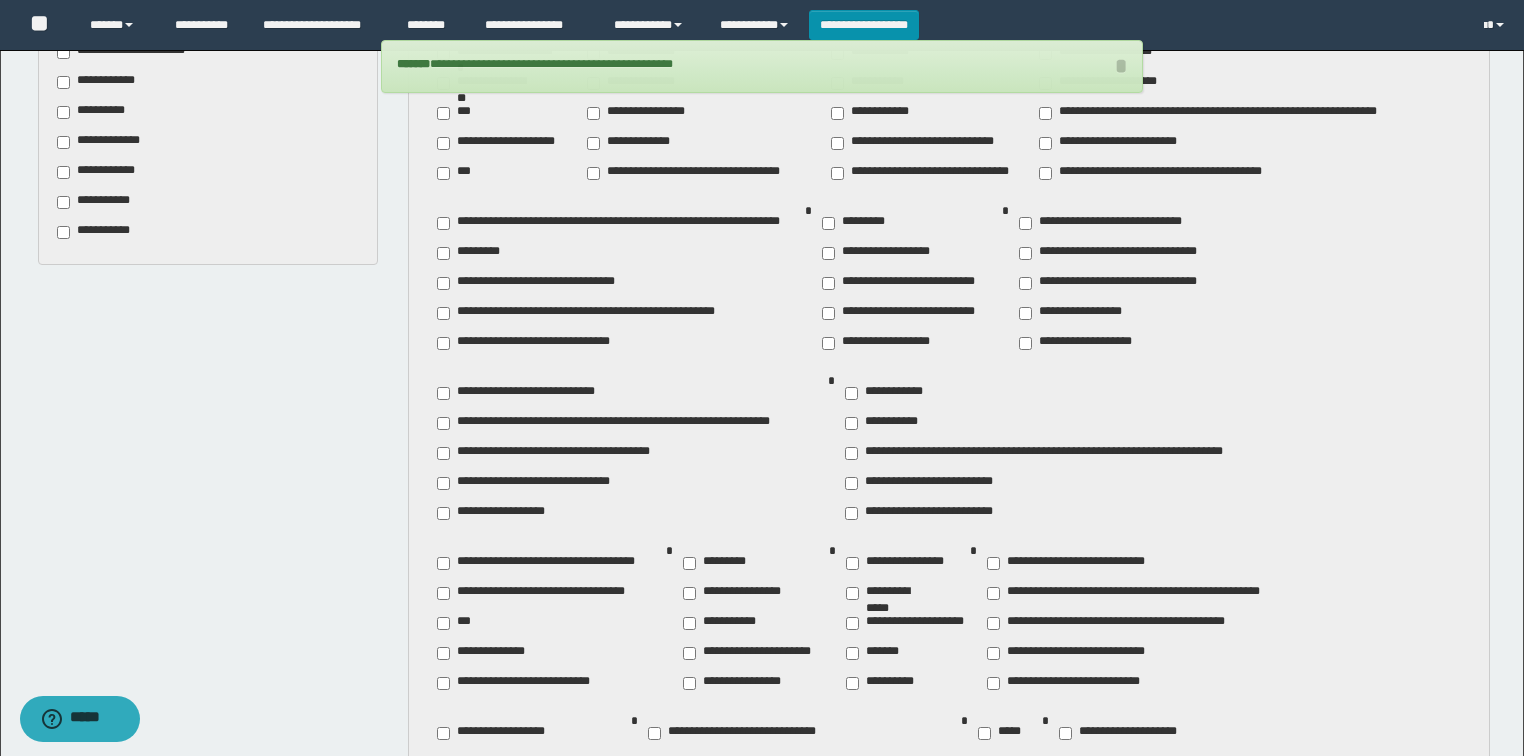 scroll, scrollTop: 766, scrollLeft: 0, axis: vertical 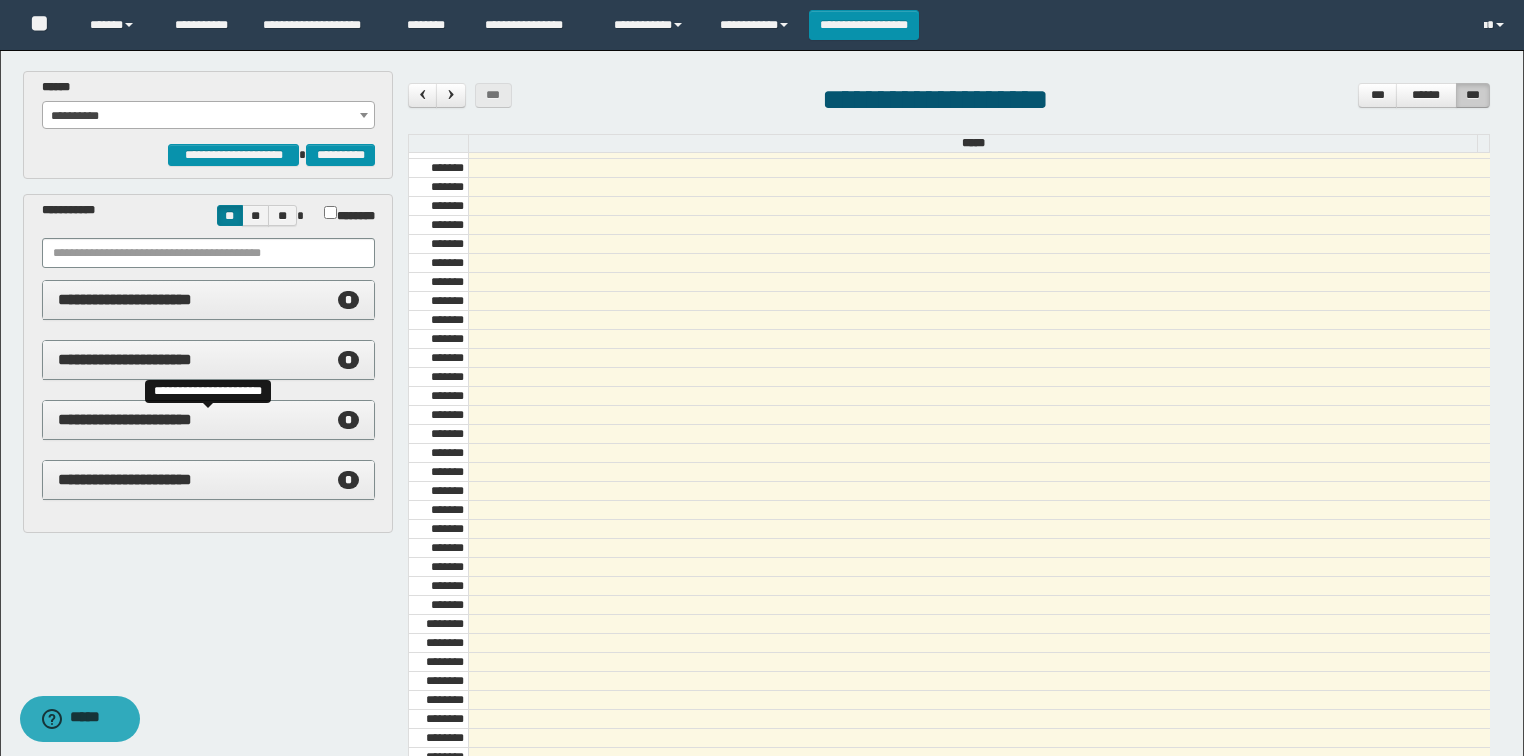 click on "**********" at bounding box center [209, 420] 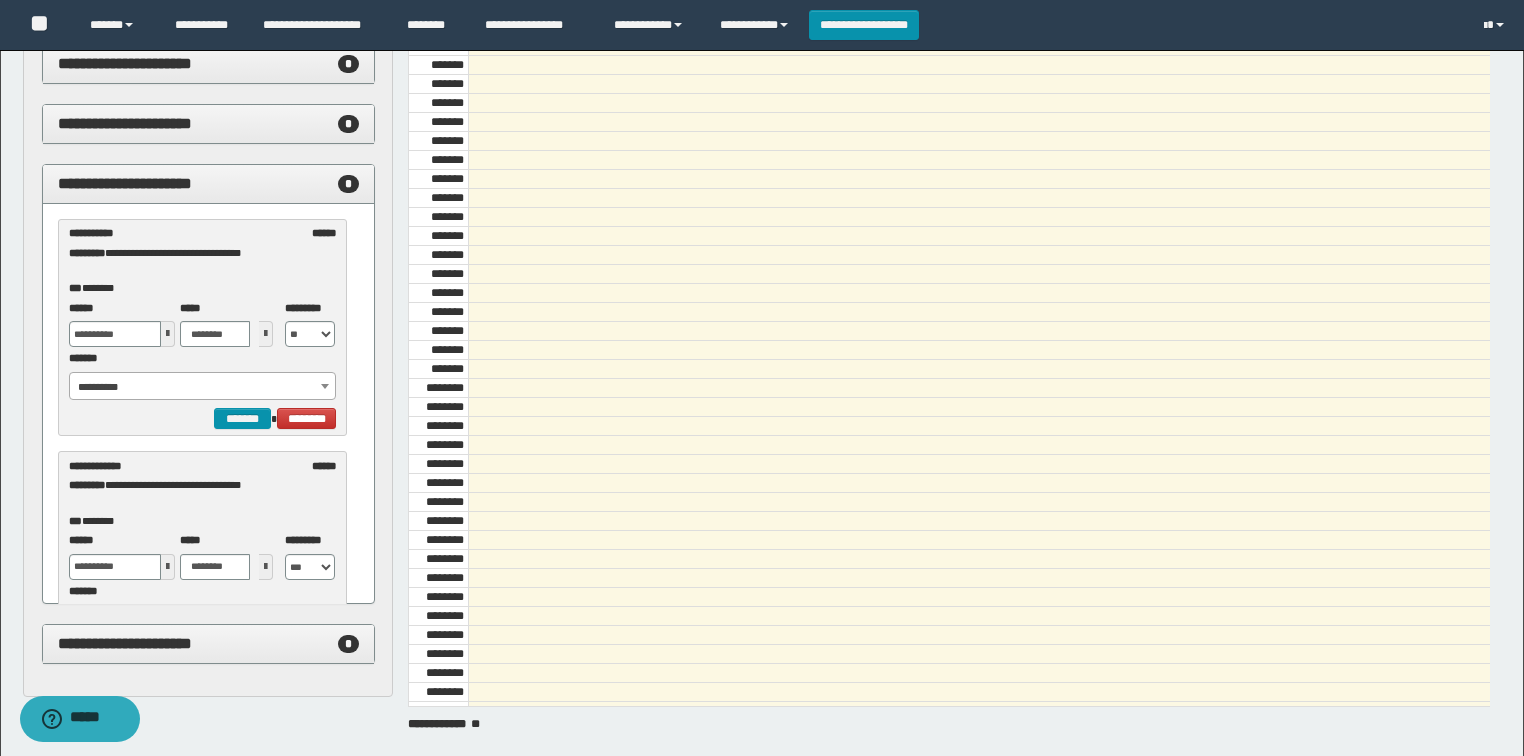 scroll, scrollTop: 240, scrollLeft: 0, axis: vertical 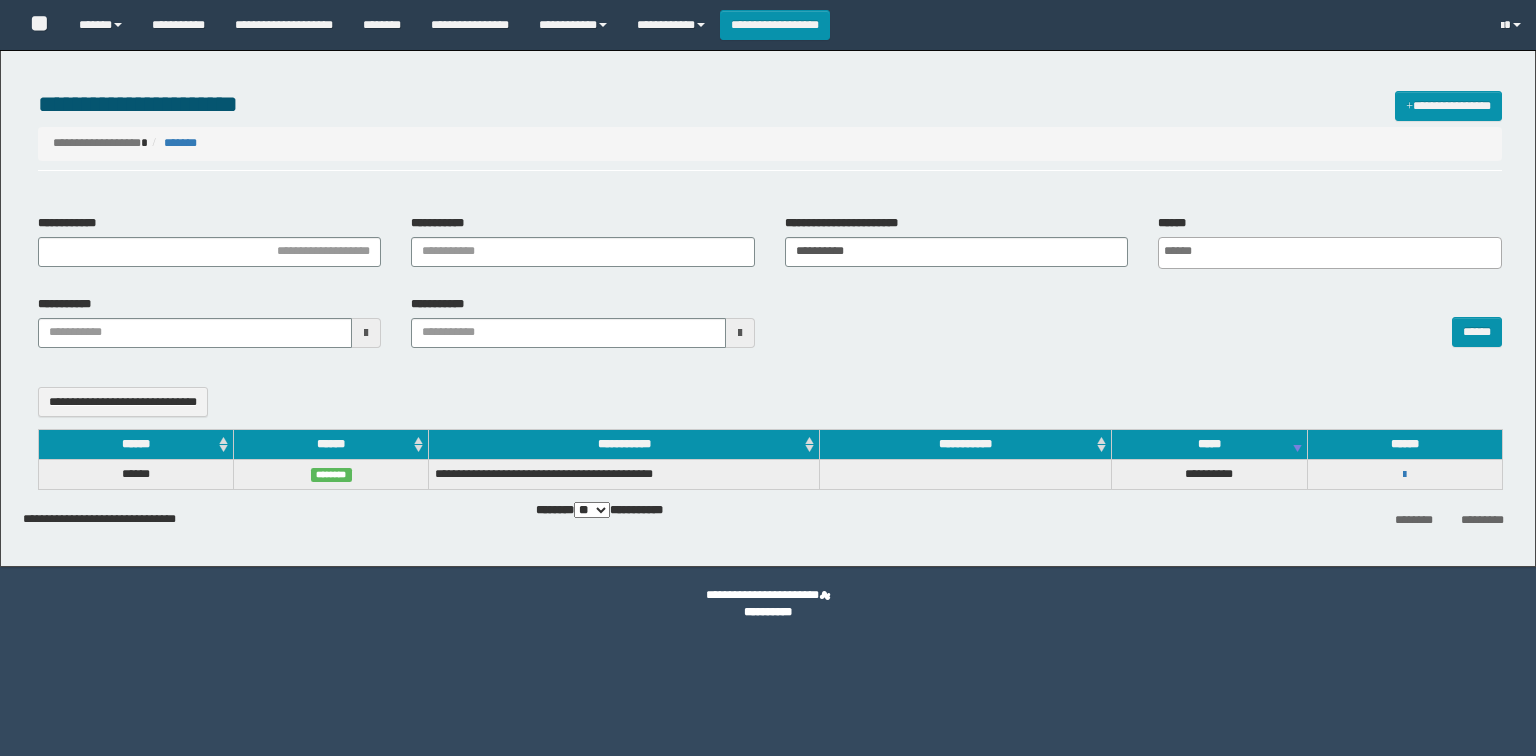 select 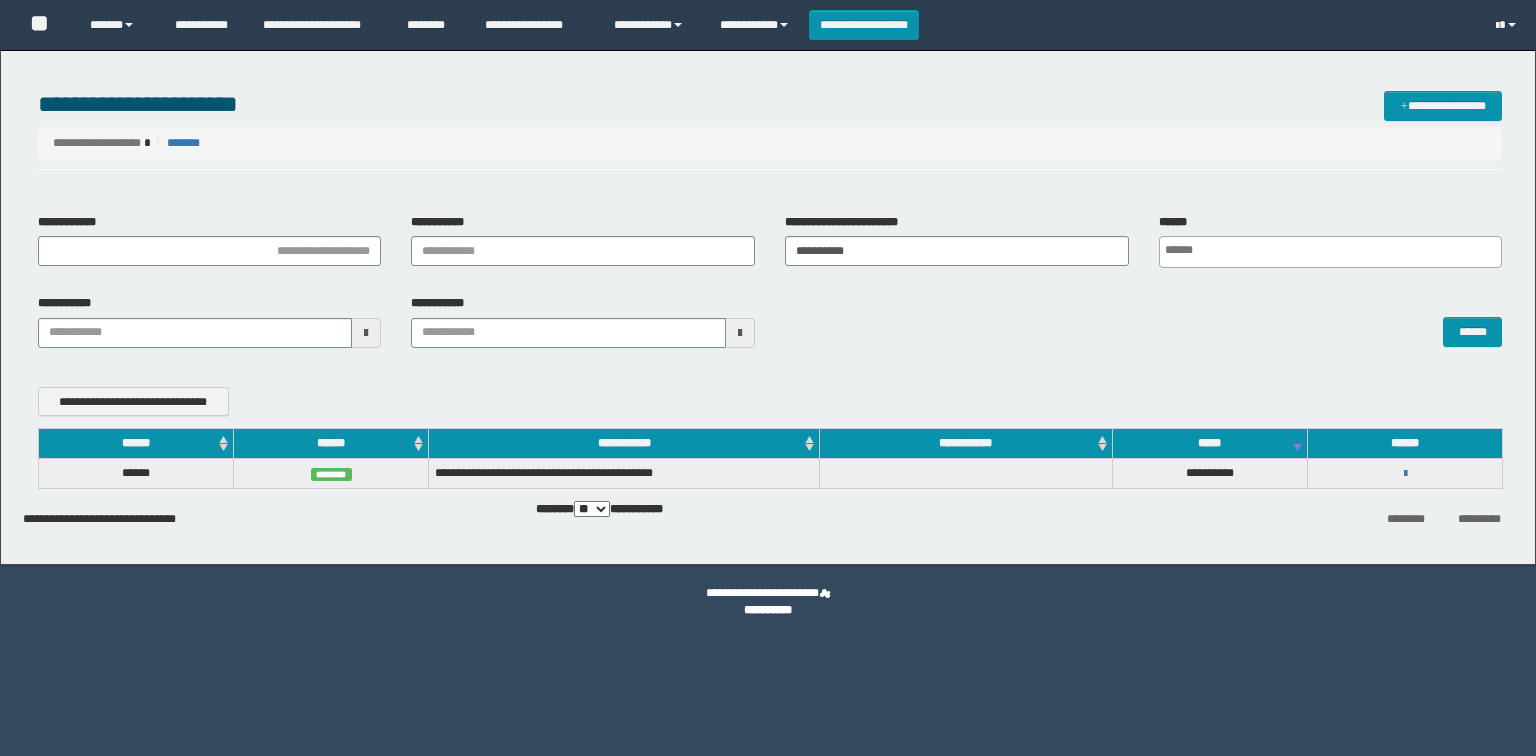 scroll, scrollTop: 0, scrollLeft: 0, axis: both 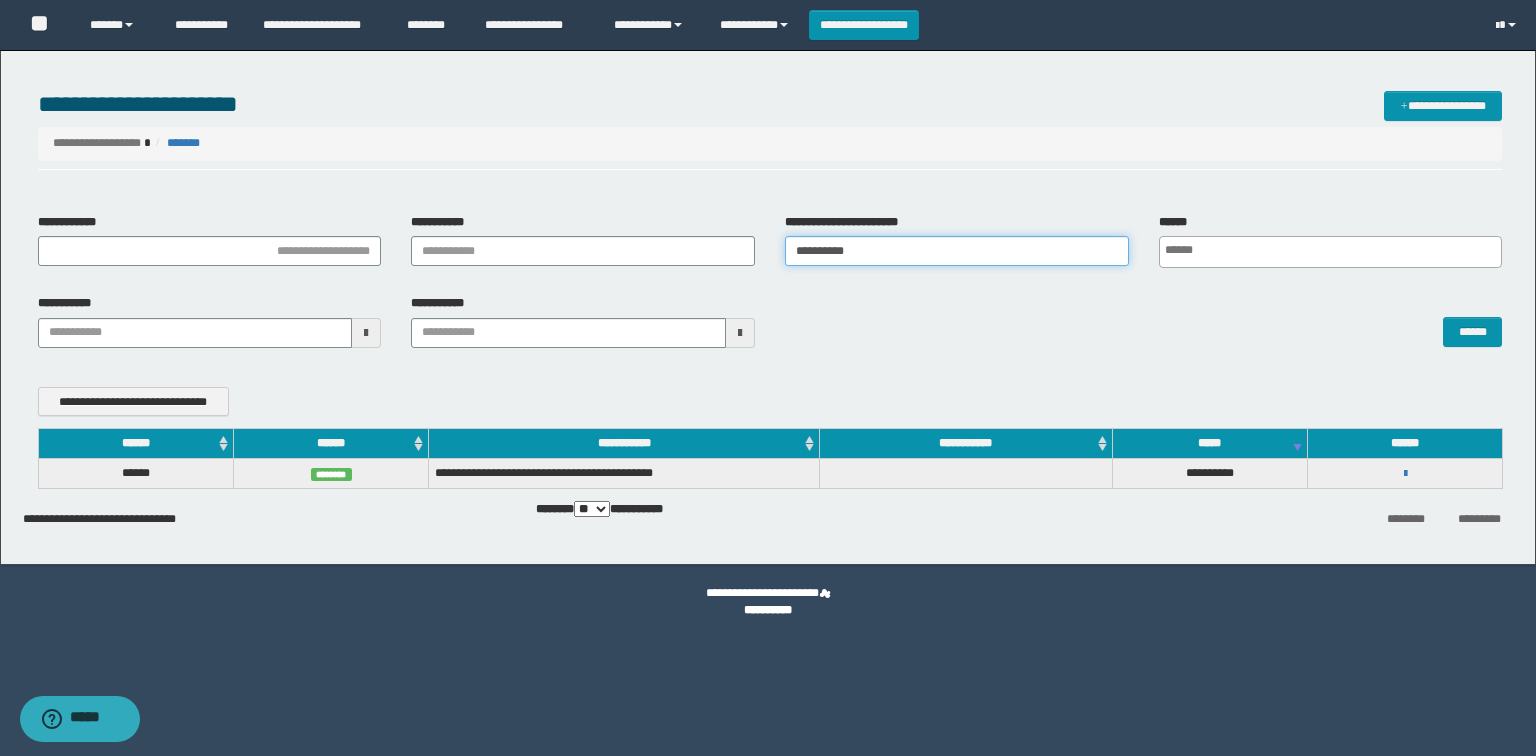 drag, startPoint x: 872, startPoint y: 248, endPoint x: 761, endPoint y: 259, distance: 111.54372 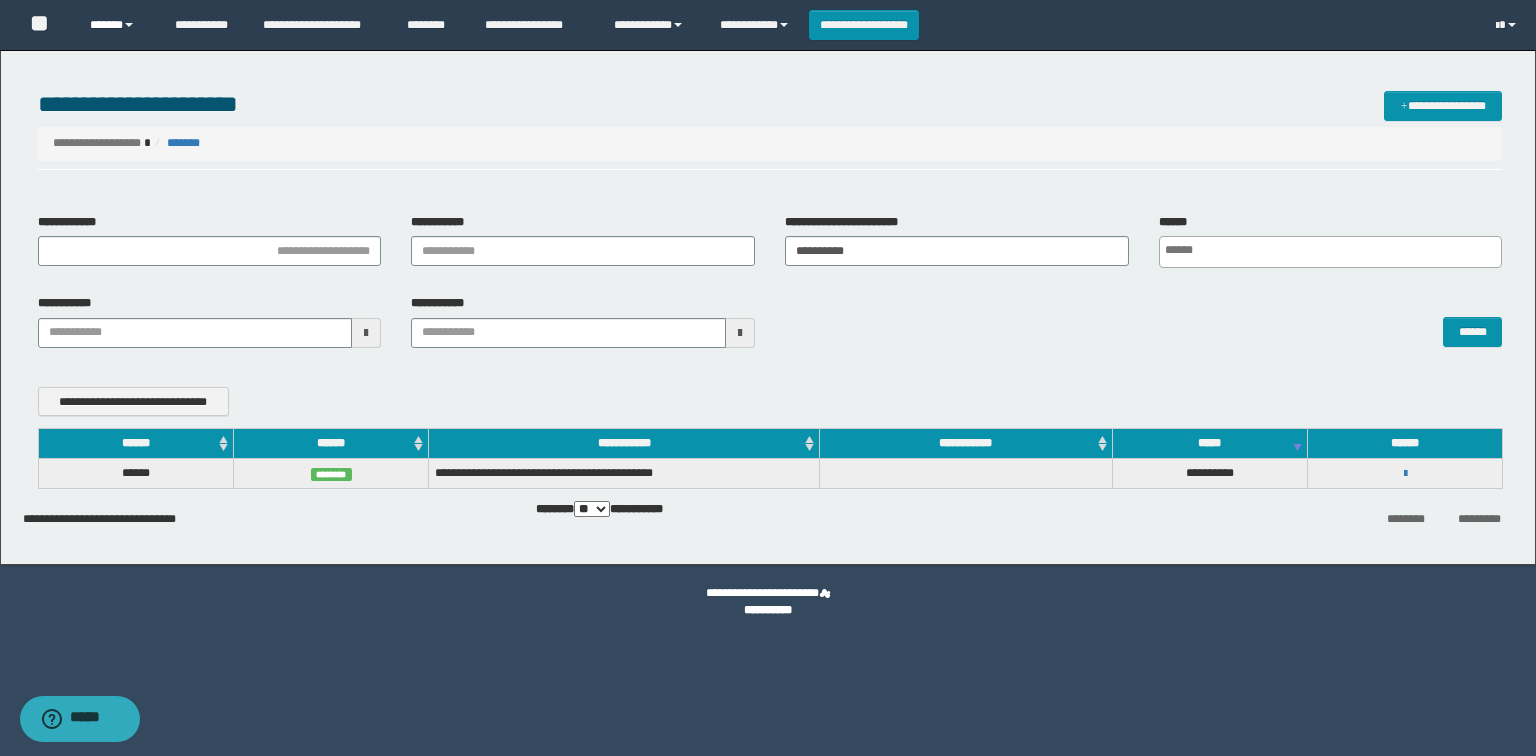 click on "******" at bounding box center [117, 25] 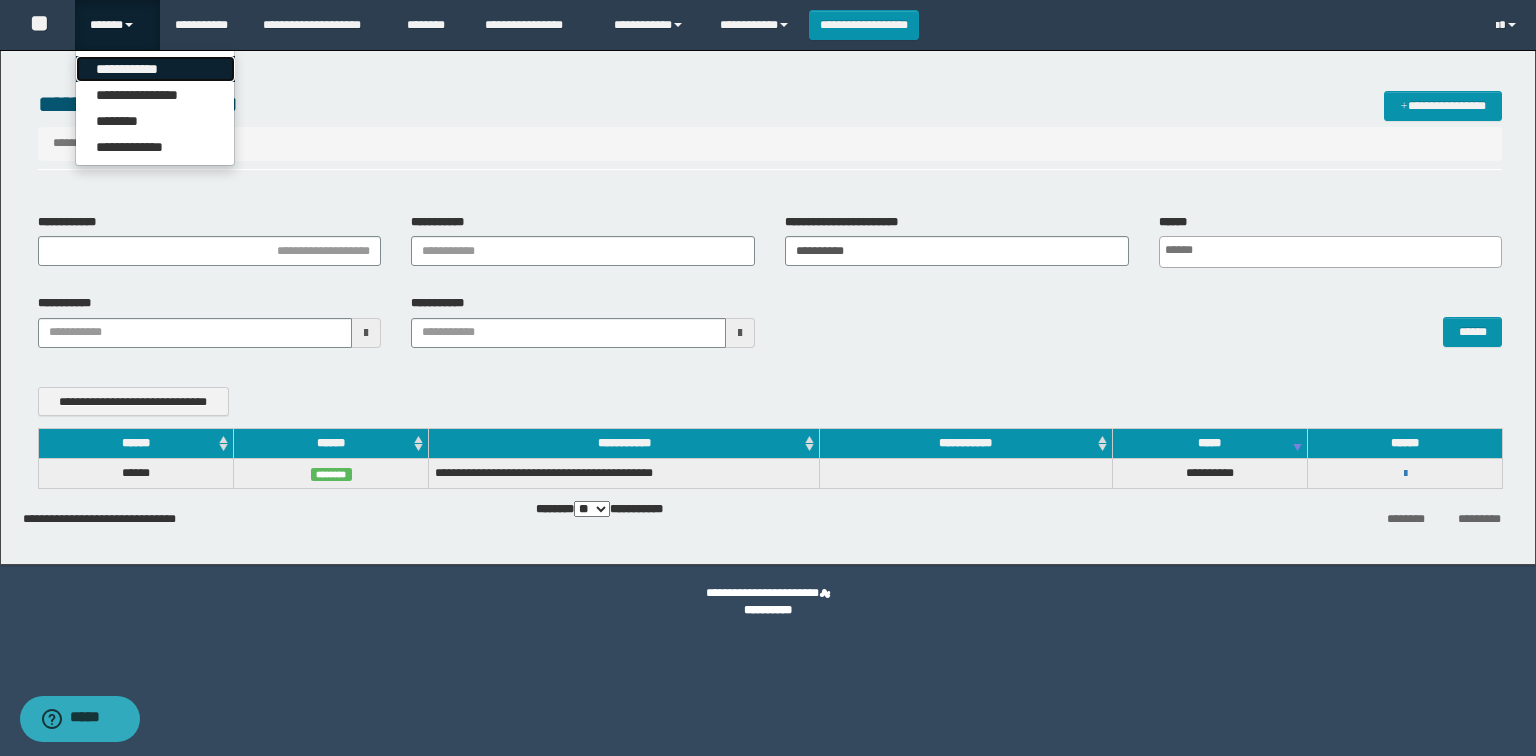 click on "**********" at bounding box center [155, 69] 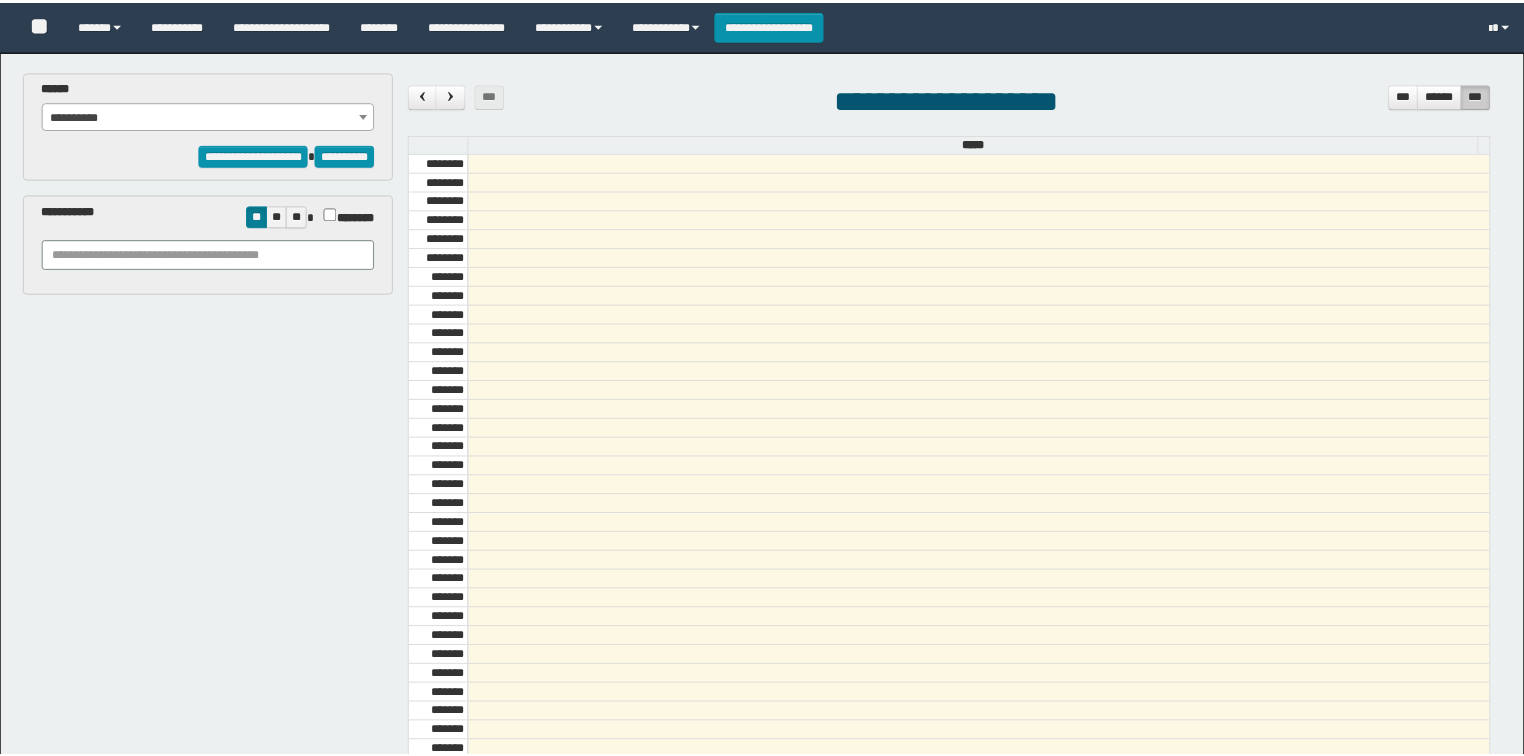 scroll, scrollTop: 0, scrollLeft: 0, axis: both 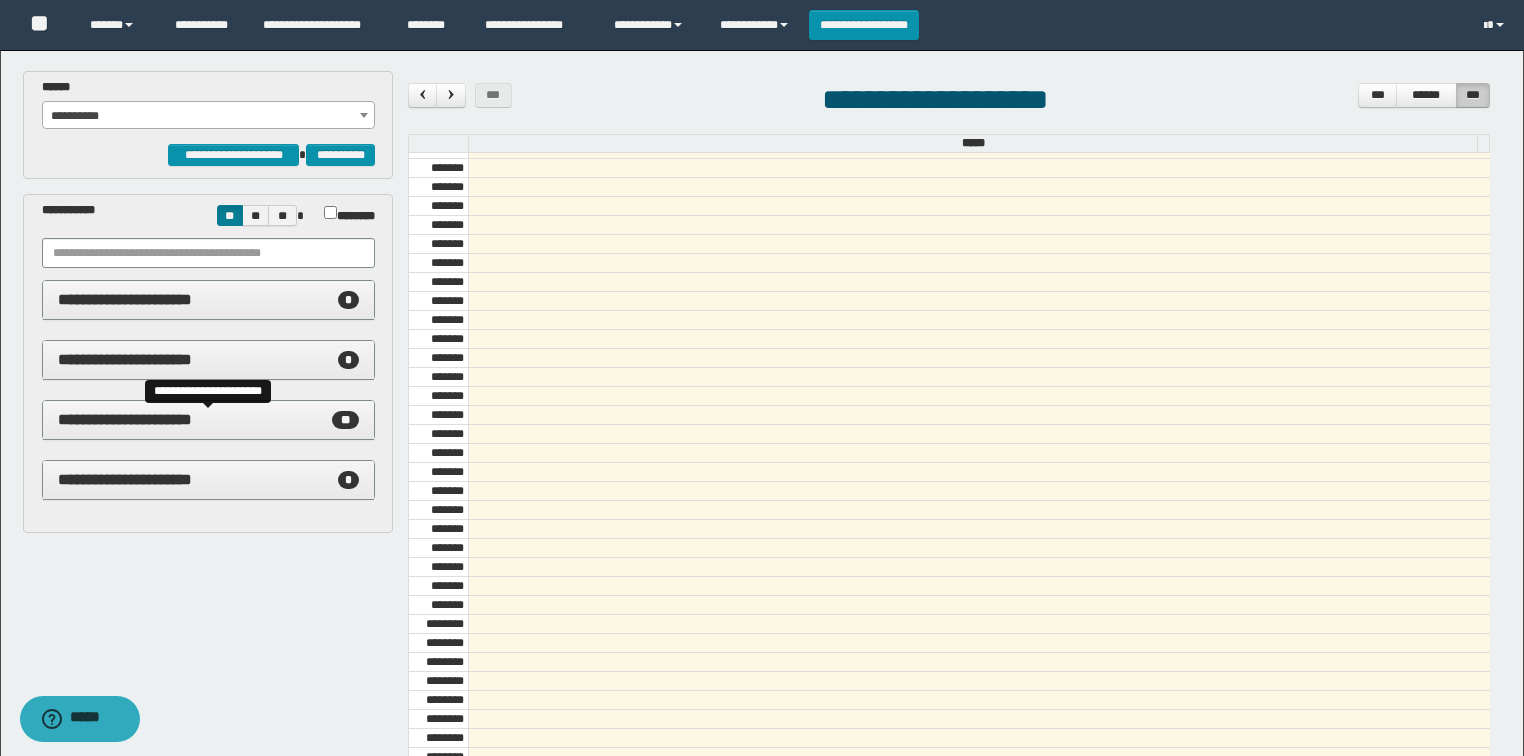 click on "**" at bounding box center [345, 420] 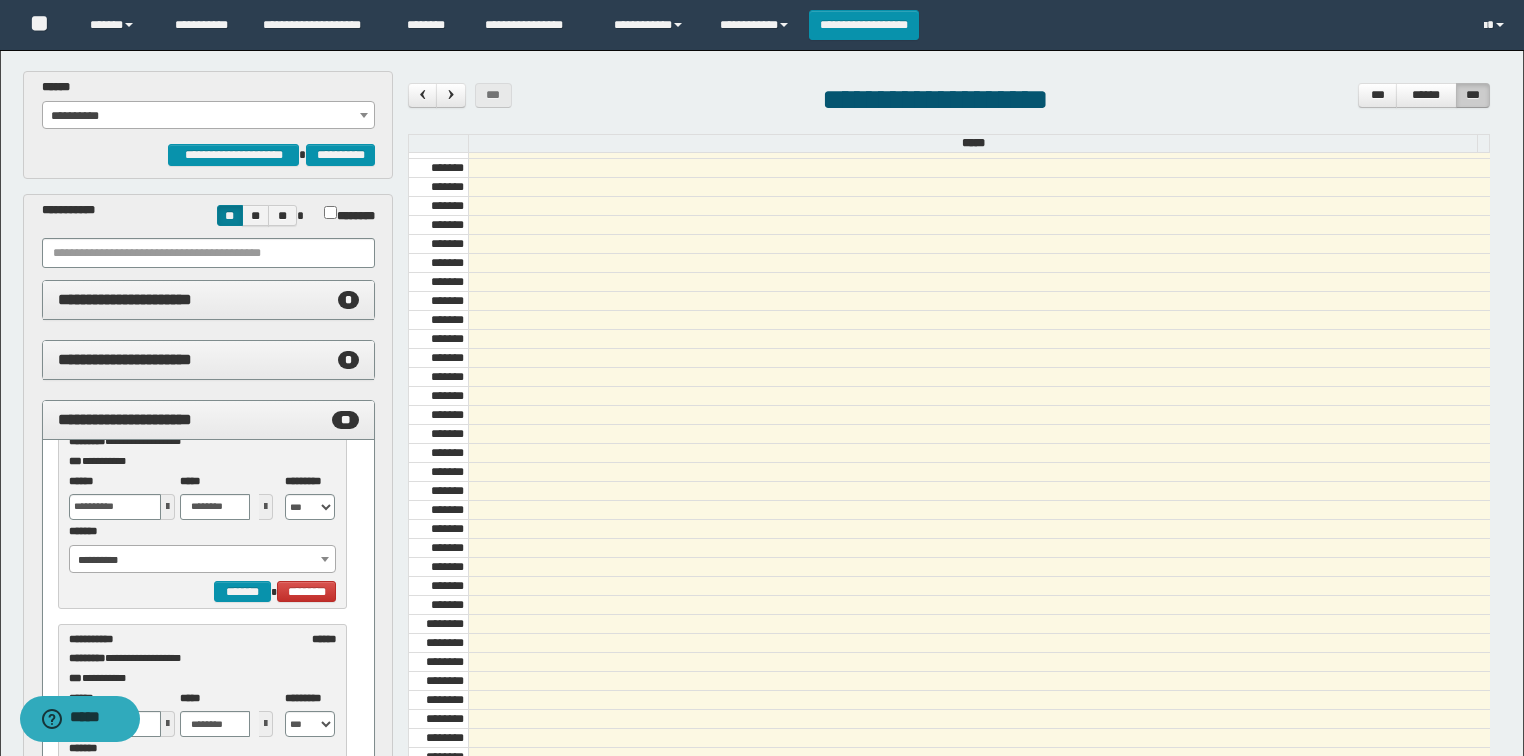scroll, scrollTop: 1864, scrollLeft: 0, axis: vertical 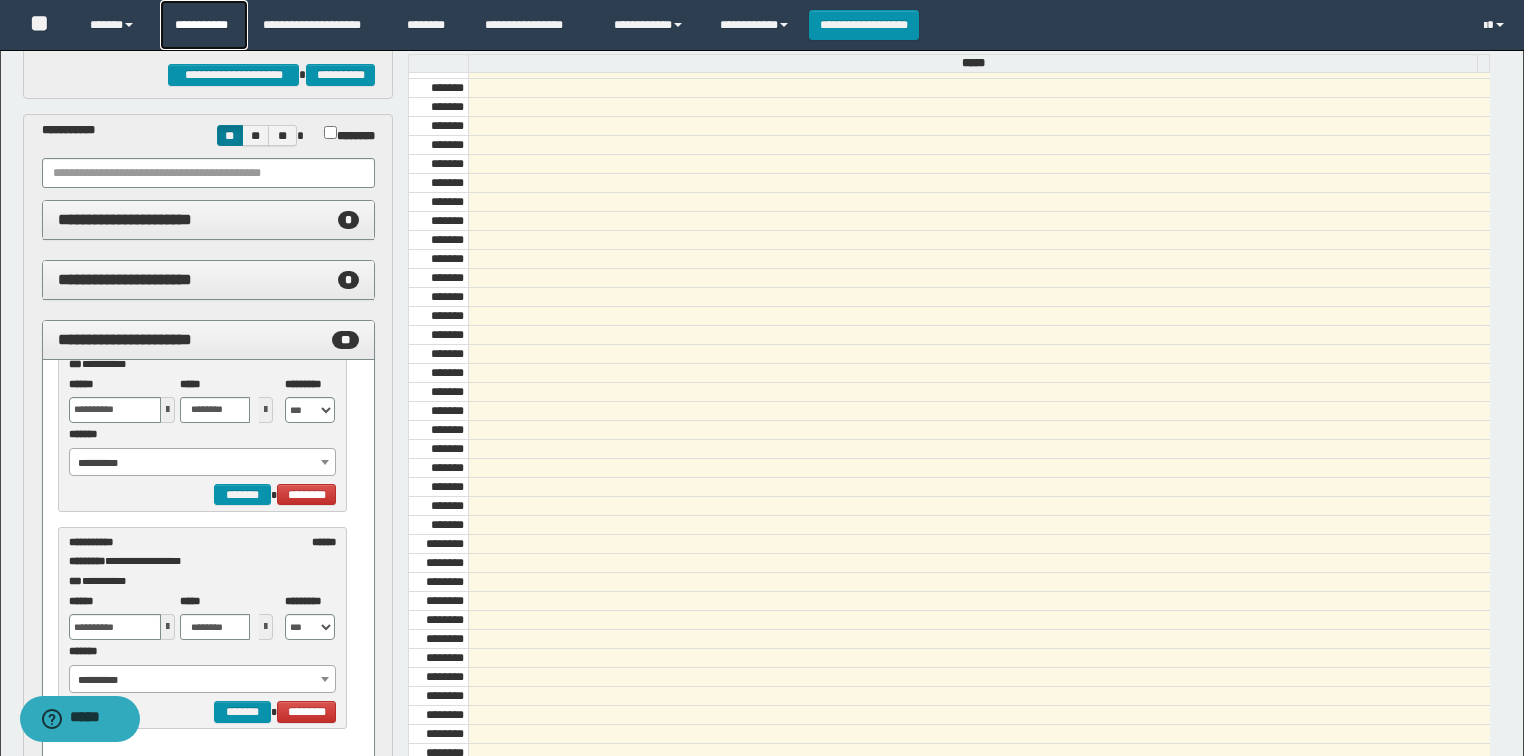 click on "**********" at bounding box center [204, 25] 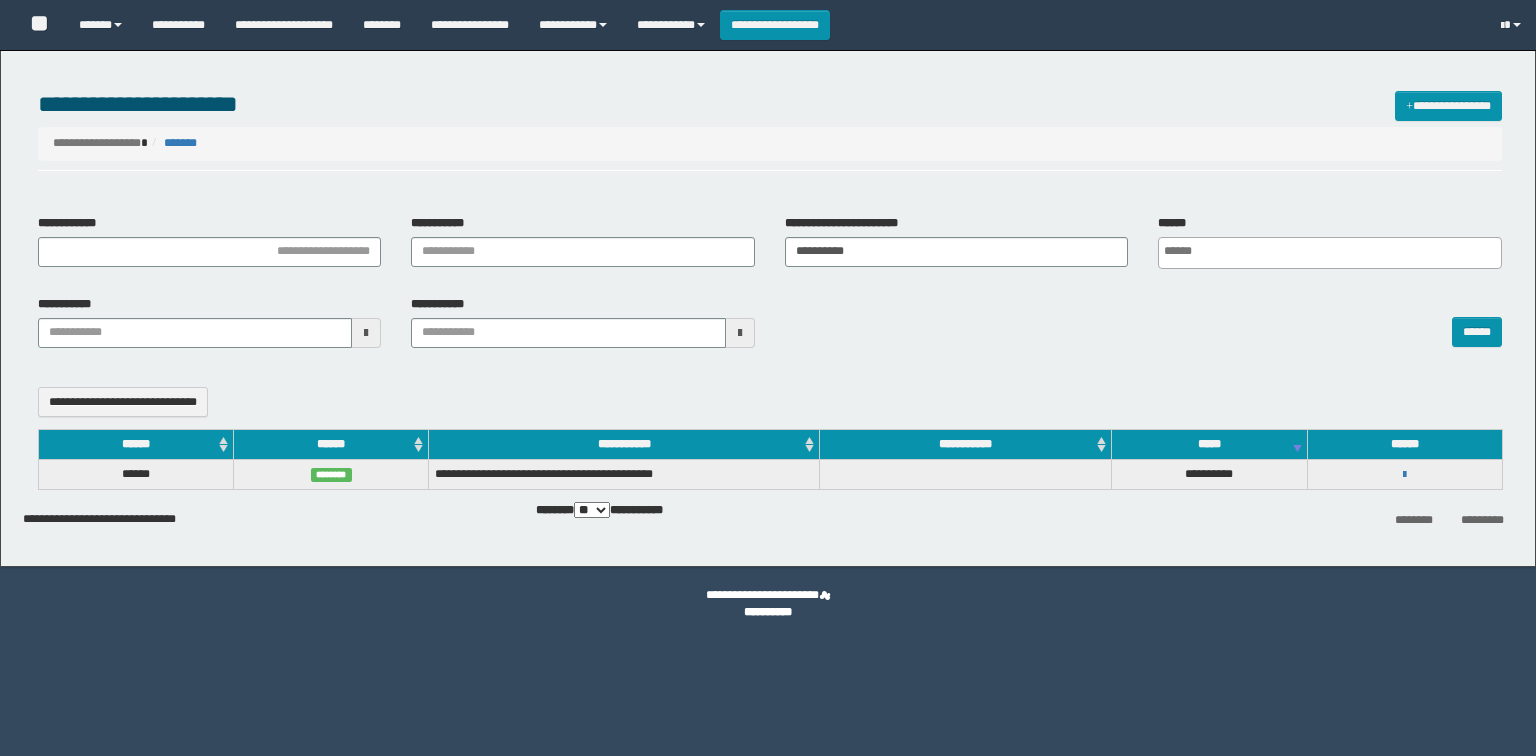 select 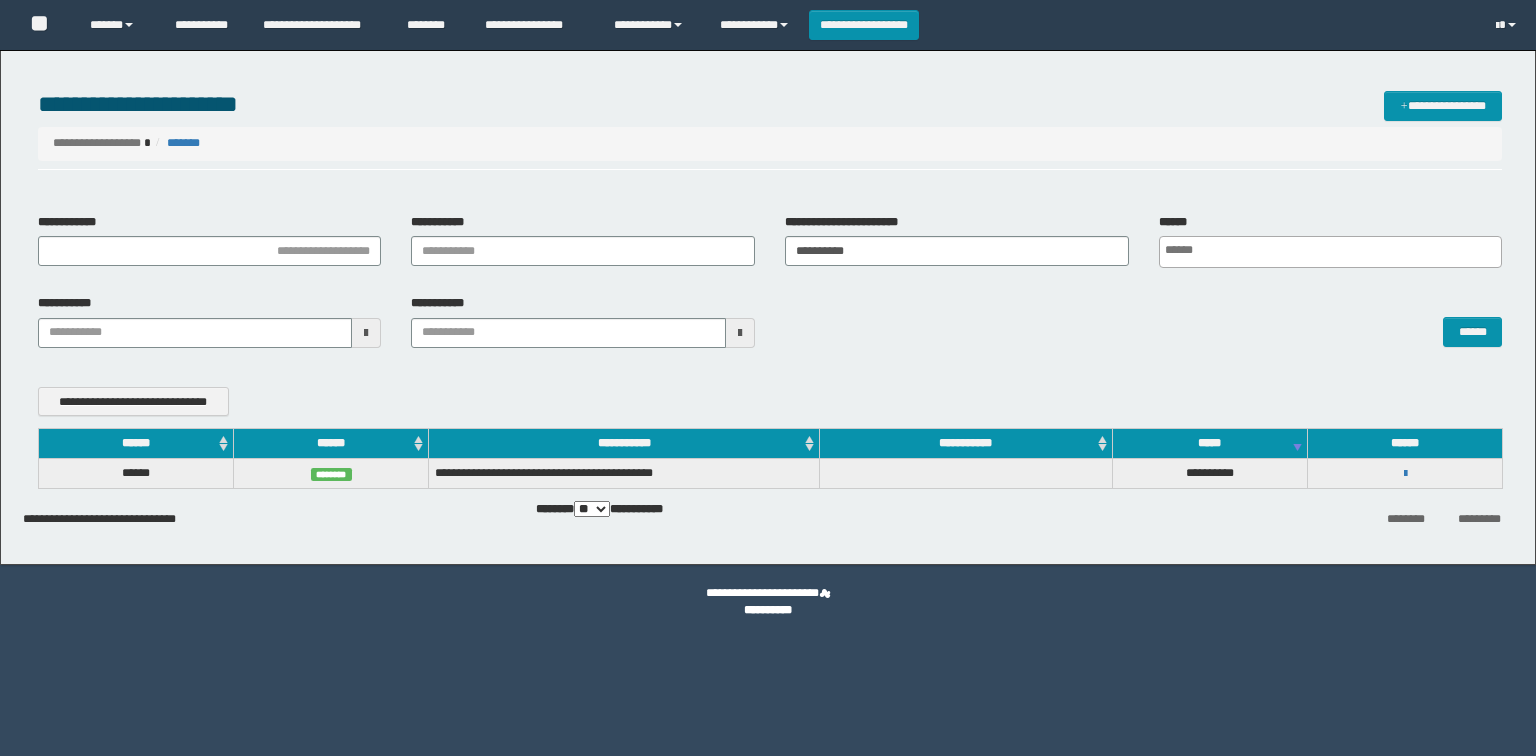 scroll, scrollTop: 0, scrollLeft: 0, axis: both 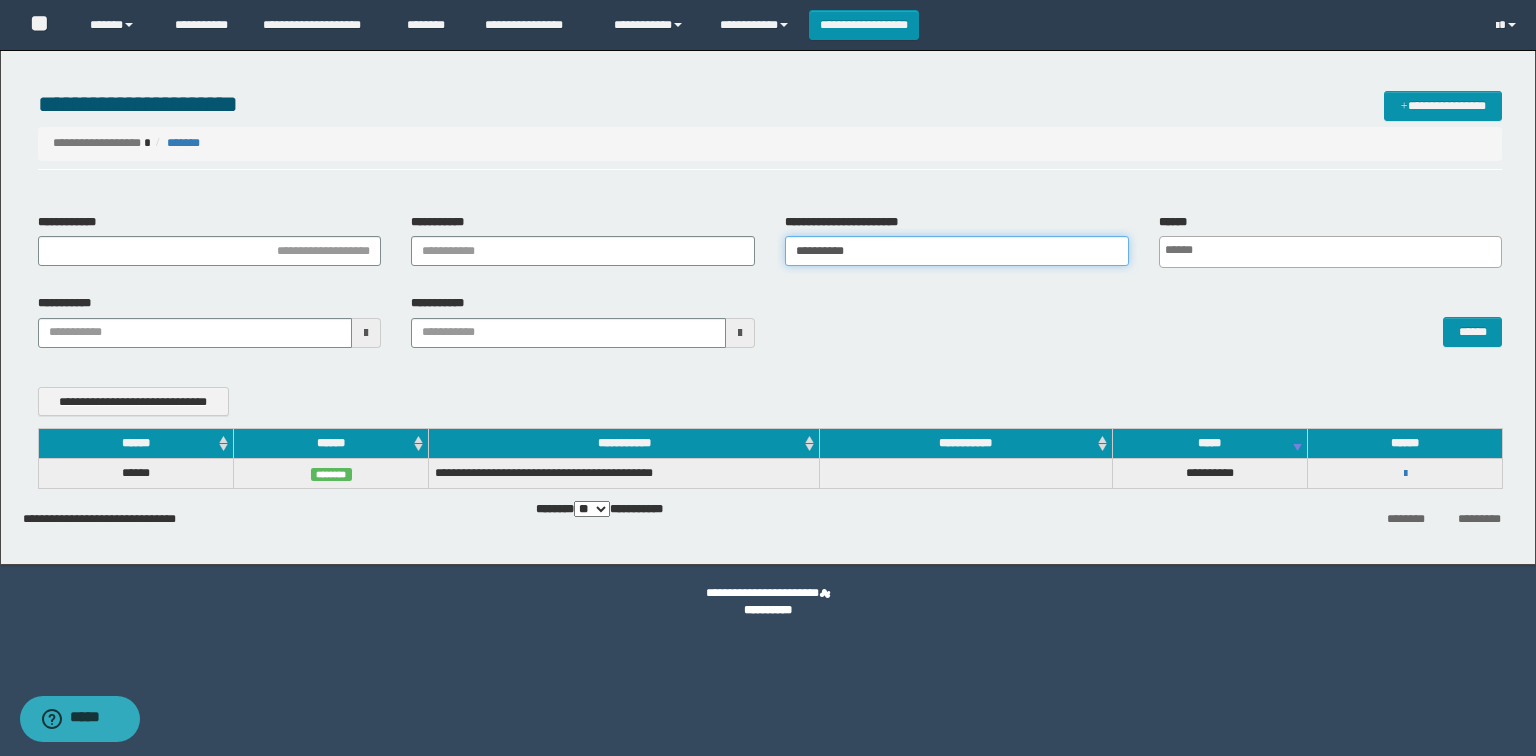 drag, startPoint x: 892, startPoint y: 248, endPoint x: 774, endPoint y: 251, distance: 118.03813 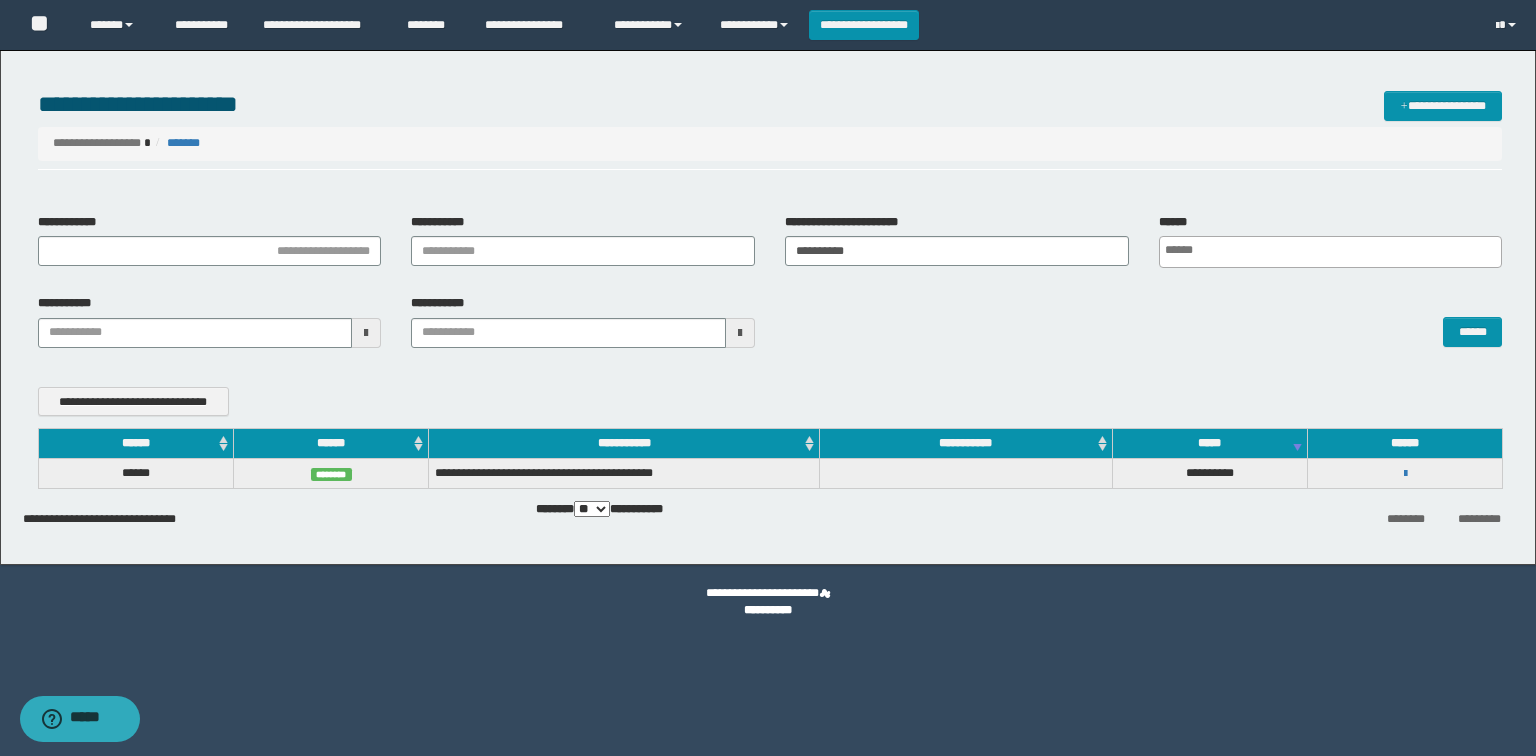 scroll, scrollTop: 0, scrollLeft: 4, axis: horizontal 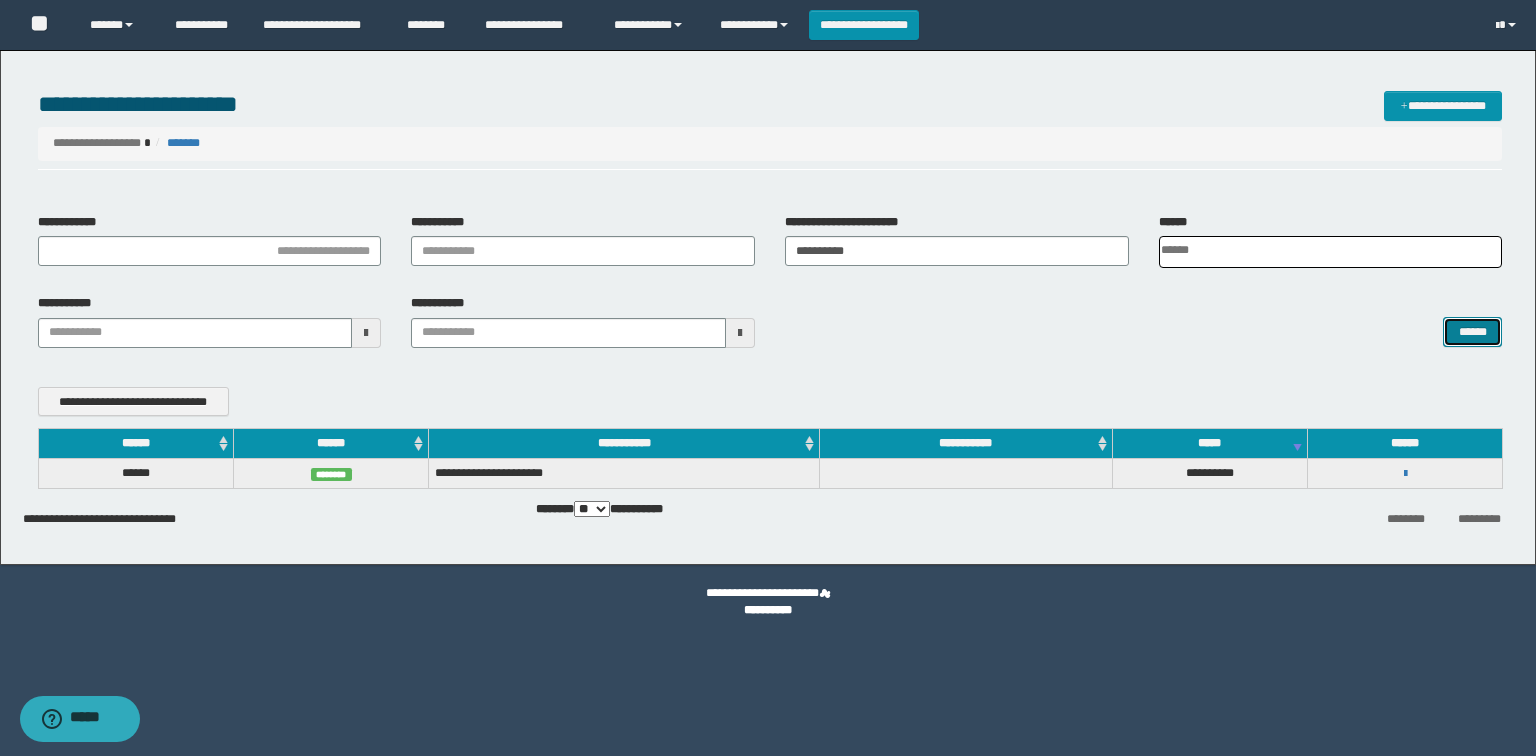 click on "******" at bounding box center (1472, 332) 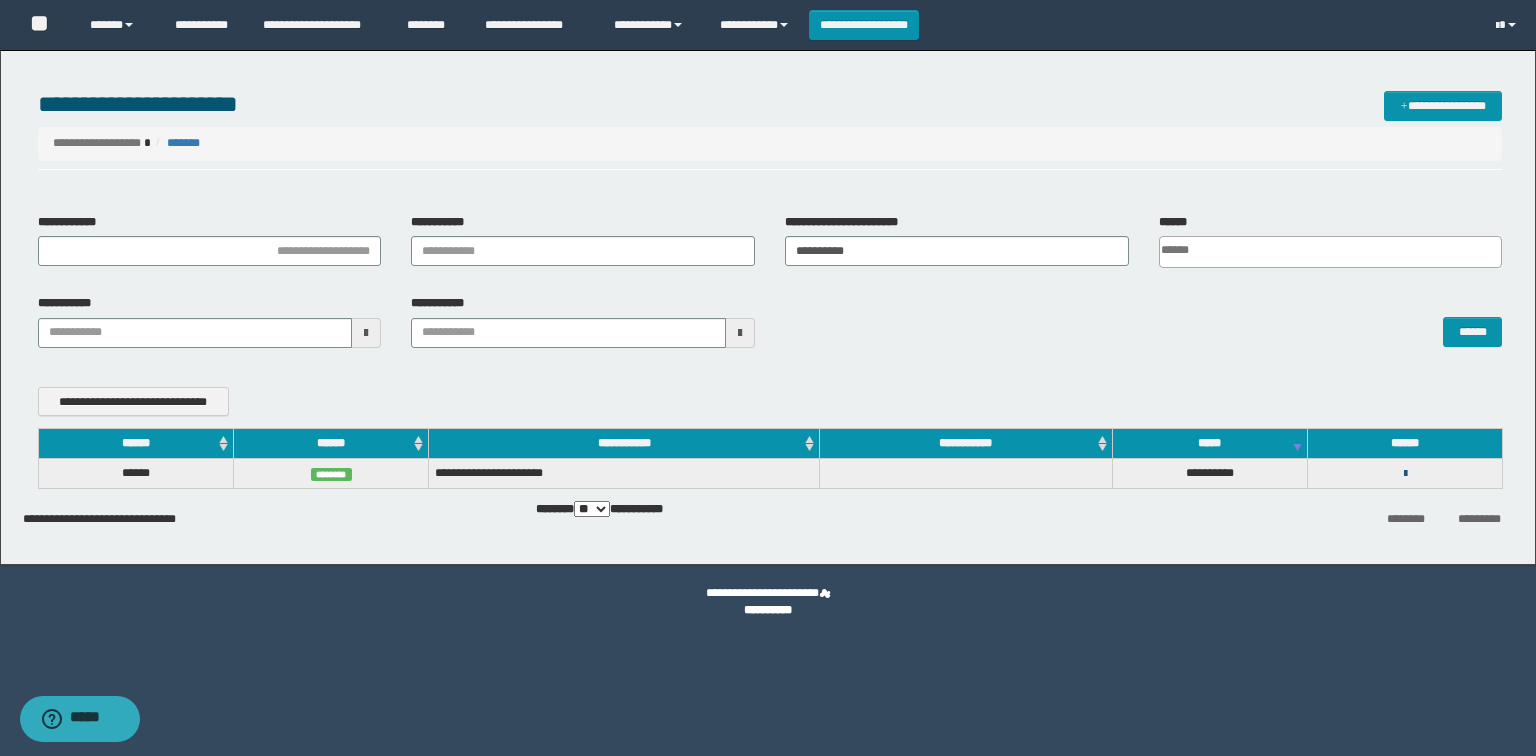 click at bounding box center [1405, 474] 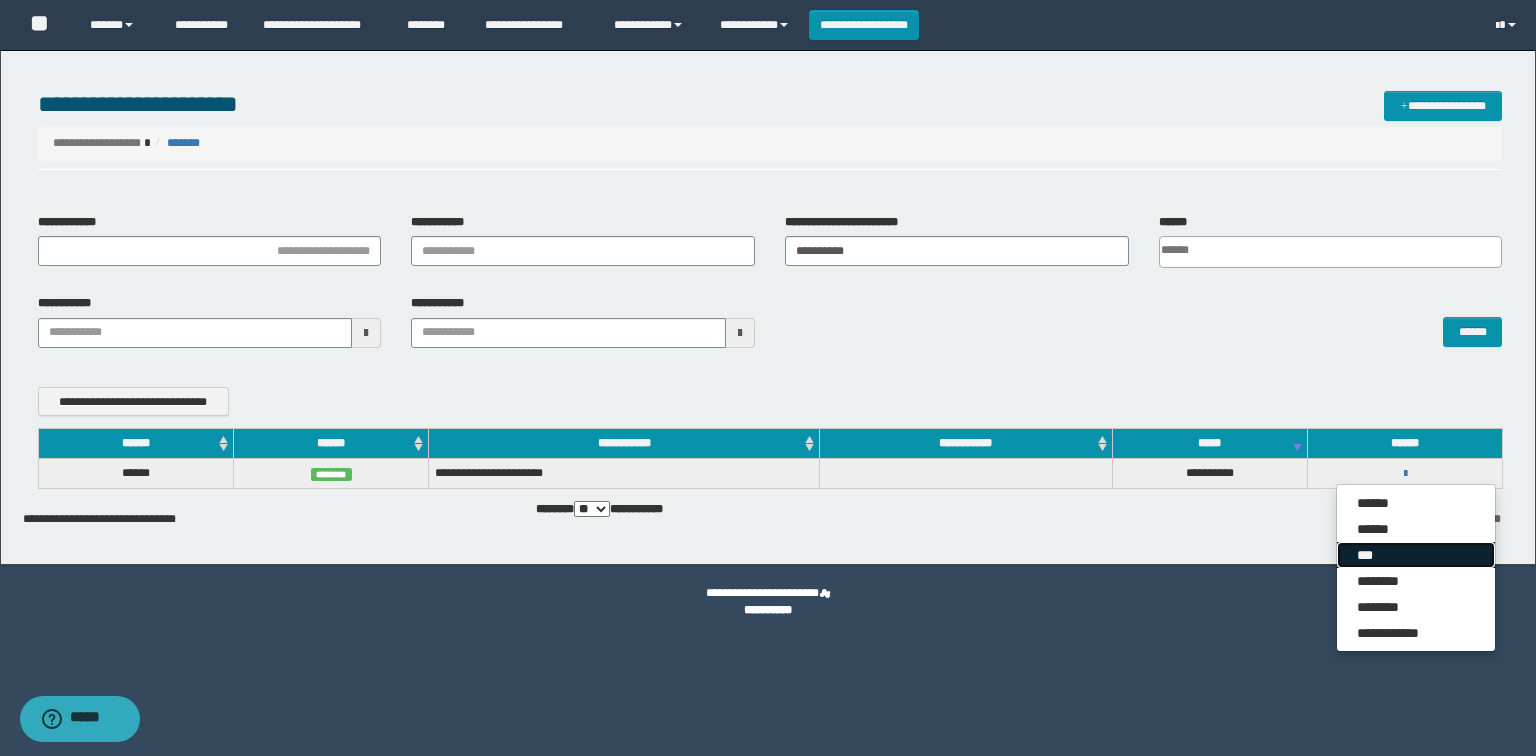 click on "***" at bounding box center (1416, 555) 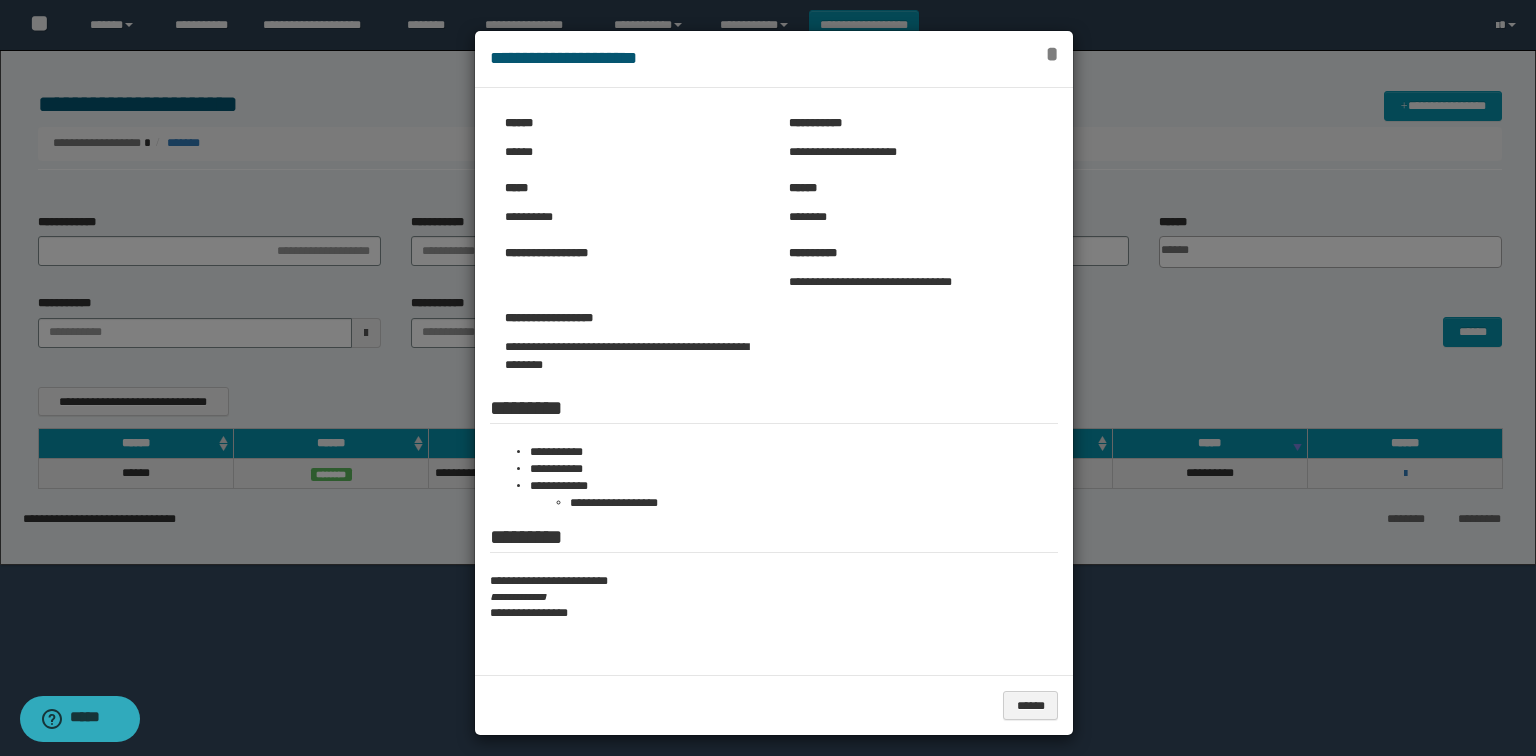 click on "*" at bounding box center [1052, 54] 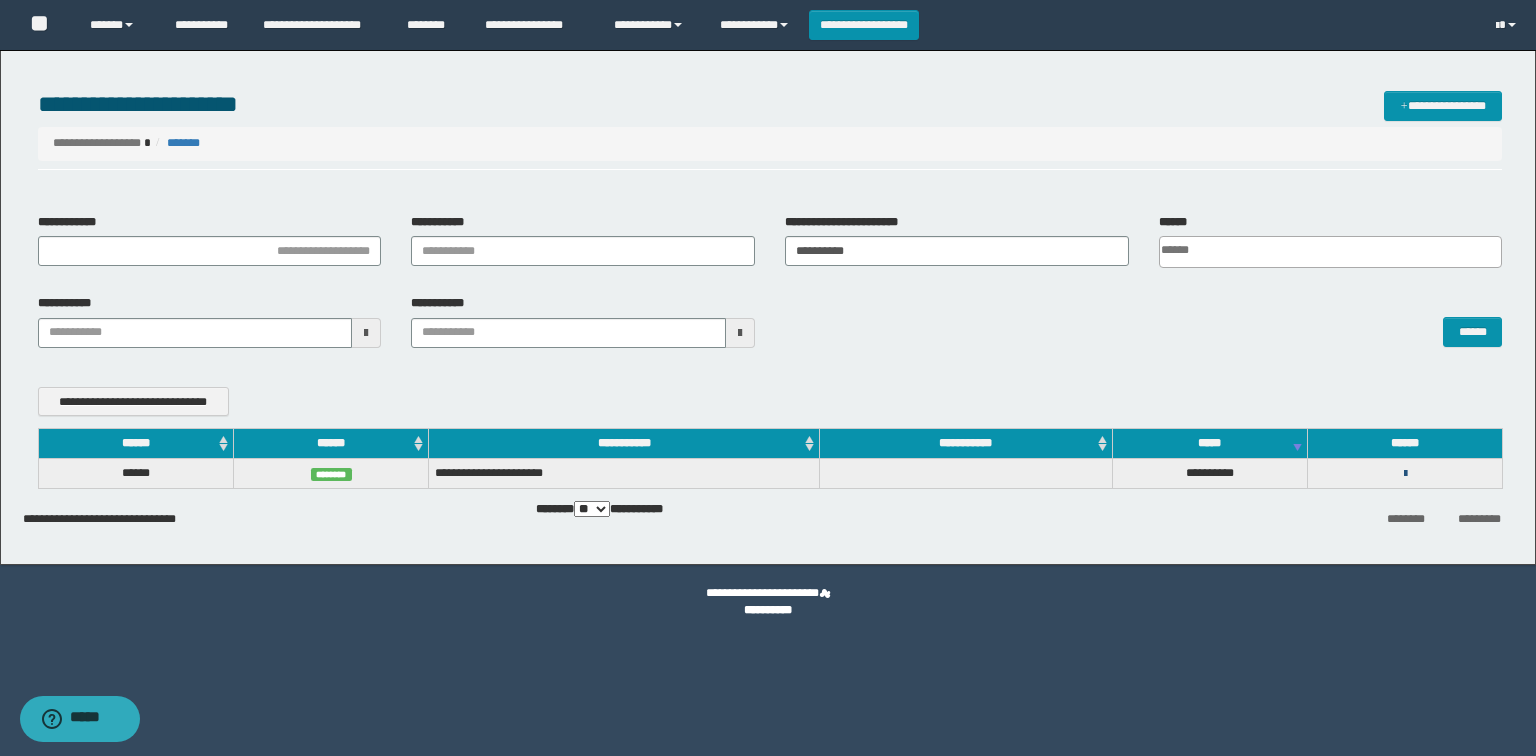 click at bounding box center [1405, 474] 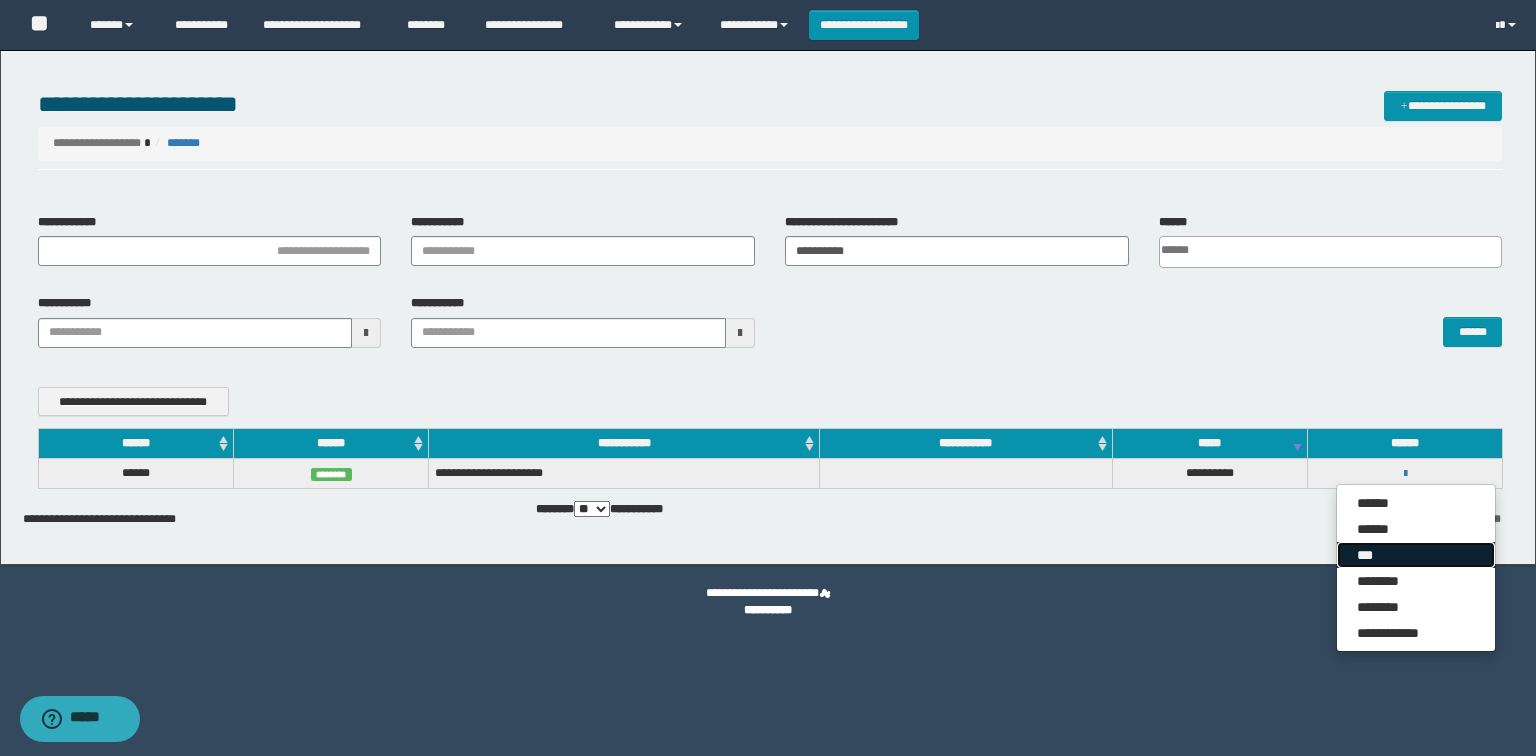 click on "***" at bounding box center [1416, 555] 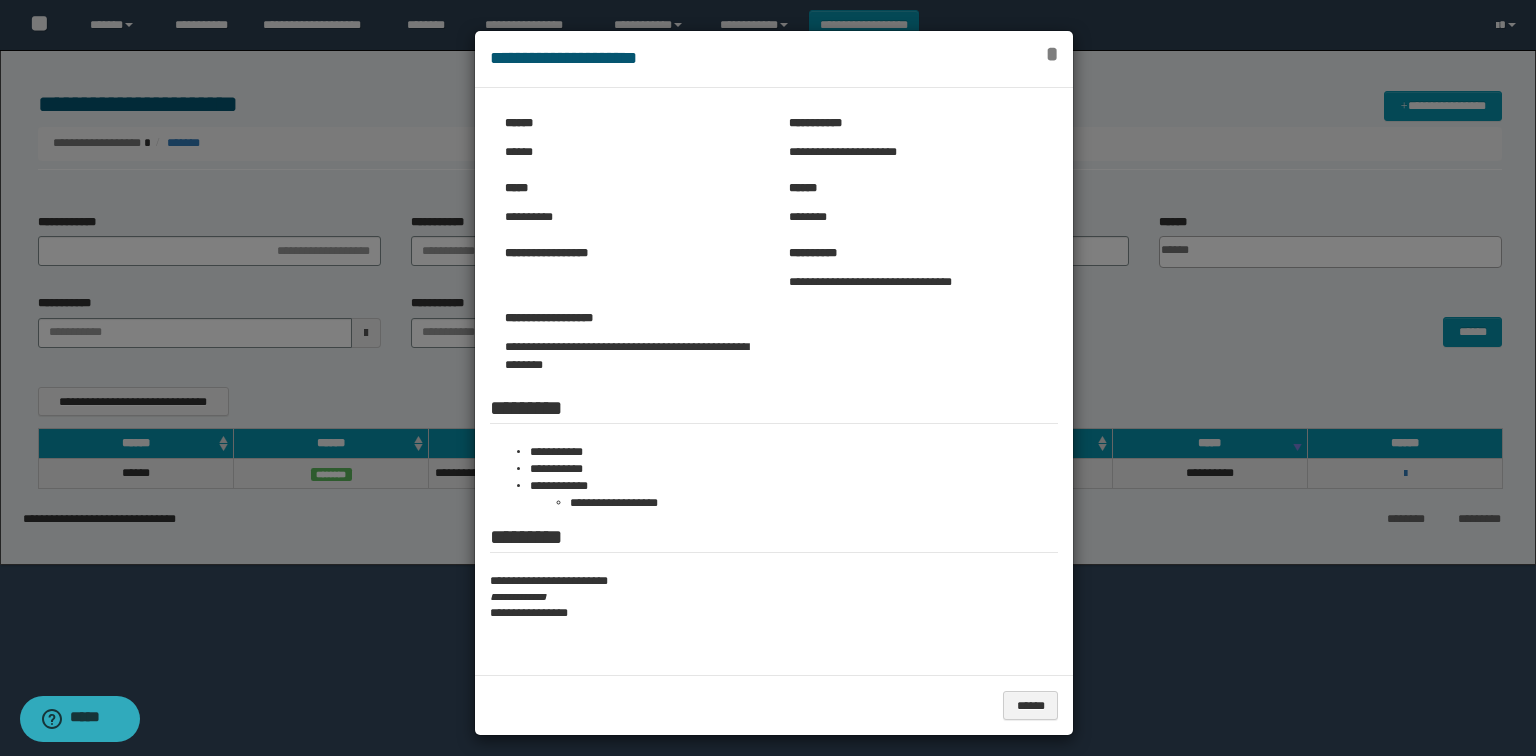 click on "*" at bounding box center [1052, 54] 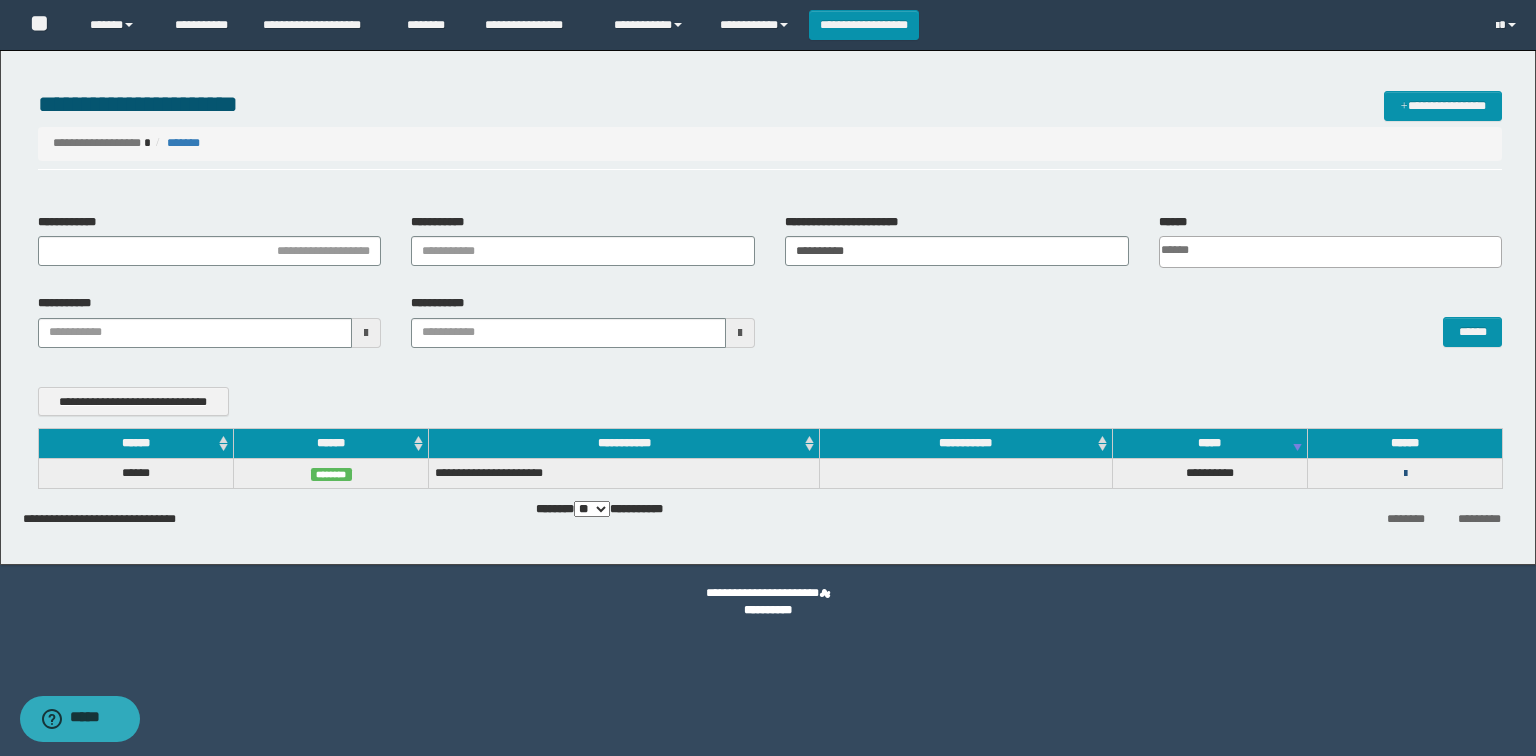 click at bounding box center (1405, 474) 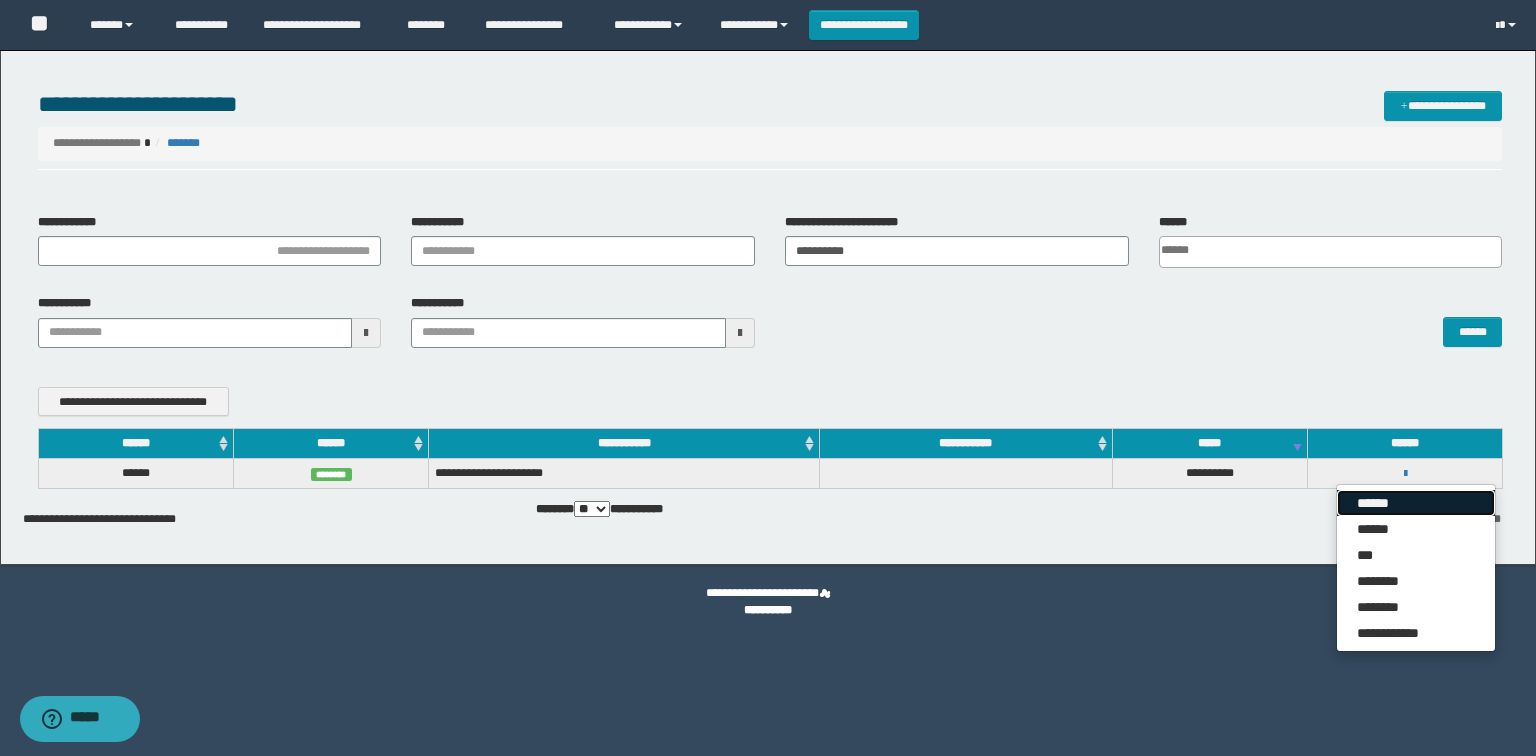 click on "******" at bounding box center (1416, 503) 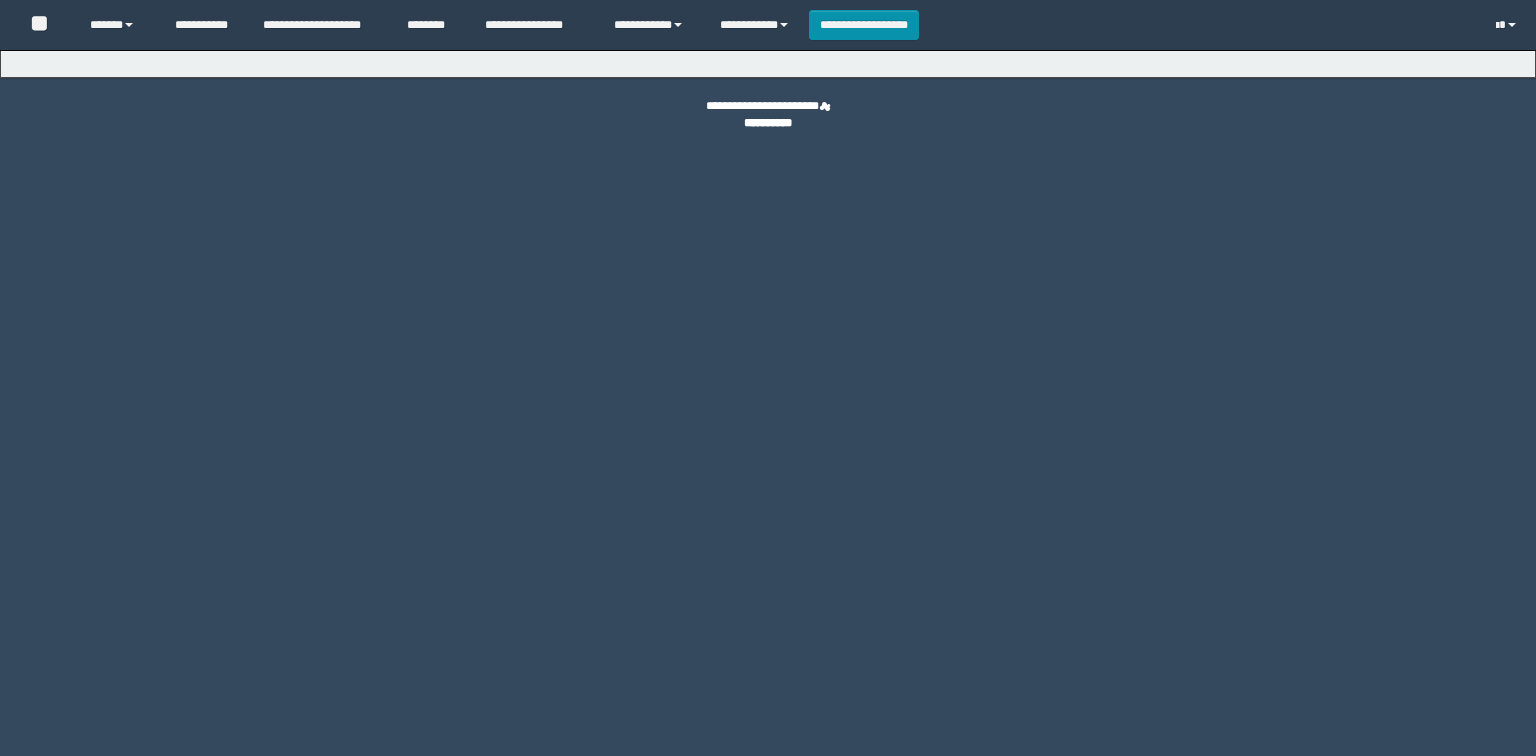 scroll, scrollTop: 0, scrollLeft: 0, axis: both 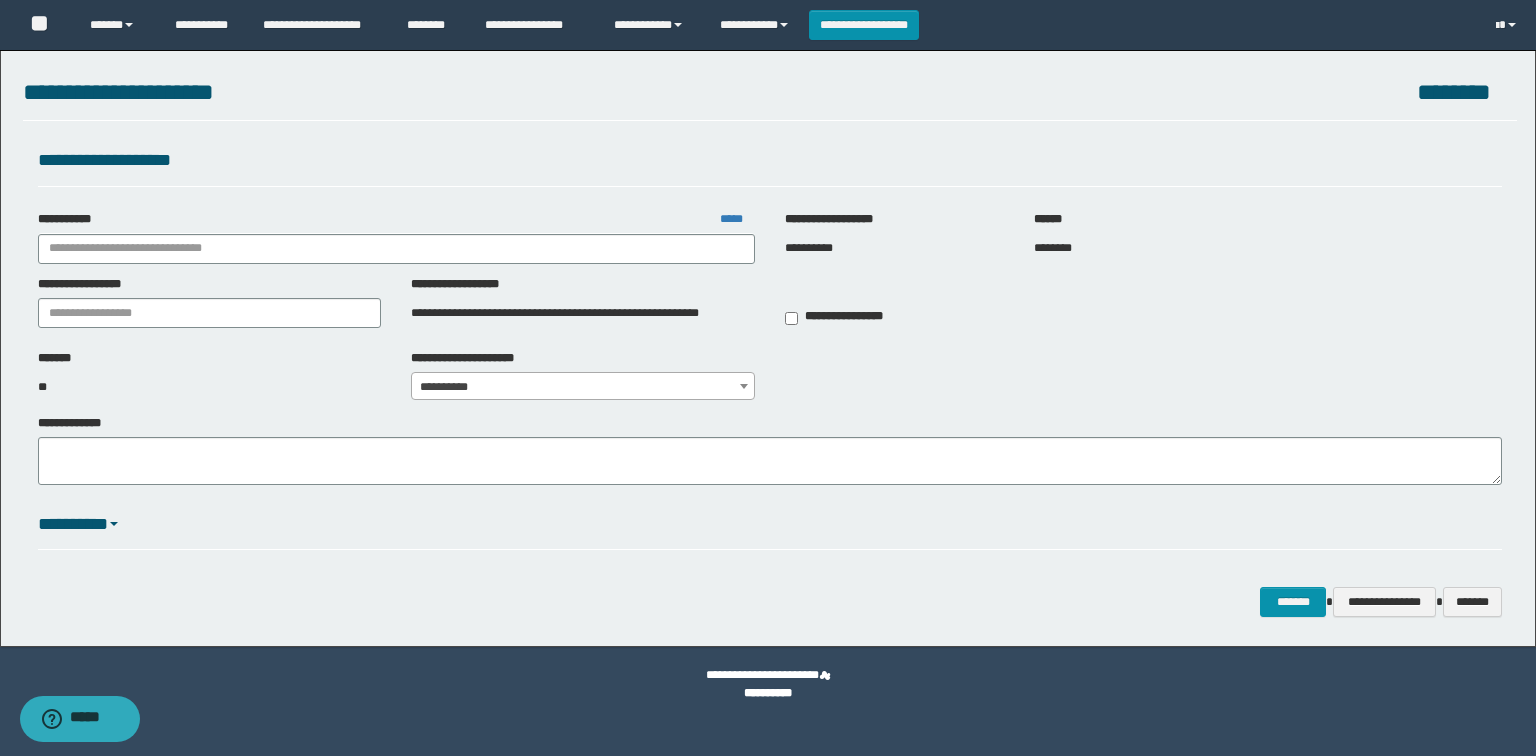 type on "**********" 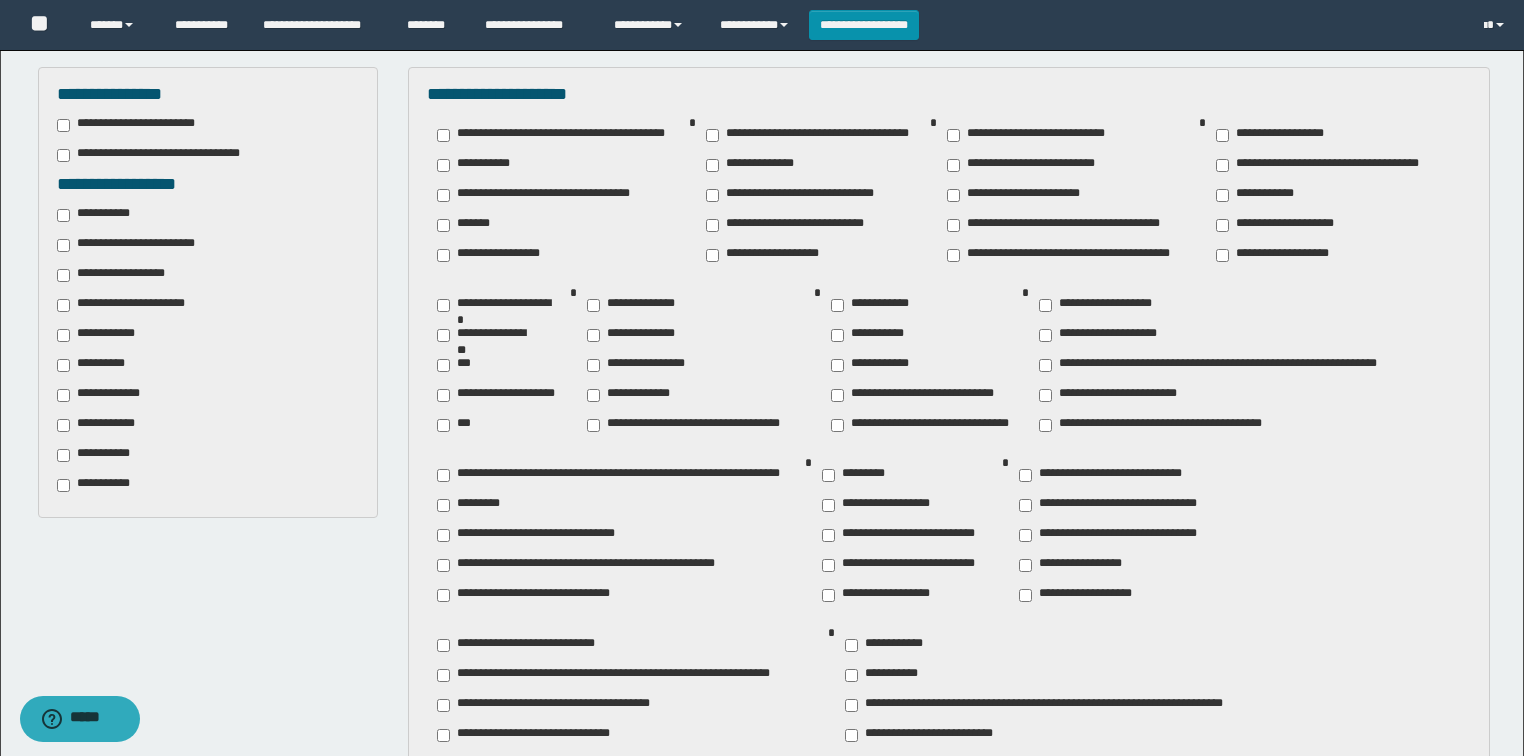 scroll, scrollTop: 480, scrollLeft: 0, axis: vertical 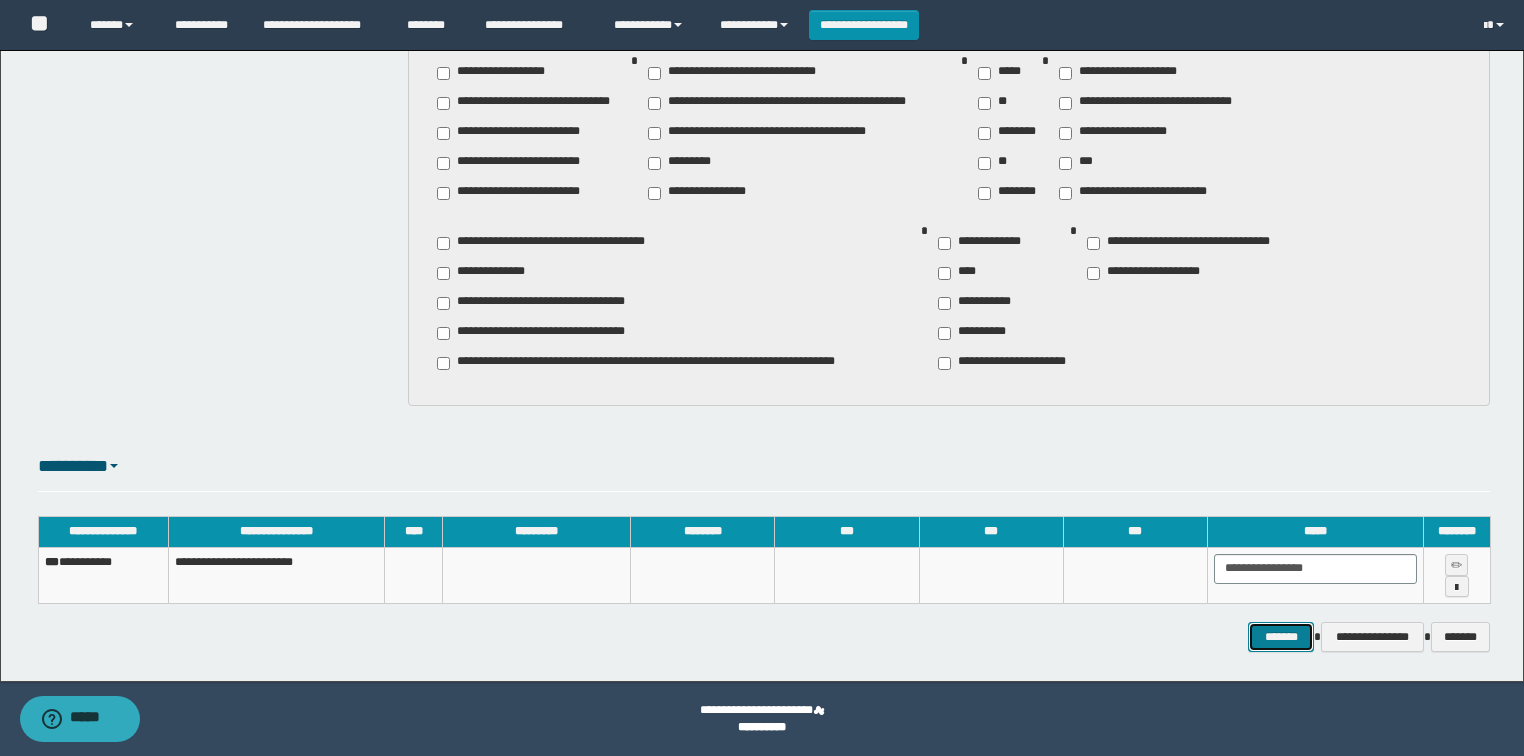 click on "*******" at bounding box center [1281, 637] 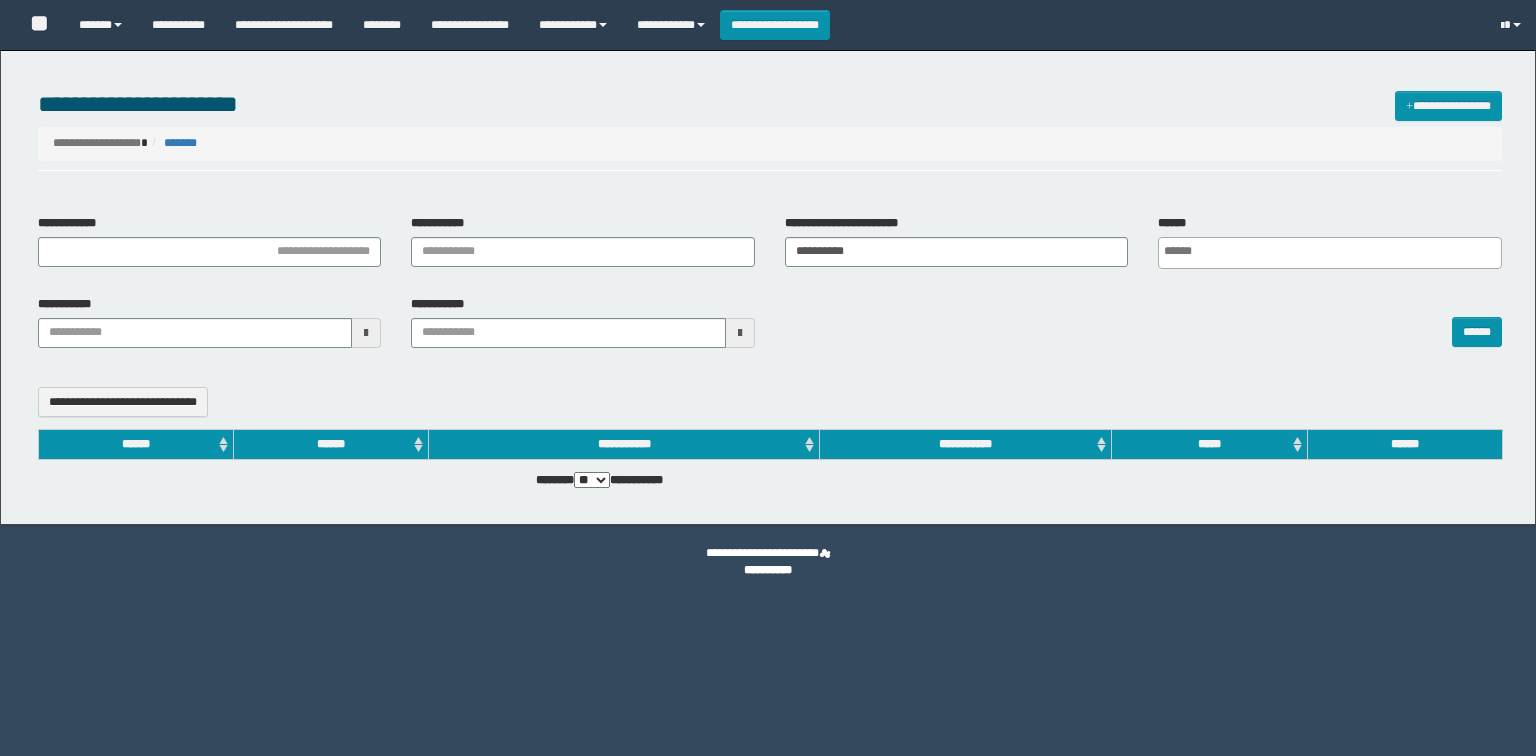 select 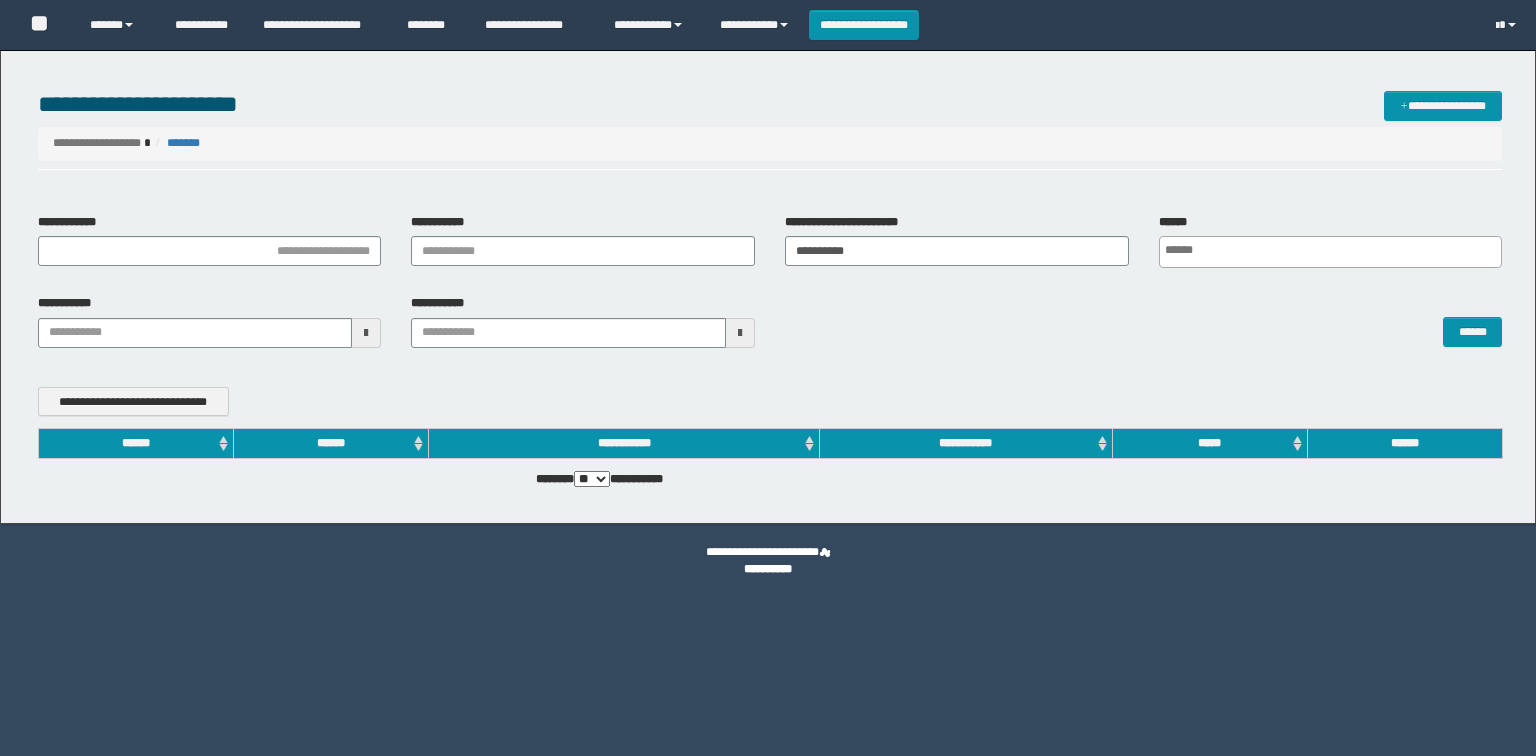 scroll, scrollTop: 0, scrollLeft: 0, axis: both 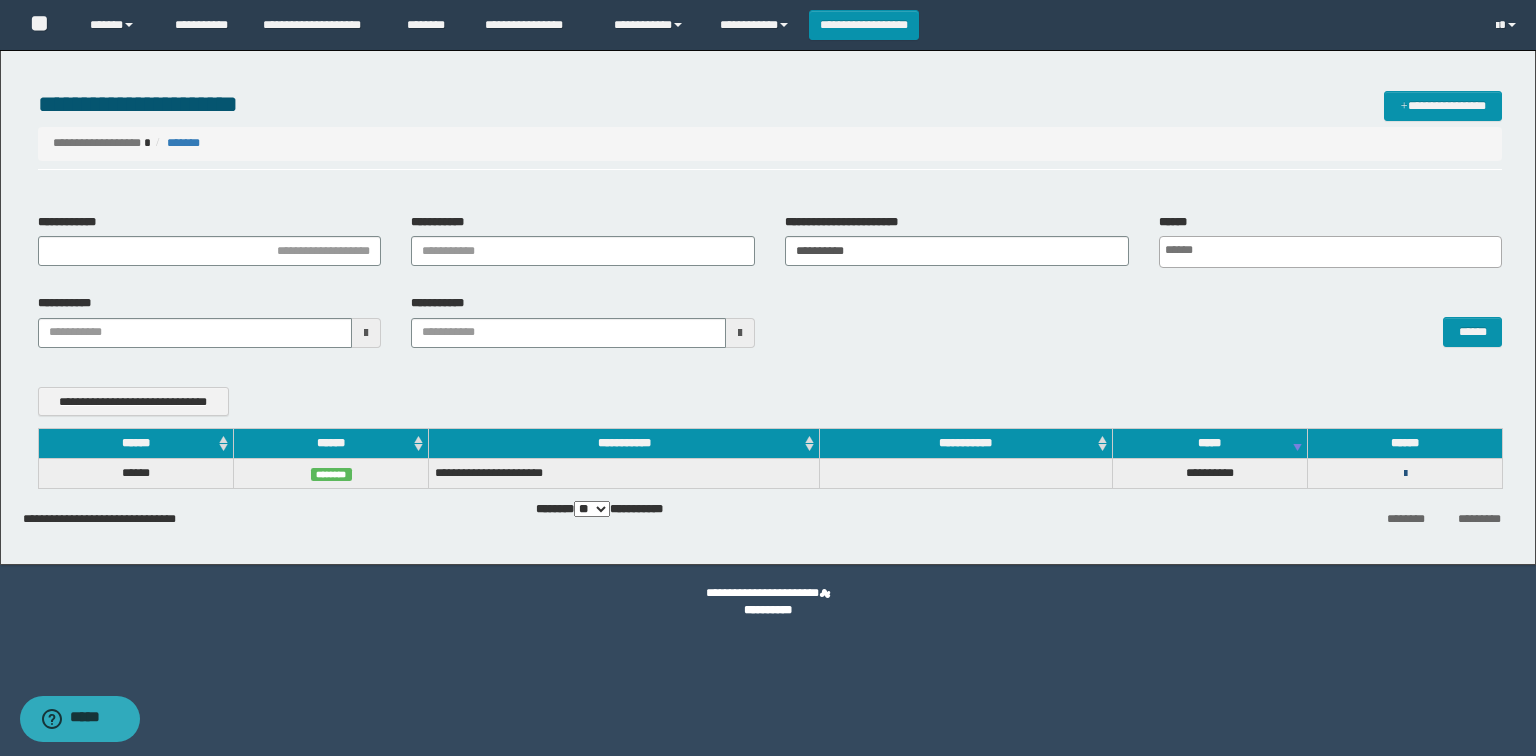 click at bounding box center (1405, 474) 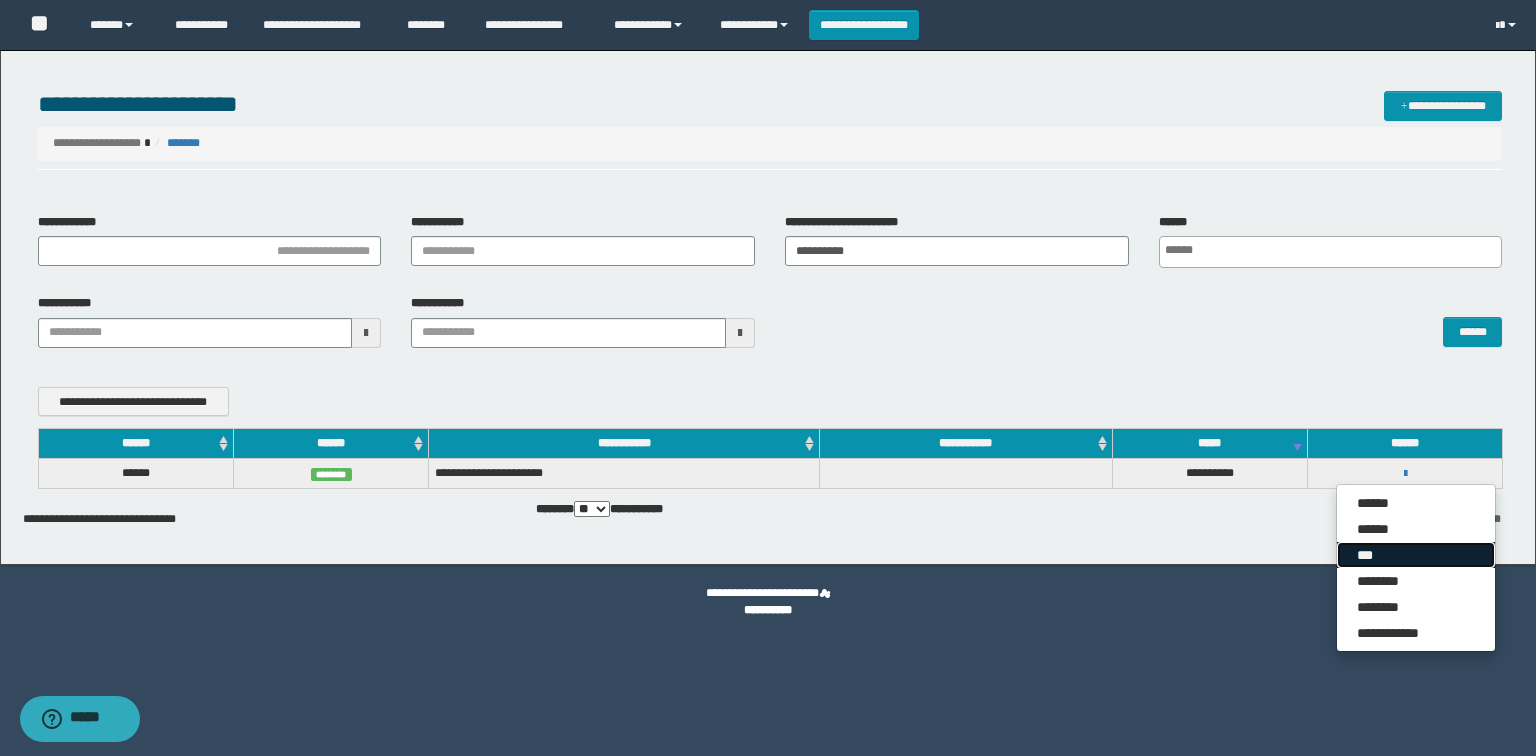 click on "***" at bounding box center (1416, 555) 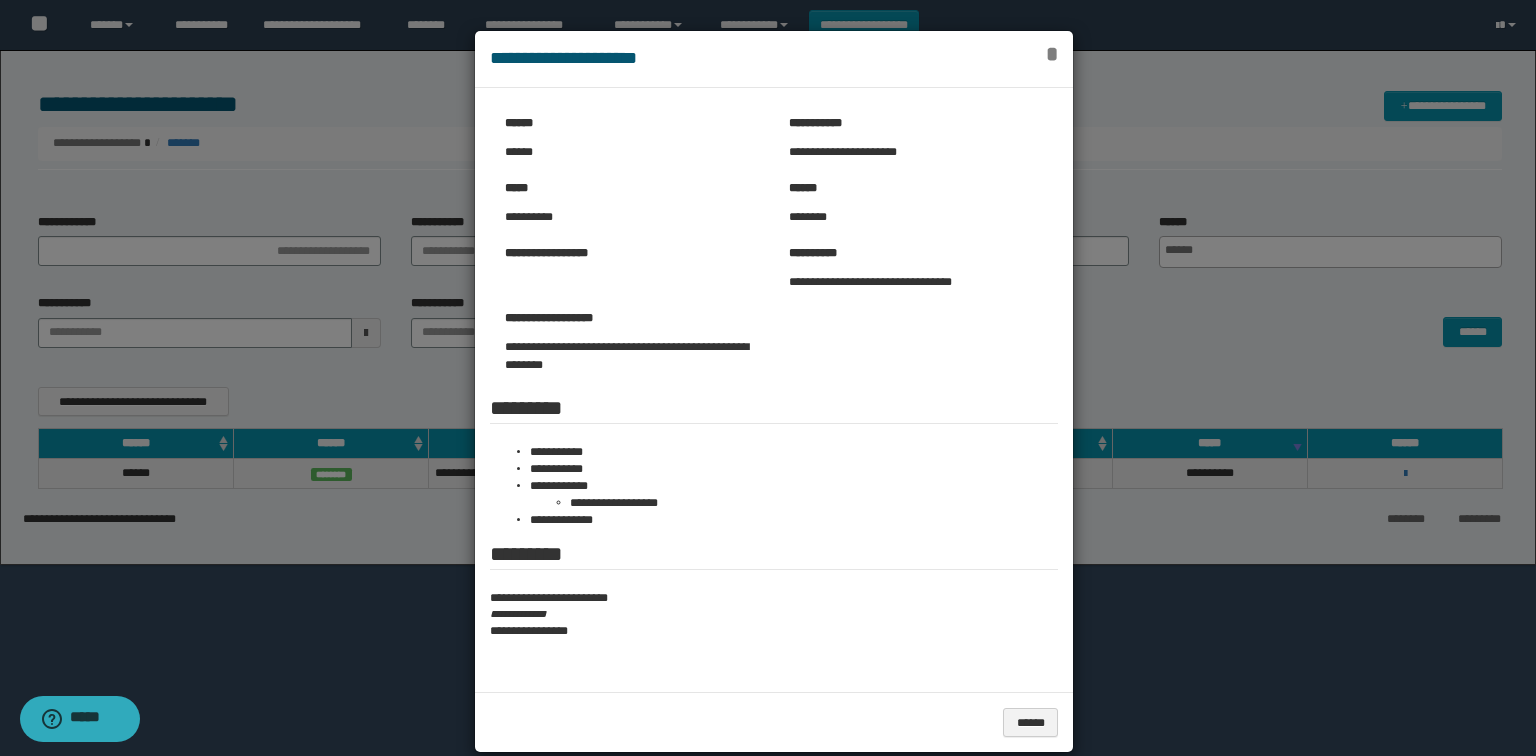 click on "*" at bounding box center (1052, 54) 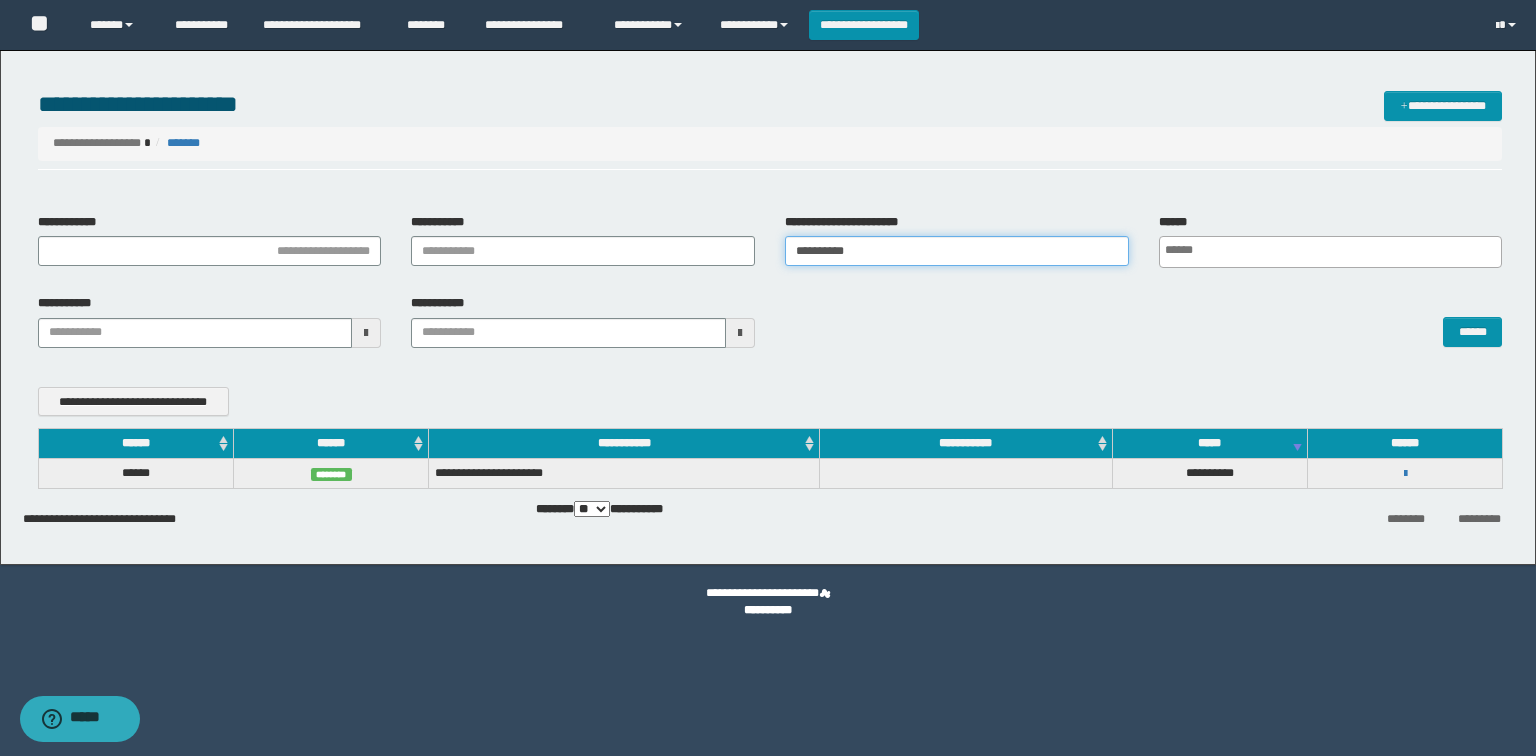 drag, startPoint x: 899, startPoint y: 250, endPoint x: 708, endPoint y: 249, distance: 191.00262 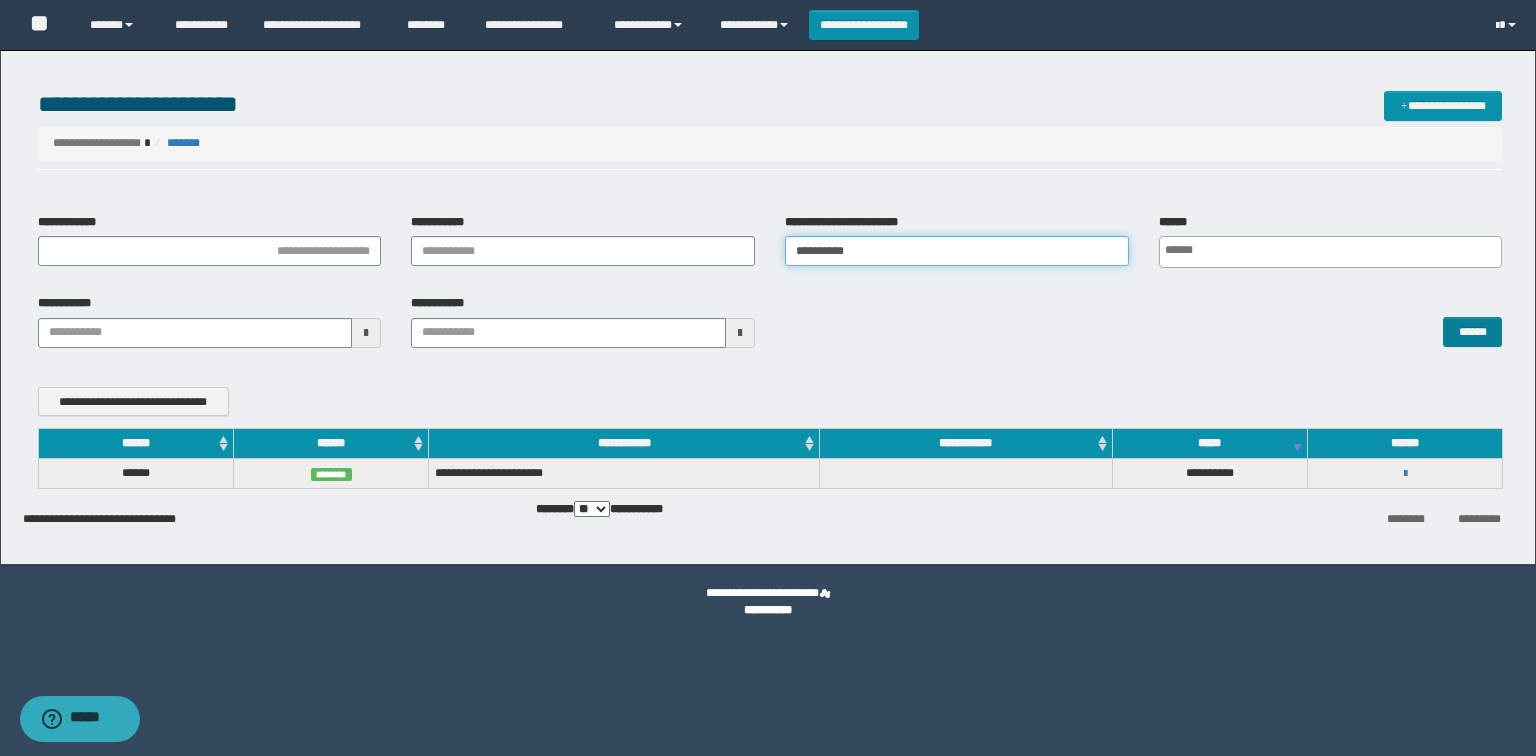 type on "**********" 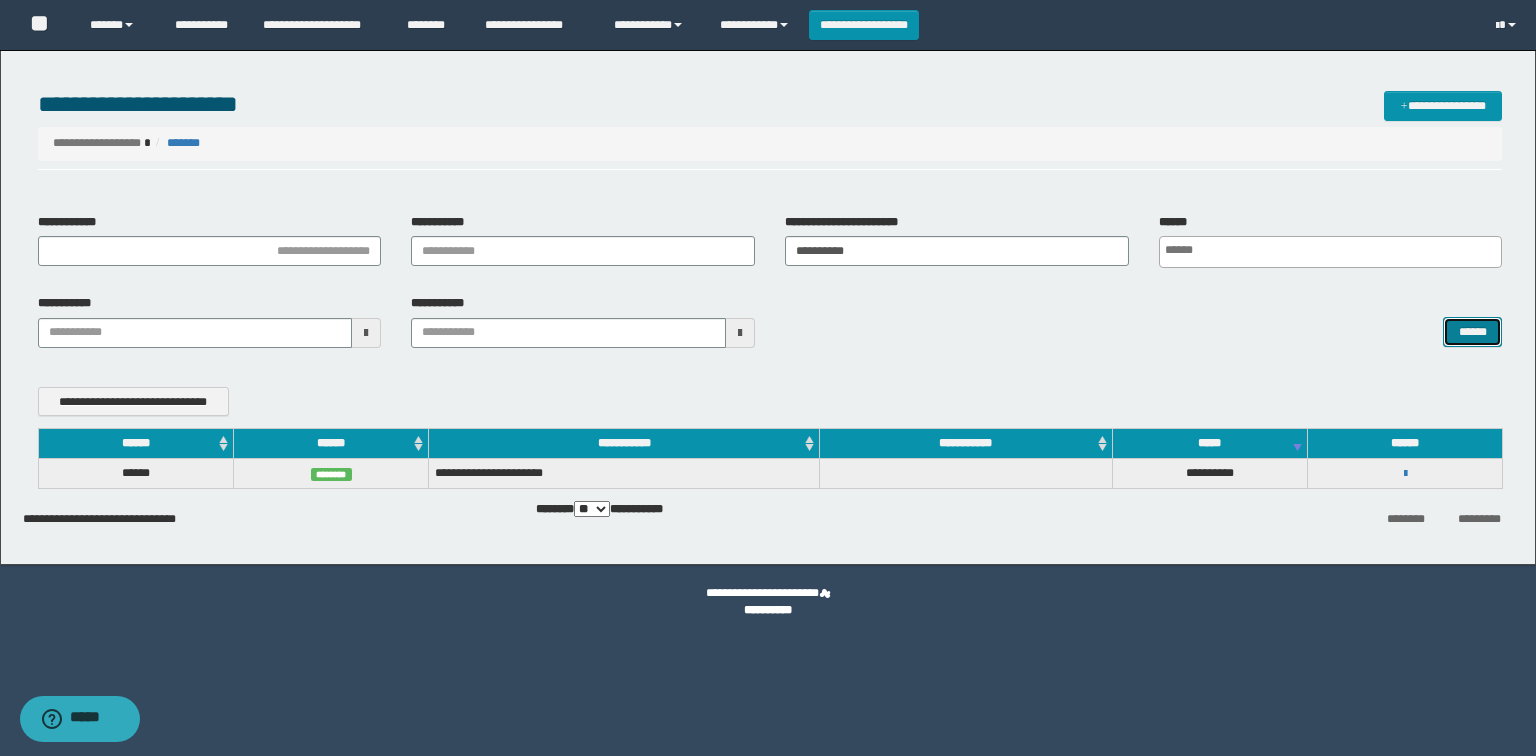 click on "******" at bounding box center (1472, 332) 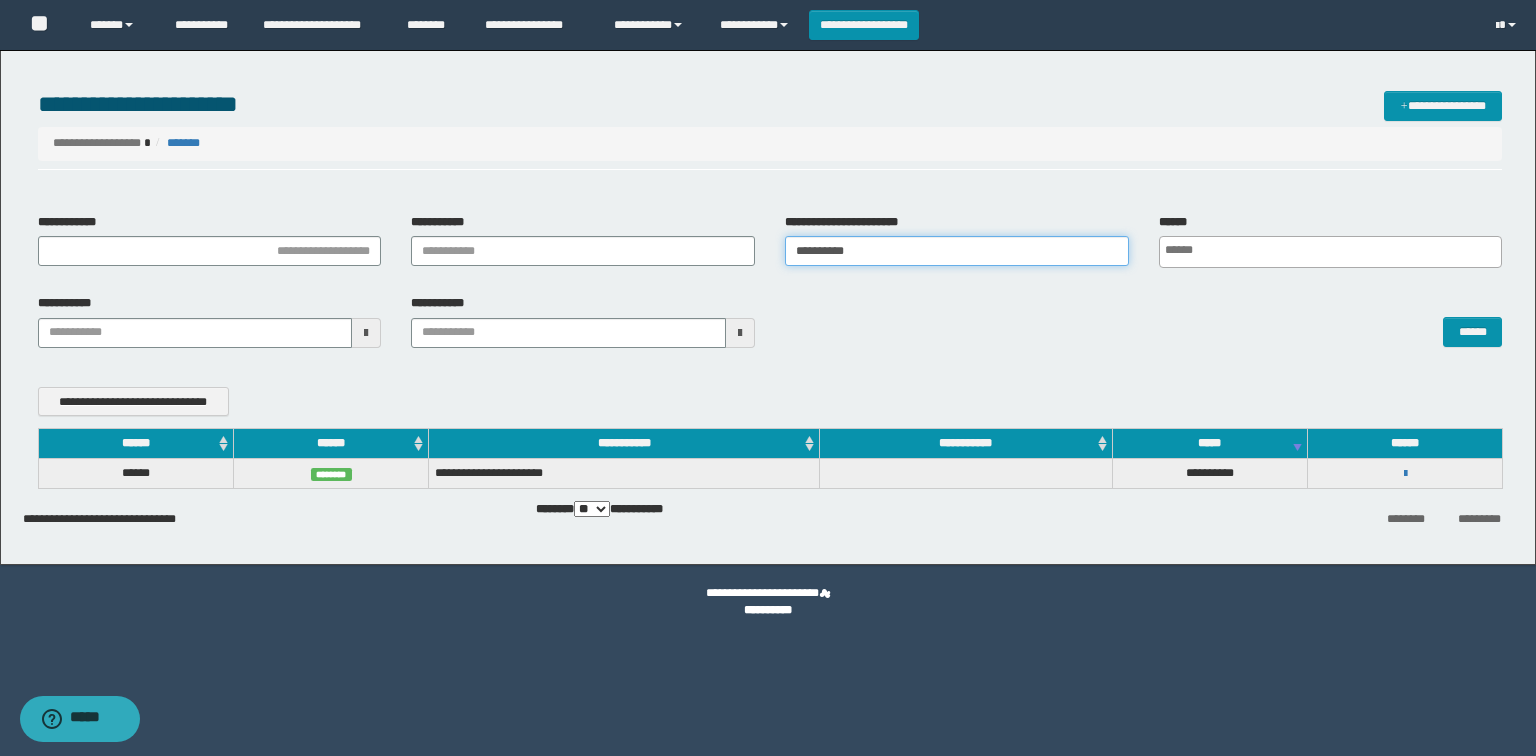 click on "**********" at bounding box center [957, 251] 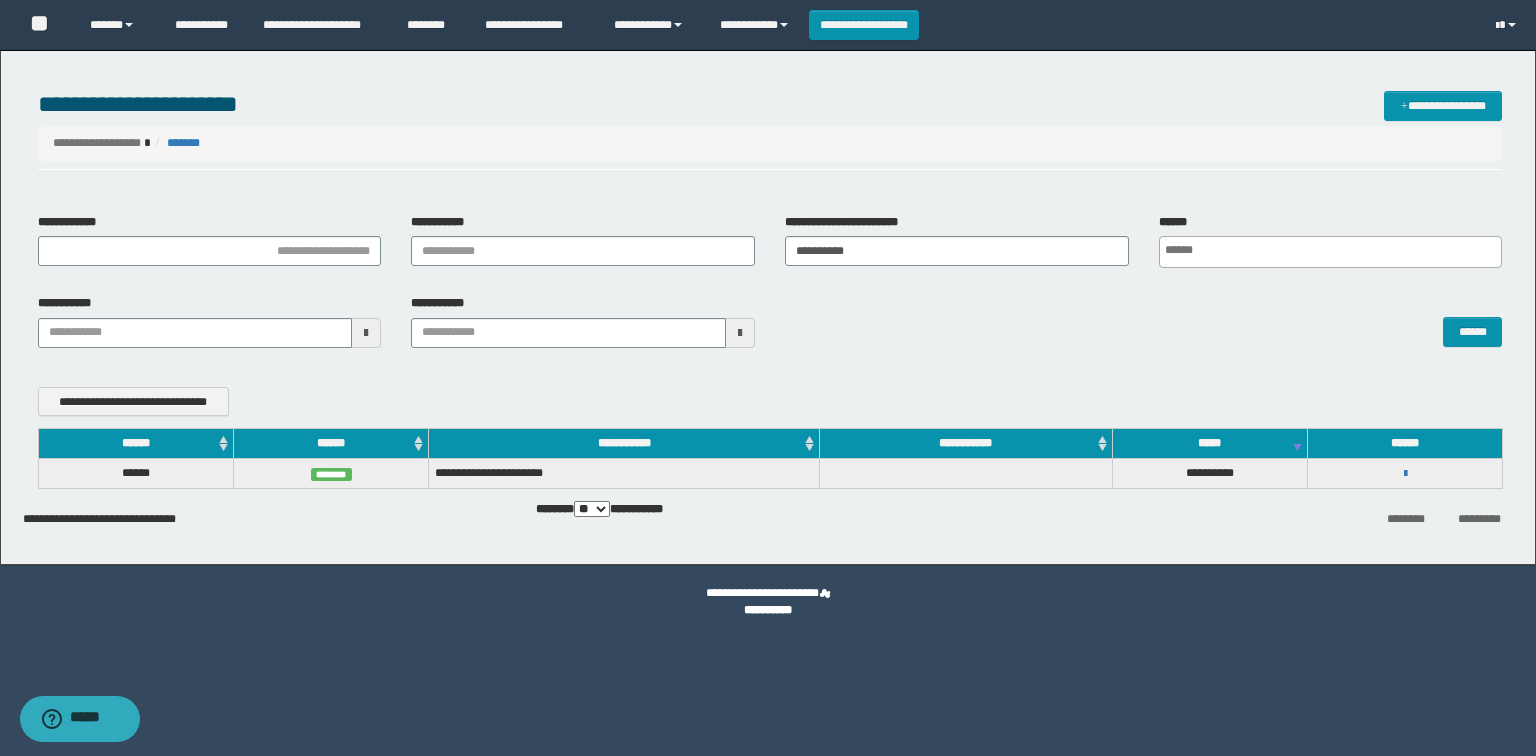 click on "**********" at bounding box center [1405, 473] 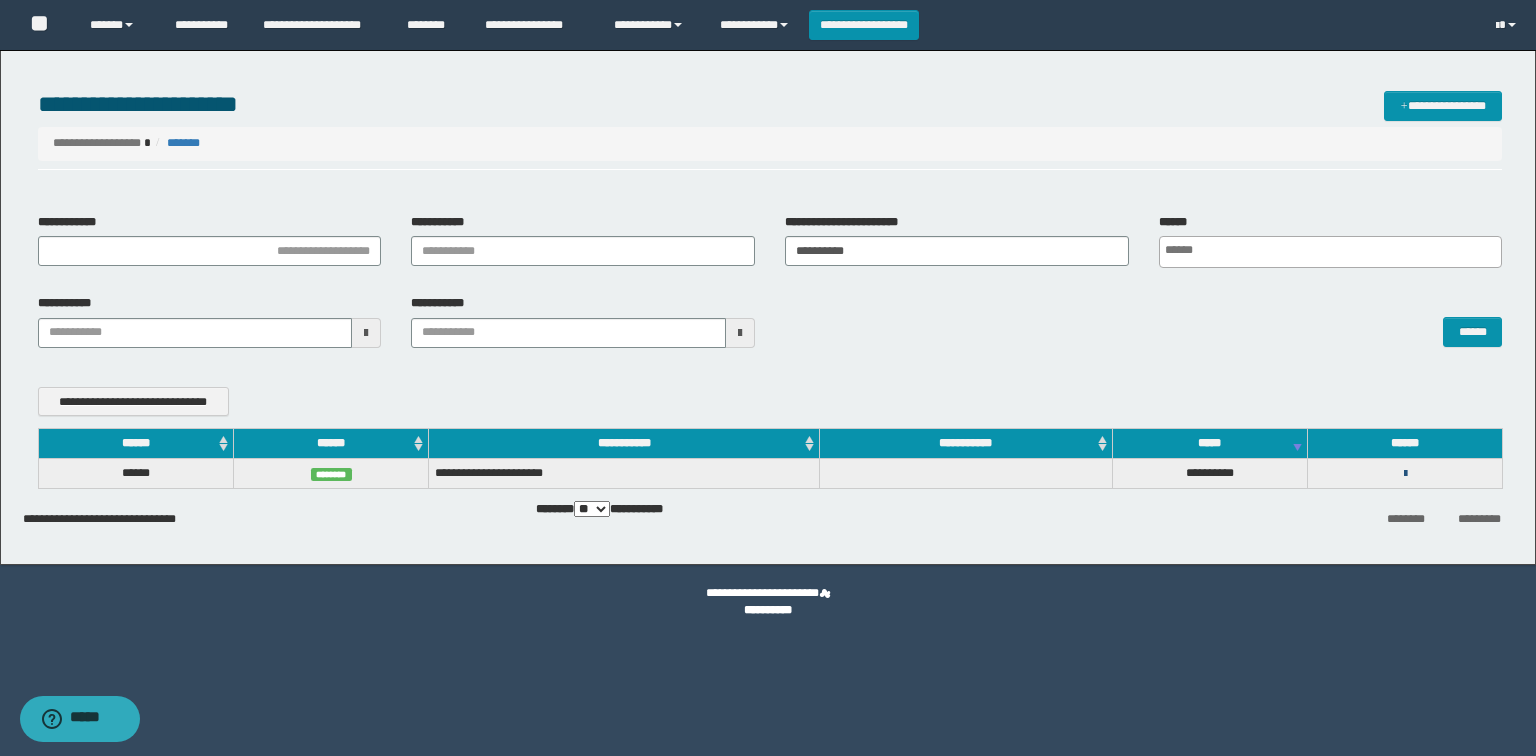 click at bounding box center (1405, 474) 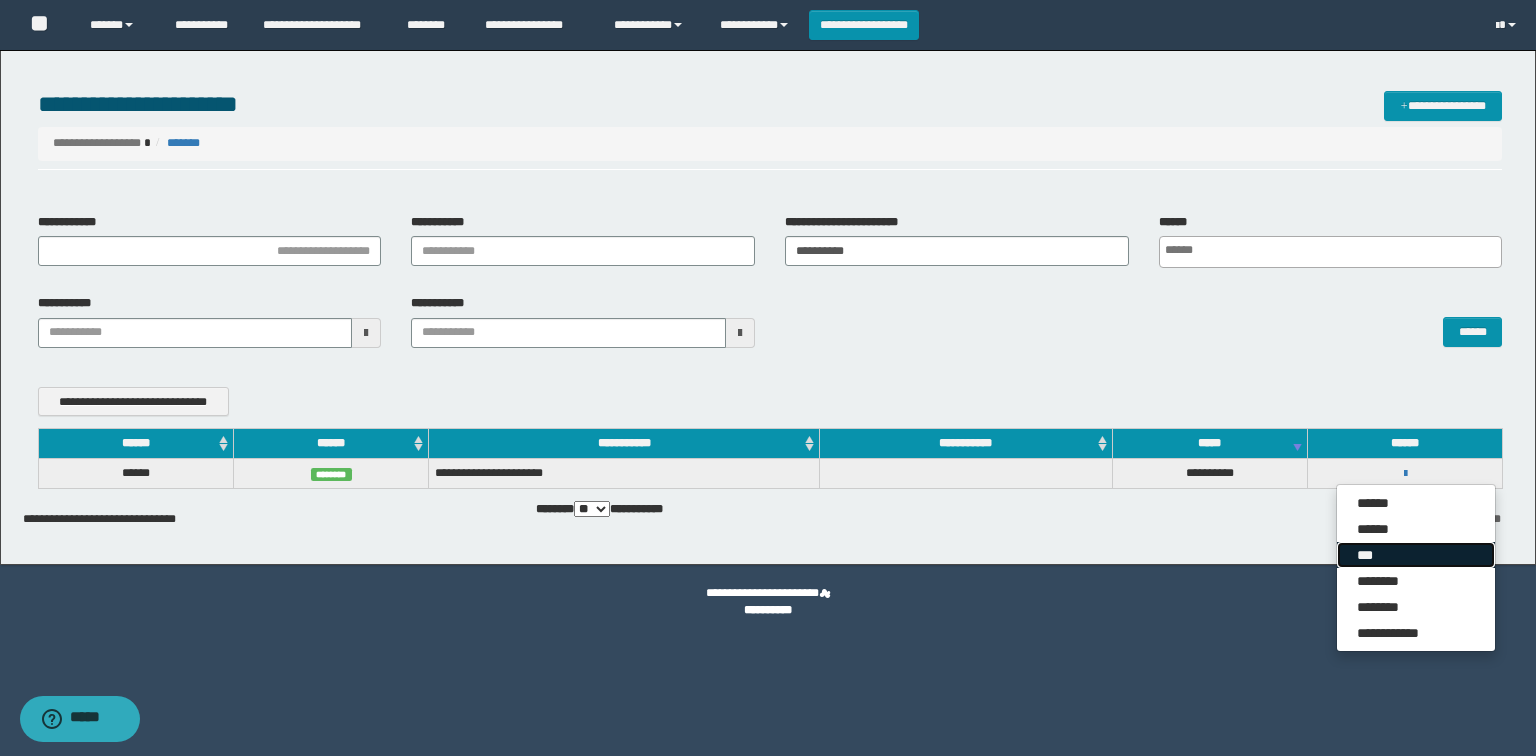 click on "***" at bounding box center (1416, 555) 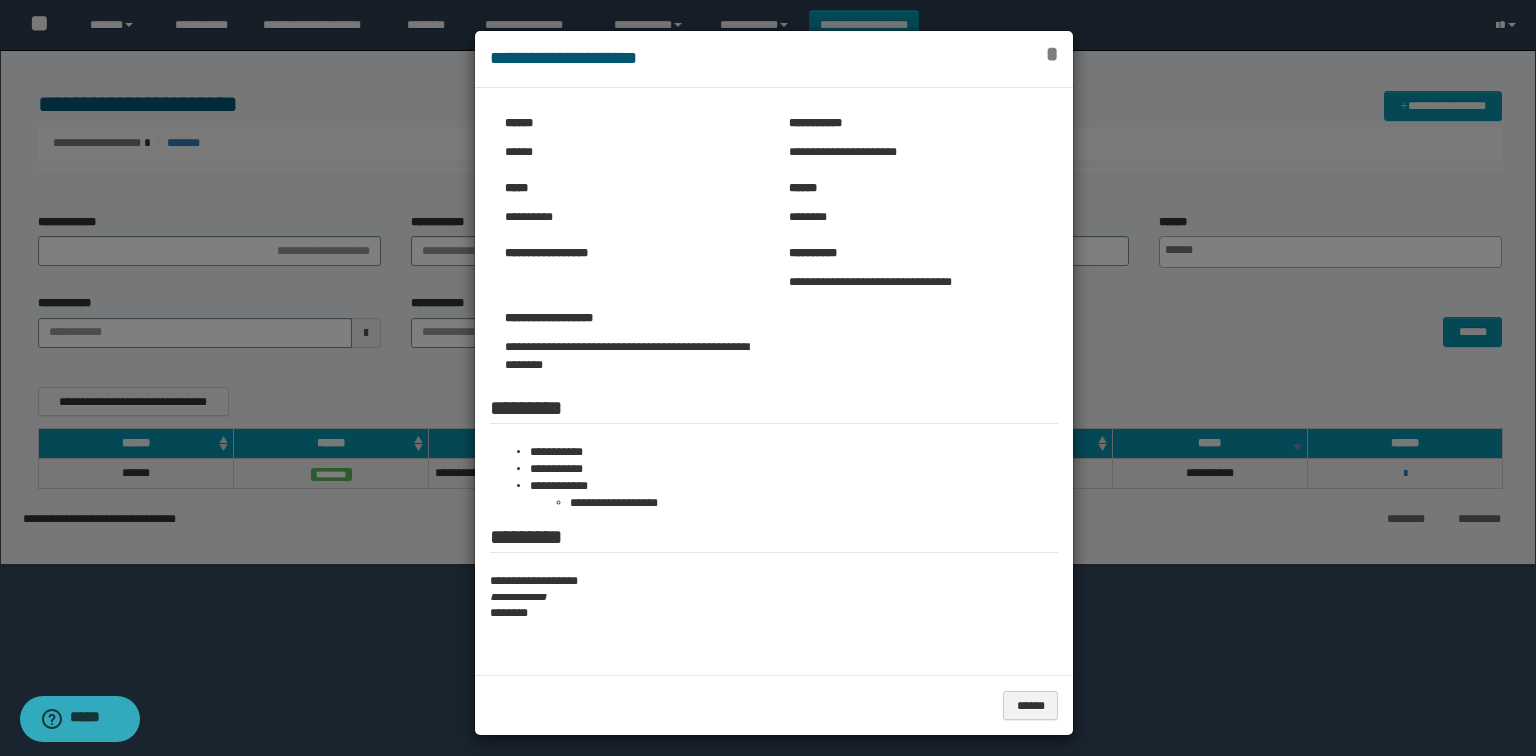click on "*" at bounding box center (1052, 54) 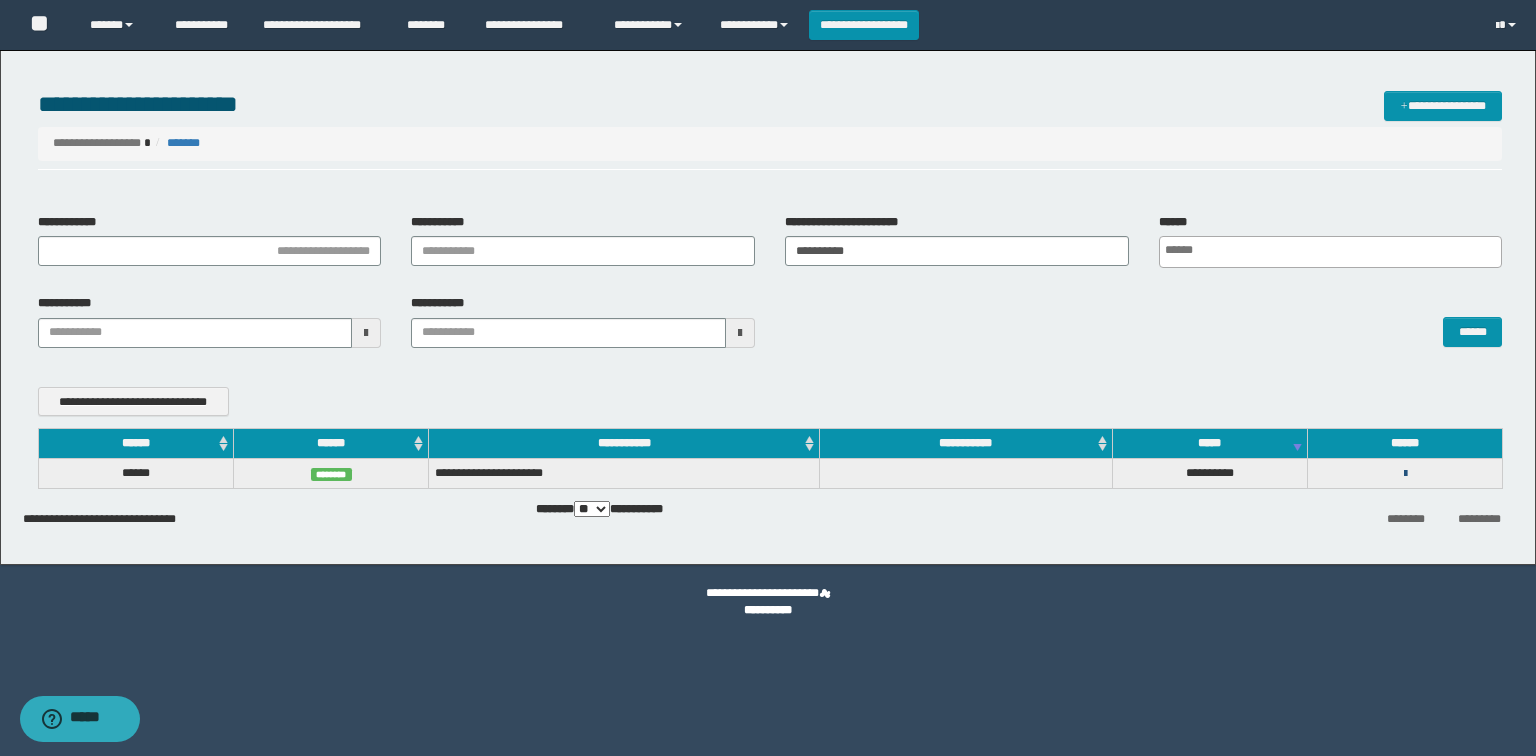 click at bounding box center (1405, 474) 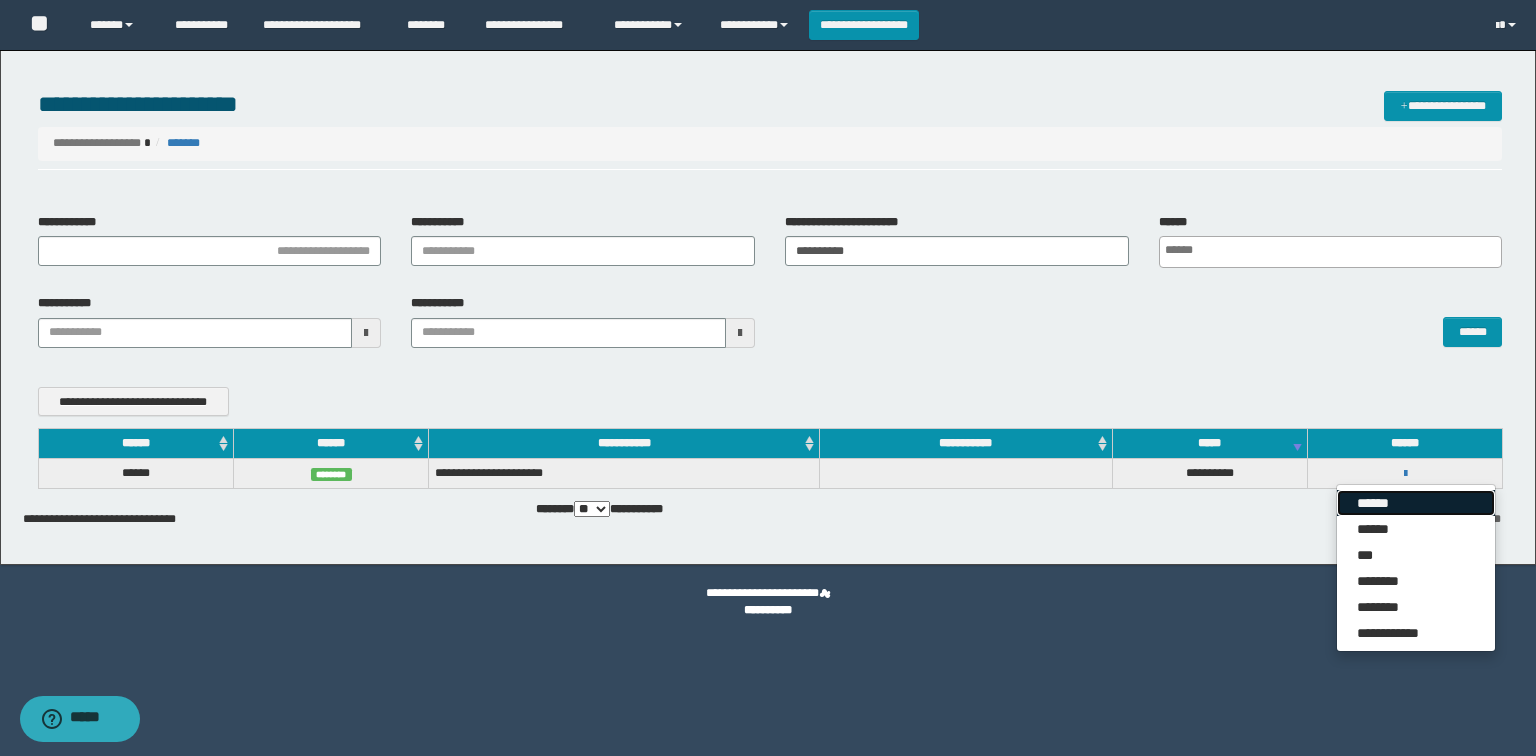click on "******" at bounding box center [1416, 503] 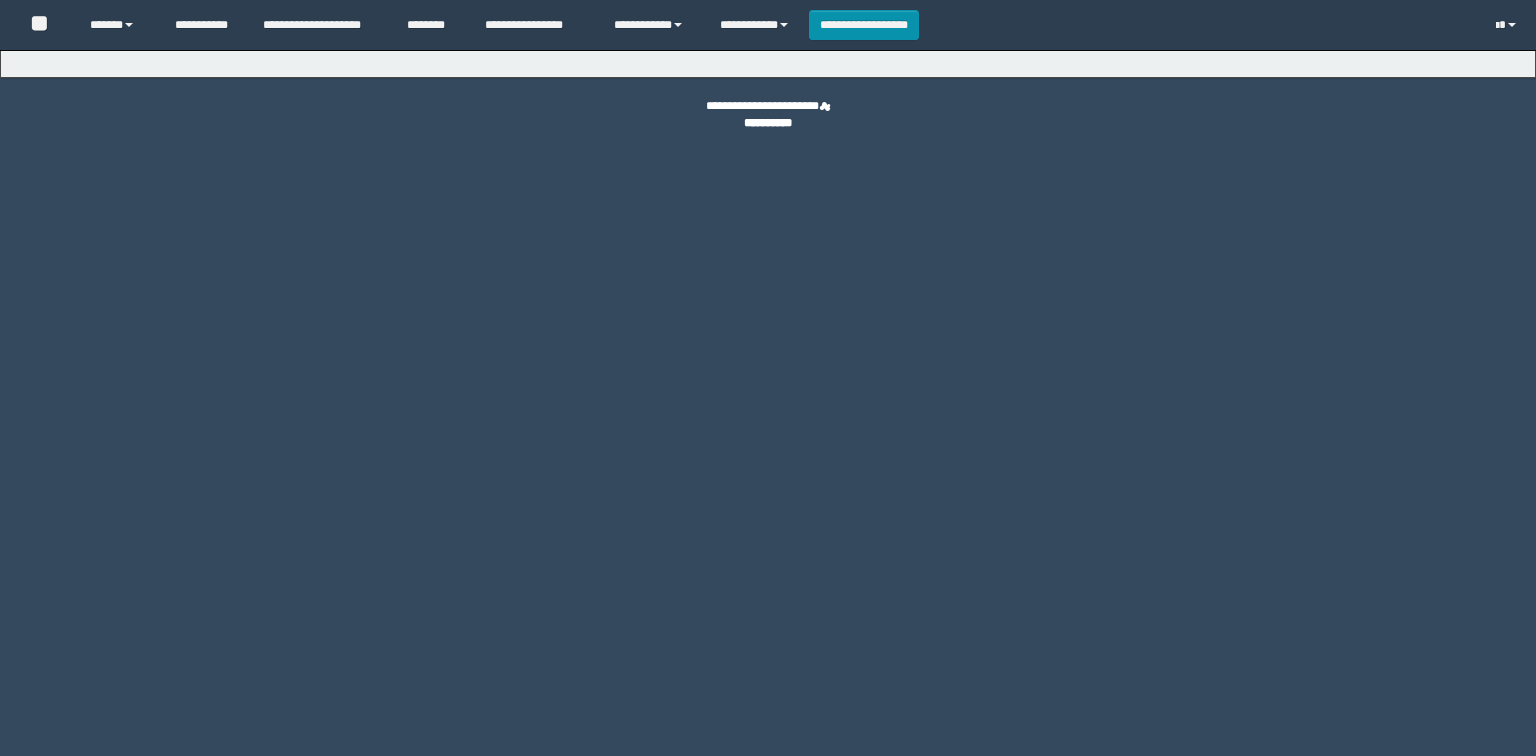 scroll, scrollTop: 0, scrollLeft: 0, axis: both 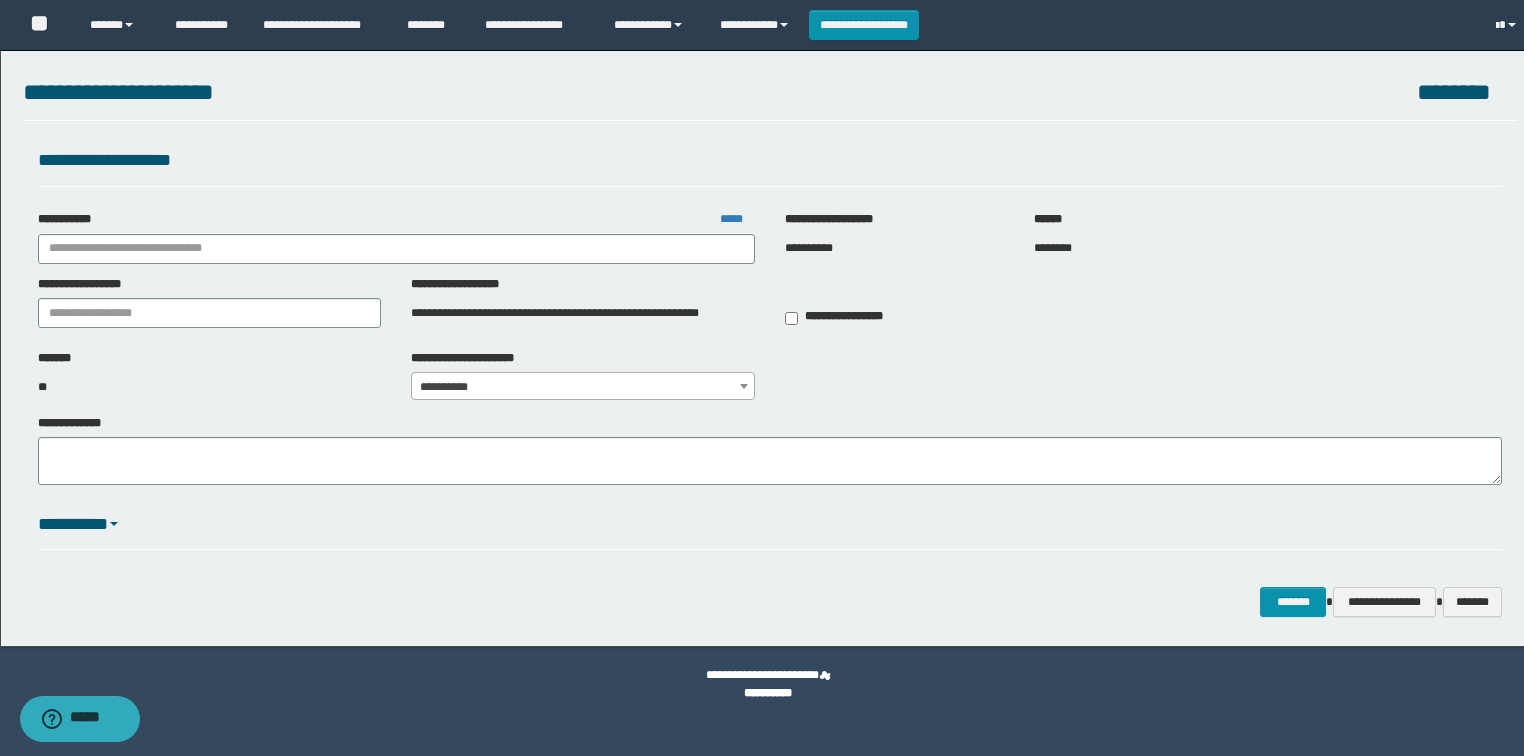 type on "**********" 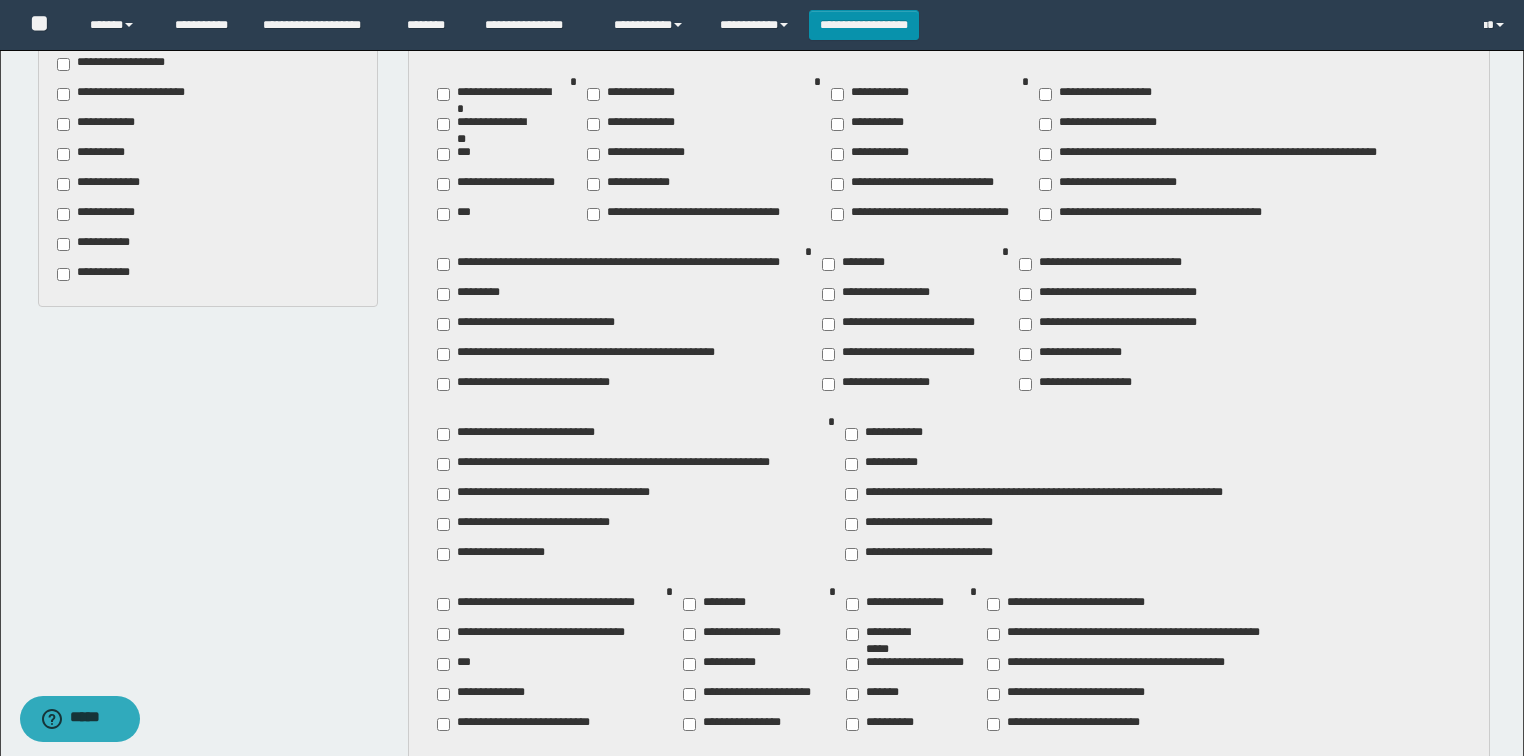 scroll, scrollTop: 720, scrollLeft: 0, axis: vertical 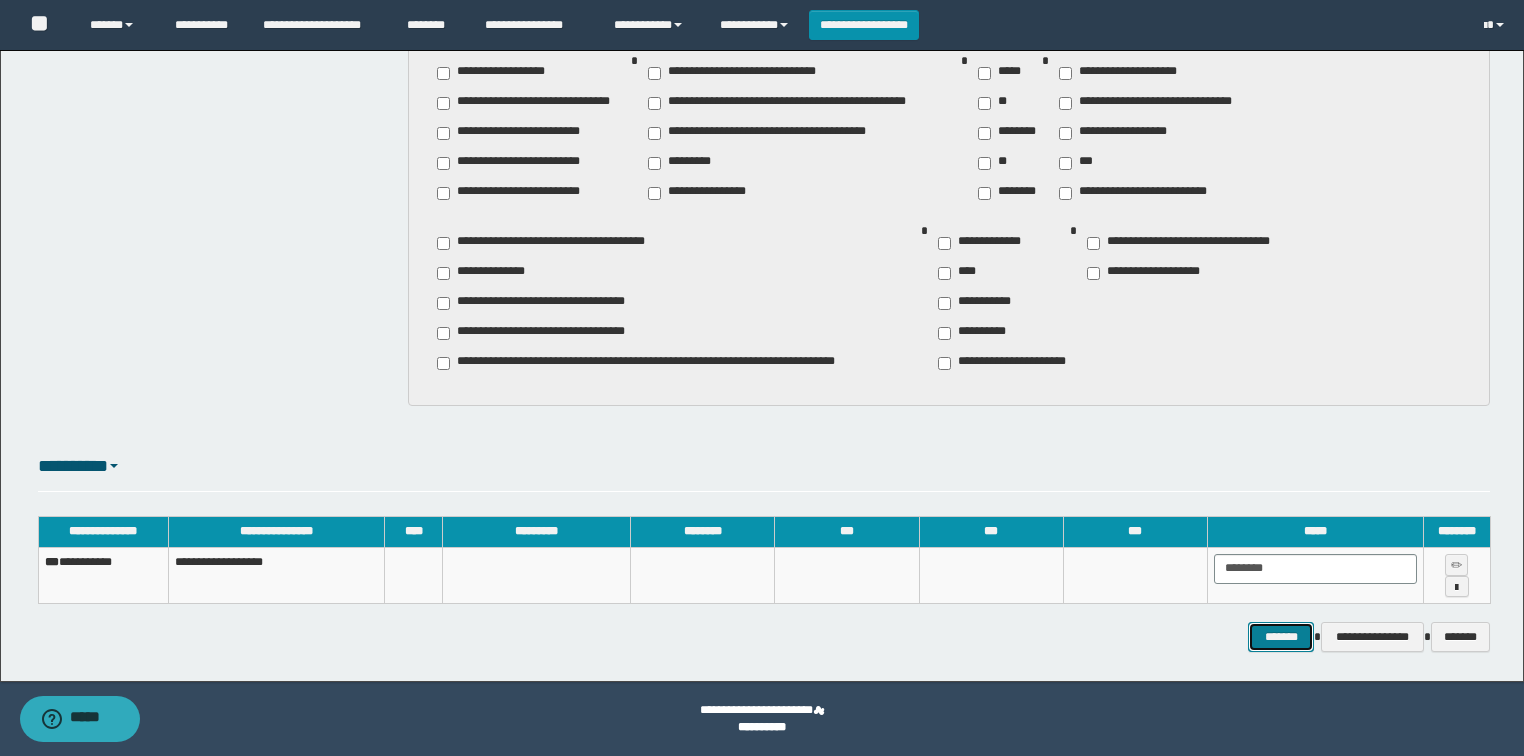 click on "*******" at bounding box center [1281, 637] 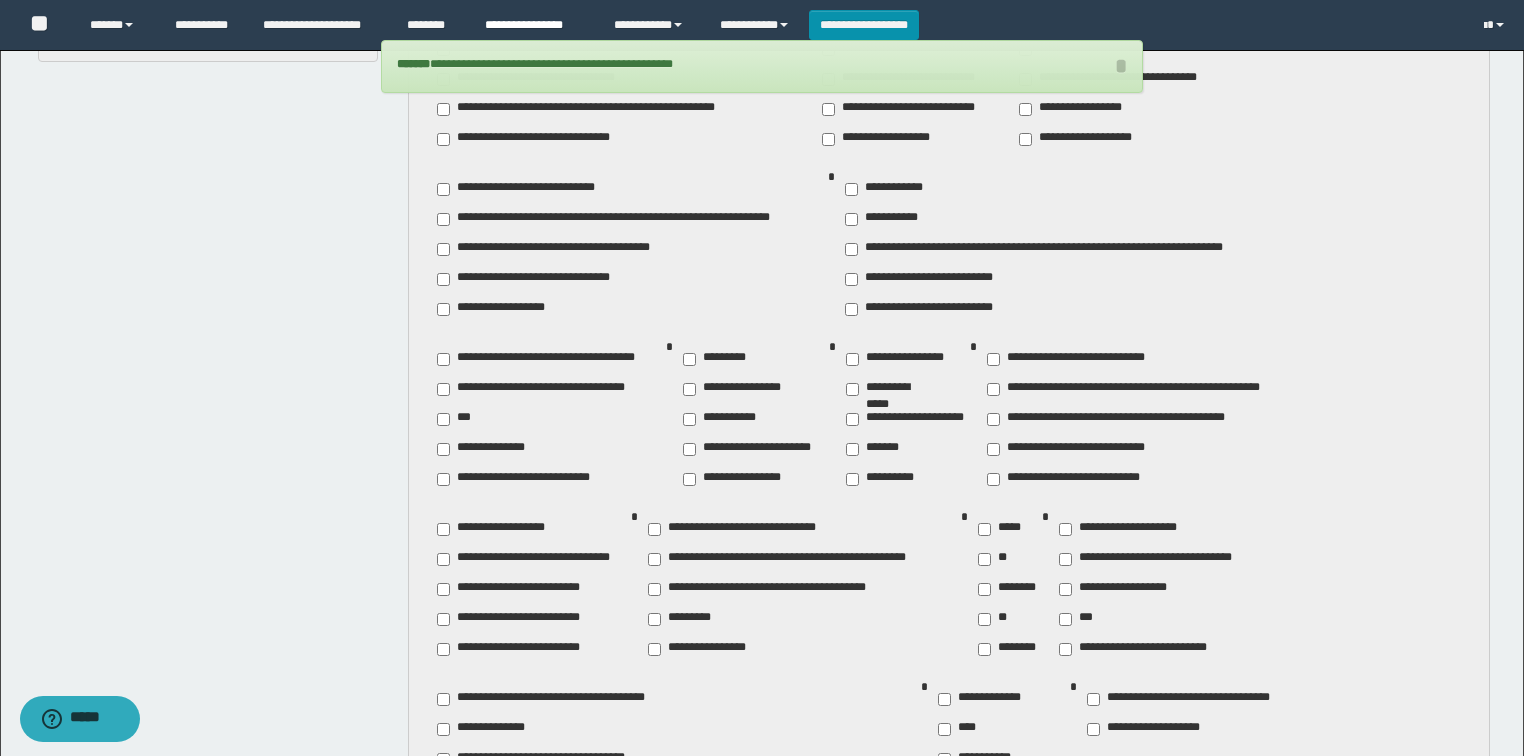 scroll, scrollTop: 939, scrollLeft: 0, axis: vertical 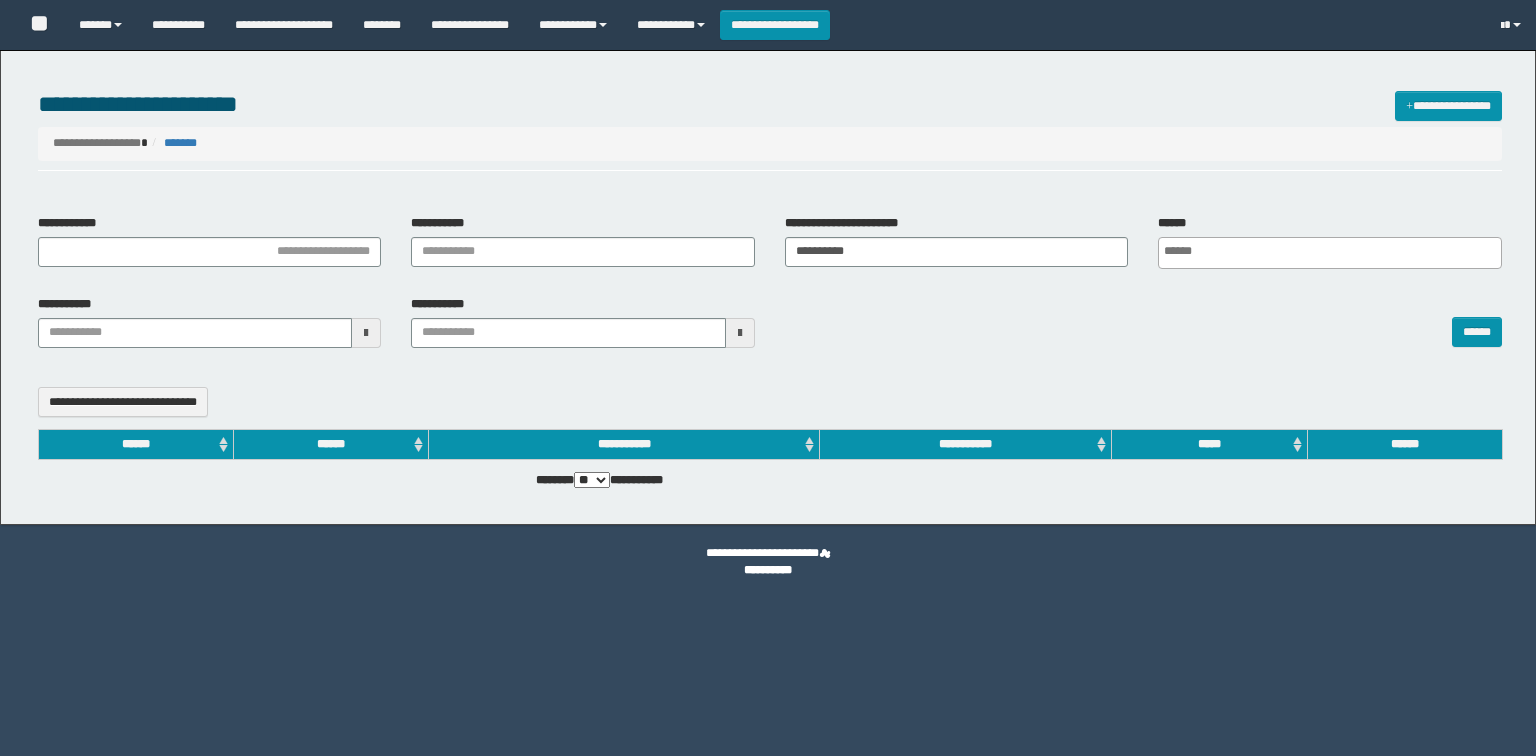 select 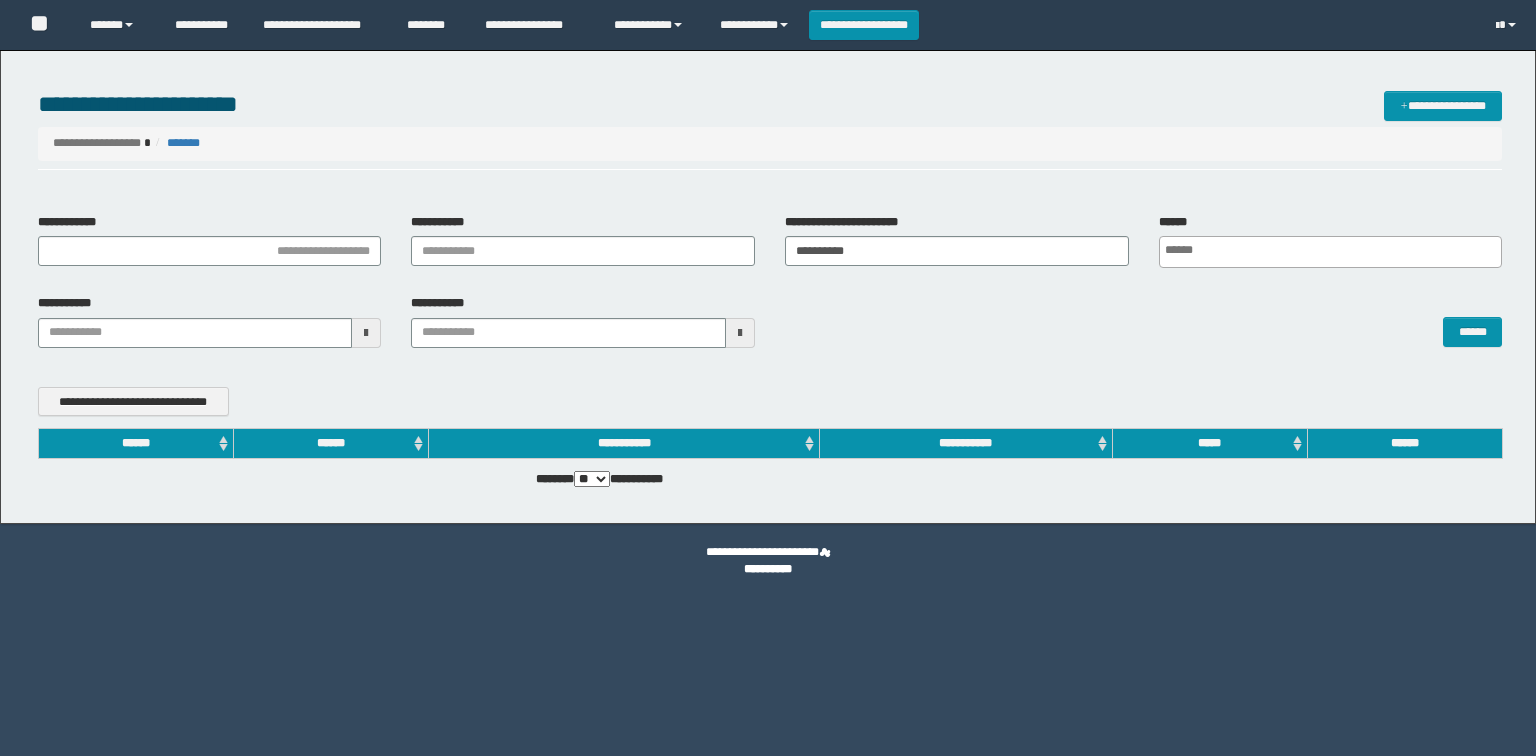 scroll, scrollTop: 0, scrollLeft: 0, axis: both 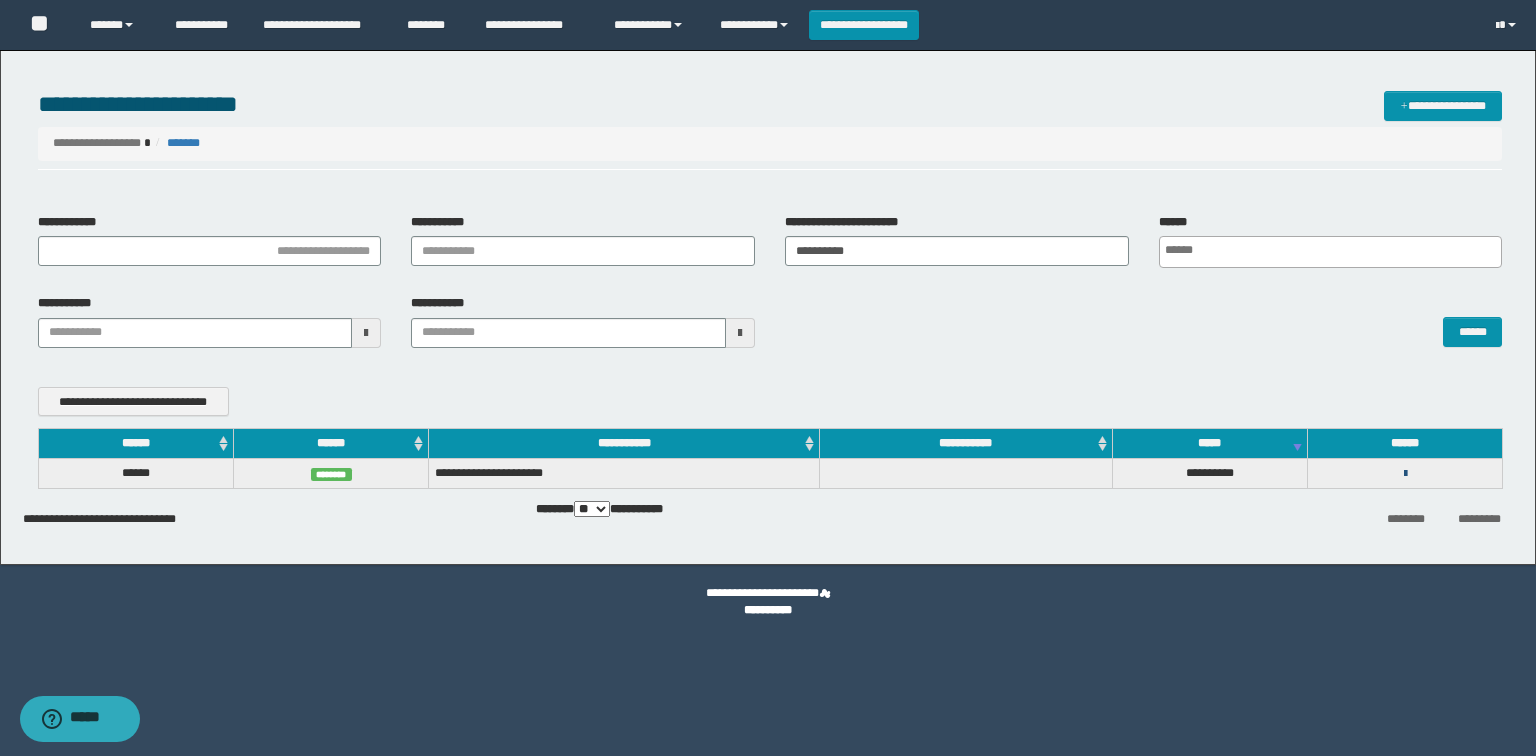 click at bounding box center (1405, 474) 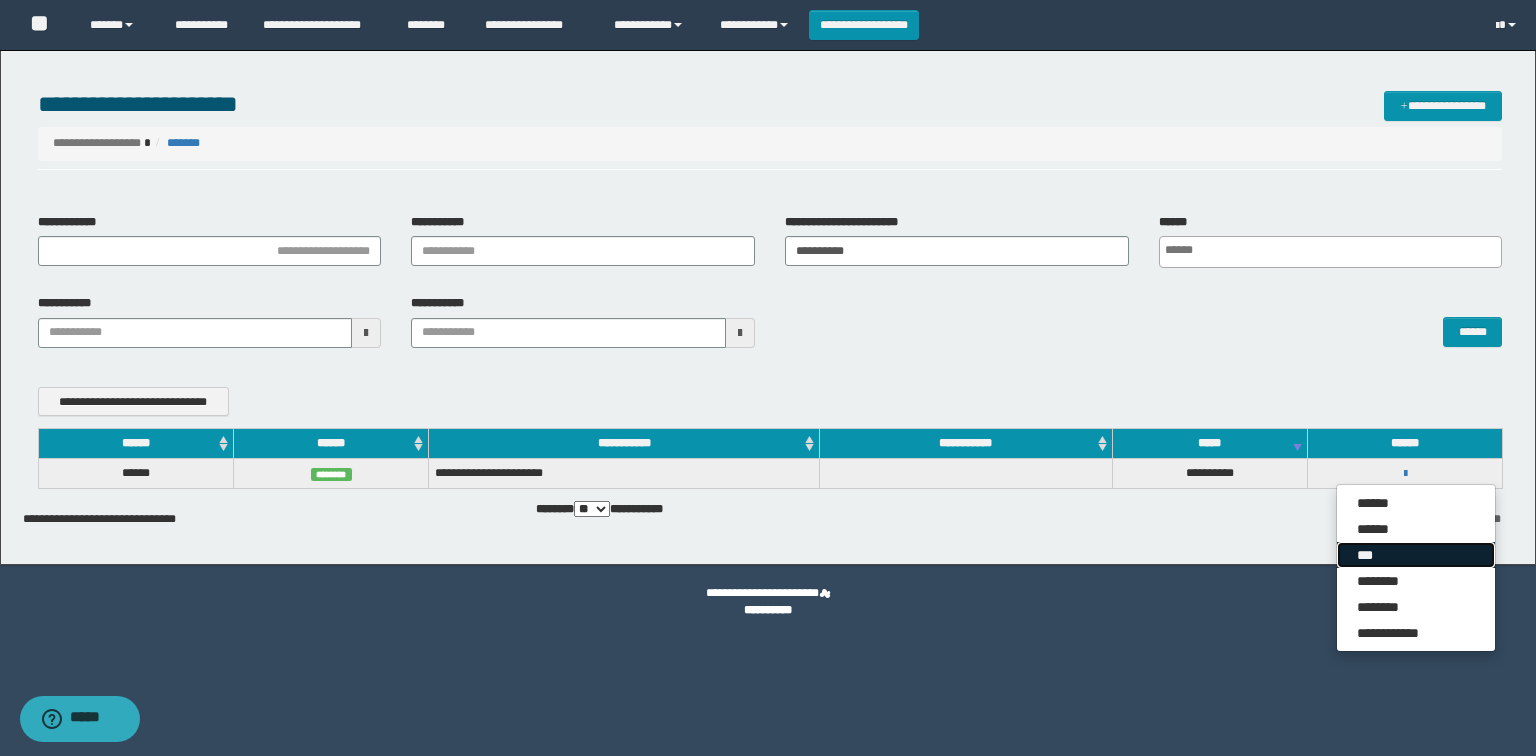 click on "***" at bounding box center [1416, 555] 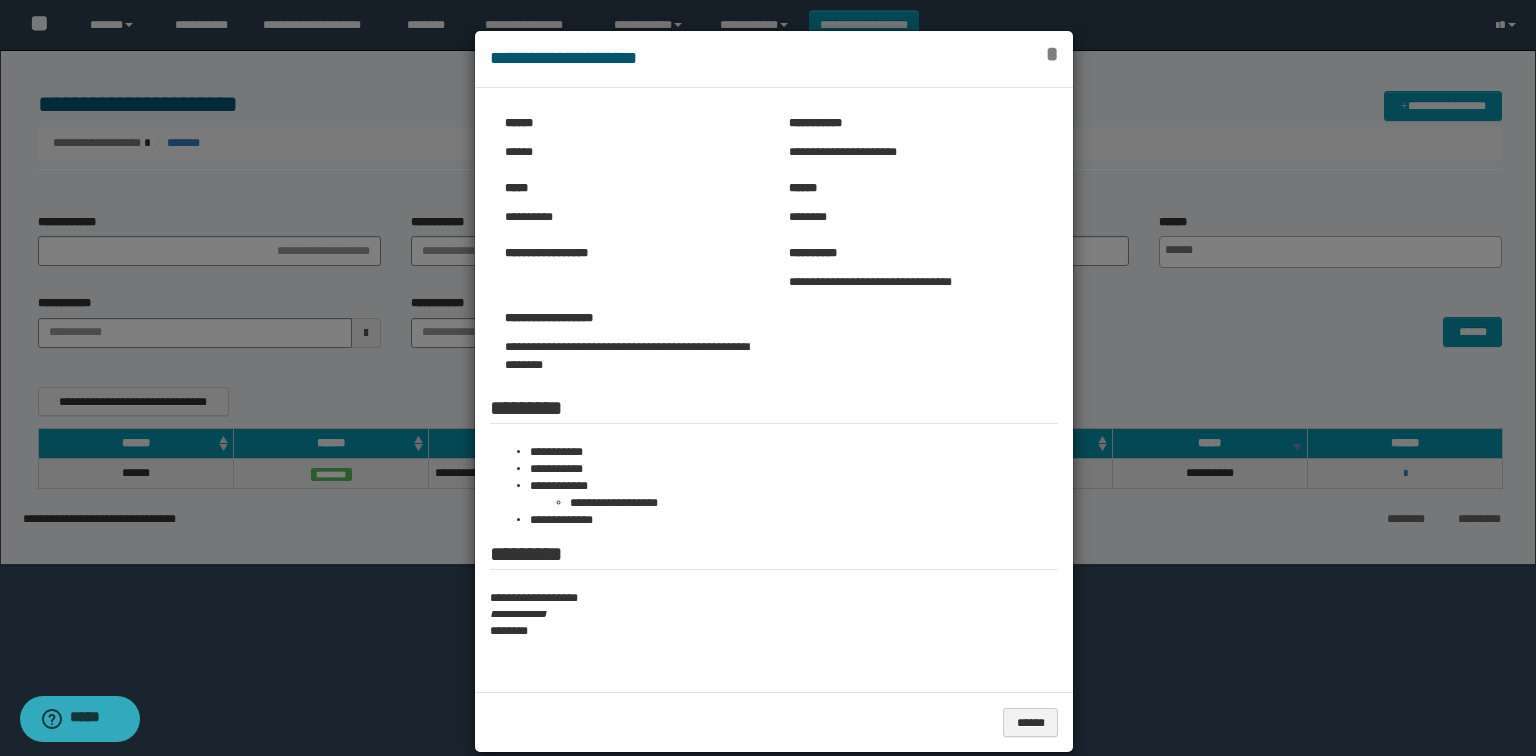 click on "*" at bounding box center [1052, 54] 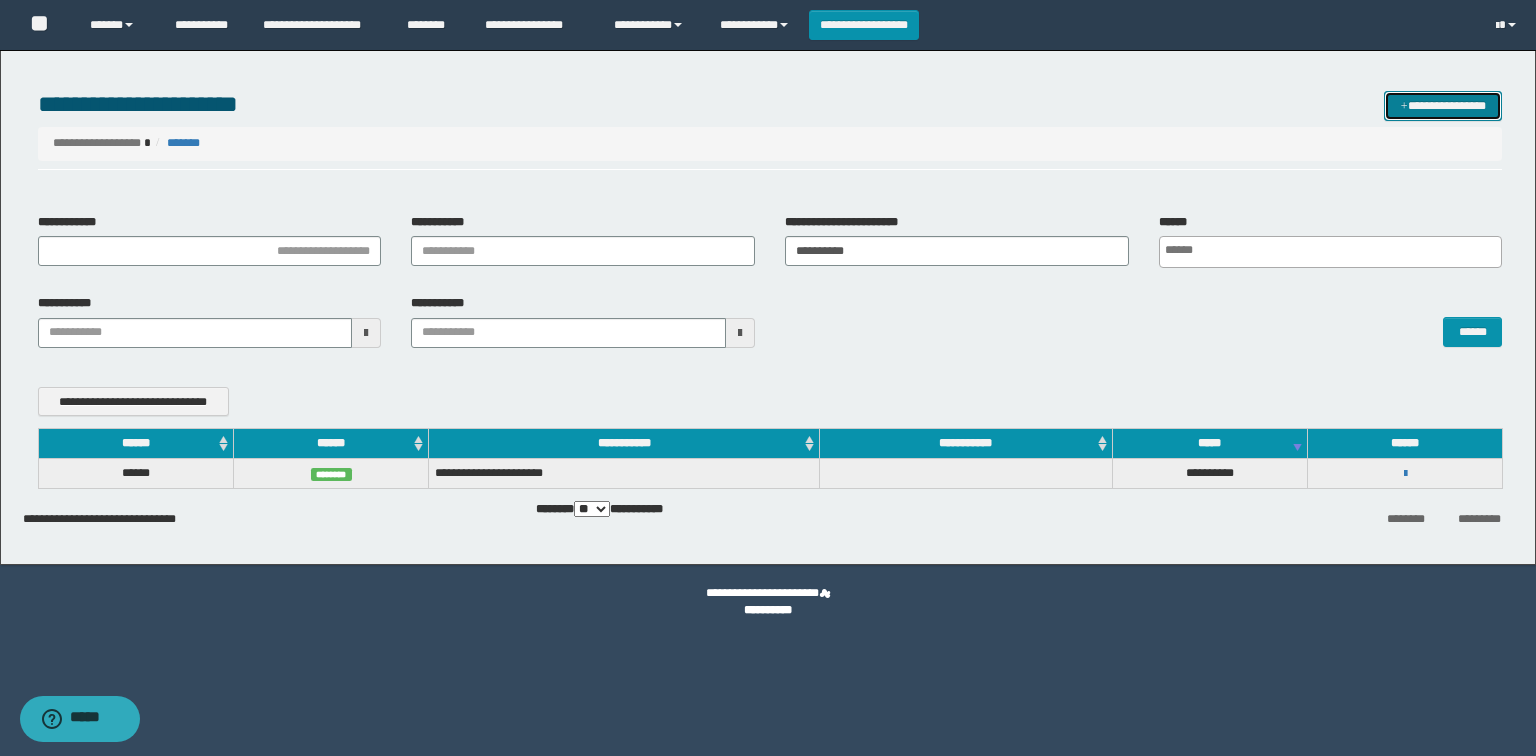 click at bounding box center [1404, 107] 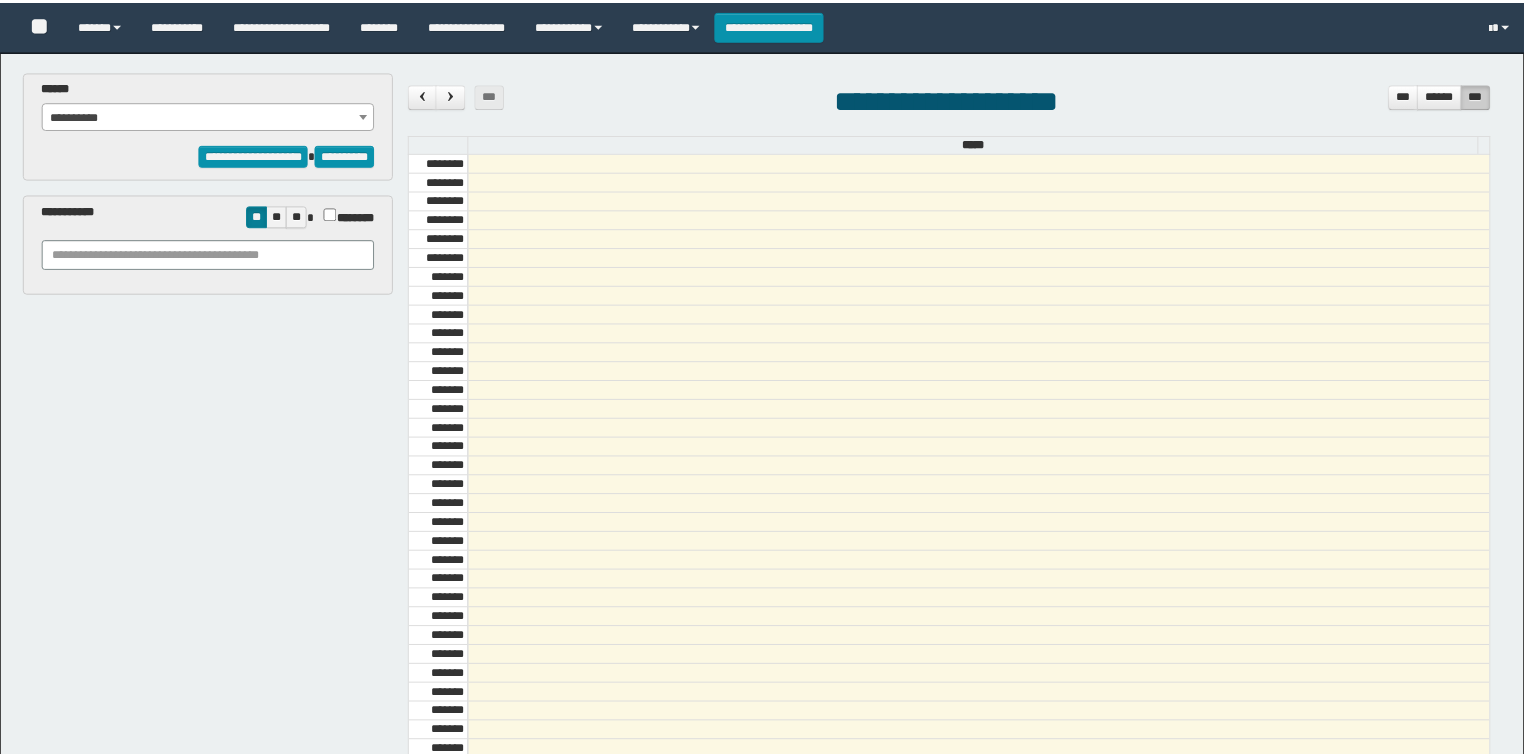 scroll, scrollTop: 0, scrollLeft: 0, axis: both 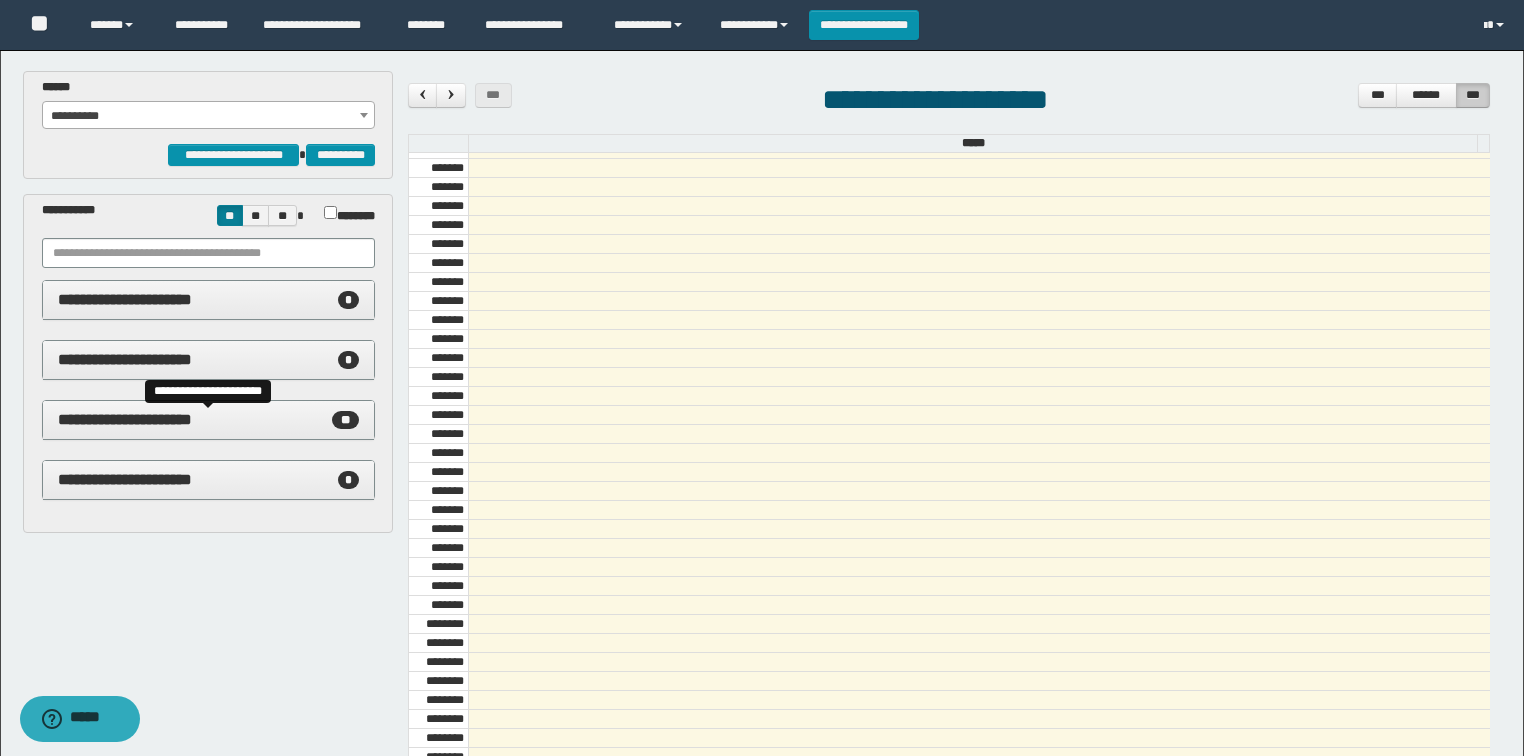 click on "**" at bounding box center (345, 420) 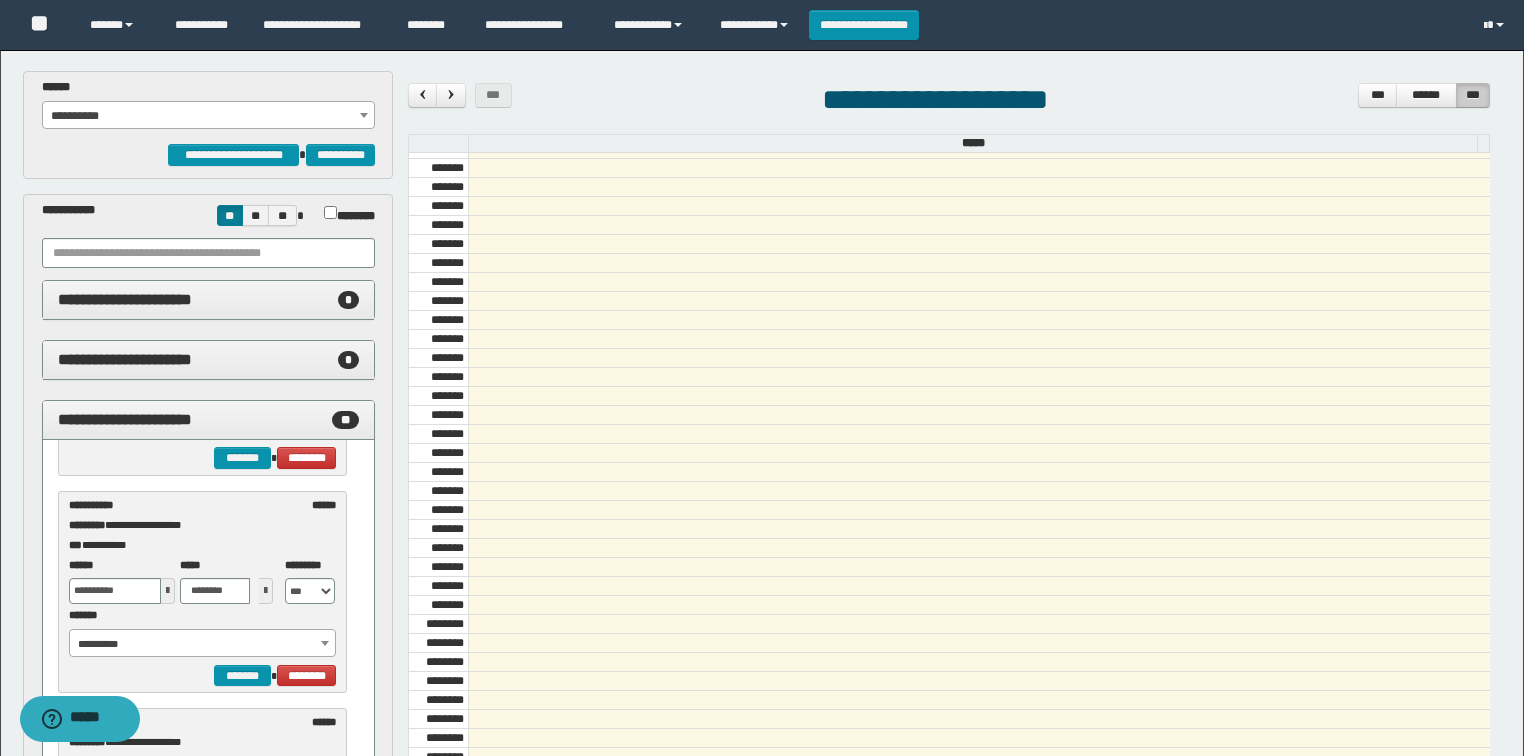 scroll, scrollTop: 2337, scrollLeft: 0, axis: vertical 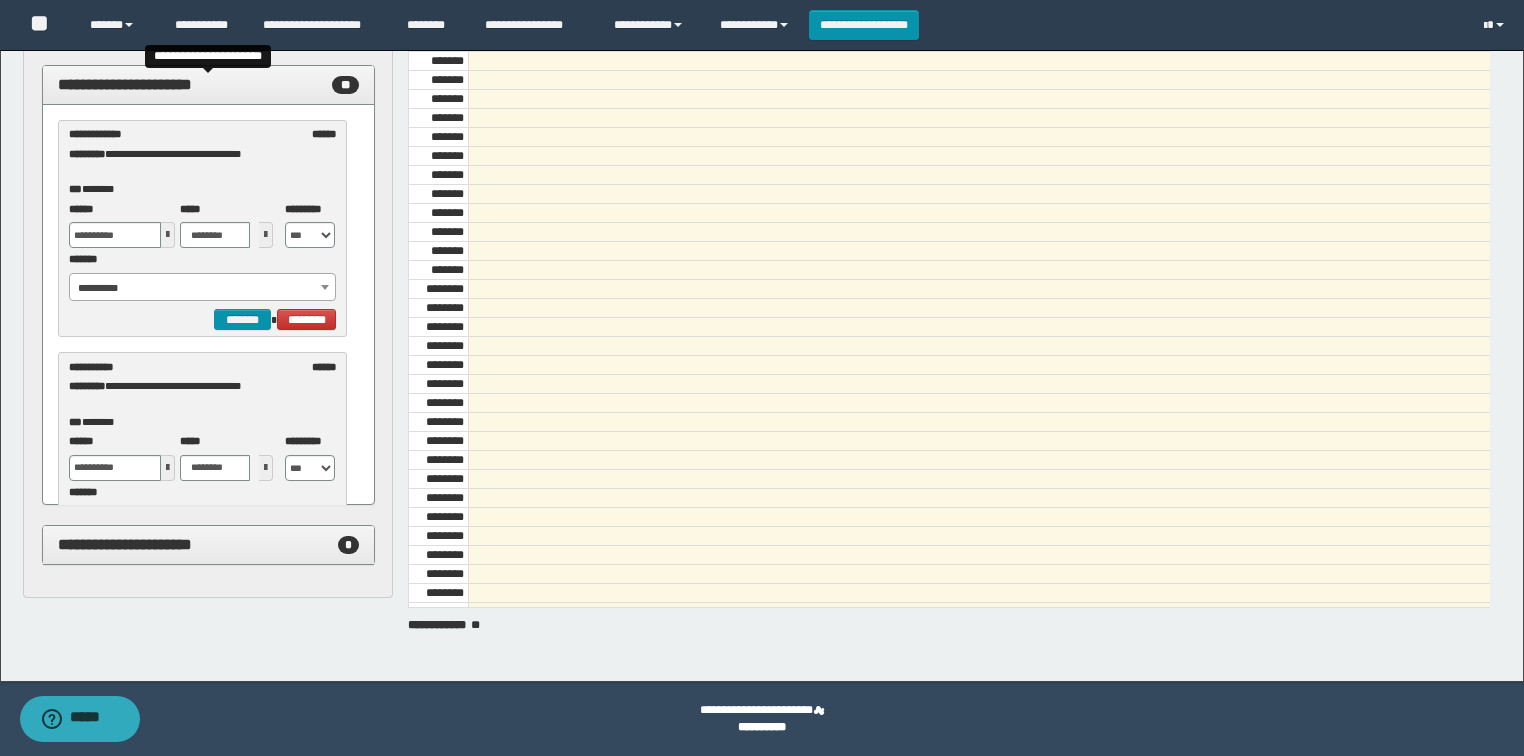 click on "**" at bounding box center (345, 85) 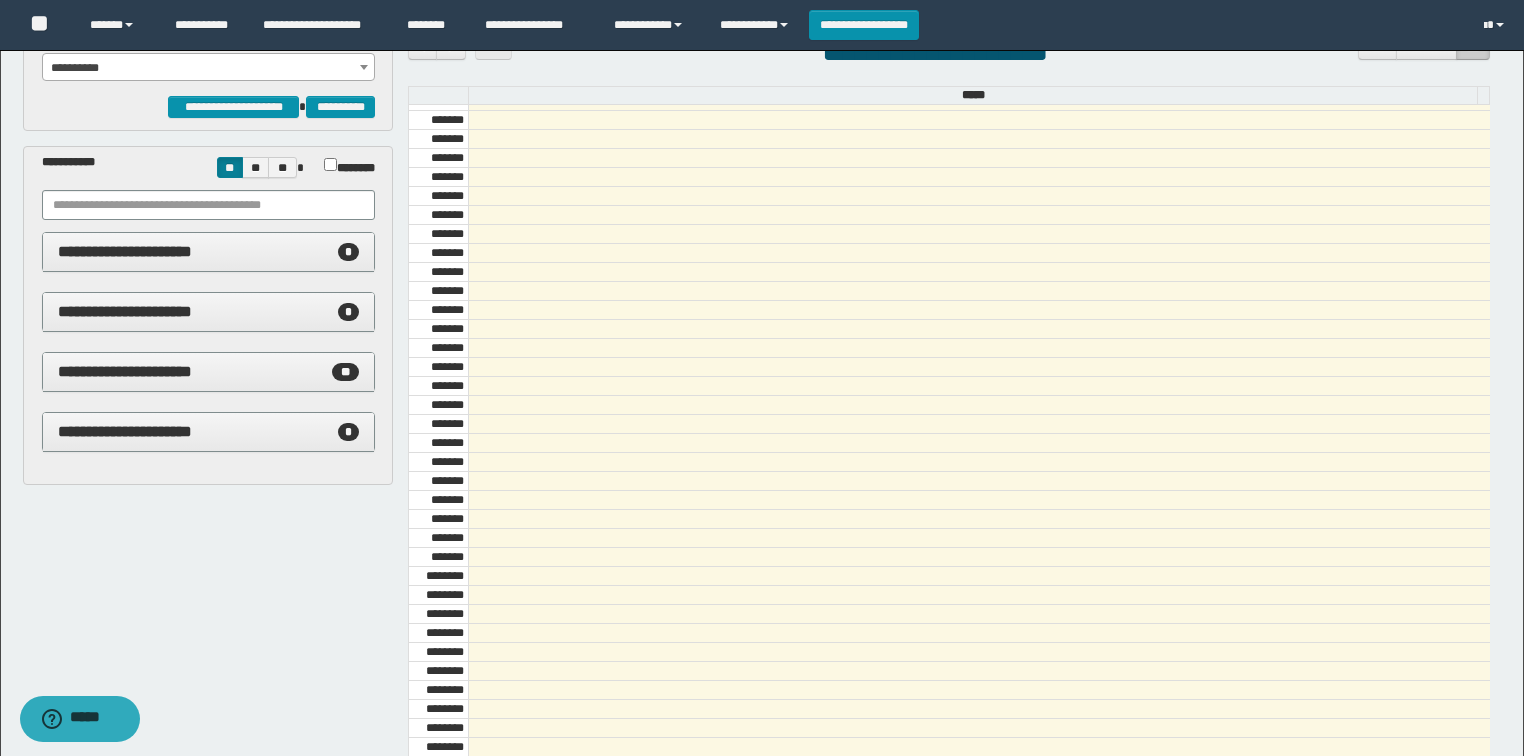 scroll, scrollTop: 0, scrollLeft: 0, axis: both 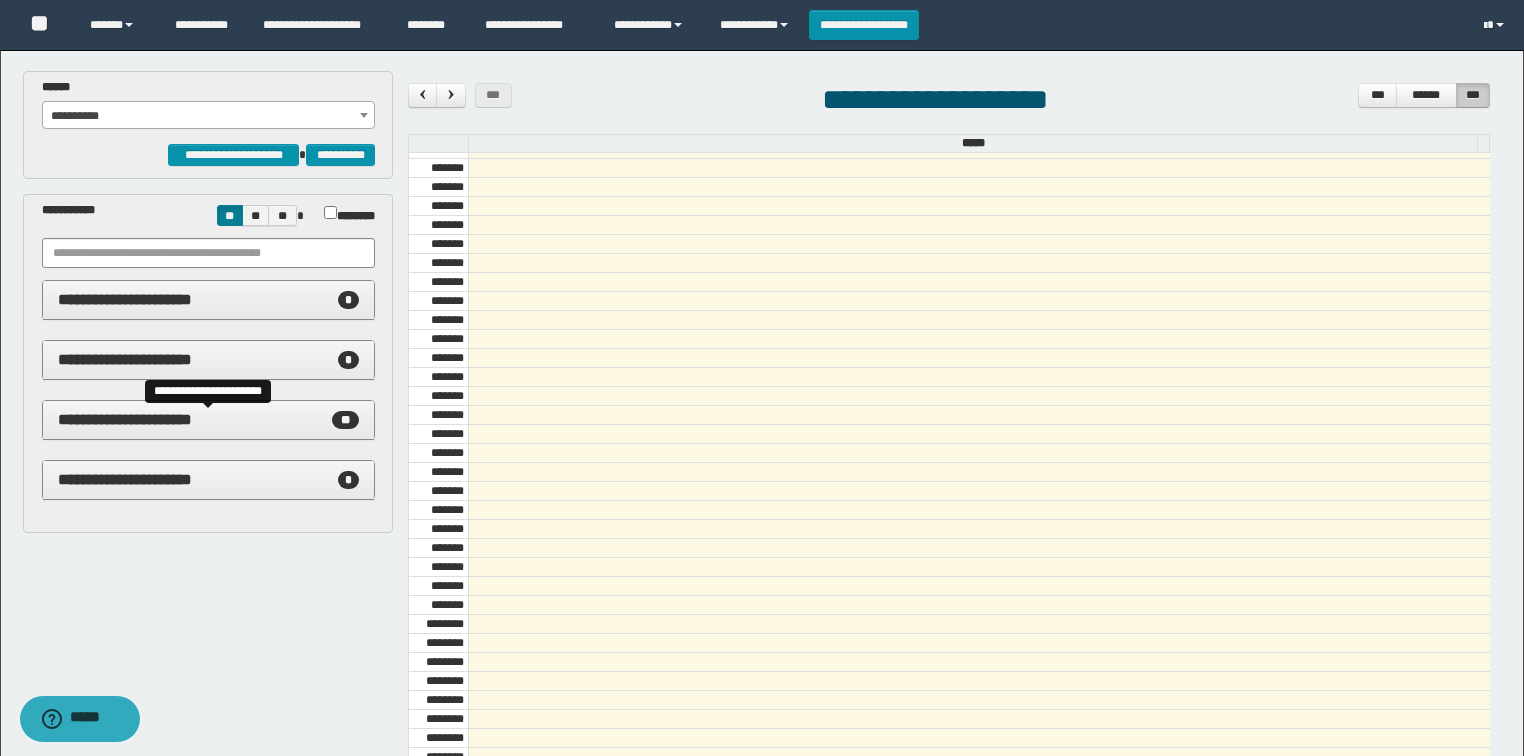 click on "**" at bounding box center (345, 420) 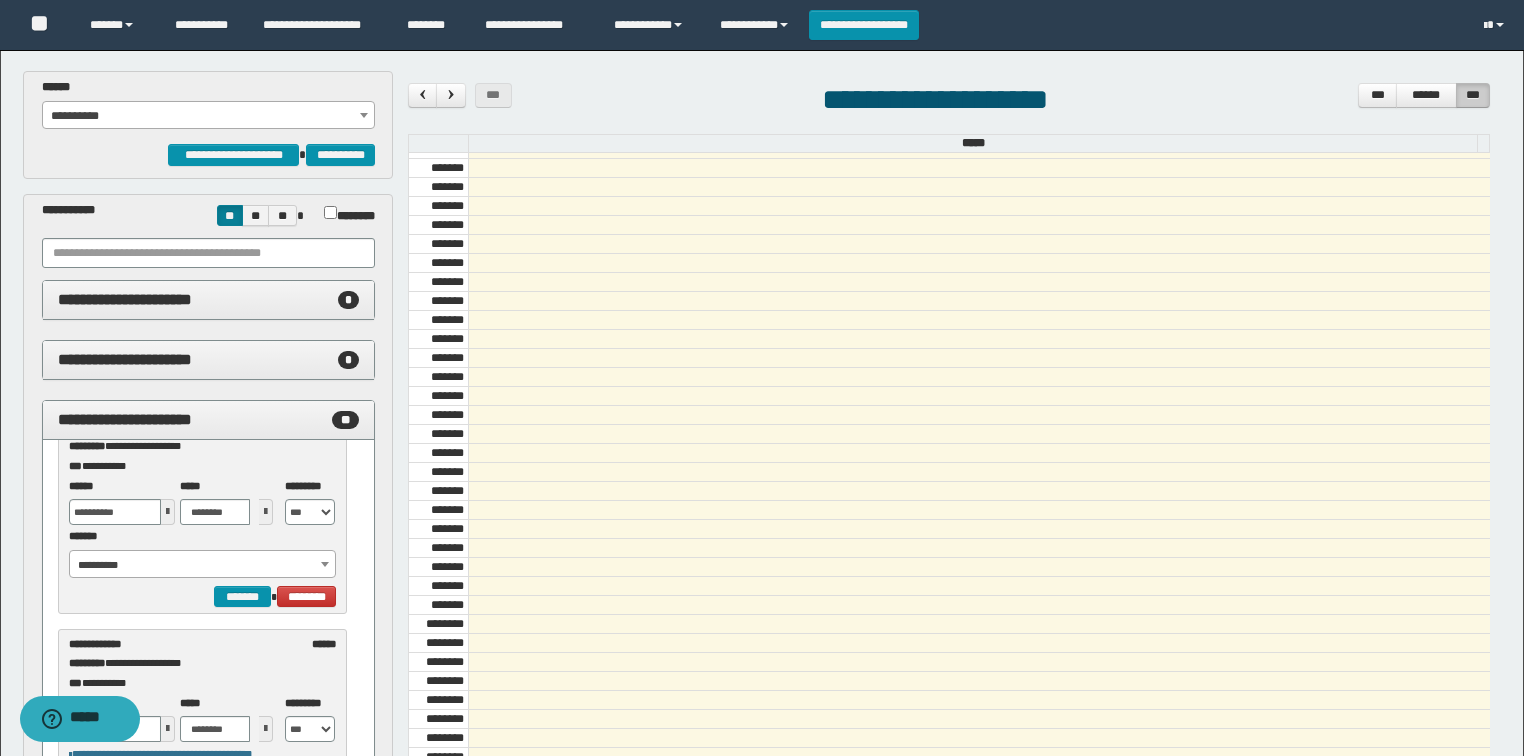 scroll, scrollTop: 2337, scrollLeft: 0, axis: vertical 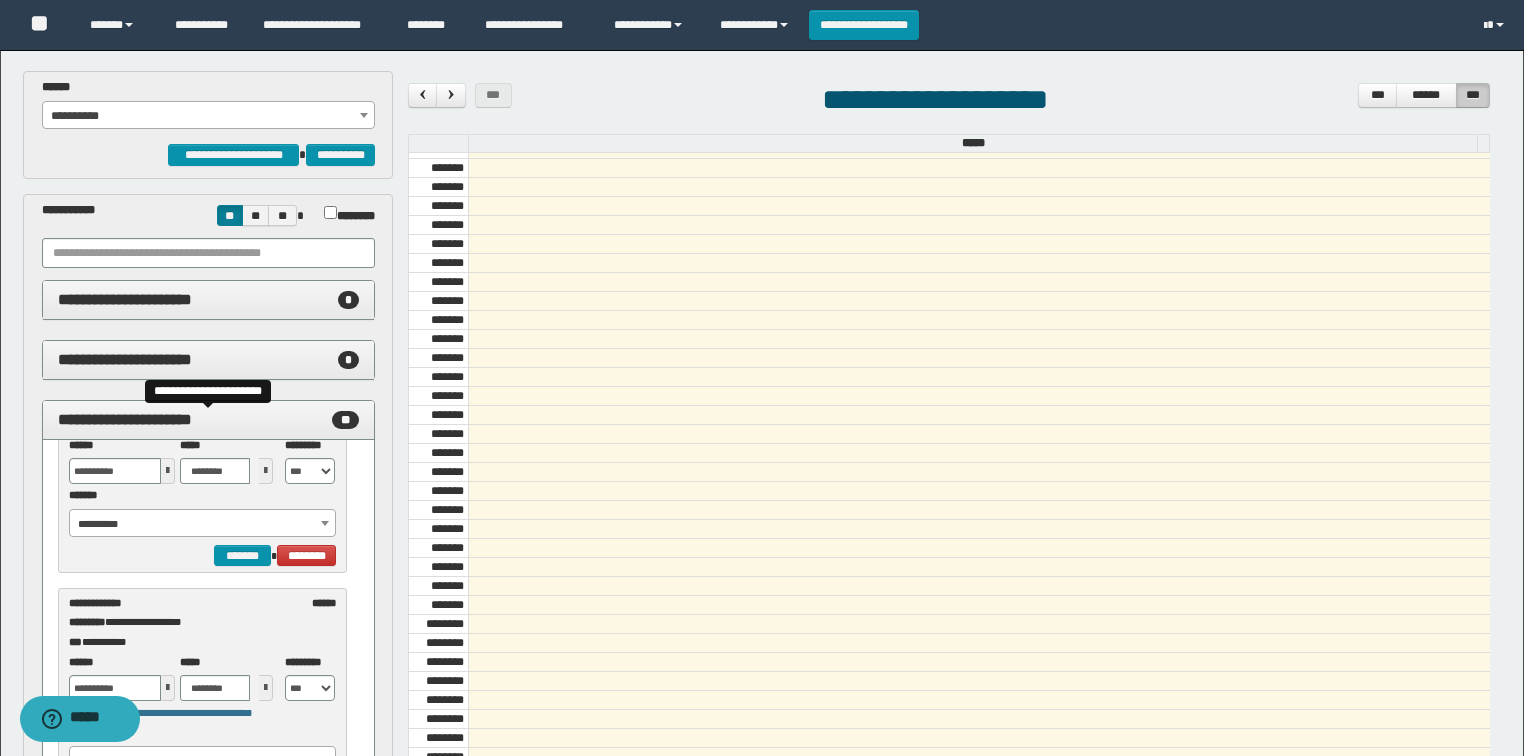 click on "**" at bounding box center [345, 420] 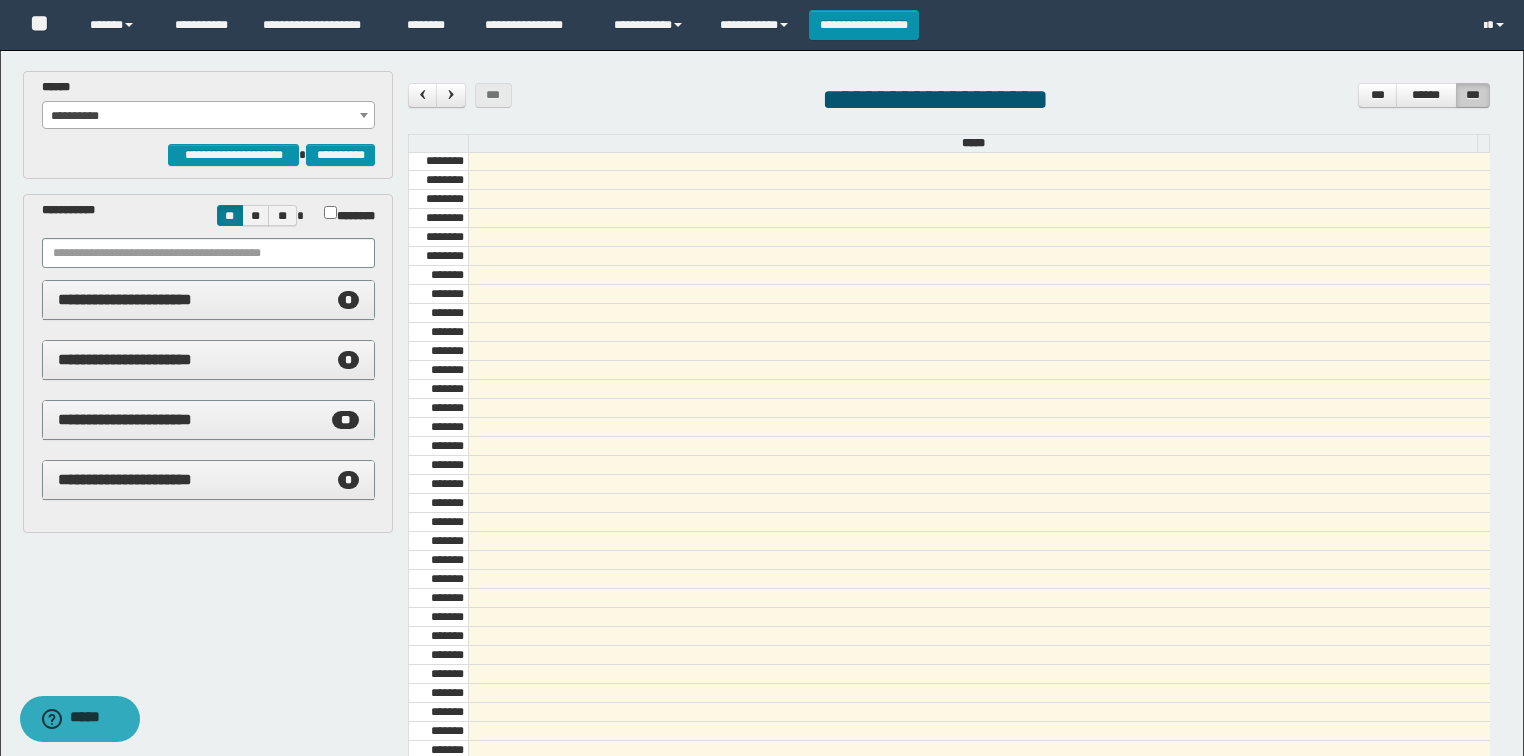 scroll, scrollTop: 0, scrollLeft: 0, axis: both 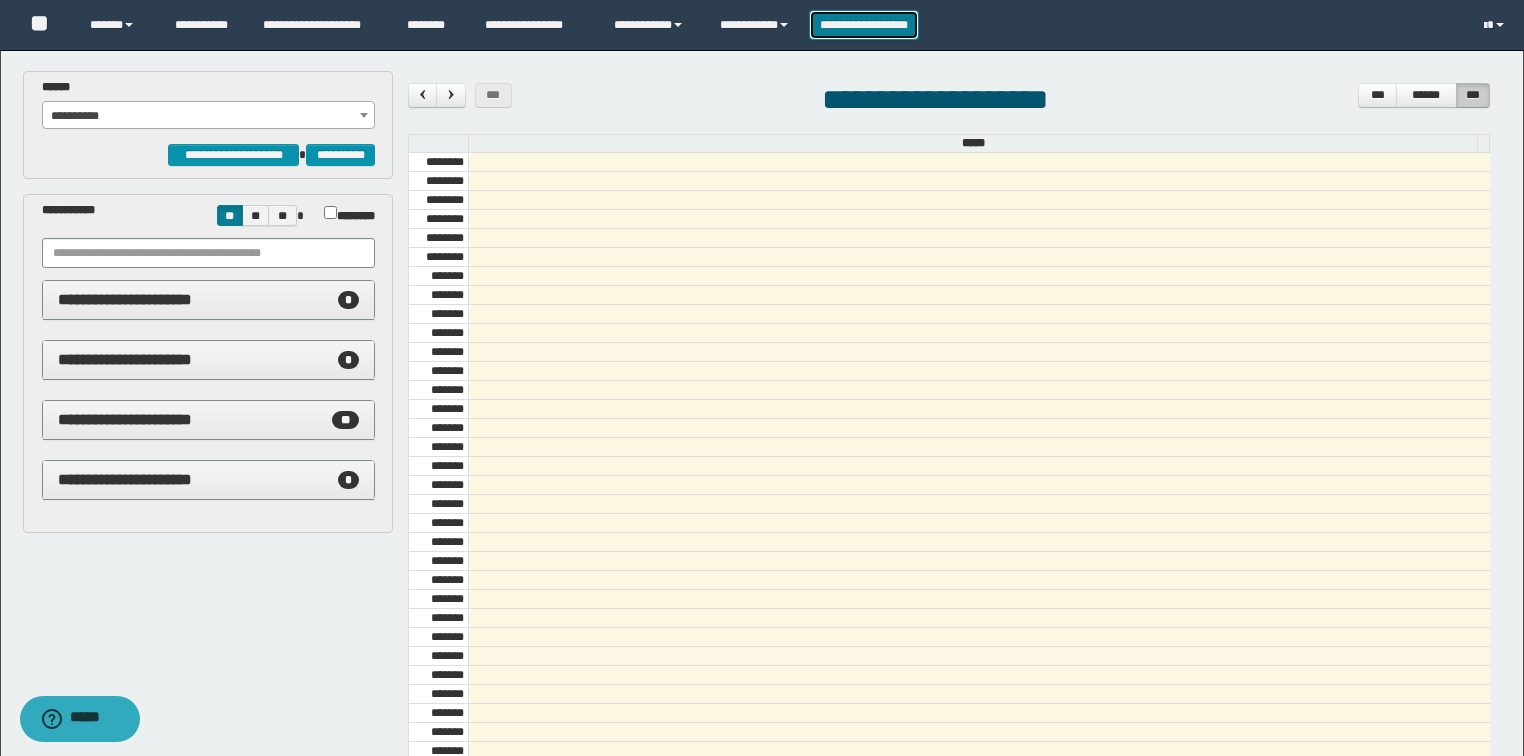 click on "**********" at bounding box center [864, 25] 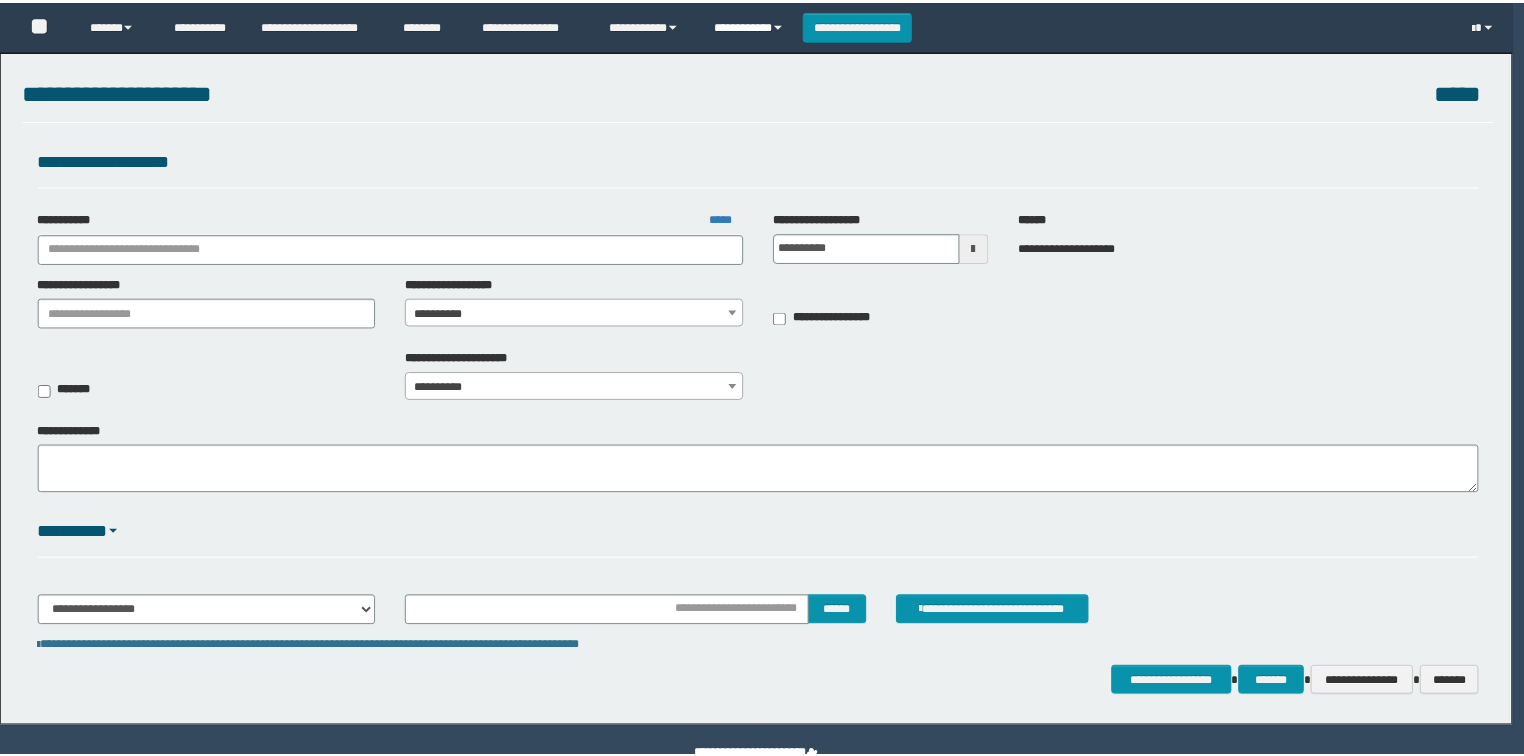 scroll, scrollTop: 0, scrollLeft: 0, axis: both 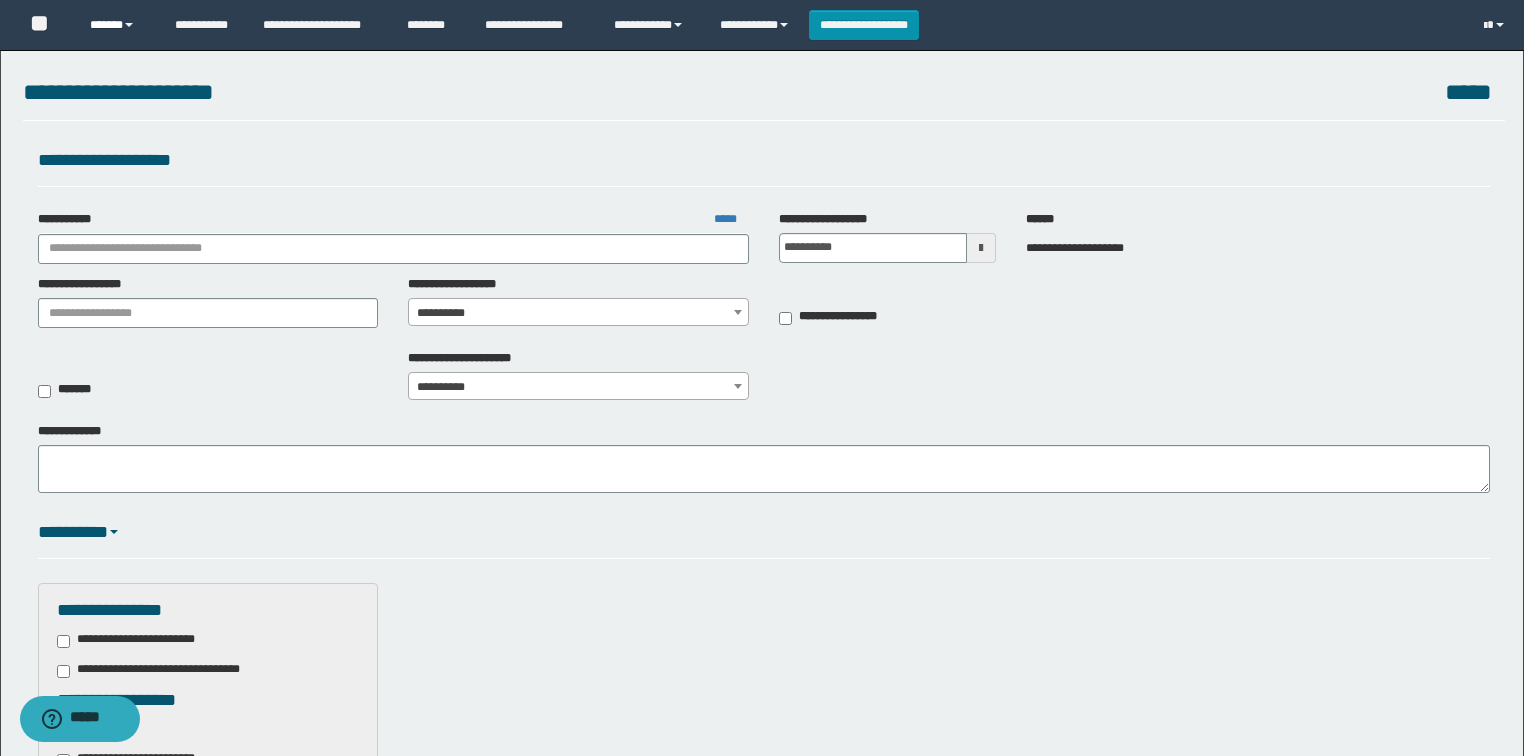 click on "******" at bounding box center [117, 25] 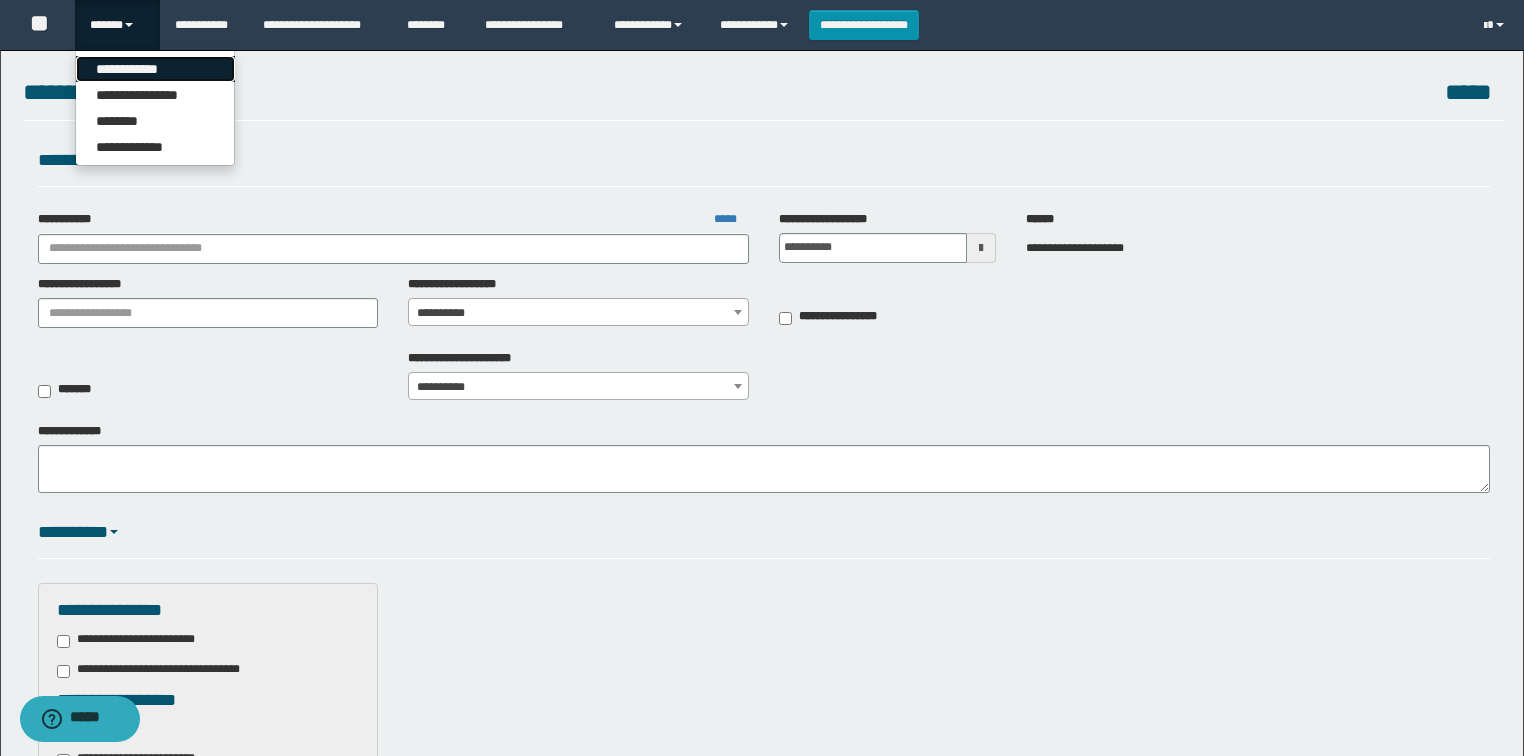 click on "**********" at bounding box center (155, 69) 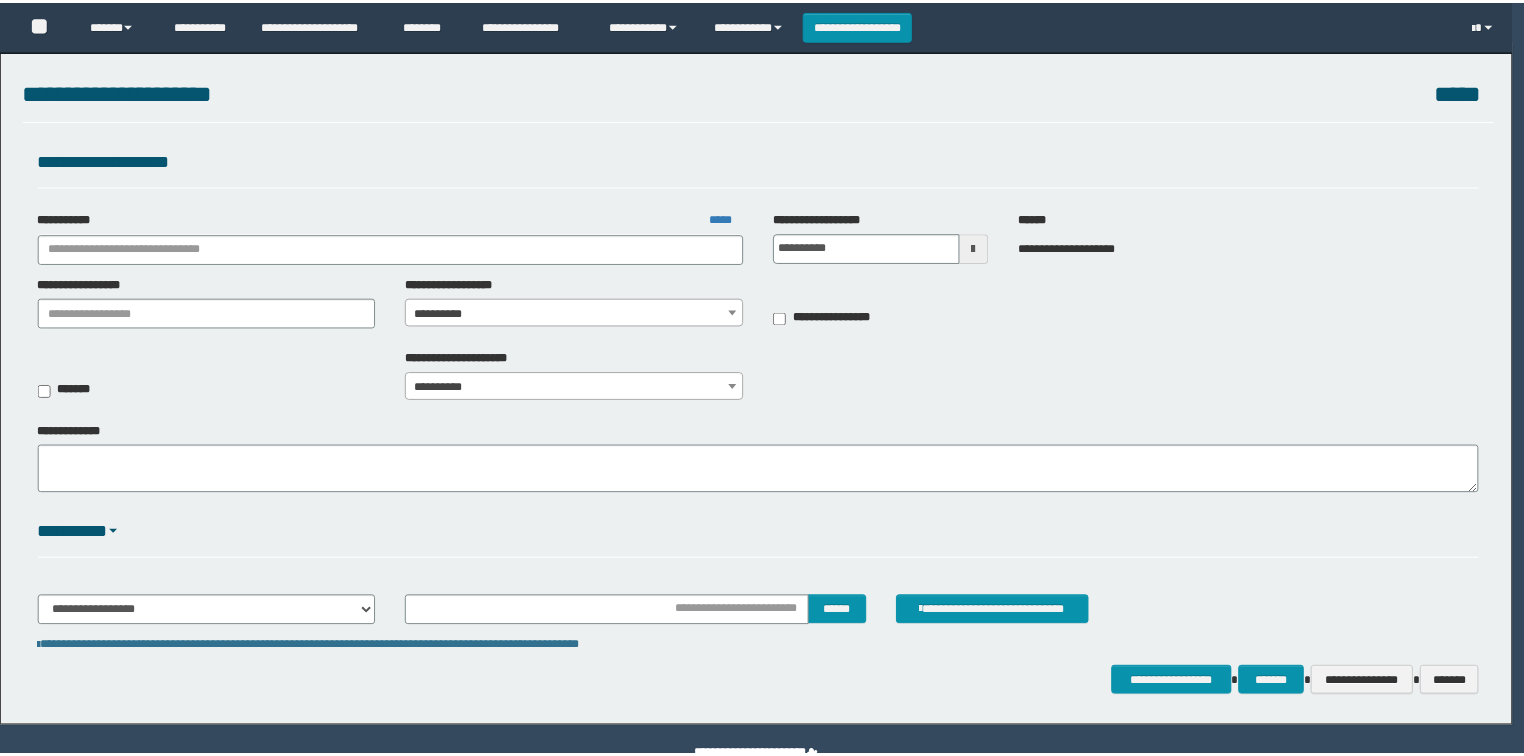 scroll, scrollTop: 0, scrollLeft: 0, axis: both 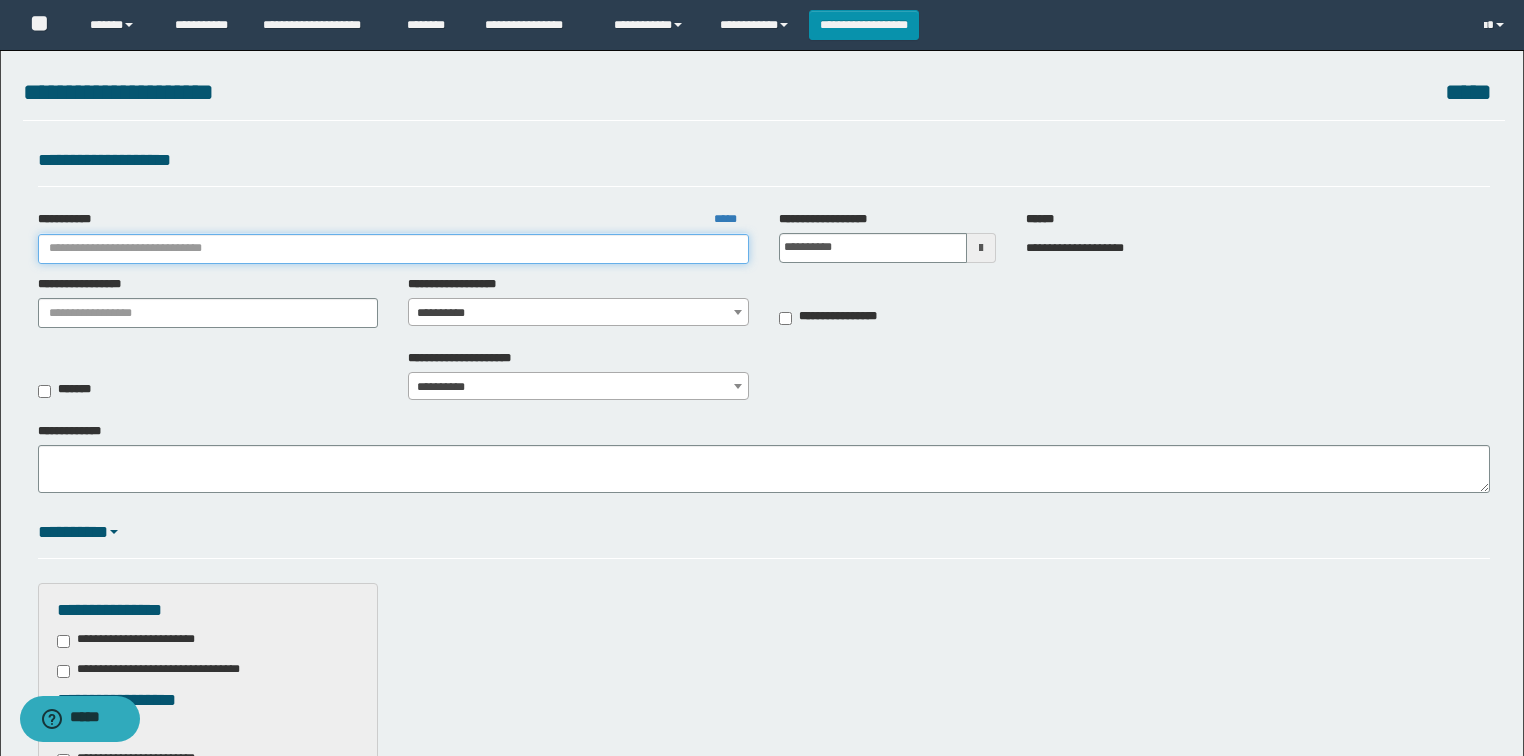 click on "**********" at bounding box center [393, 249] 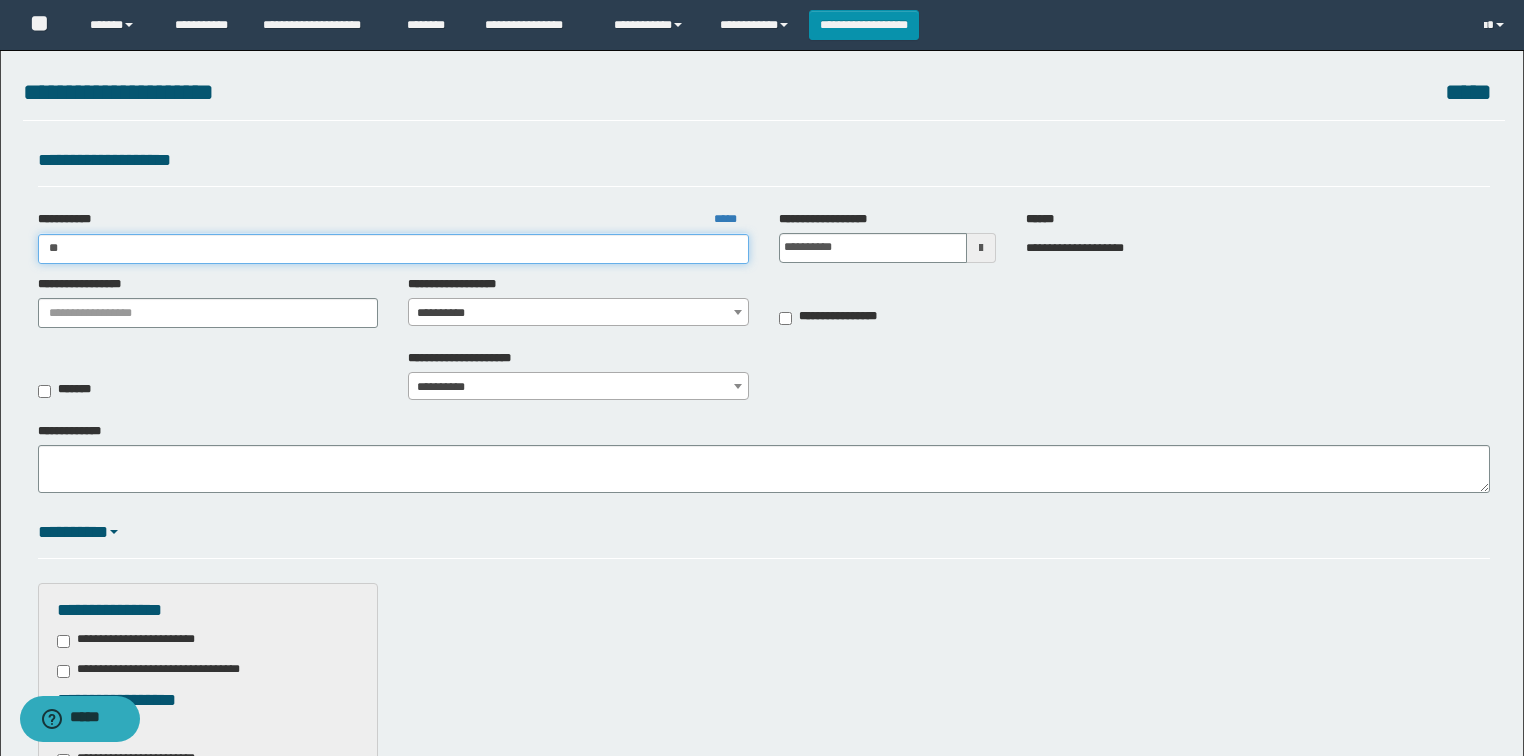 type on "***" 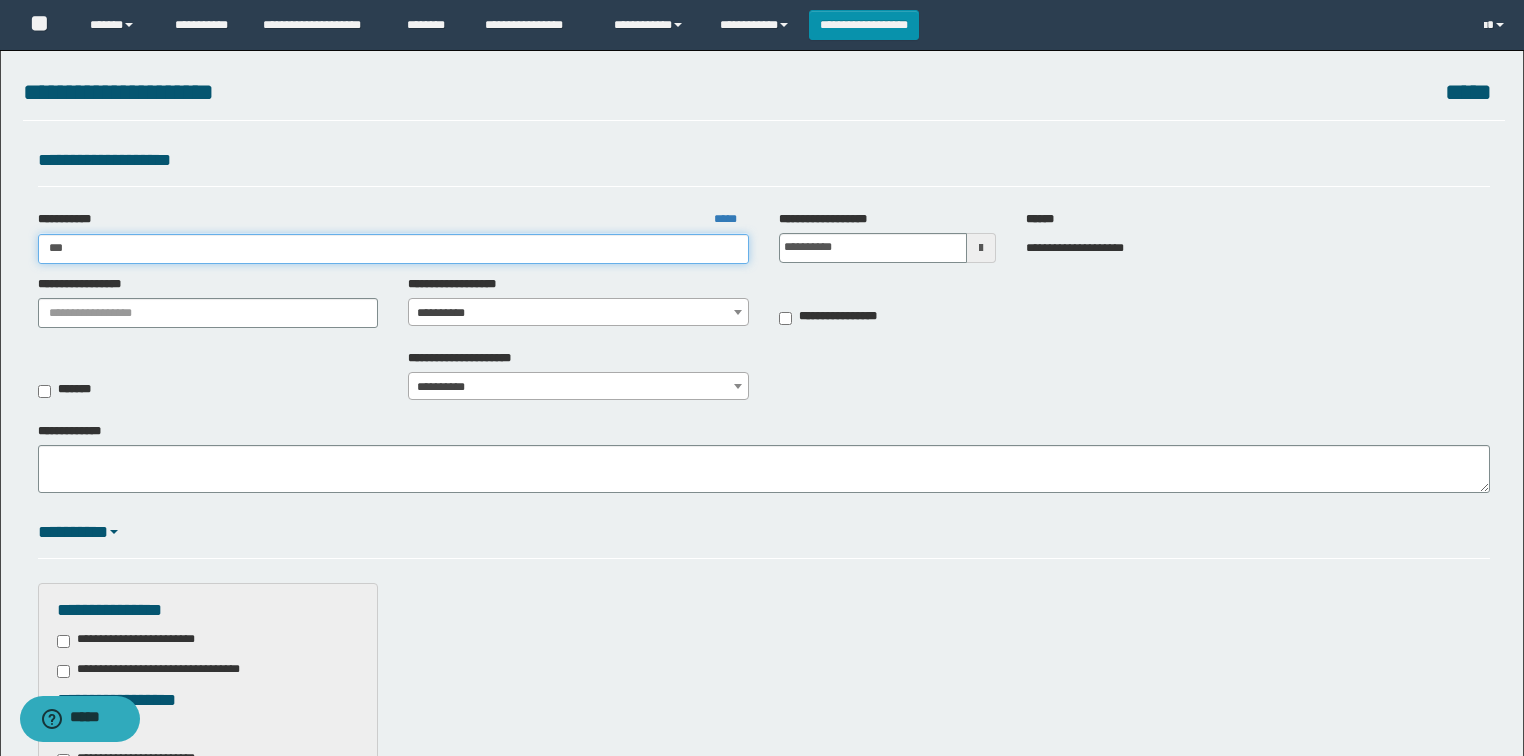 type on "***" 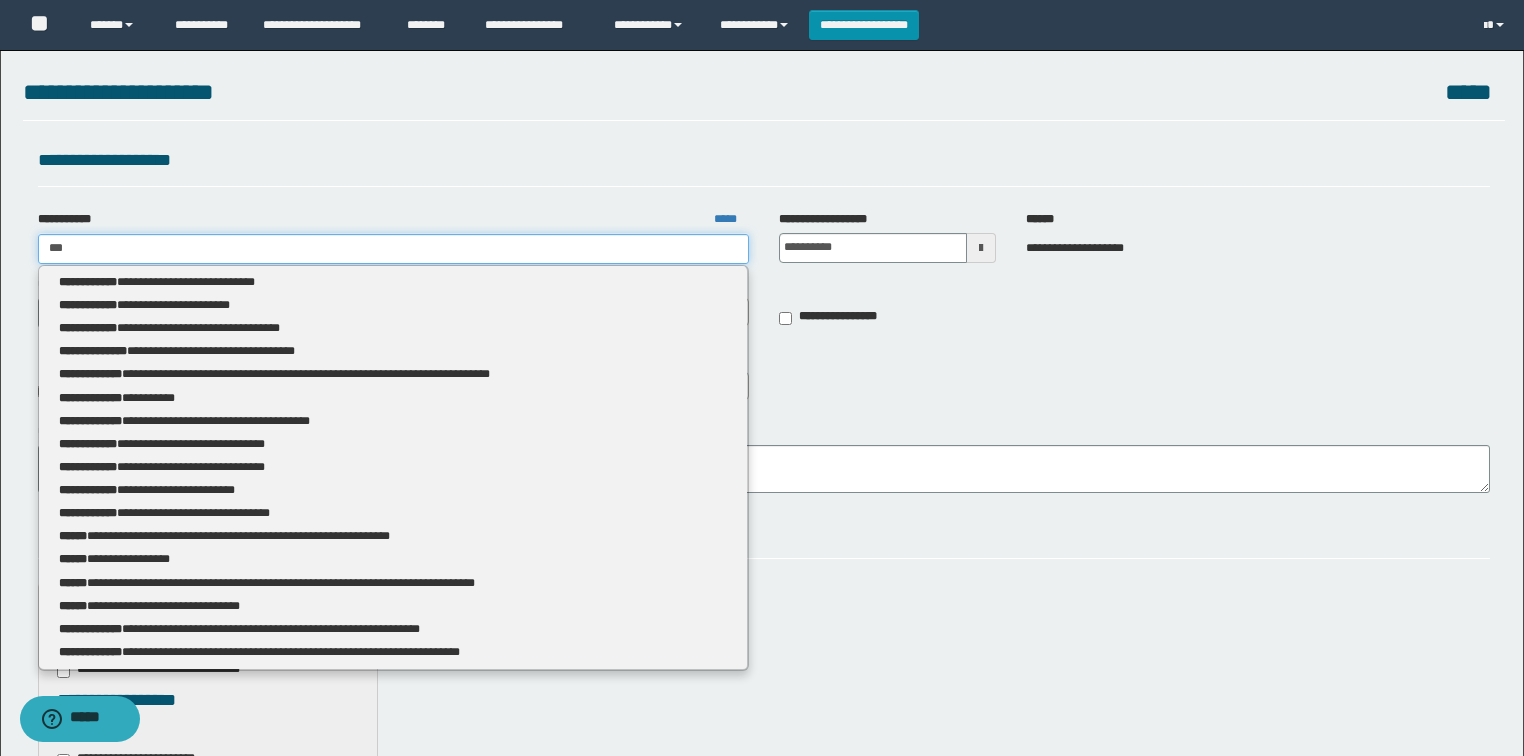 type 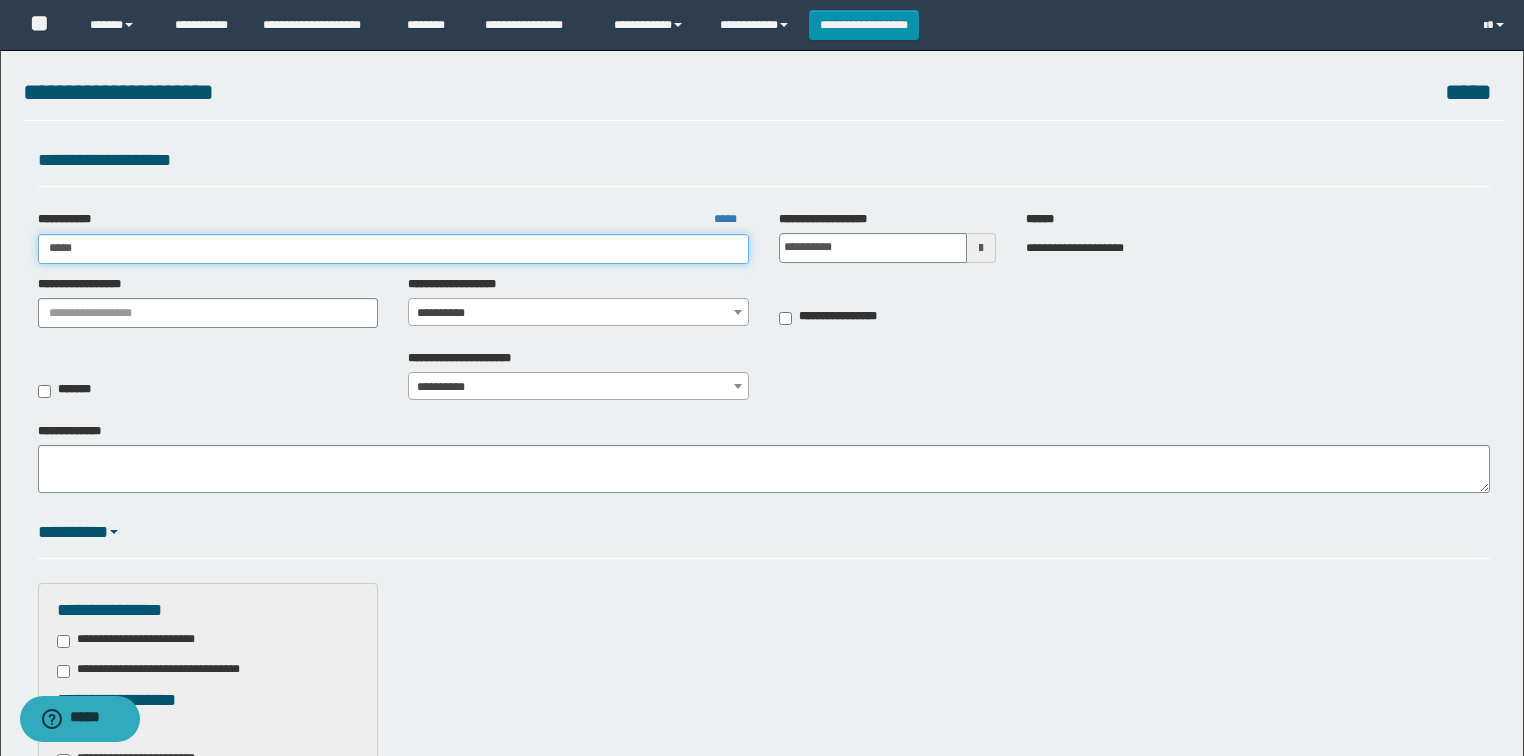 type on "******" 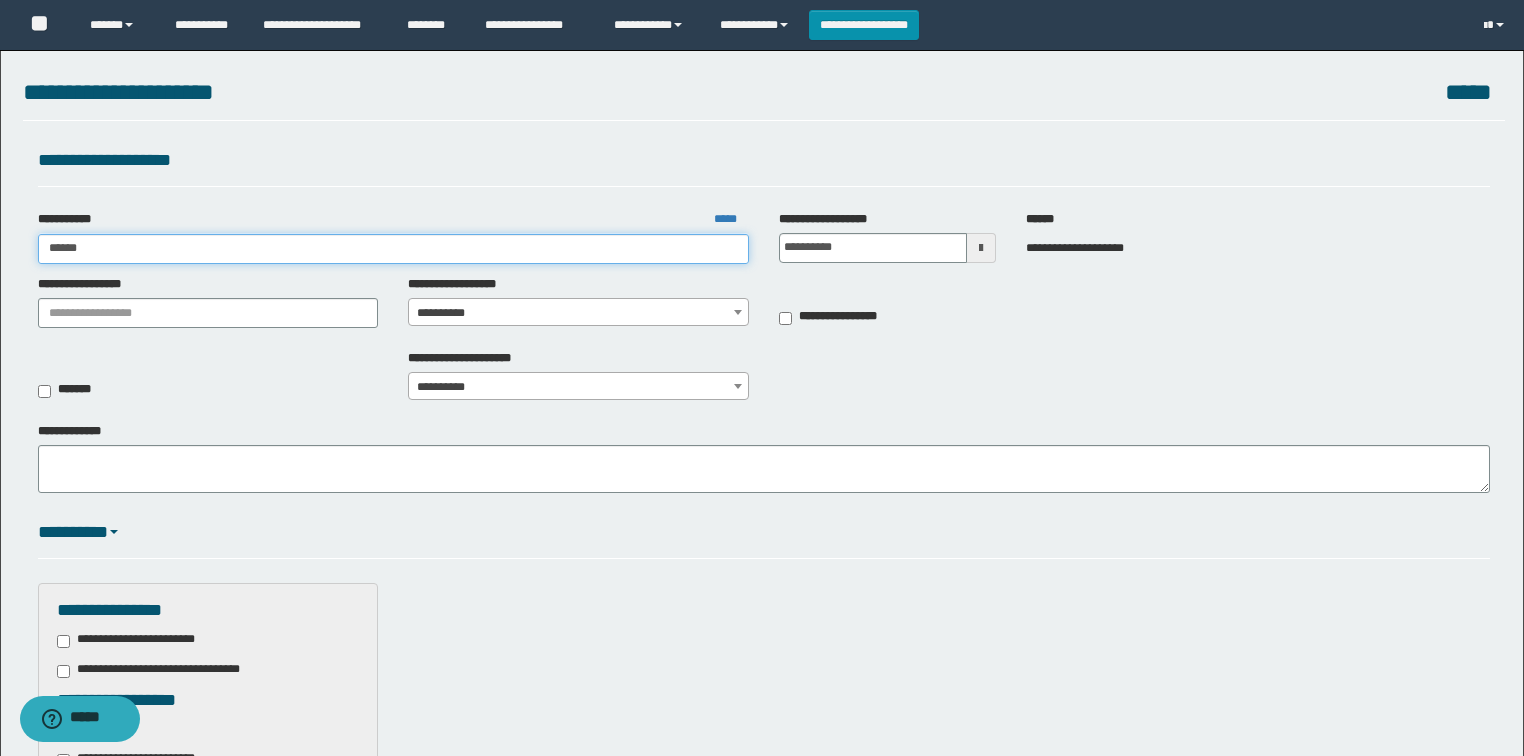 type on "******" 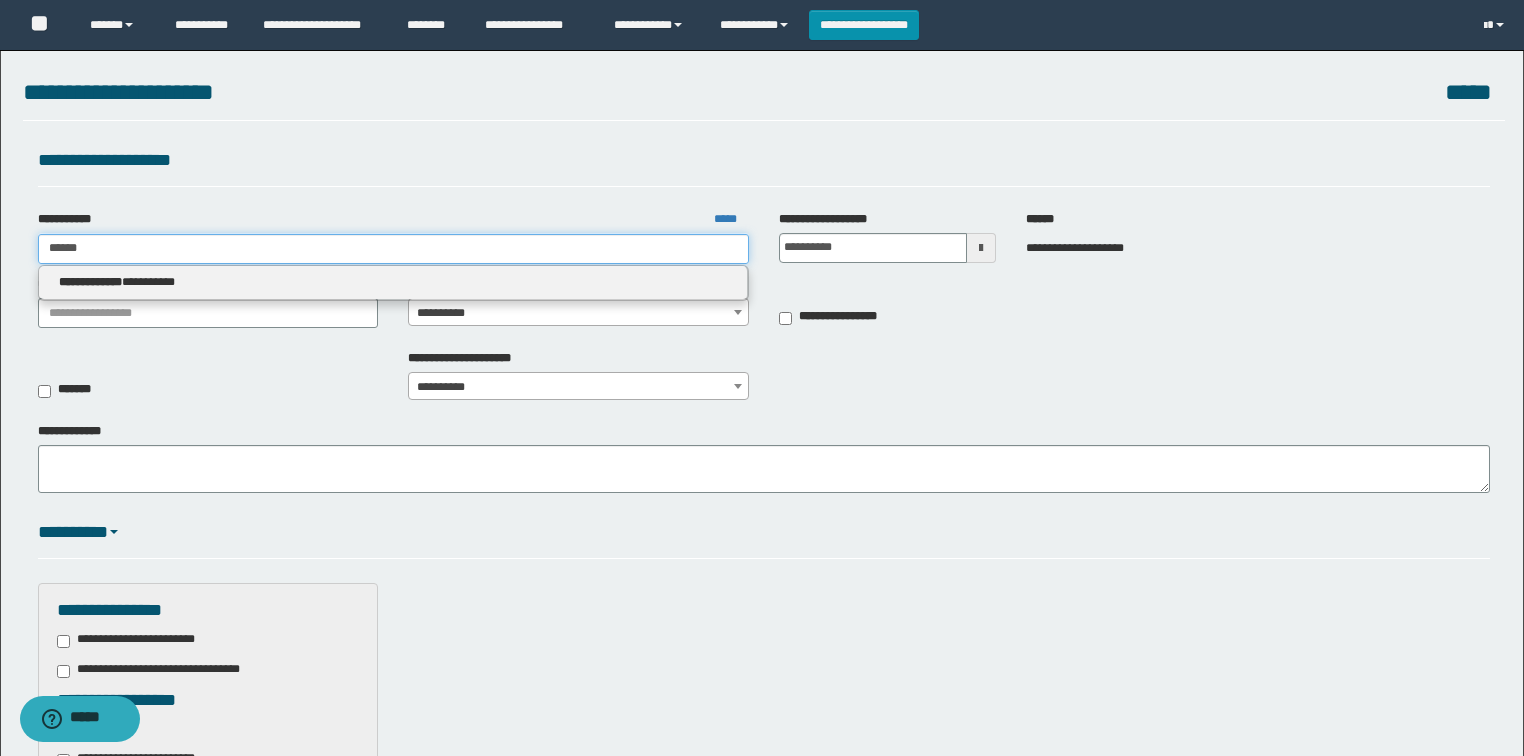 type on "******" 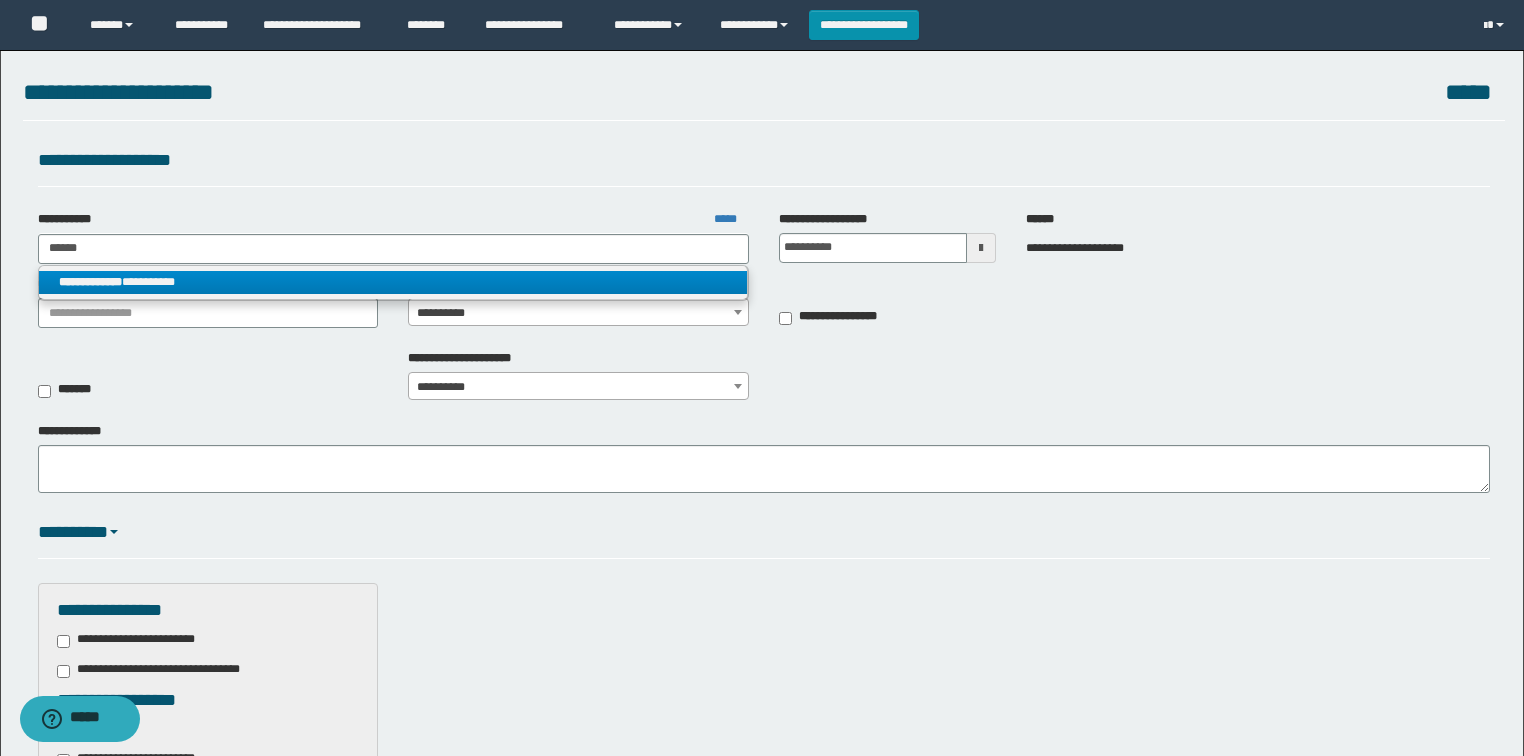 click on "**********" at bounding box center (393, 282) 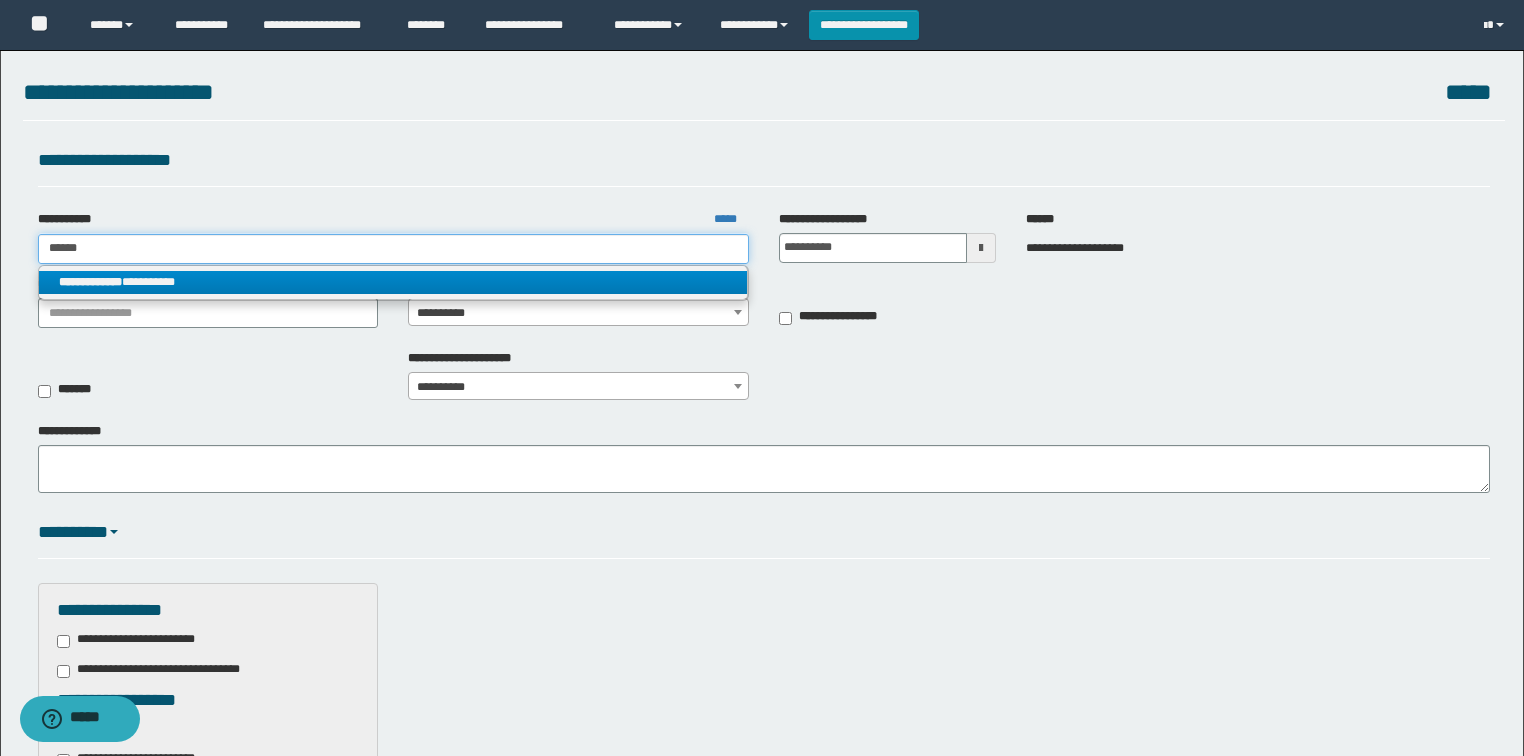 type 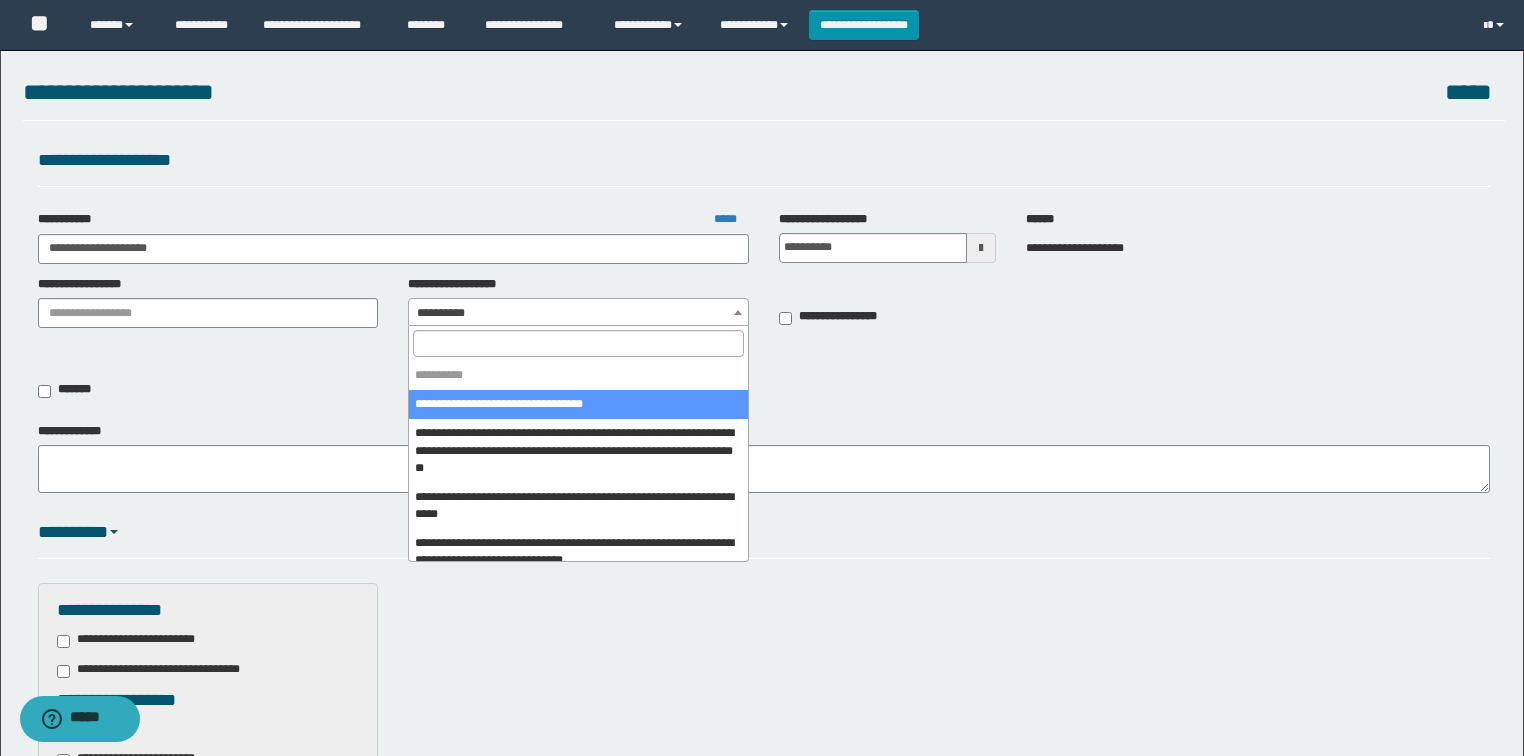 click on "**********" at bounding box center [578, 313] 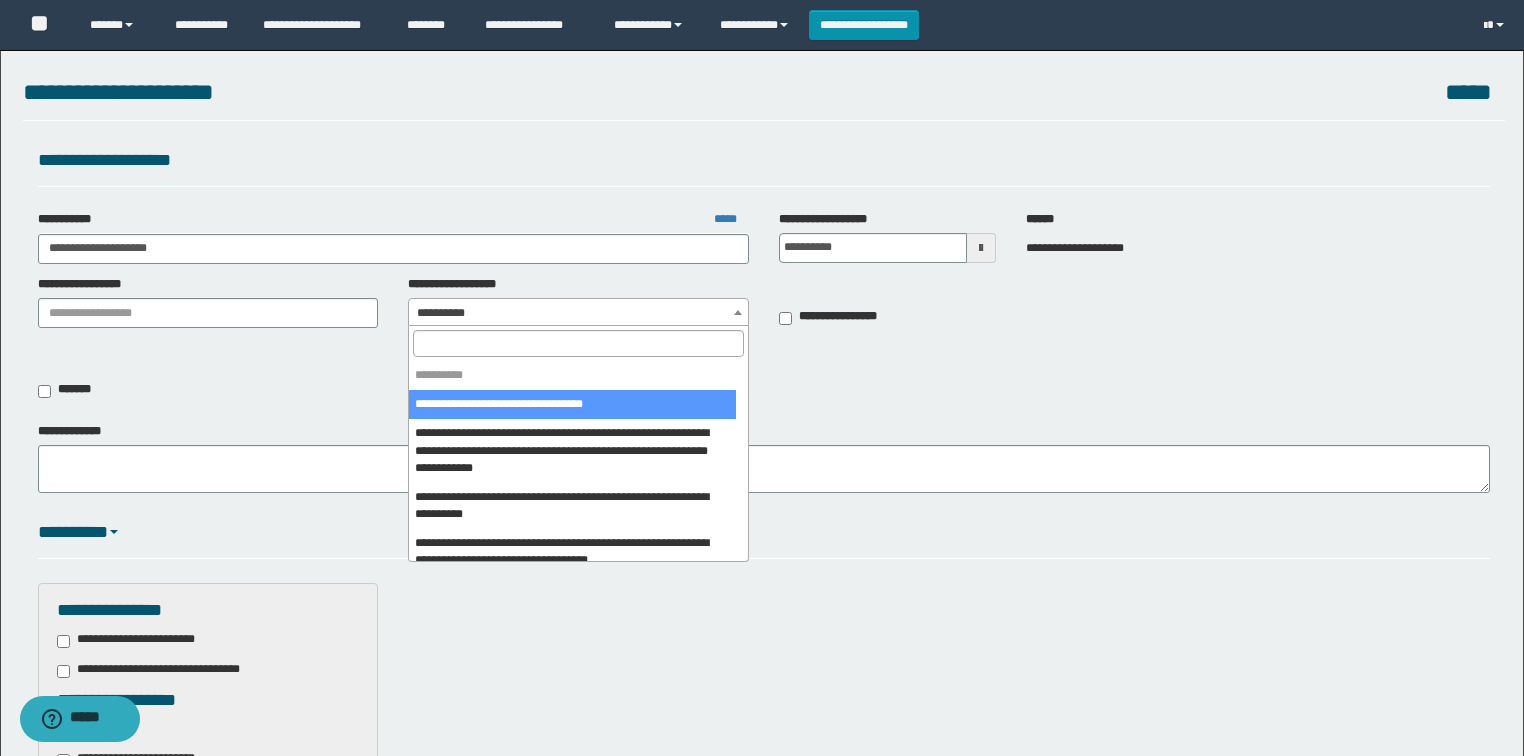 click at bounding box center (578, 343) 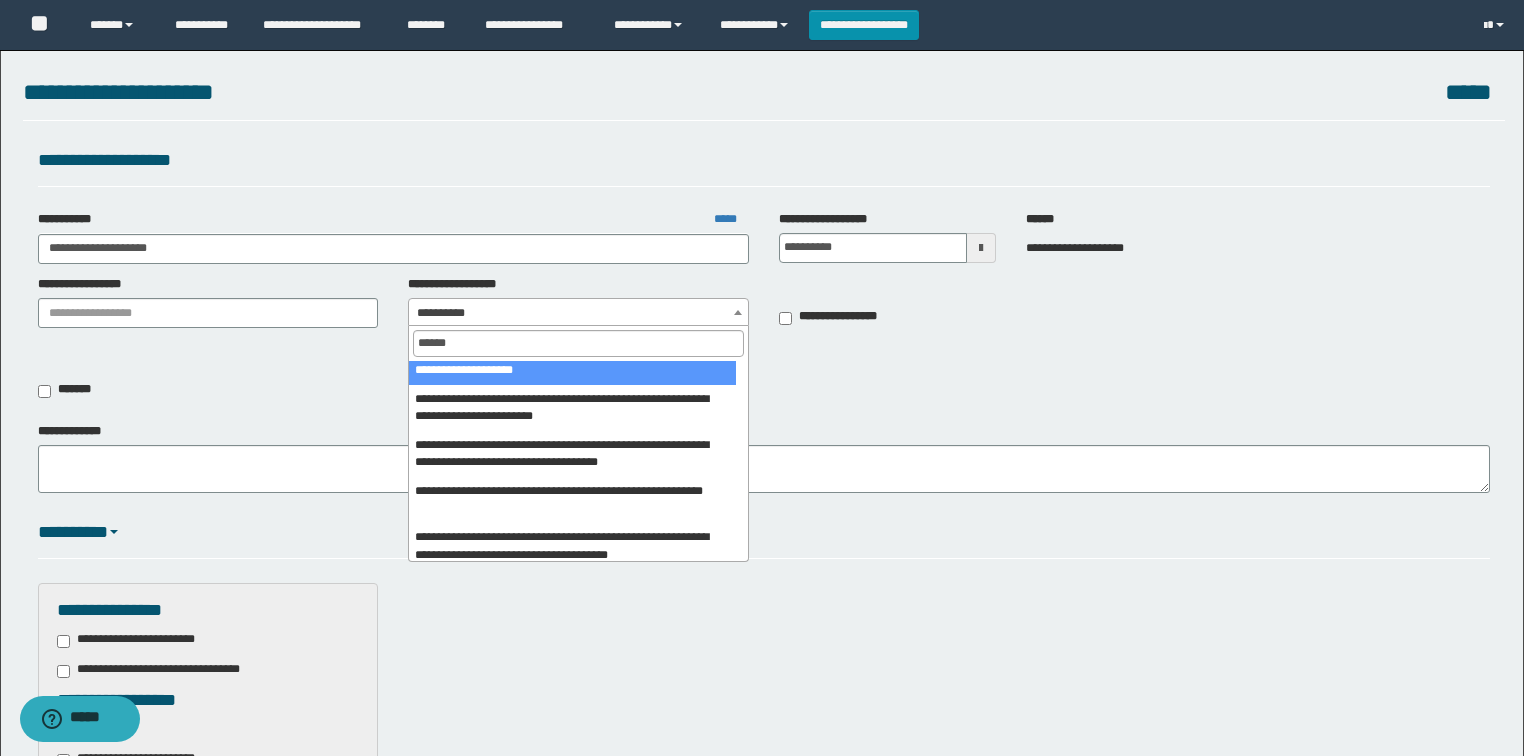 scroll, scrollTop: 240, scrollLeft: 0, axis: vertical 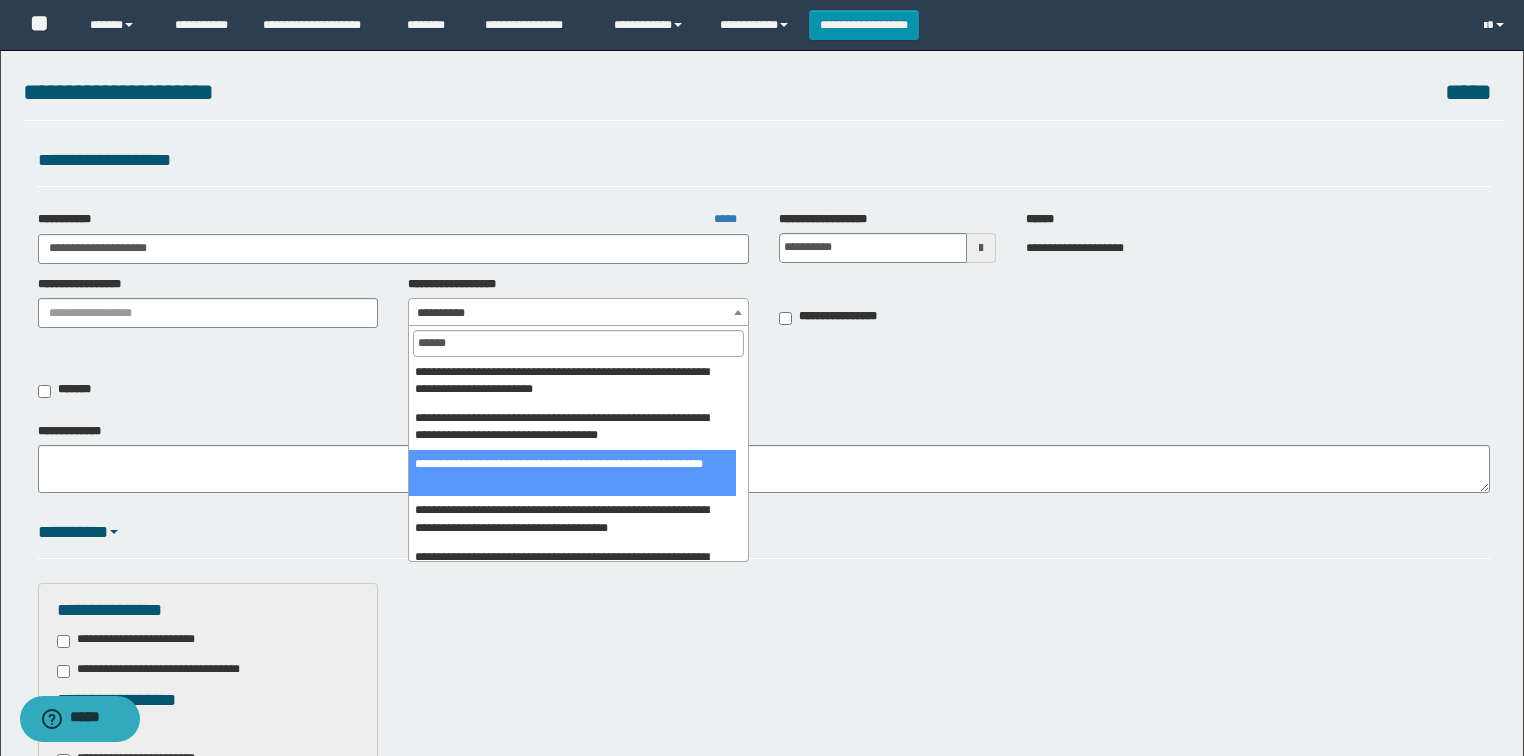 type on "******" 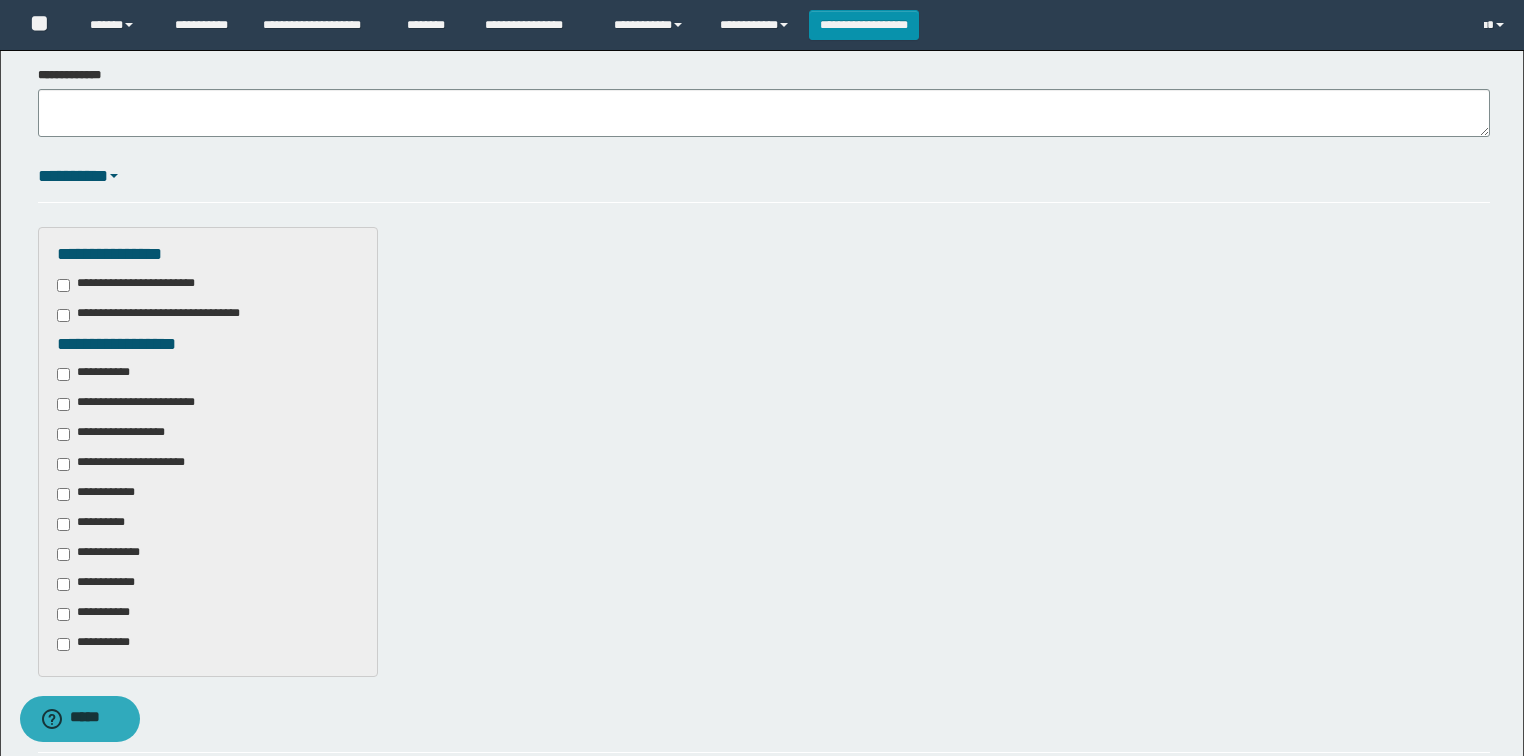 scroll, scrollTop: 400, scrollLeft: 0, axis: vertical 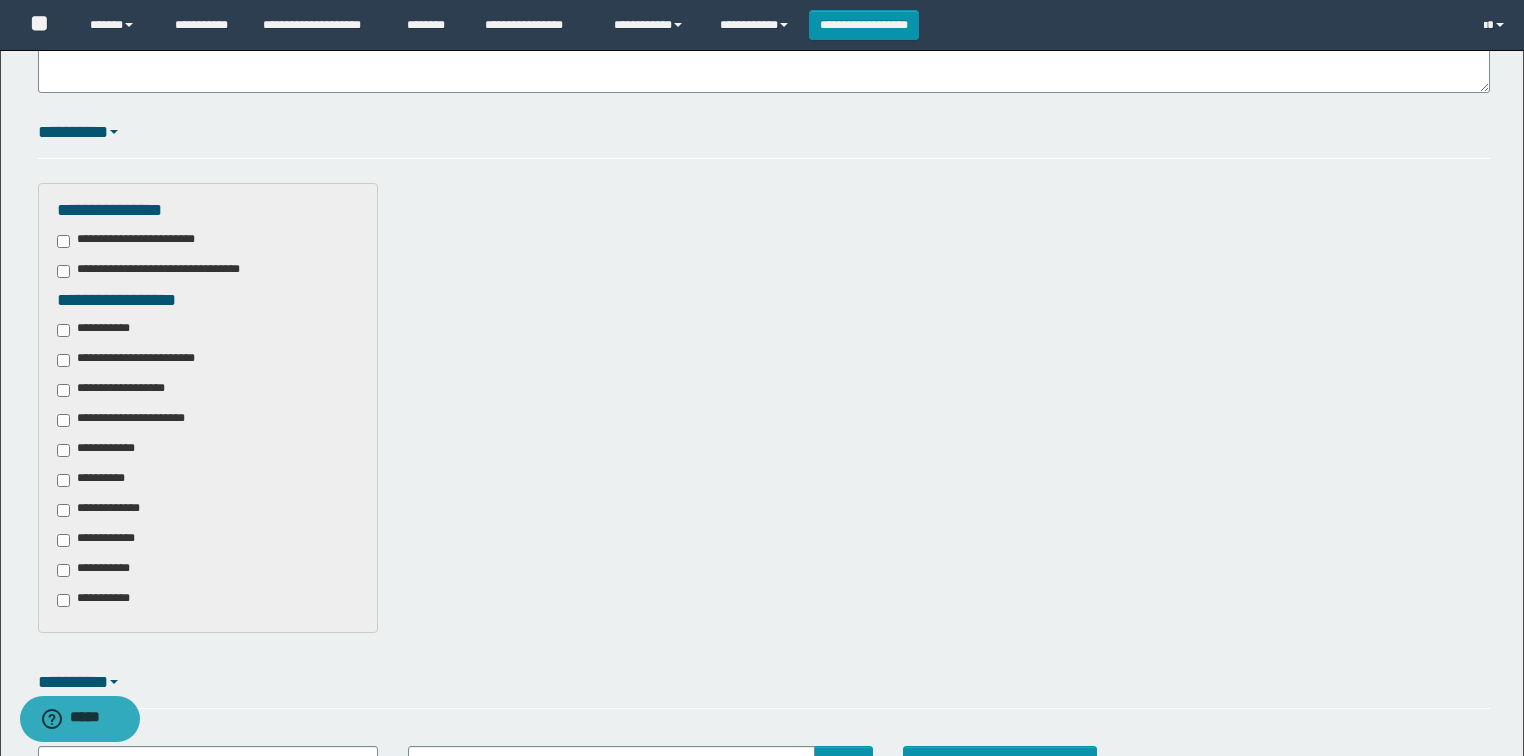 click on "**********" at bounding box center [96, 570] 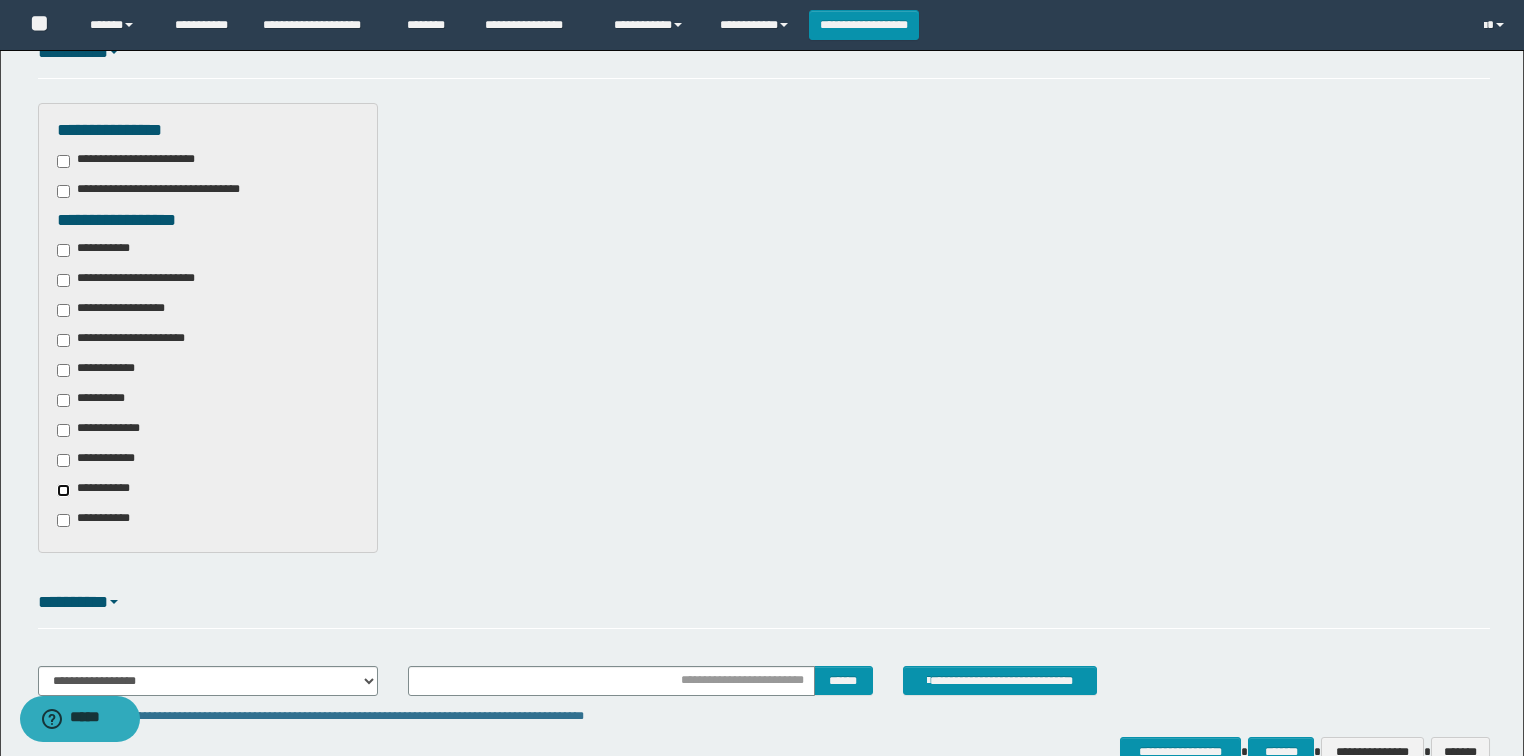 scroll, scrollTop: 595, scrollLeft: 0, axis: vertical 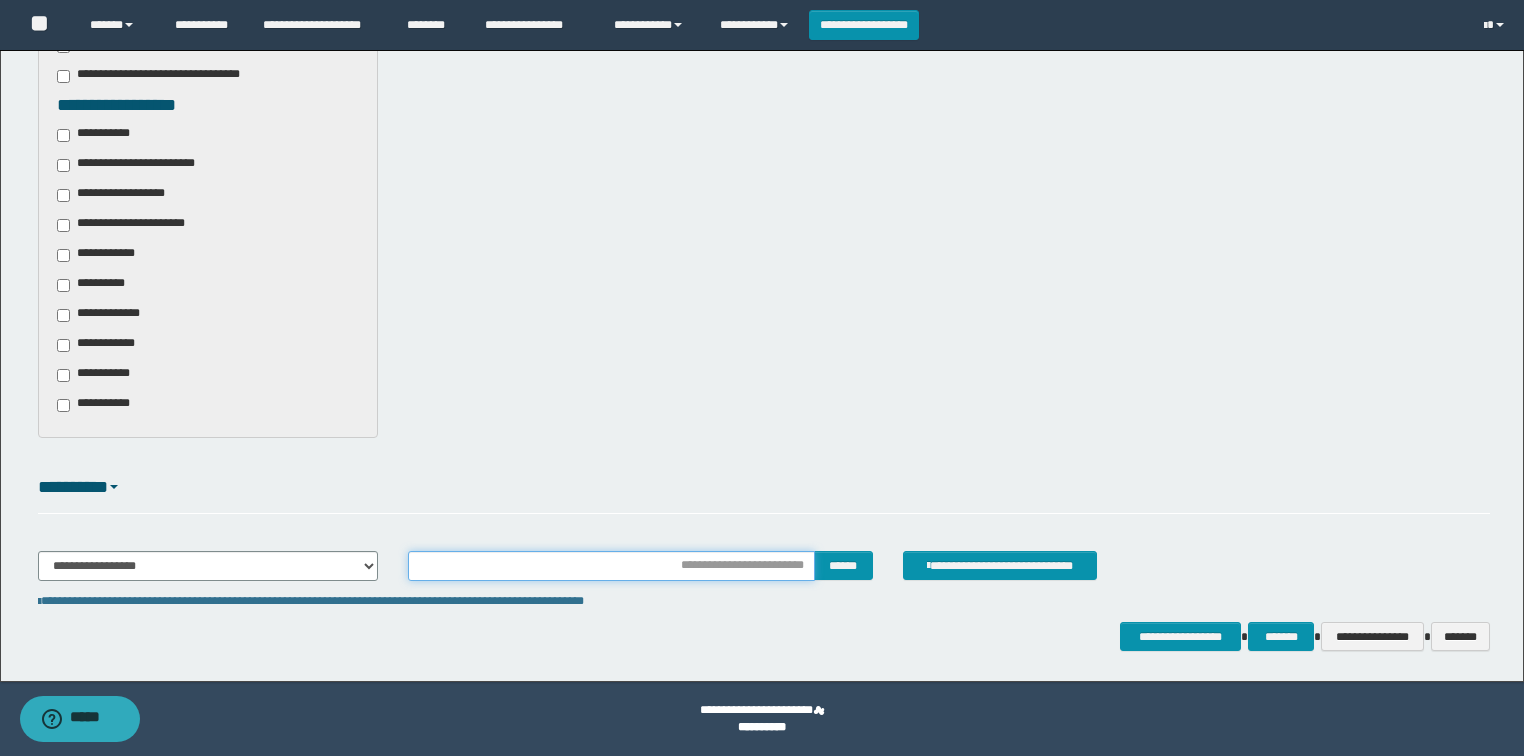 click at bounding box center [611, 566] 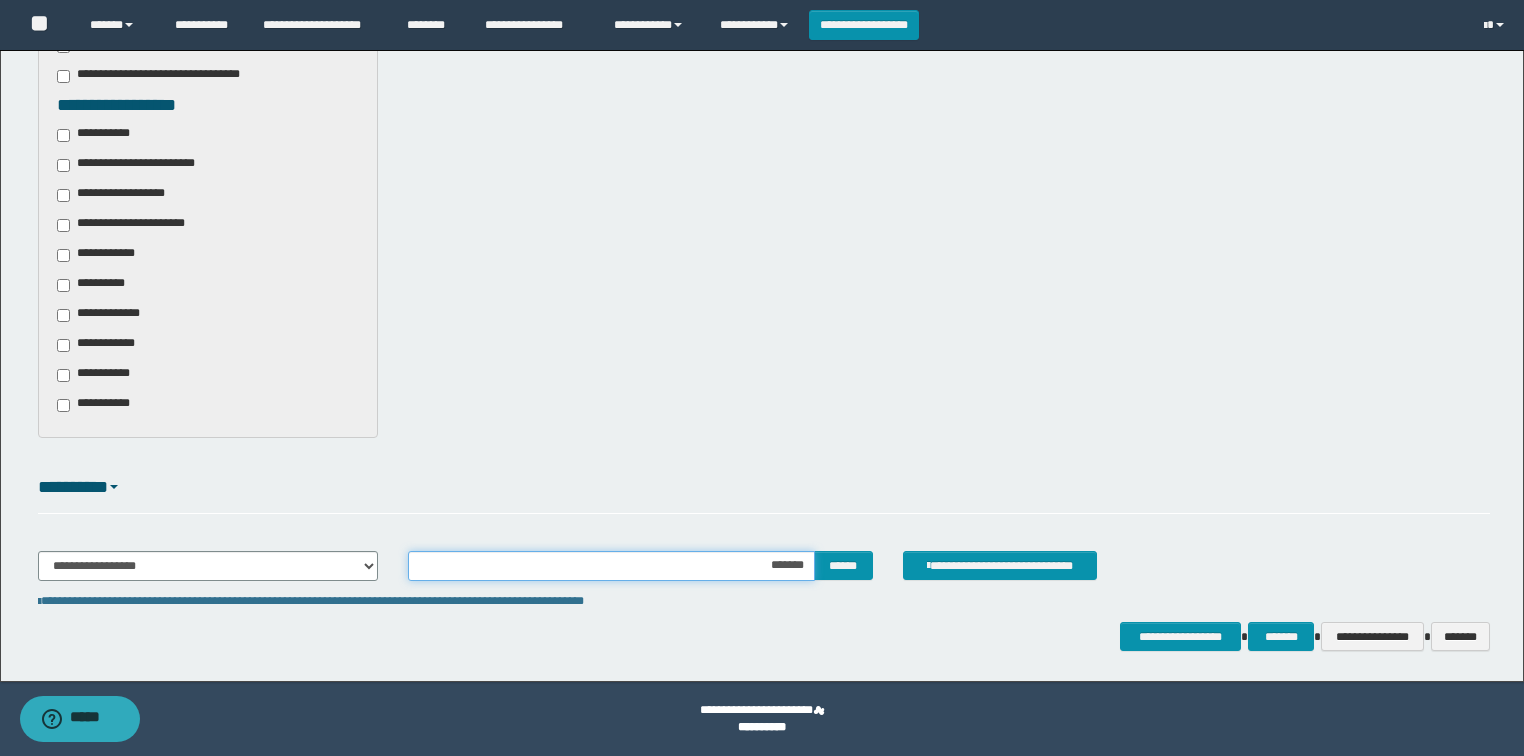 type on "********" 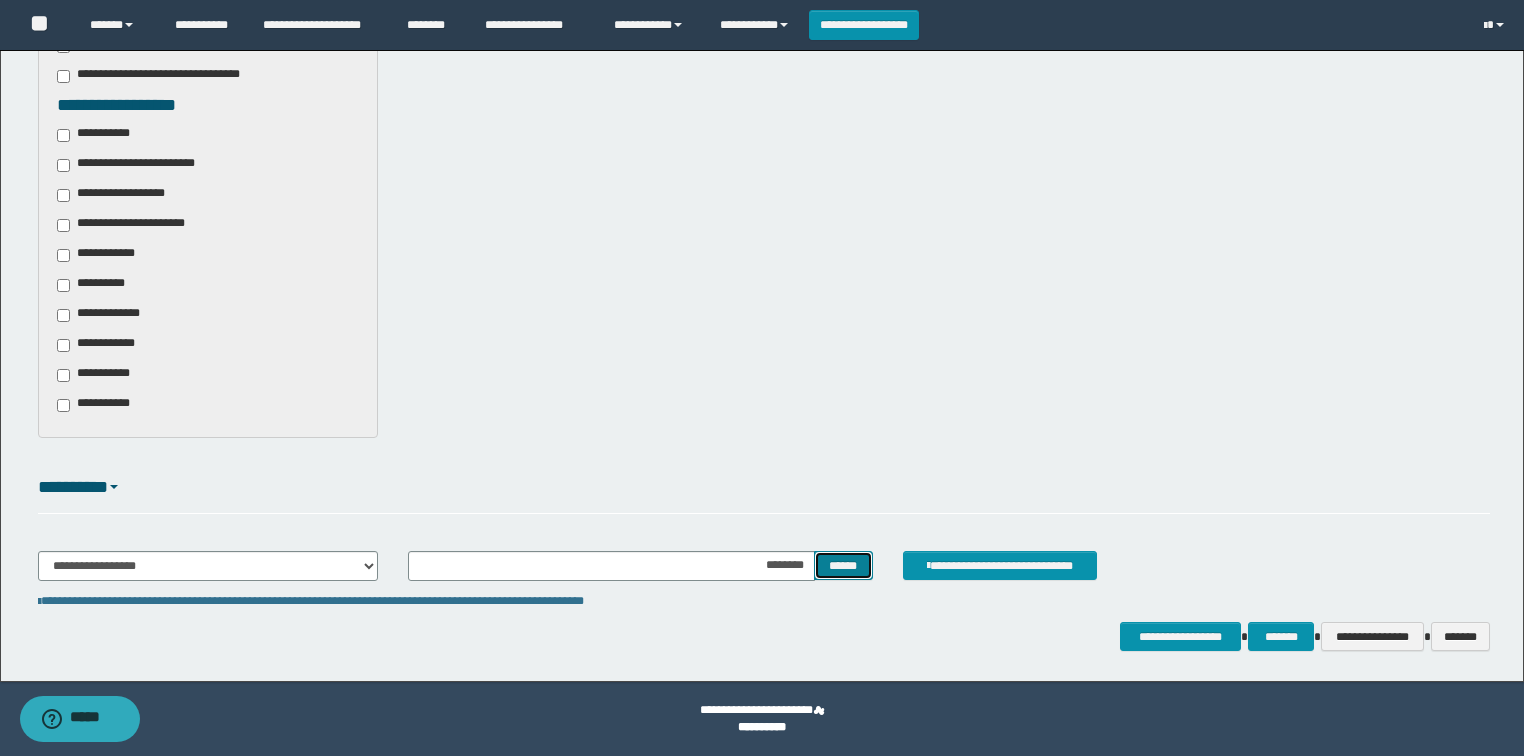 click on "******" at bounding box center (843, 566) 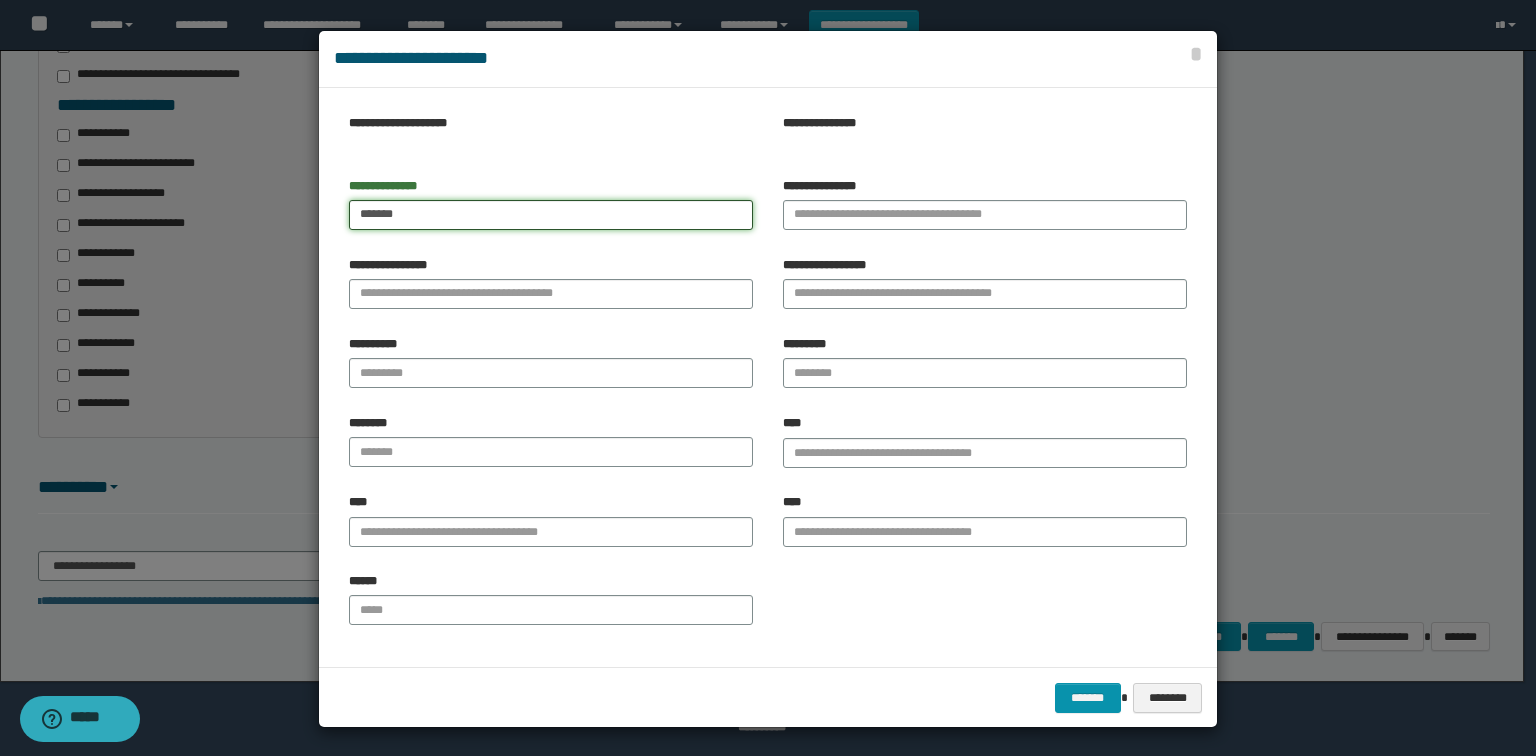 type on "*******" 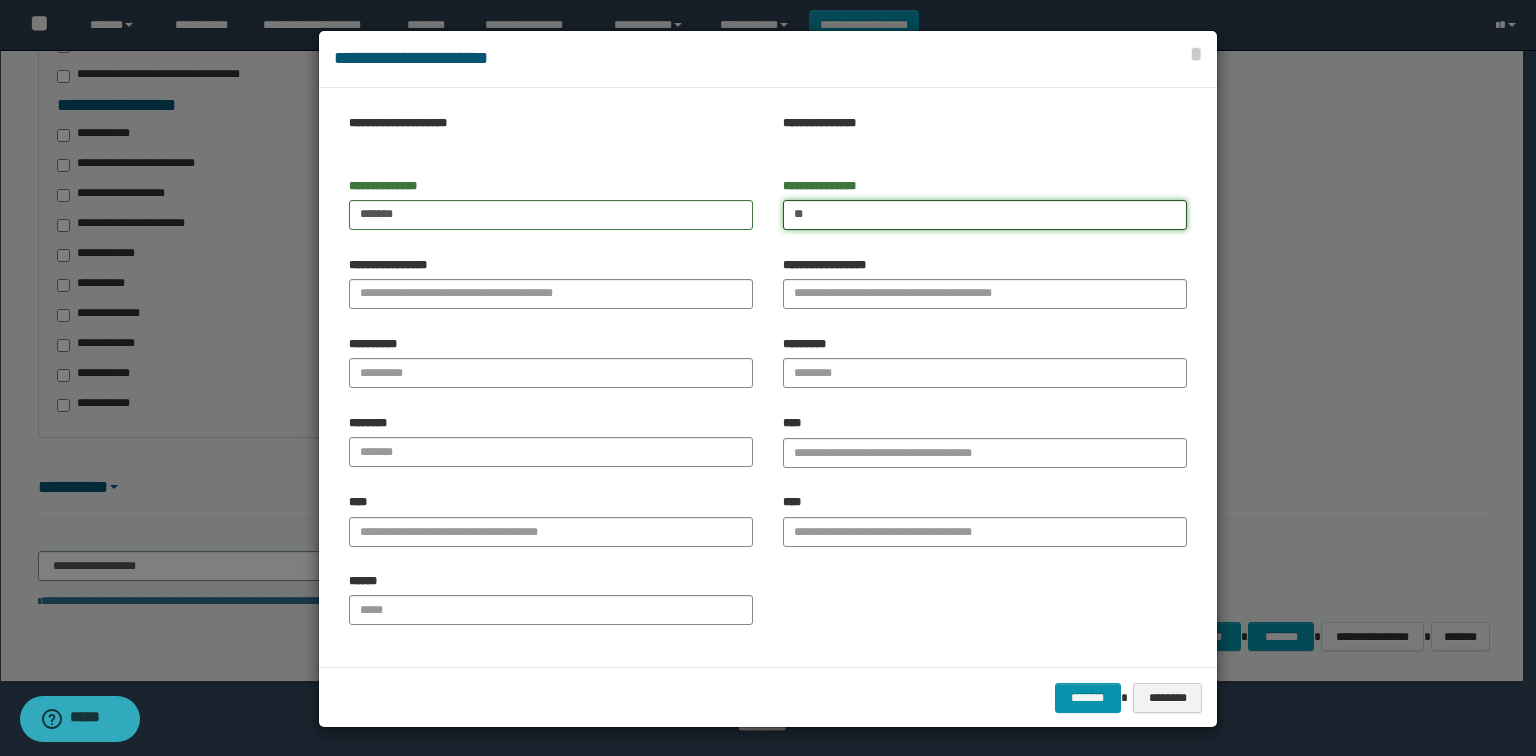 type on "*" 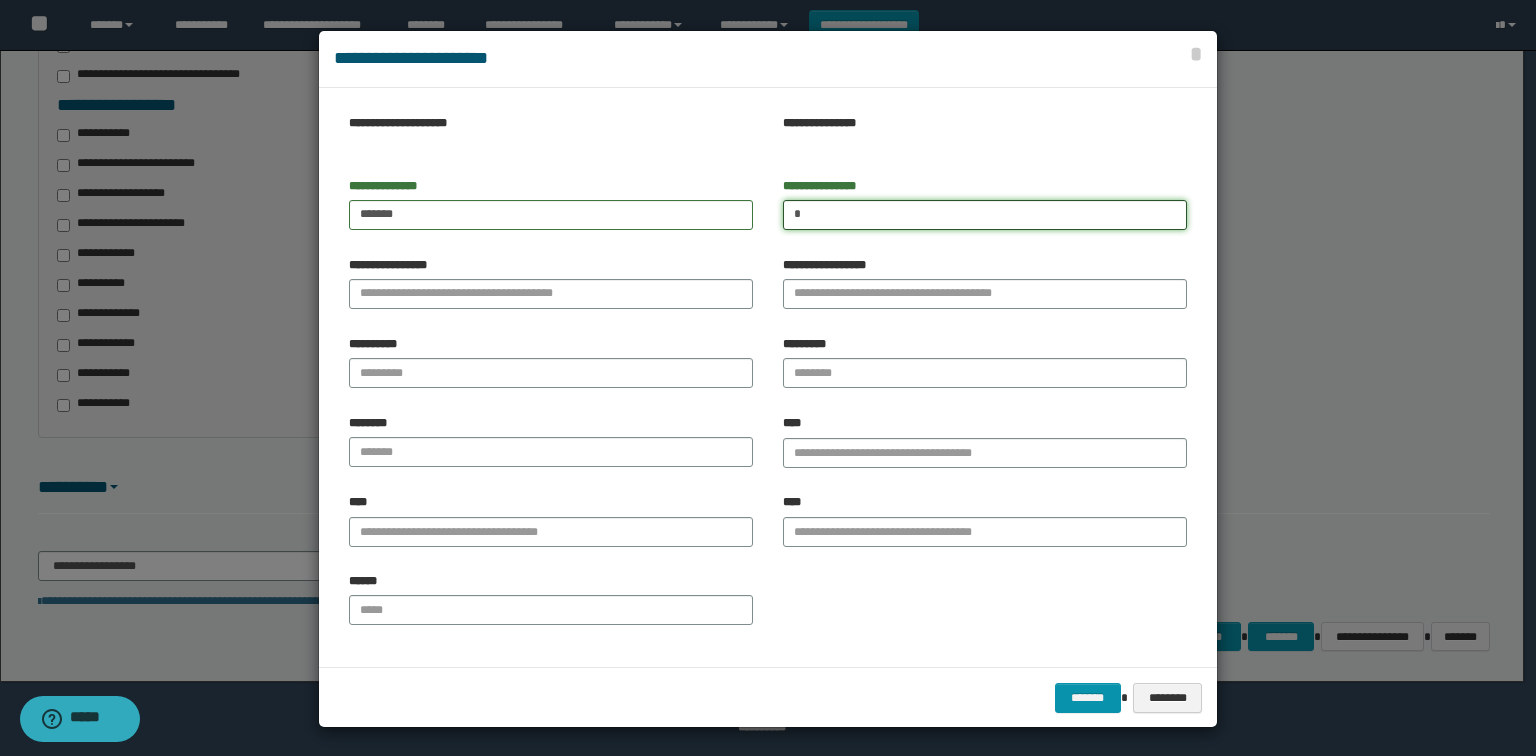 type 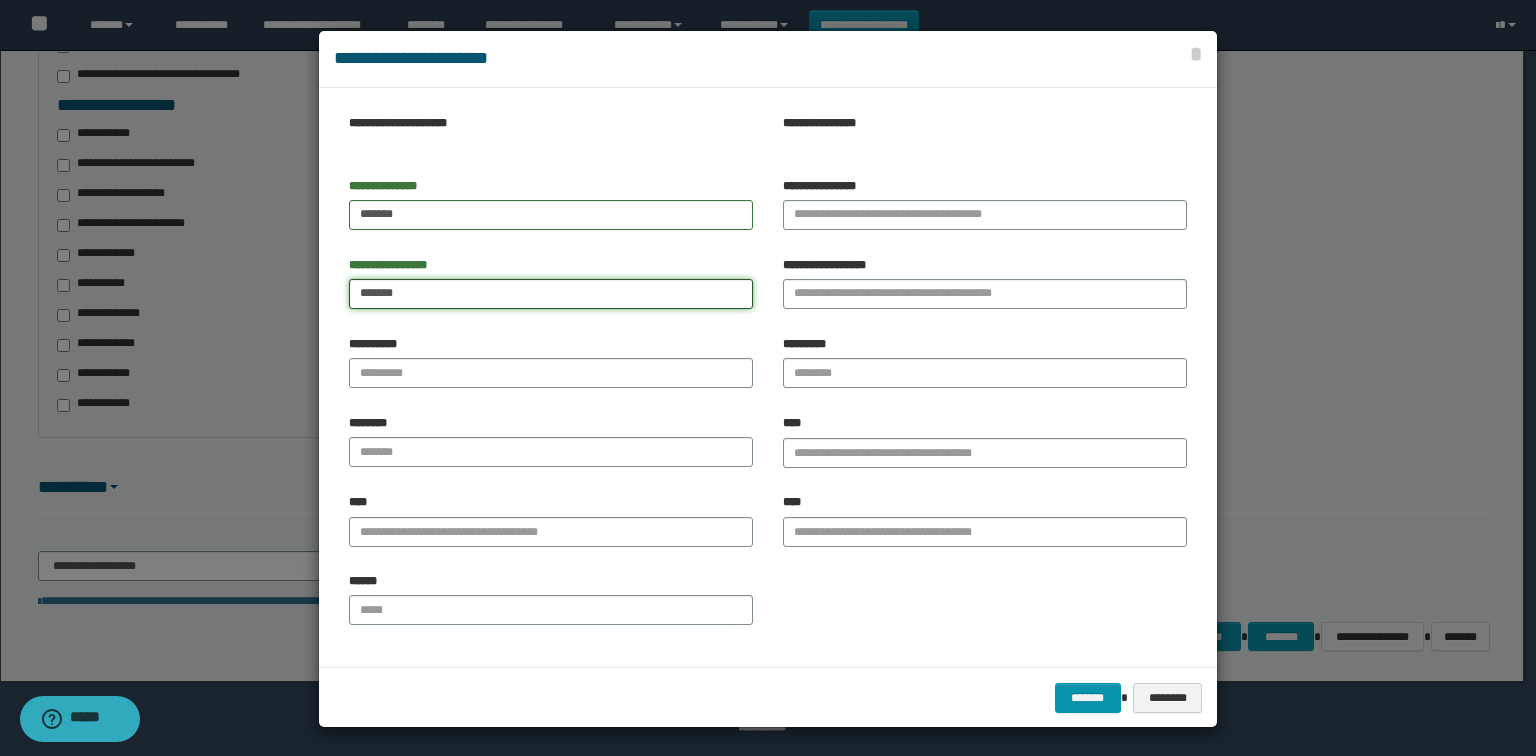 type on "*******" 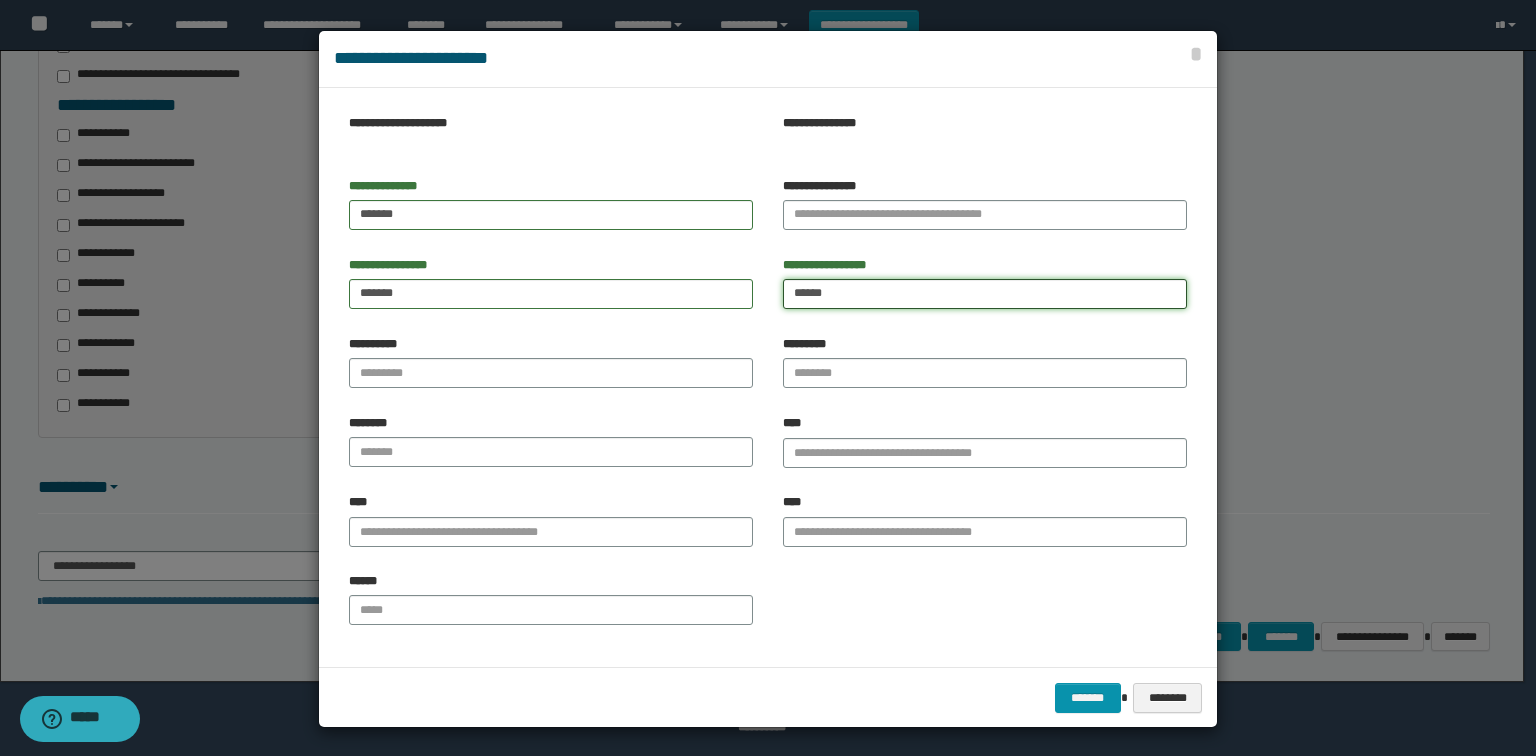 type on "******" 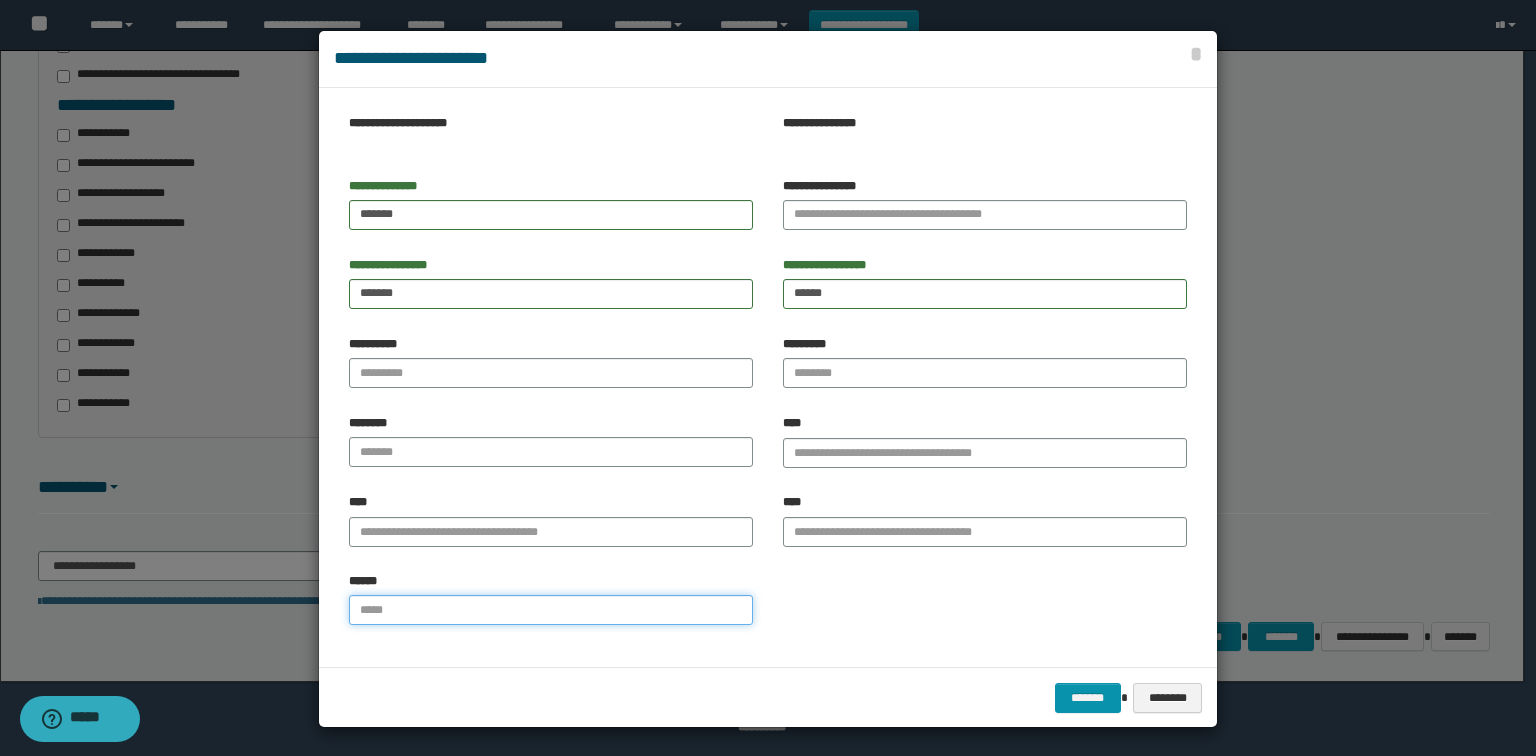 click on "******" at bounding box center (551, 610) 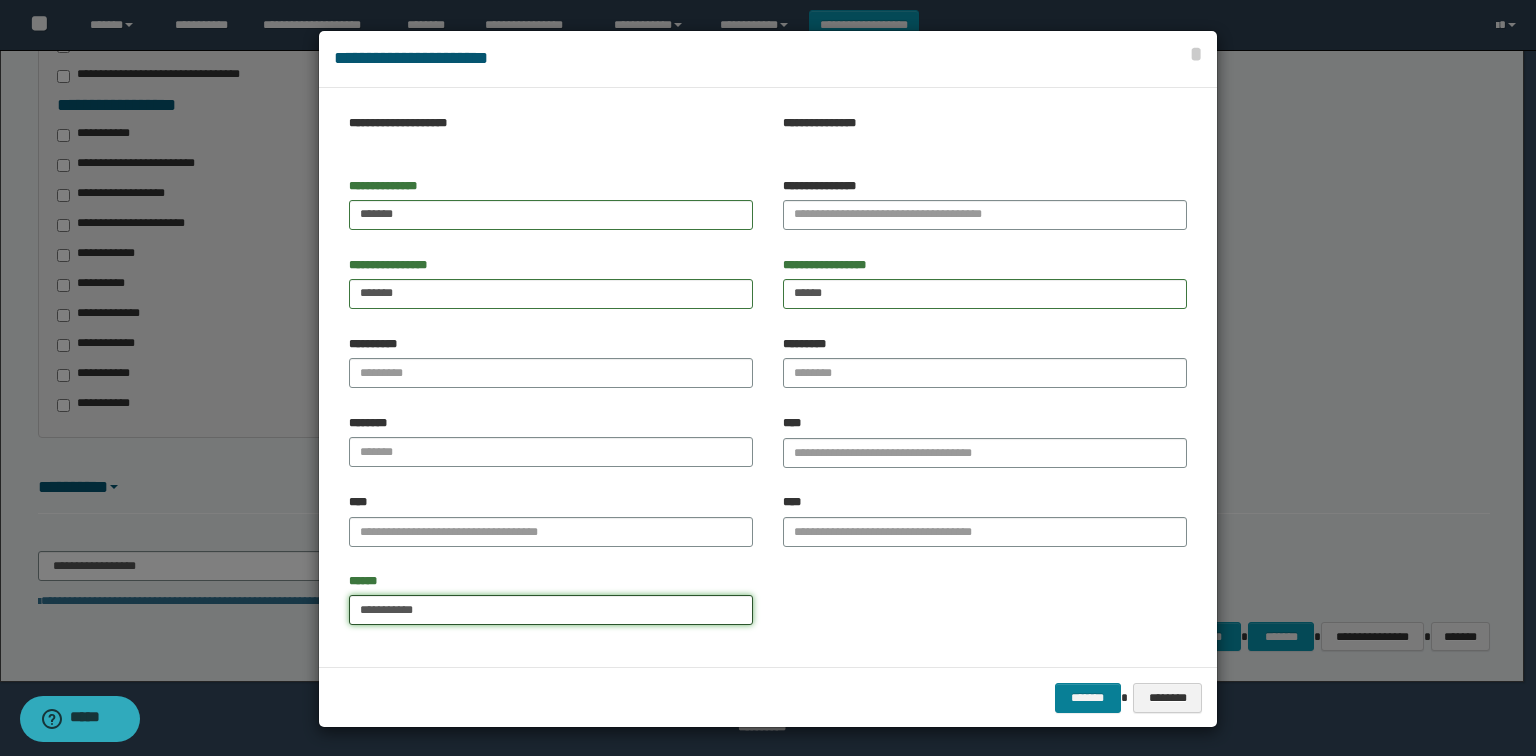 type on "**********" 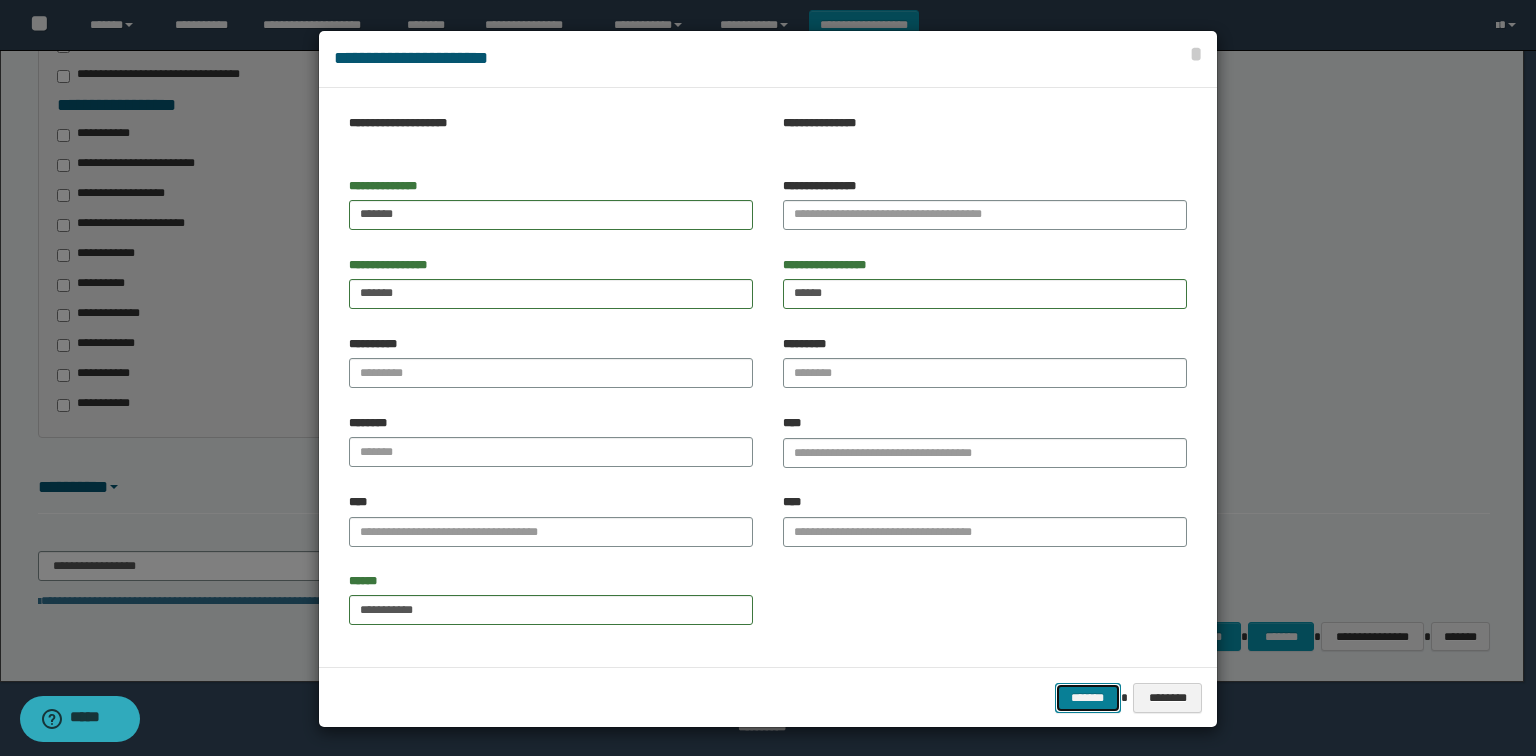 click on "*******" at bounding box center [1088, 698] 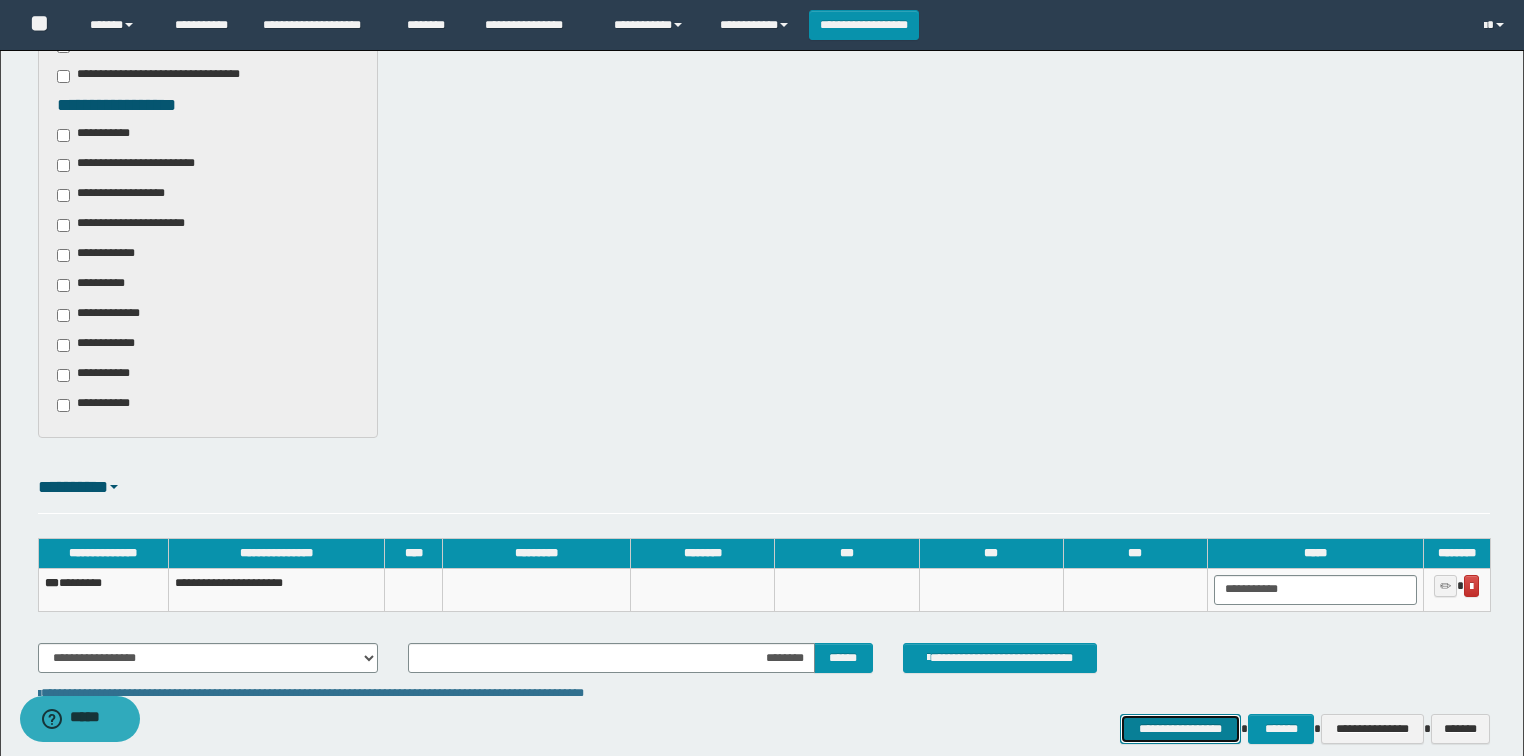 click on "**********" at bounding box center [1181, 729] 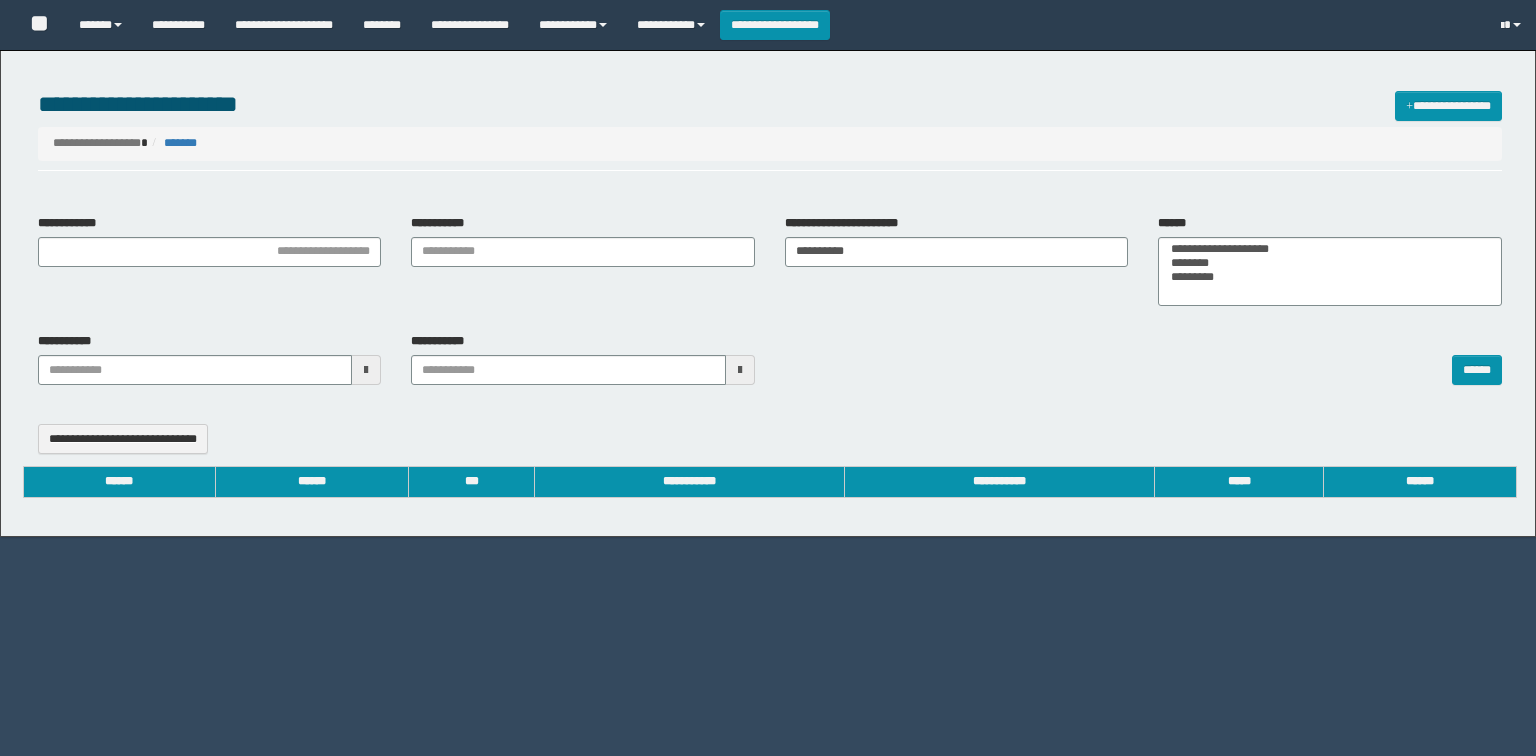 select 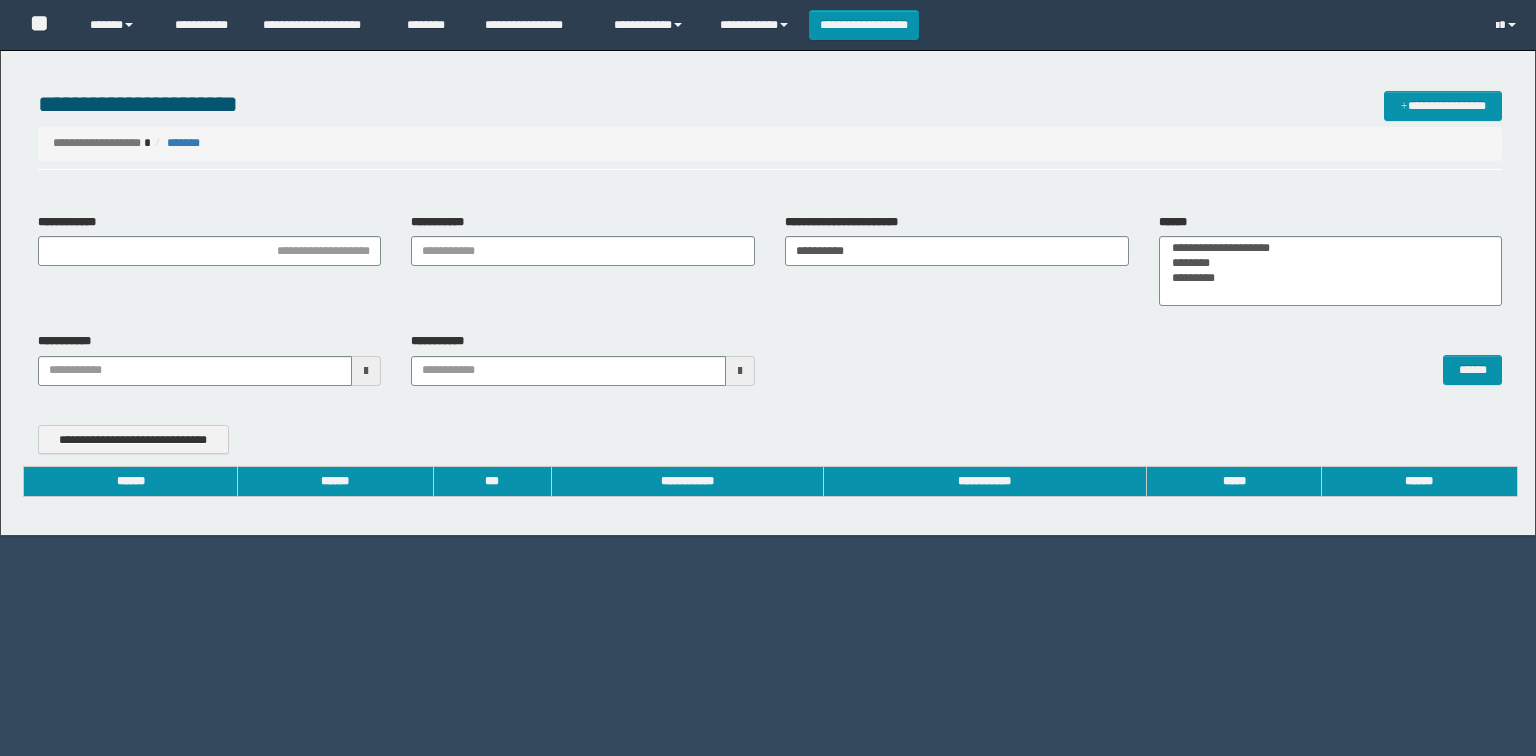 scroll, scrollTop: 0, scrollLeft: 0, axis: both 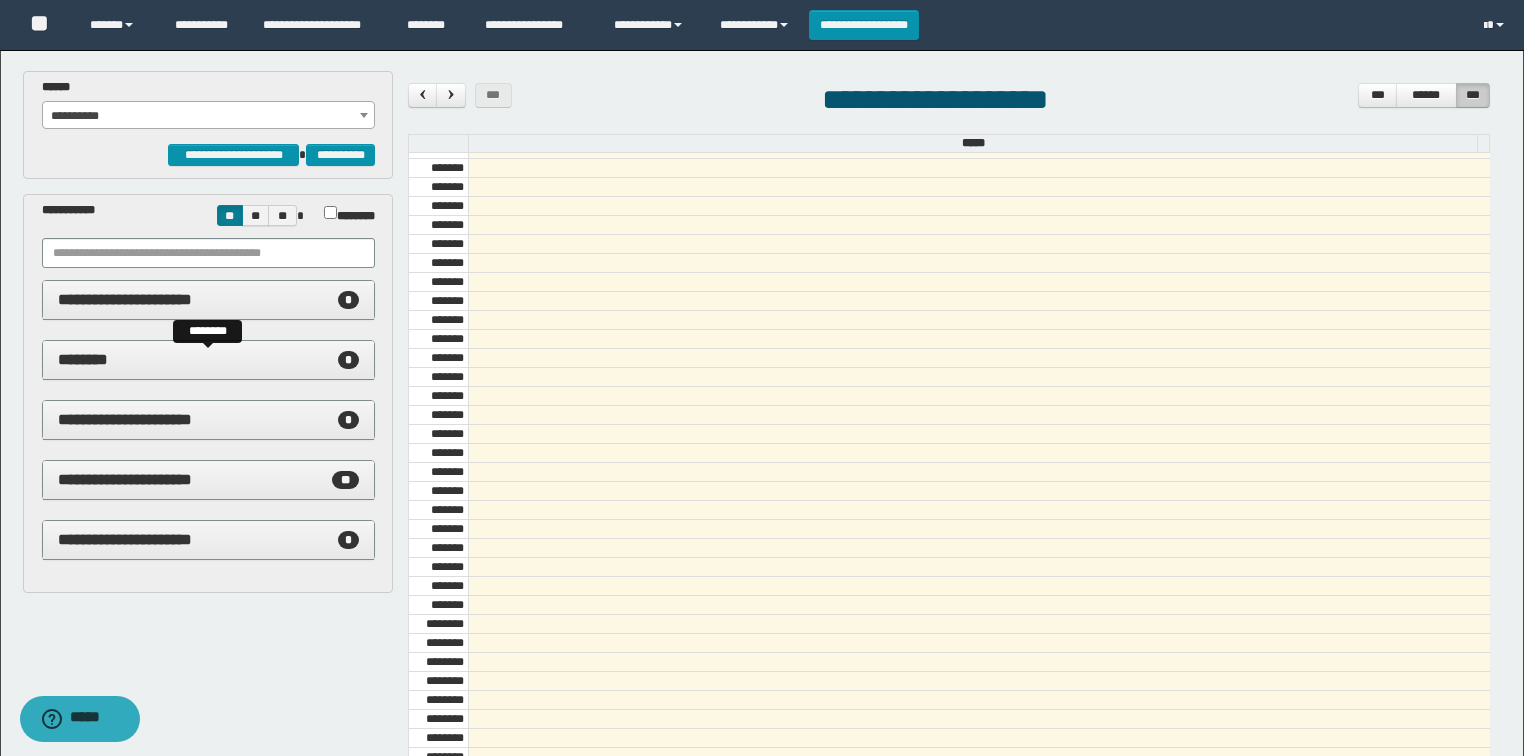 click on "*" at bounding box center [348, 360] 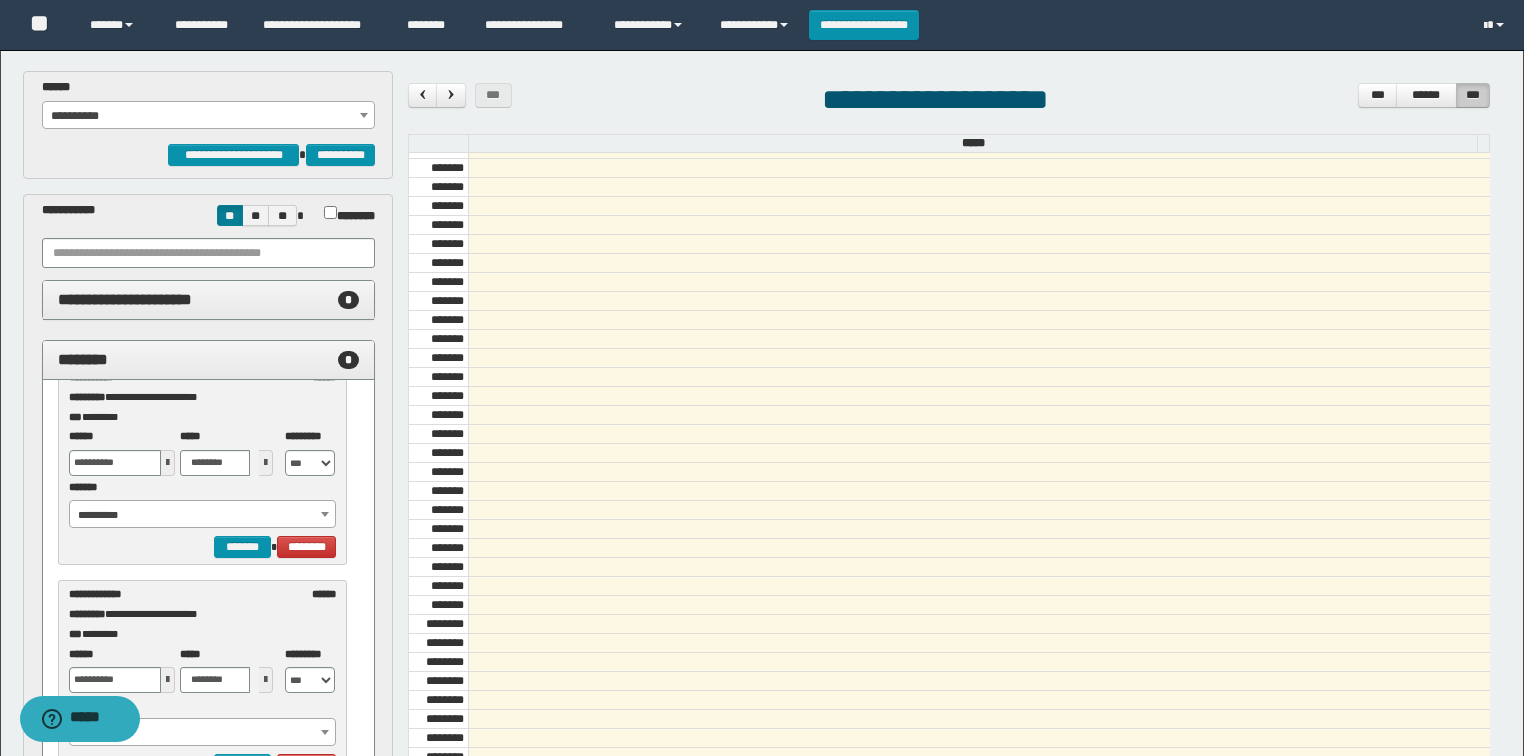 scroll, scrollTop: 0, scrollLeft: 0, axis: both 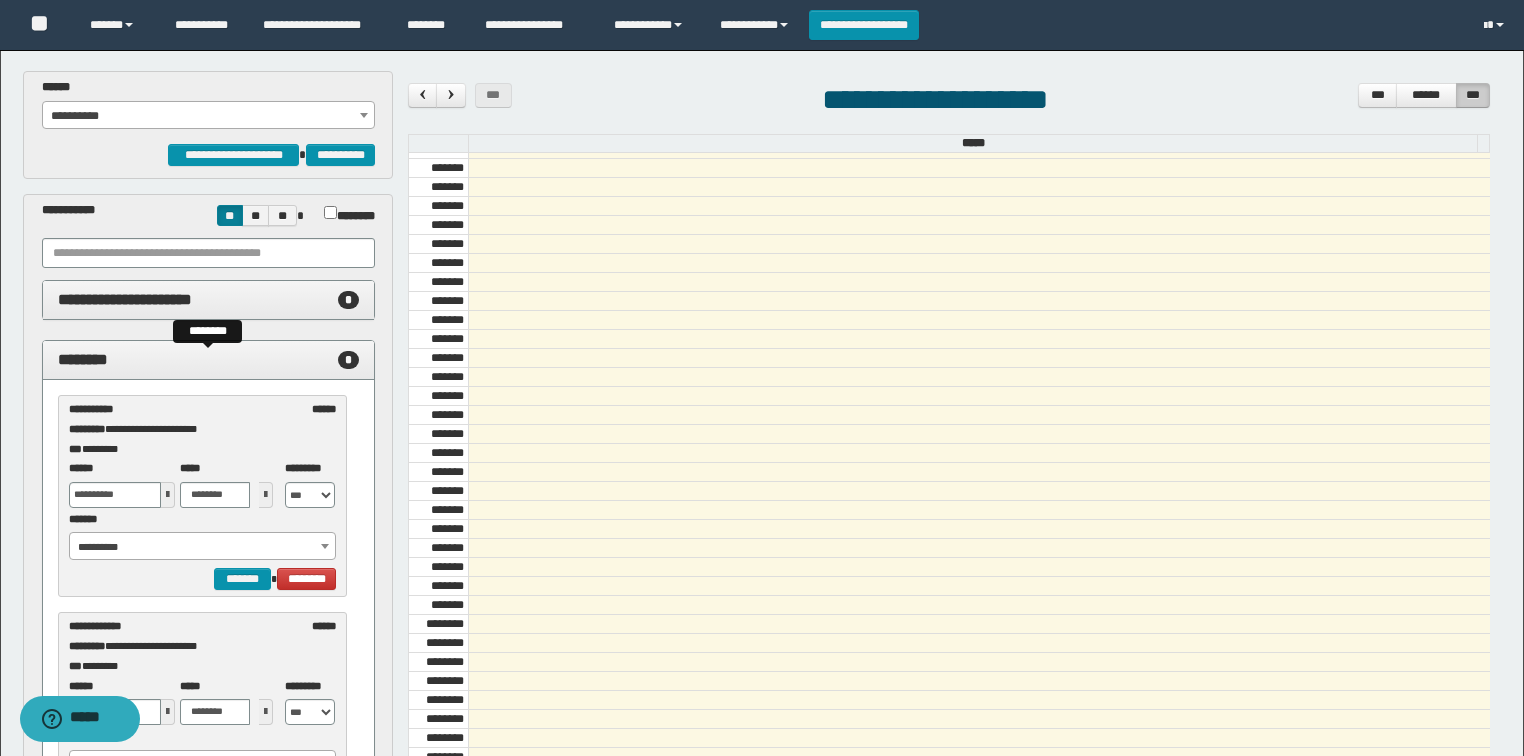 click on "*" at bounding box center (348, 360) 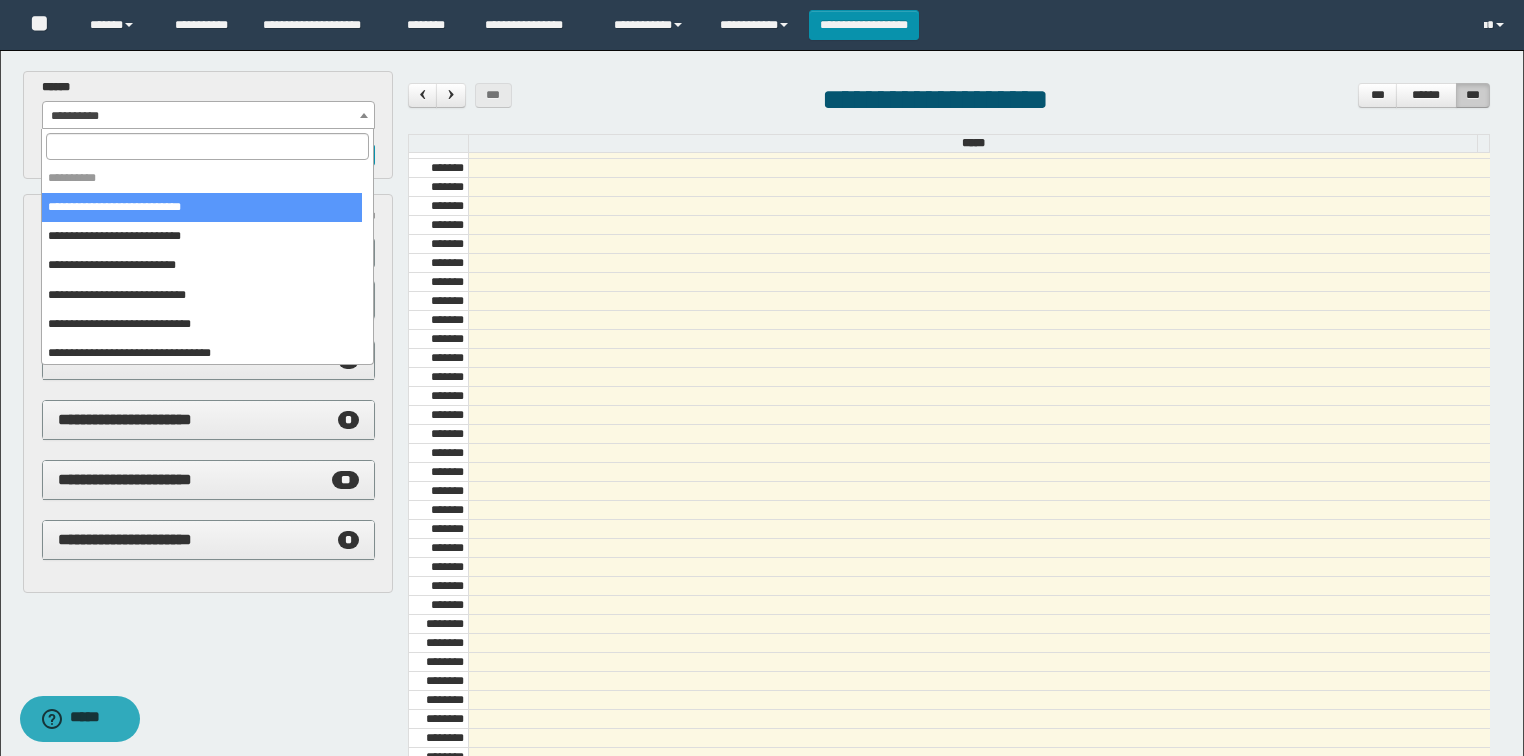 click on "**********" at bounding box center [209, 116] 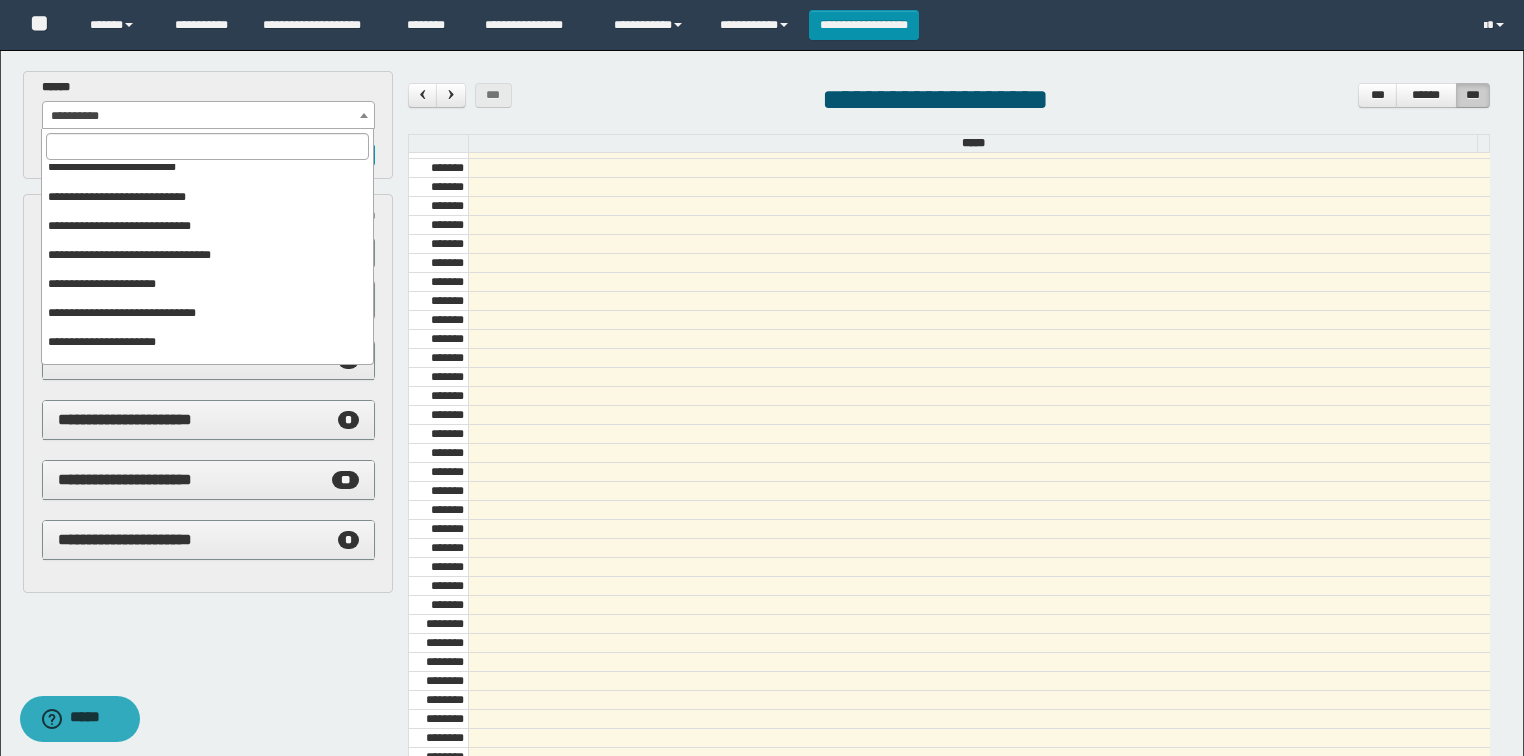 scroll, scrollTop: 120, scrollLeft: 0, axis: vertical 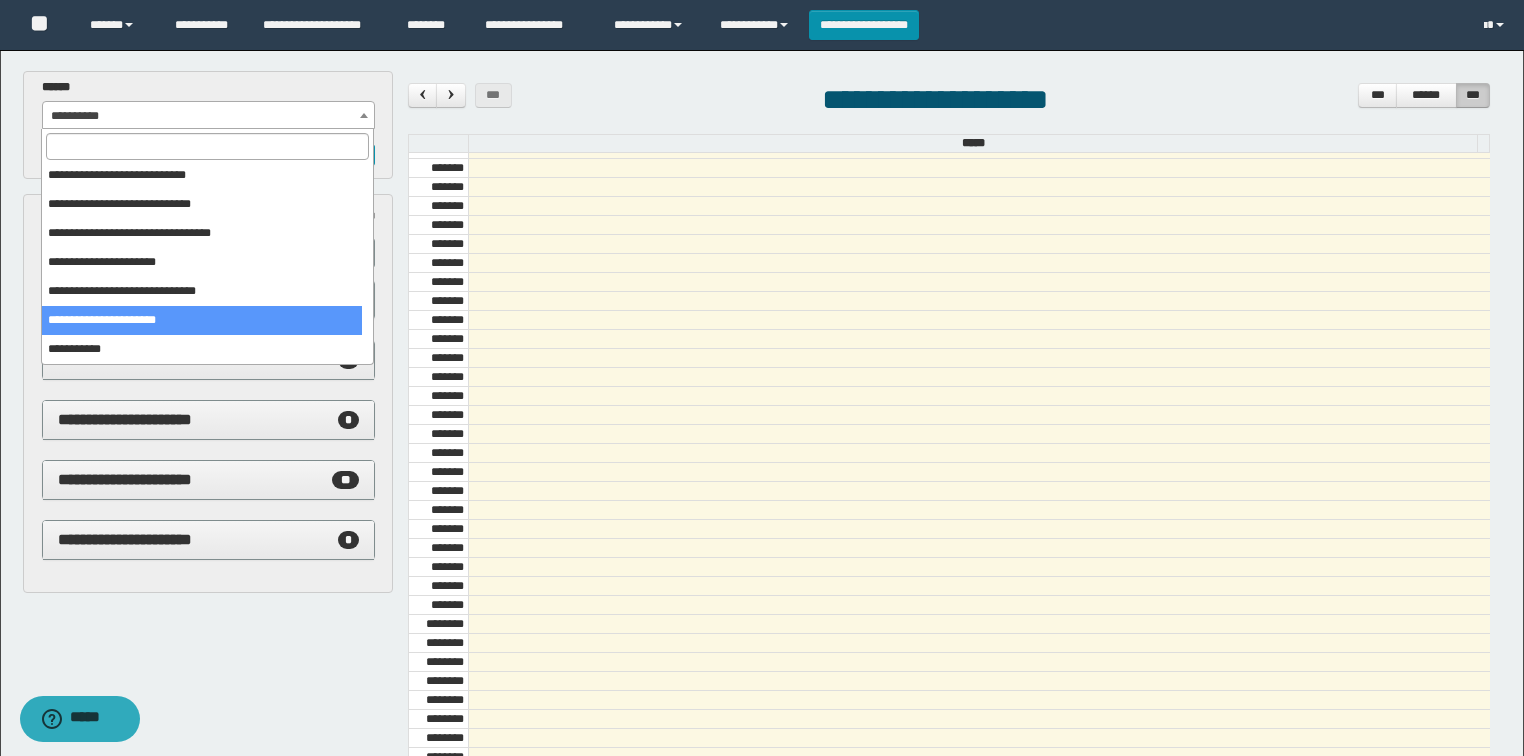 select on "******" 